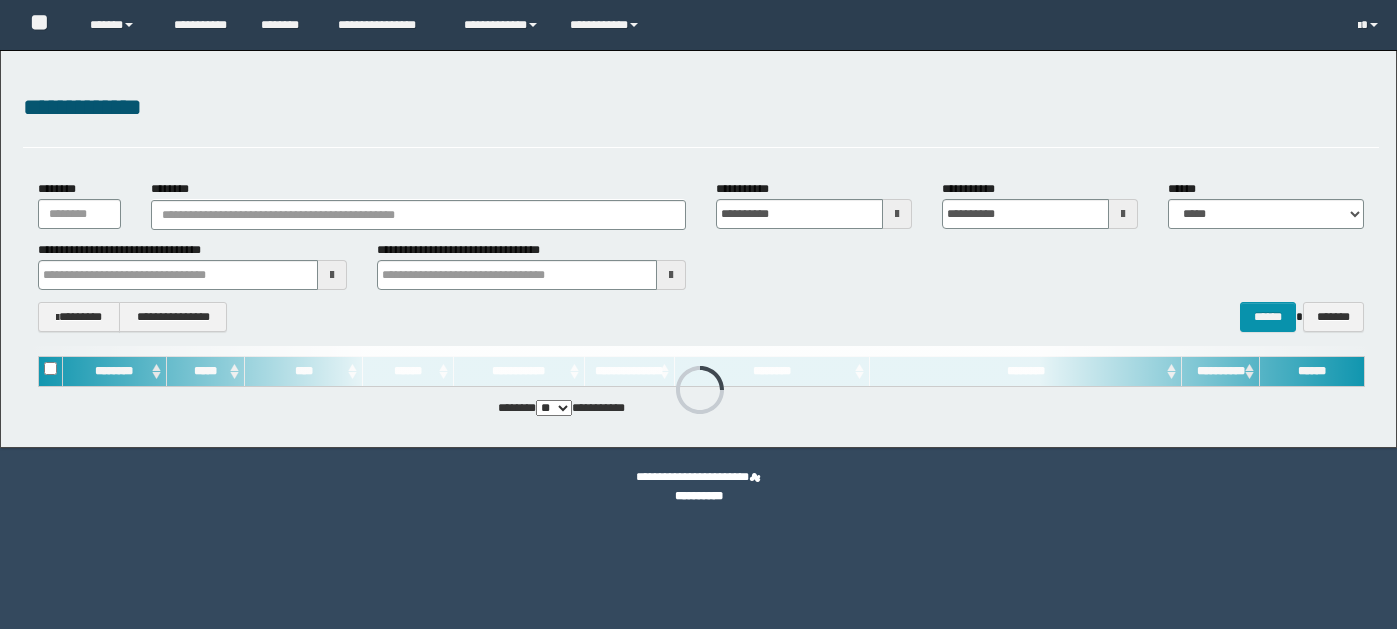 scroll, scrollTop: 0, scrollLeft: 0, axis: both 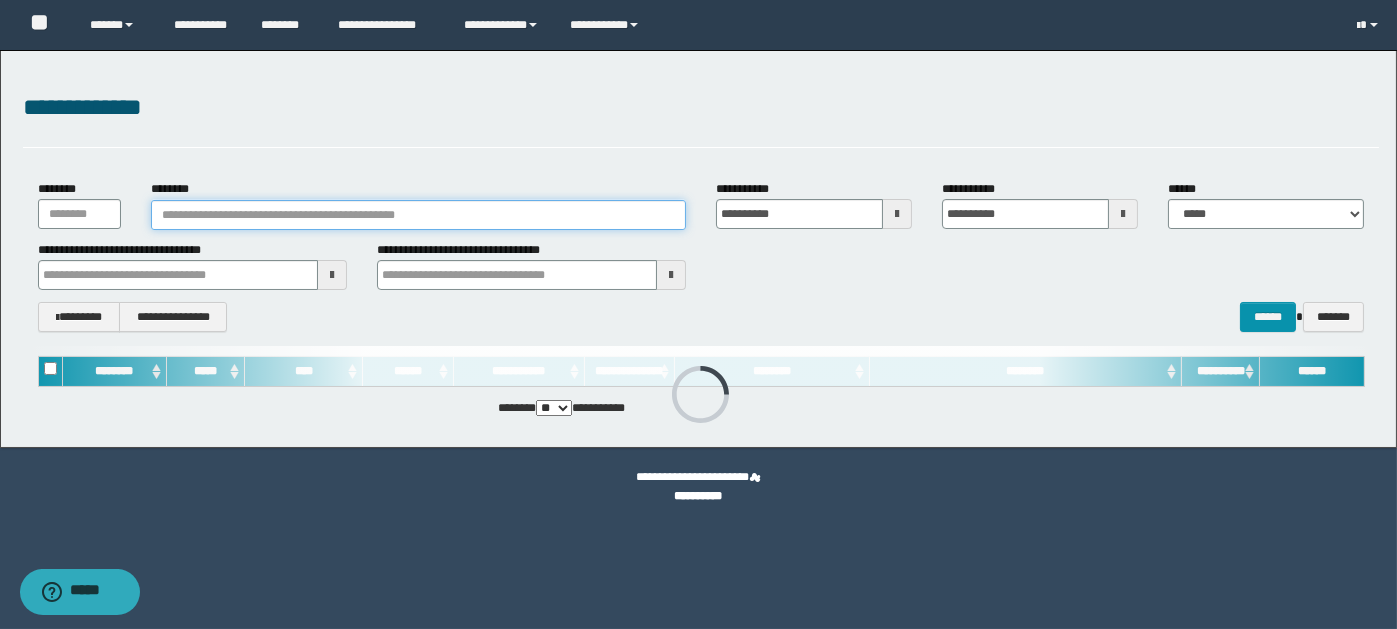 click on "********" at bounding box center (418, 215) 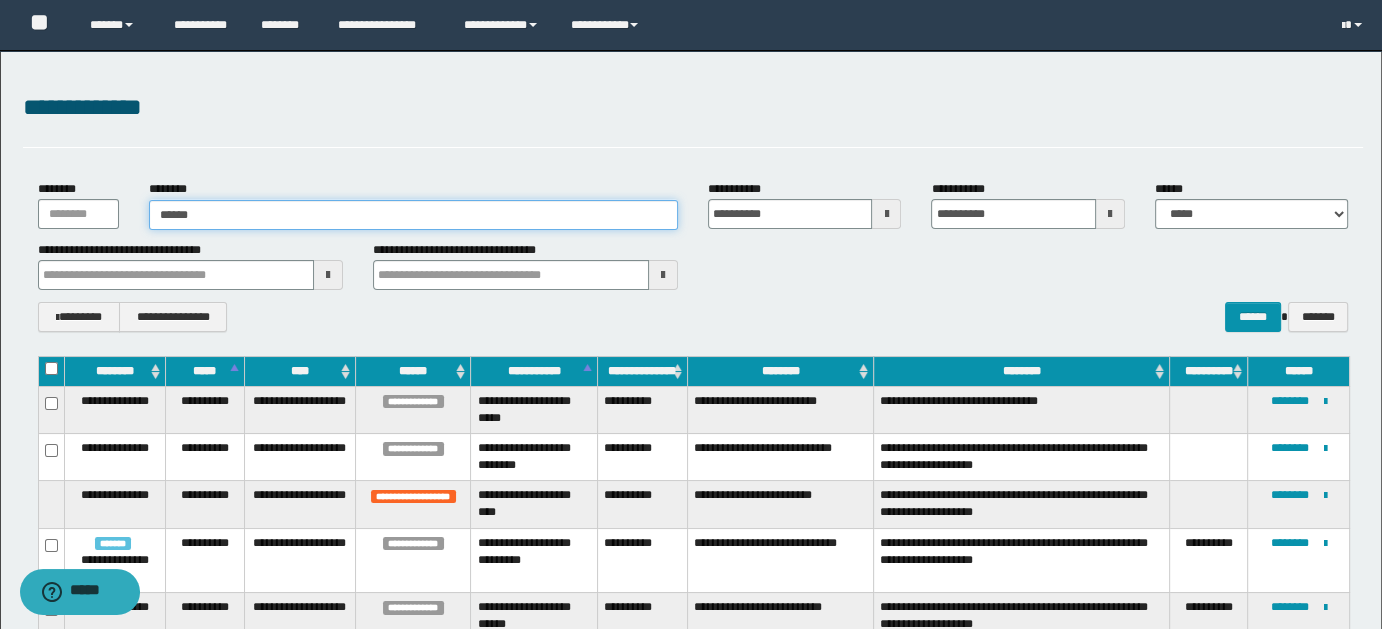 type on "*******" 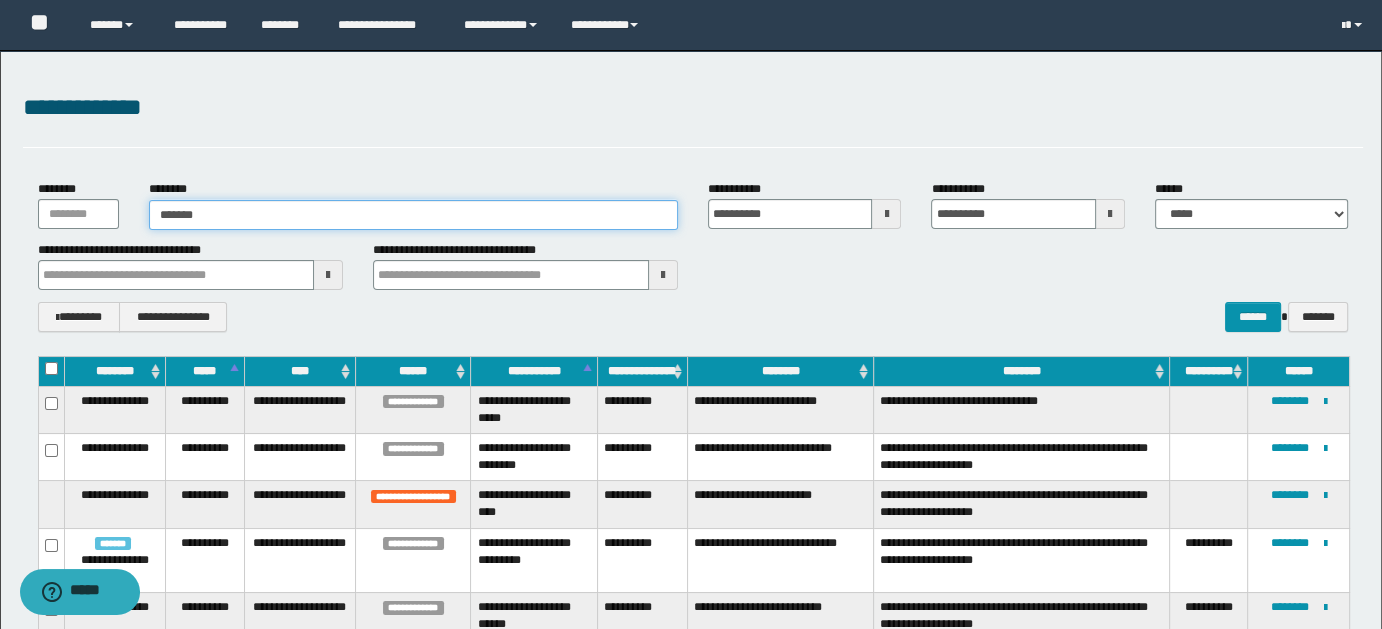 type on "*******" 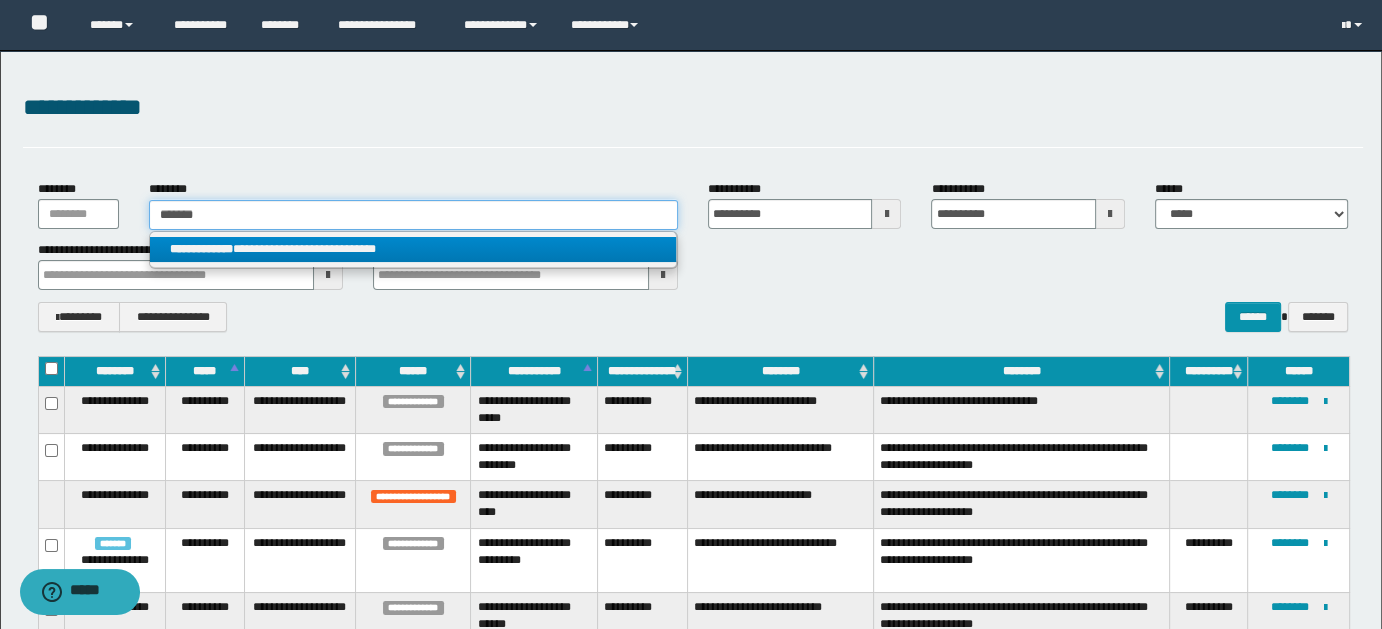 type on "*******" 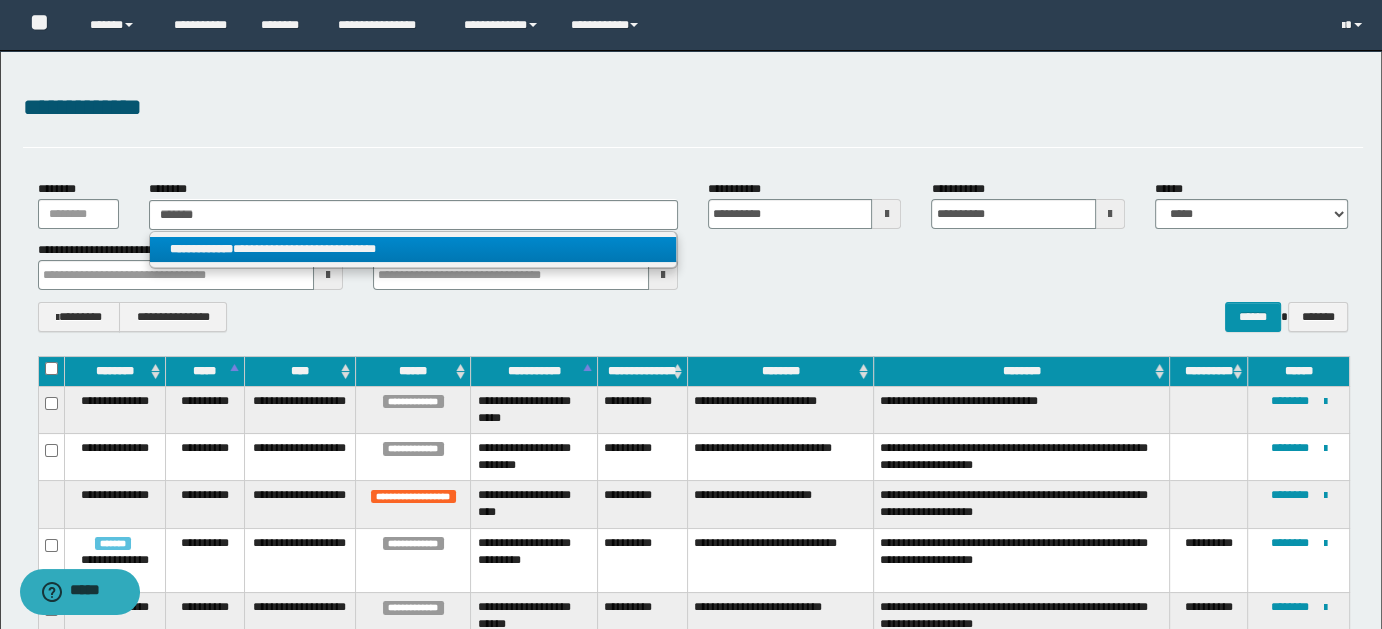 click on "**********" at bounding box center (413, 249) 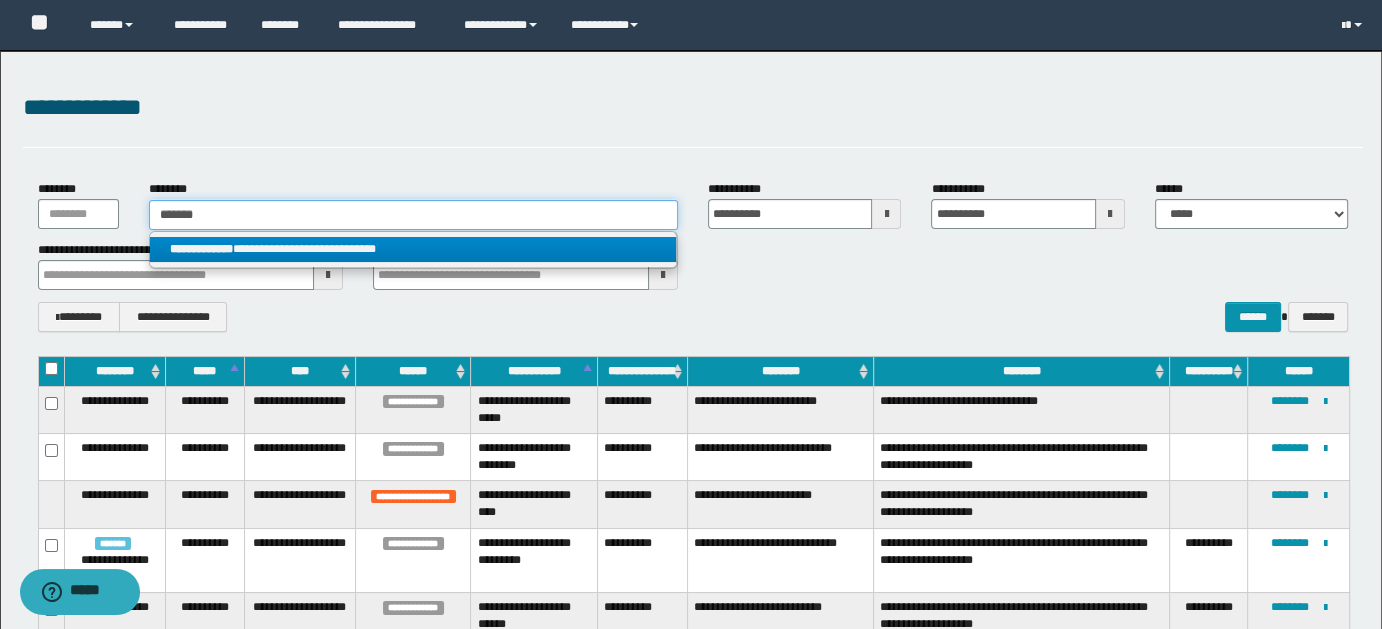 type 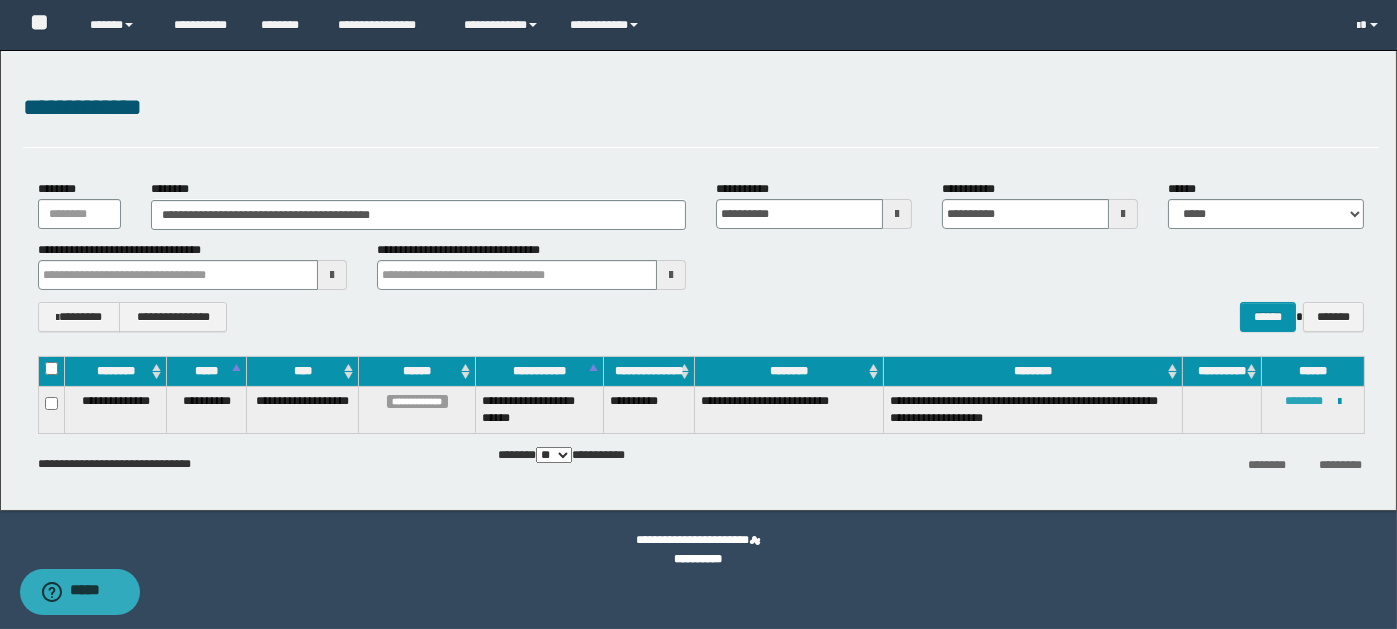 click on "********" at bounding box center (1304, 401) 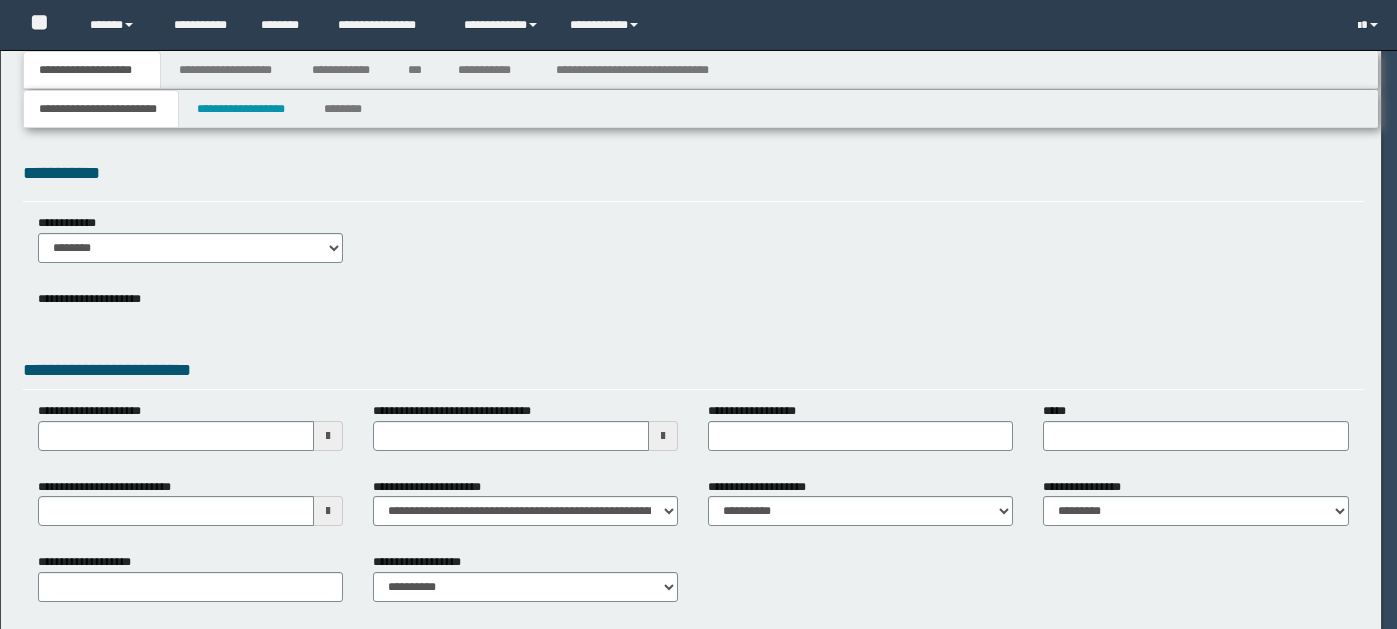 scroll, scrollTop: 0, scrollLeft: 0, axis: both 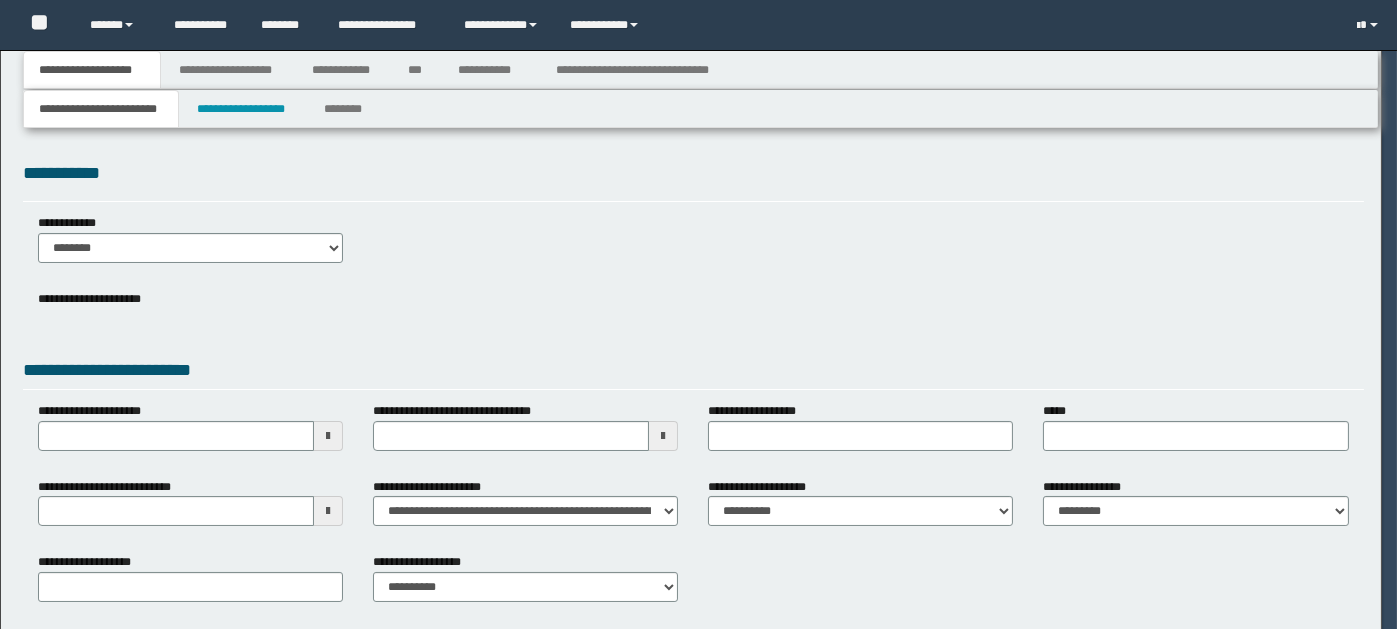 select on "*" 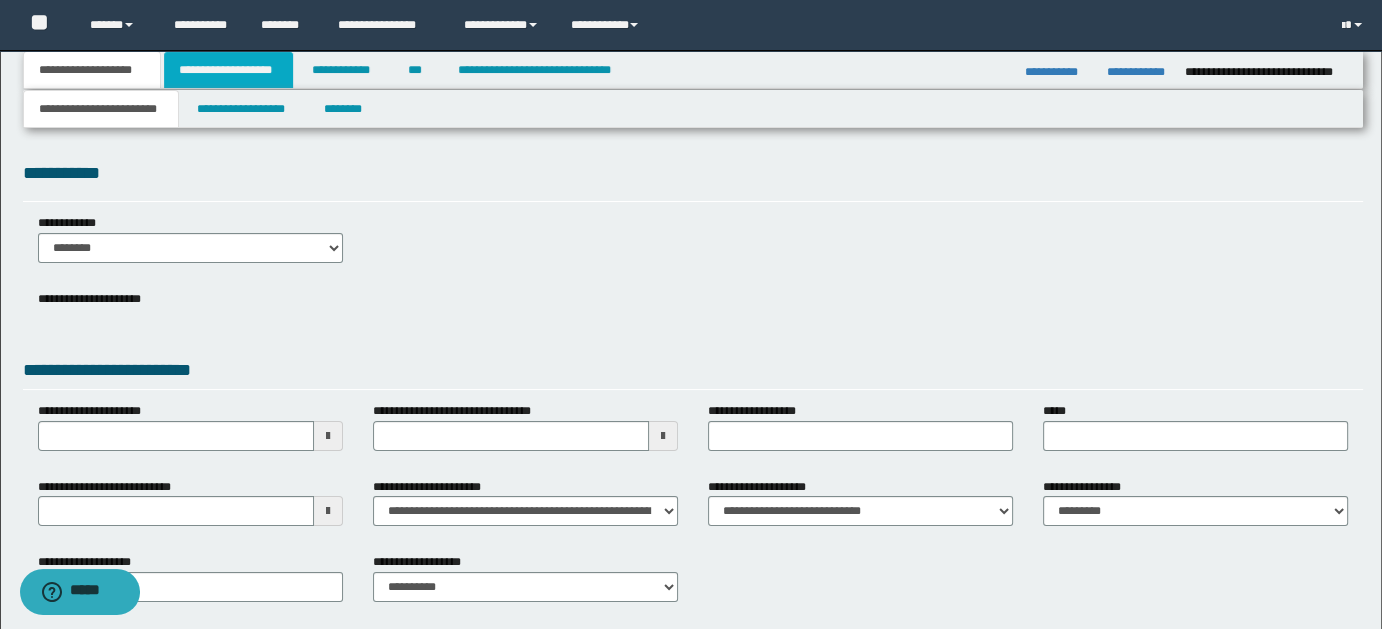 click on "**********" at bounding box center [228, 70] 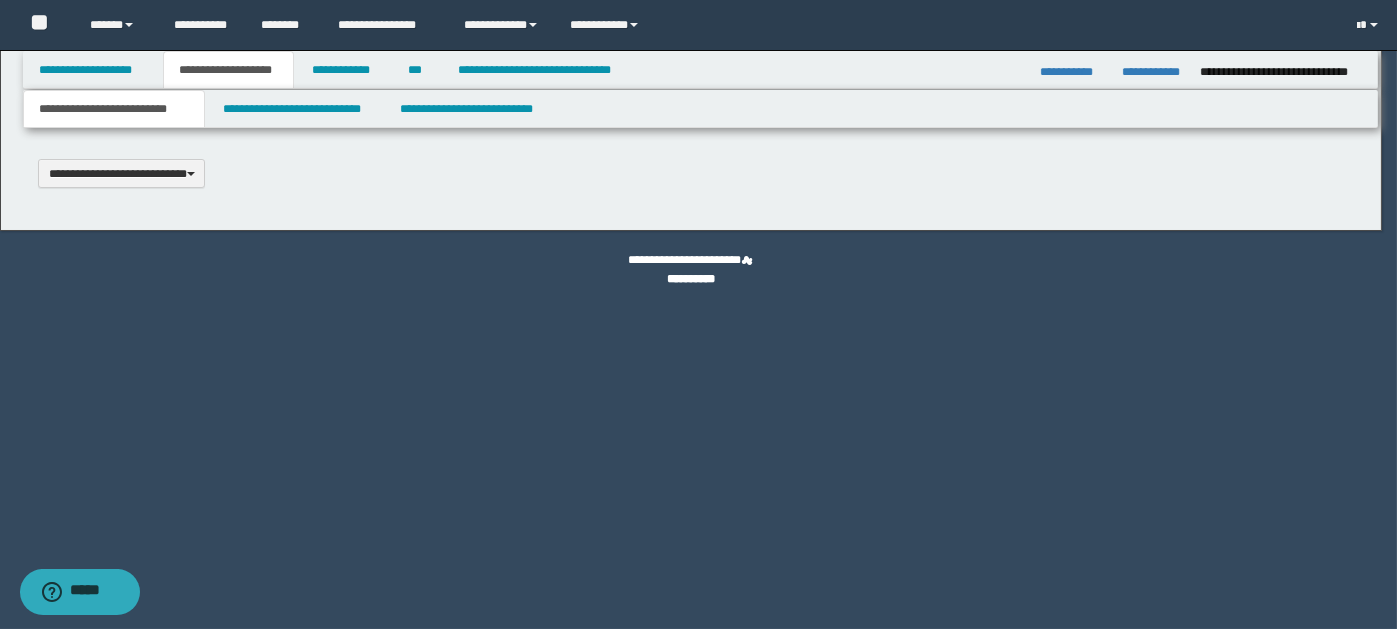 type on "*********" 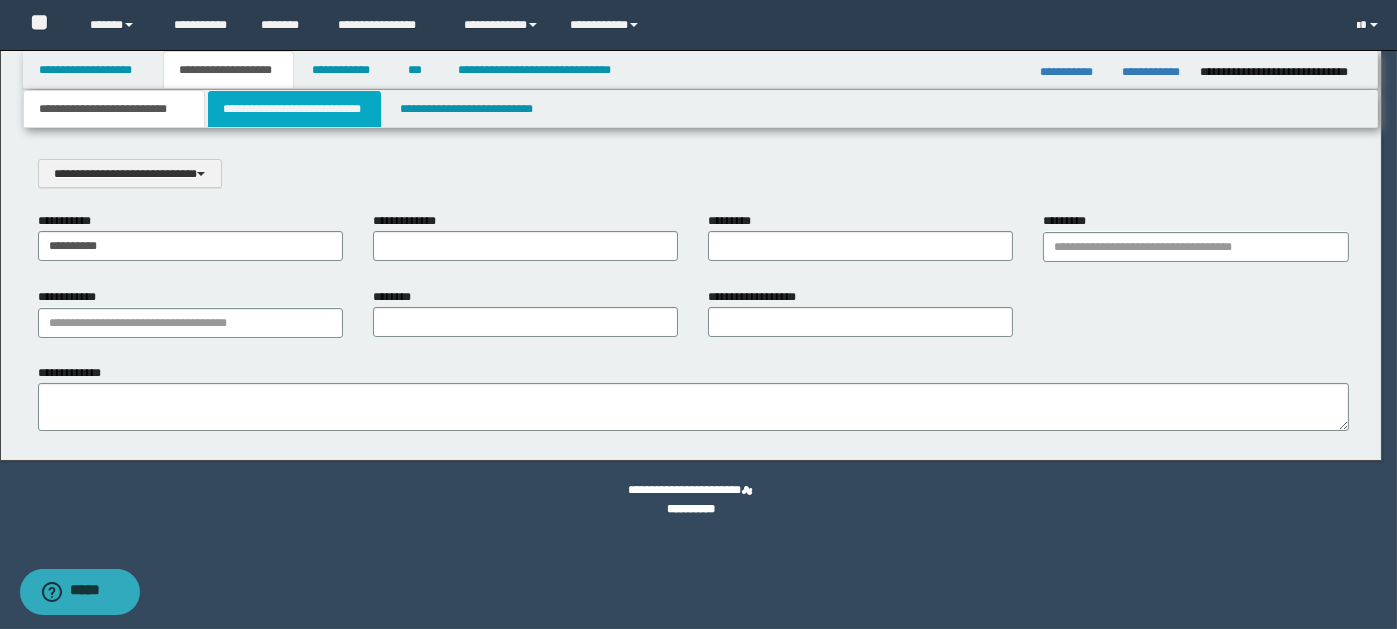 click on "**********" at bounding box center [294, 109] 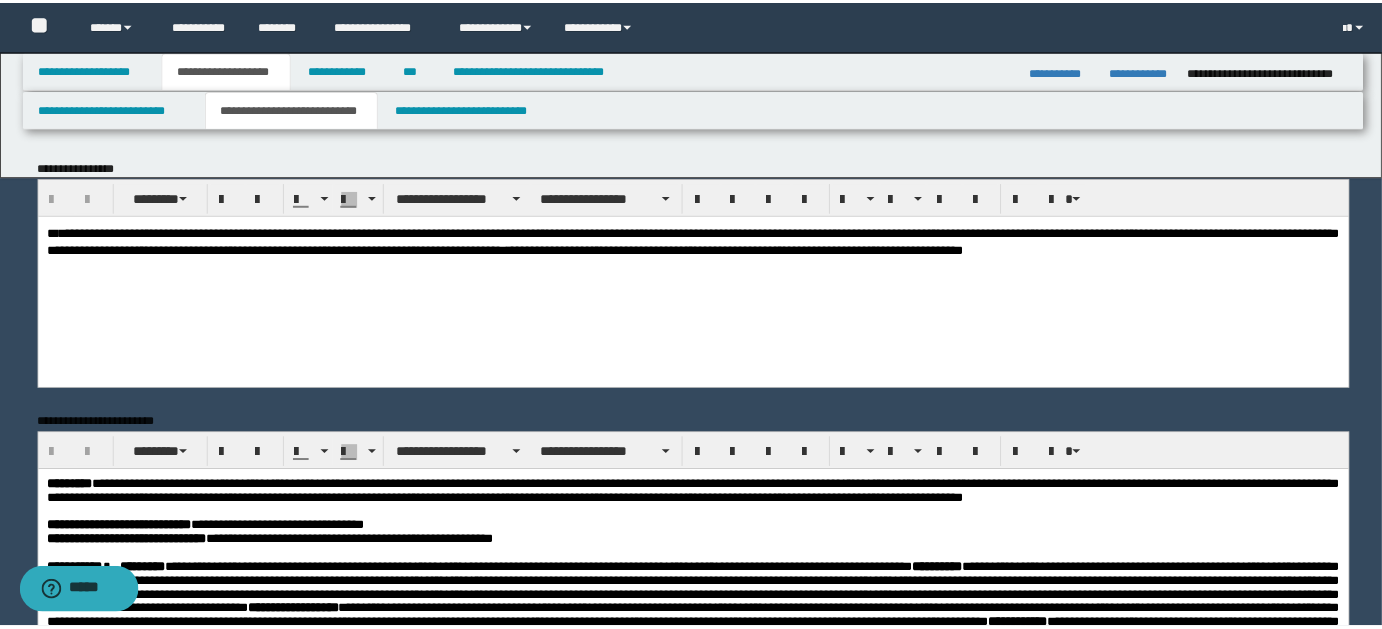 scroll, scrollTop: 0, scrollLeft: 0, axis: both 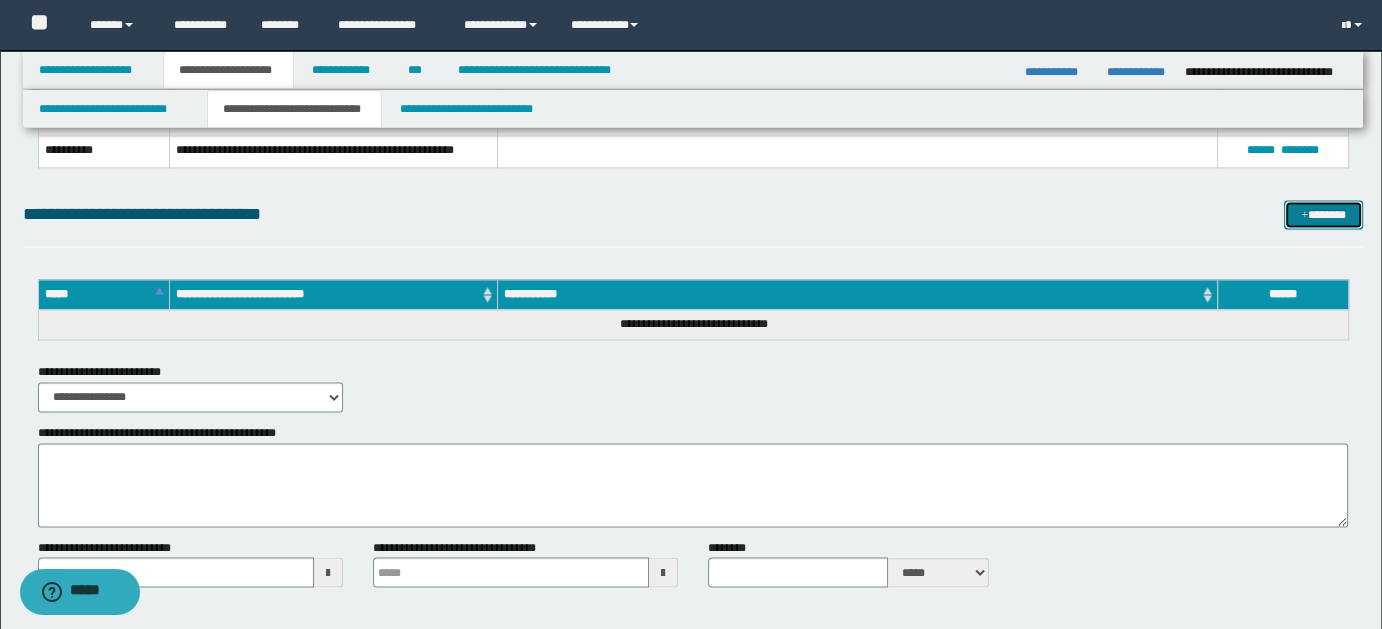 click on "*******" at bounding box center (1323, 214) 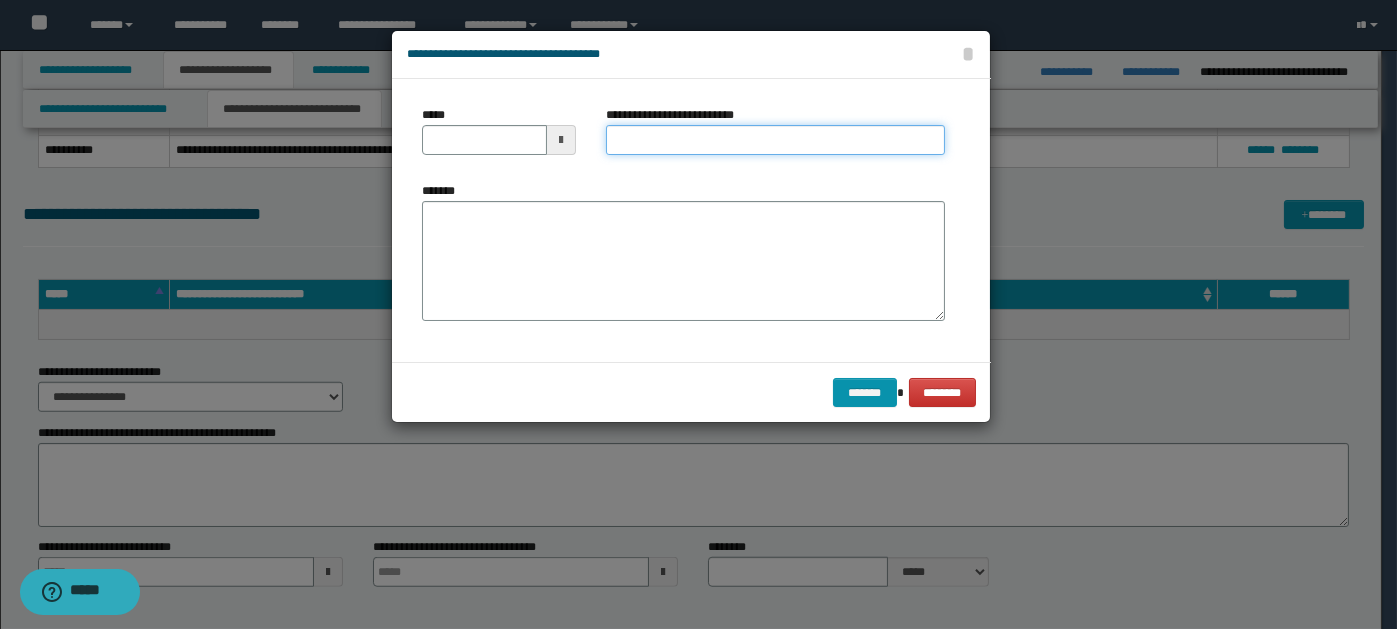paste on "**********" 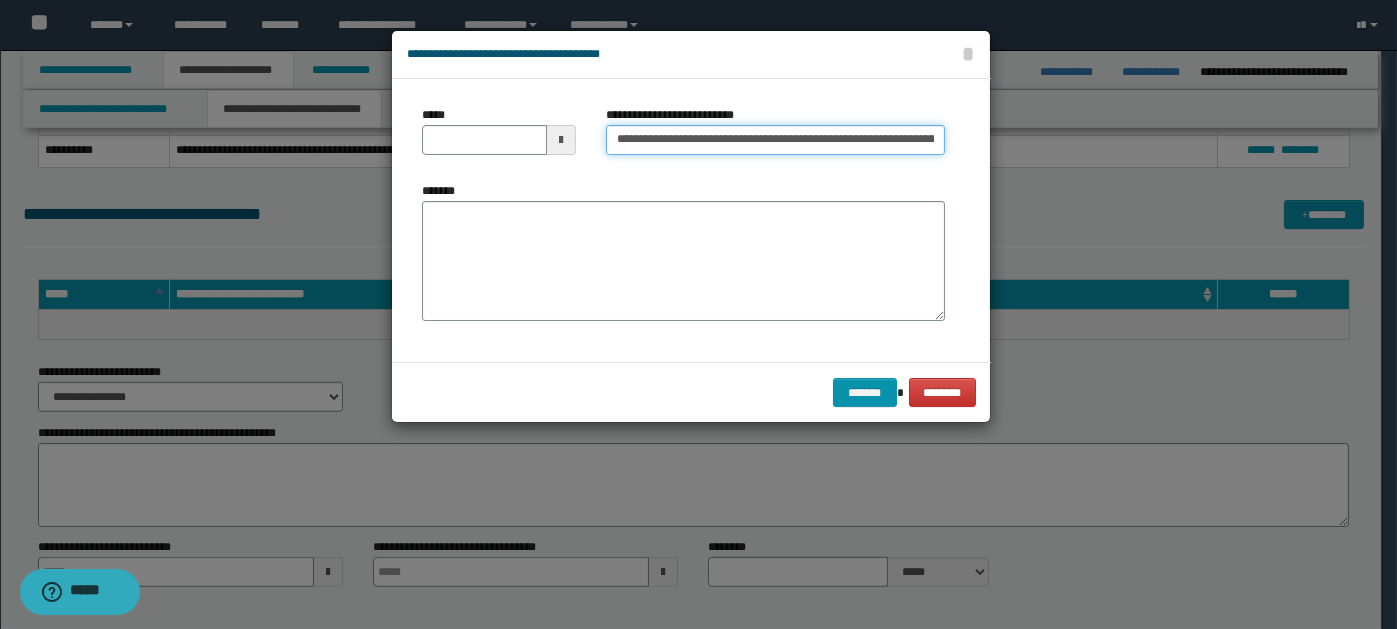 scroll, scrollTop: 0, scrollLeft: 375, axis: horizontal 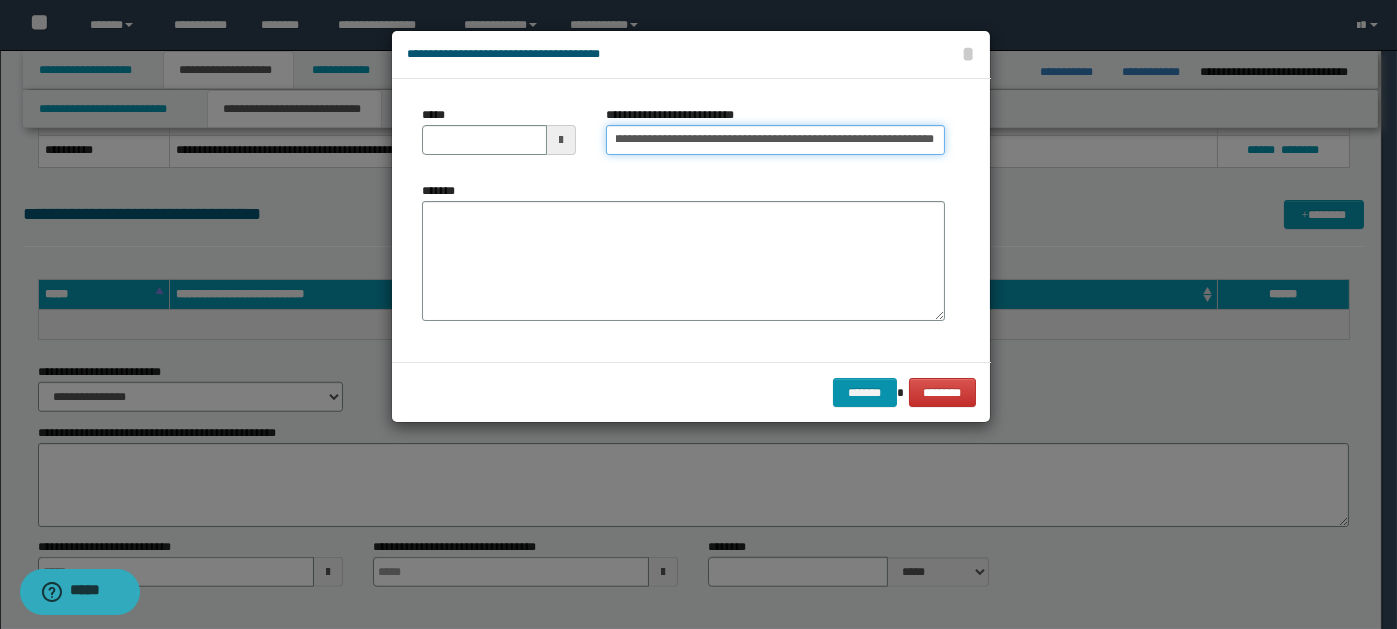 type on "**********" 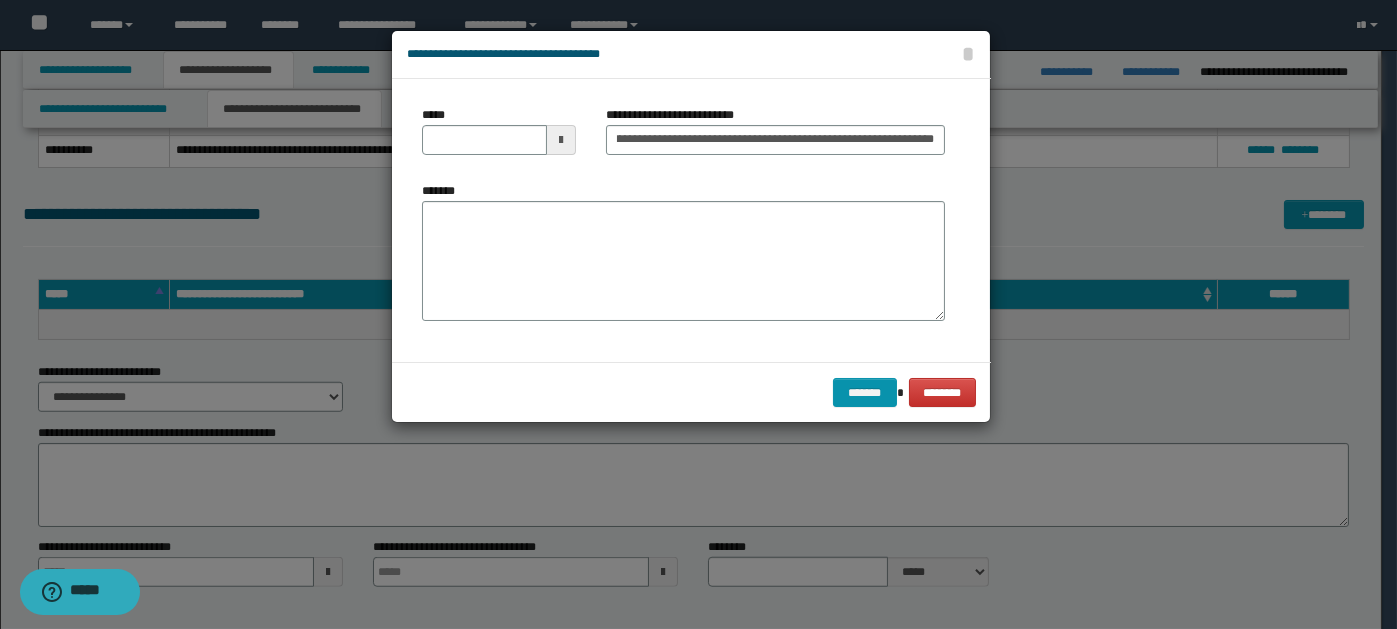 scroll, scrollTop: 0, scrollLeft: 0, axis: both 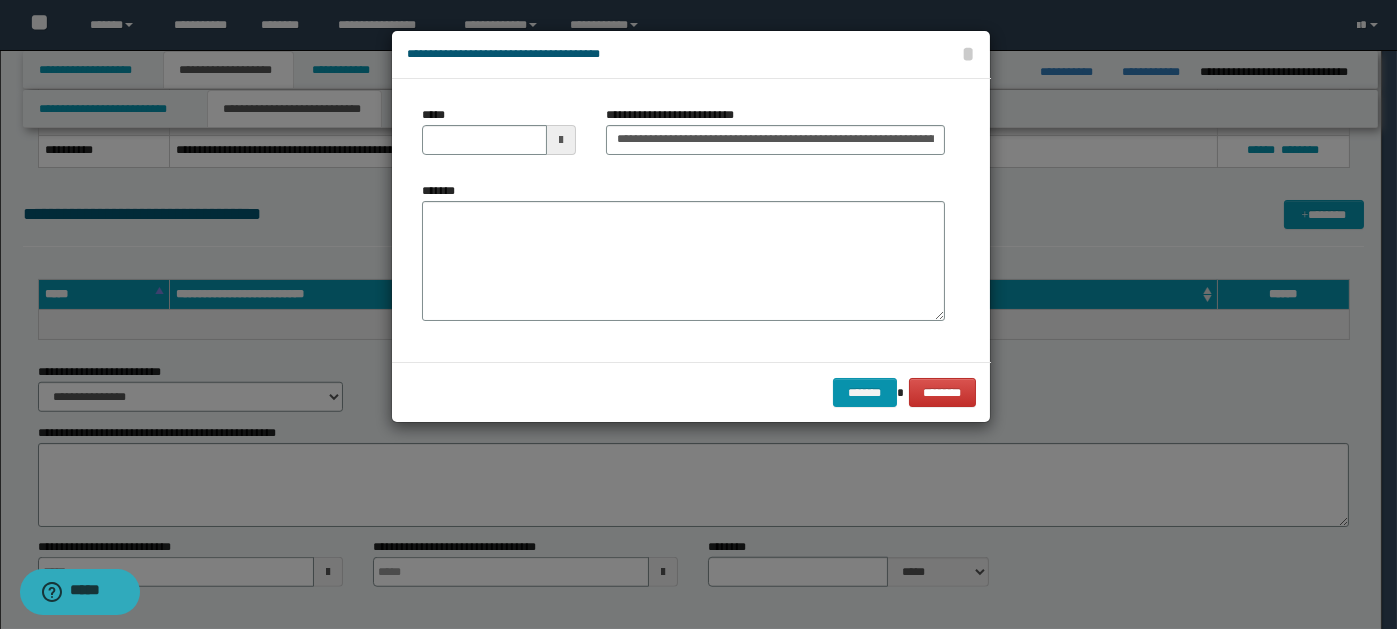 click at bounding box center (561, 140) 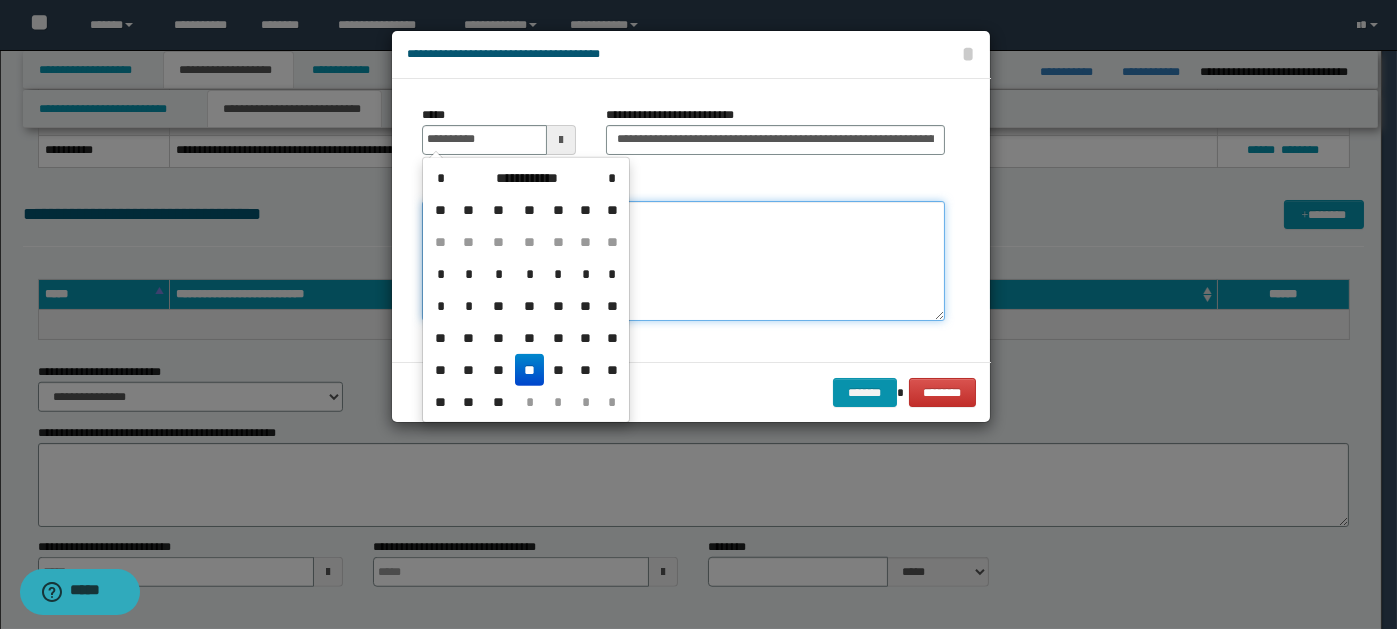 type on "**********" 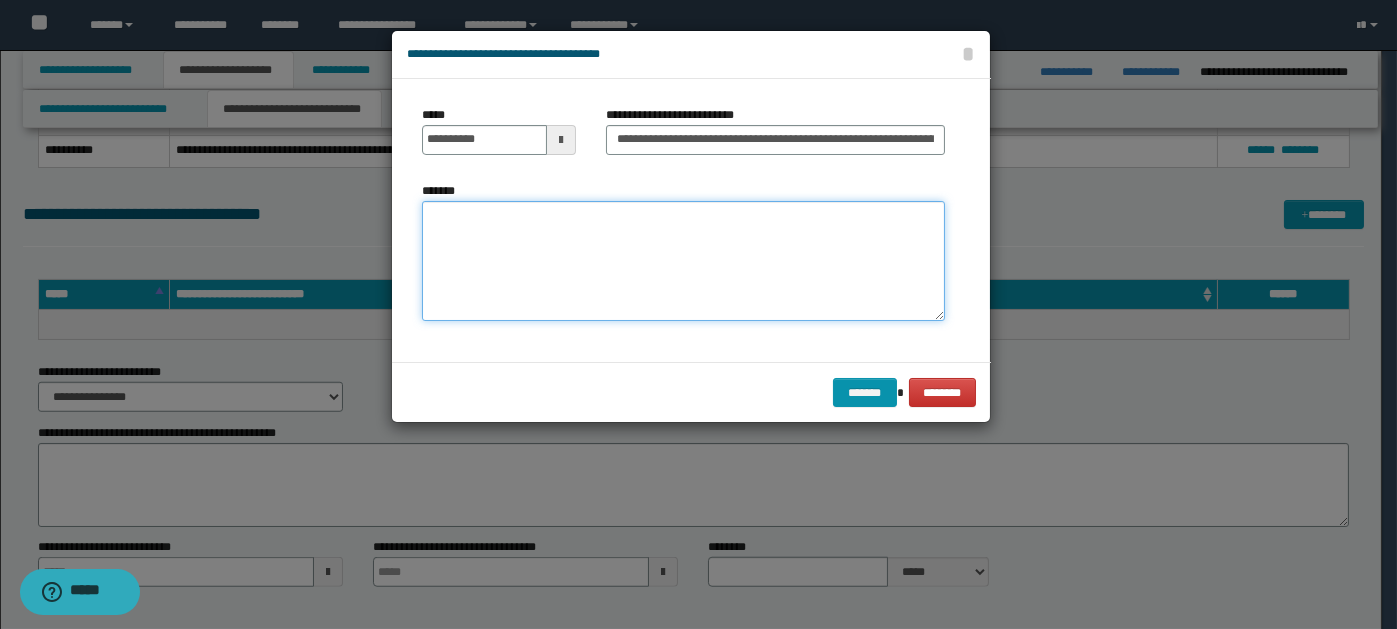 click on "*******" at bounding box center (683, 261) 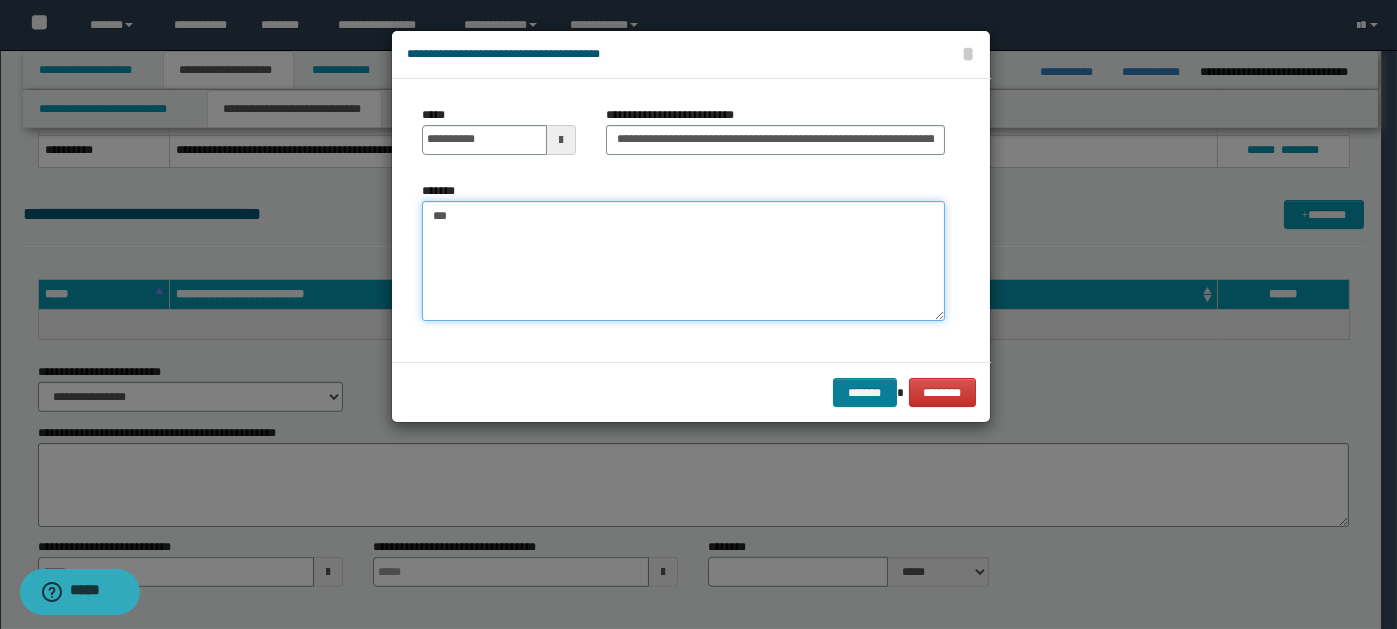 type on "***" 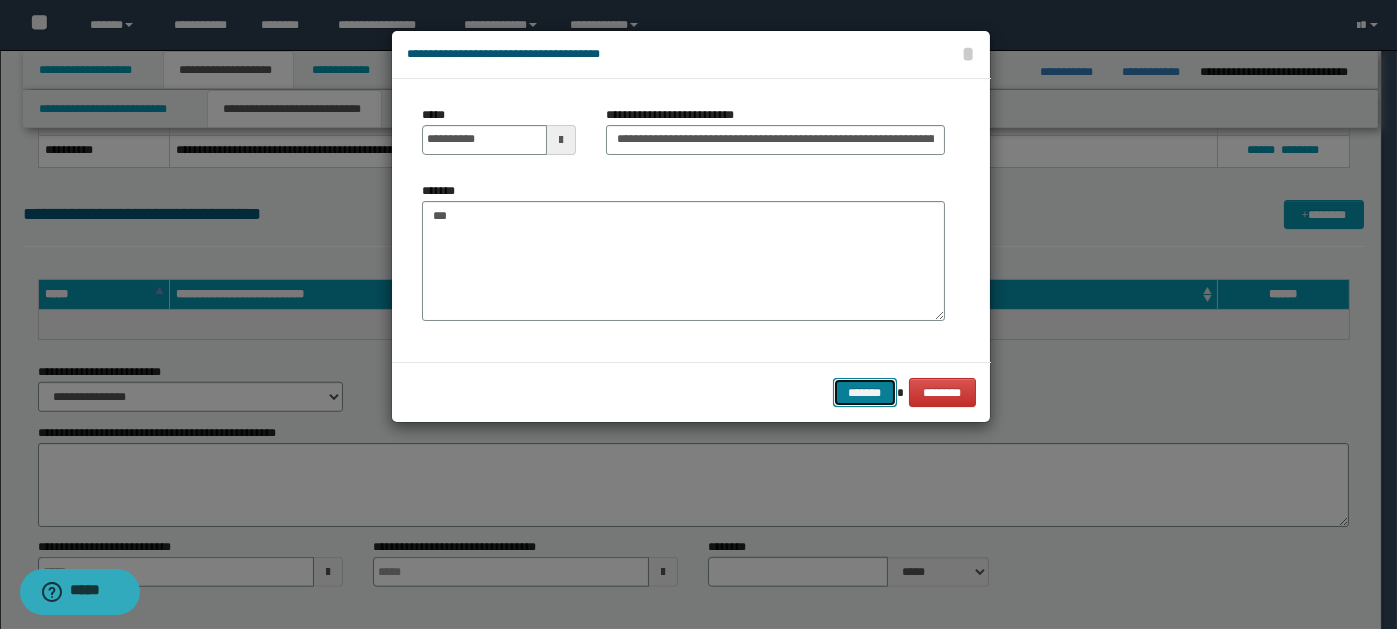 click on "*******" at bounding box center (865, 392) 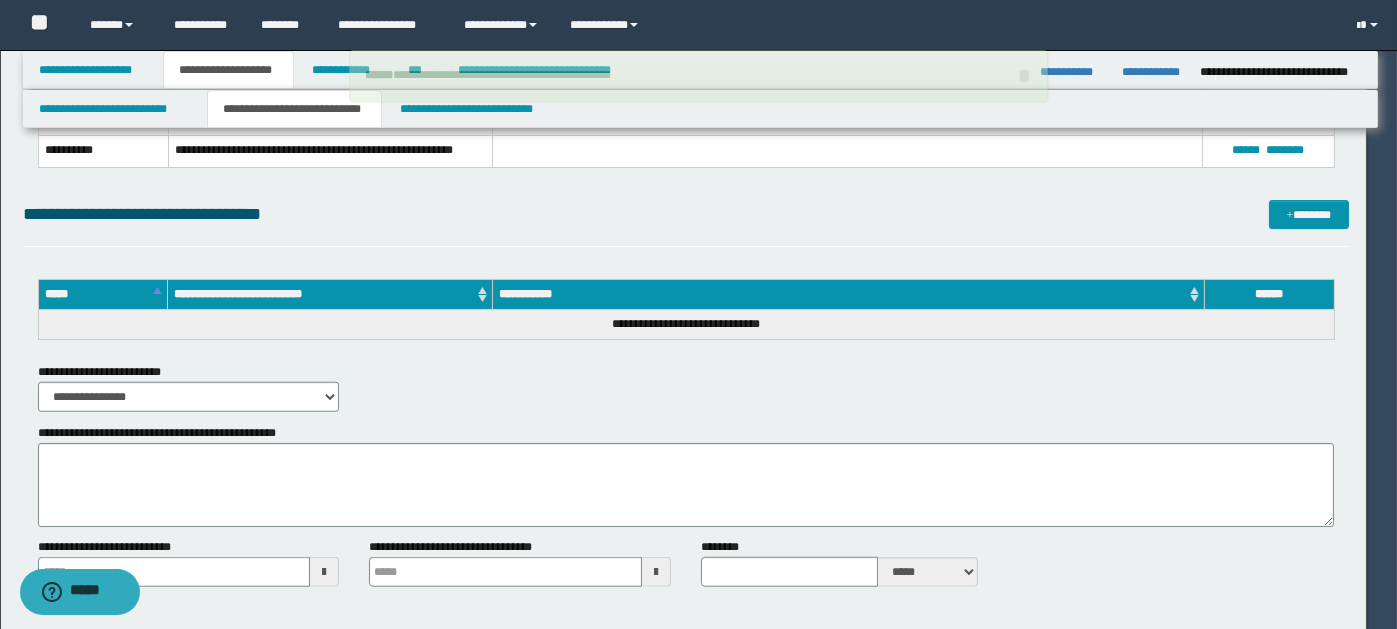 type 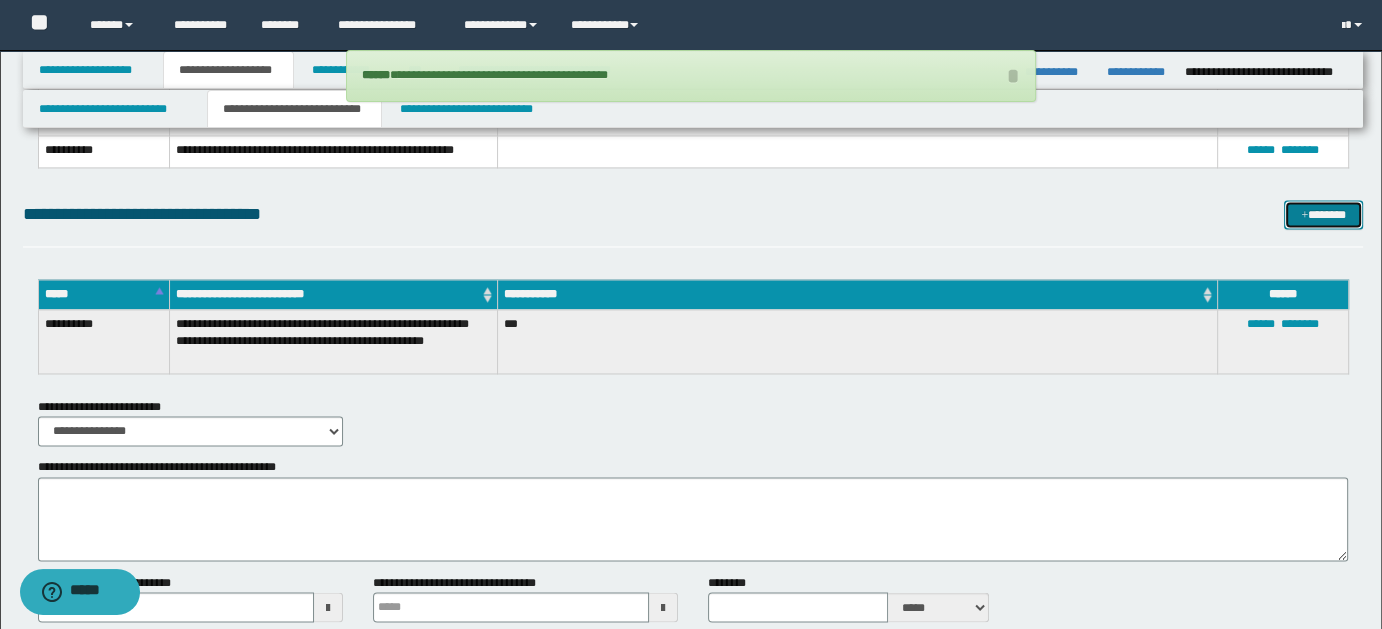 click on "*******" at bounding box center [1323, 214] 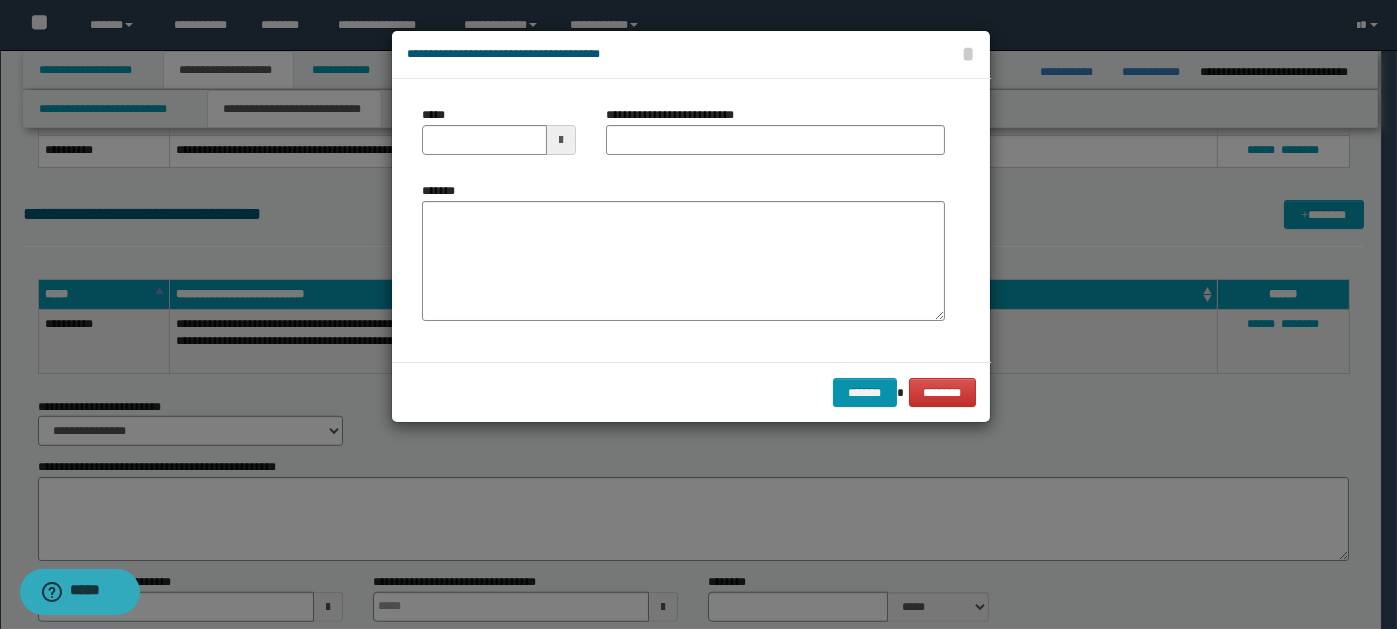 type 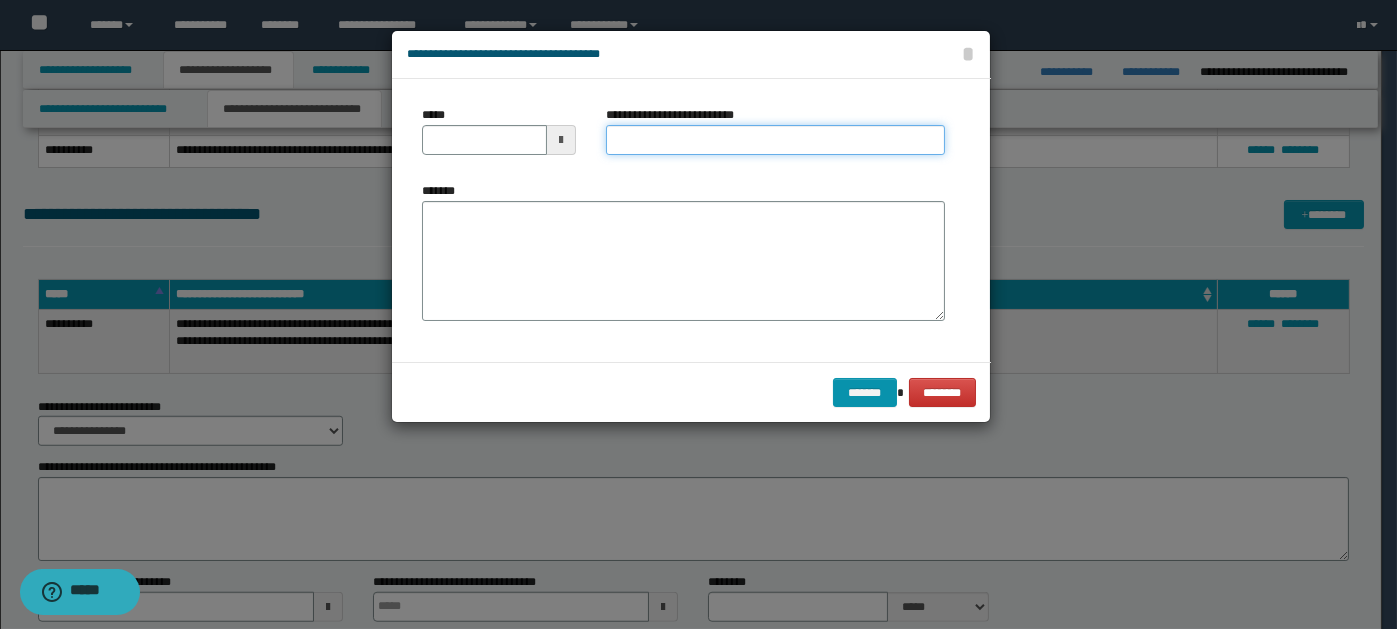 paste on "**********" 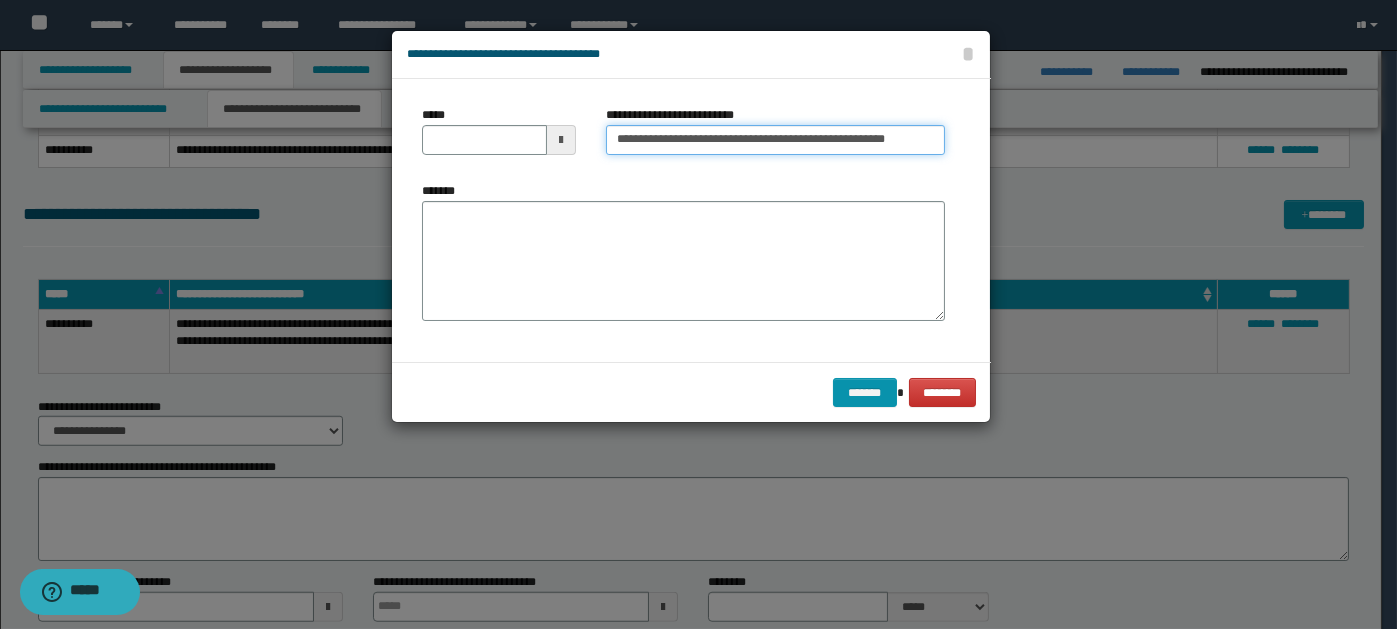 scroll, scrollTop: 0, scrollLeft: 24, axis: horizontal 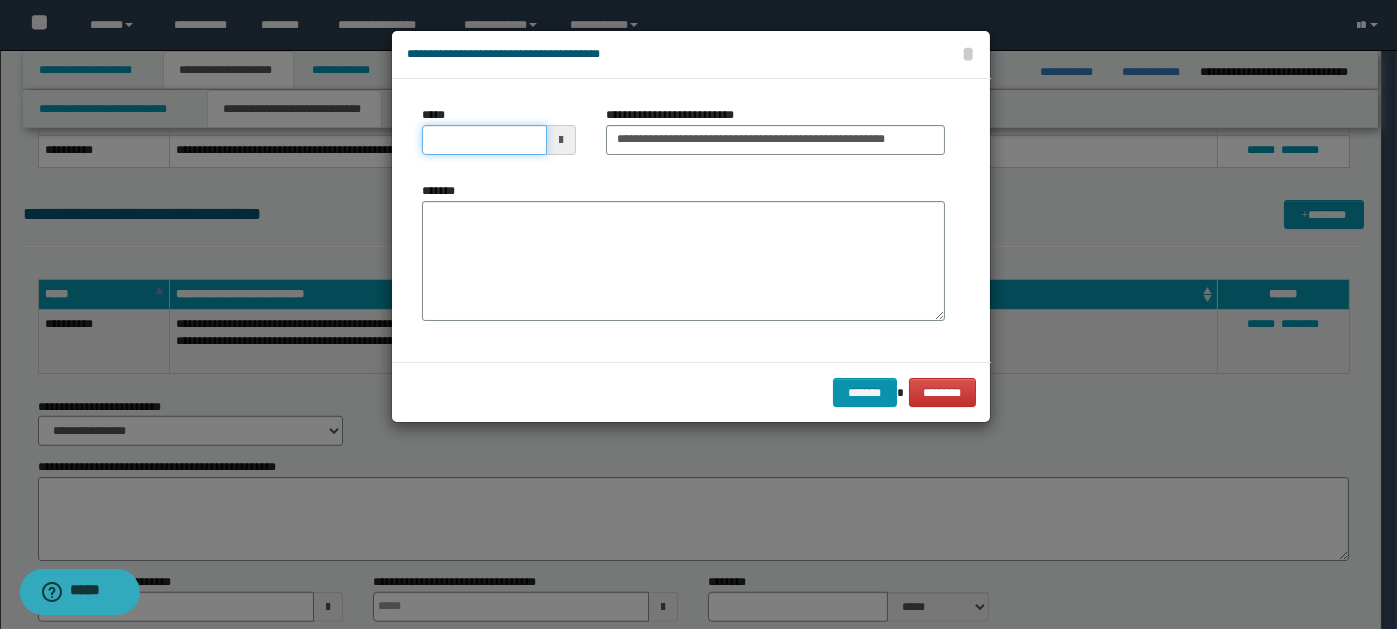 click on "*****" at bounding box center [484, 140] 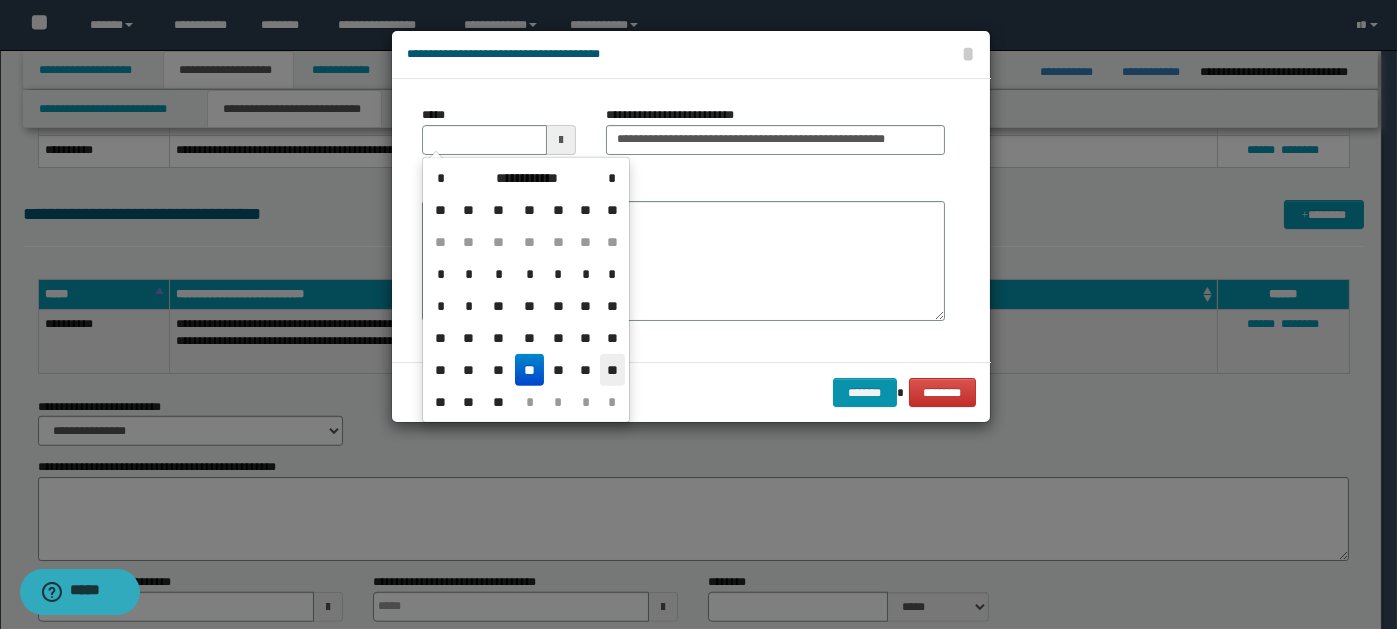 click on "**" at bounding box center (612, 370) 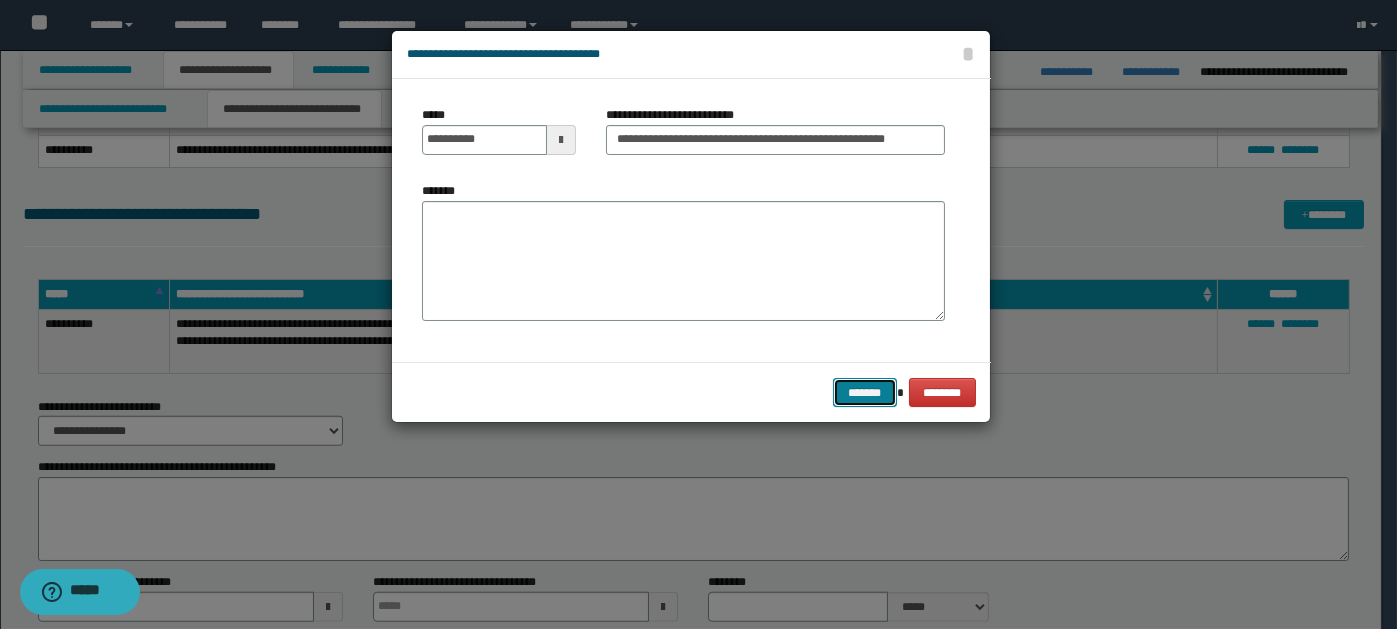 click on "*******" at bounding box center [865, 392] 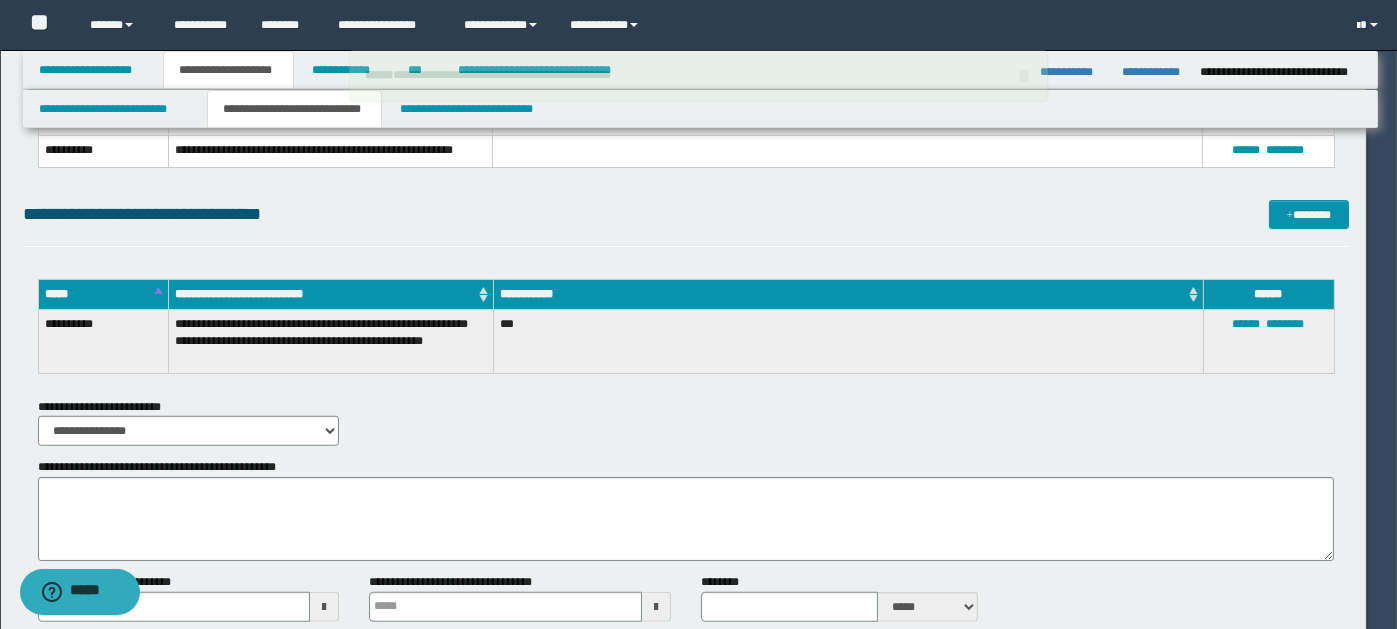 type 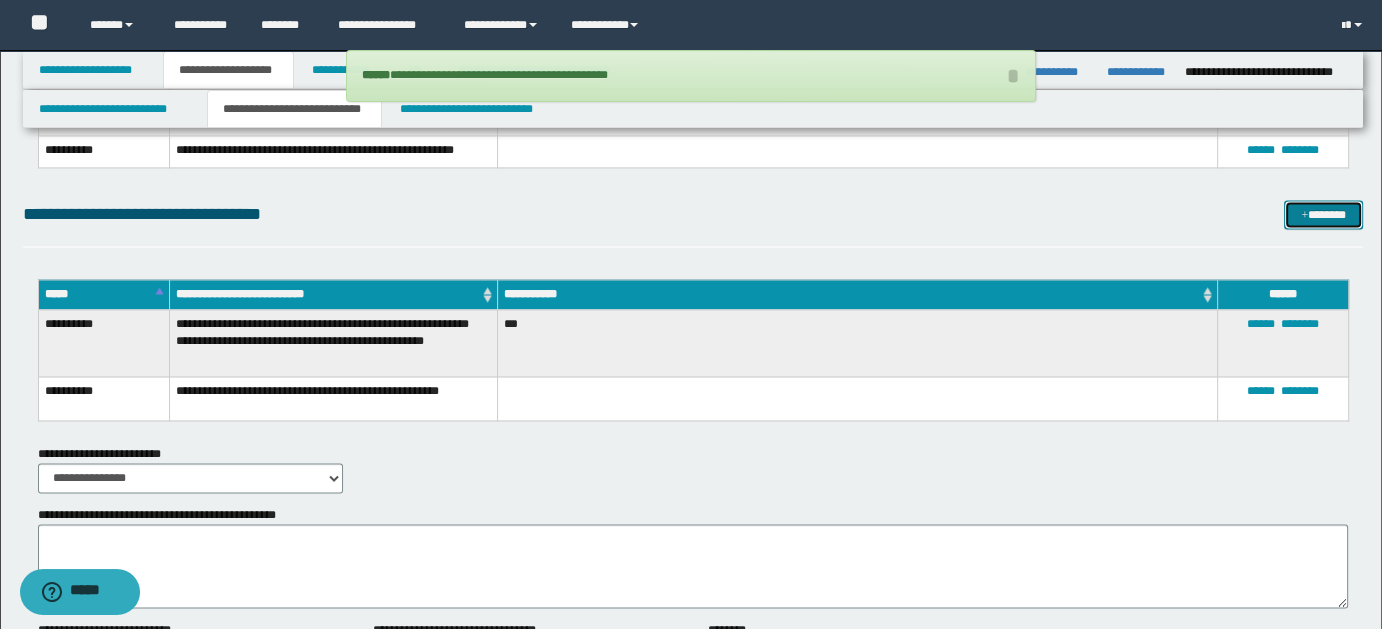 click on "*******" at bounding box center (1323, 214) 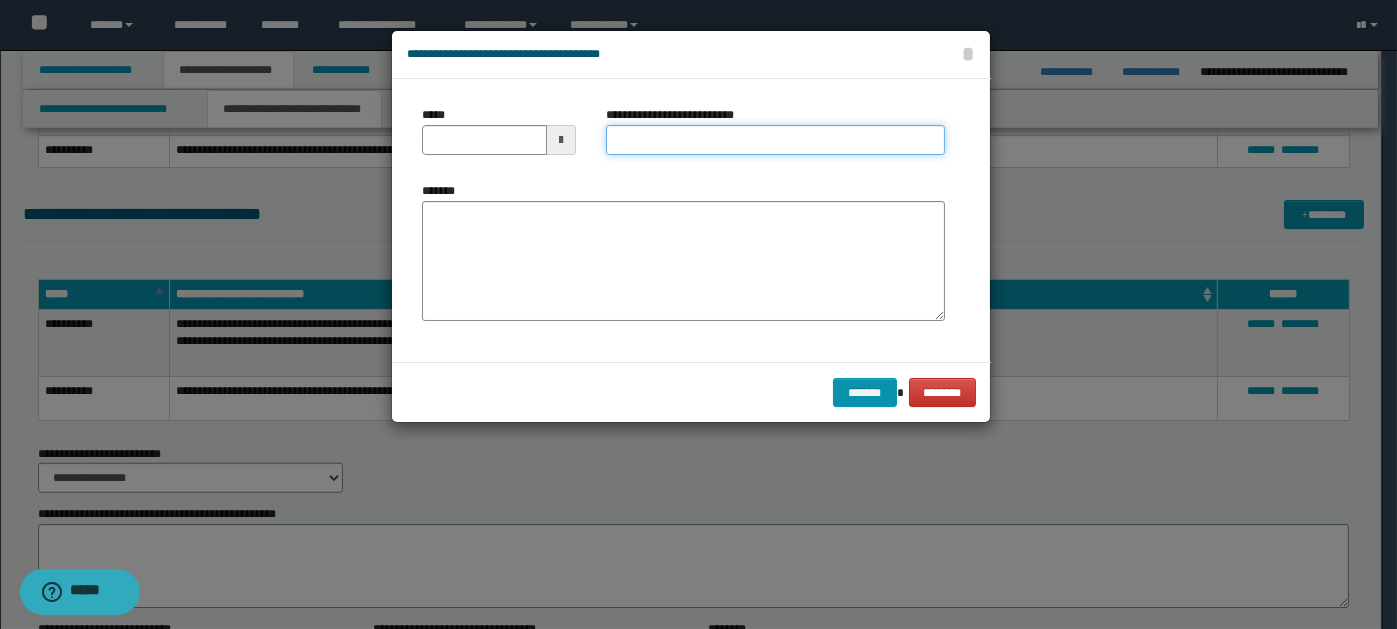 paste on "**********" 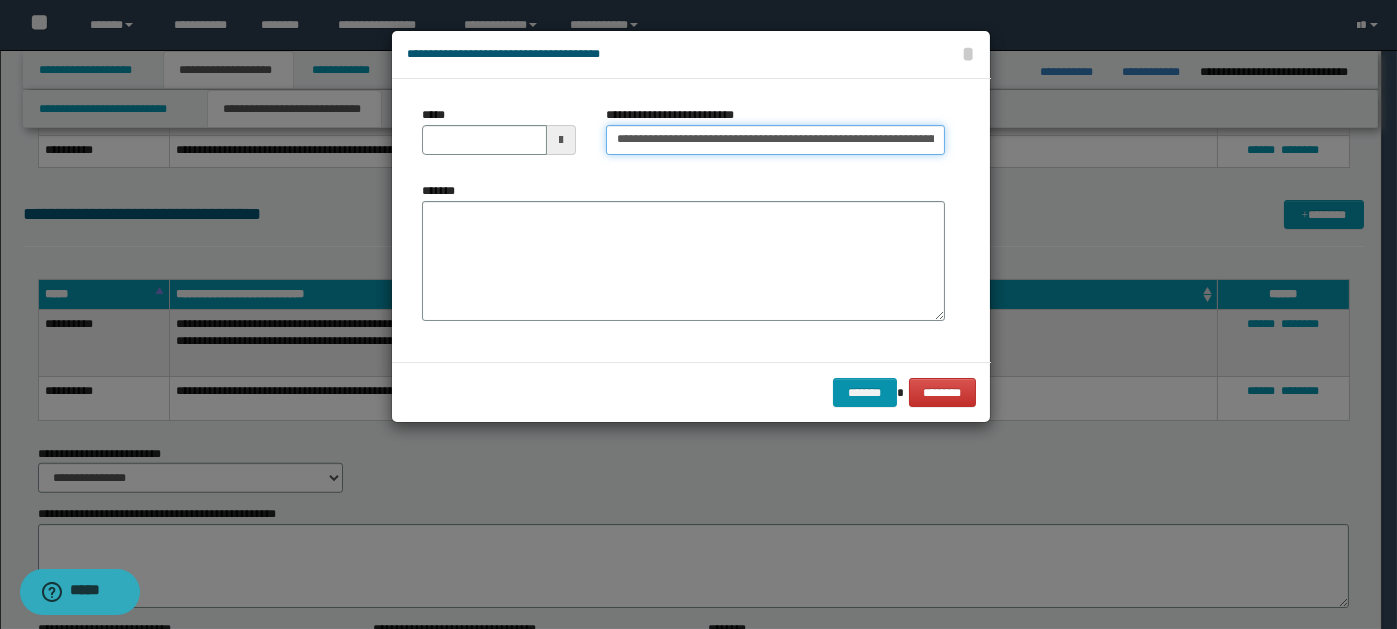 scroll, scrollTop: 0, scrollLeft: 283, axis: horizontal 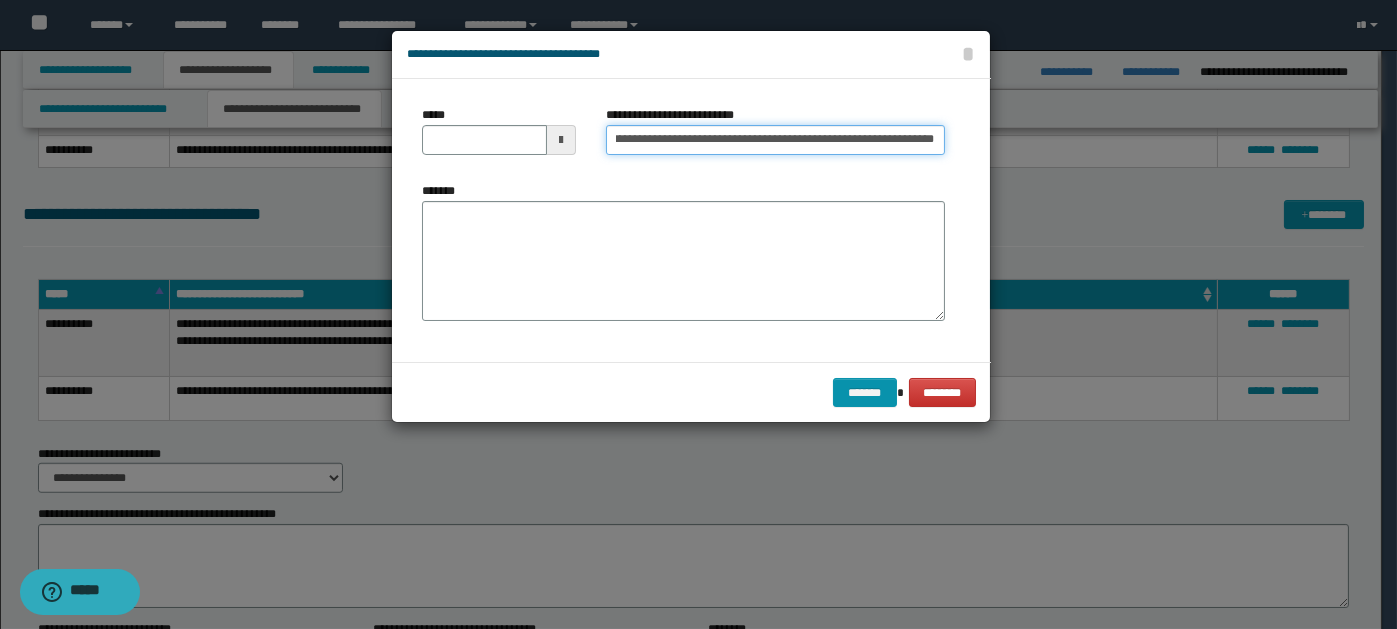 type on "**********" 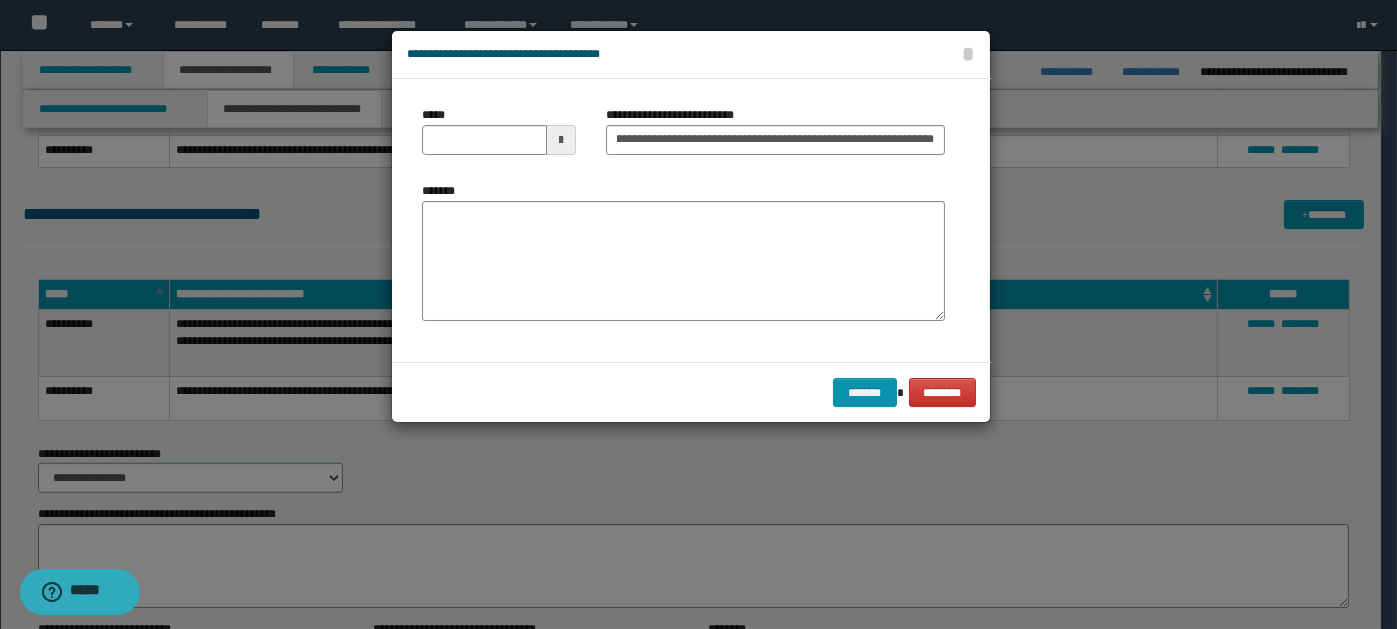 click at bounding box center [561, 140] 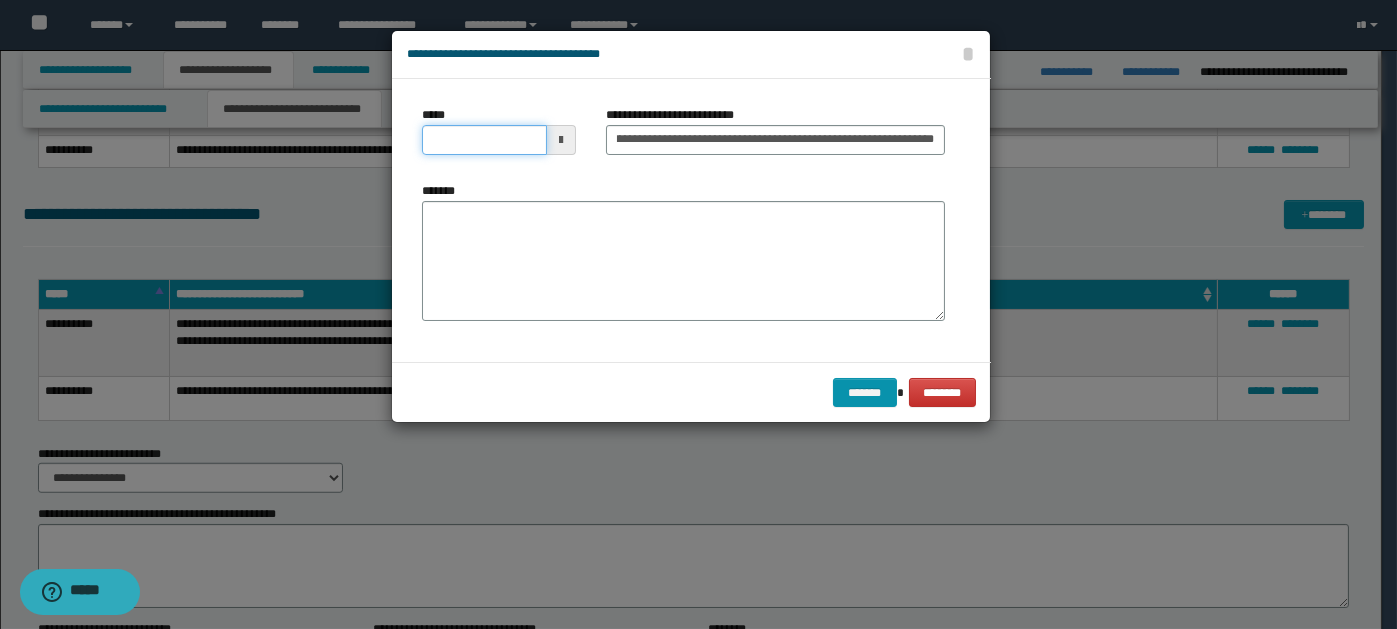 scroll, scrollTop: 0, scrollLeft: 0, axis: both 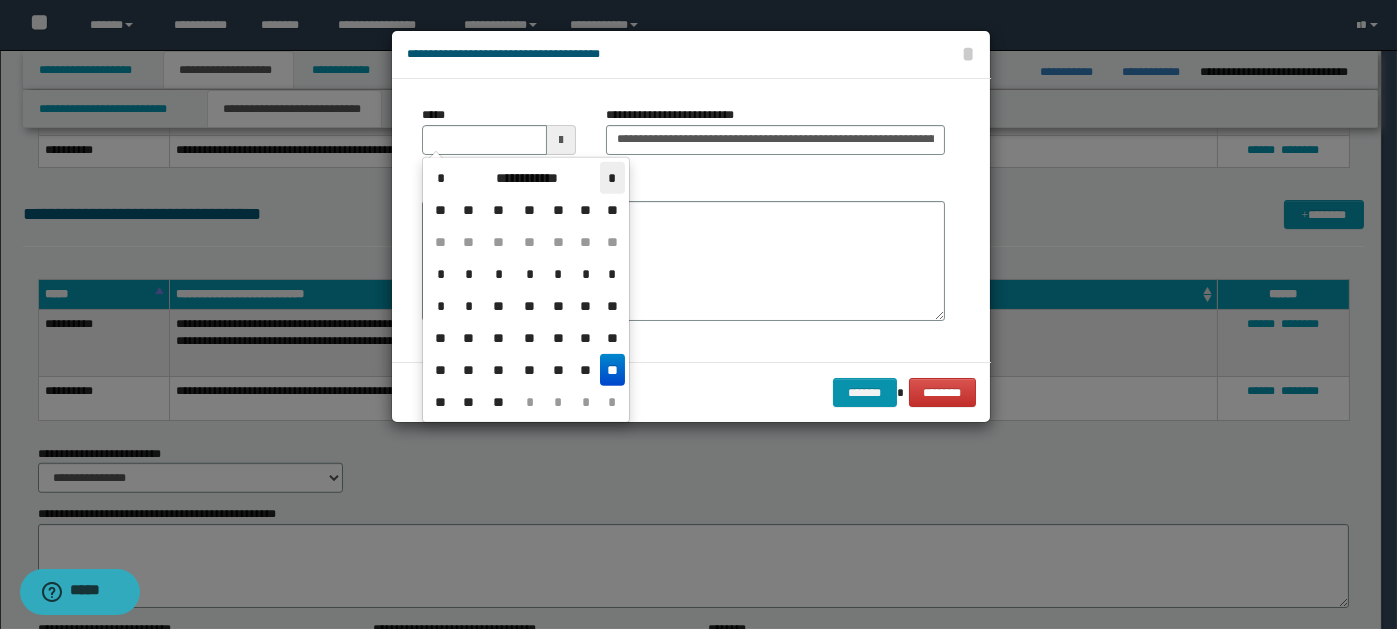 click on "*" at bounding box center (612, 178) 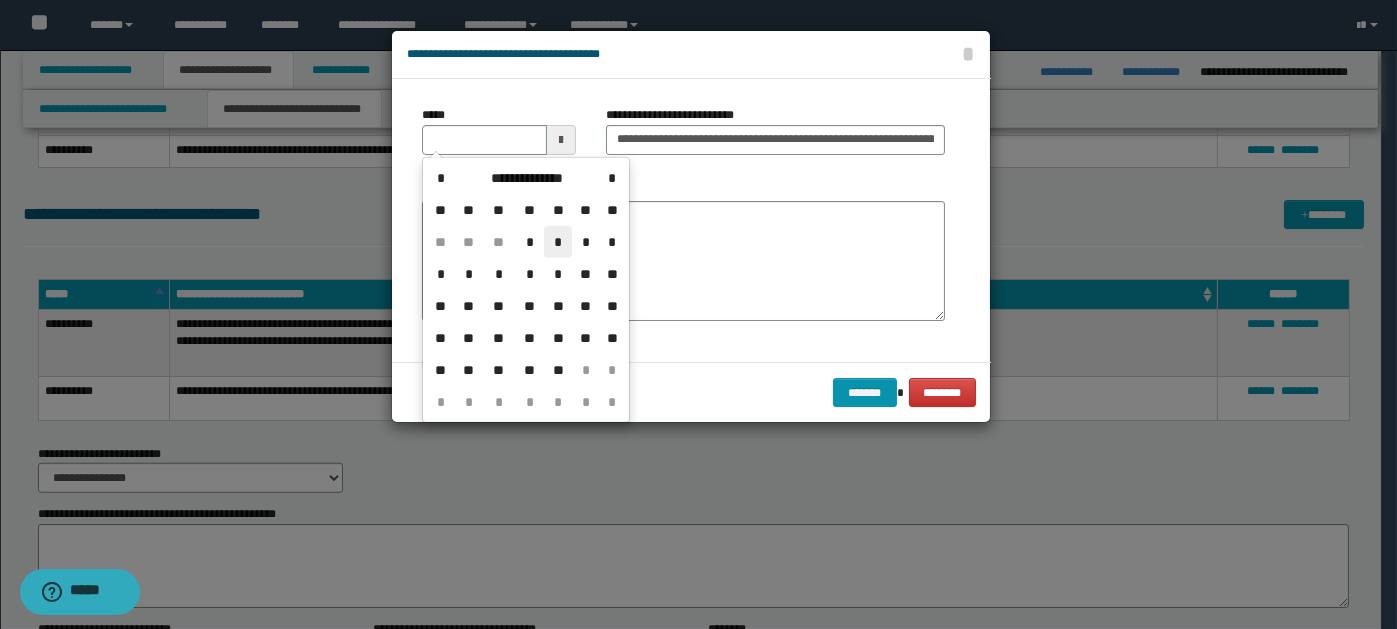 click on "*" at bounding box center (558, 242) 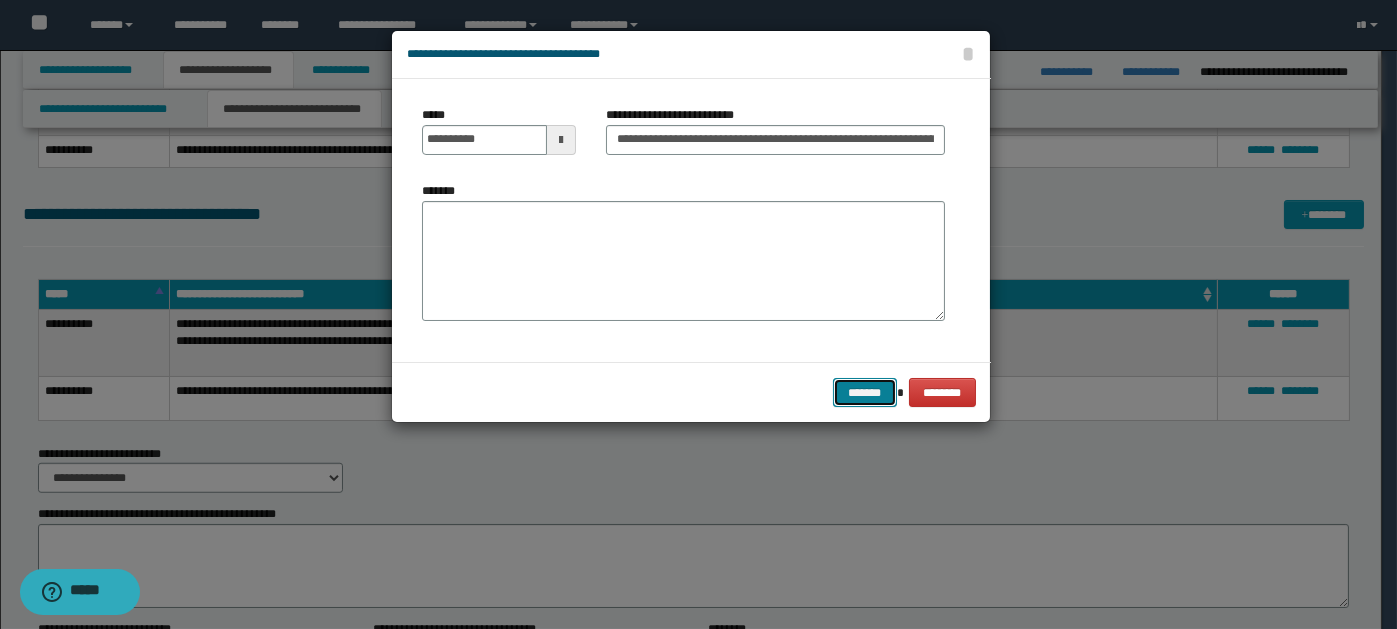 click on "*******" at bounding box center (865, 392) 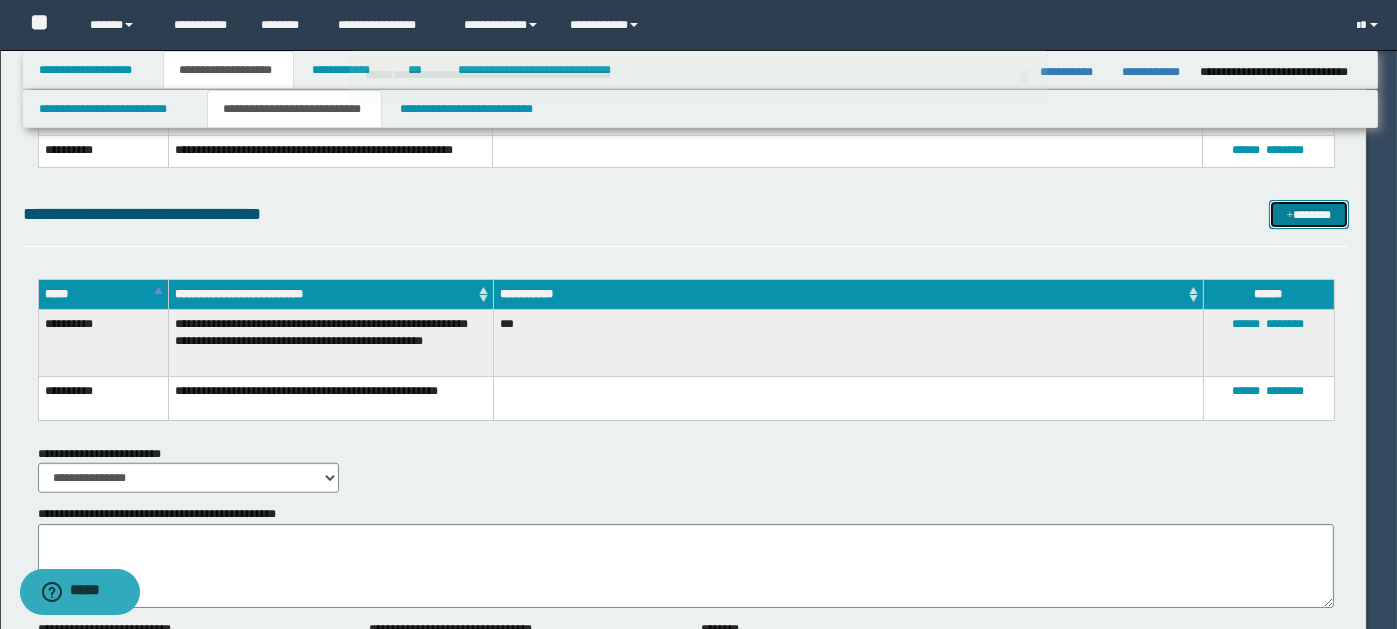 type 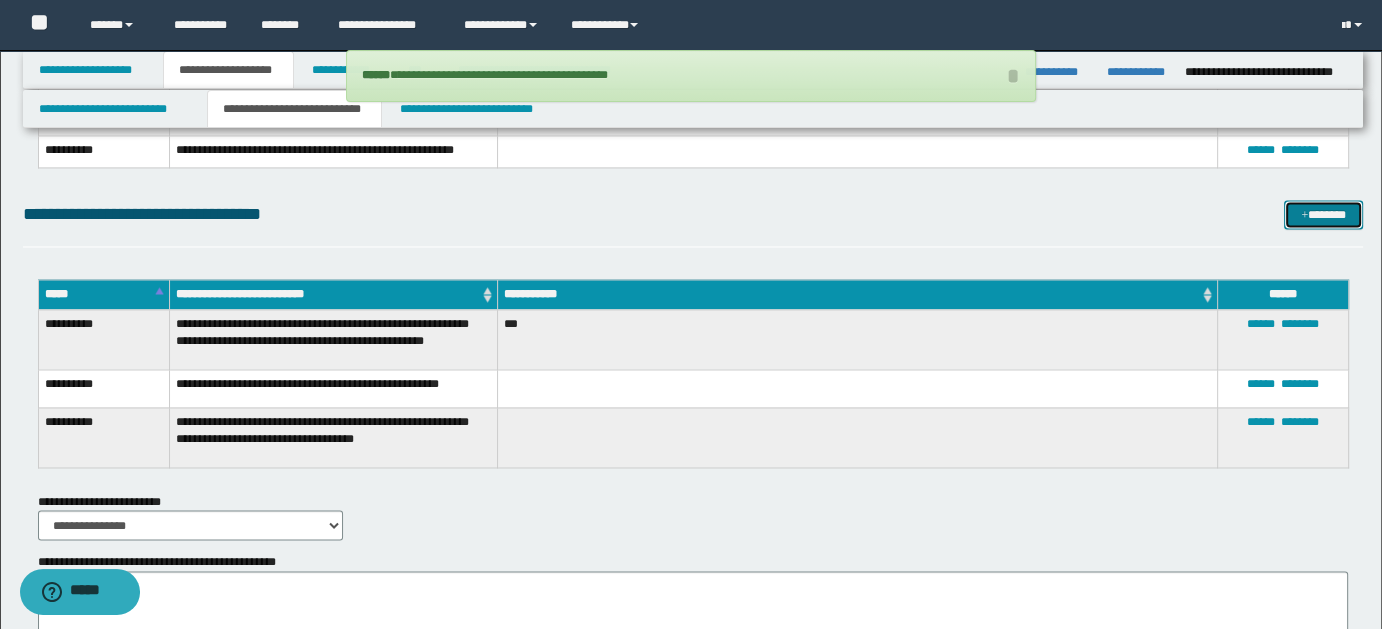 click on "*******" at bounding box center [1323, 214] 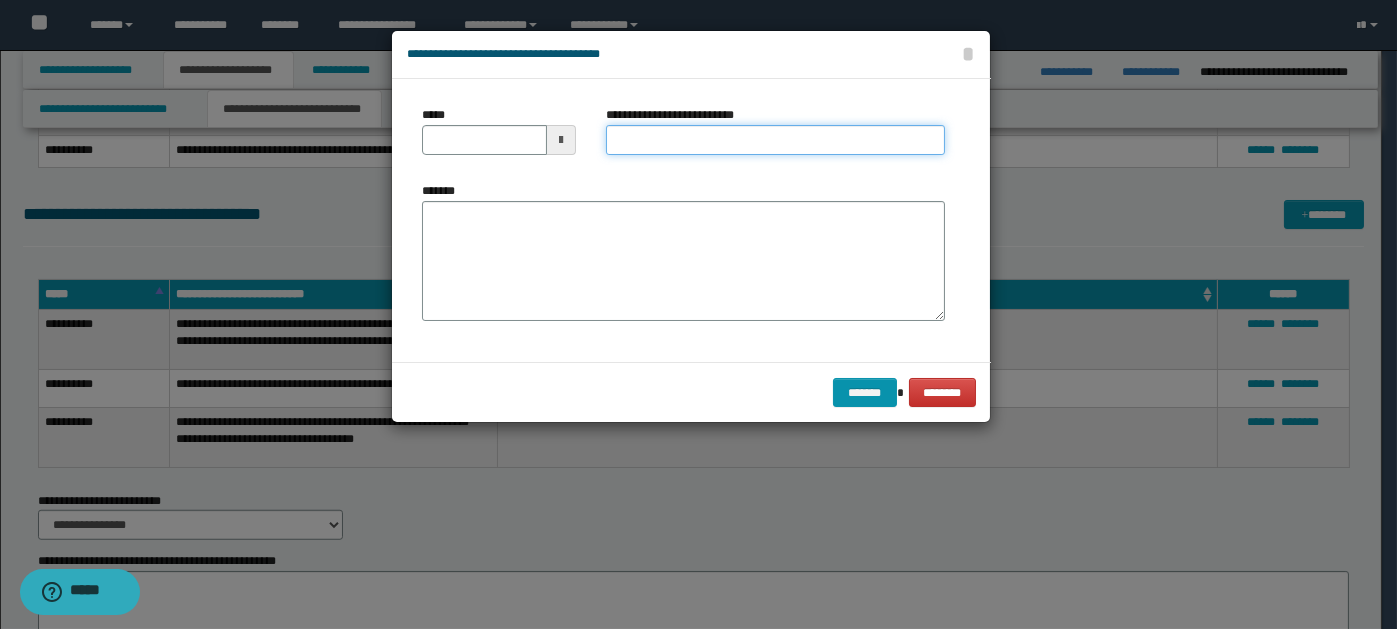 paste on "**********" 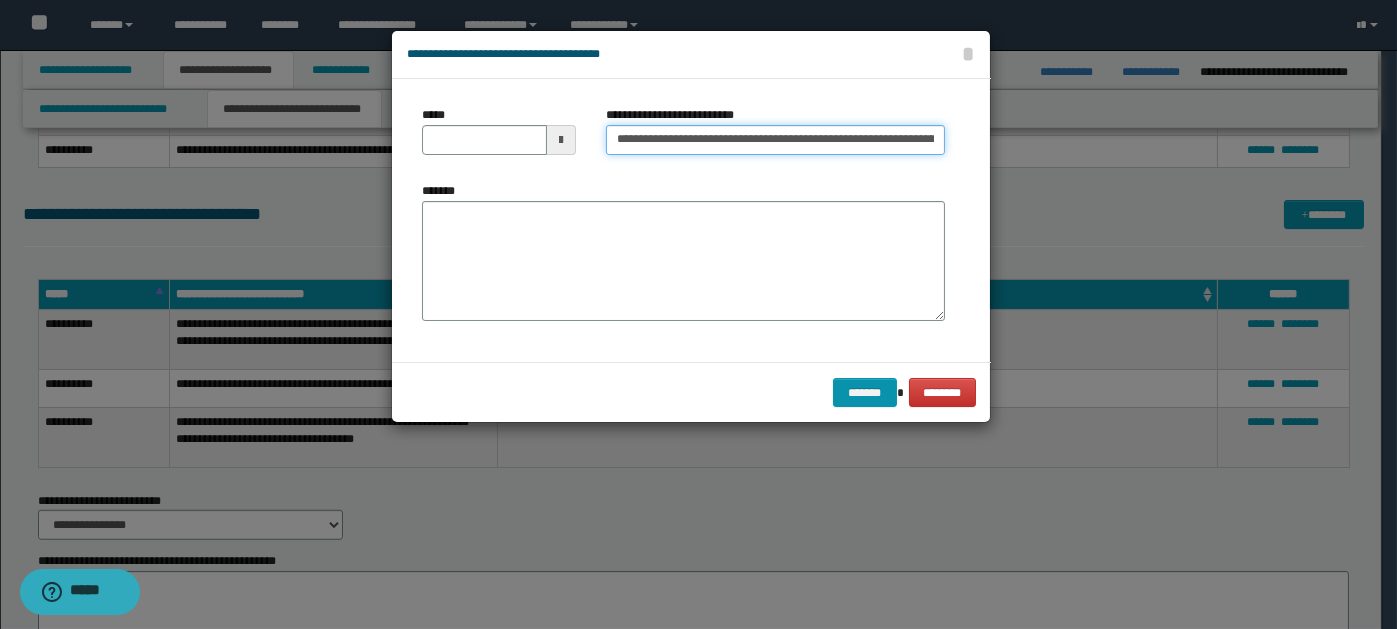 scroll, scrollTop: 0, scrollLeft: 516, axis: horizontal 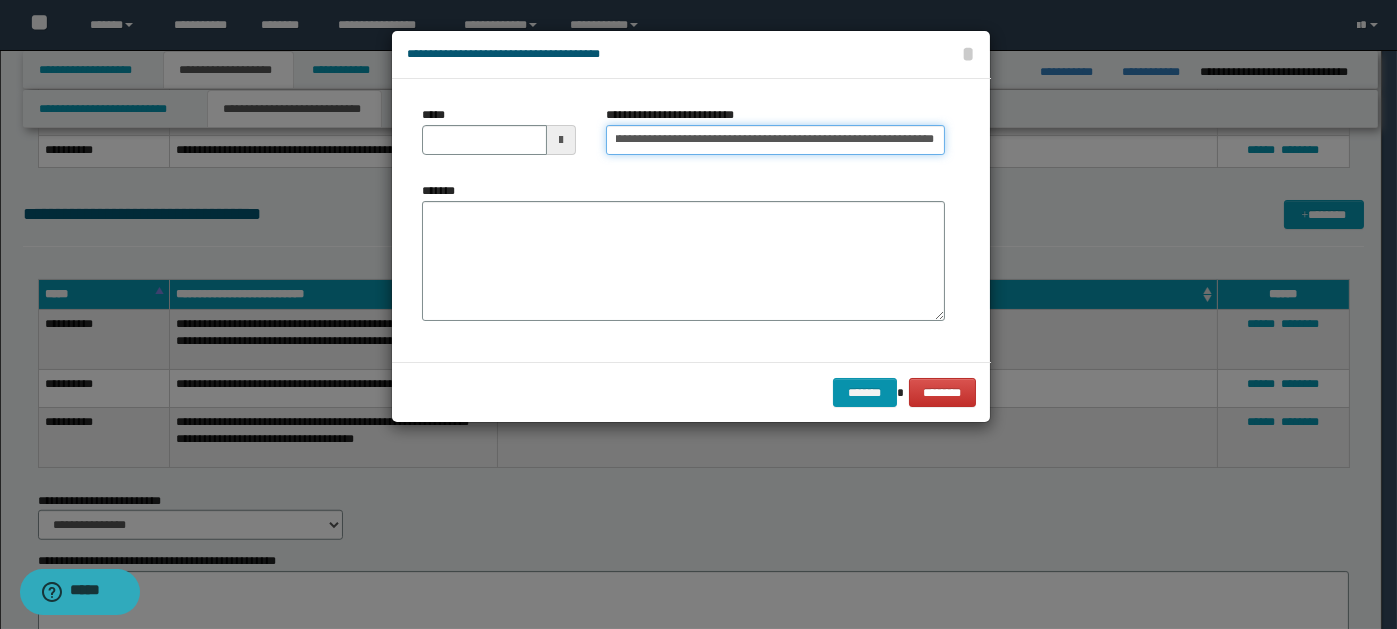 type on "**********" 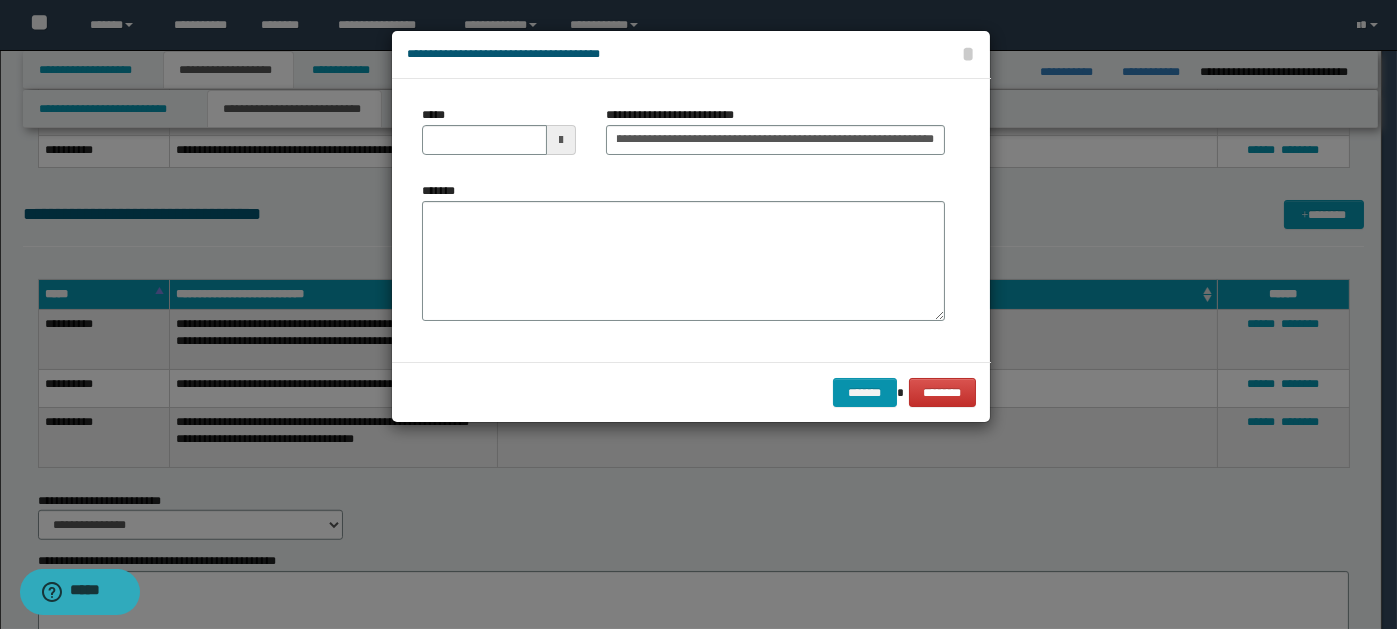 click at bounding box center (561, 140) 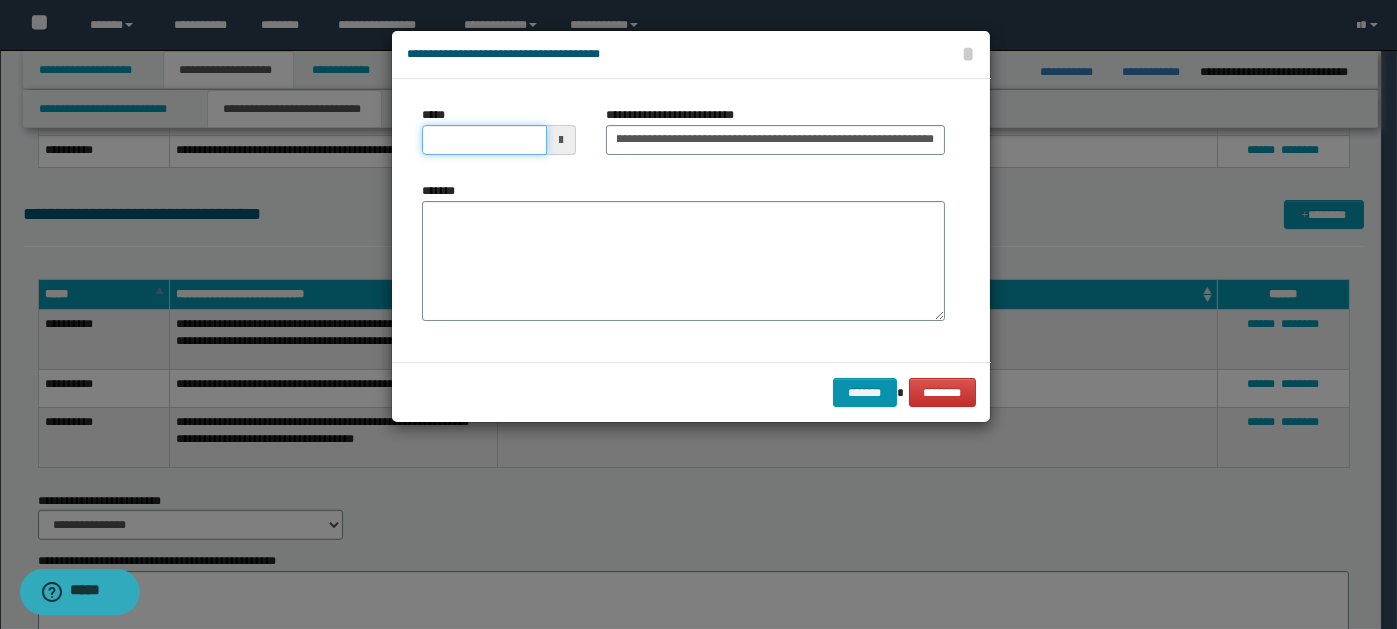 scroll, scrollTop: 0, scrollLeft: 0, axis: both 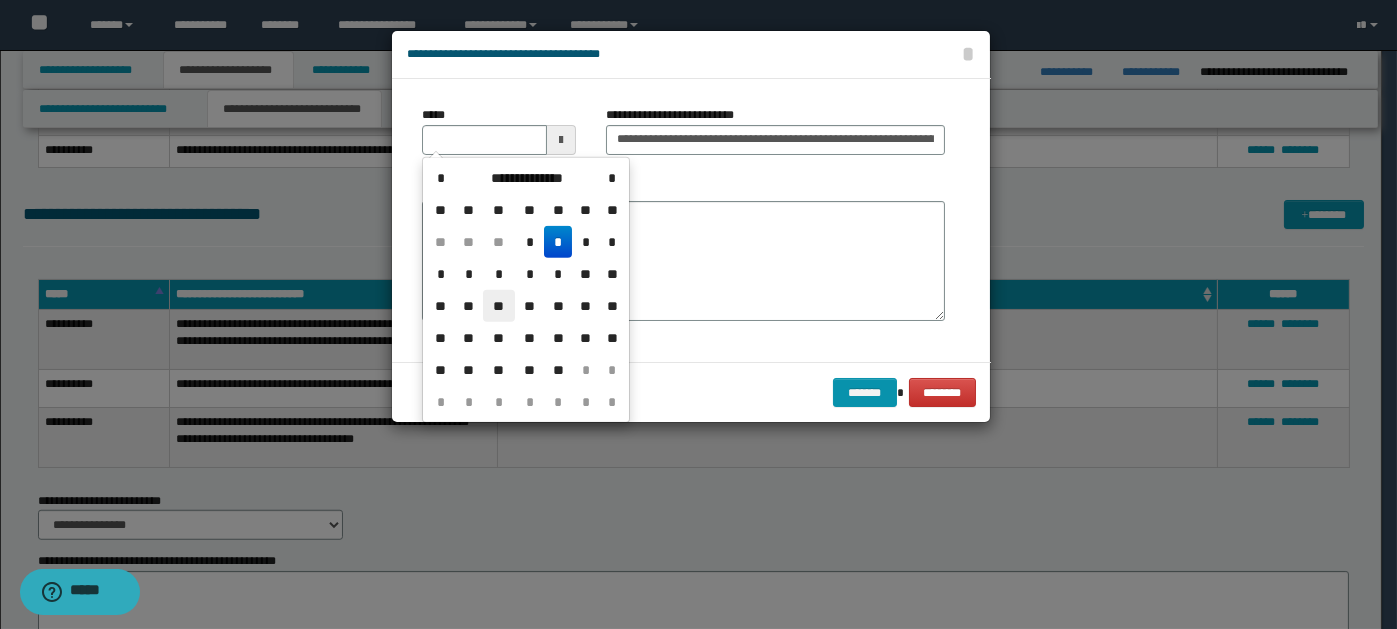 click on "**" at bounding box center (499, 306) 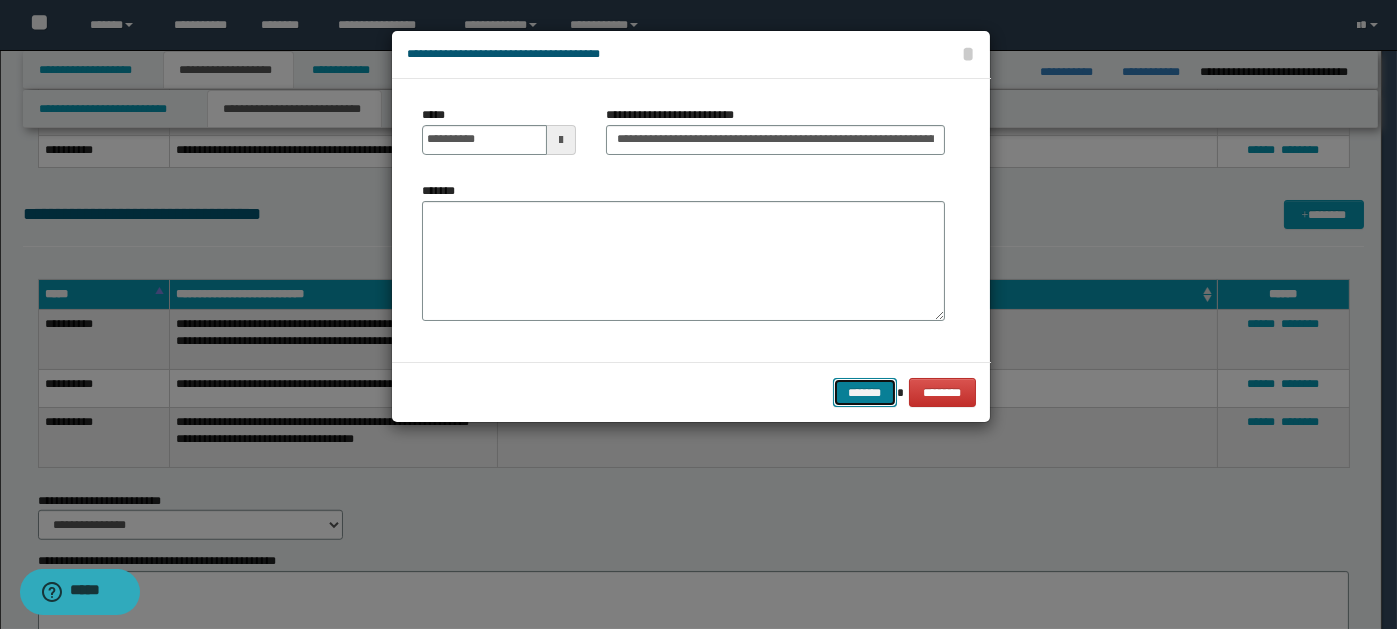 click on "*******" at bounding box center (865, 392) 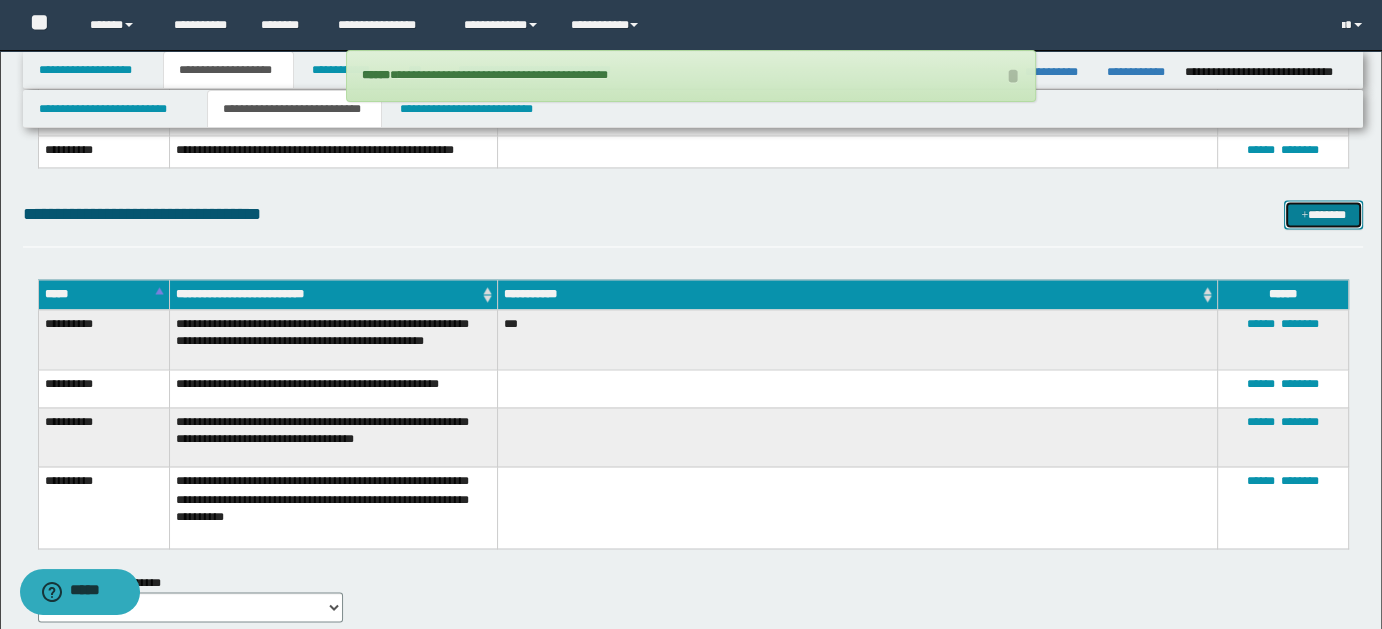 click on "*******" at bounding box center (1323, 214) 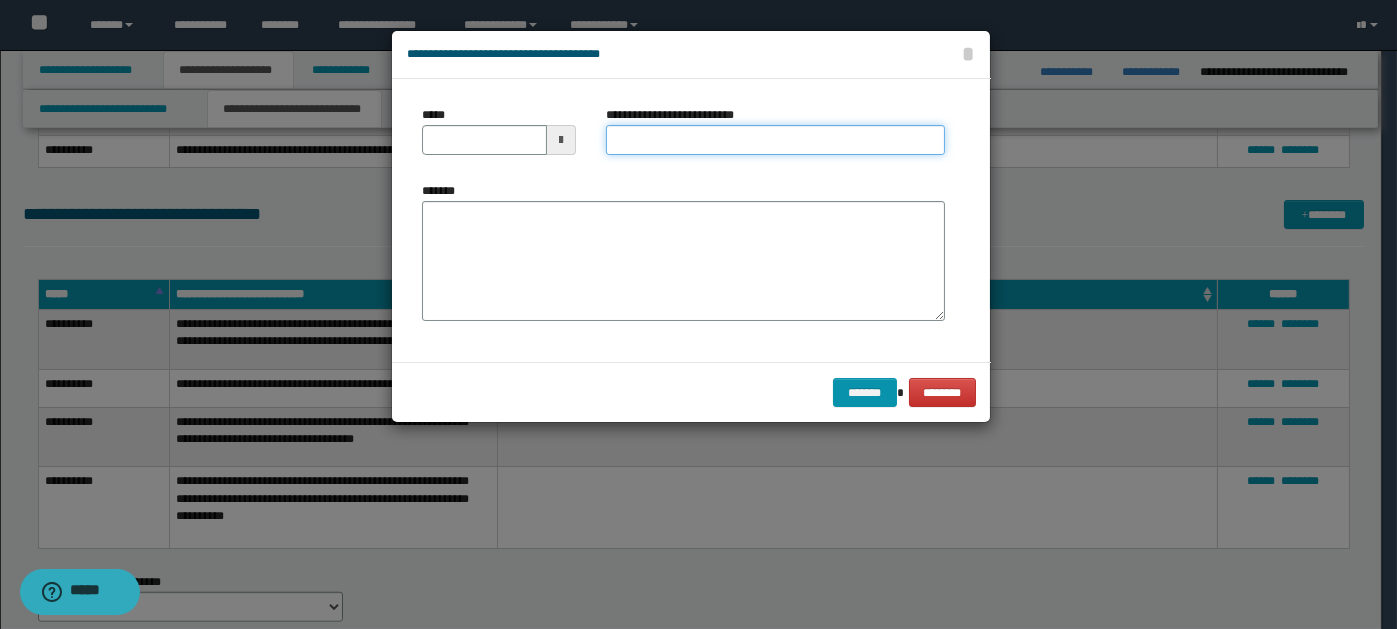 paste on "**********" 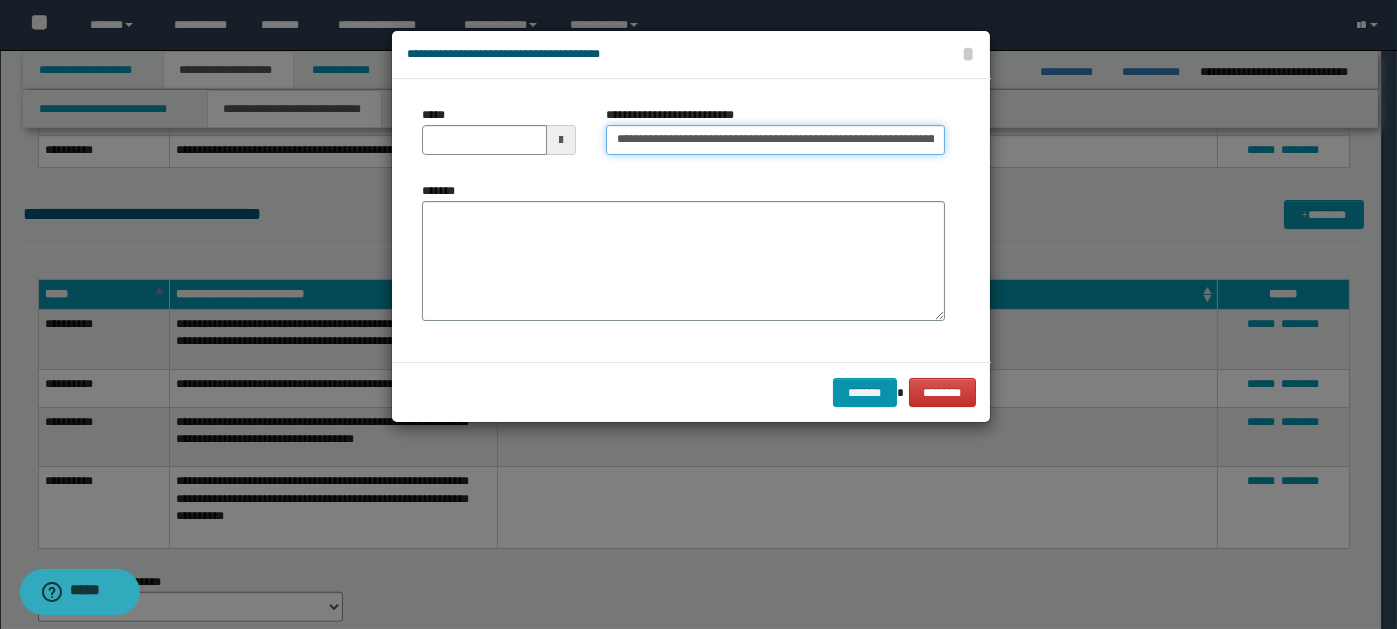 scroll, scrollTop: 0, scrollLeft: 373, axis: horizontal 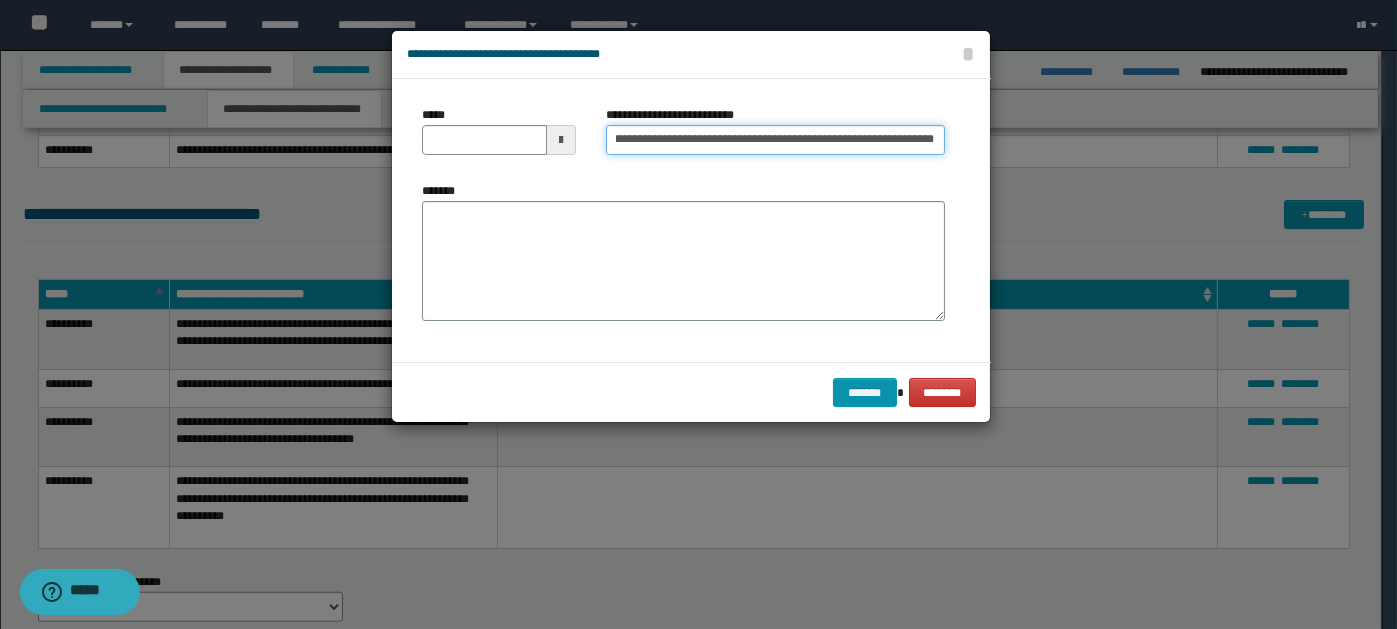 type on "**********" 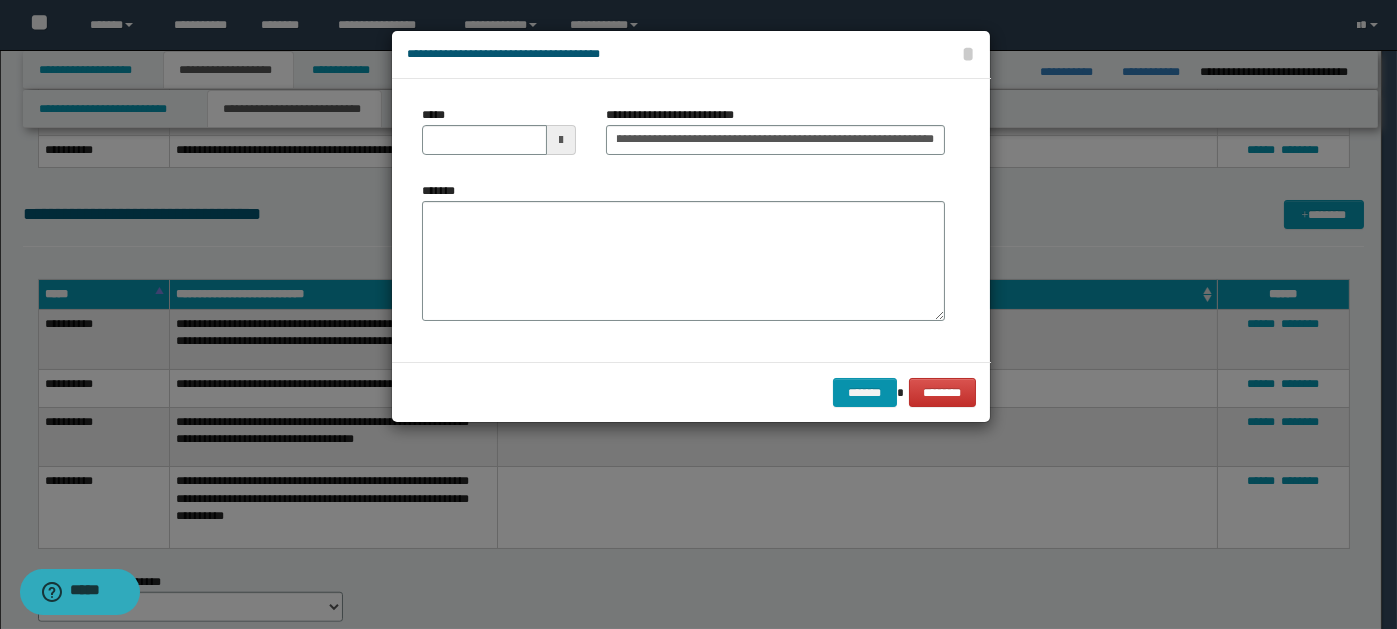 click at bounding box center (561, 140) 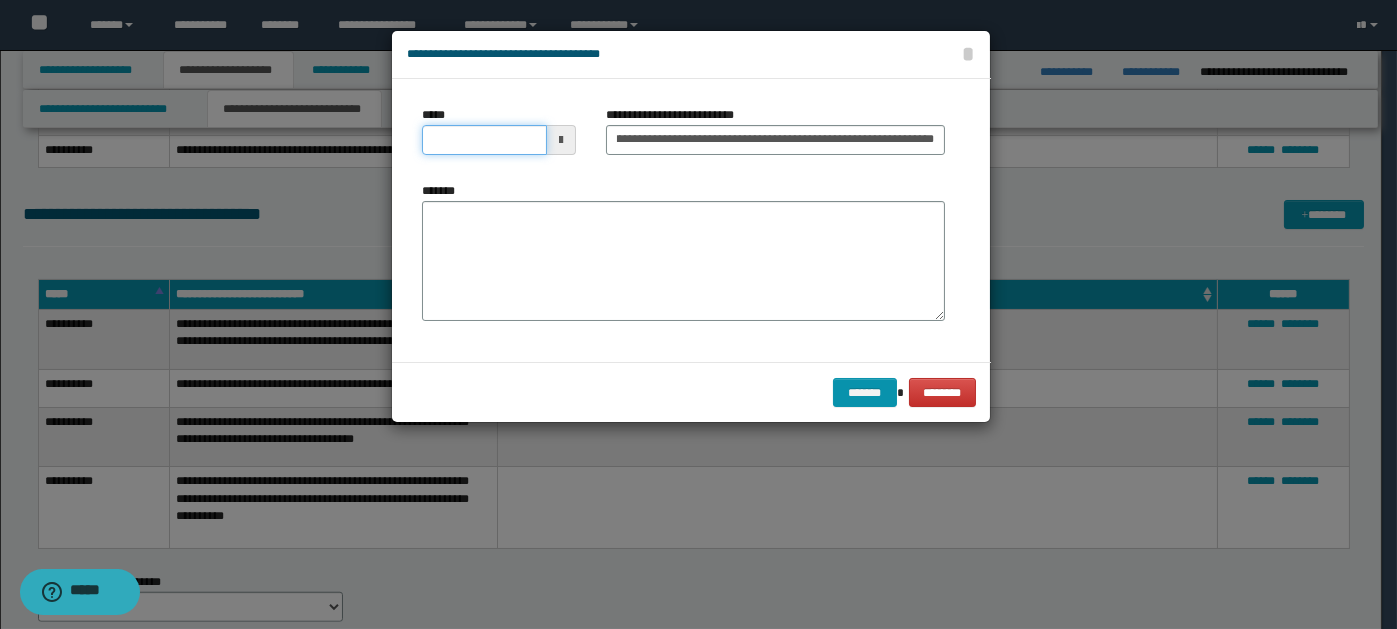 scroll, scrollTop: 0, scrollLeft: 0, axis: both 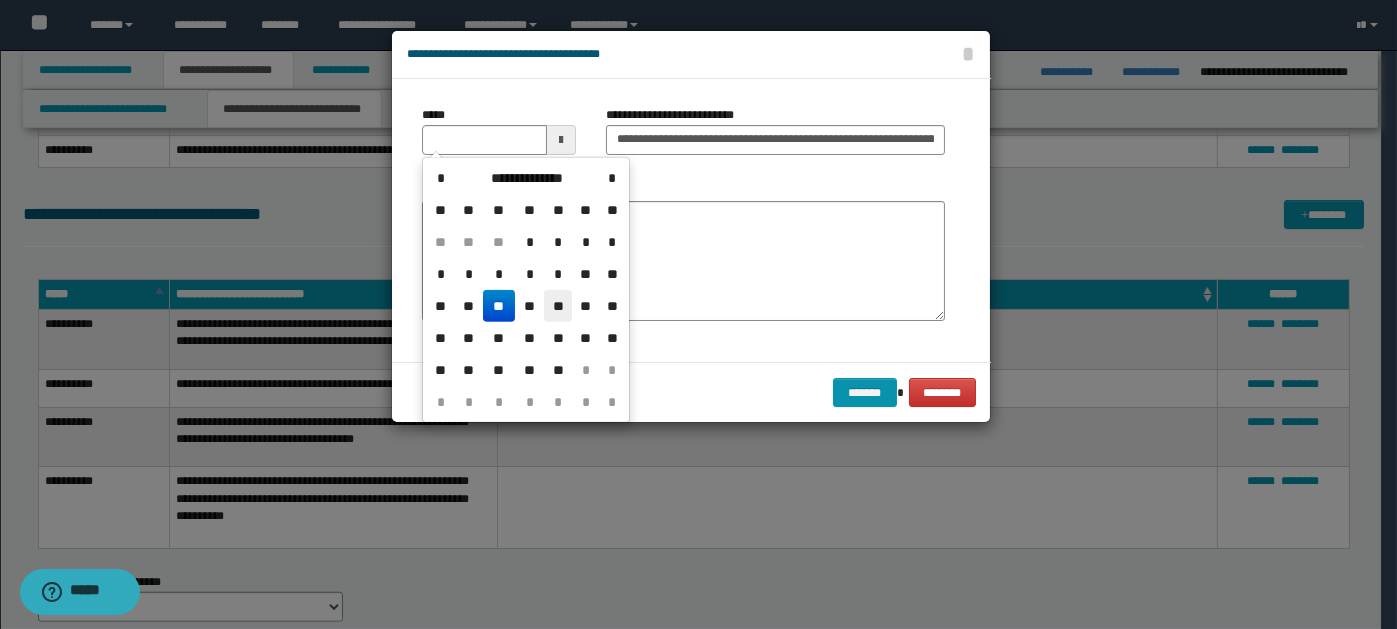 click on "**" at bounding box center (558, 306) 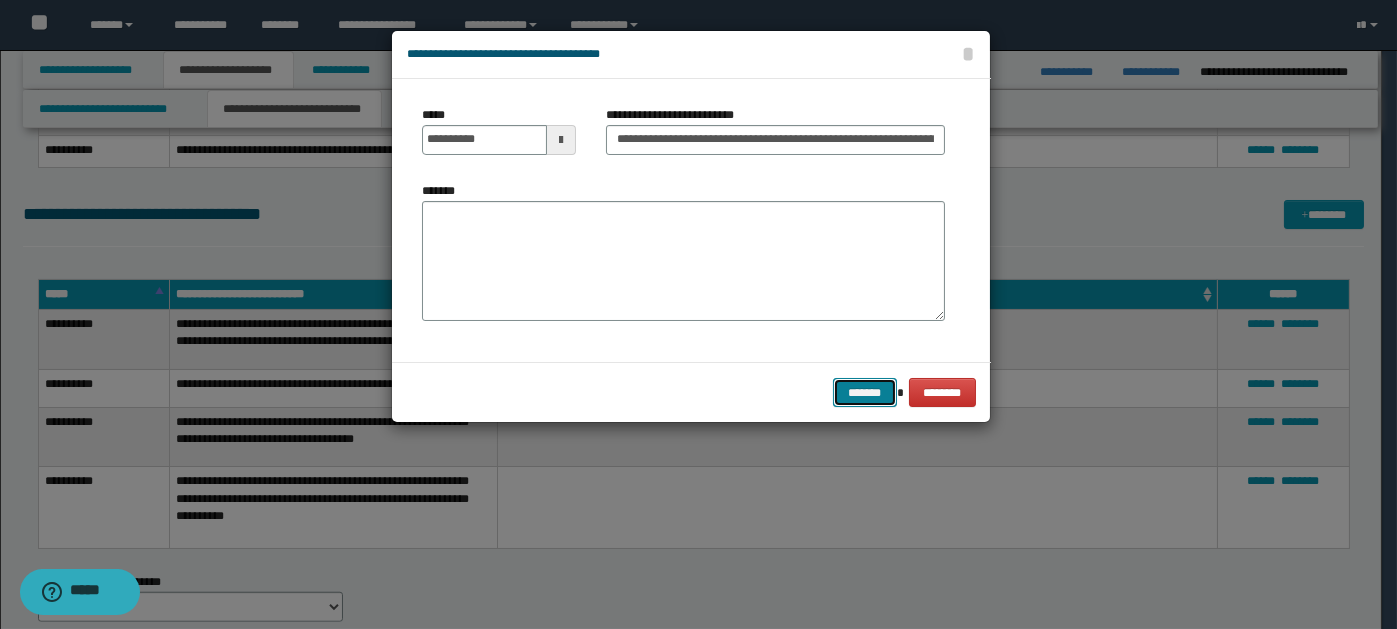 click on "*******" at bounding box center (865, 392) 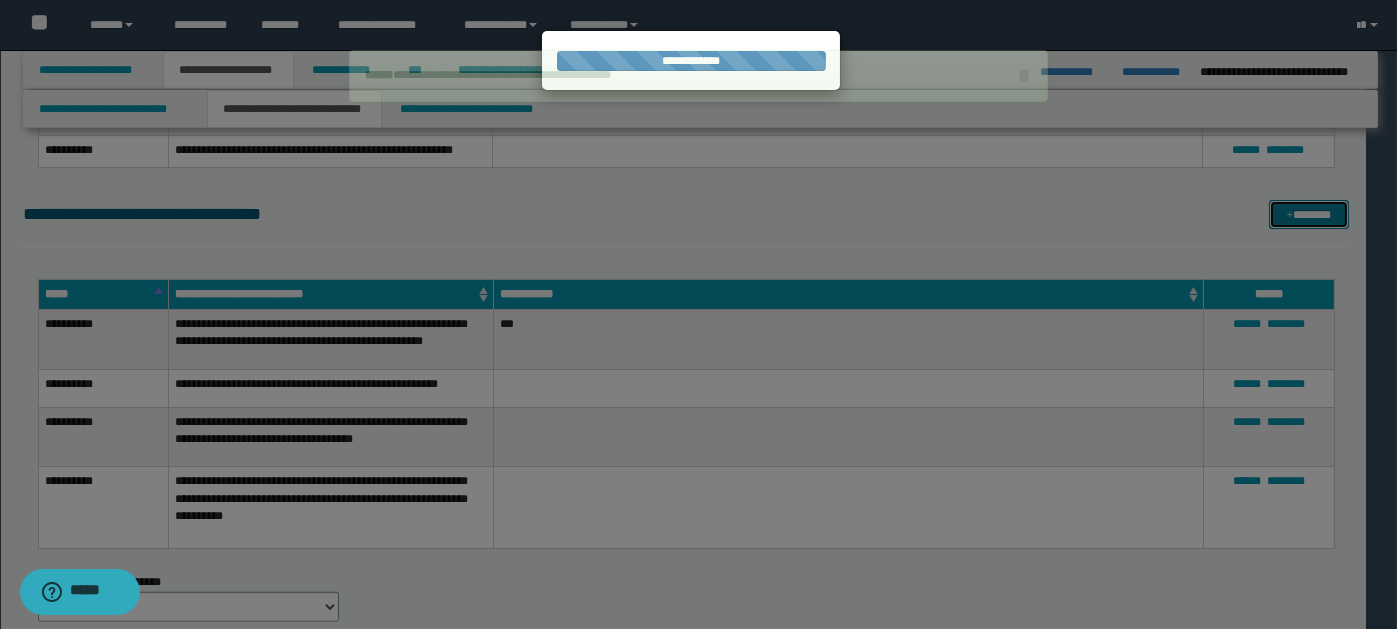 type 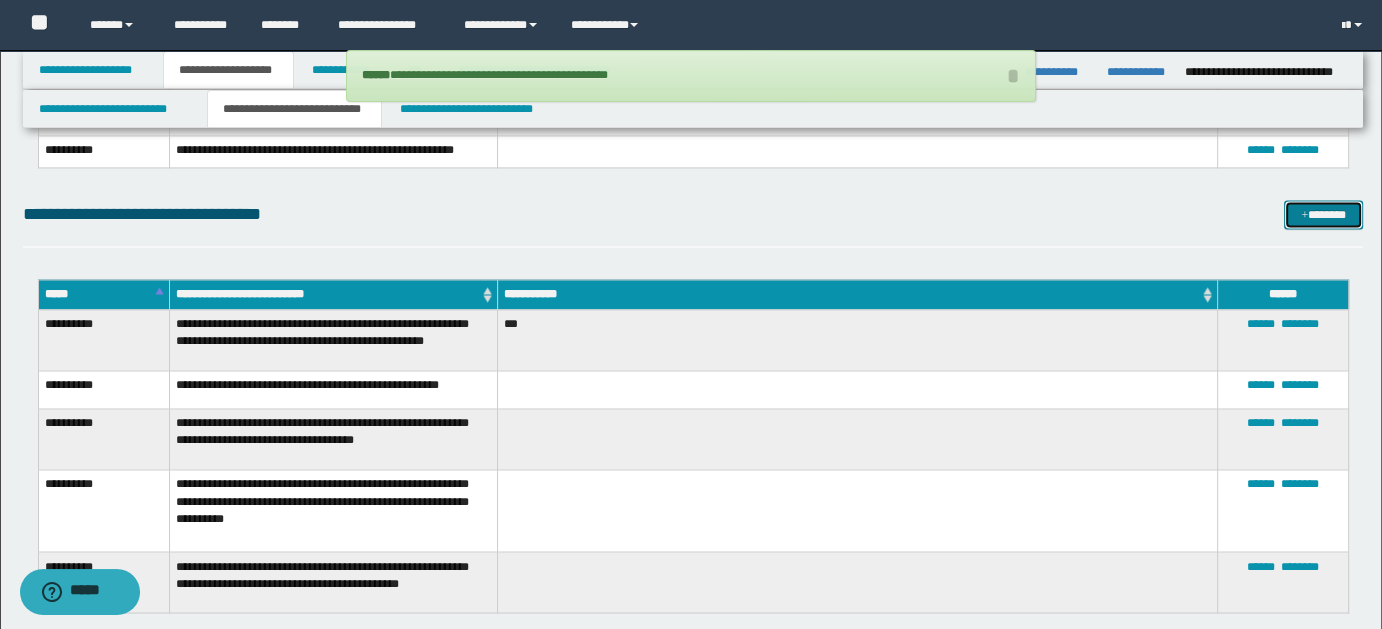 click on "*******" at bounding box center (1323, 214) 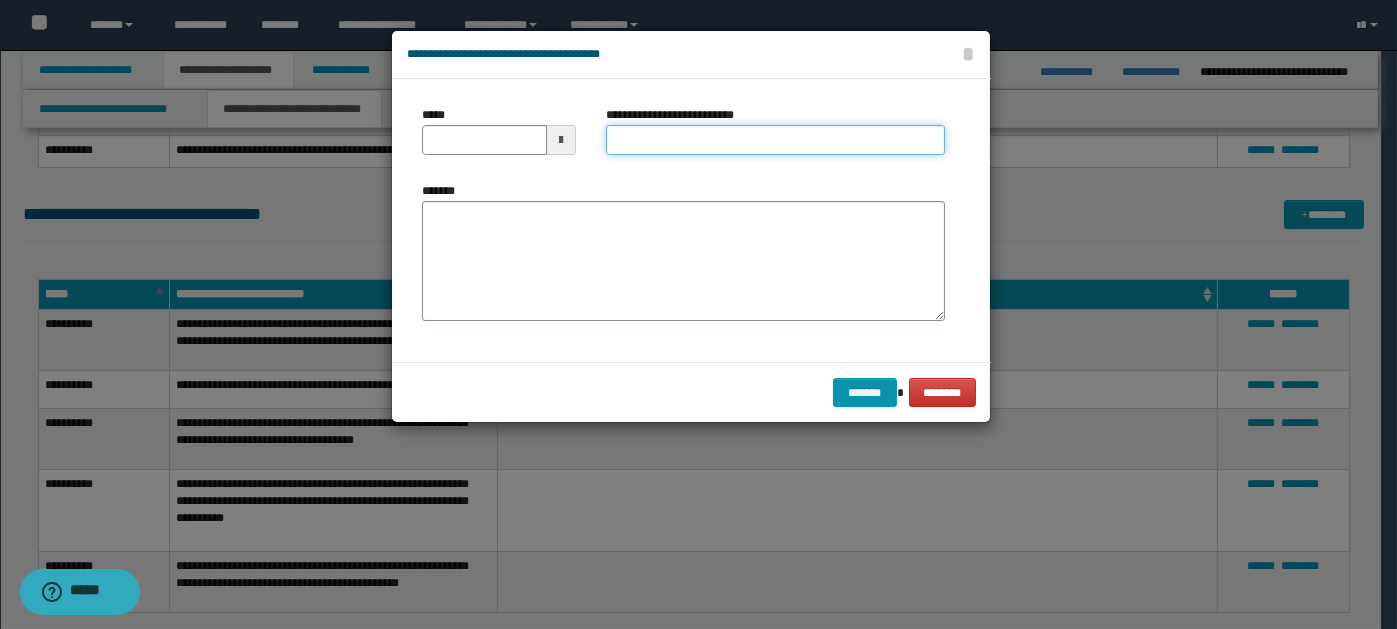 paste on "**********" 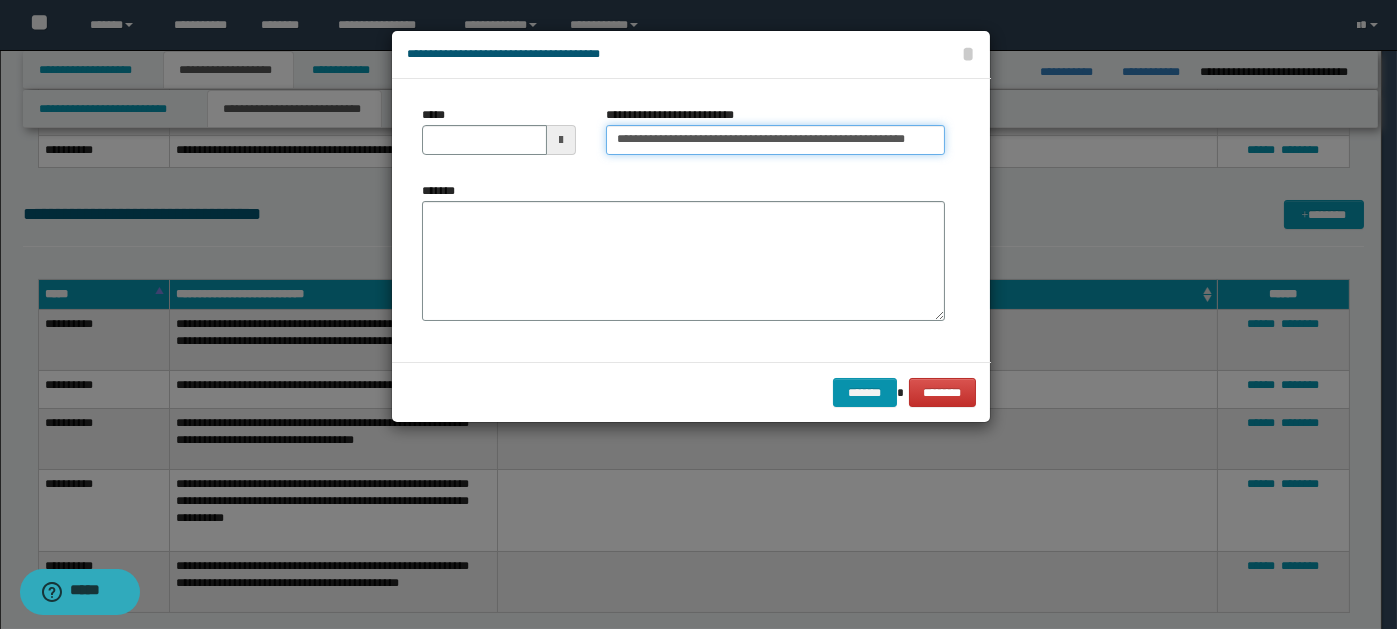 scroll, scrollTop: 0, scrollLeft: 43, axis: horizontal 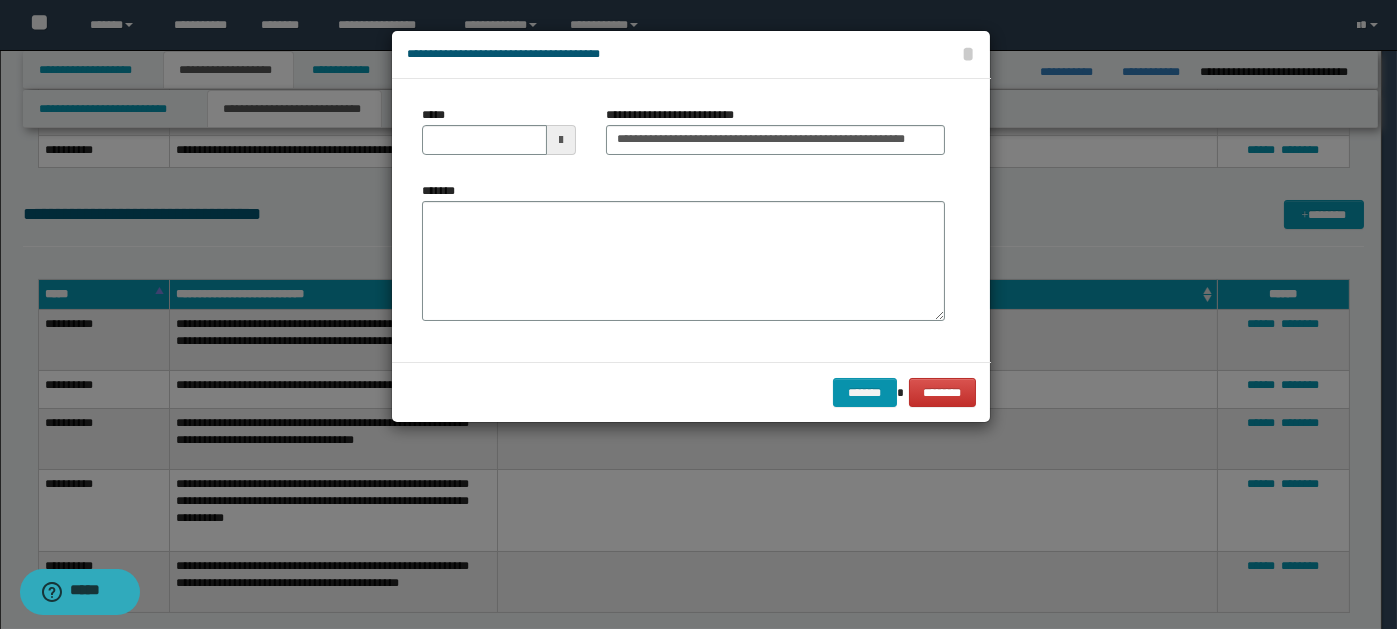 click at bounding box center [561, 140] 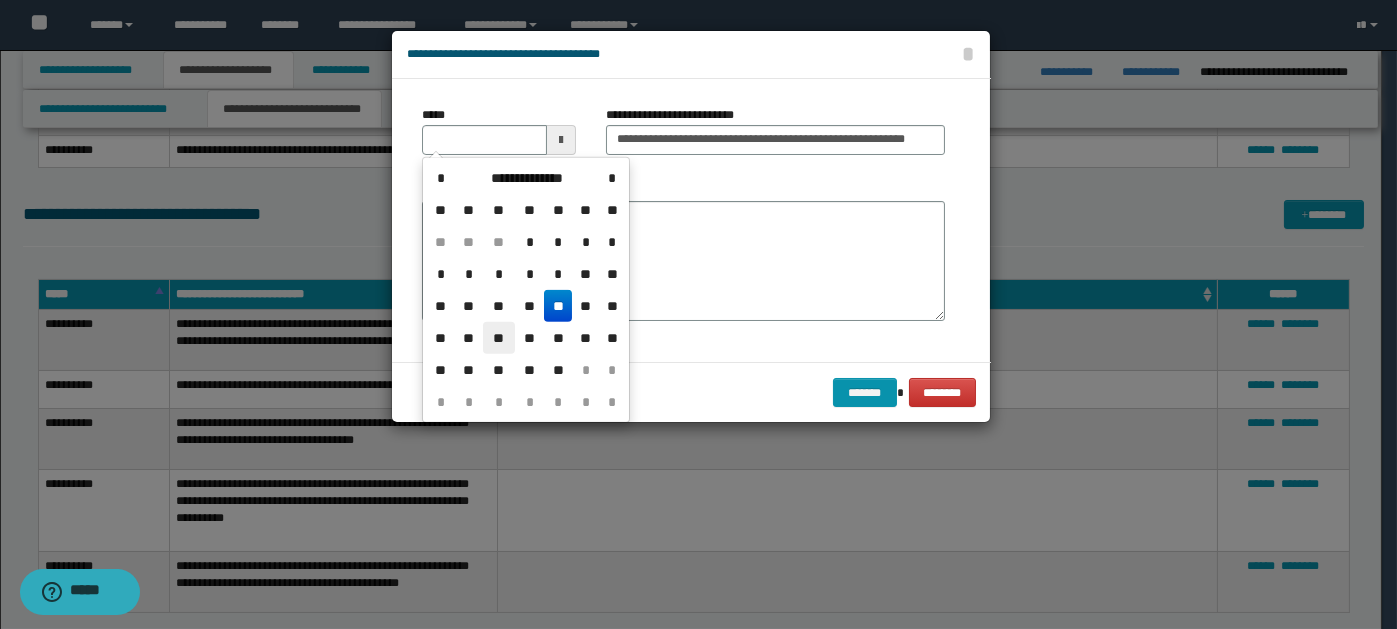 click on "**" at bounding box center (499, 338) 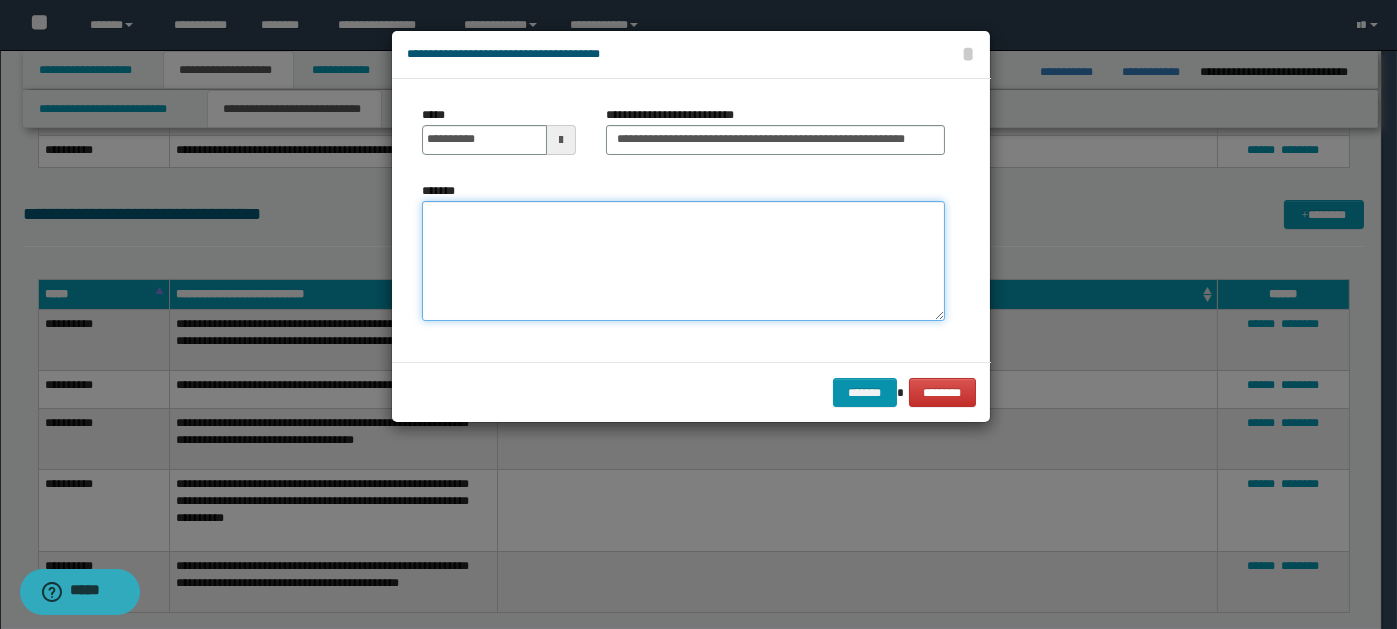 click on "*******" at bounding box center (683, 261) 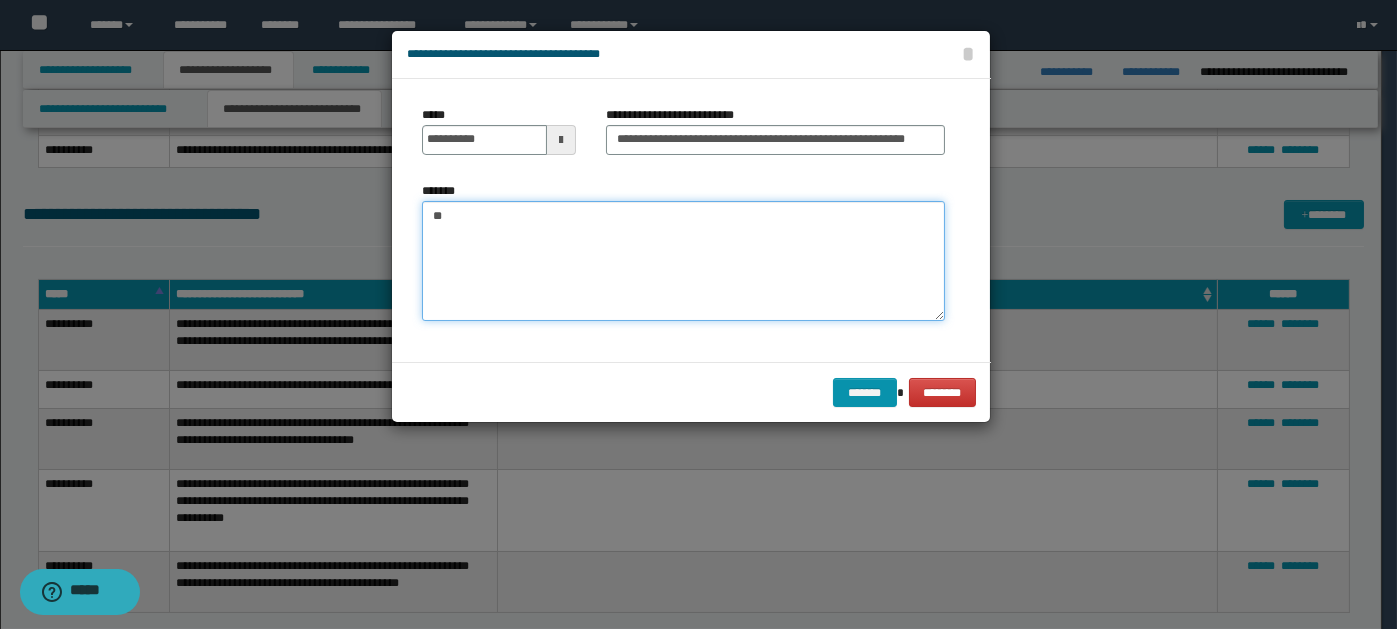type on "*" 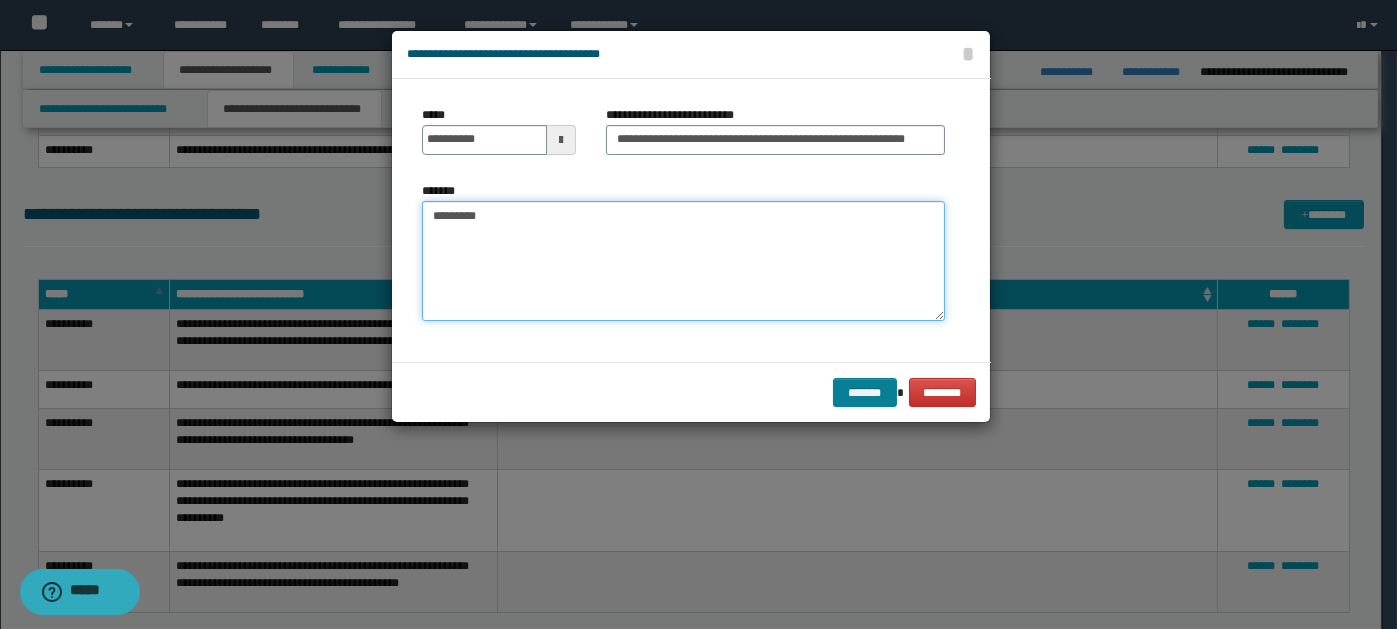 type on "*********" 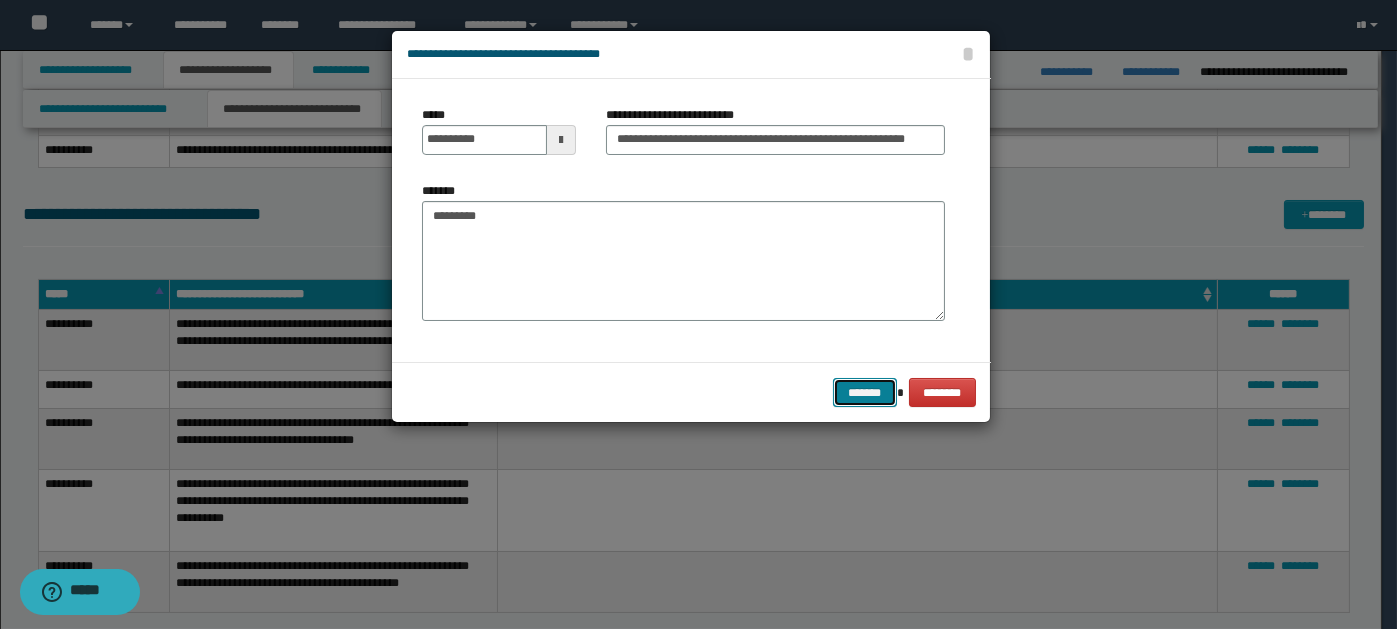 click on "*******" at bounding box center (865, 392) 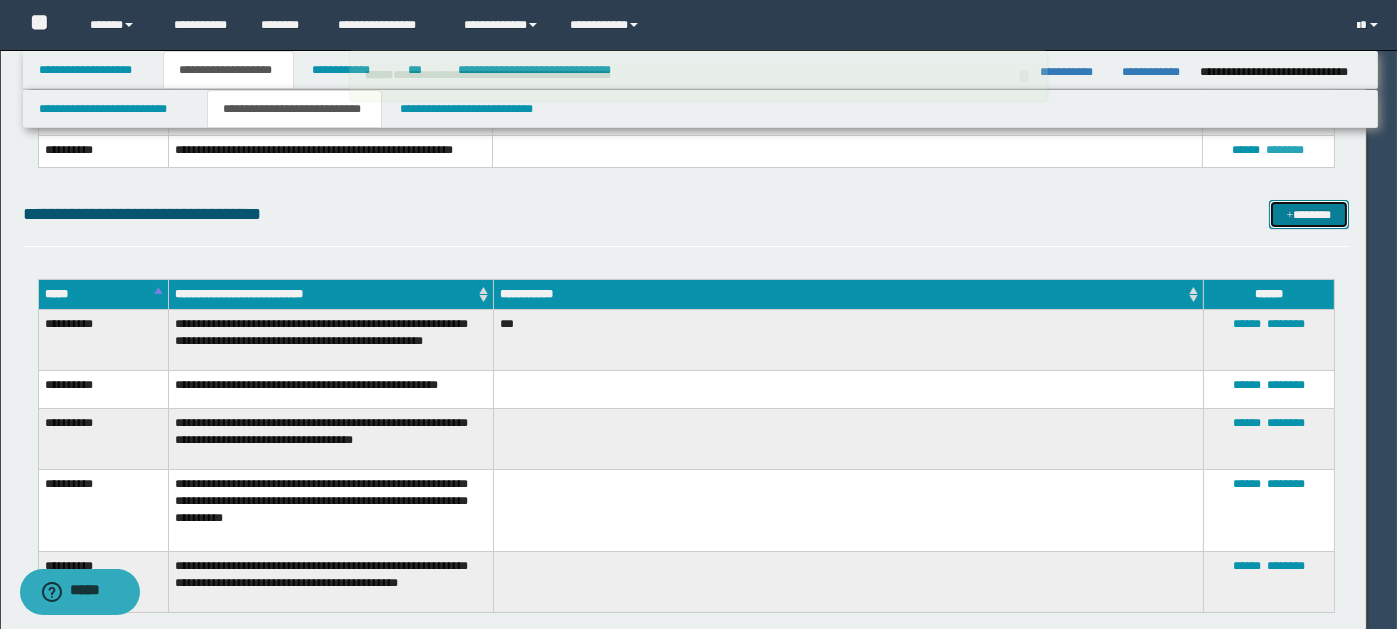 type 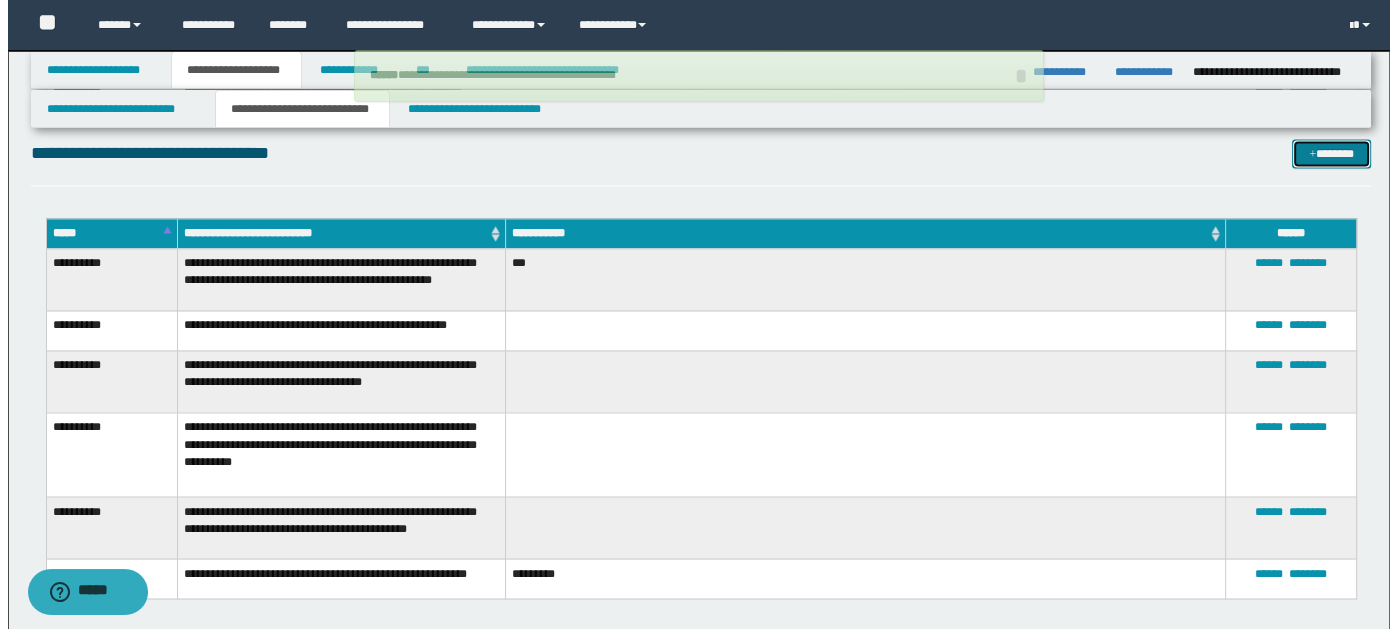 scroll, scrollTop: 3298, scrollLeft: 0, axis: vertical 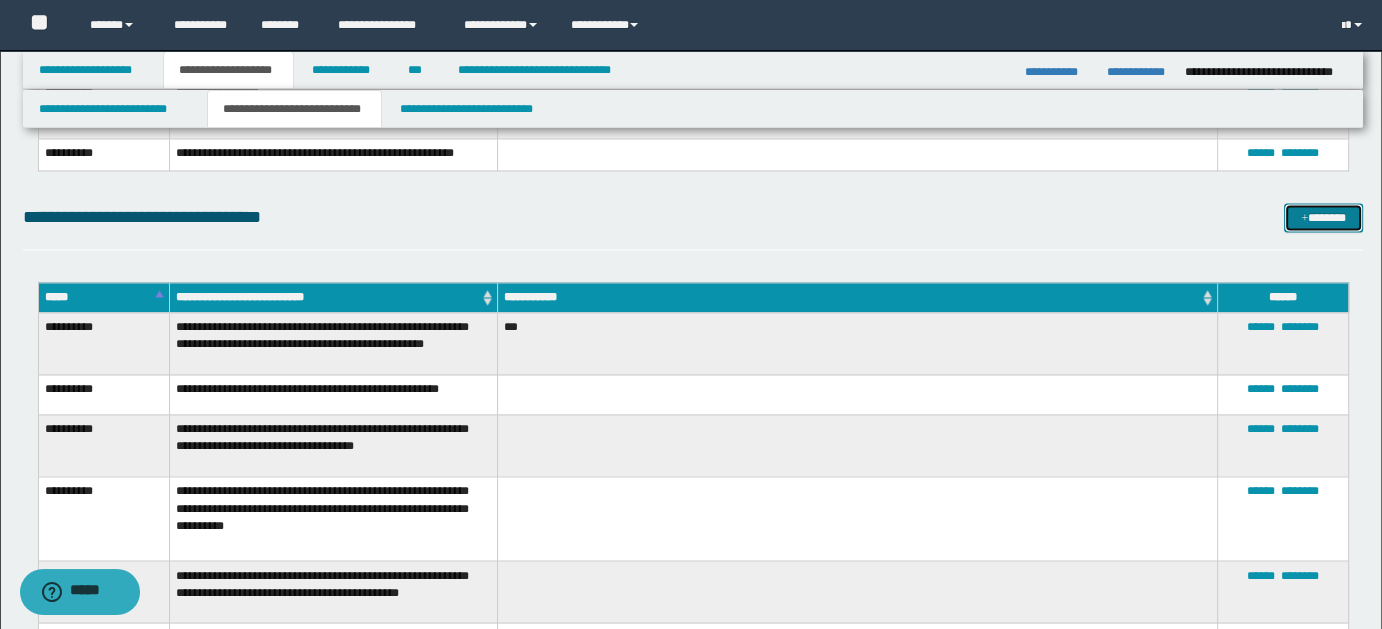 click on "*******" at bounding box center [1323, 217] 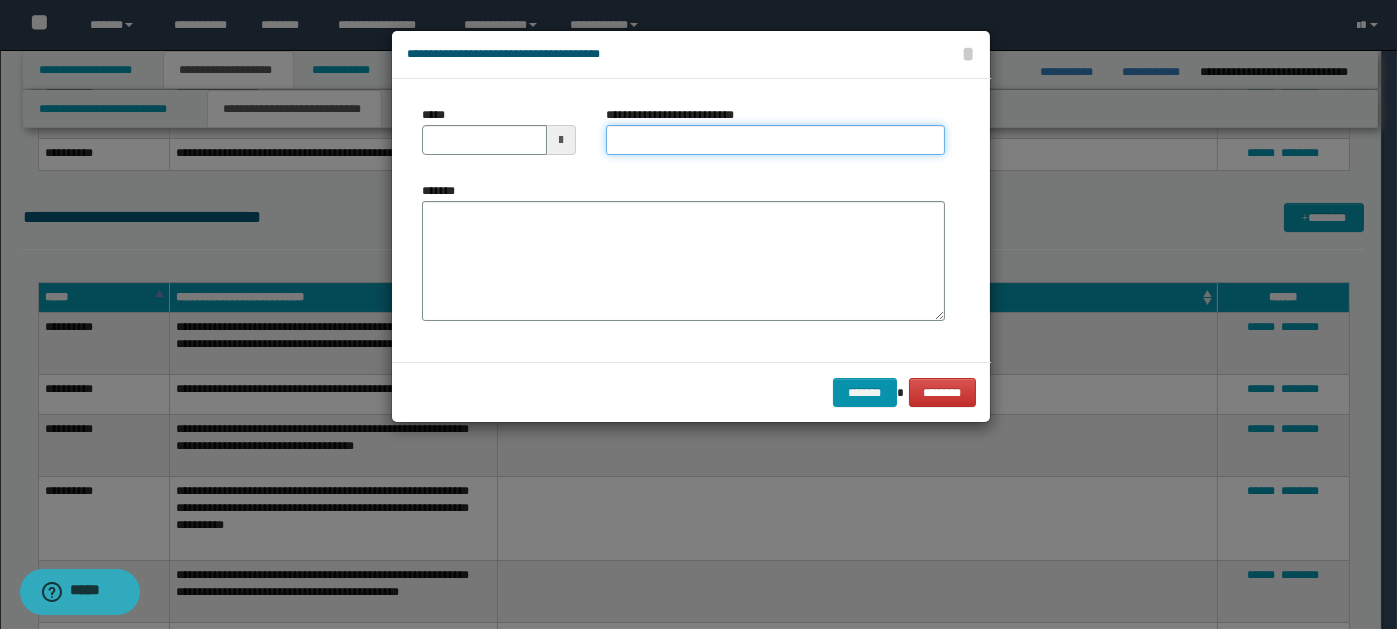 paste on "**********" 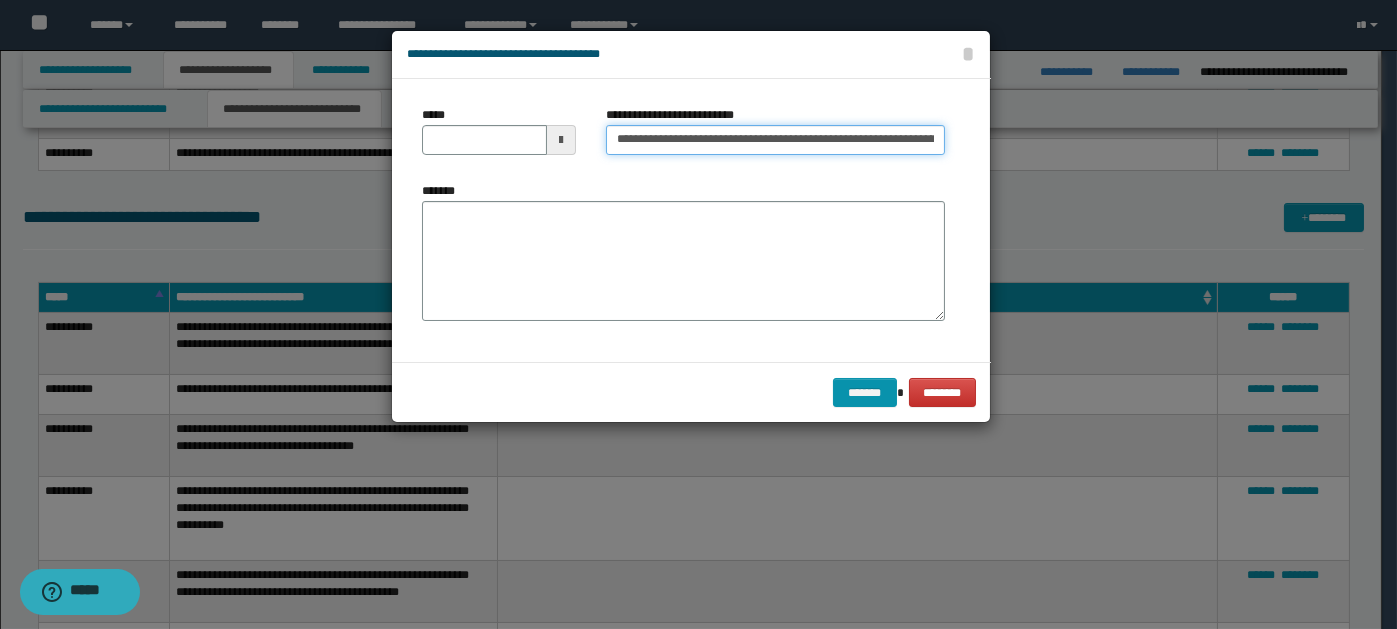 scroll, scrollTop: 0, scrollLeft: 373, axis: horizontal 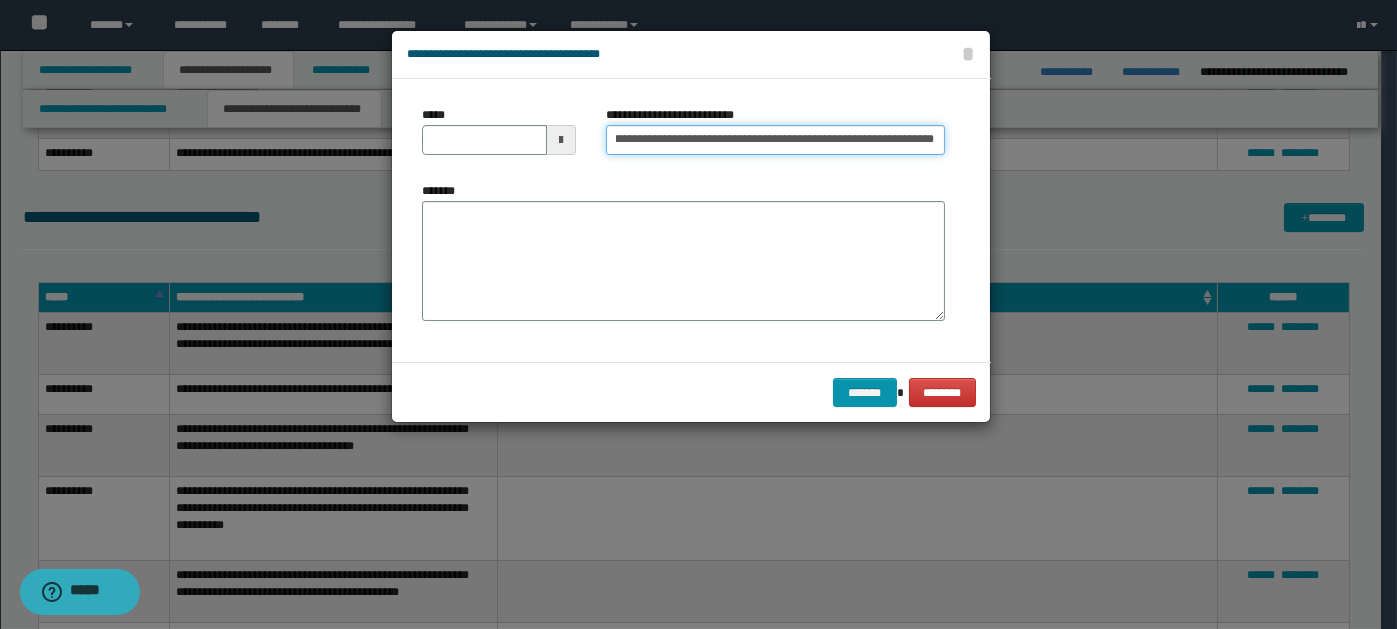 type on "**********" 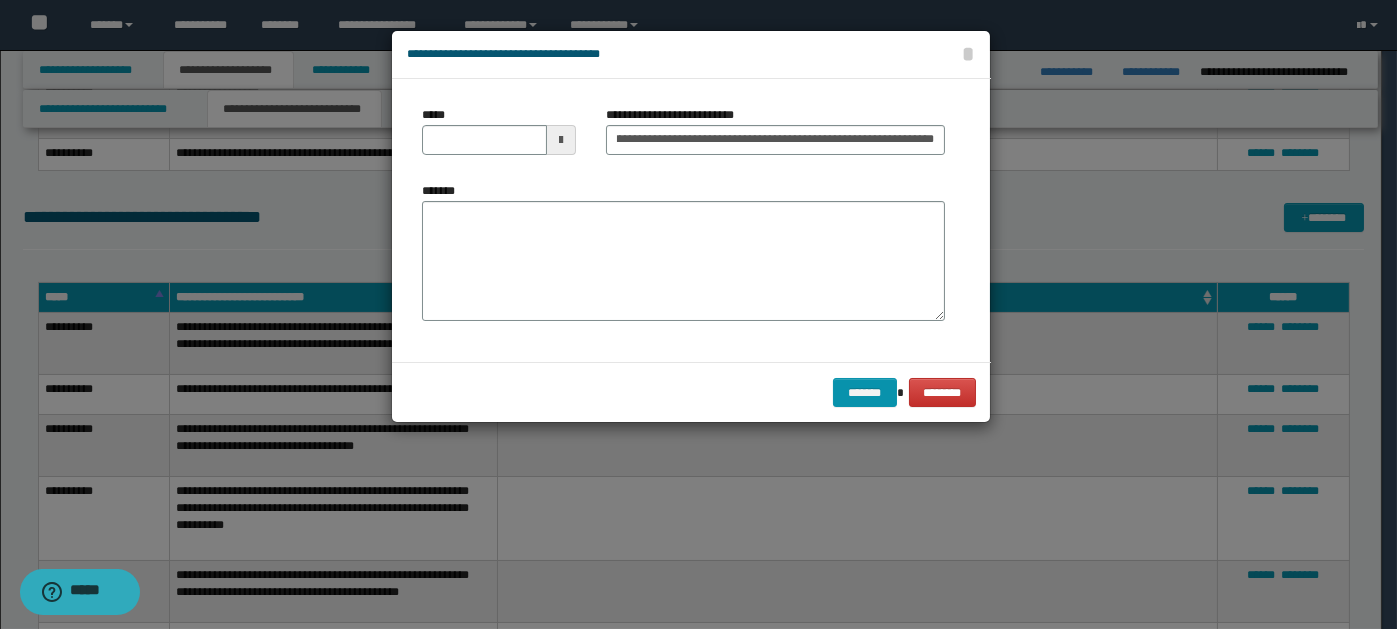 click at bounding box center [561, 140] 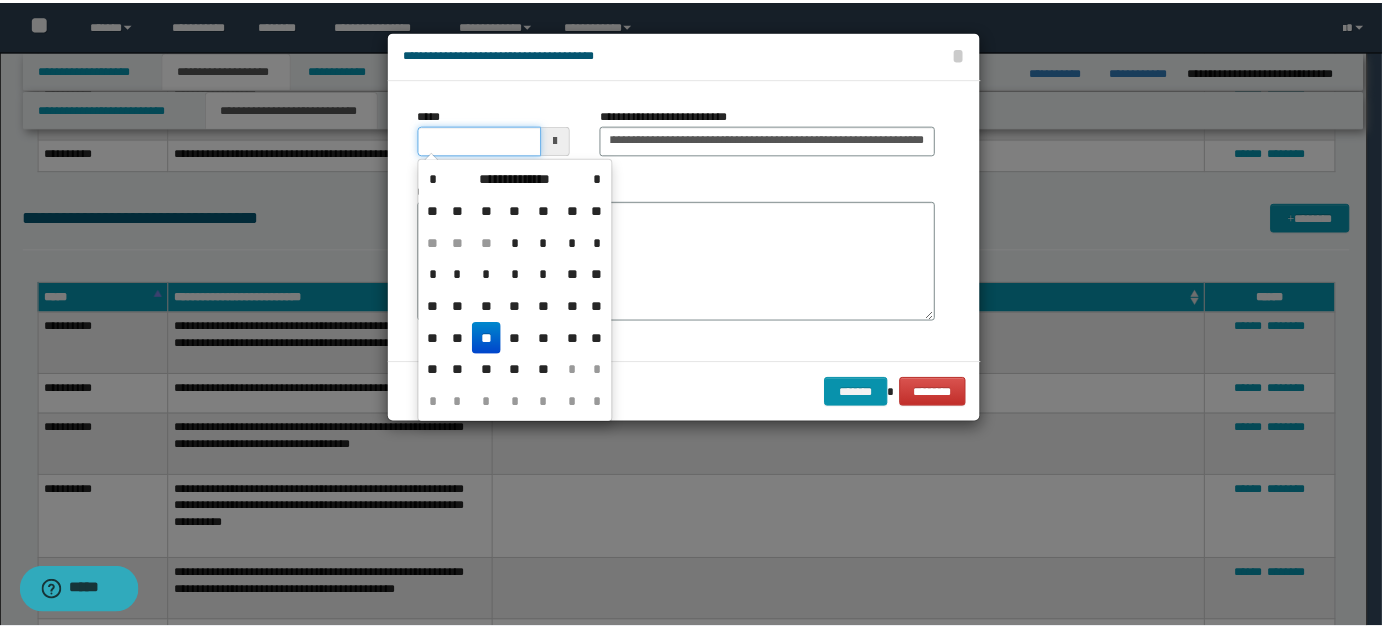 scroll, scrollTop: 0, scrollLeft: 0, axis: both 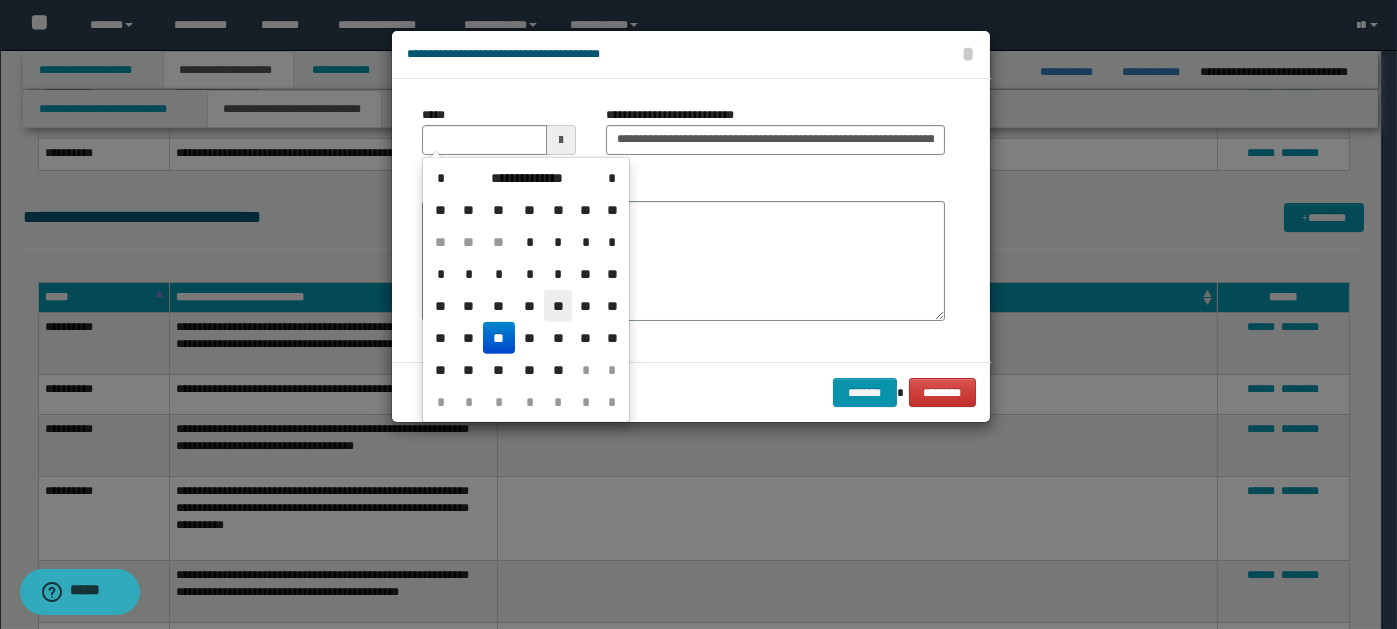 click on "**" at bounding box center (558, 306) 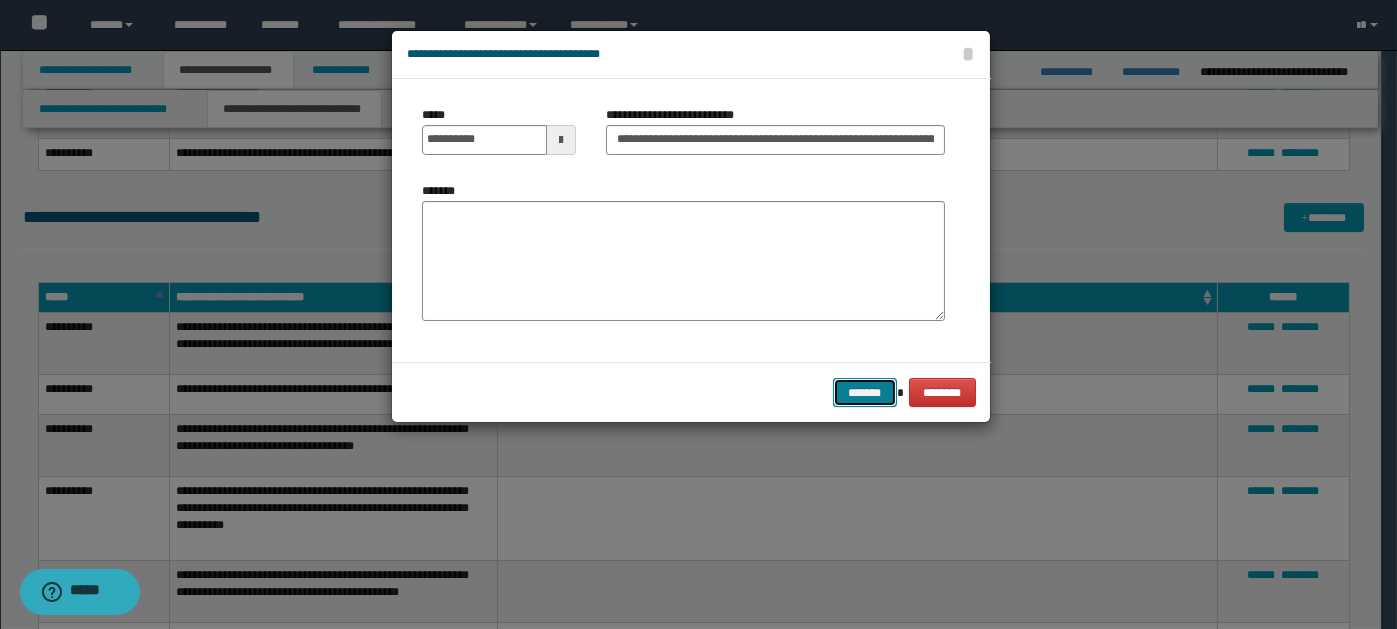 click on "*******" at bounding box center (865, 392) 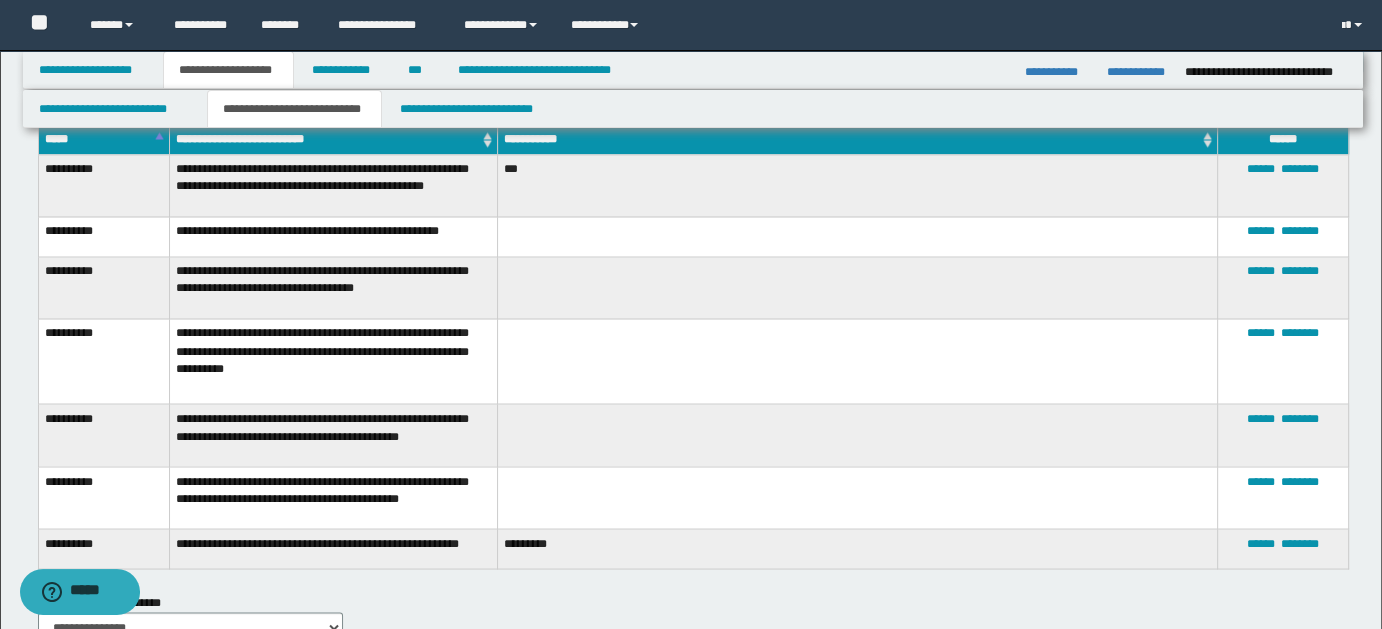 scroll, scrollTop: 3472, scrollLeft: 0, axis: vertical 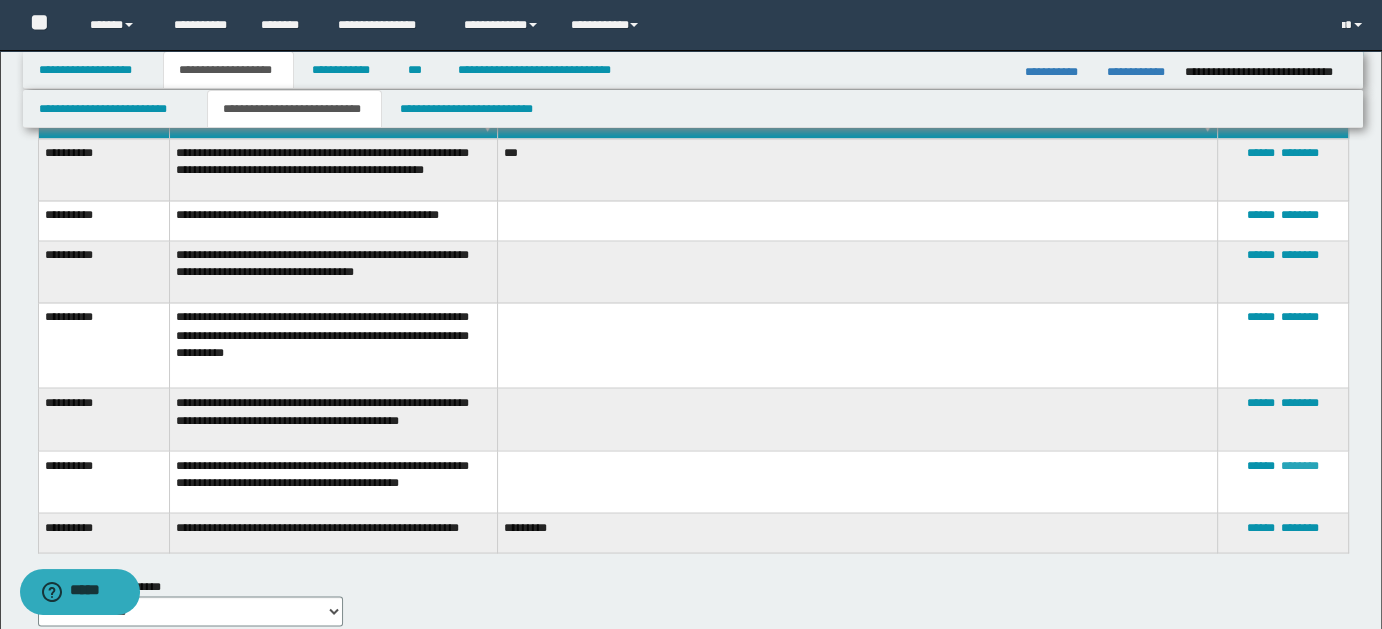 click on "********" at bounding box center (1300, 465) 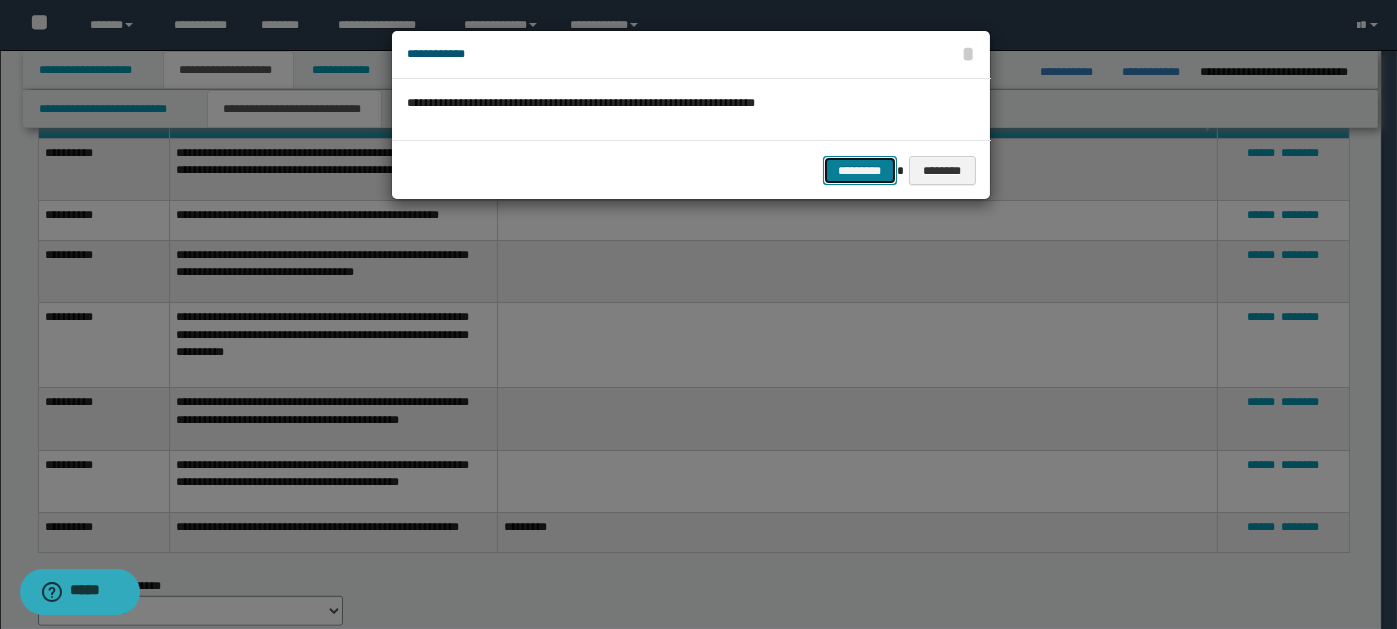 click on "*********" at bounding box center [860, 170] 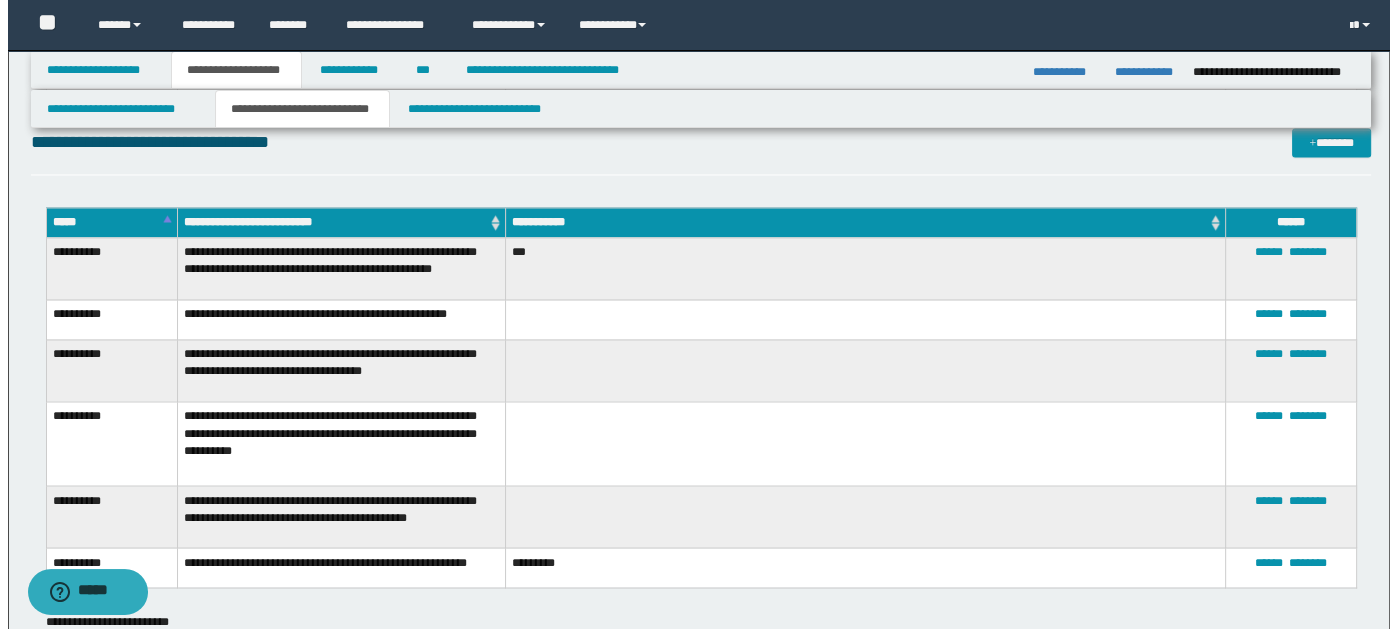 scroll, scrollTop: 3368, scrollLeft: 0, axis: vertical 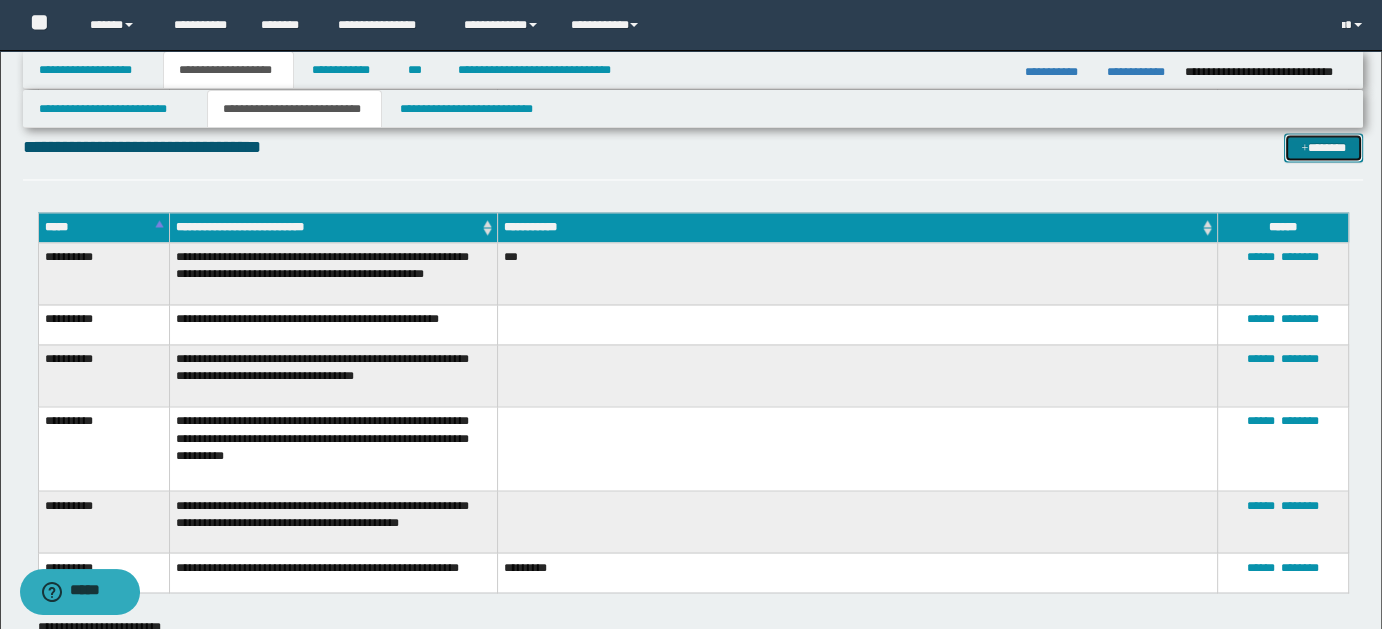 click on "*******" at bounding box center (1323, 147) 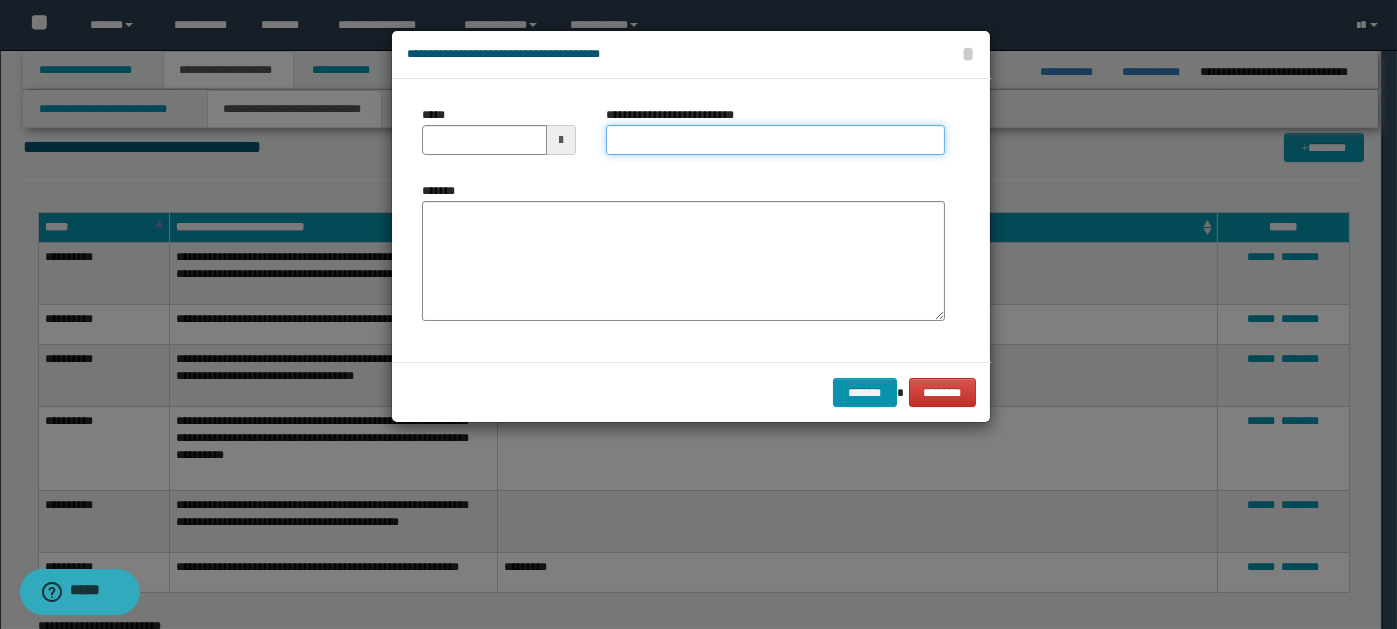paste on "**********" 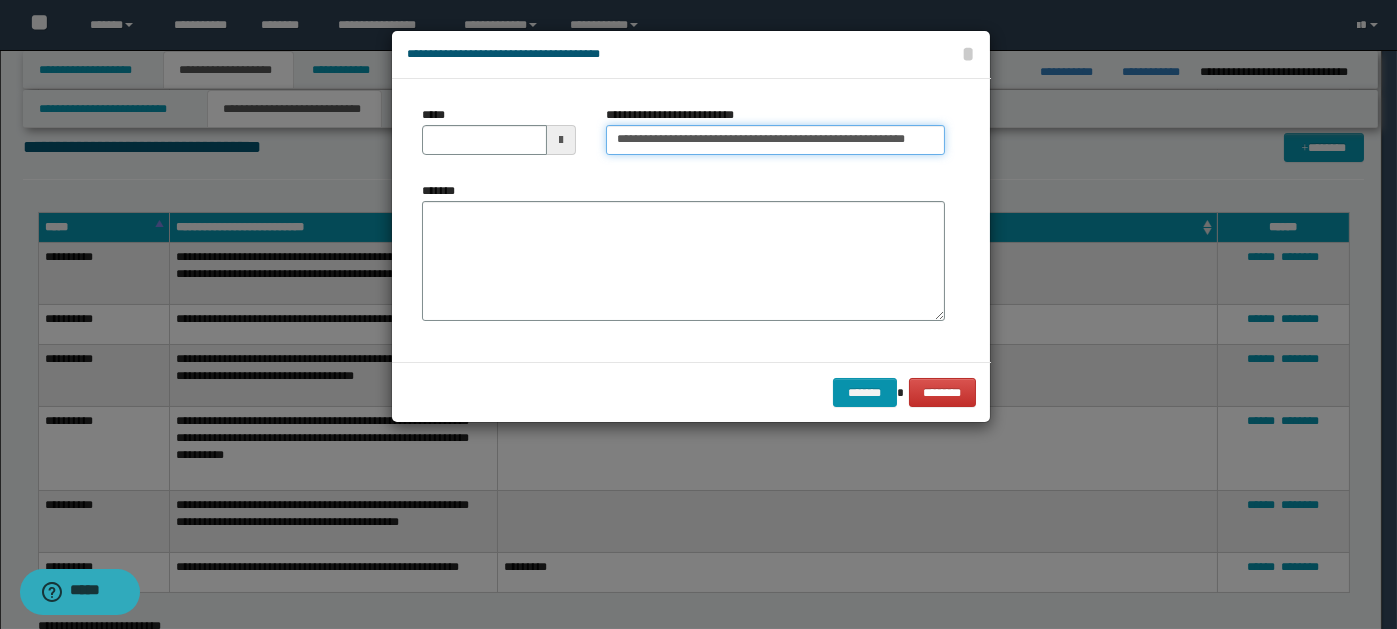 scroll, scrollTop: 0, scrollLeft: 43, axis: horizontal 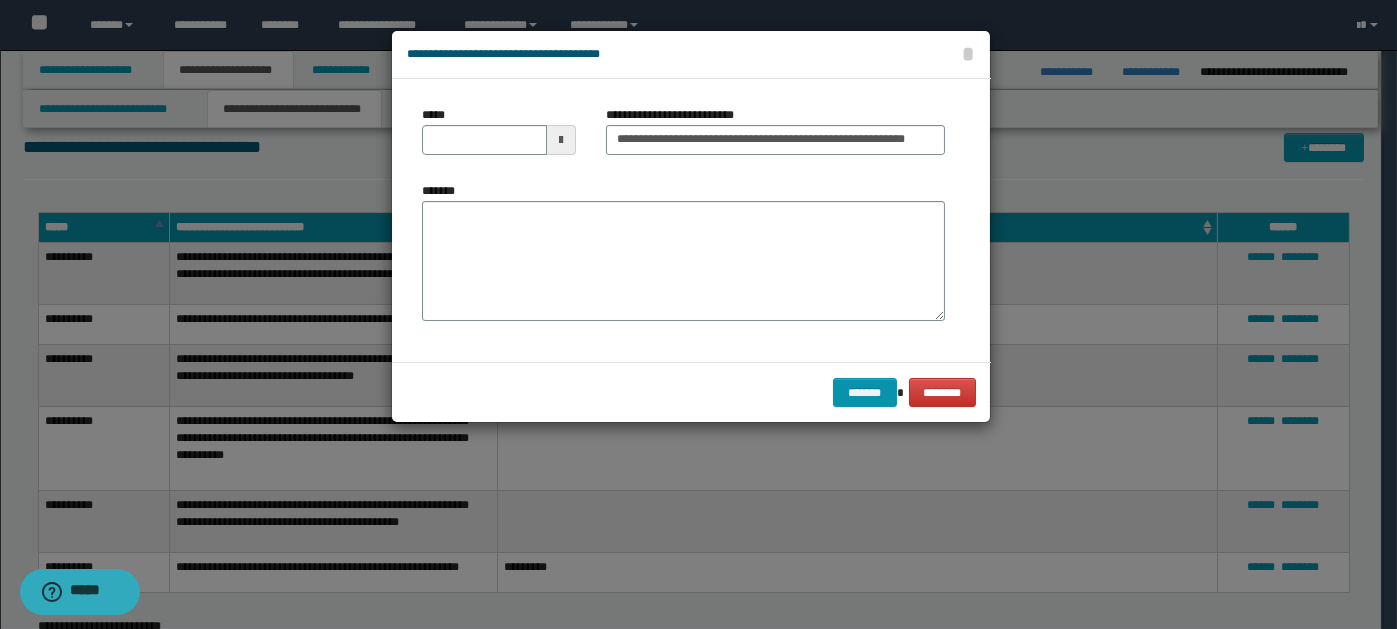 click at bounding box center [561, 140] 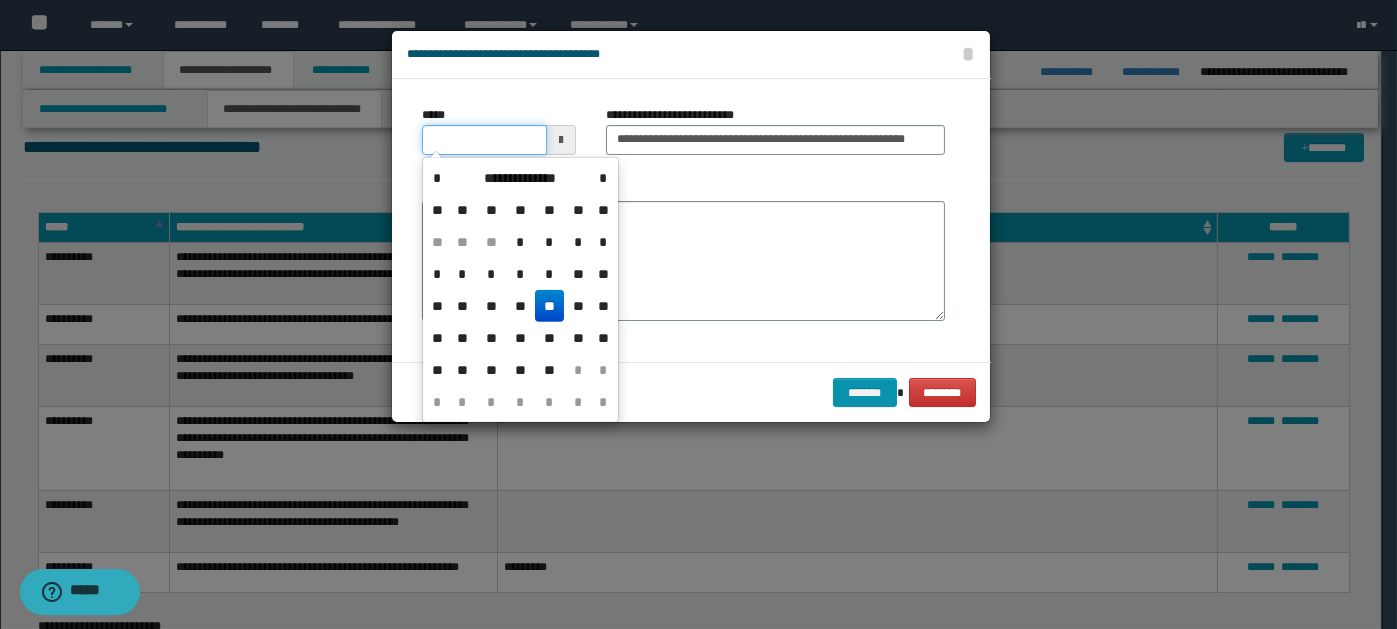 scroll, scrollTop: 0, scrollLeft: 0, axis: both 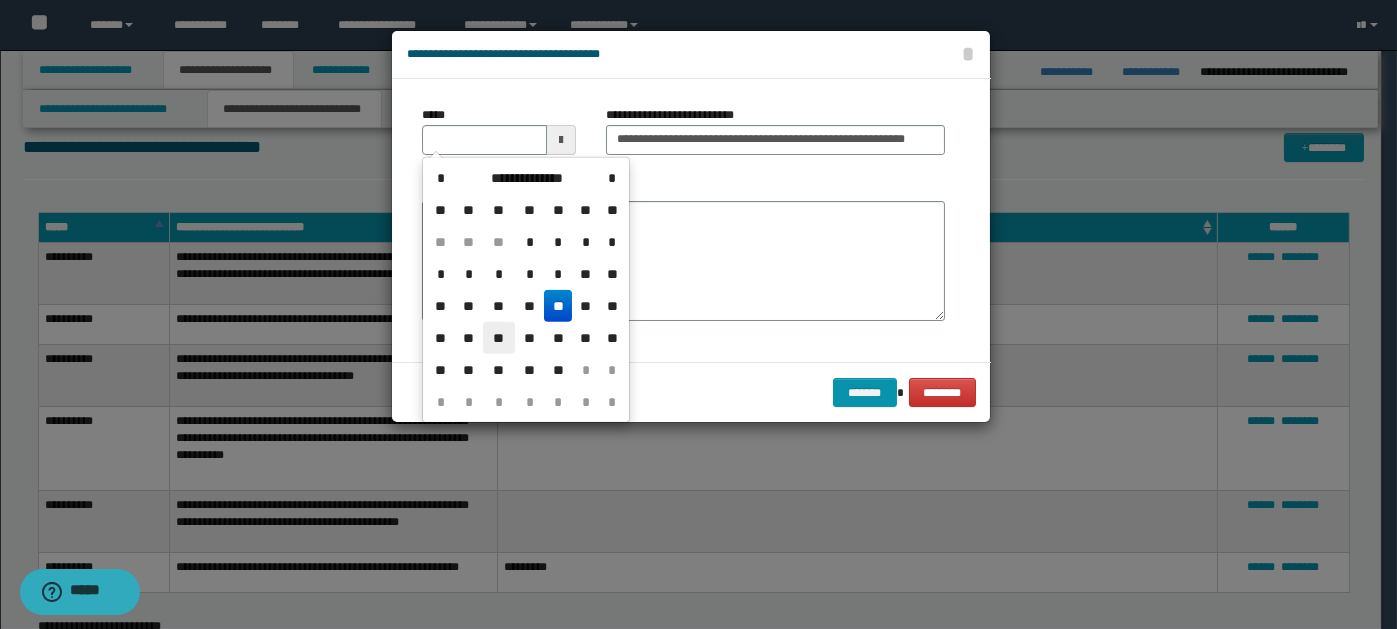 click on "**" at bounding box center (499, 338) 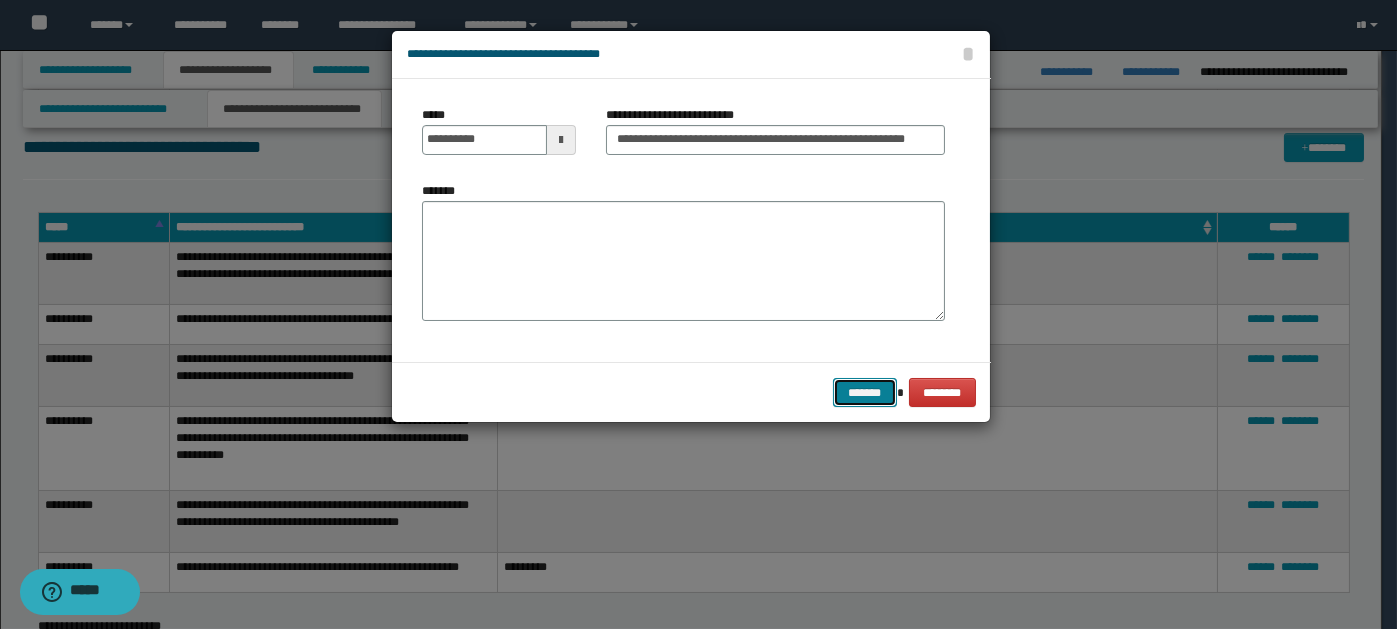 click on "*******" at bounding box center [865, 392] 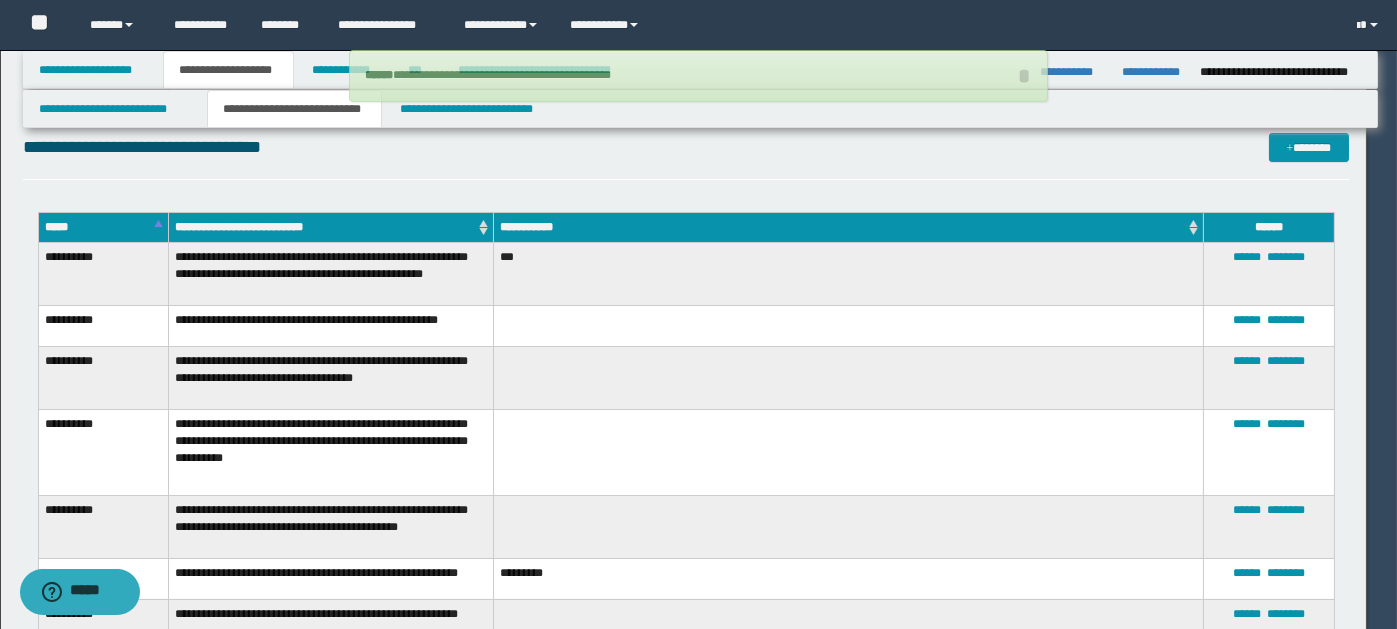 type 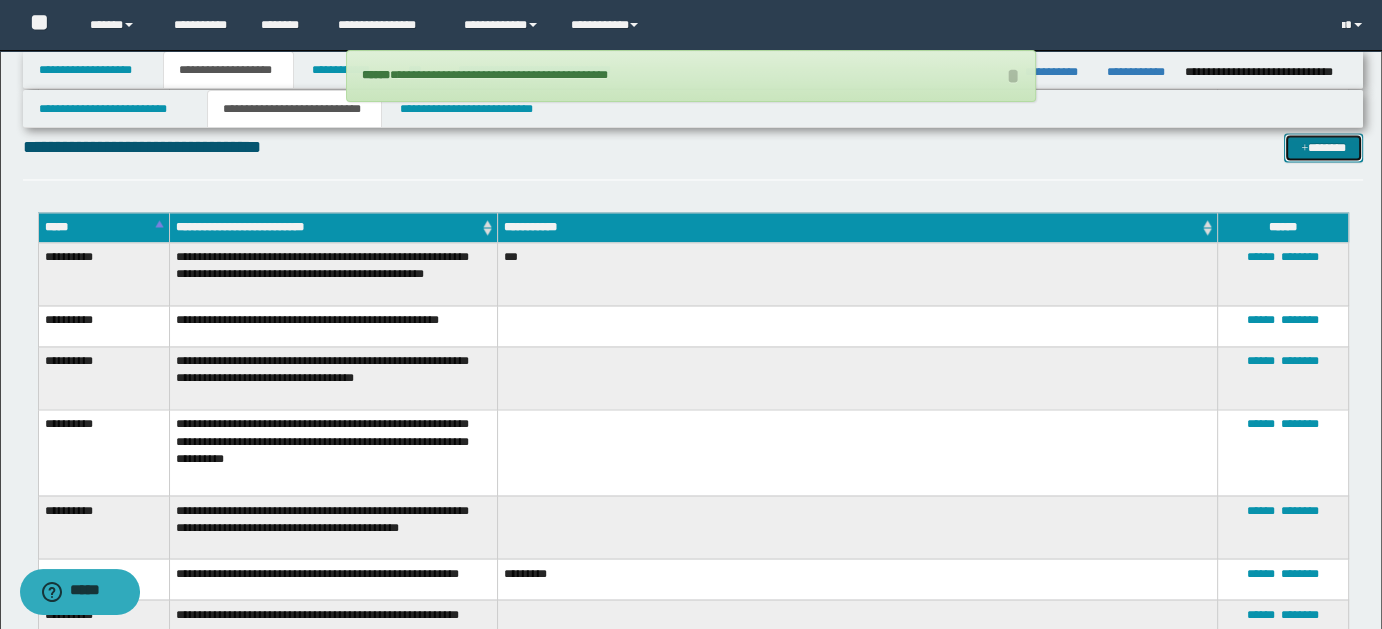 click on "*******" at bounding box center (1323, 147) 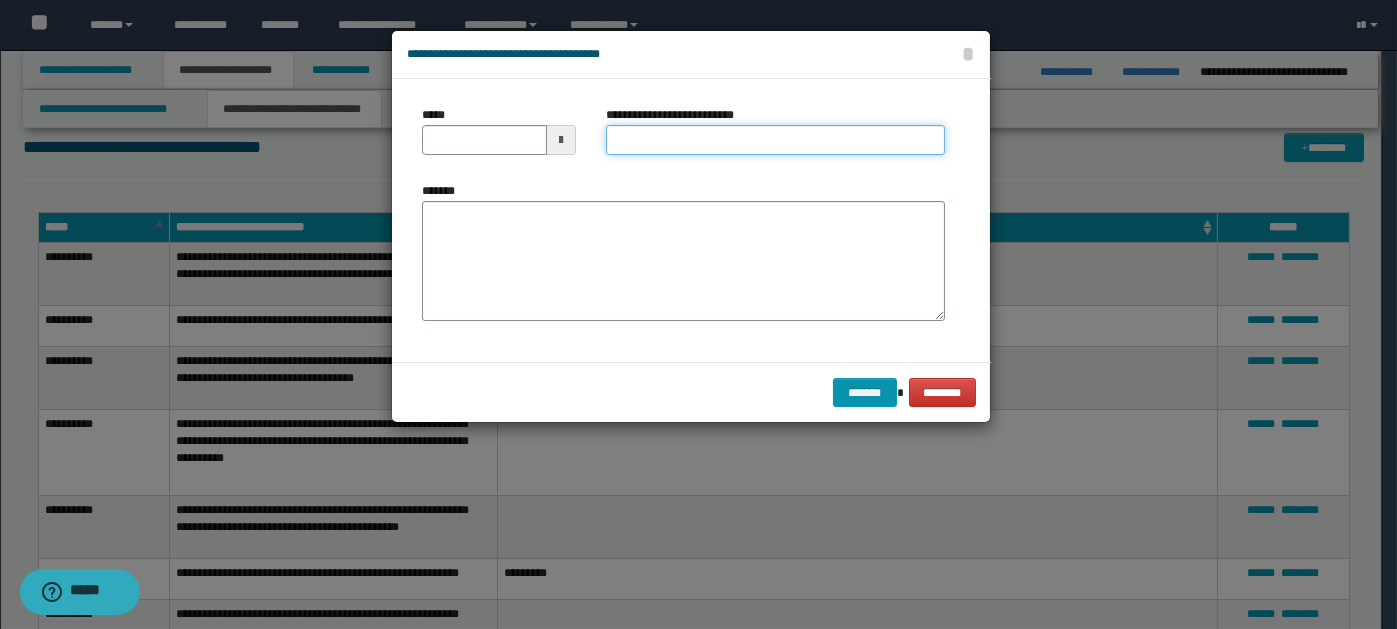paste on "**********" 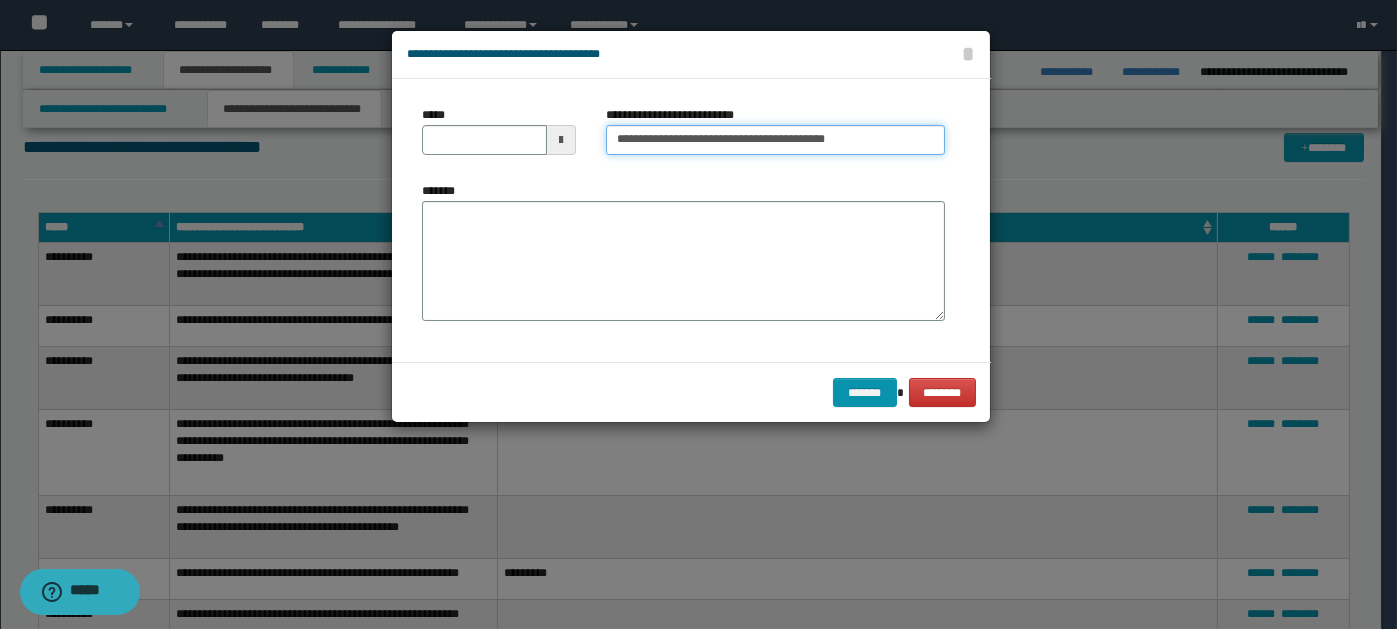 type on "**********" 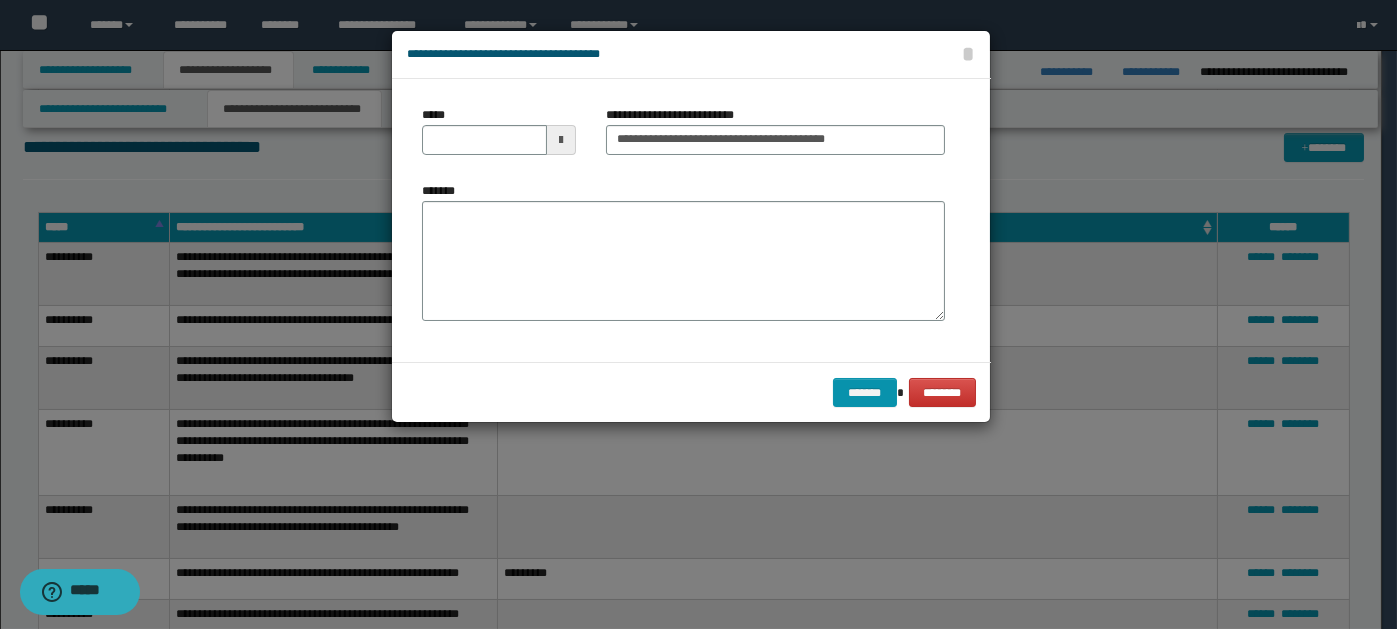 click at bounding box center [561, 140] 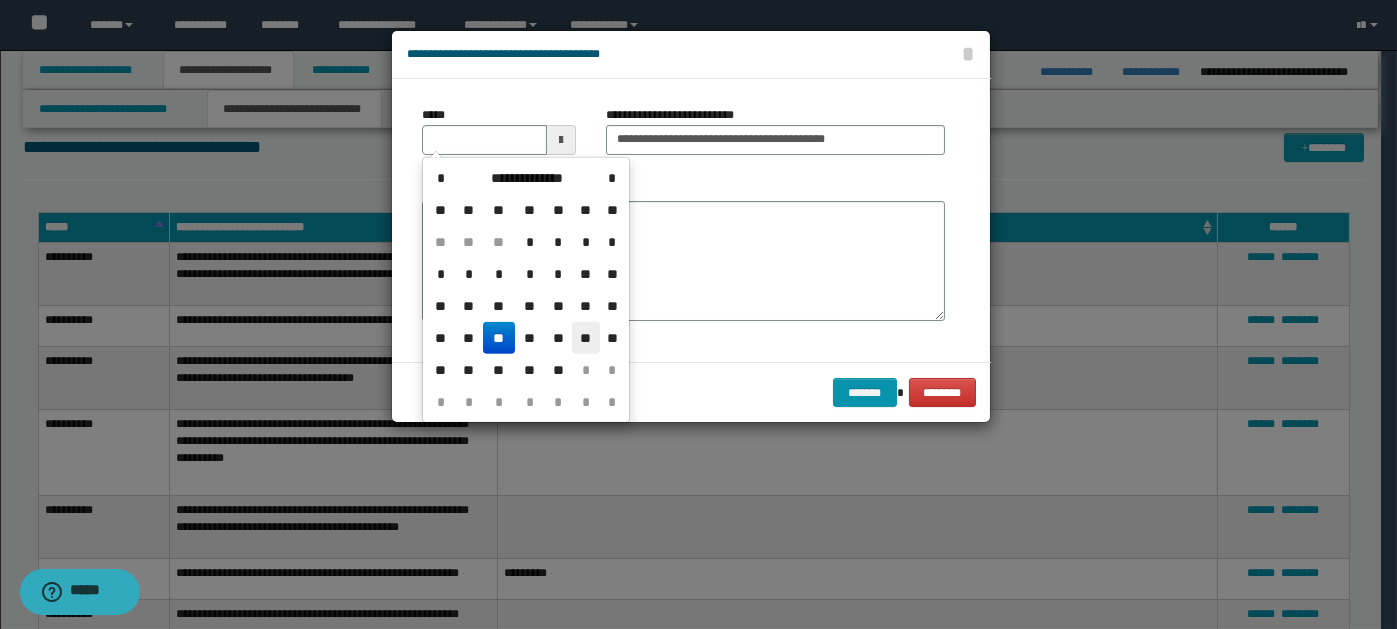 click on "**" at bounding box center [586, 338] 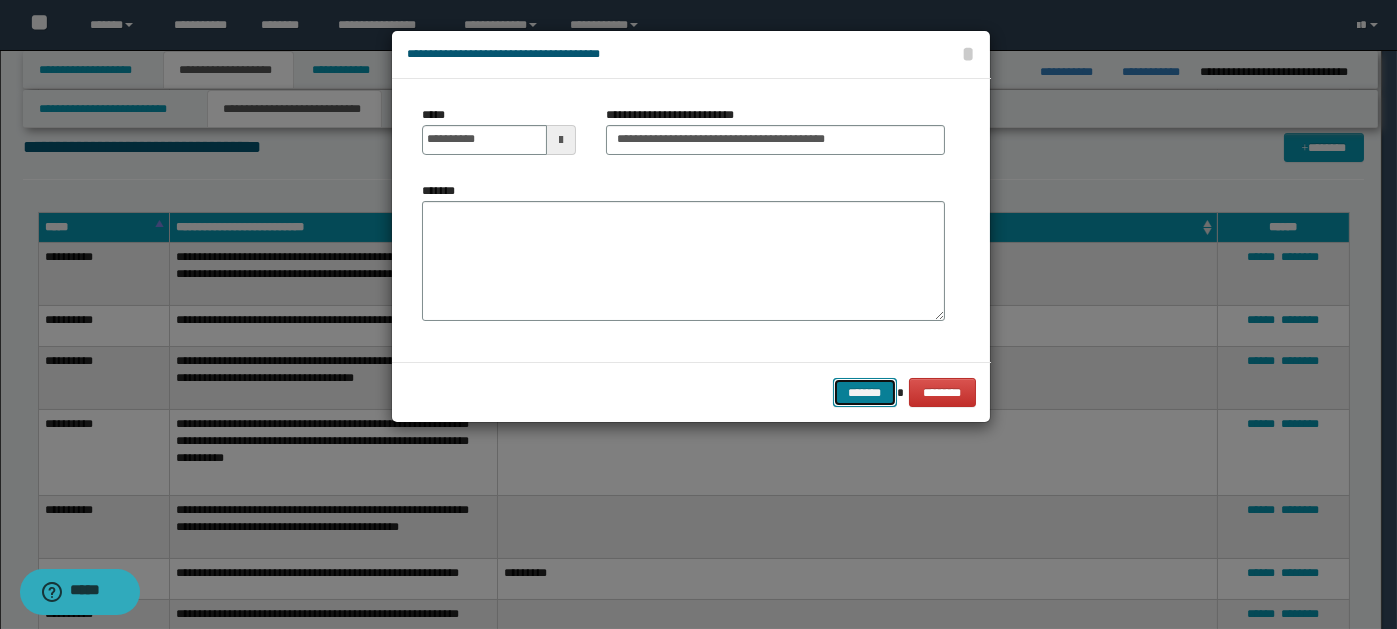 click on "*******" at bounding box center [865, 392] 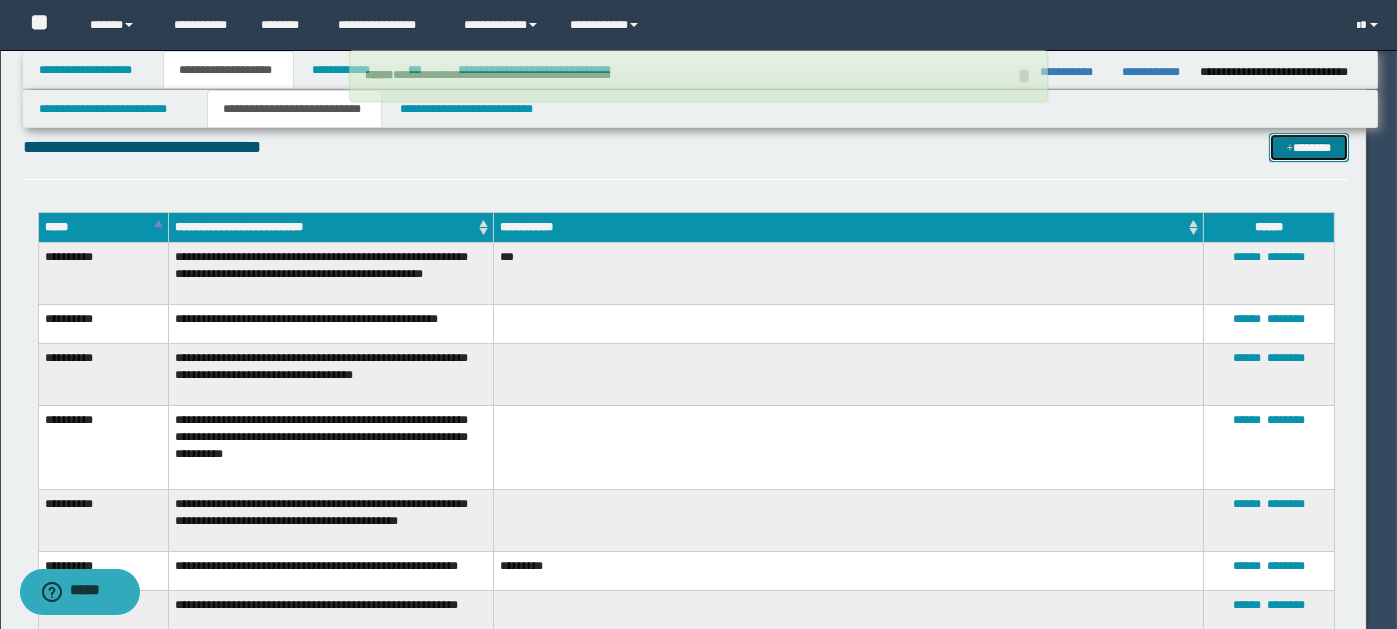 type 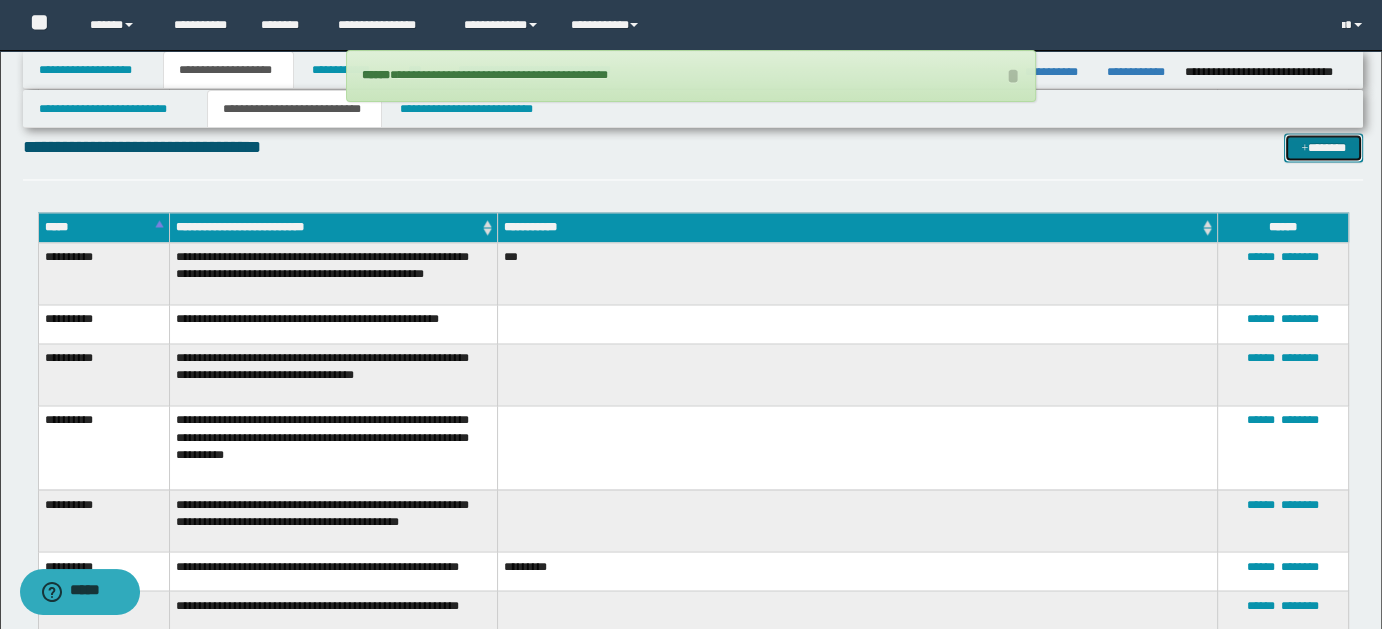 click on "*******" at bounding box center (1323, 147) 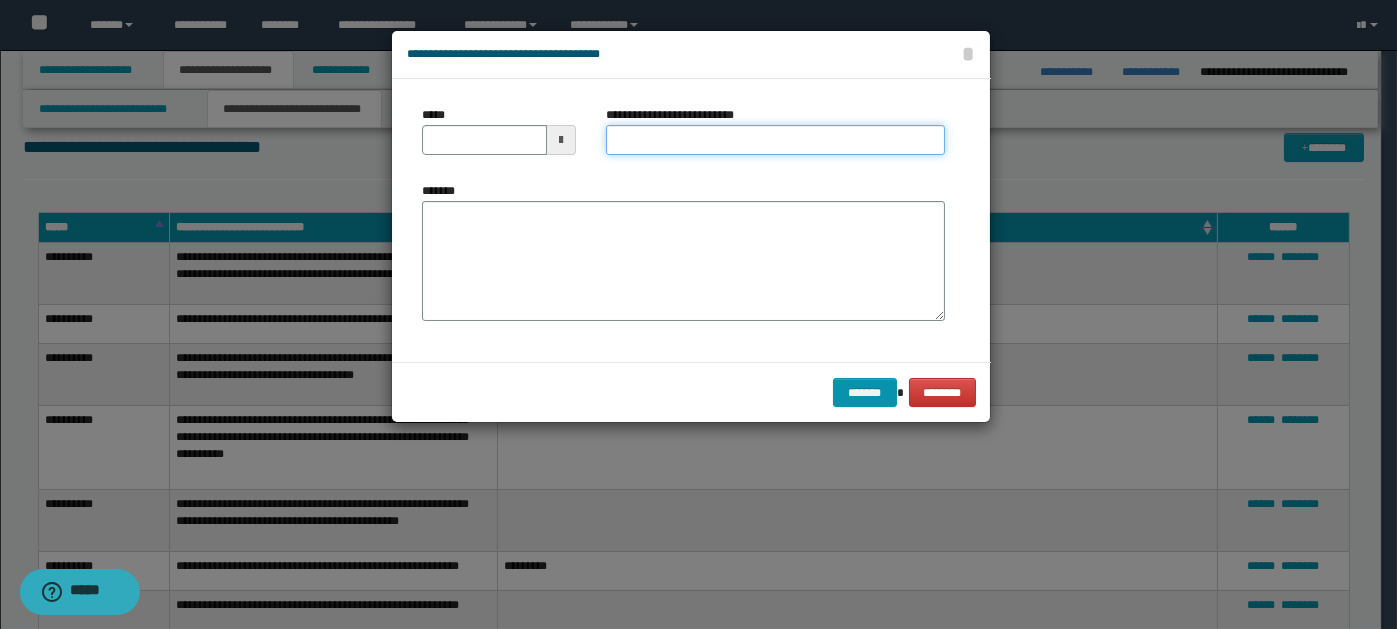 paste on "**********" 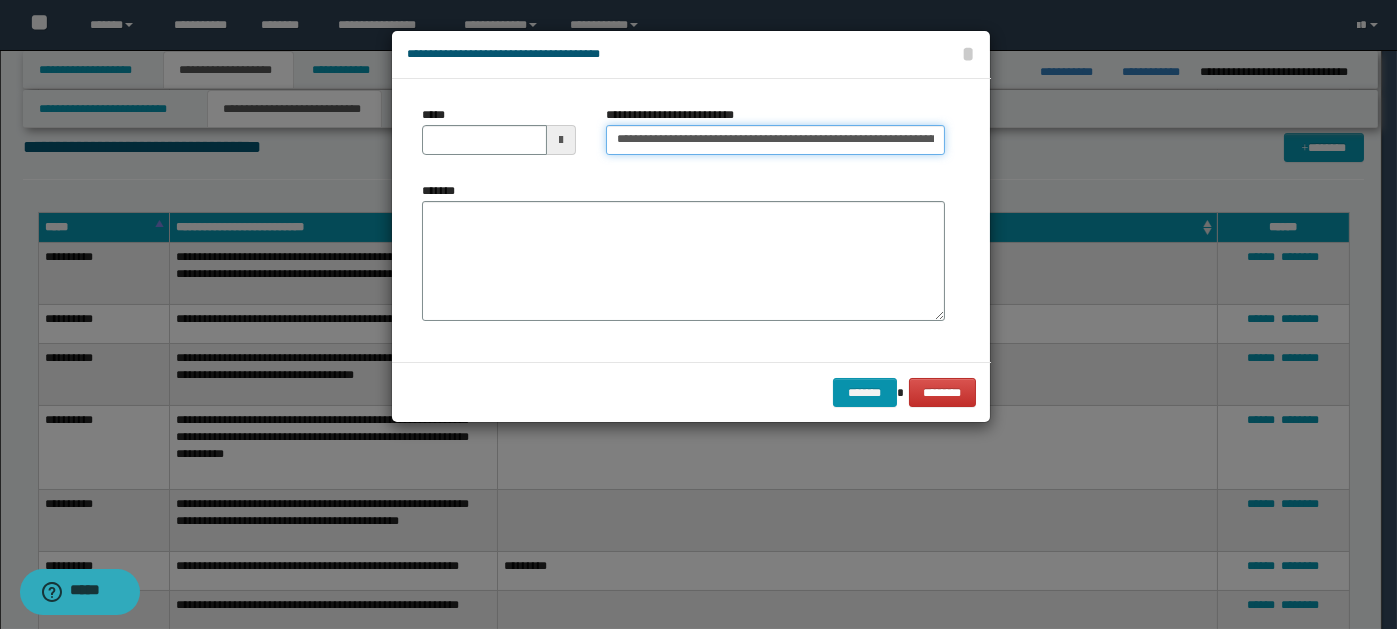 scroll, scrollTop: 0, scrollLeft: 400, axis: horizontal 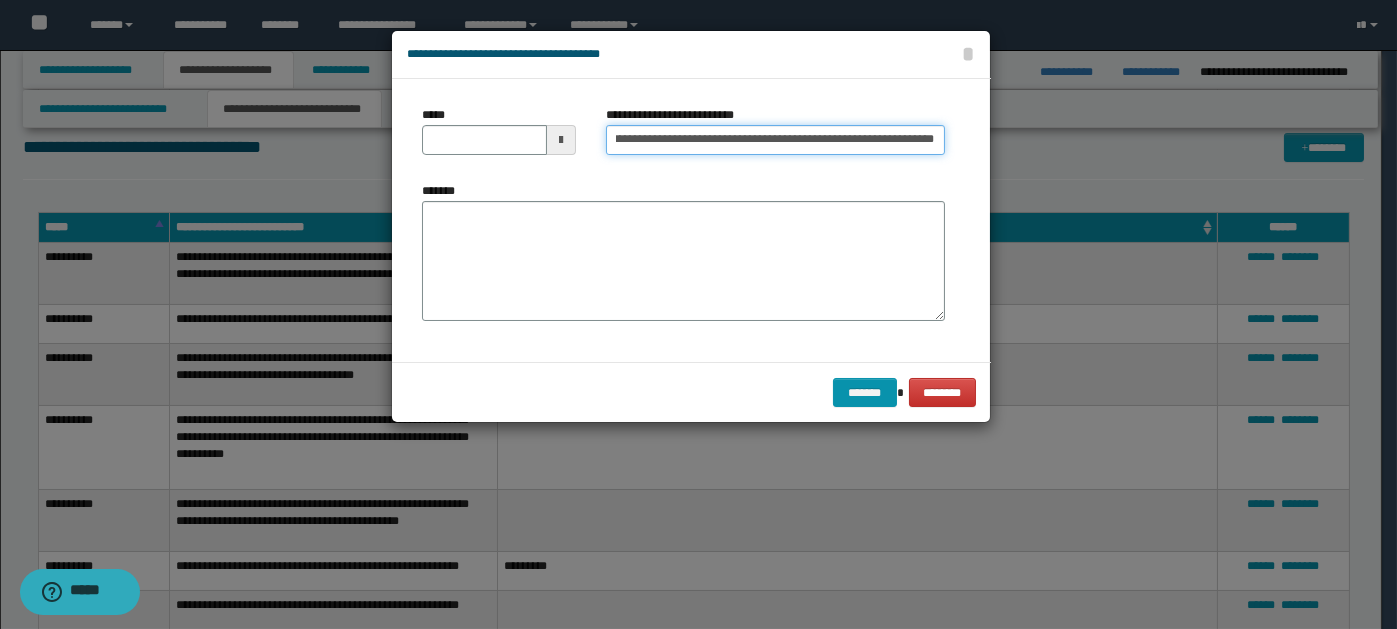 type on "**********" 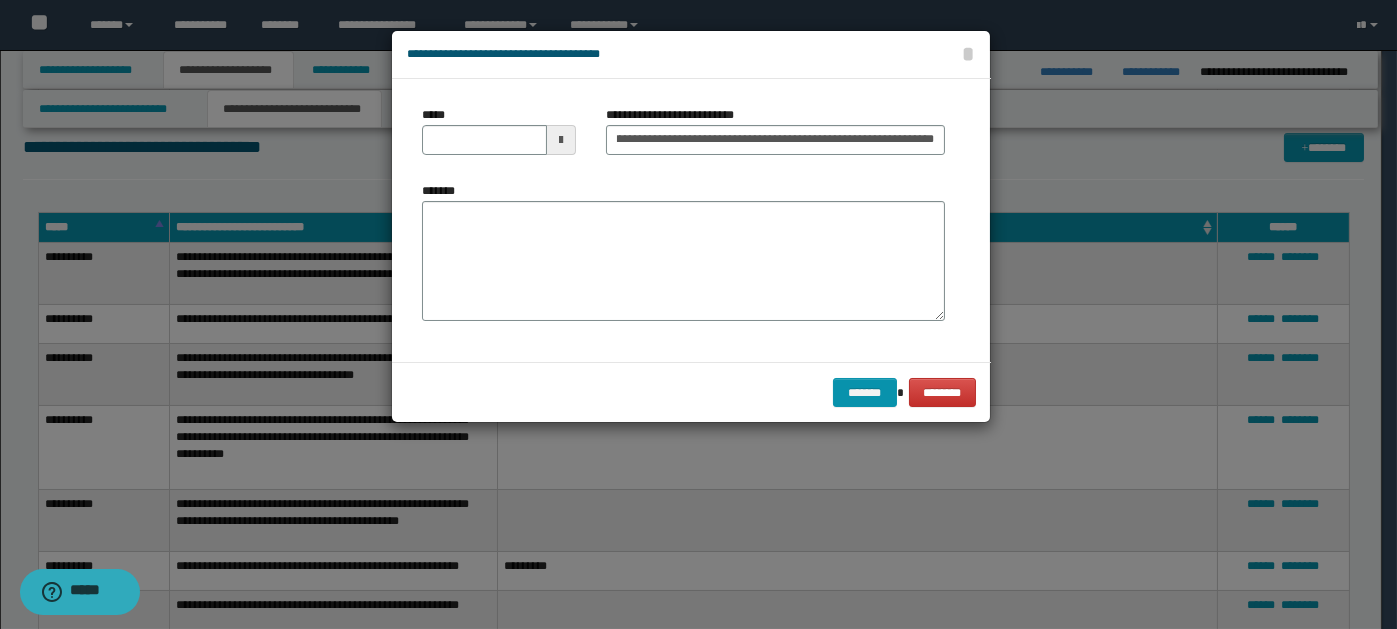 click at bounding box center [561, 140] 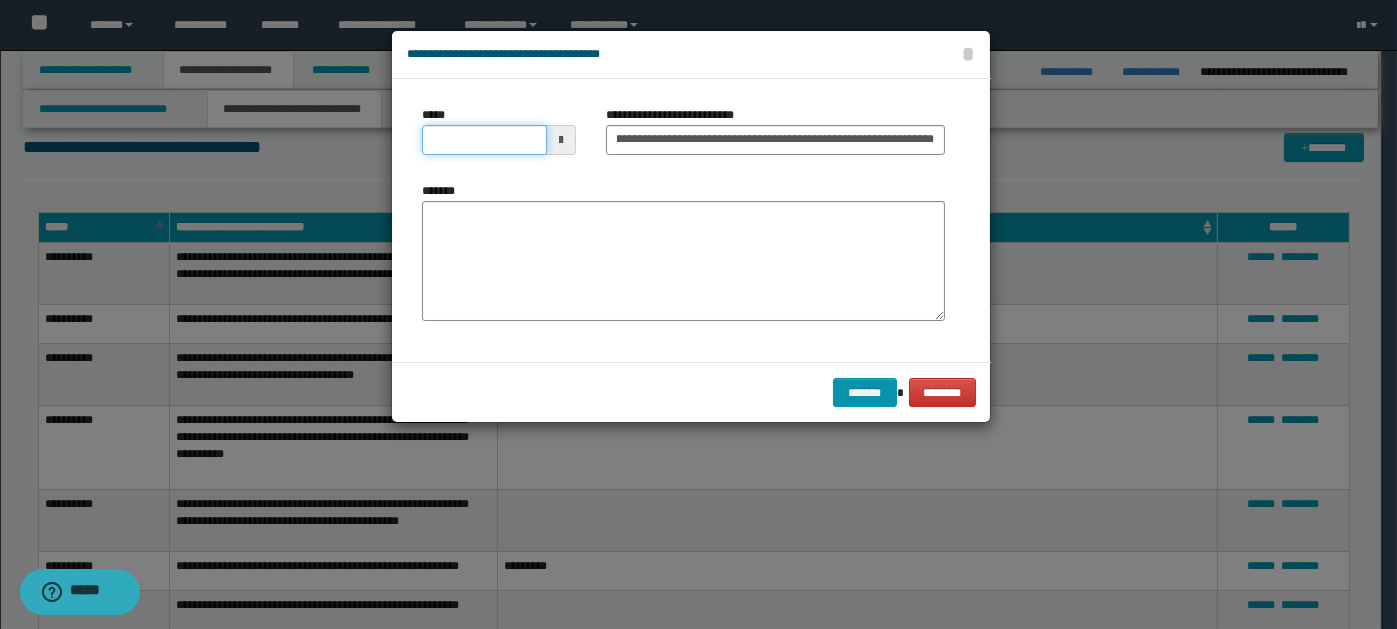 scroll, scrollTop: 0, scrollLeft: 0, axis: both 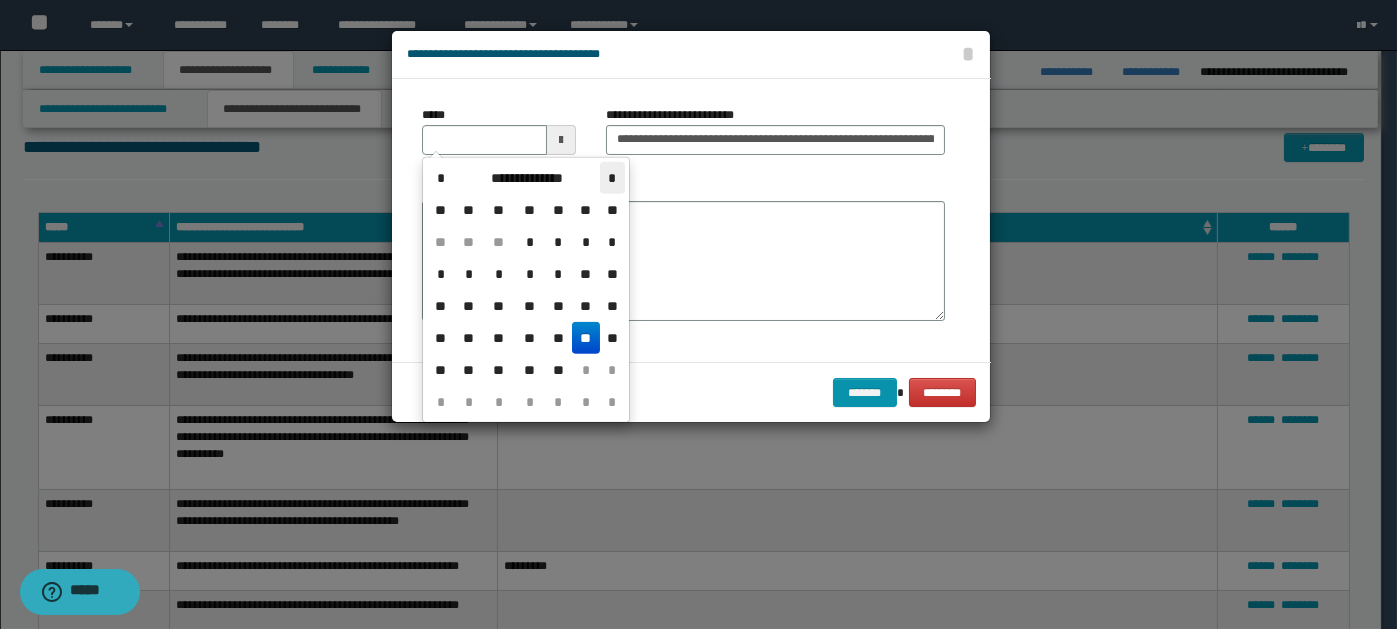 click on "*" at bounding box center [612, 178] 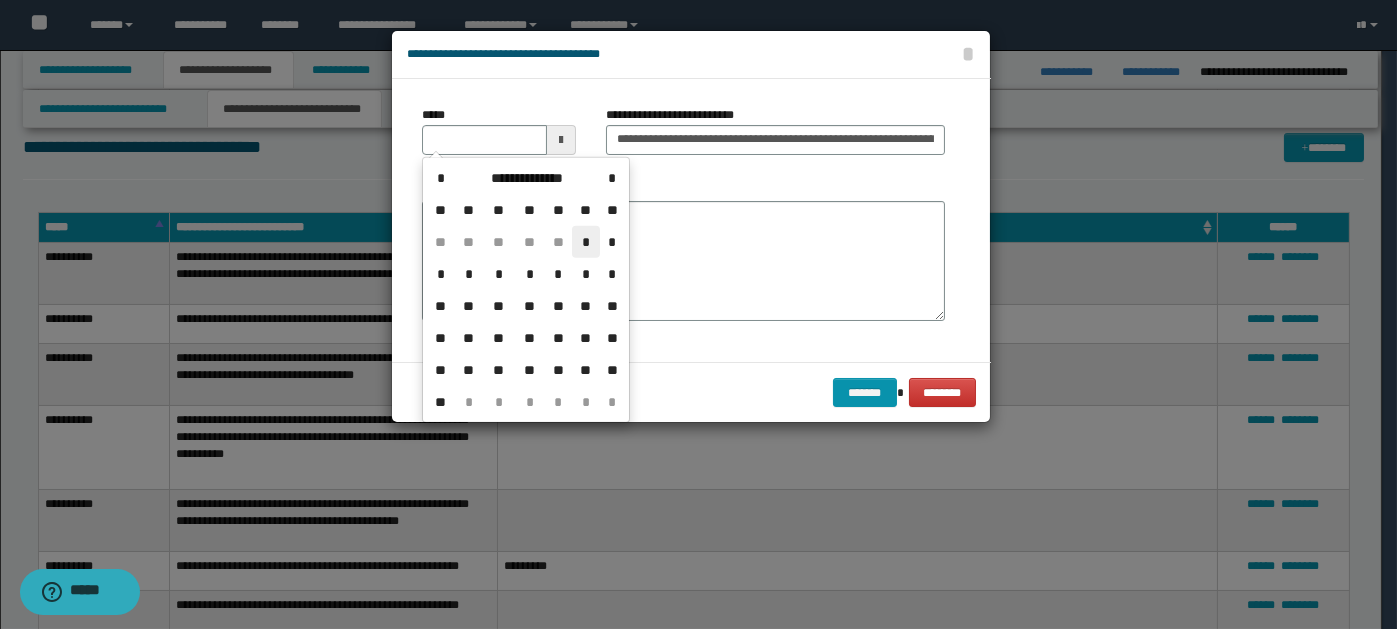 click on "*" at bounding box center [586, 242] 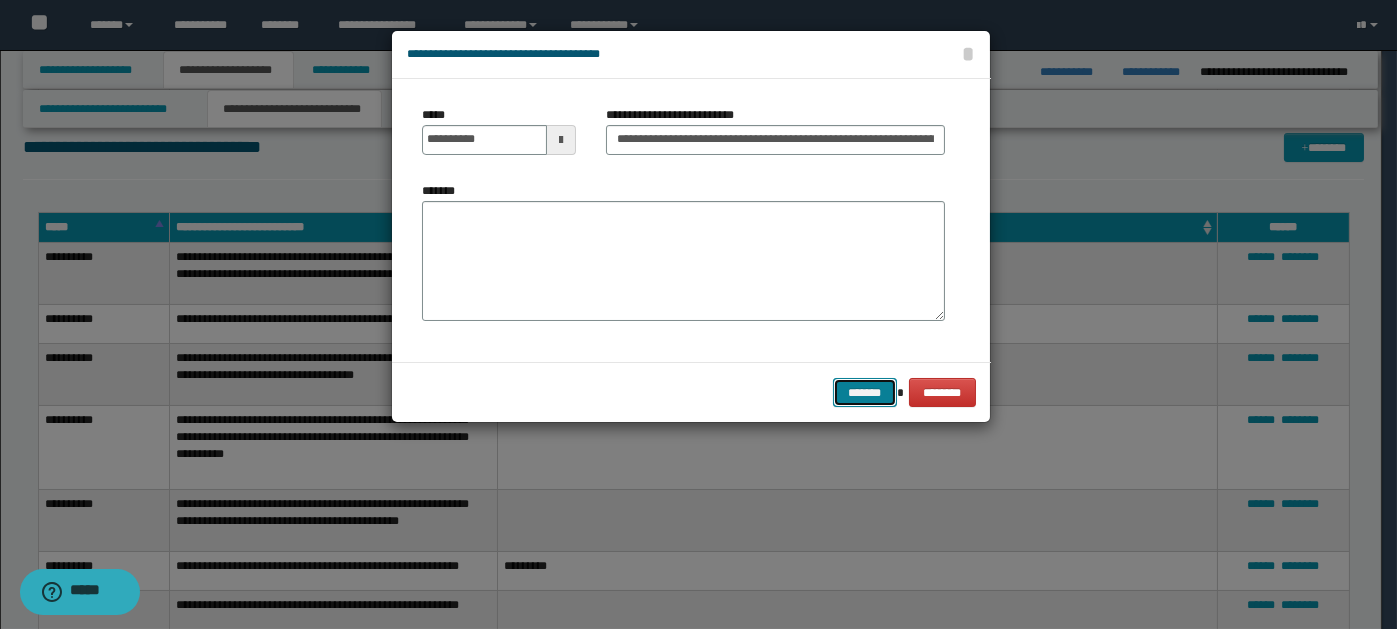 click on "*******" at bounding box center (865, 392) 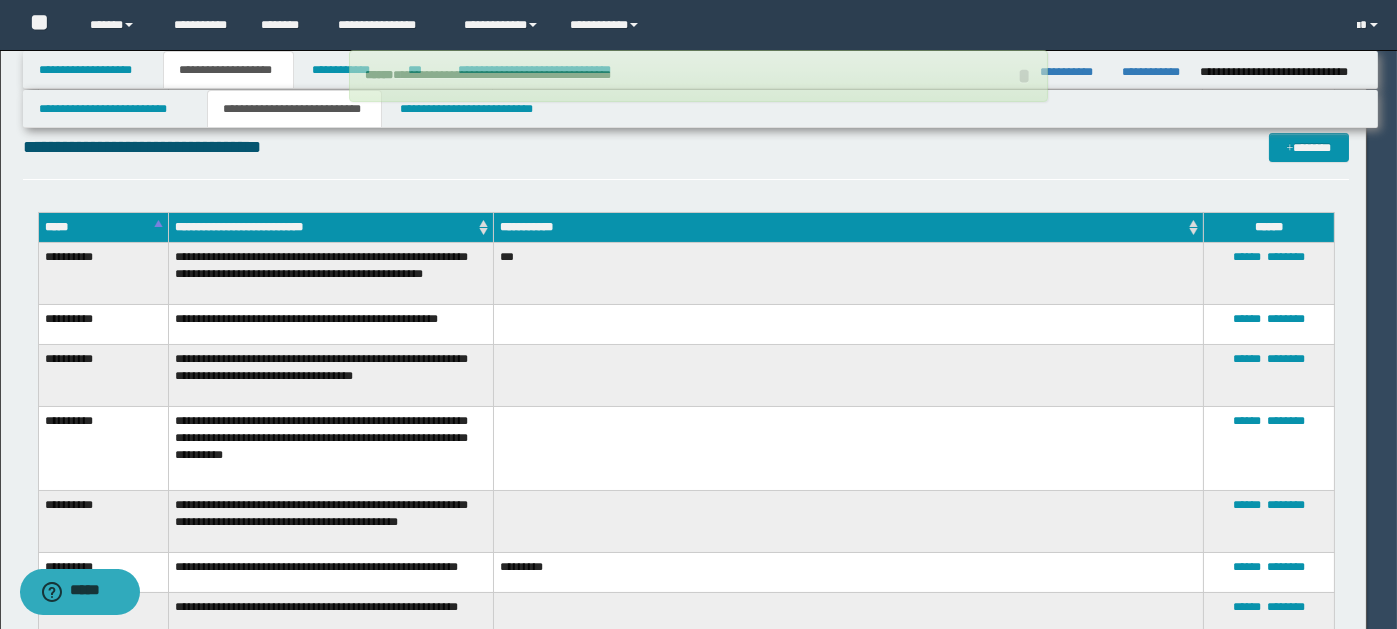 type 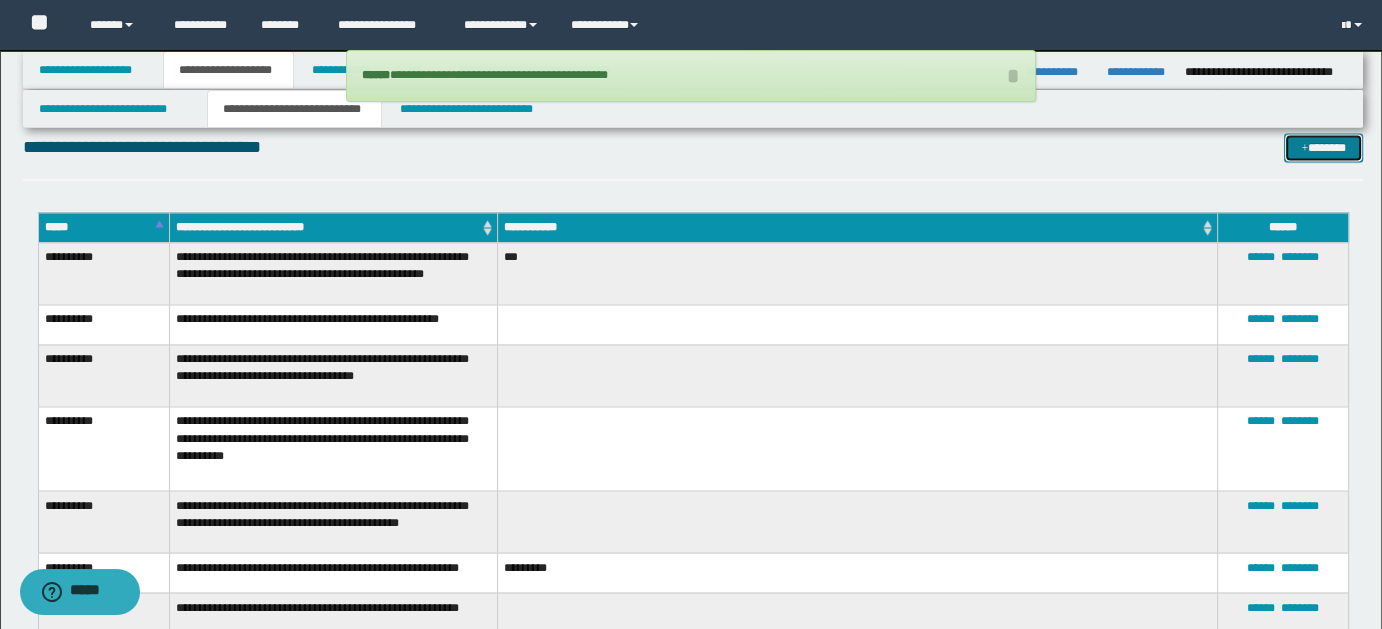 click on "*******" at bounding box center (1323, 147) 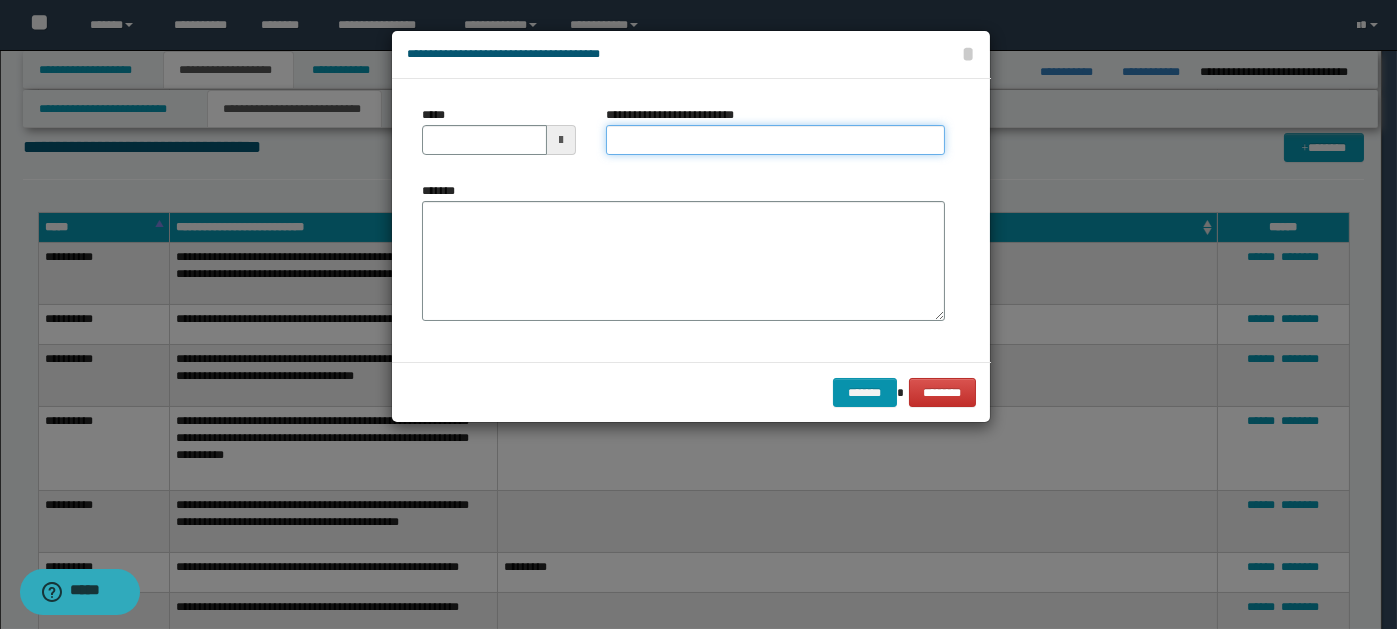 paste on "**********" 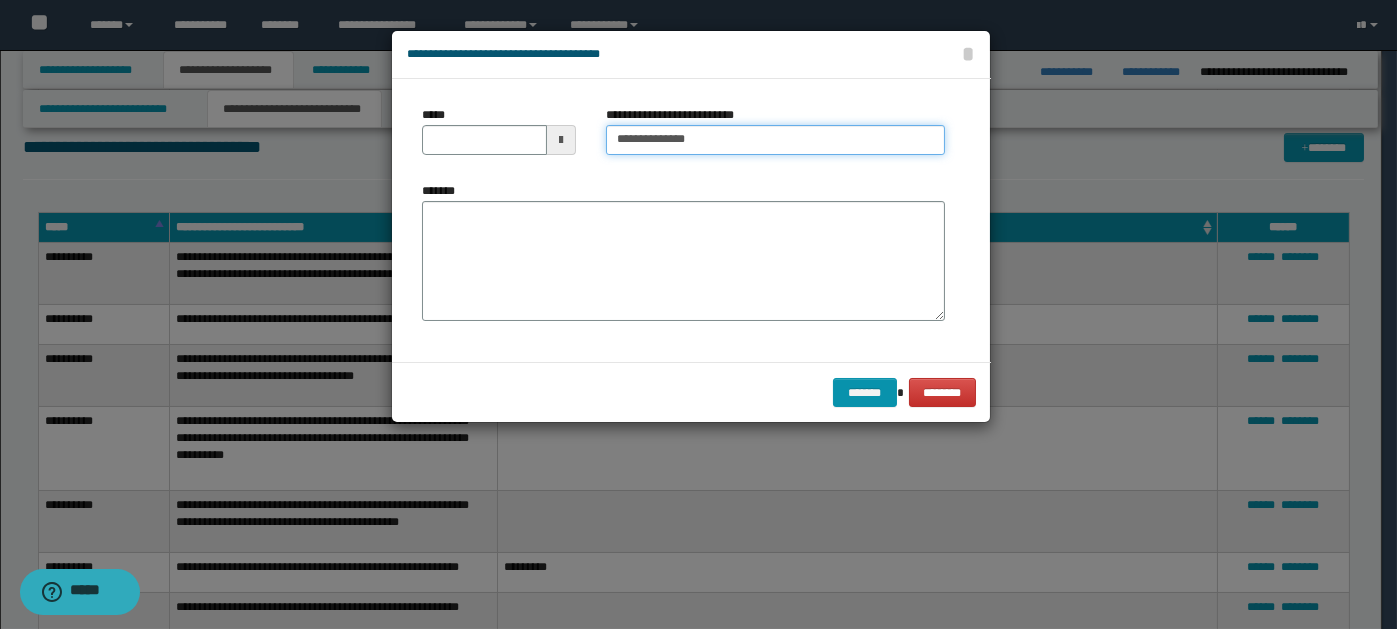 type on "**********" 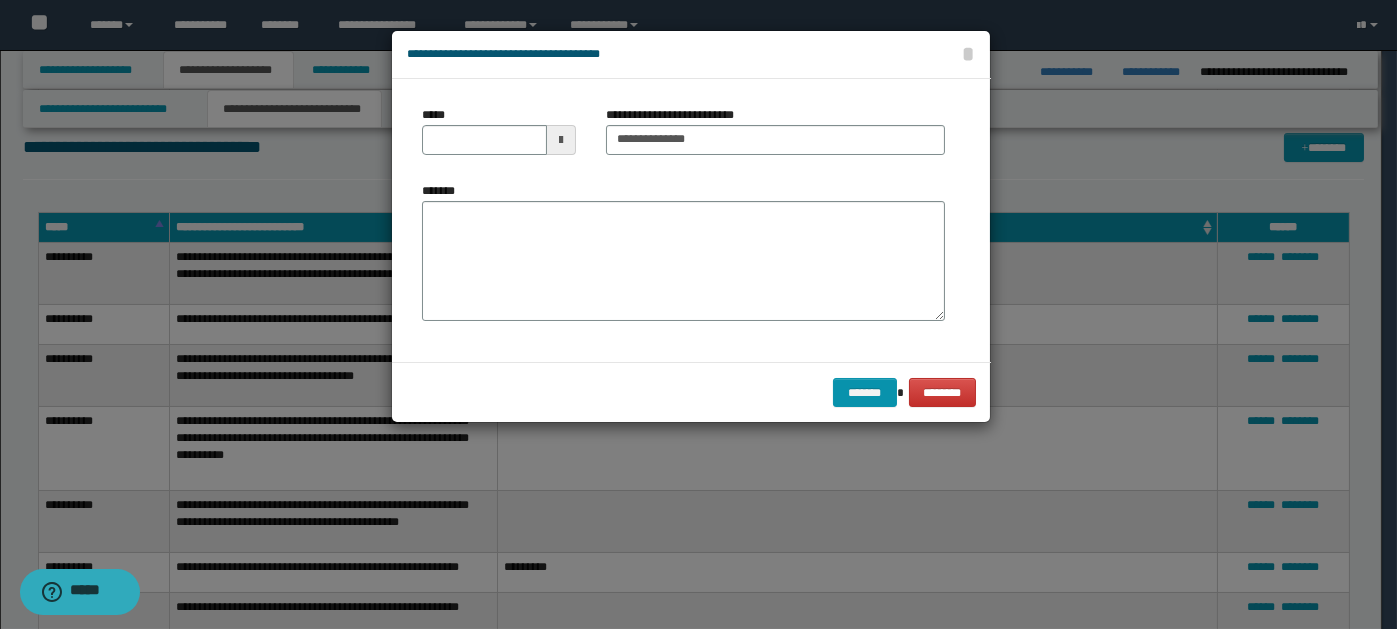click at bounding box center (561, 140) 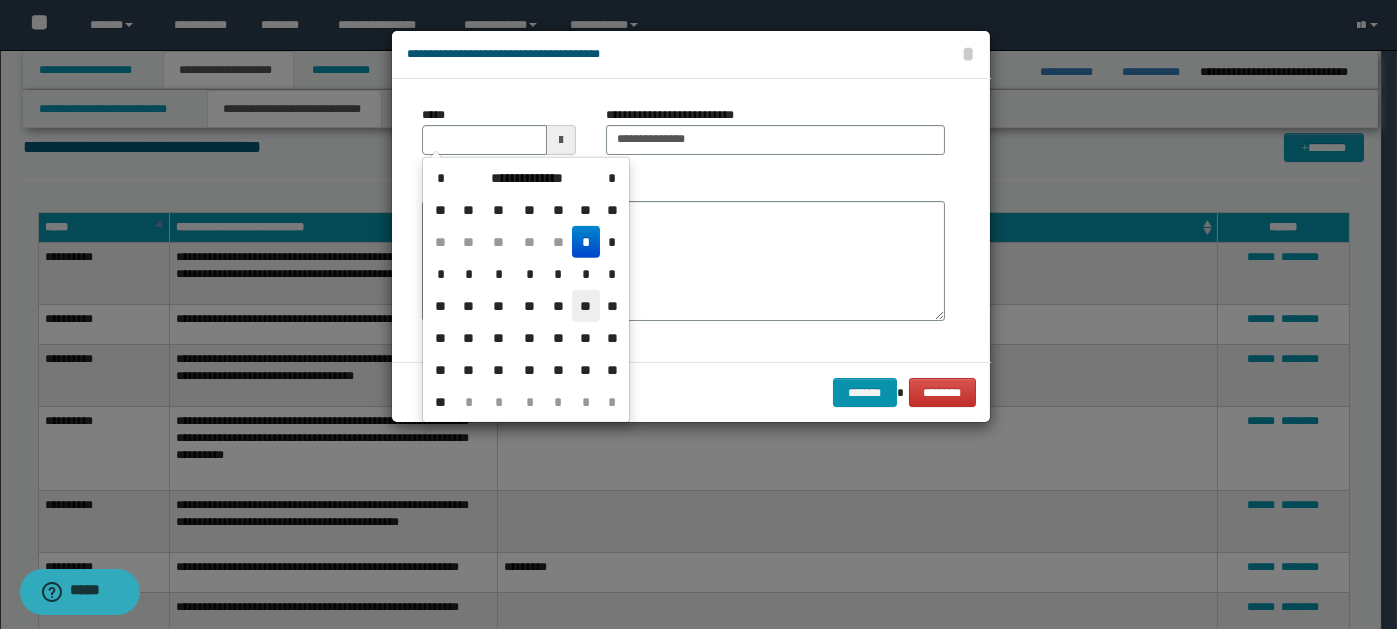 click on "**" at bounding box center (586, 306) 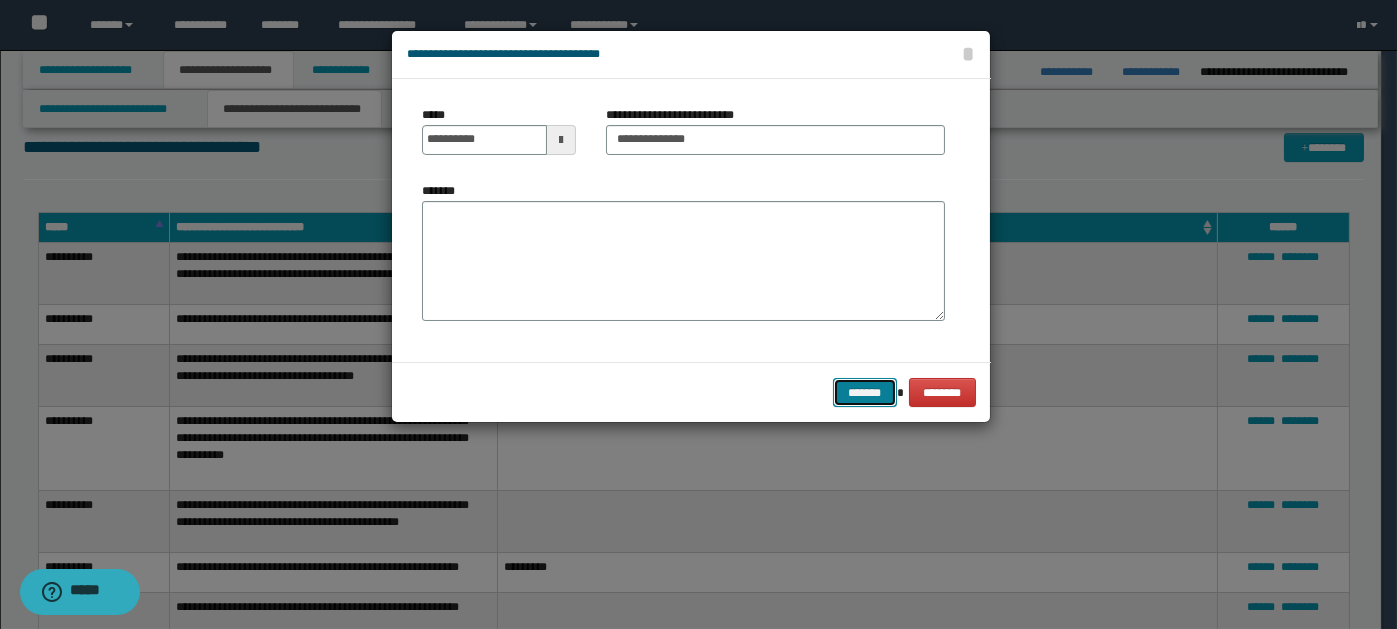 click on "*******" at bounding box center [865, 392] 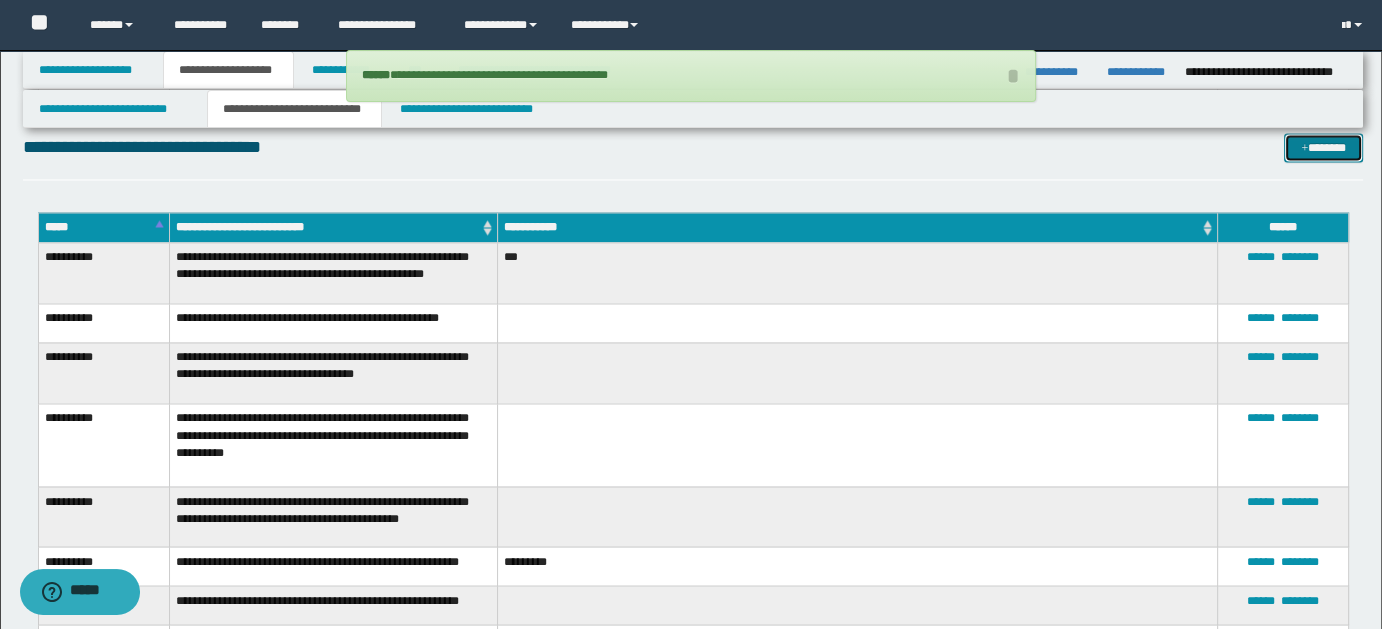 click on "*******" at bounding box center (1323, 147) 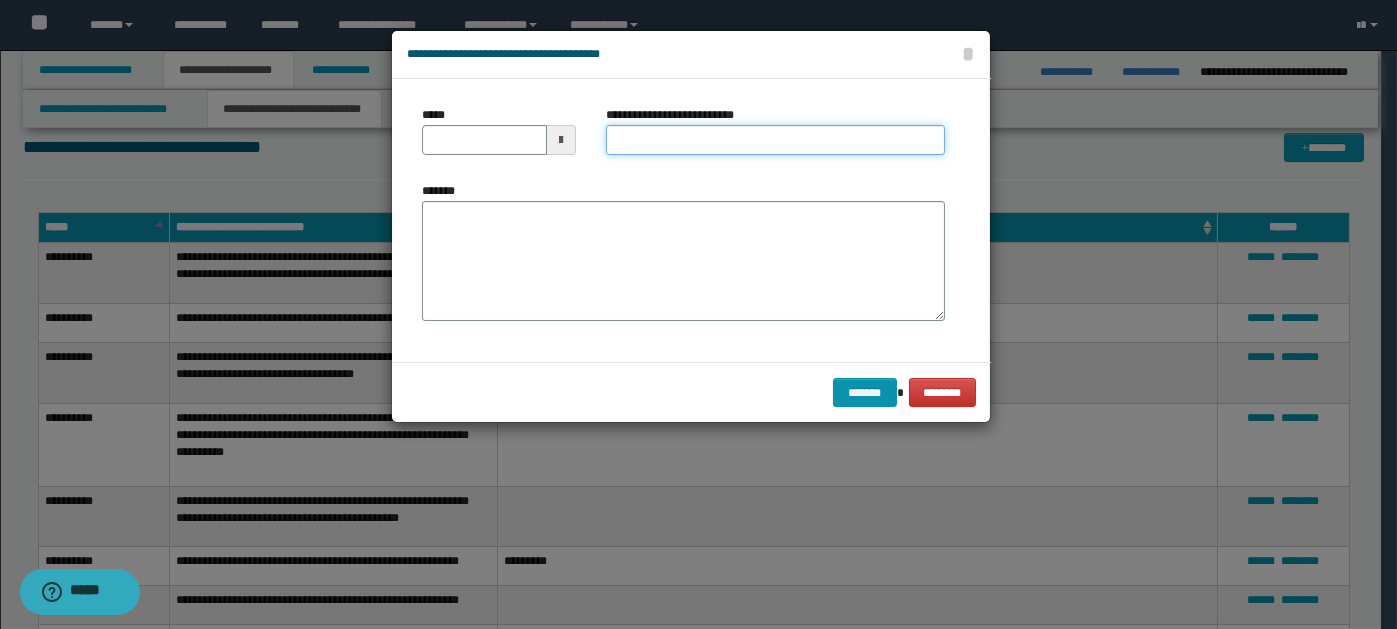 paste on "**********" 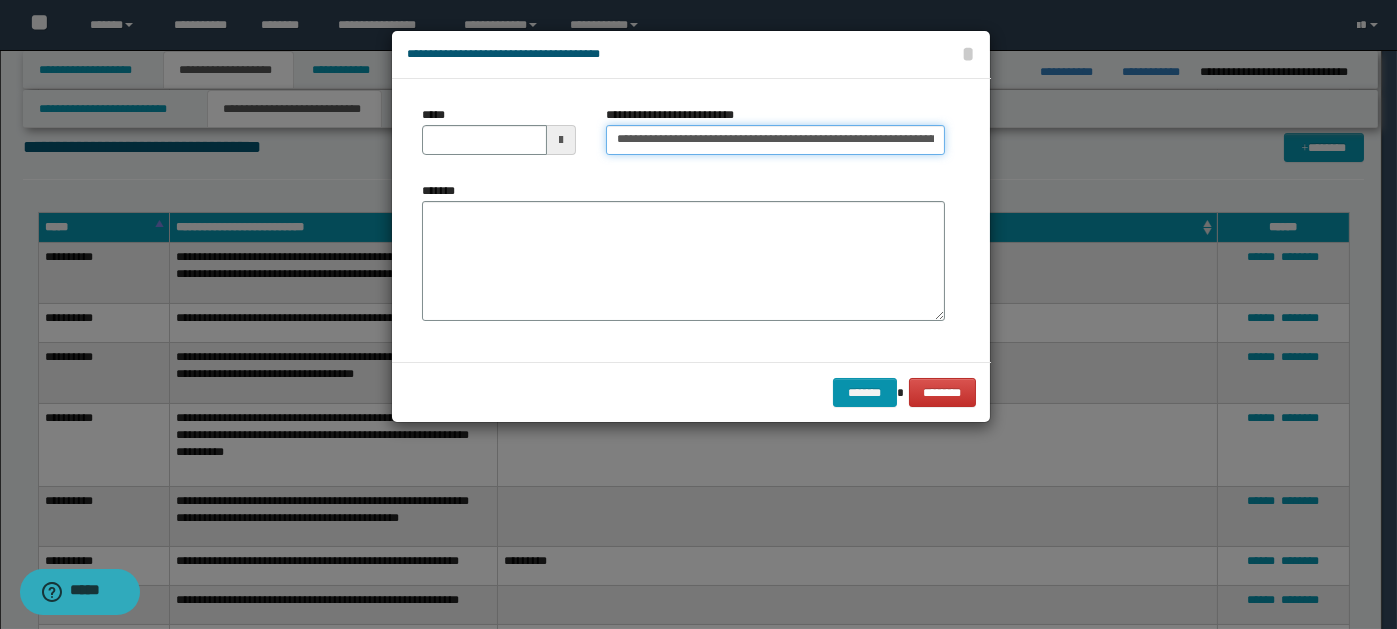 scroll, scrollTop: 0, scrollLeft: 164, axis: horizontal 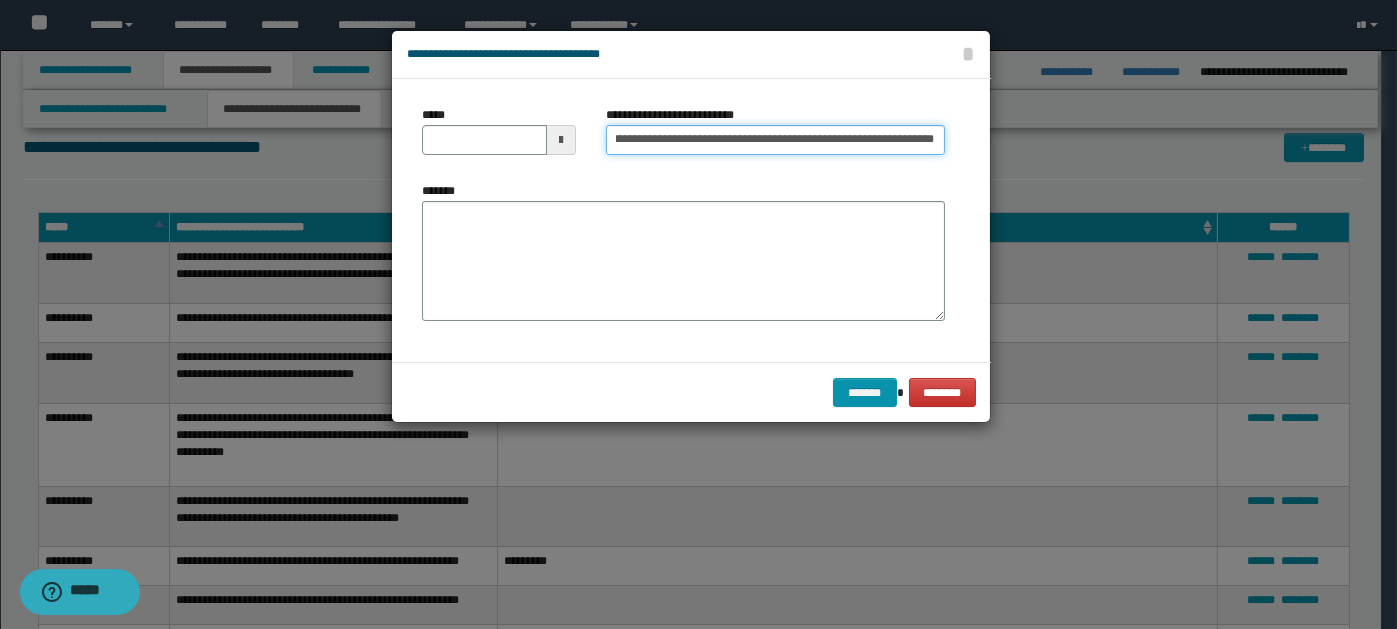 type on "**********" 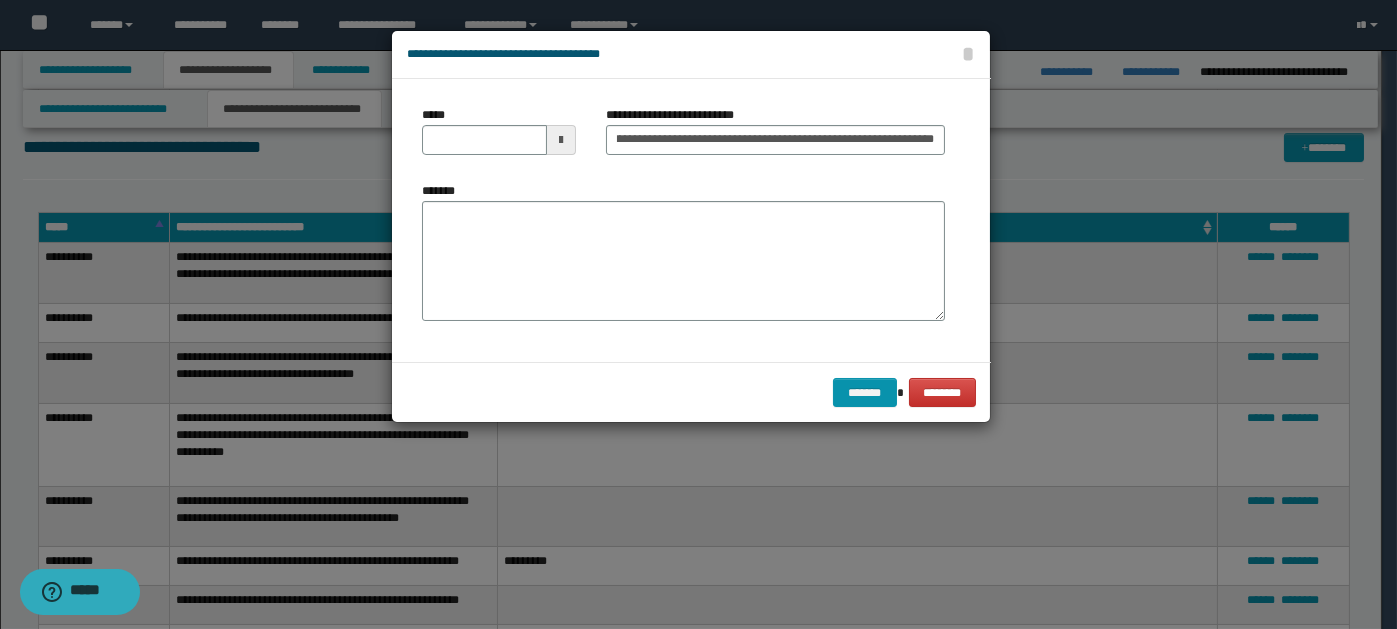 click at bounding box center (561, 140) 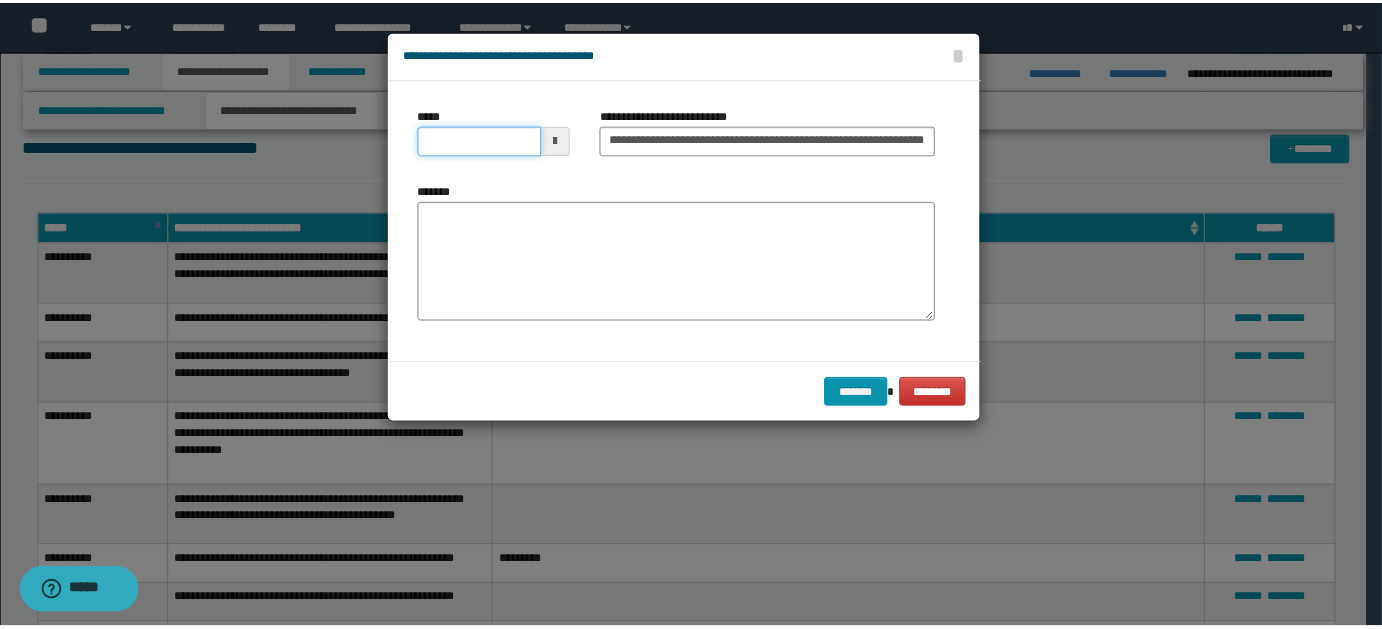scroll, scrollTop: 0, scrollLeft: 0, axis: both 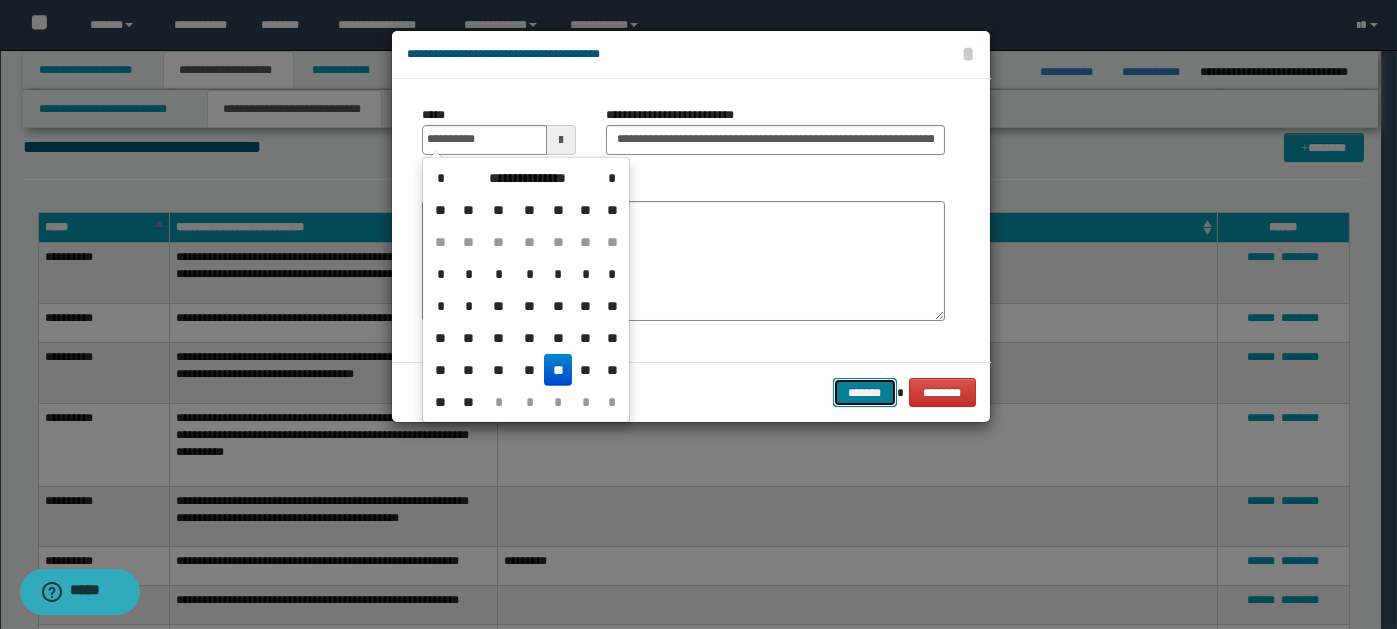 type on "**********" 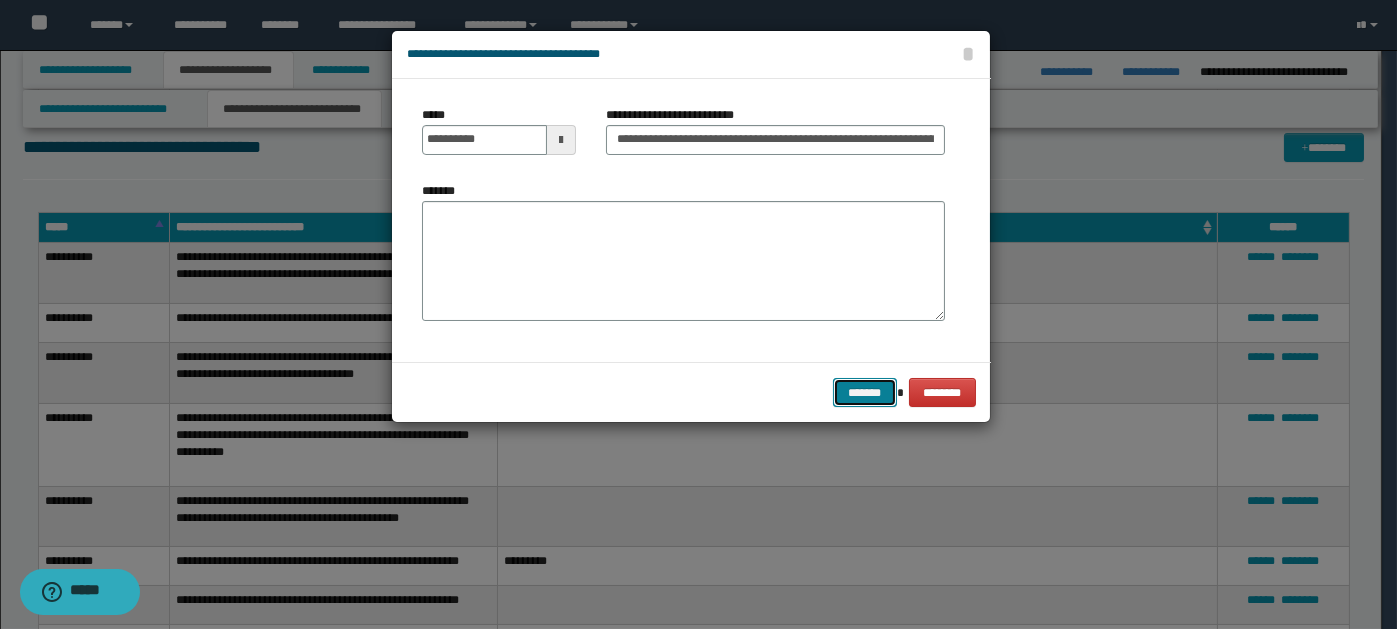 click on "*******" at bounding box center (865, 392) 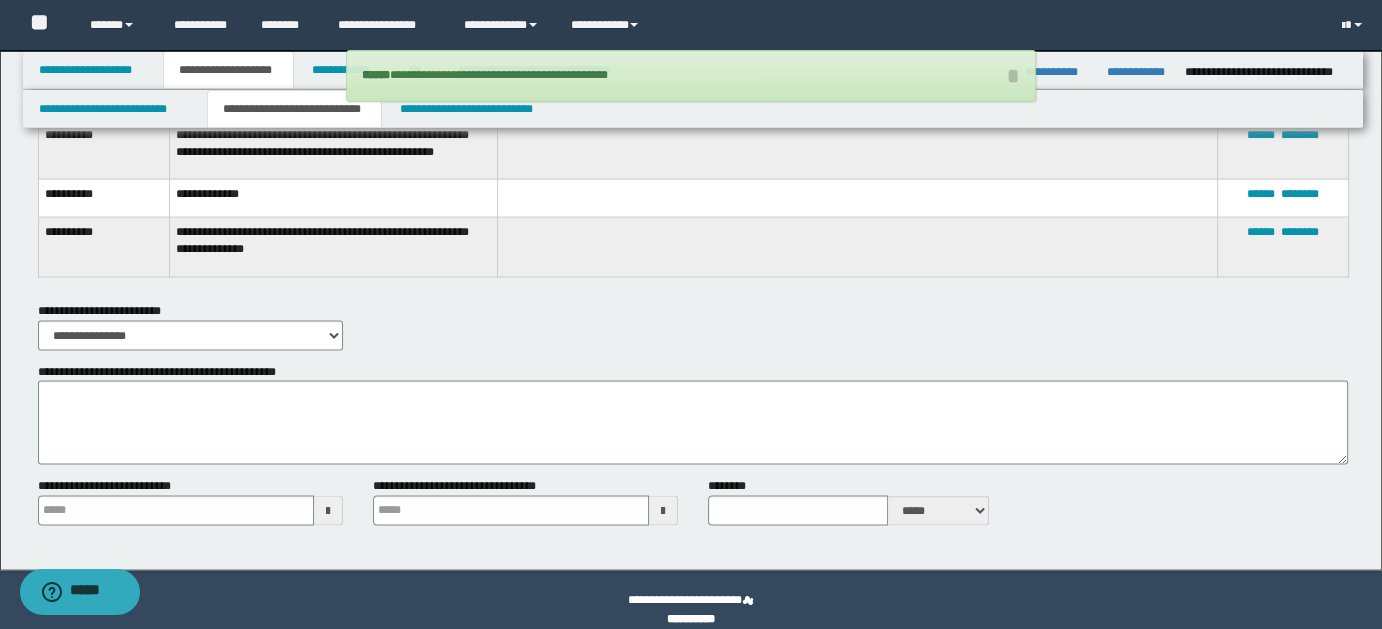 scroll, scrollTop: 3920, scrollLeft: 0, axis: vertical 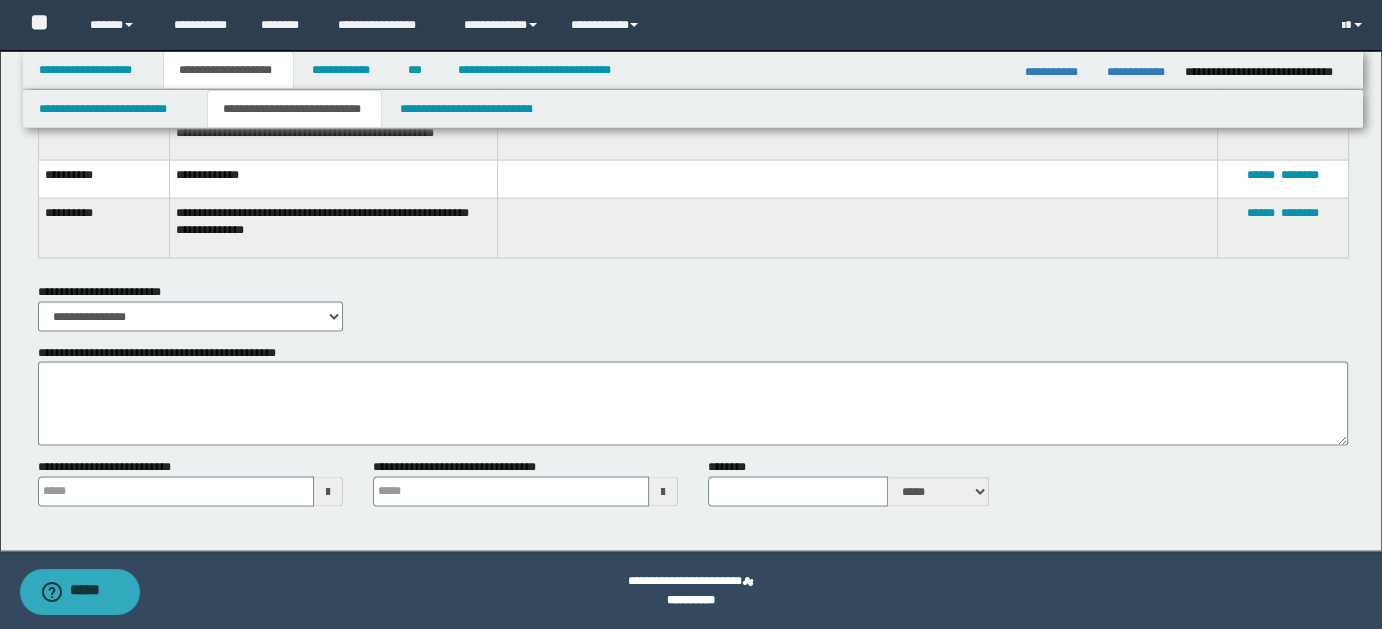 click on "**********" at bounding box center (190, 307) 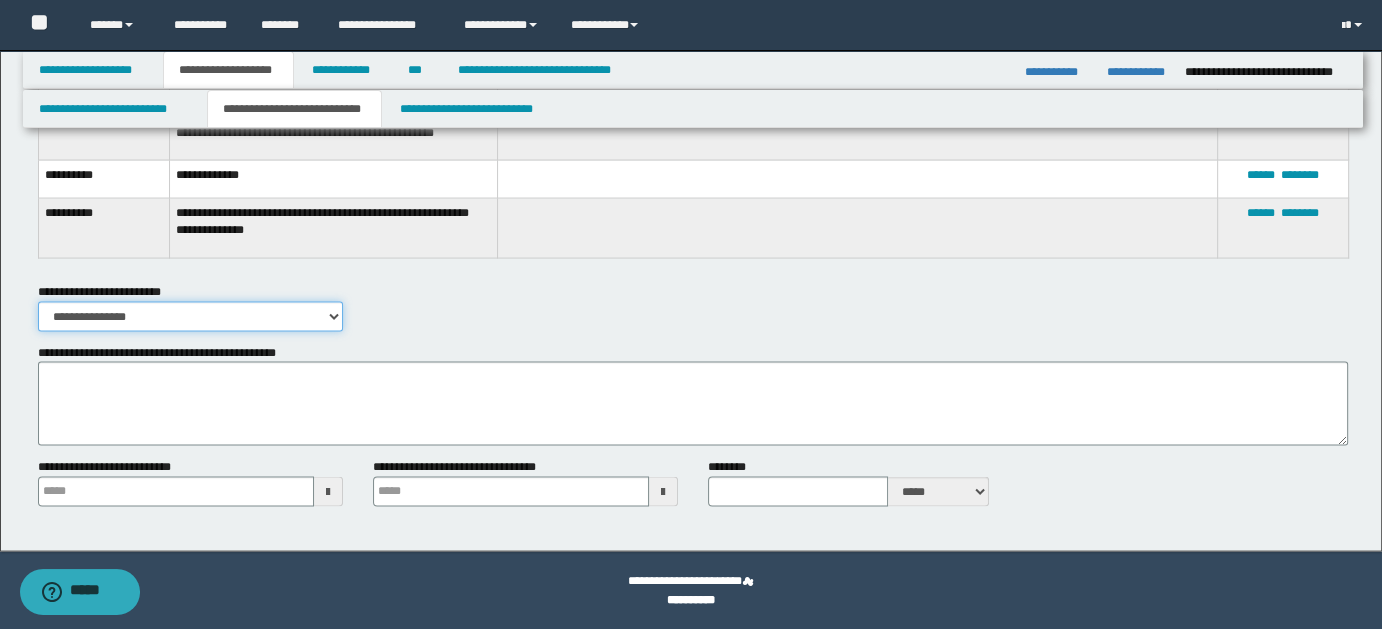 click on "**********" at bounding box center (190, 317) 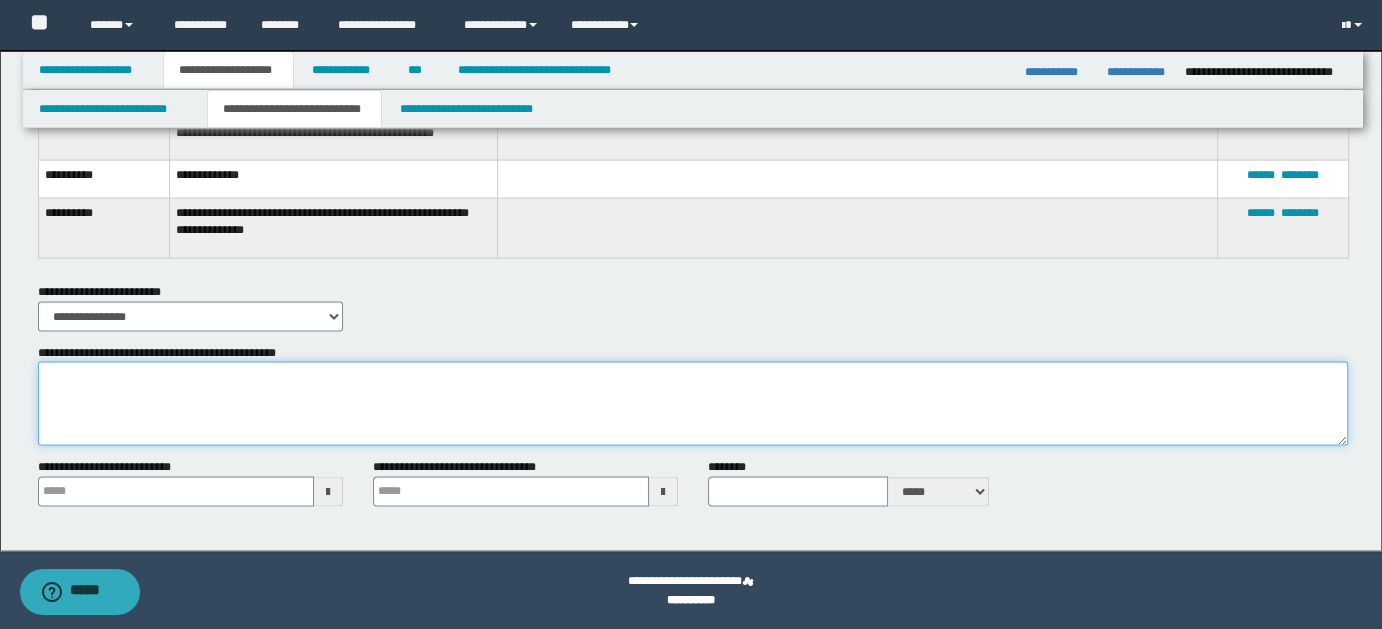 click on "**********" at bounding box center [693, 404] 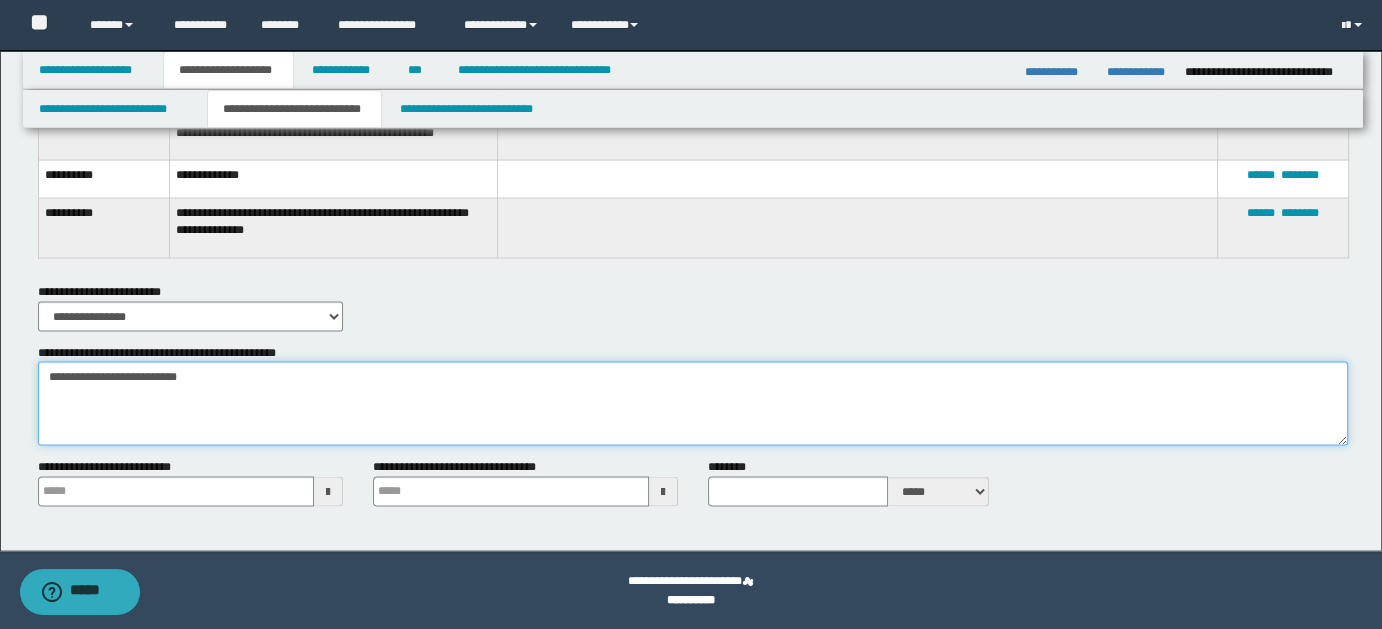 type on "**********" 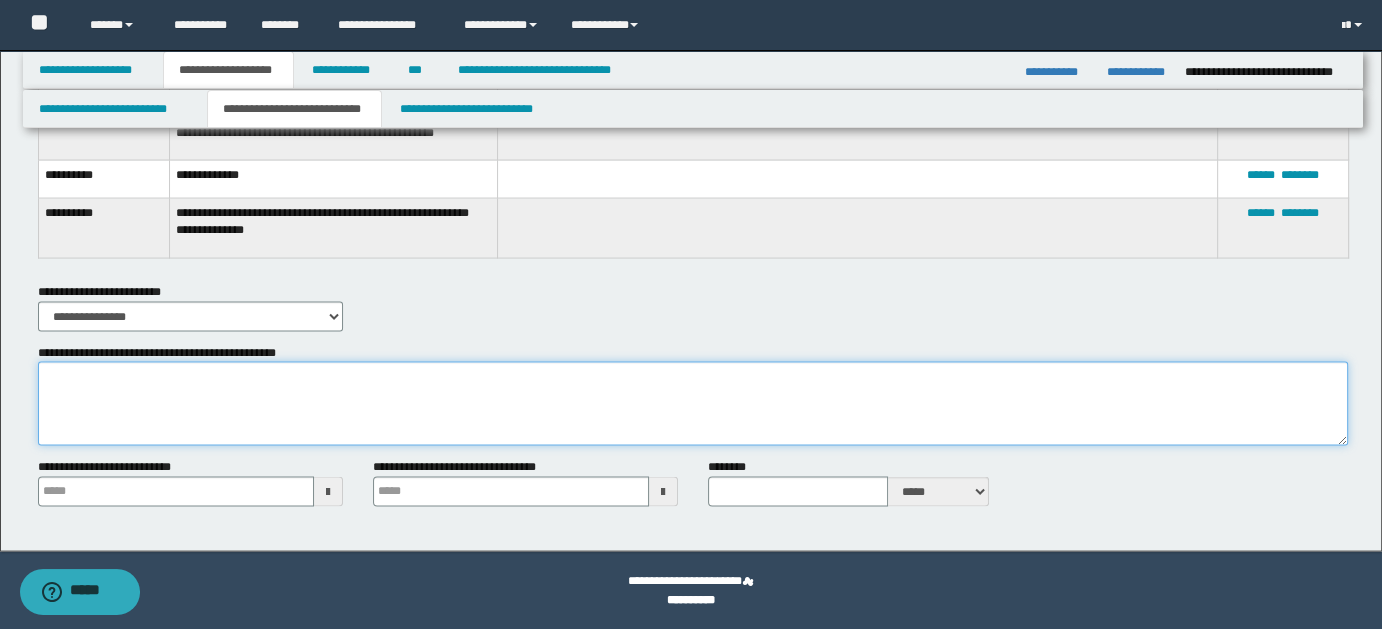 type 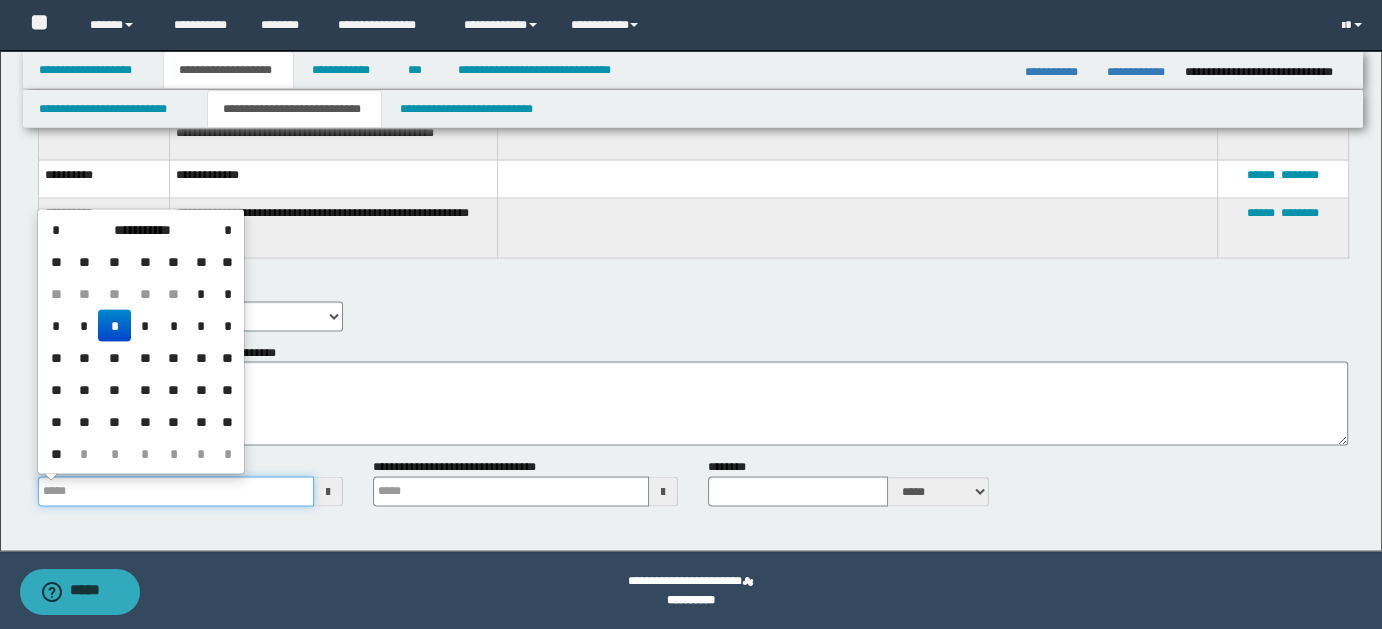 click on "**********" at bounding box center [176, 492] 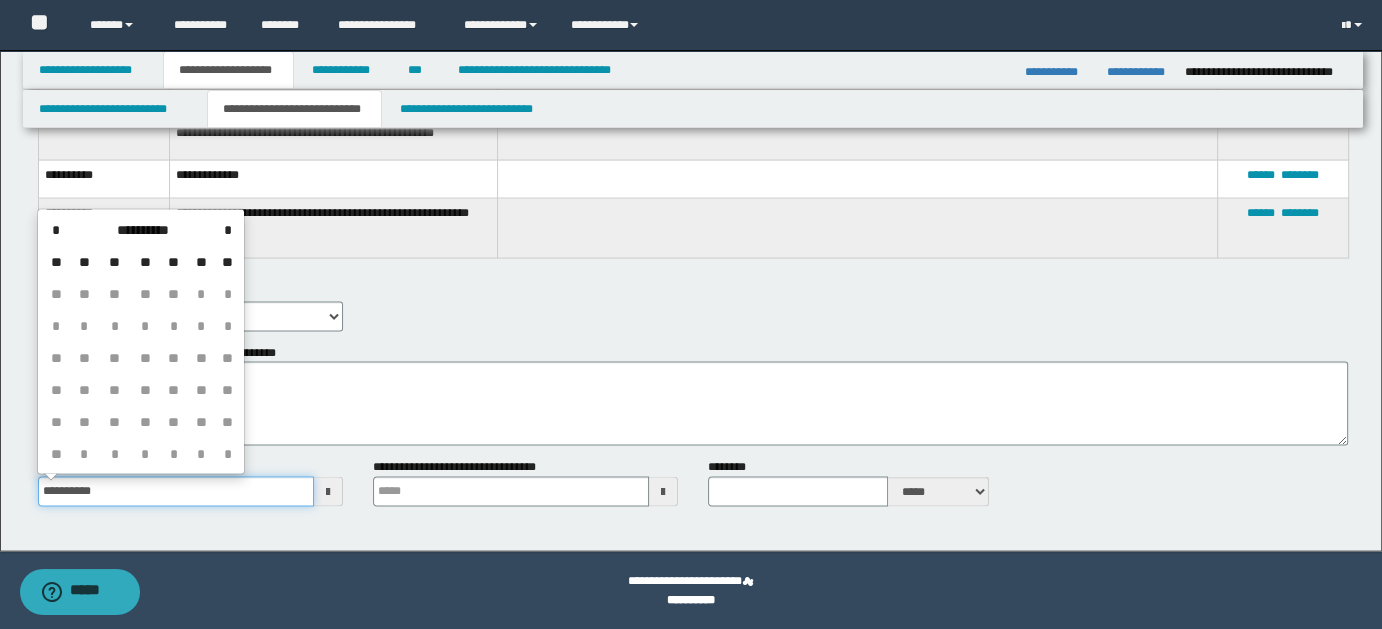 type on "**********" 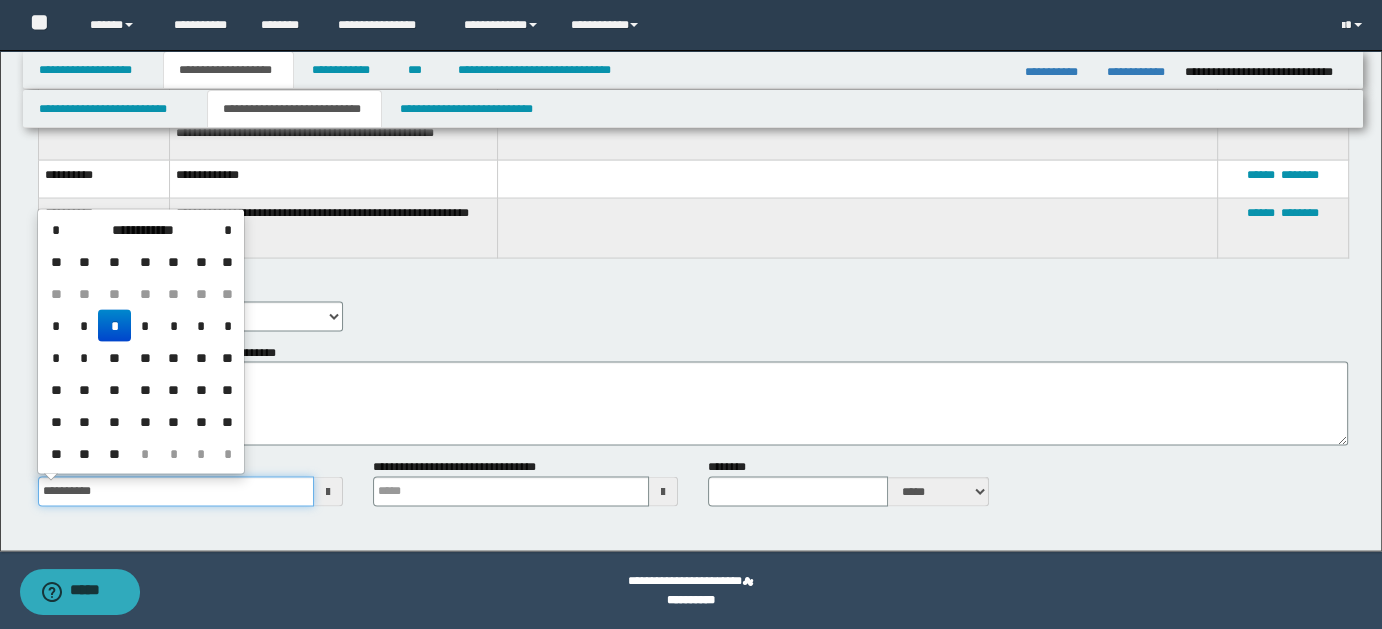 type 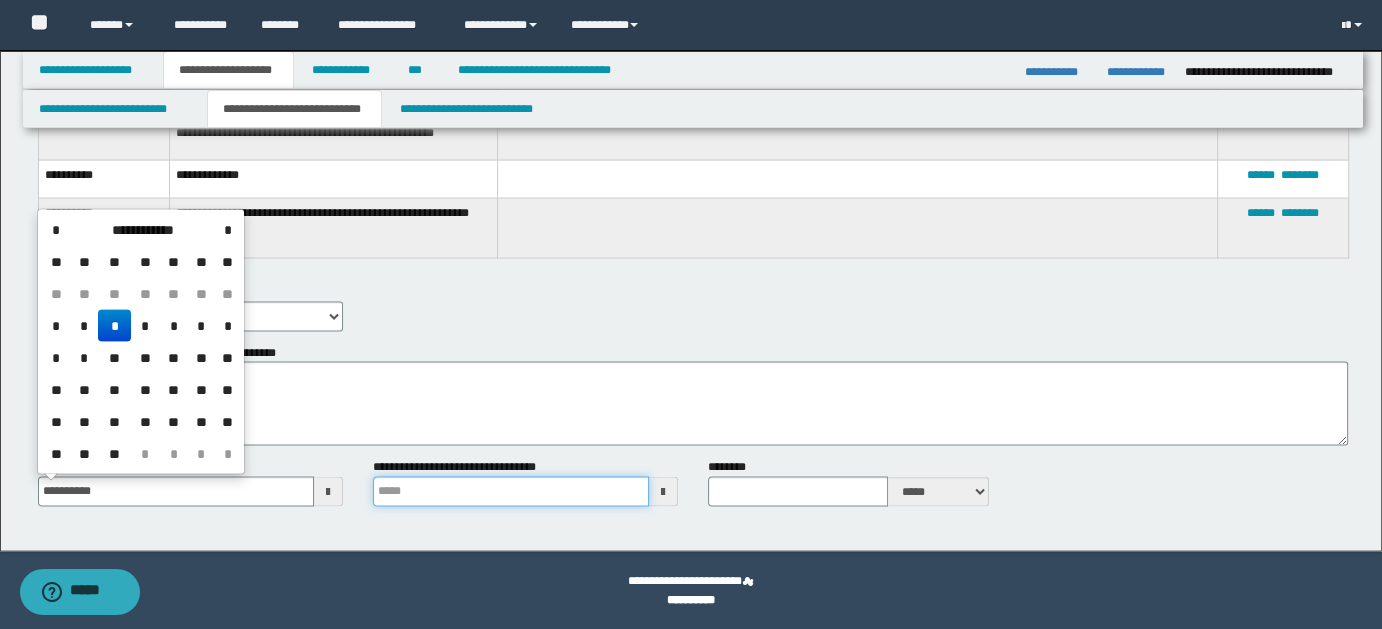 type on "**********" 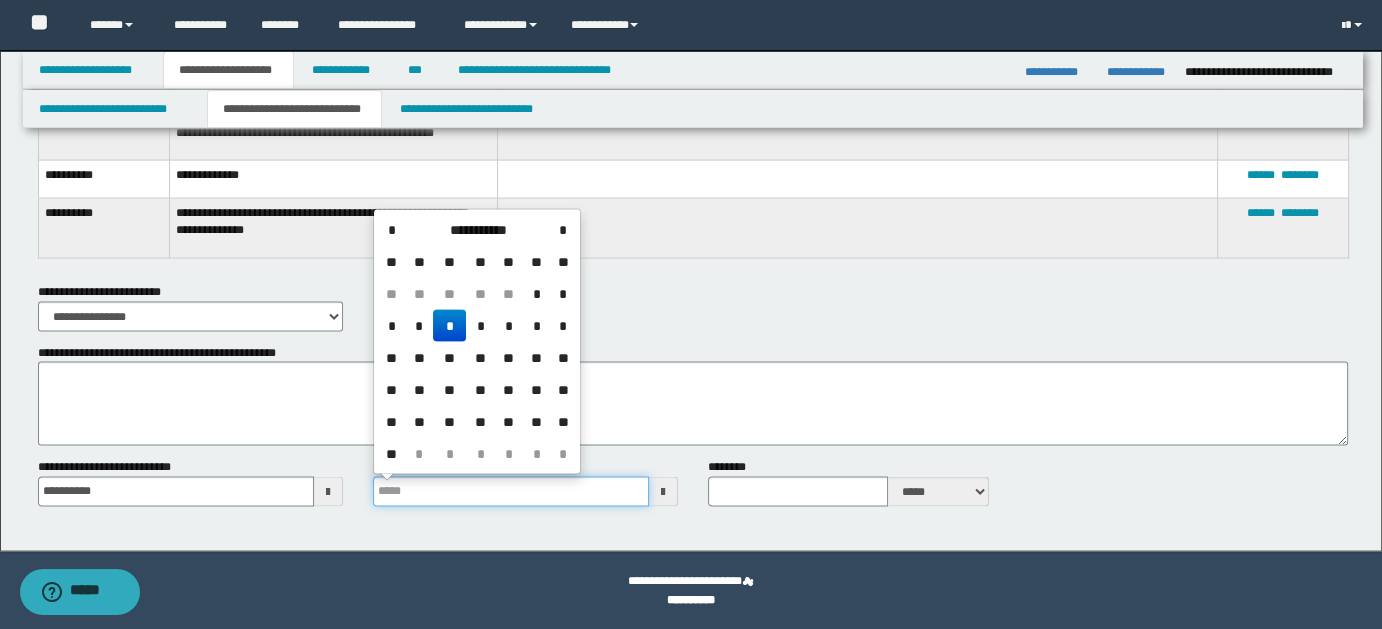 click on "**********" at bounding box center (511, 492) 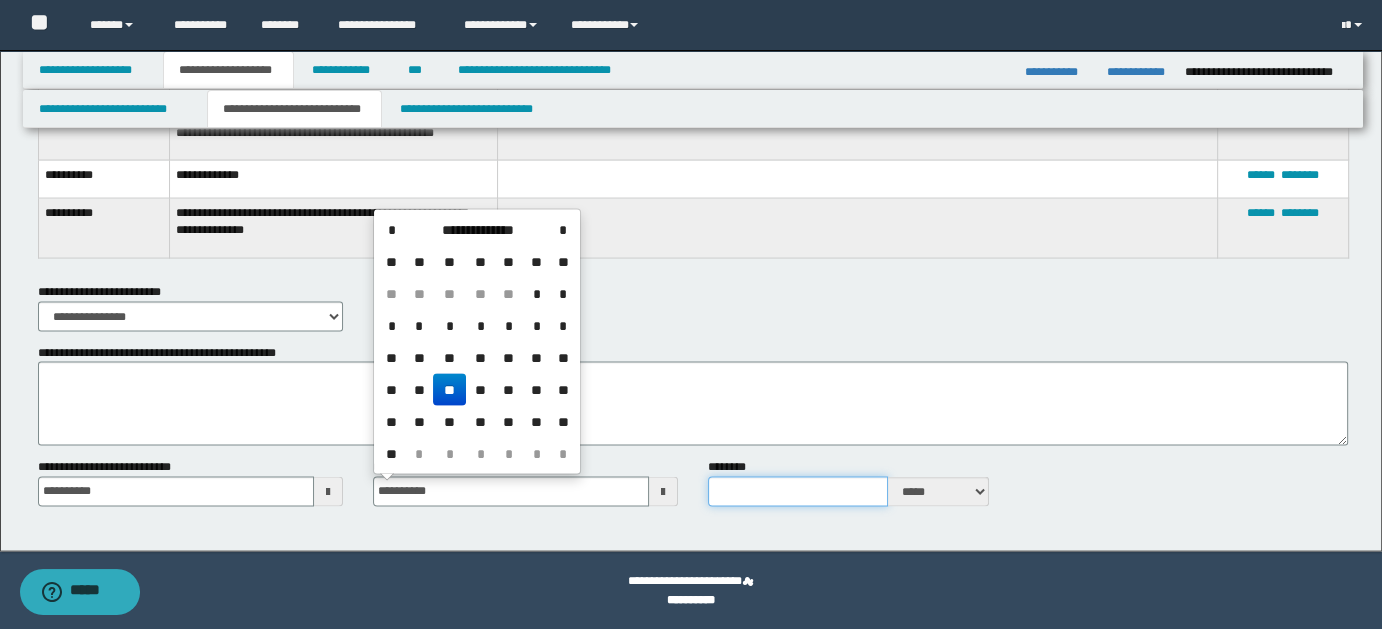 type on "**********" 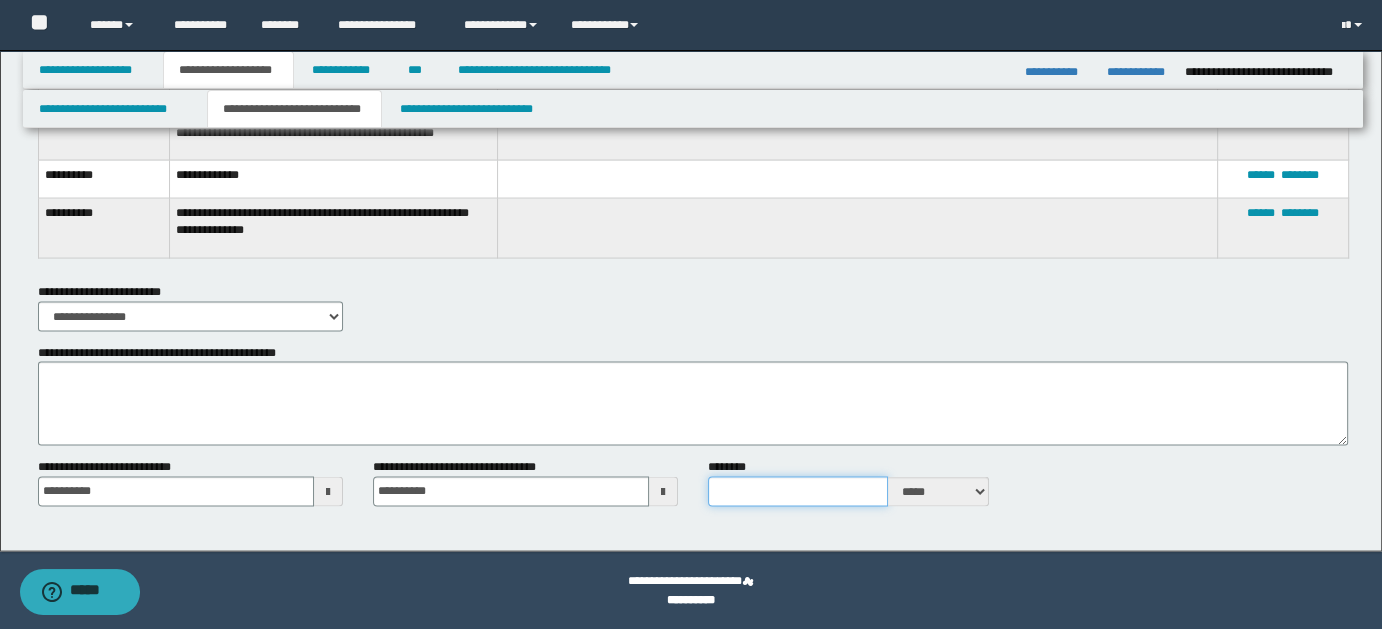 type on "*" 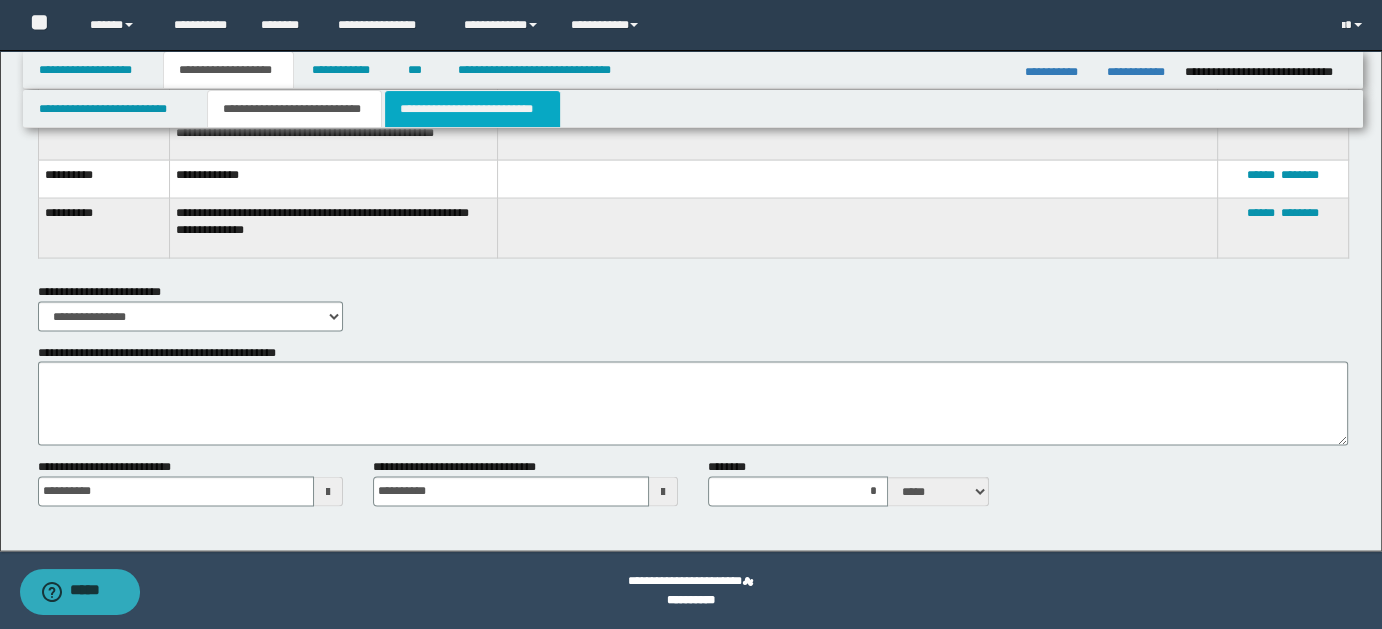click on "**********" at bounding box center [472, 109] 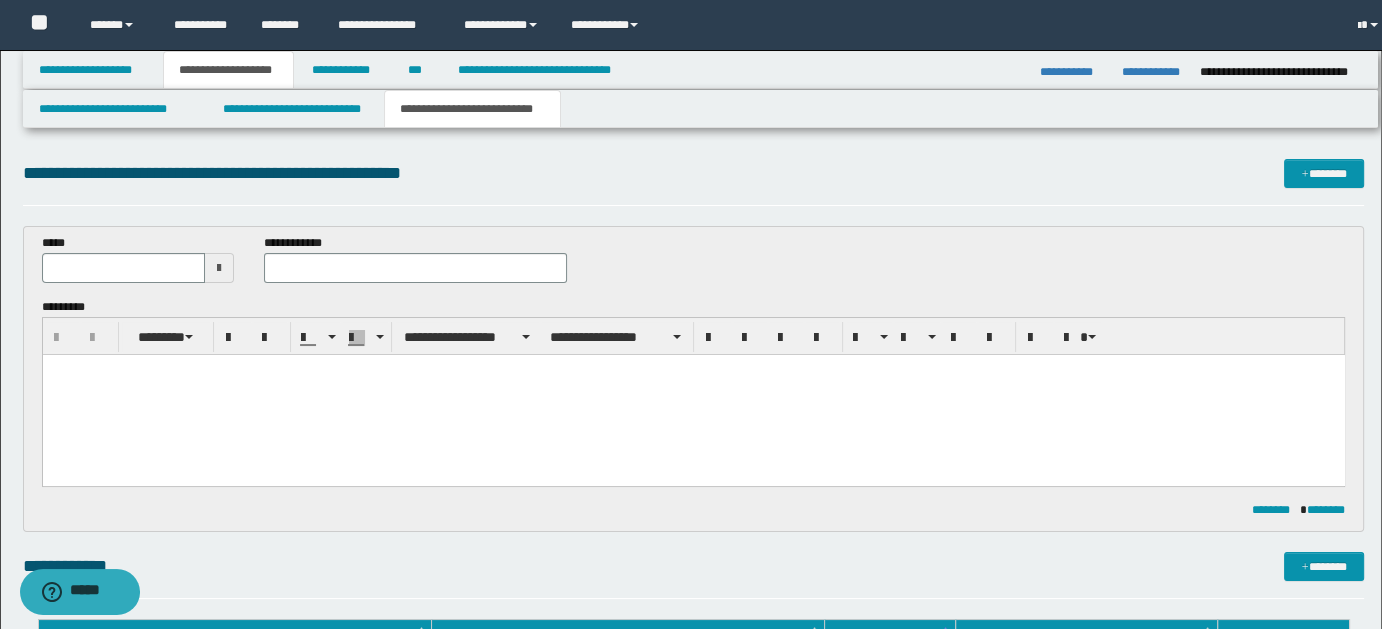 scroll, scrollTop: 0, scrollLeft: 0, axis: both 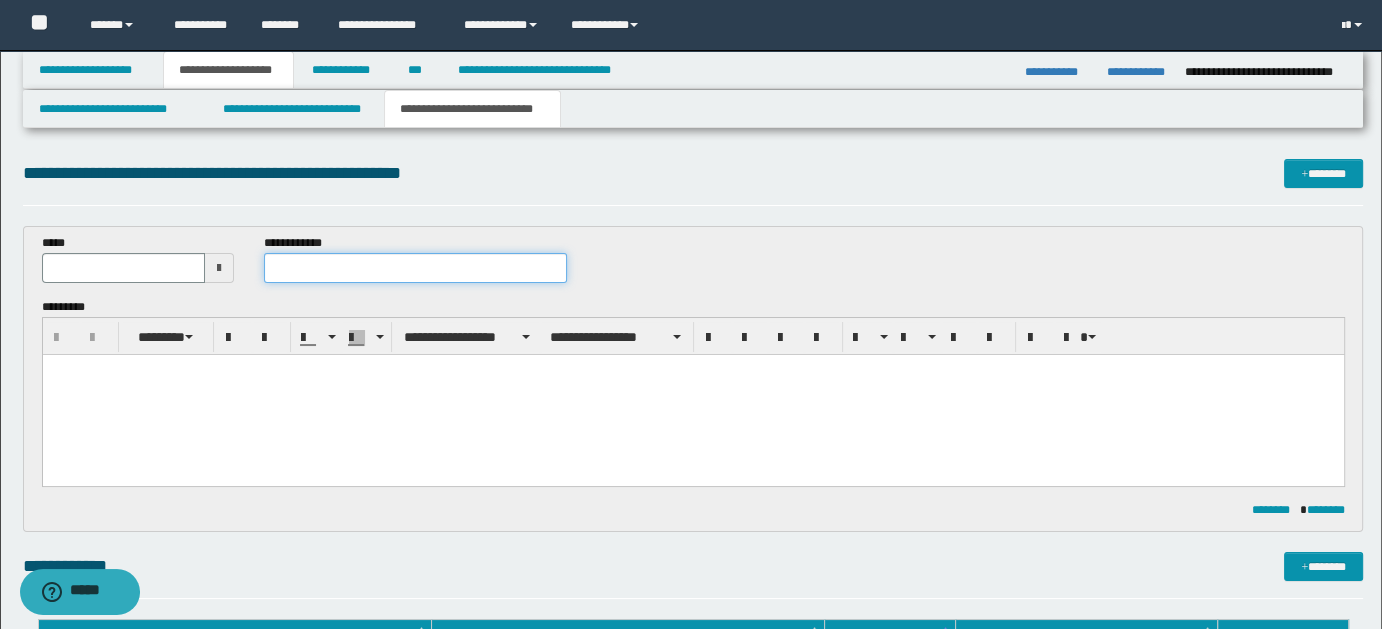 click at bounding box center [415, 268] 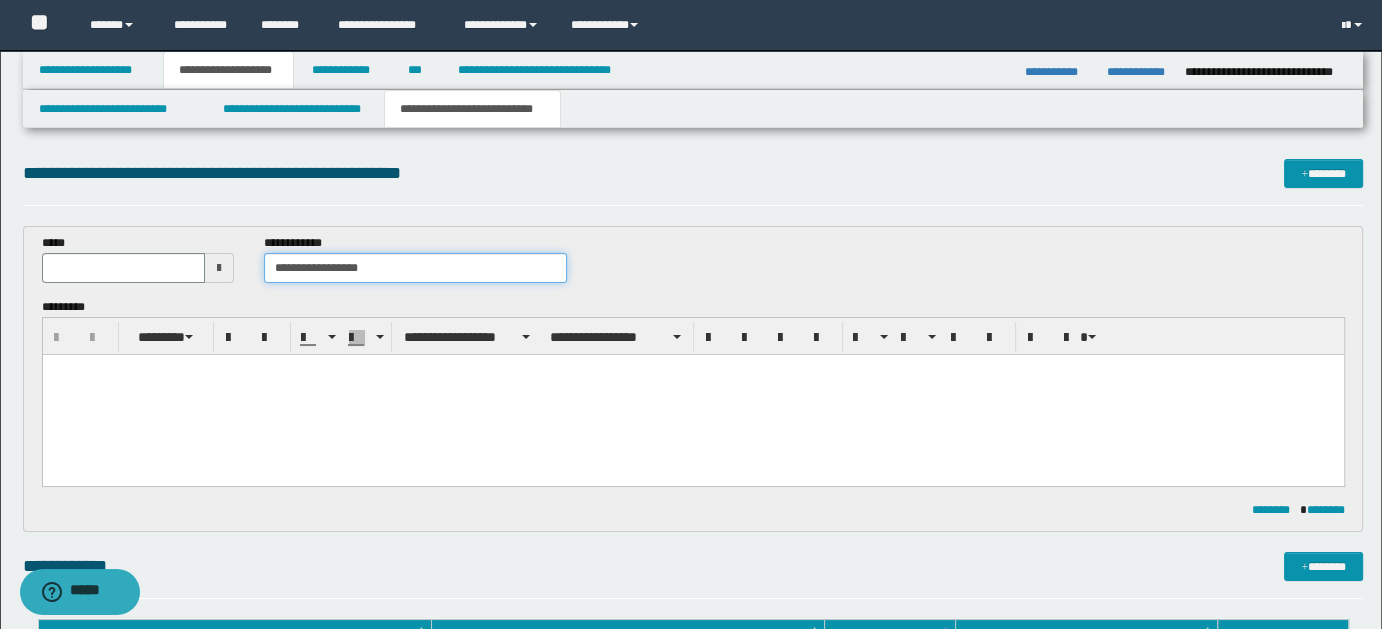 type on "**********" 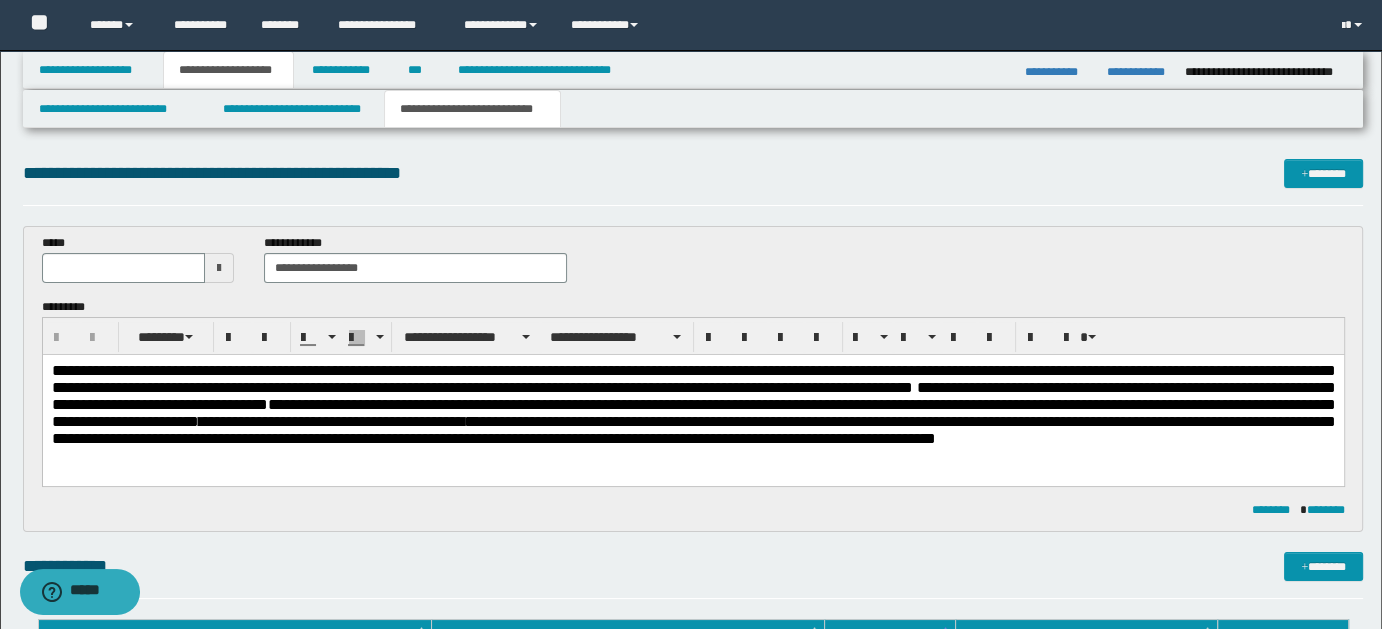 type 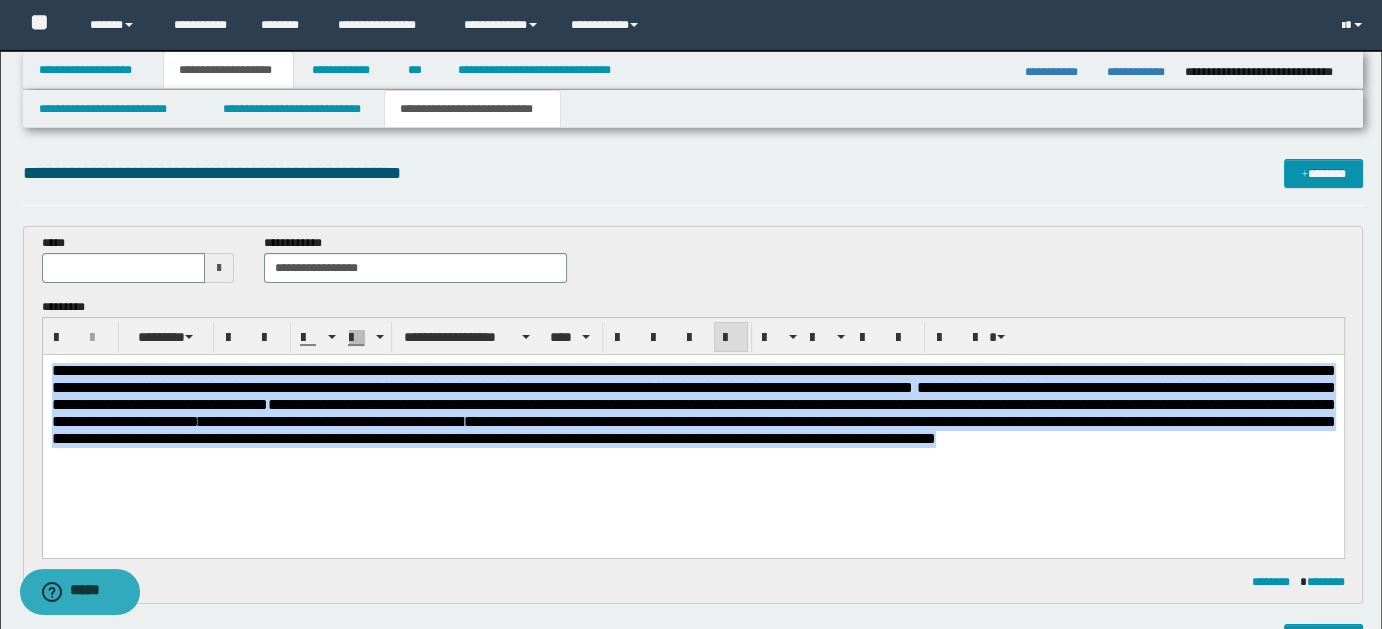 drag, startPoint x: 54, startPoint y: 366, endPoint x: 1320, endPoint y: 466, distance: 1269.9434 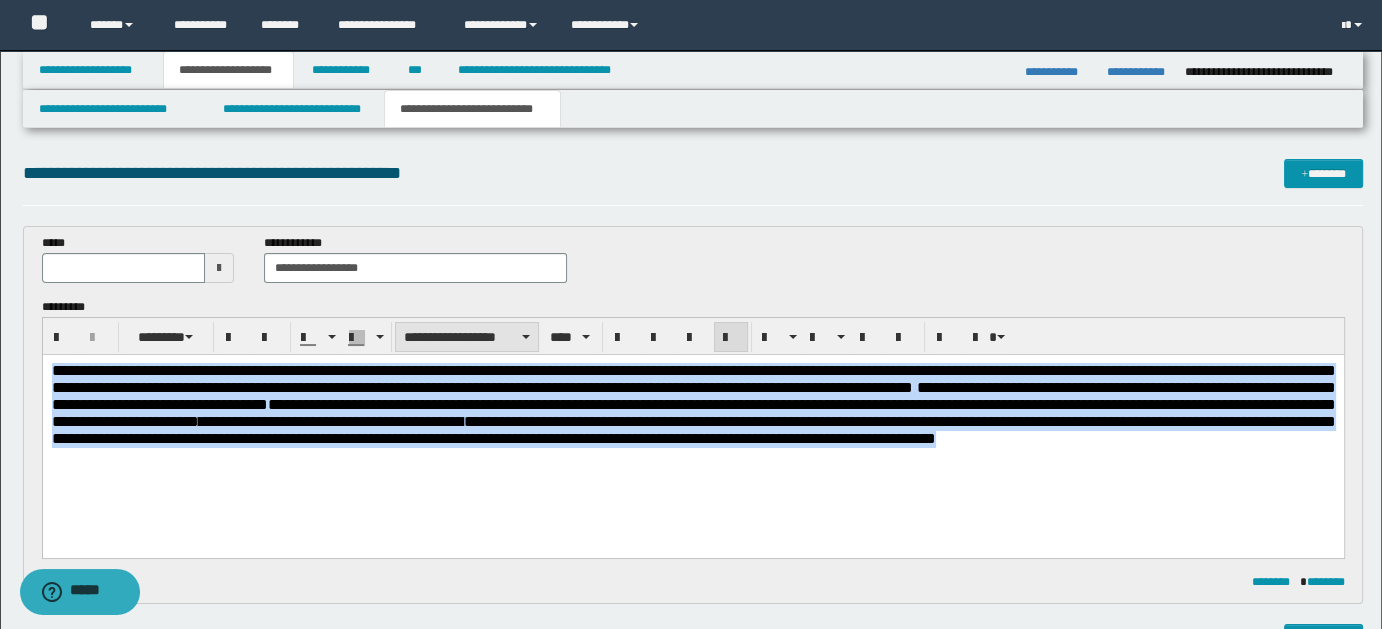 click on "**********" at bounding box center (467, 337) 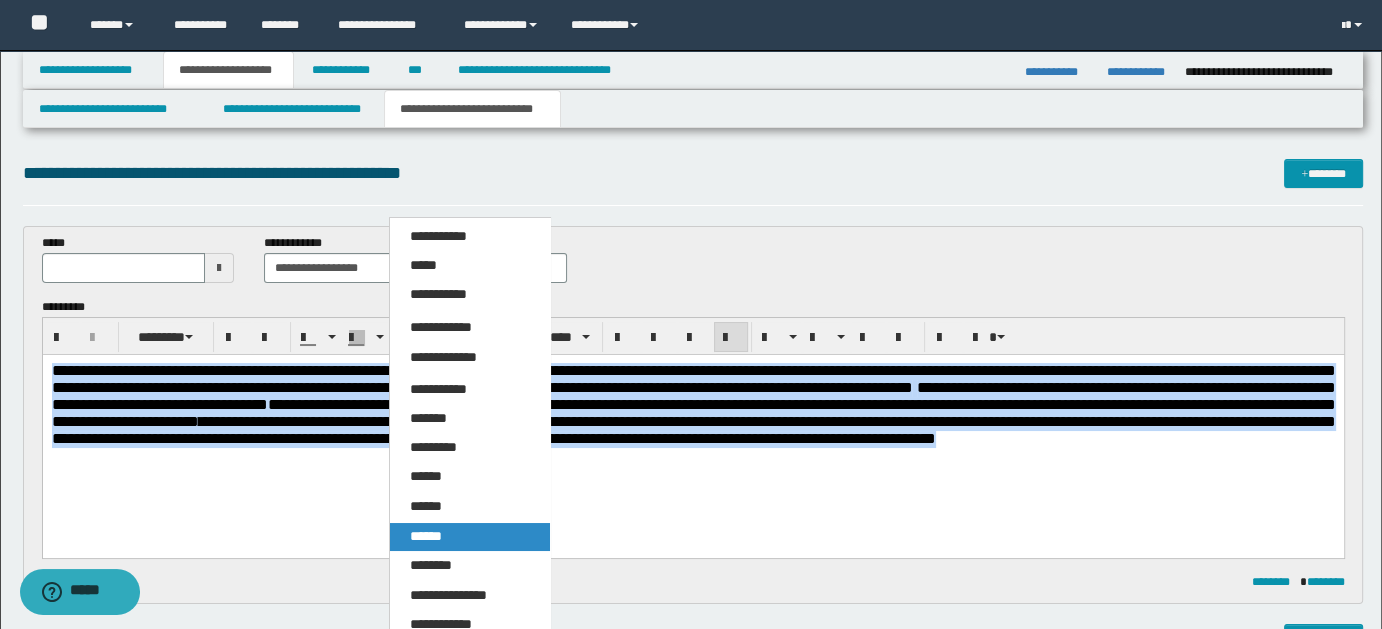 click on "******" at bounding box center [426, 536] 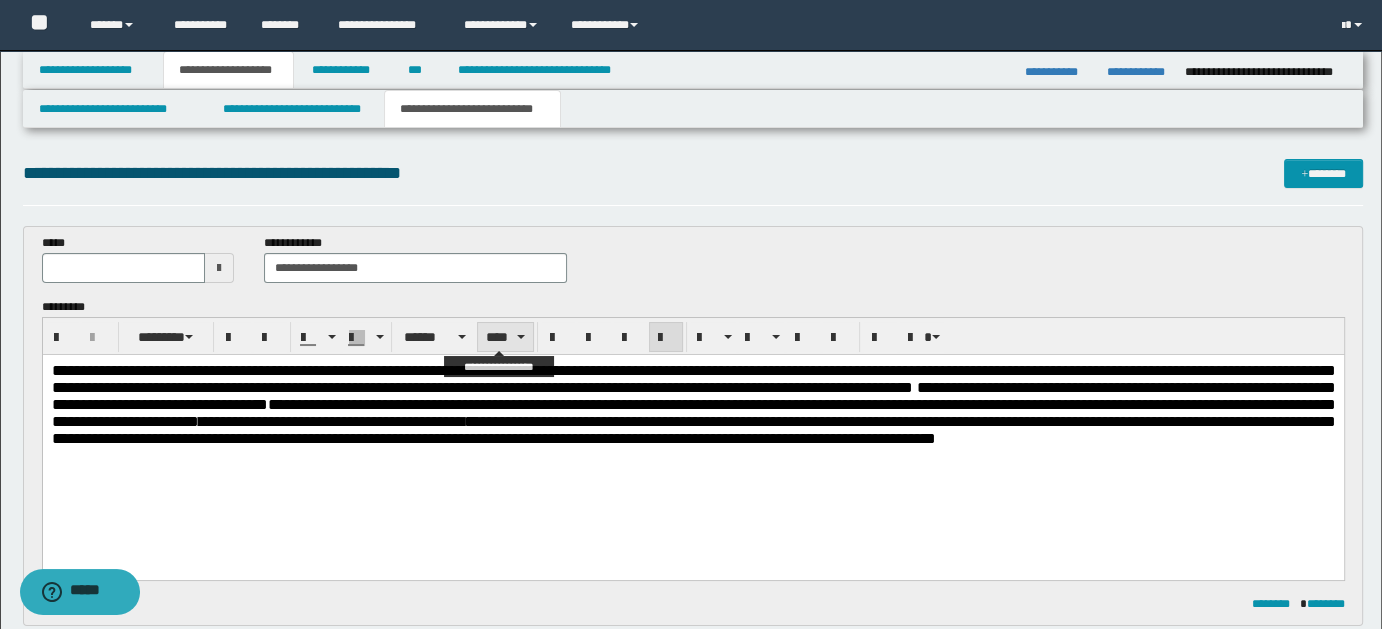 click on "****" at bounding box center (505, 337) 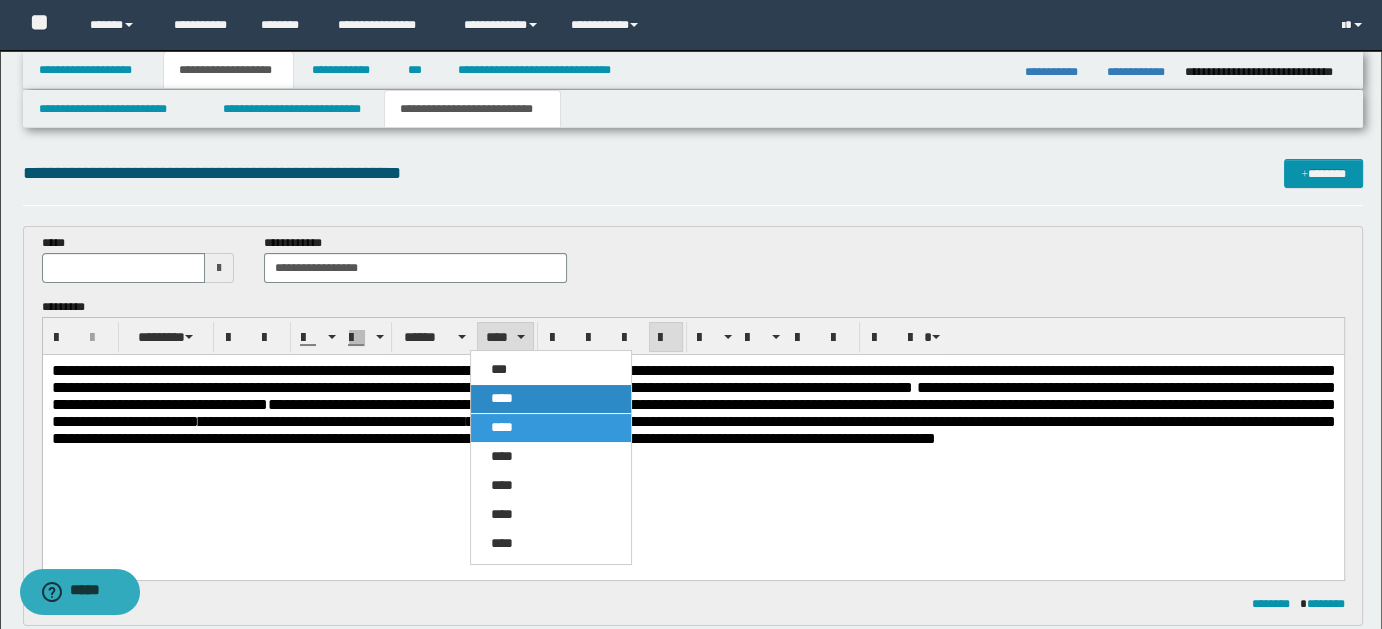 click on "****" at bounding box center [502, 398] 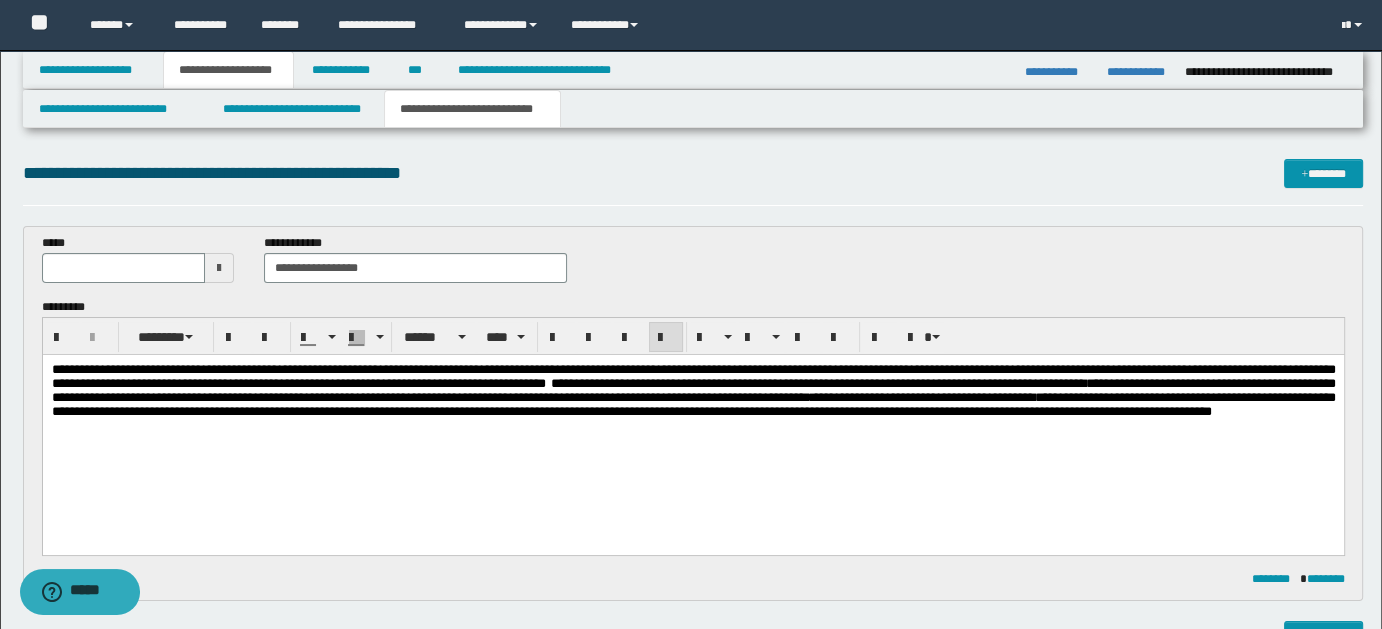 click on "**********" at bounding box center [692, 429] 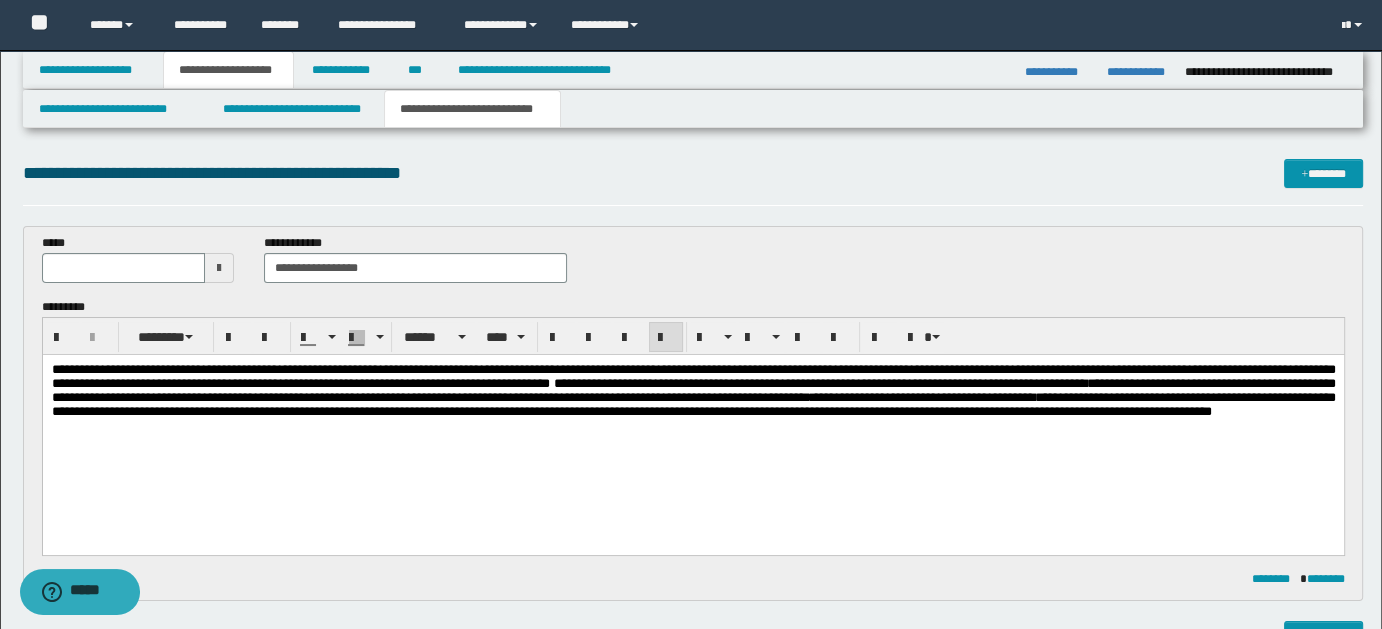 click on "**********" at bounding box center [692, 389] 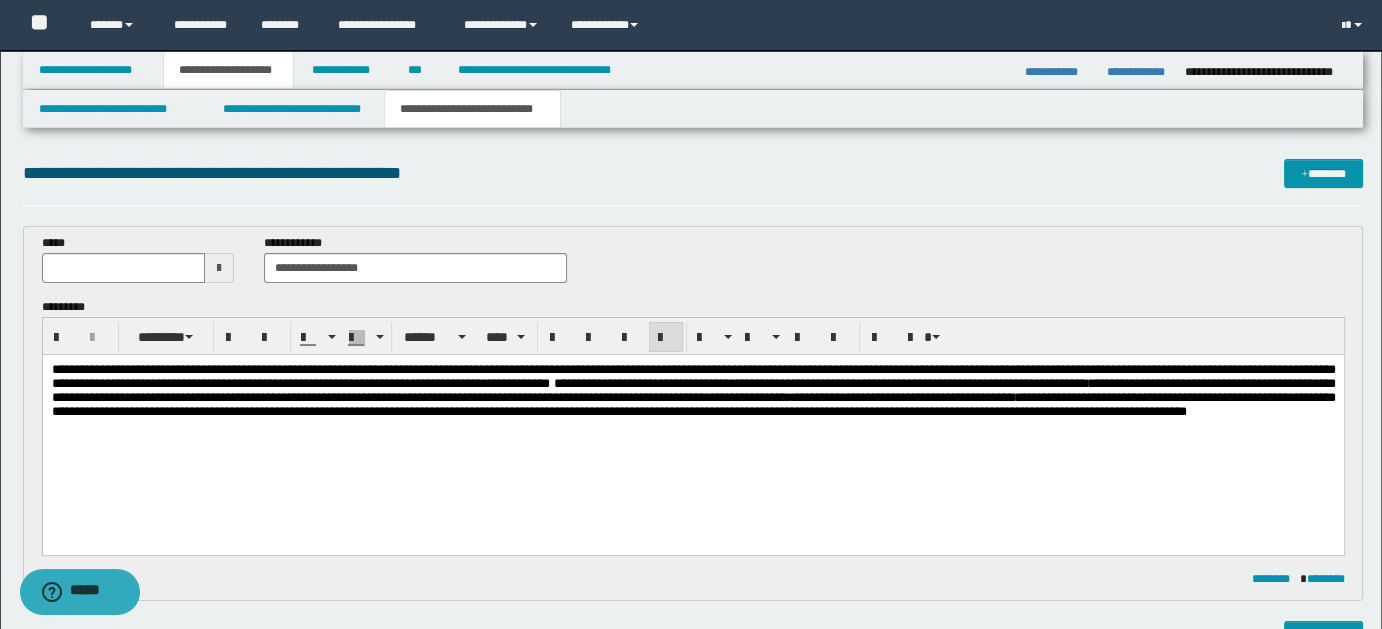 click on "**********" at bounding box center [692, 389] 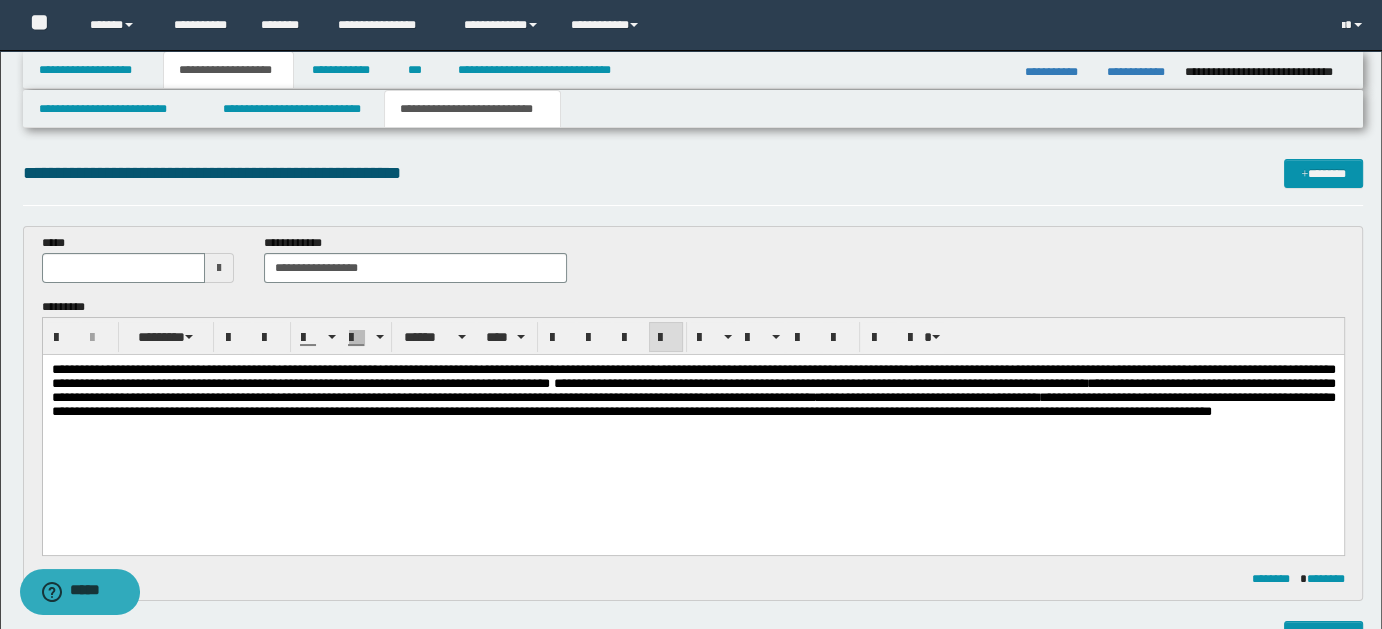 click on "**********" at bounding box center [692, 389] 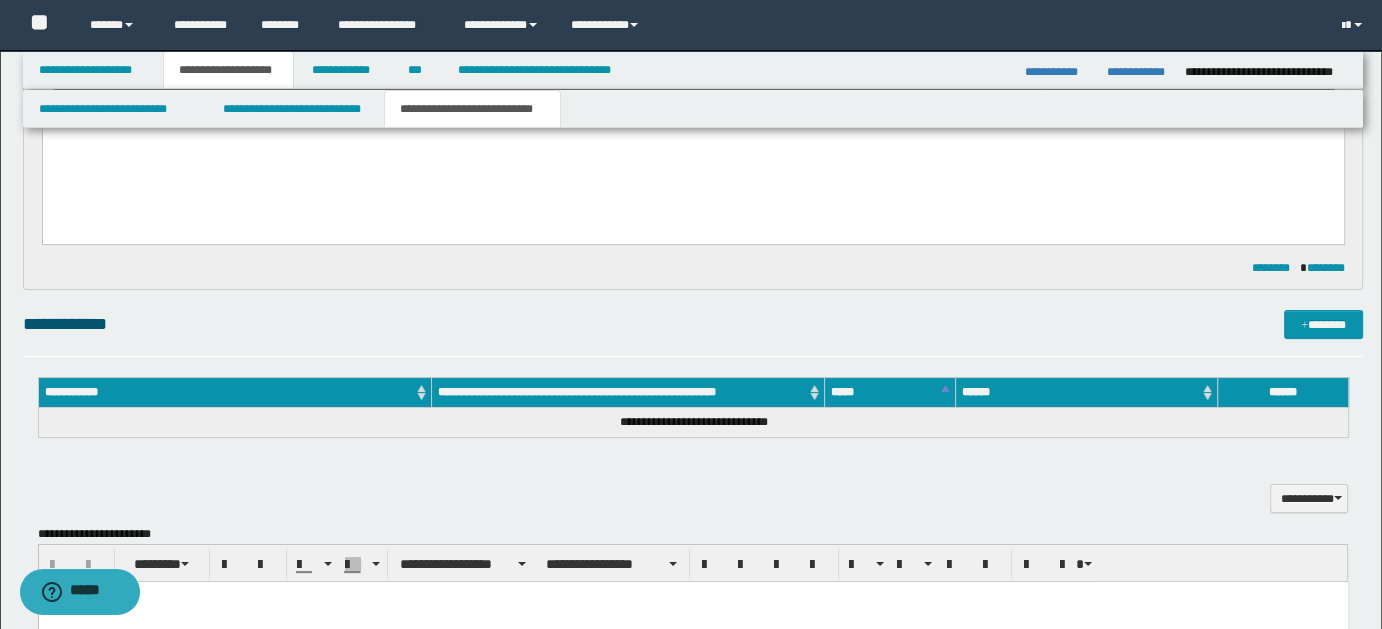 scroll, scrollTop: 375, scrollLeft: 0, axis: vertical 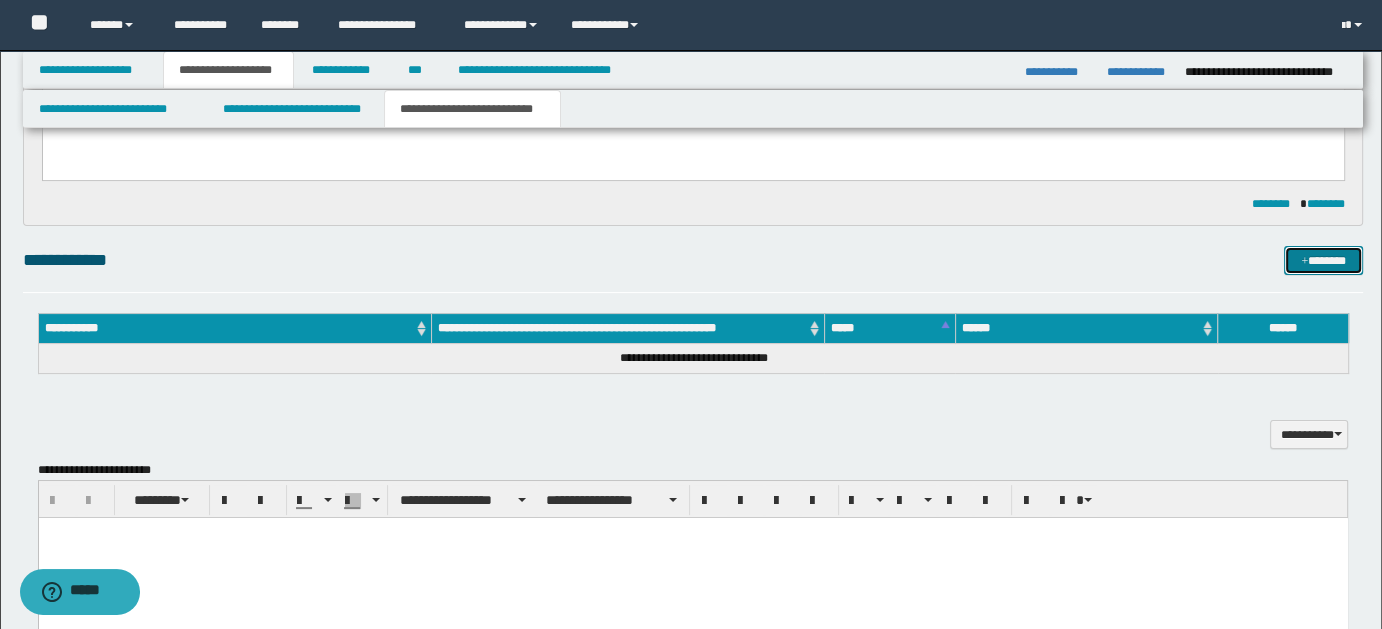 click on "*******" at bounding box center (1323, 260) 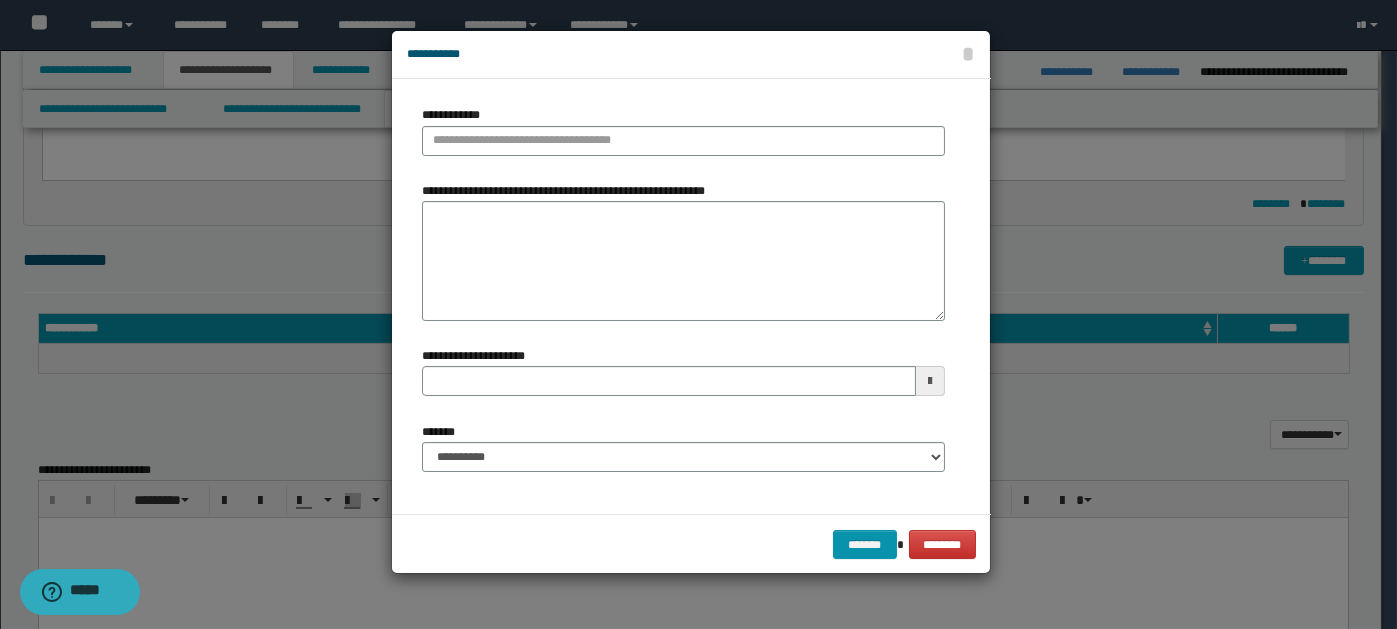 type 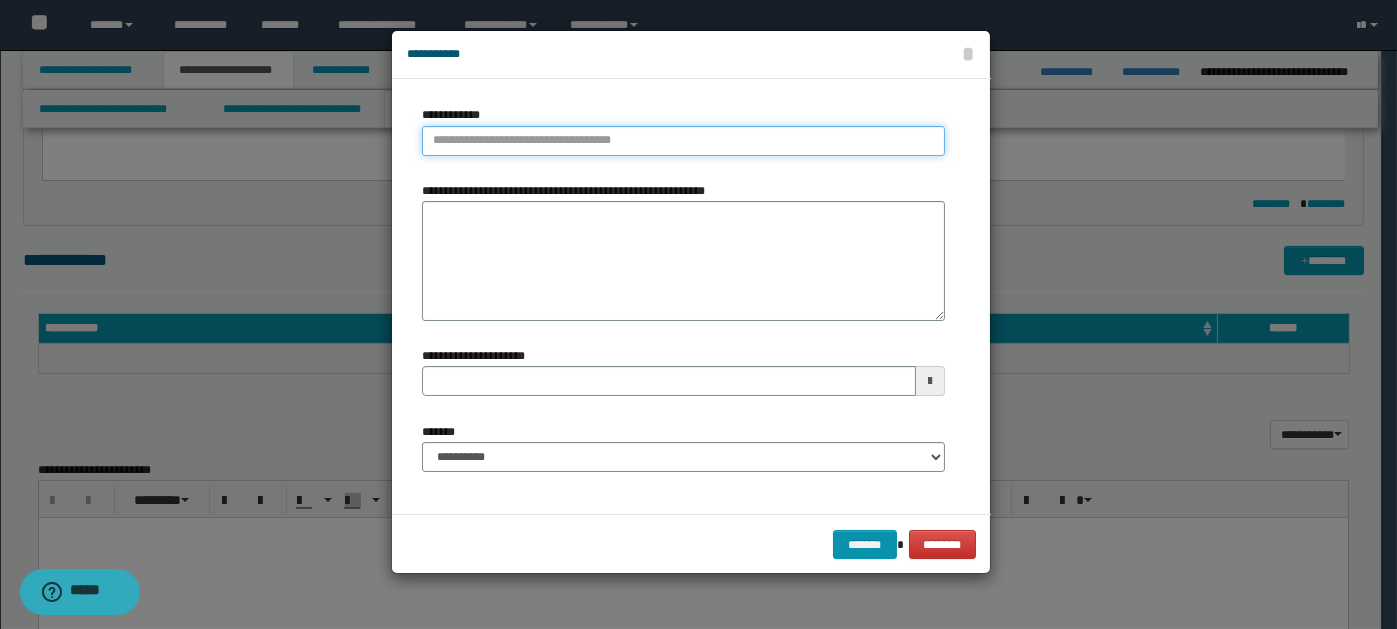 paste on "**********" 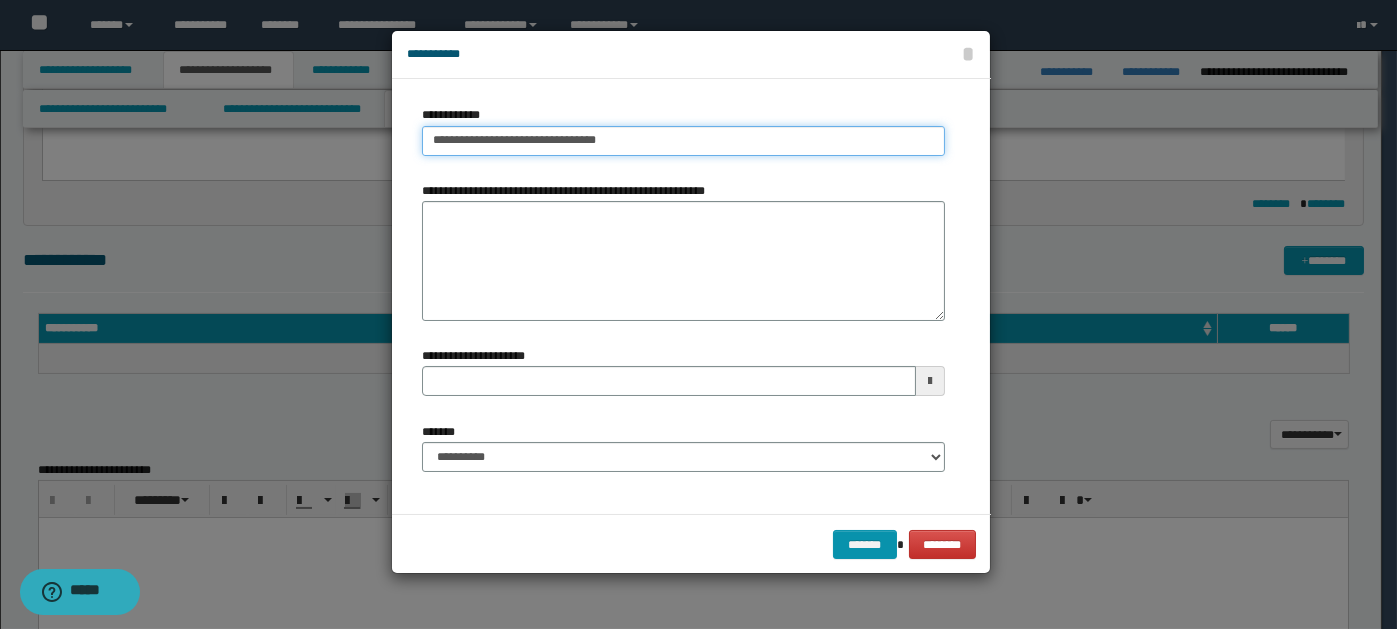 type on "**********" 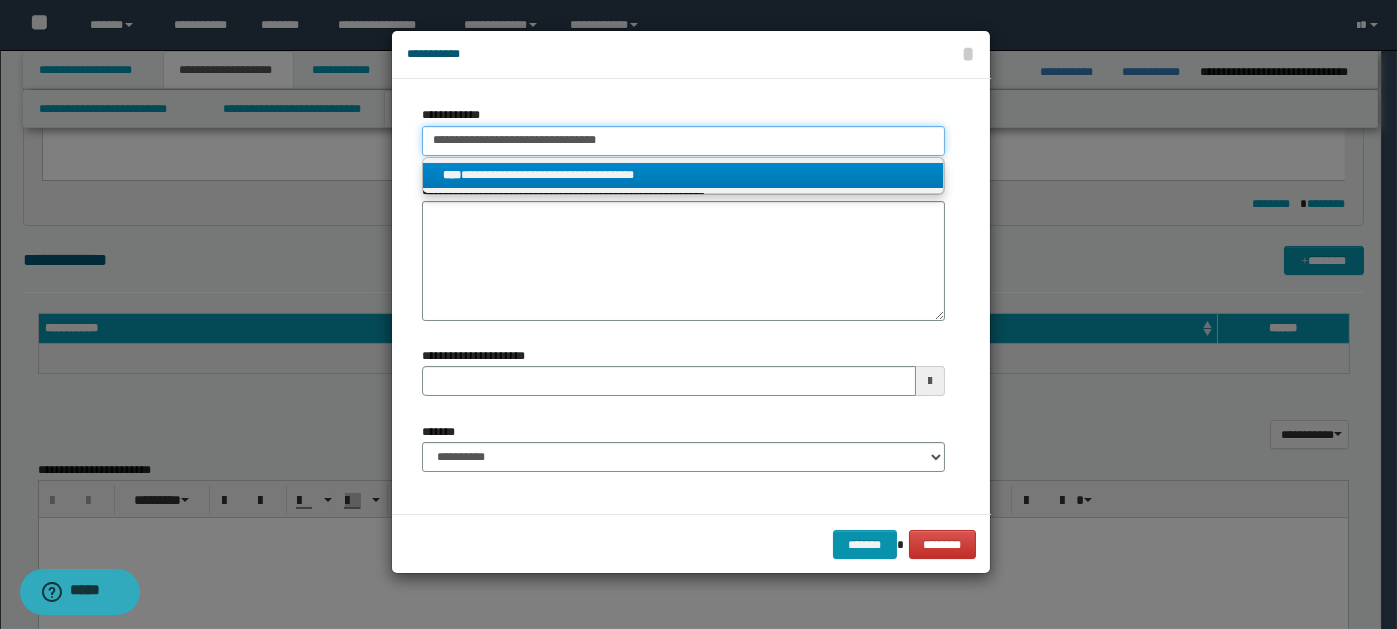 type on "**********" 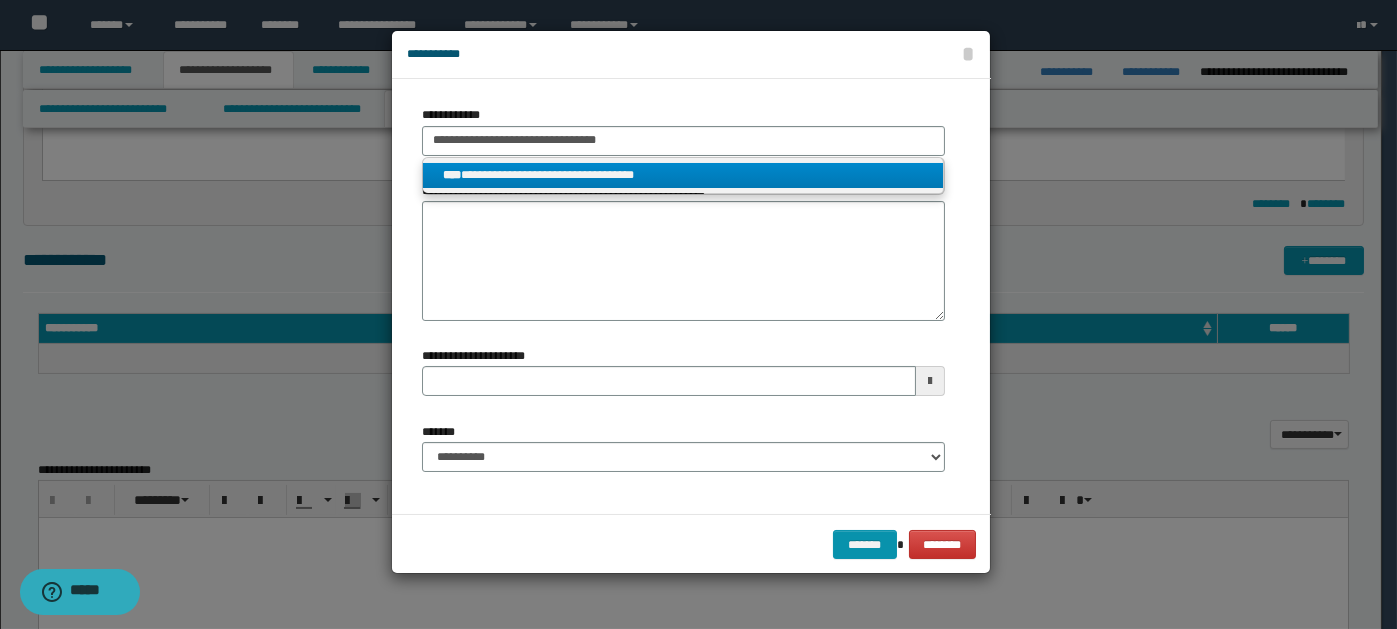 click on "**********" at bounding box center [683, 175] 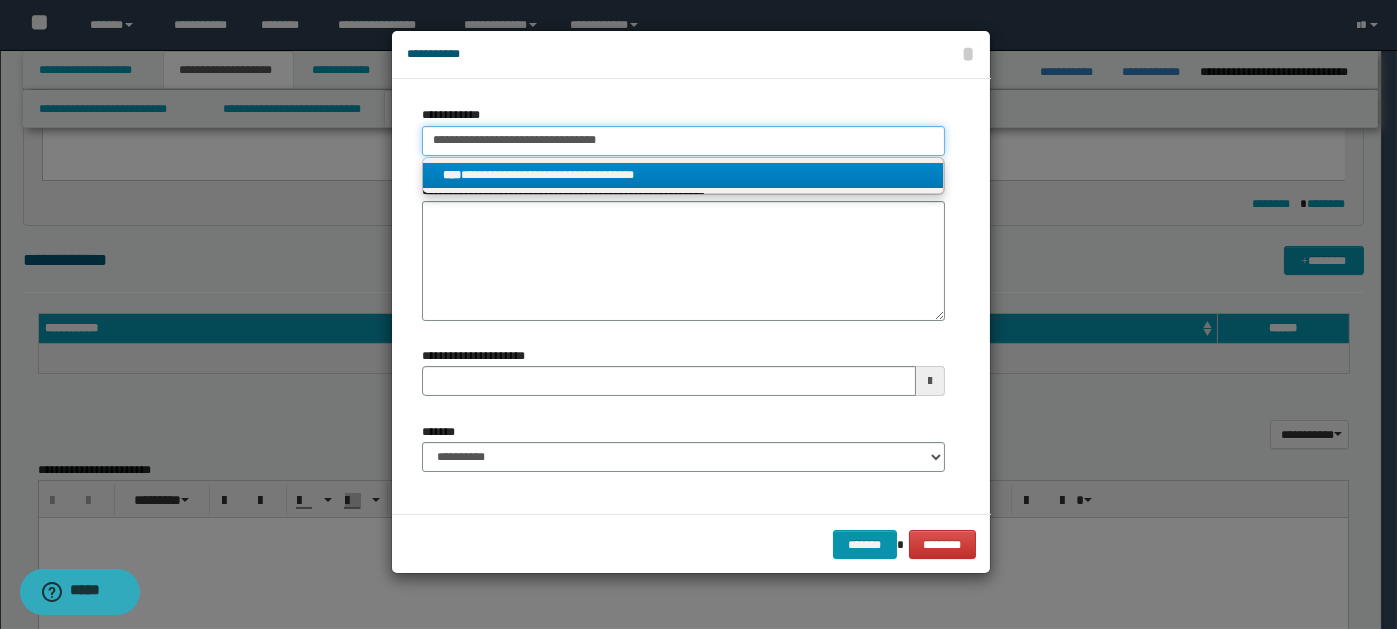 type 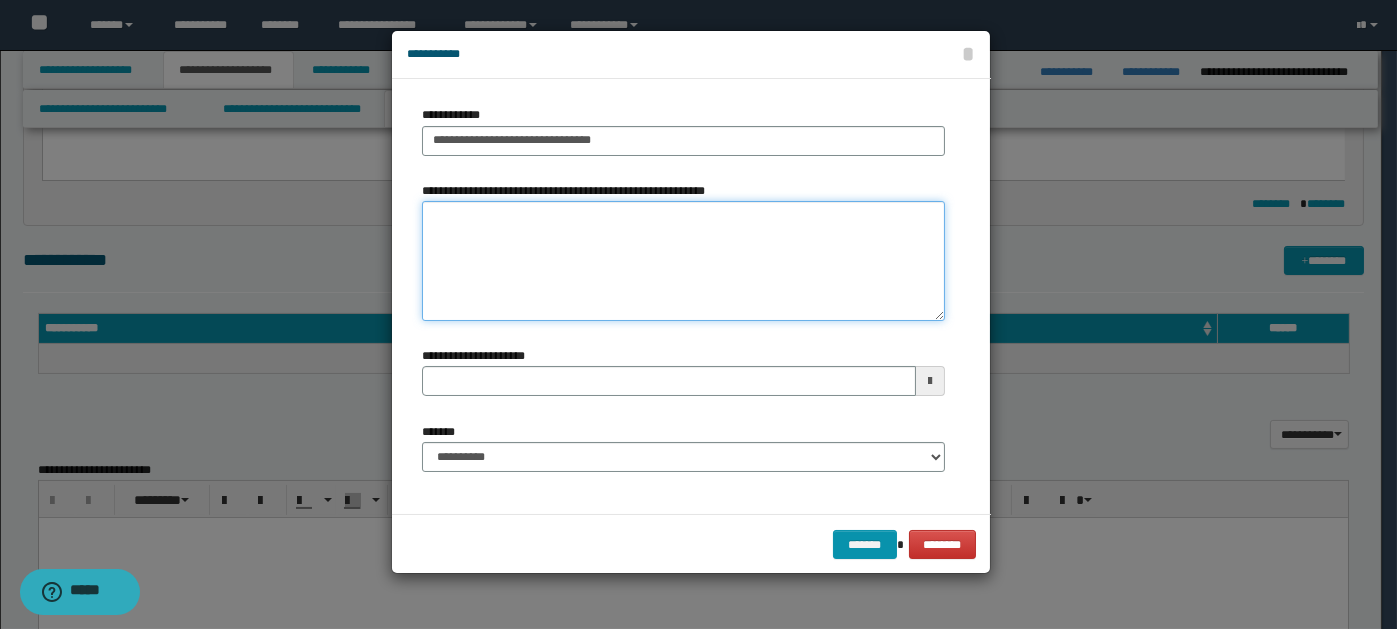 click on "**********" at bounding box center [683, 261] 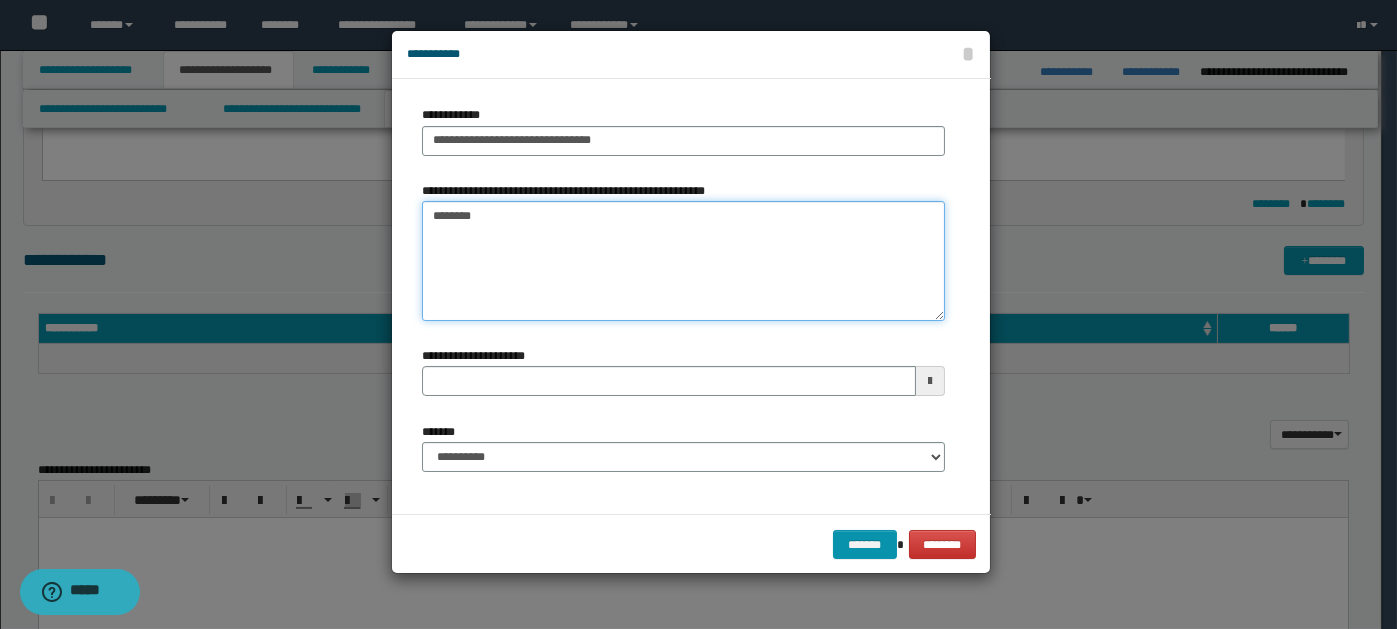 type on "*********" 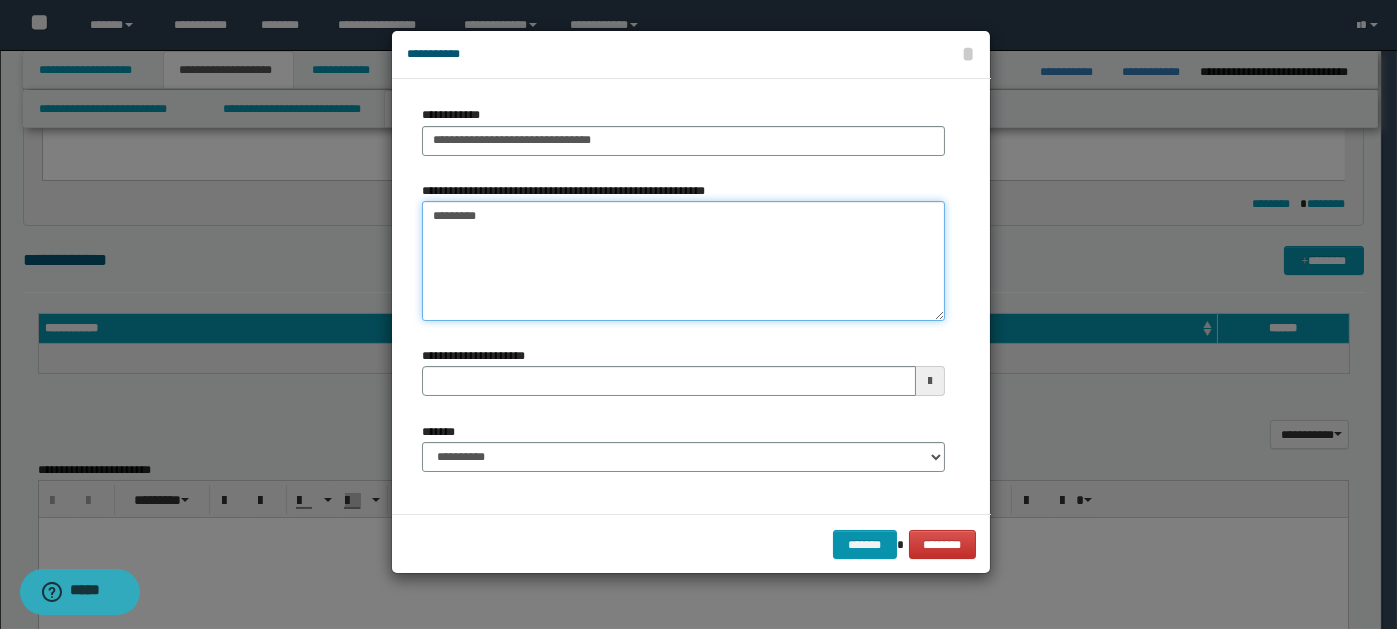 type 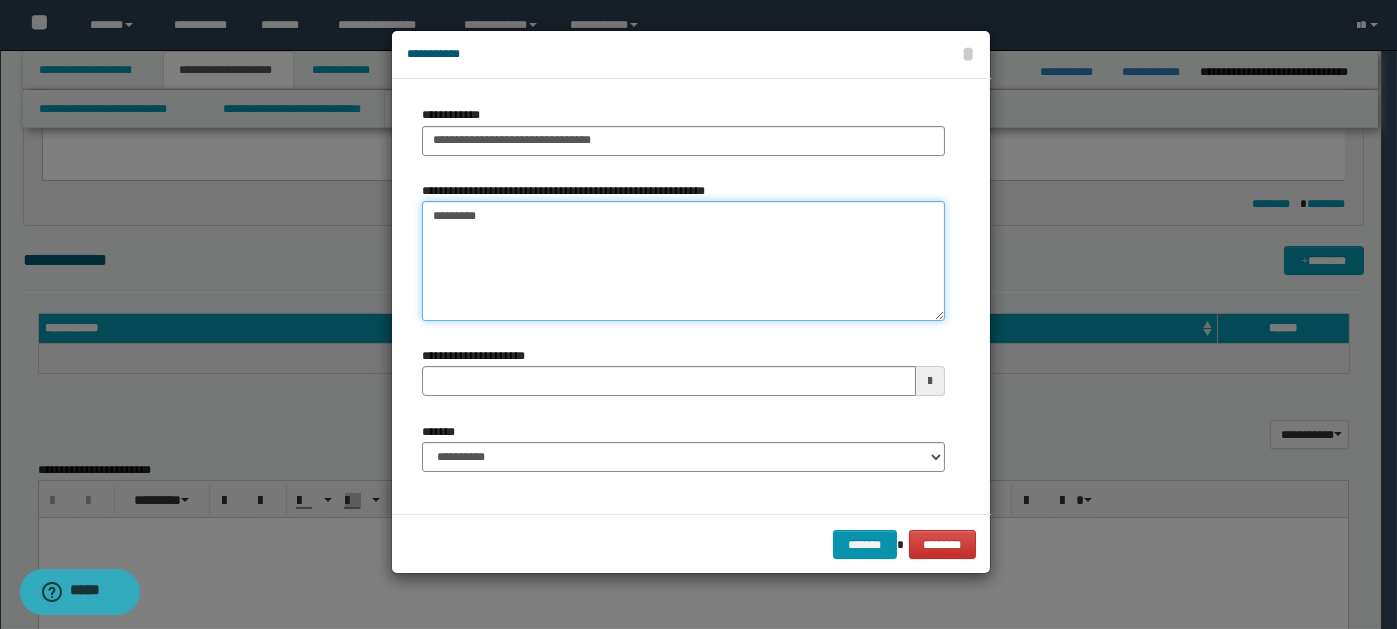 type on "*********" 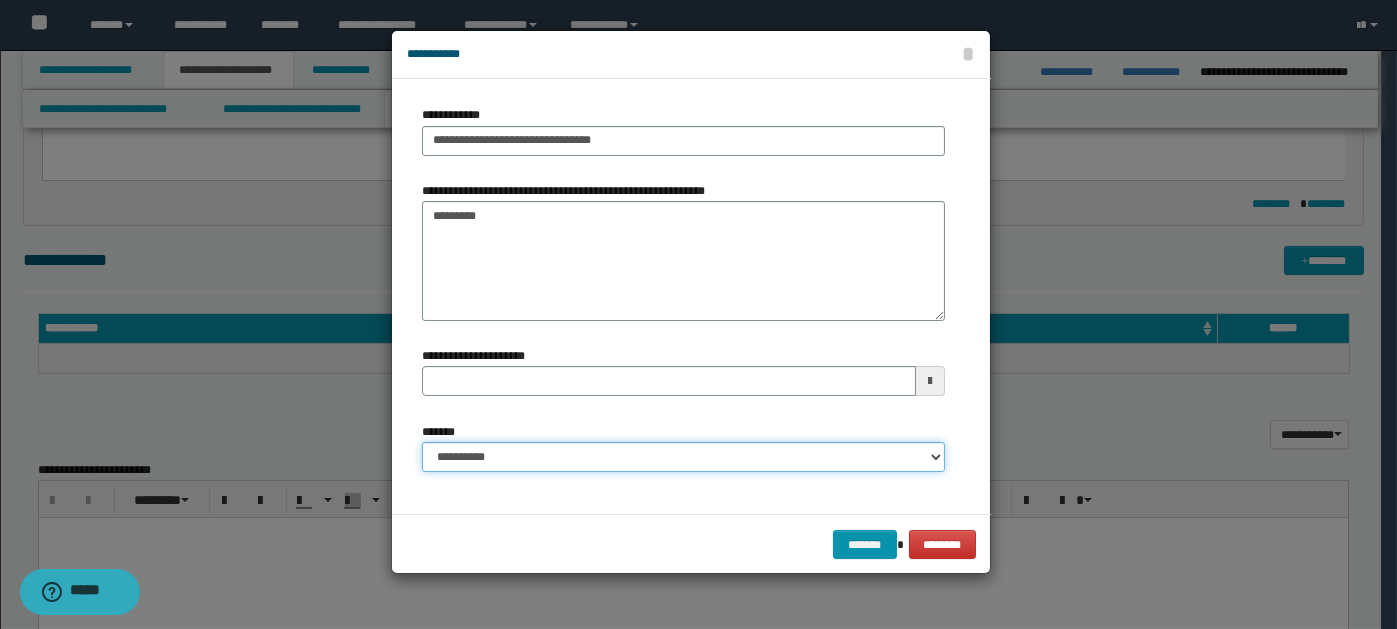 click on "**********" at bounding box center (683, 457) 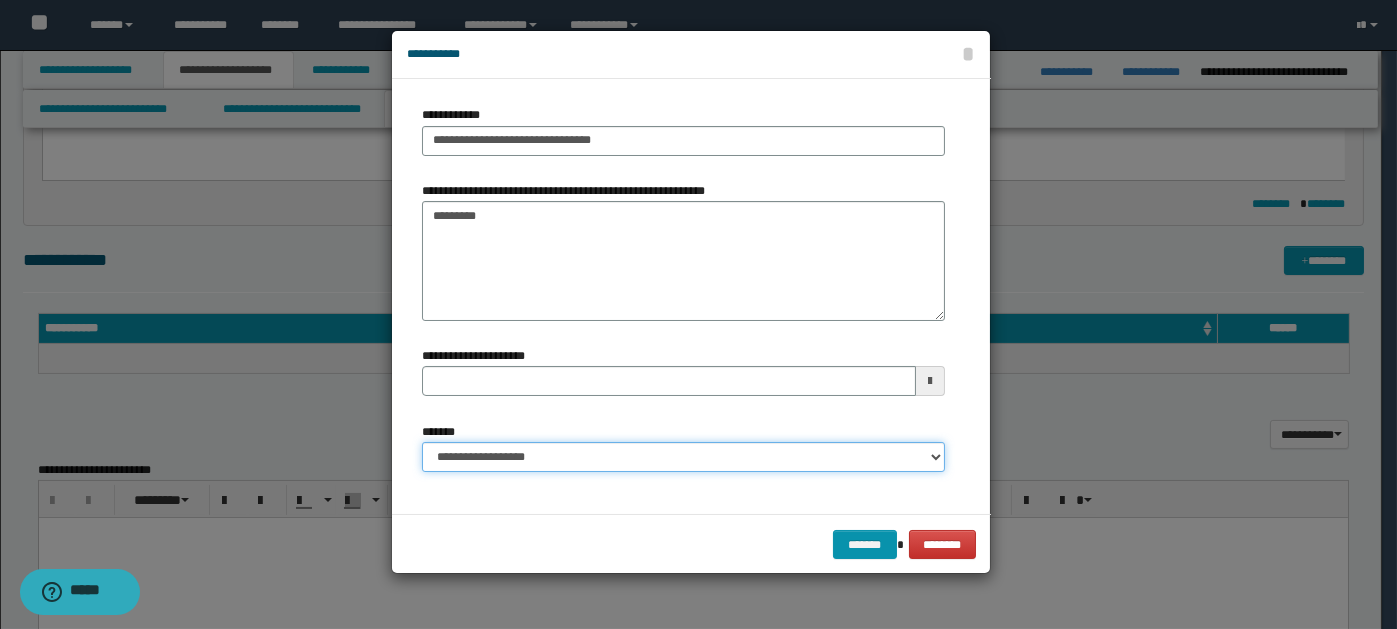 type 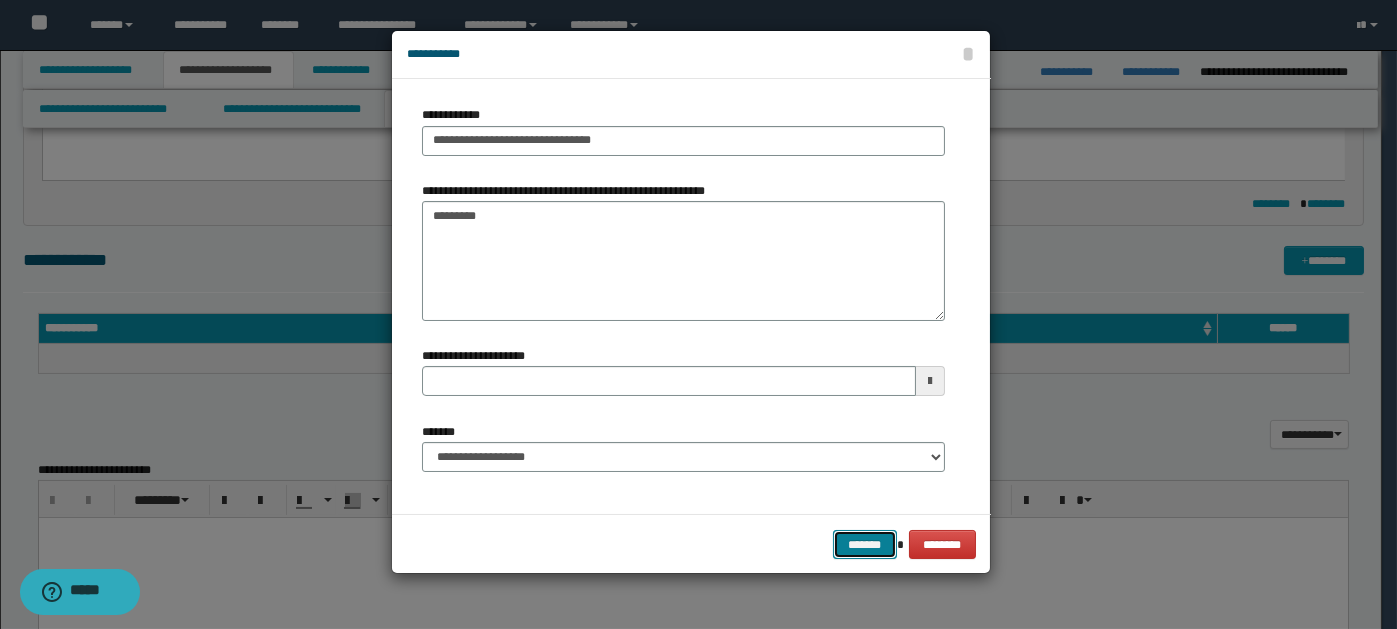 click on "*******" at bounding box center (865, 544) 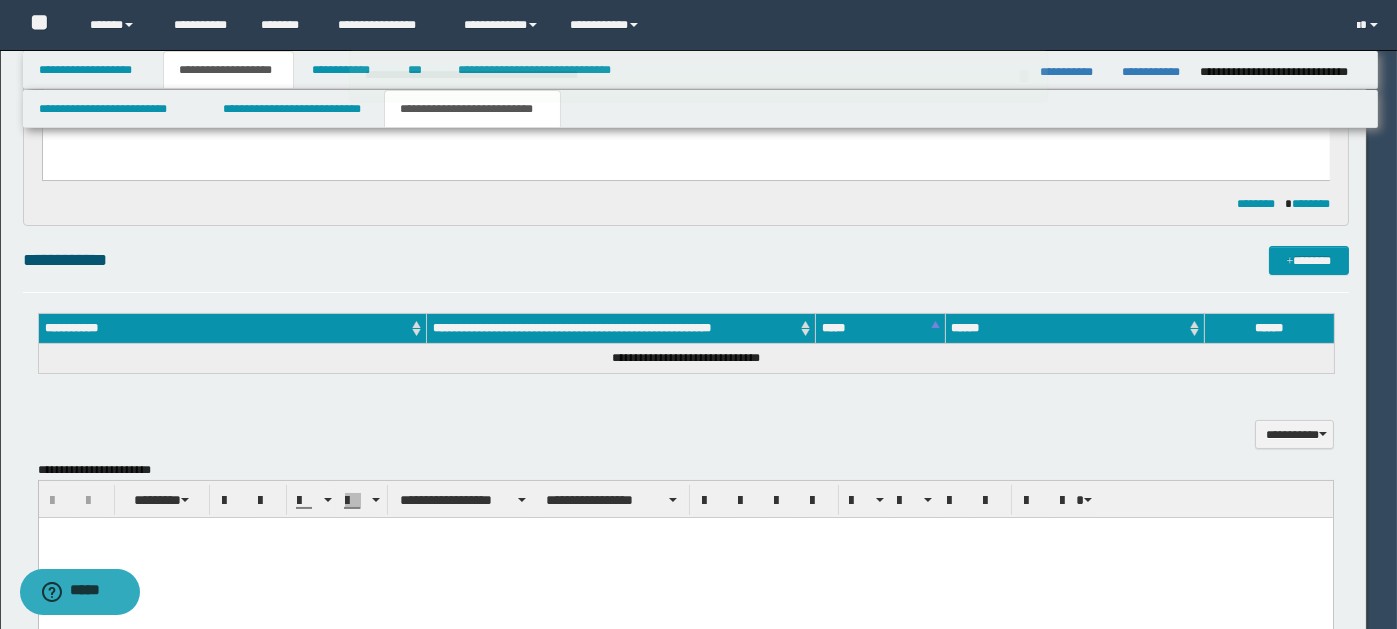 type 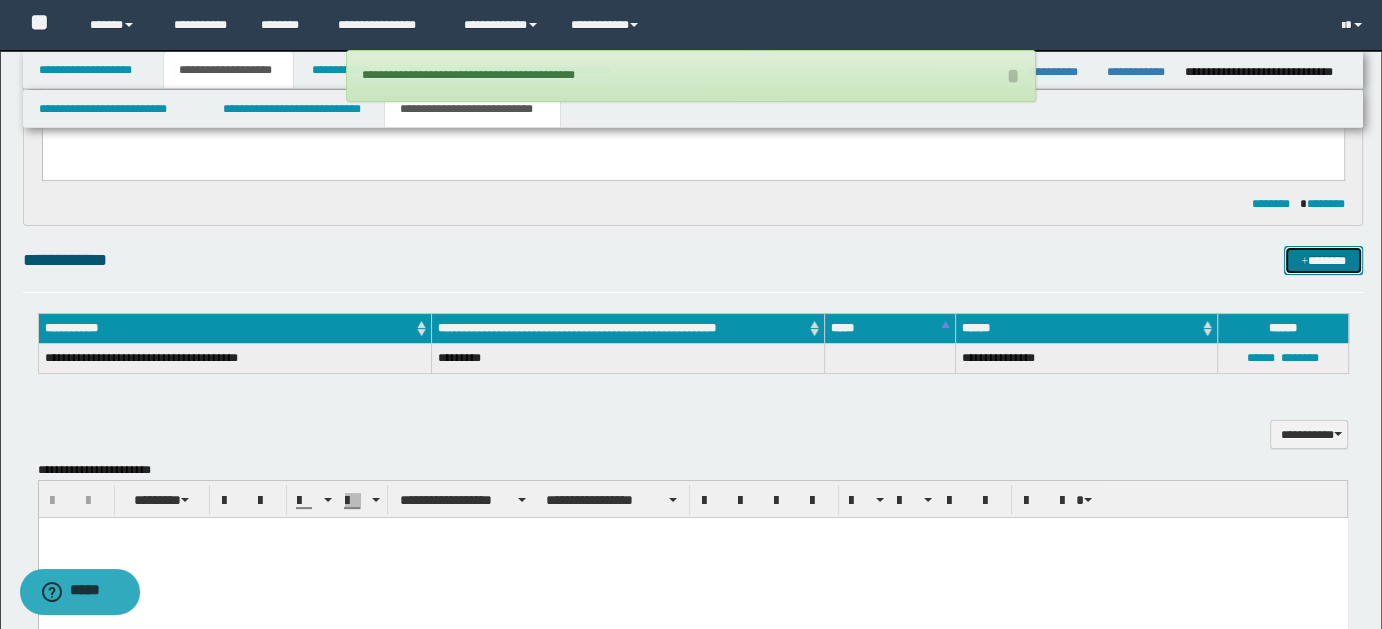 click on "*******" at bounding box center [1323, 260] 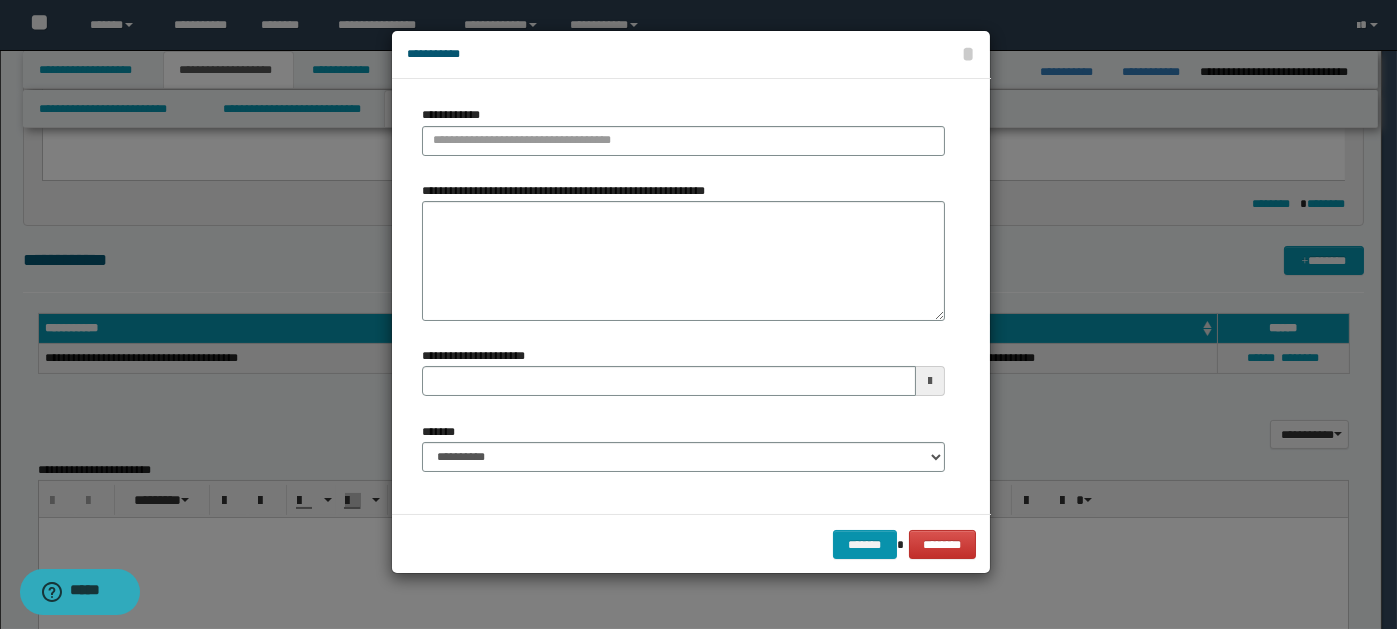 type 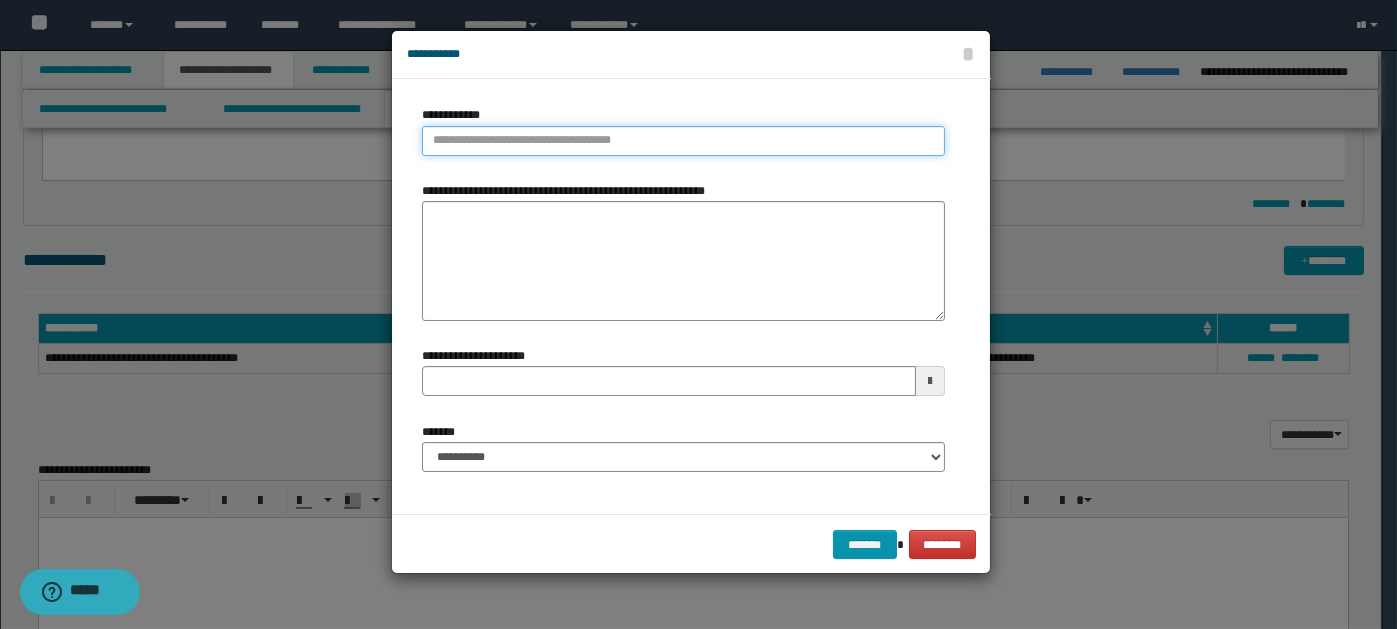 type on "**********" 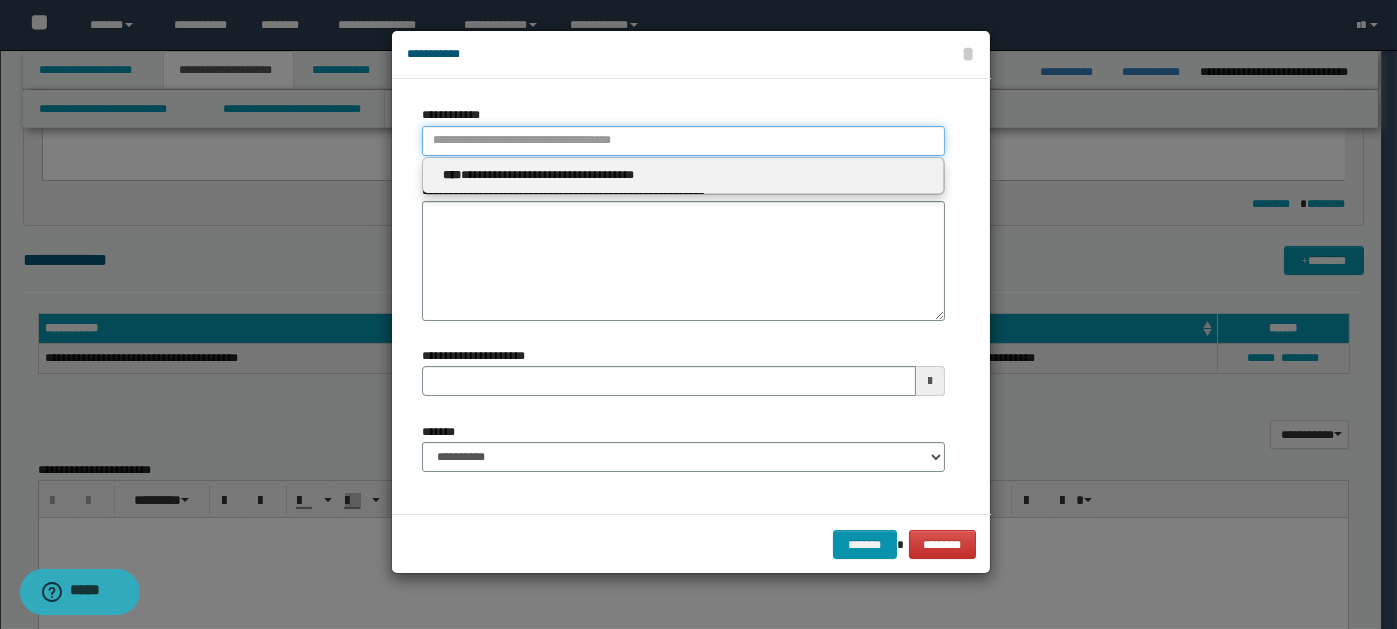 paste on "****" 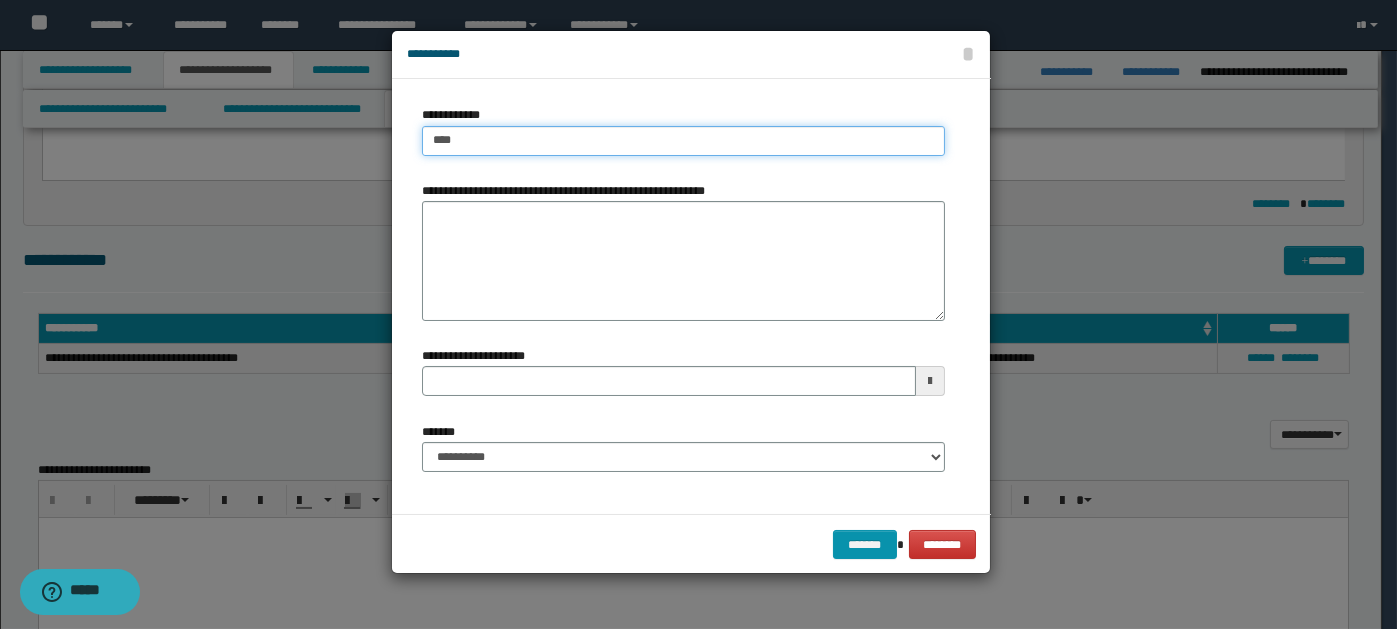 type on "****" 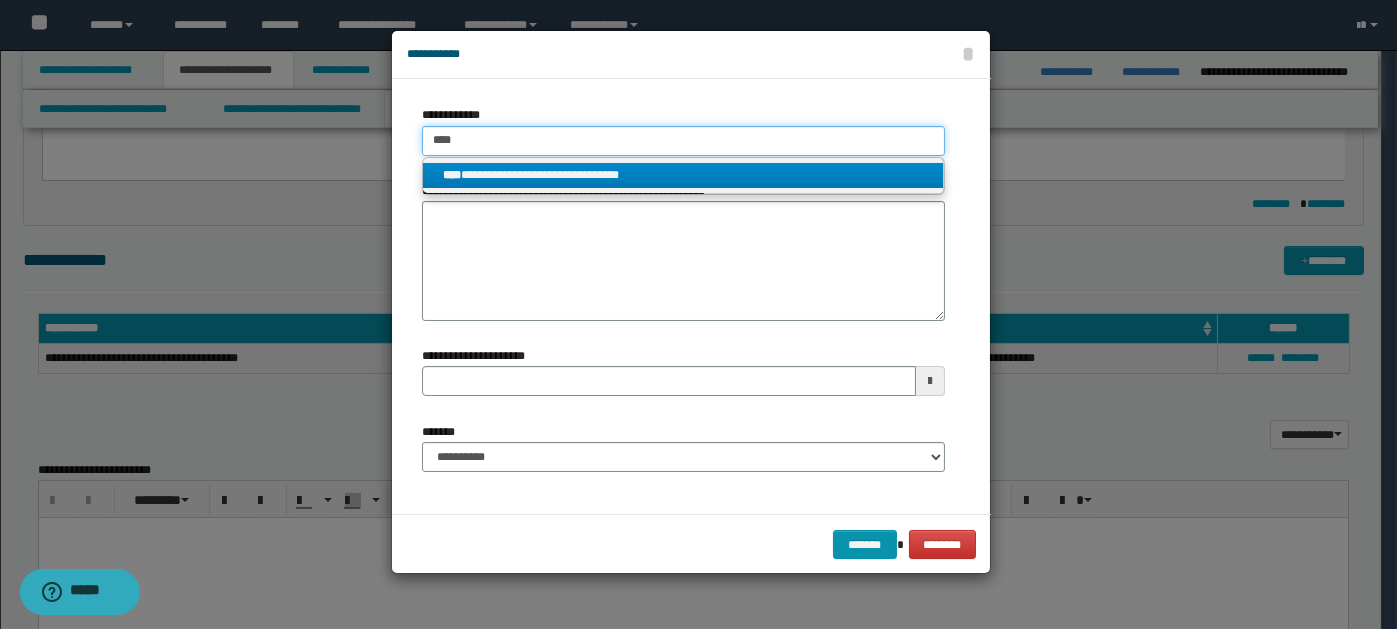 type on "****" 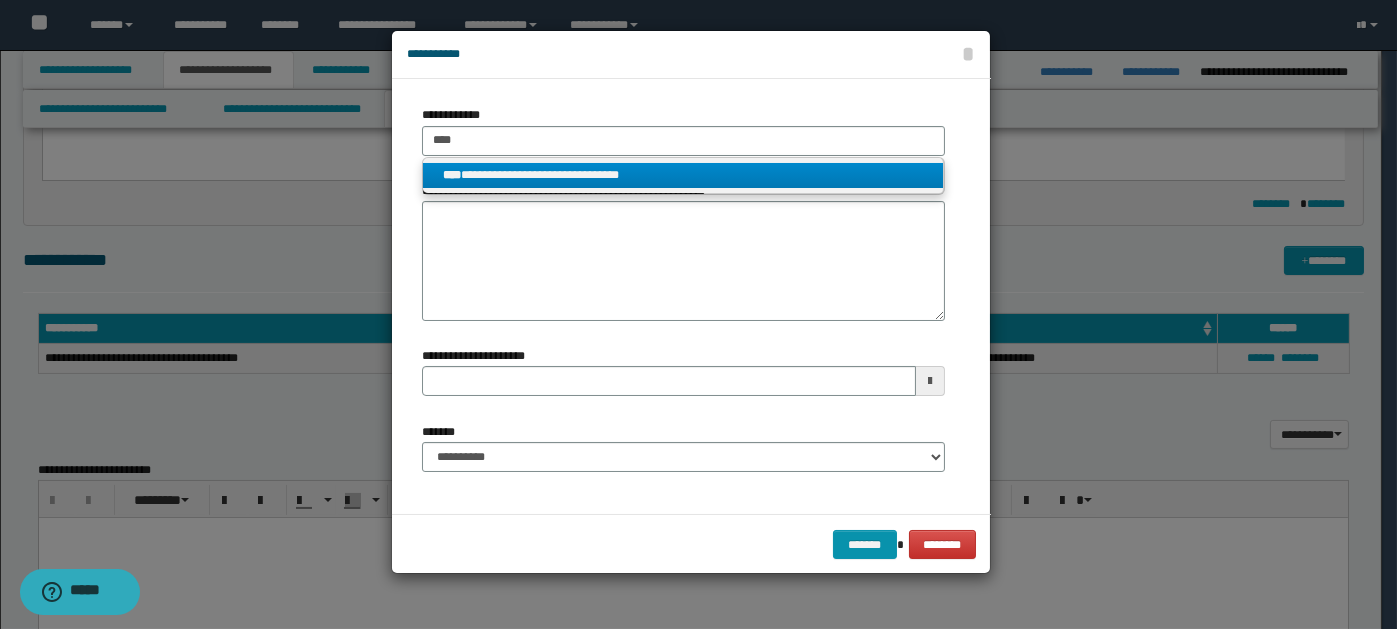click on "**********" at bounding box center [683, 175] 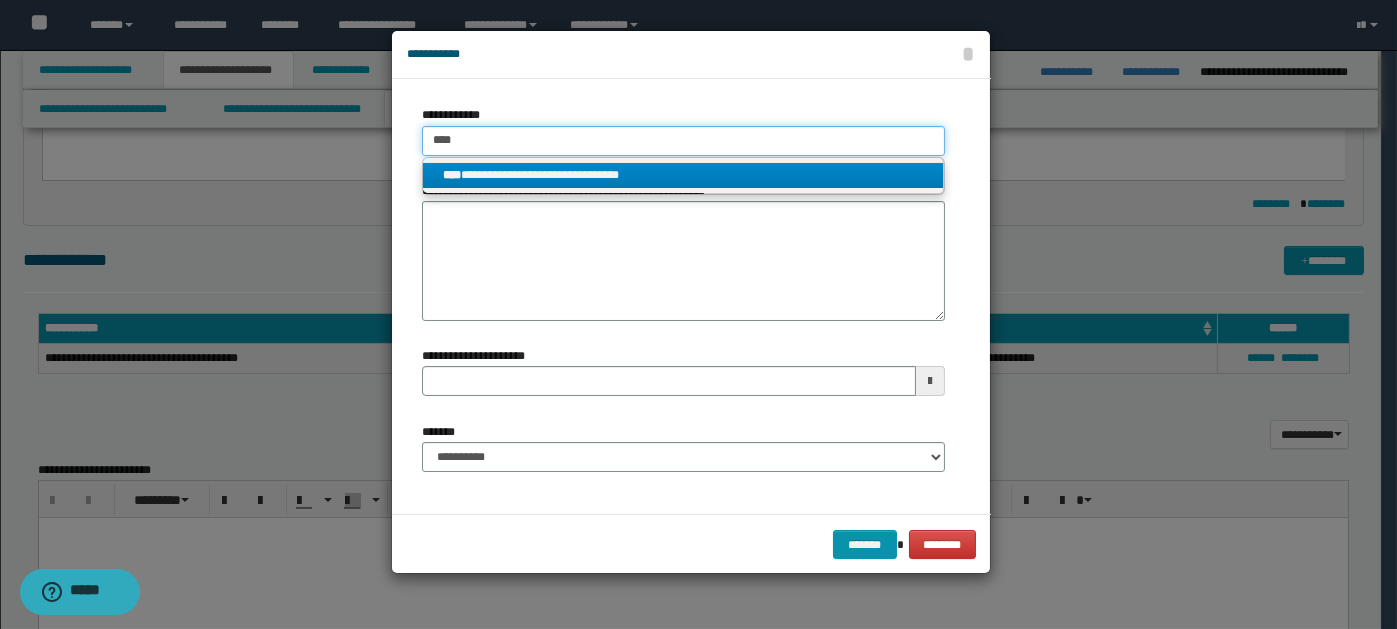 type 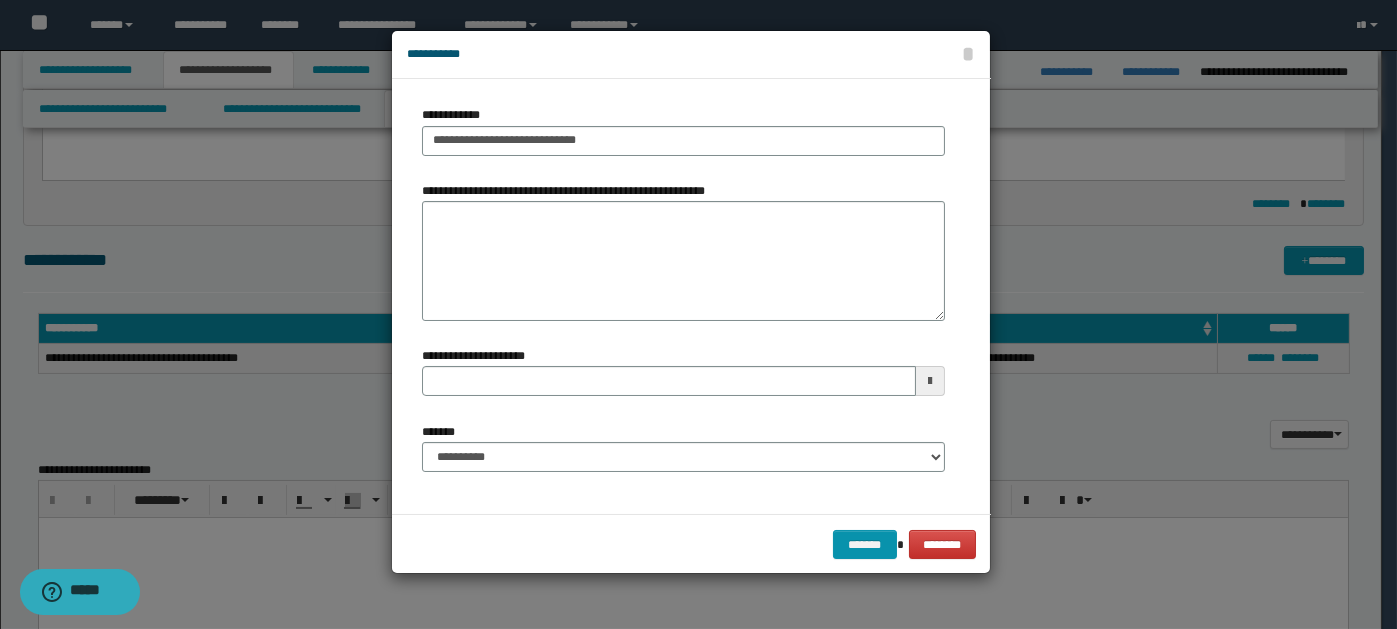 click on "**********" at bounding box center [568, 191] 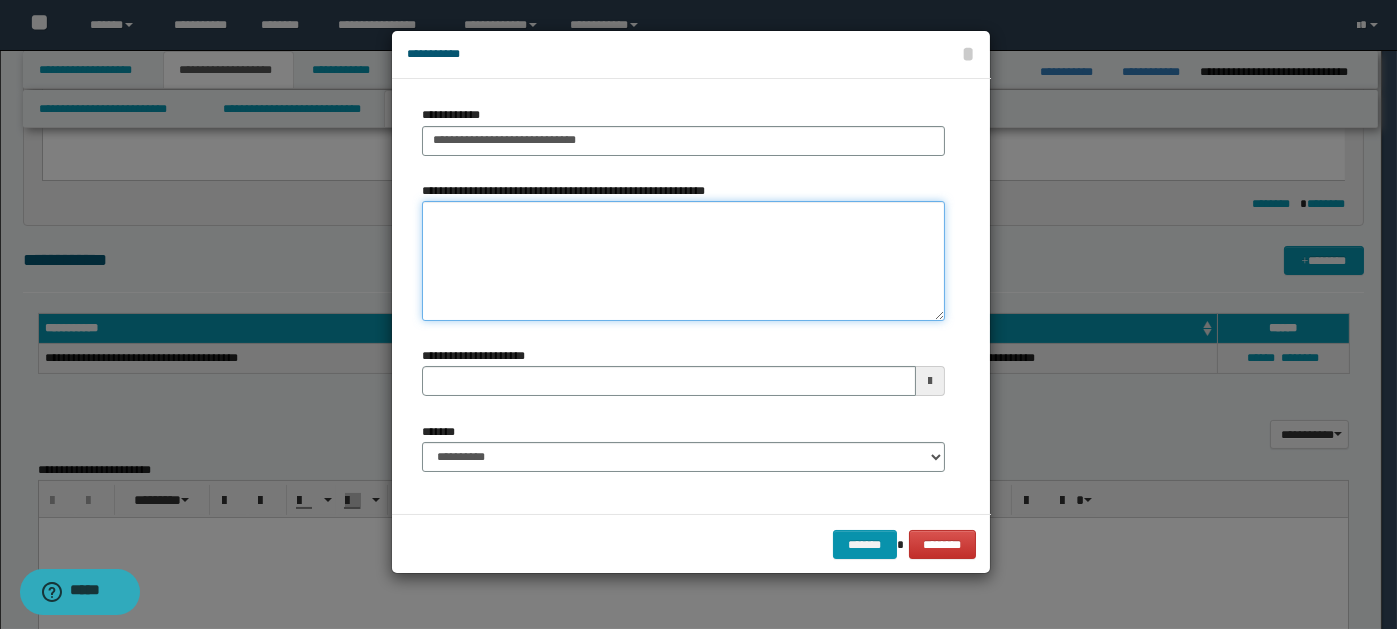click on "**********" at bounding box center [683, 261] 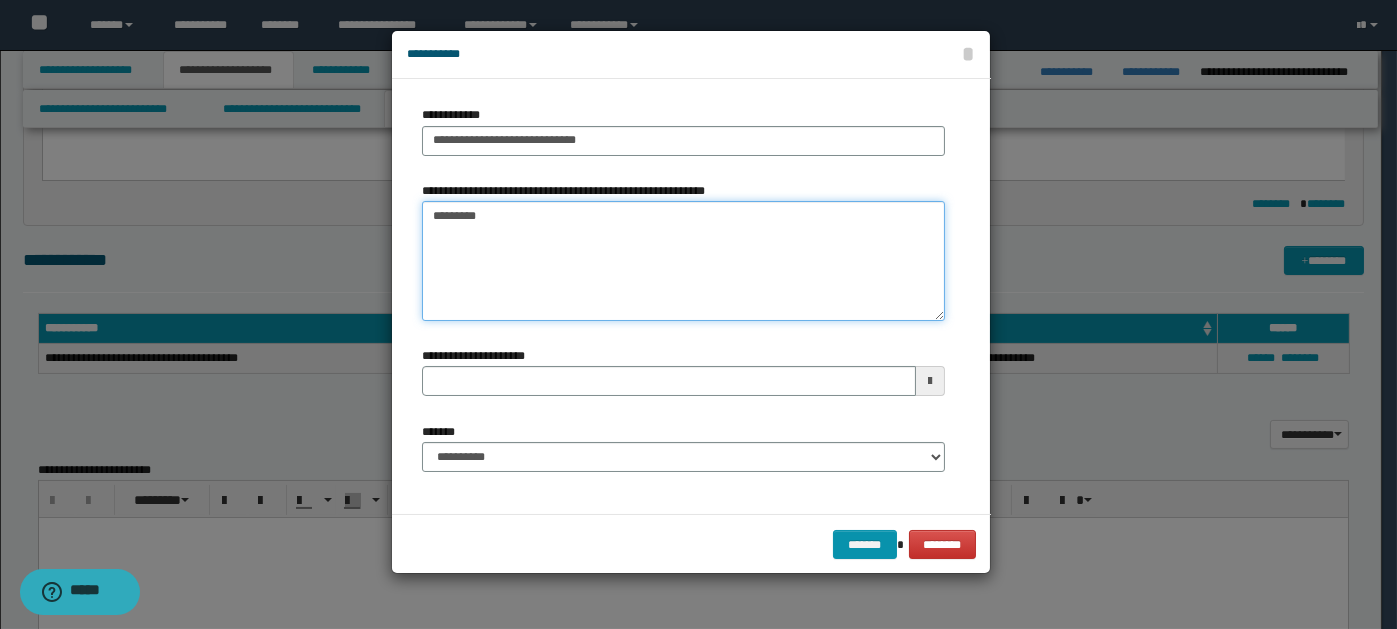 type on "*********" 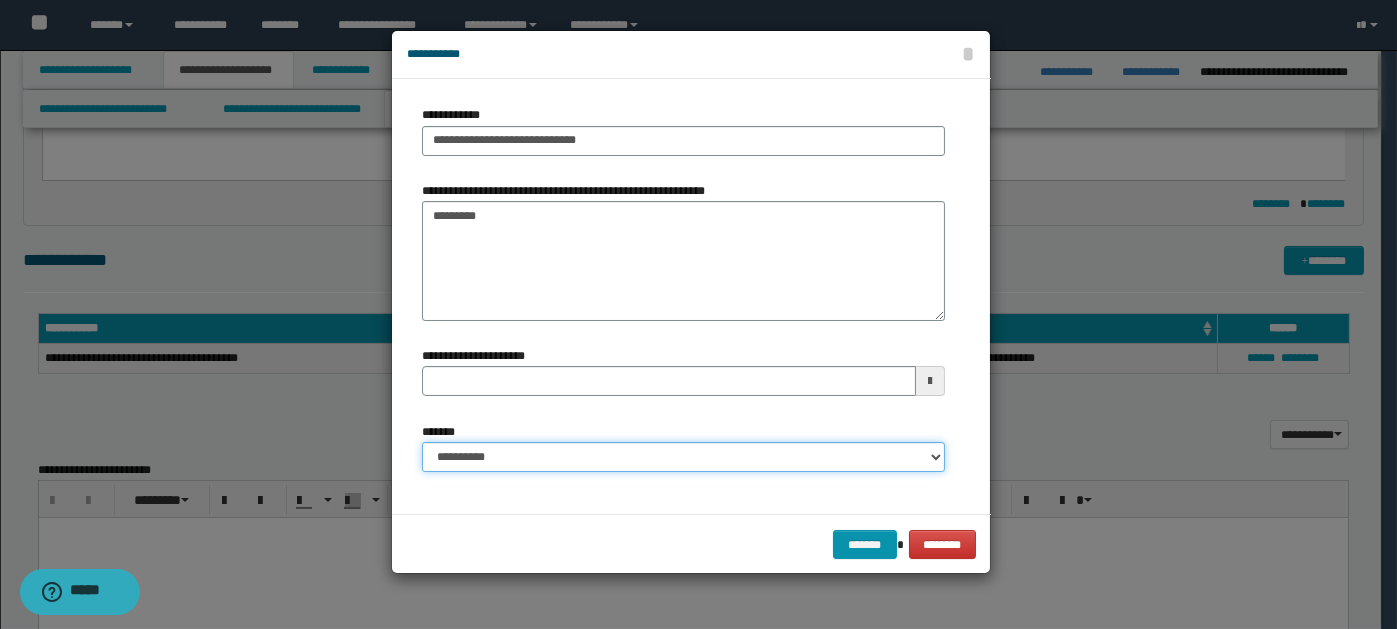 drag, startPoint x: 938, startPoint y: 452, endPoint x: 892, endPoint y: 445, distance: 46.52956 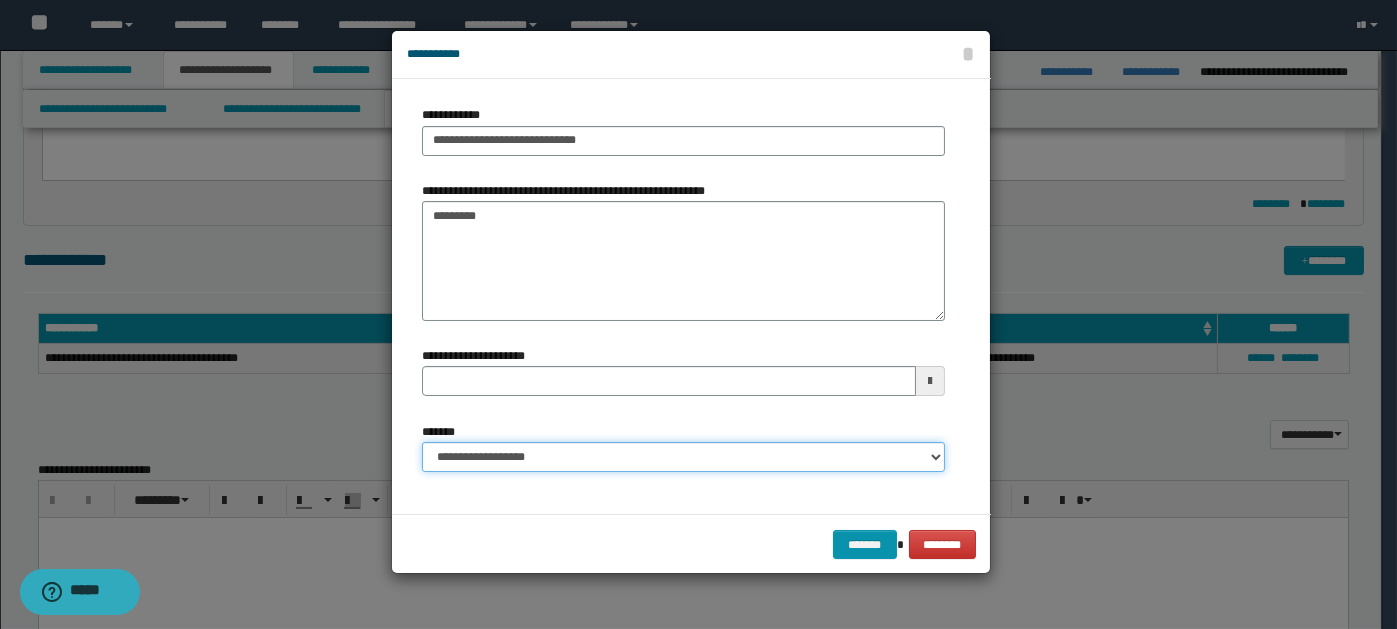 type 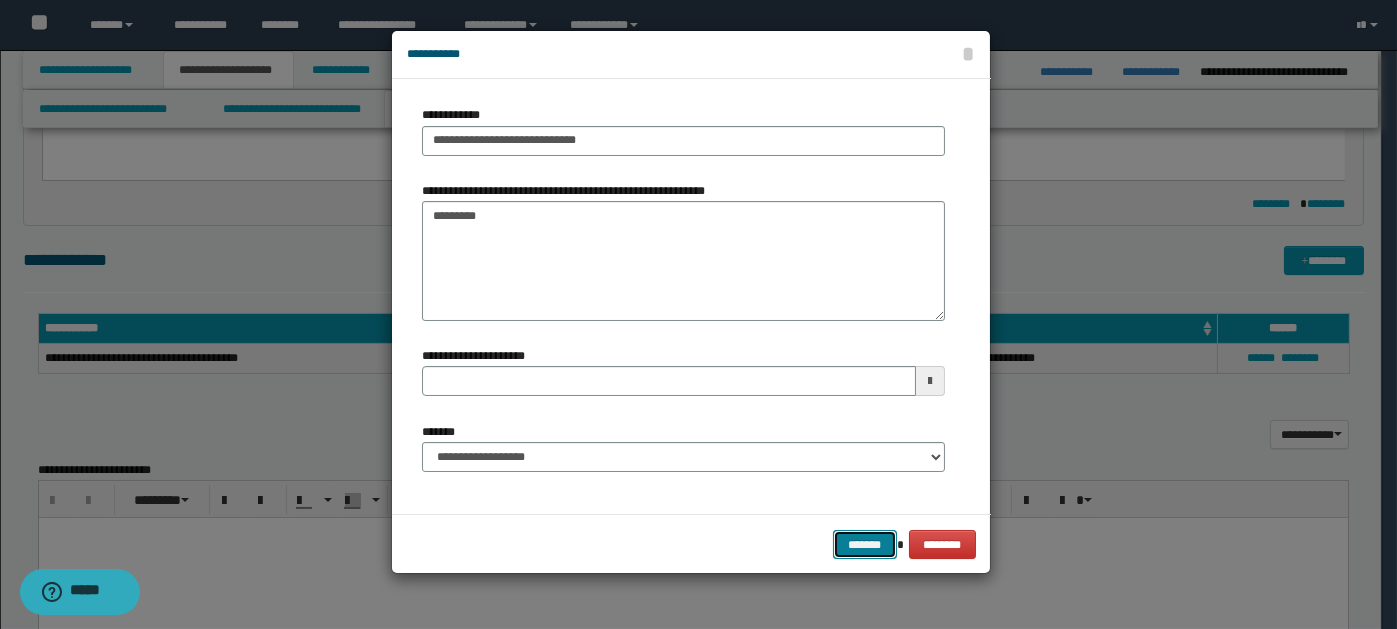 click on "*******" at bounding box center (865, 544) 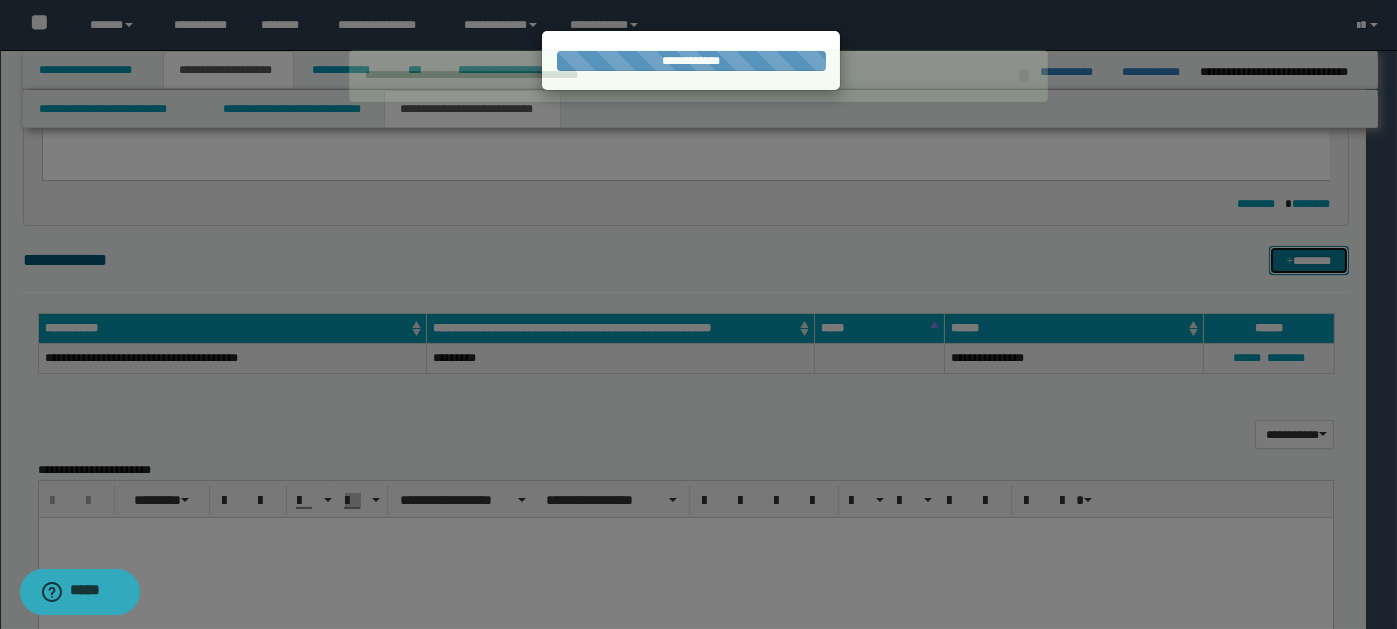 type 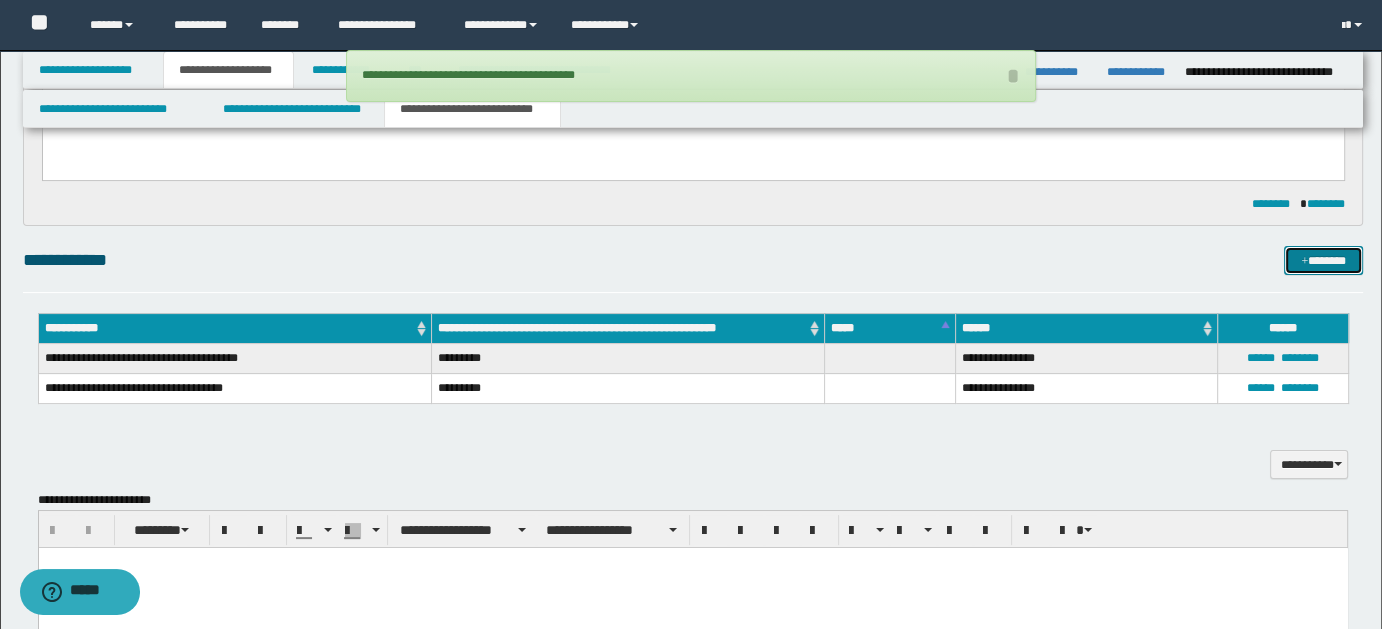 click on "*******" at bounding box center (1323, 260) 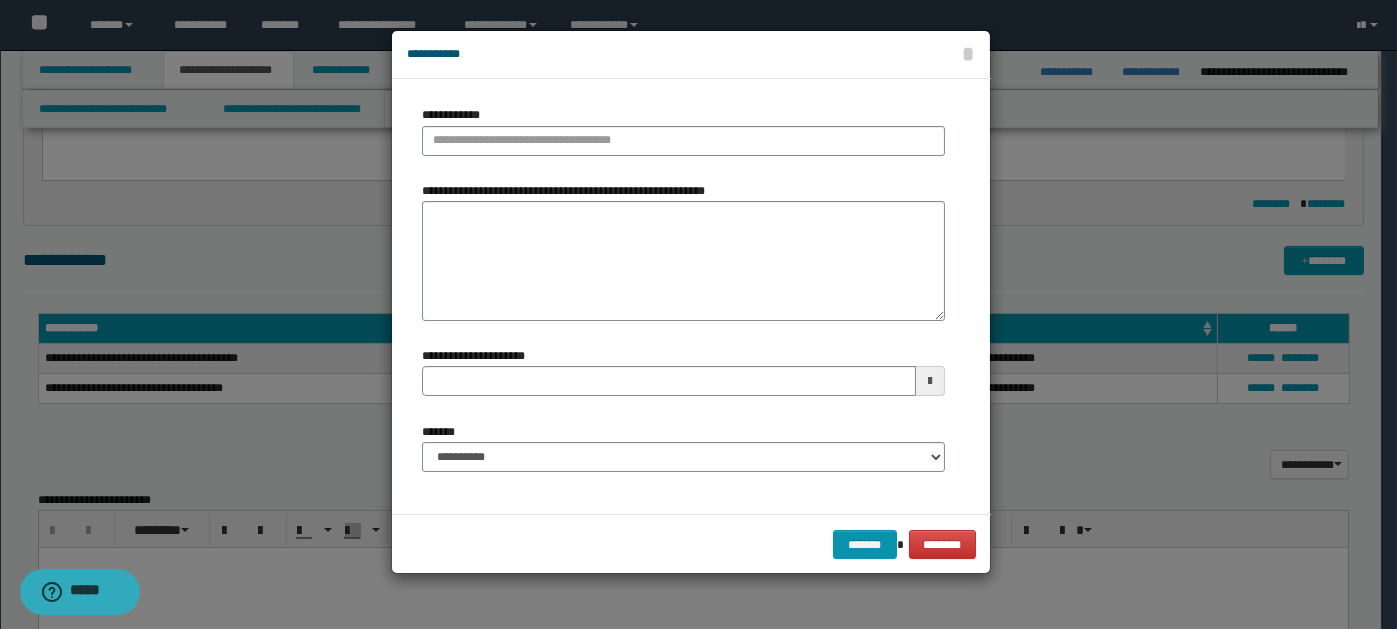 type 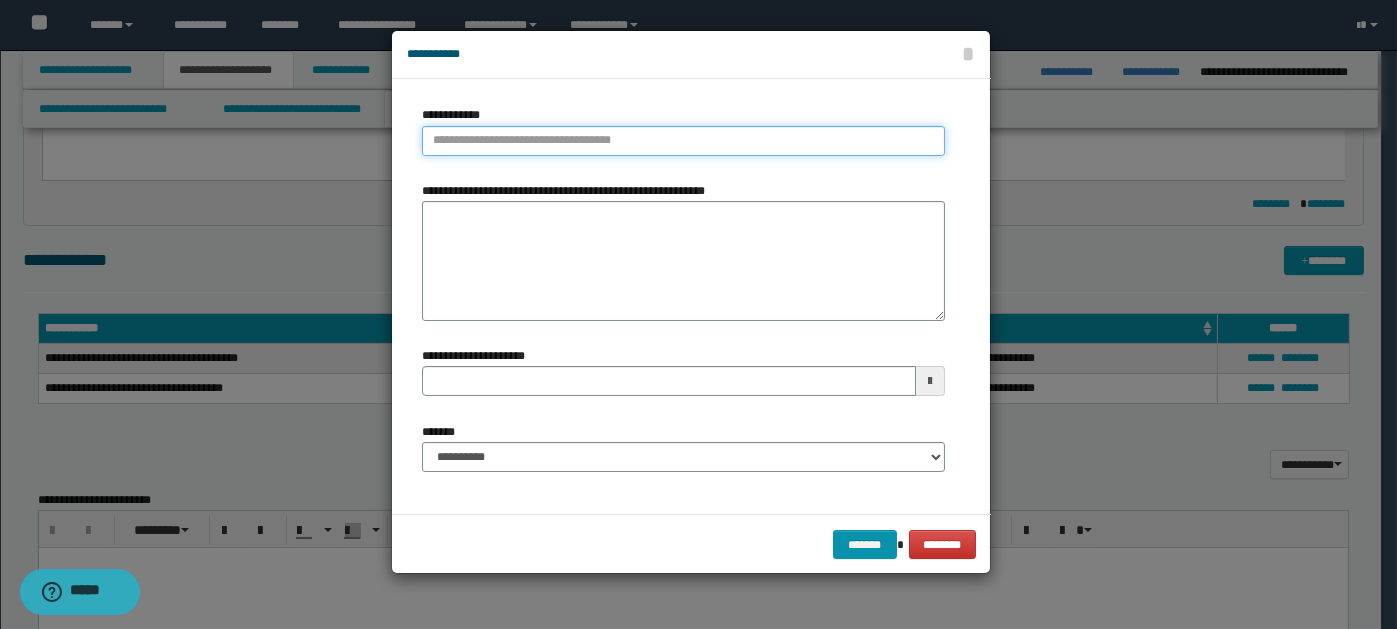 type on "**********" 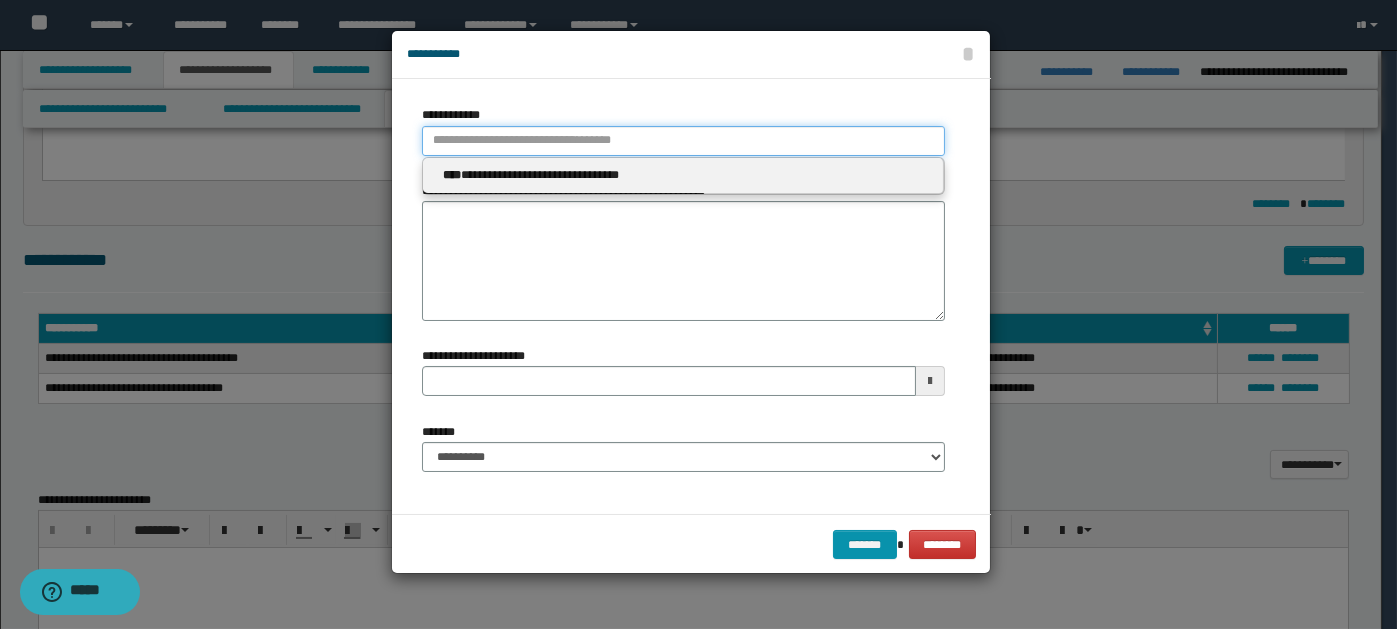 paste on "****" 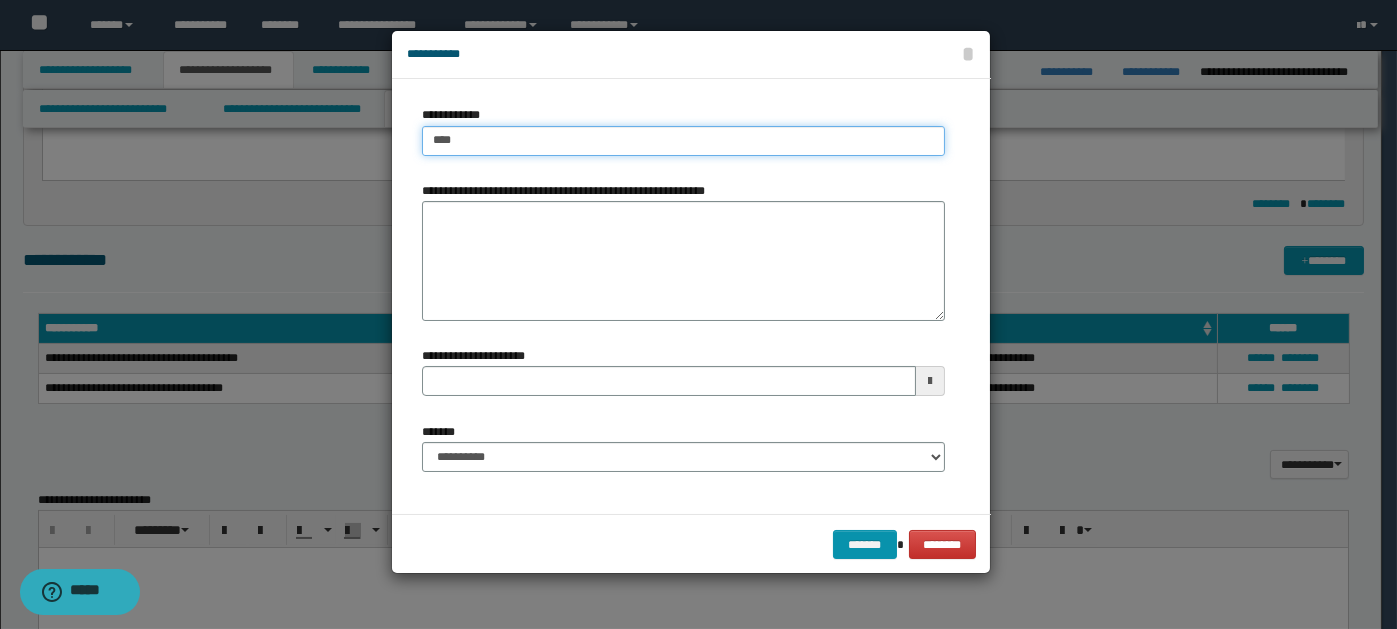type on "****" 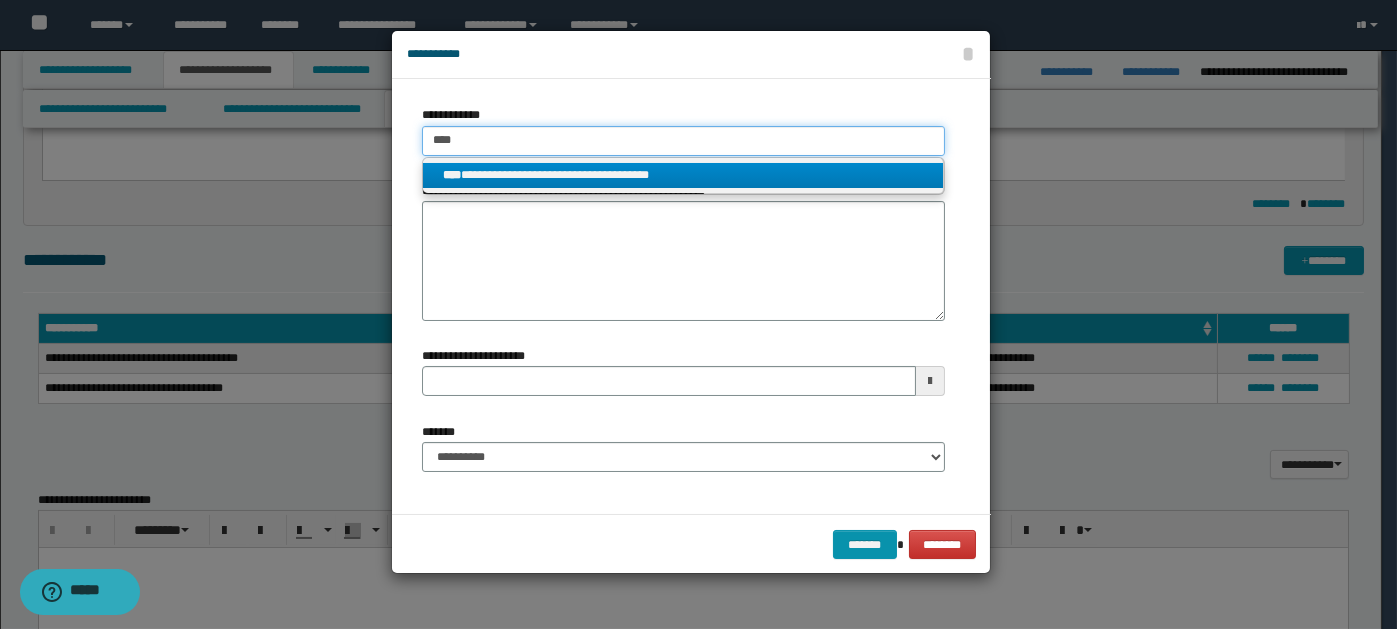 type on "****" 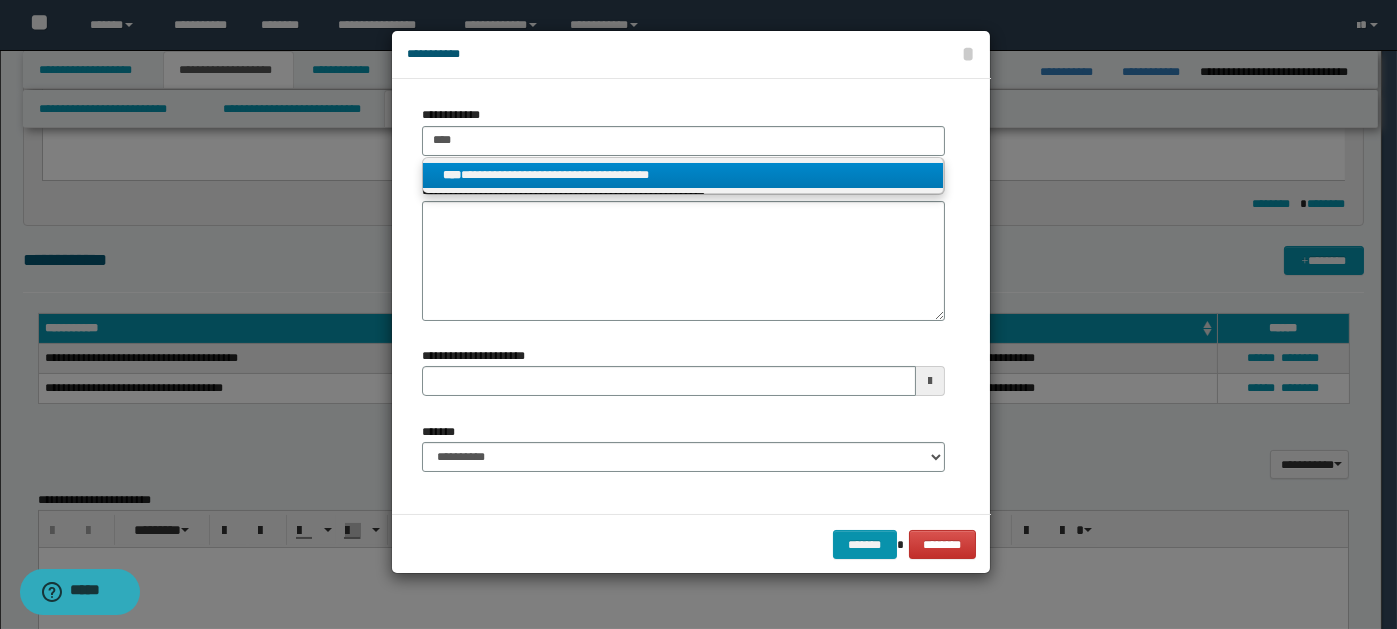 click on "**********" at bounding box center [683, 175] 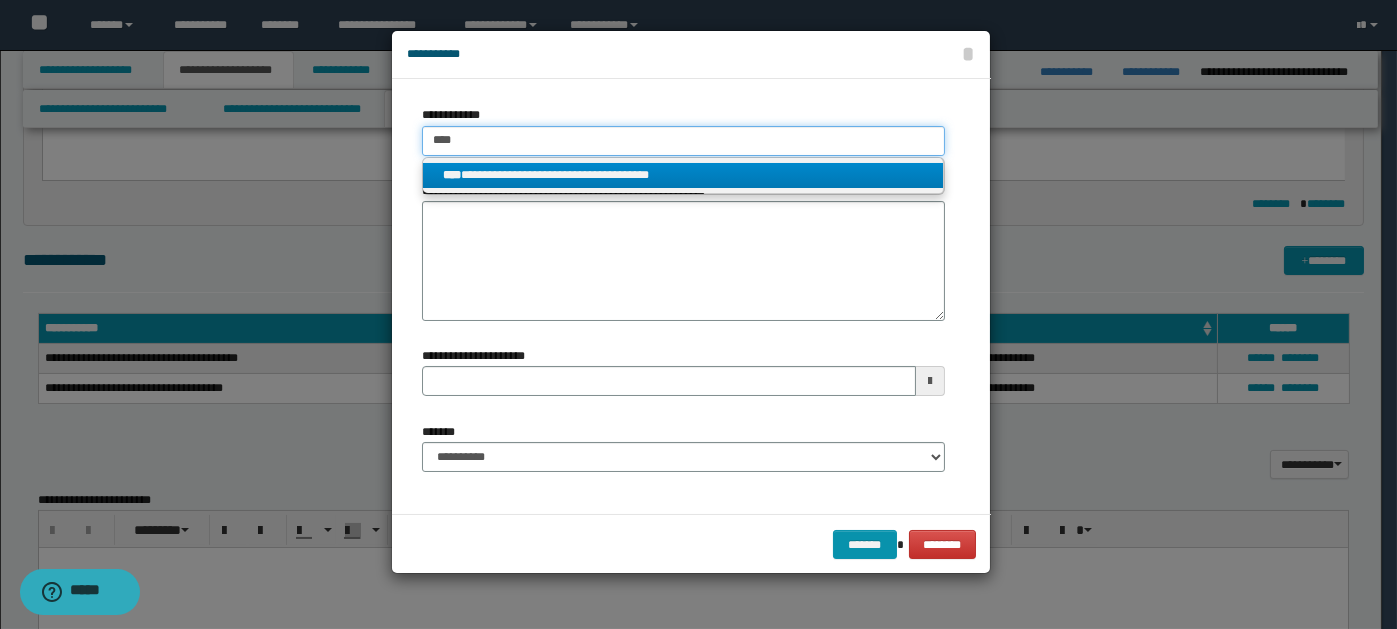 type 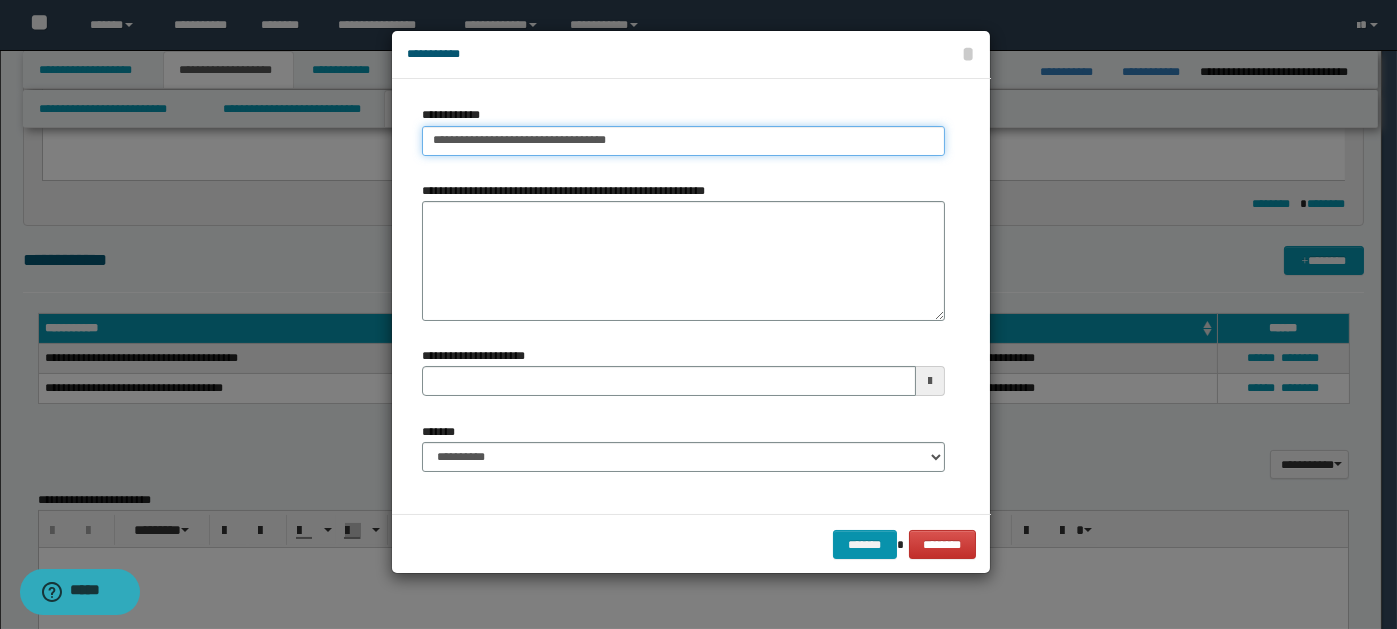 type 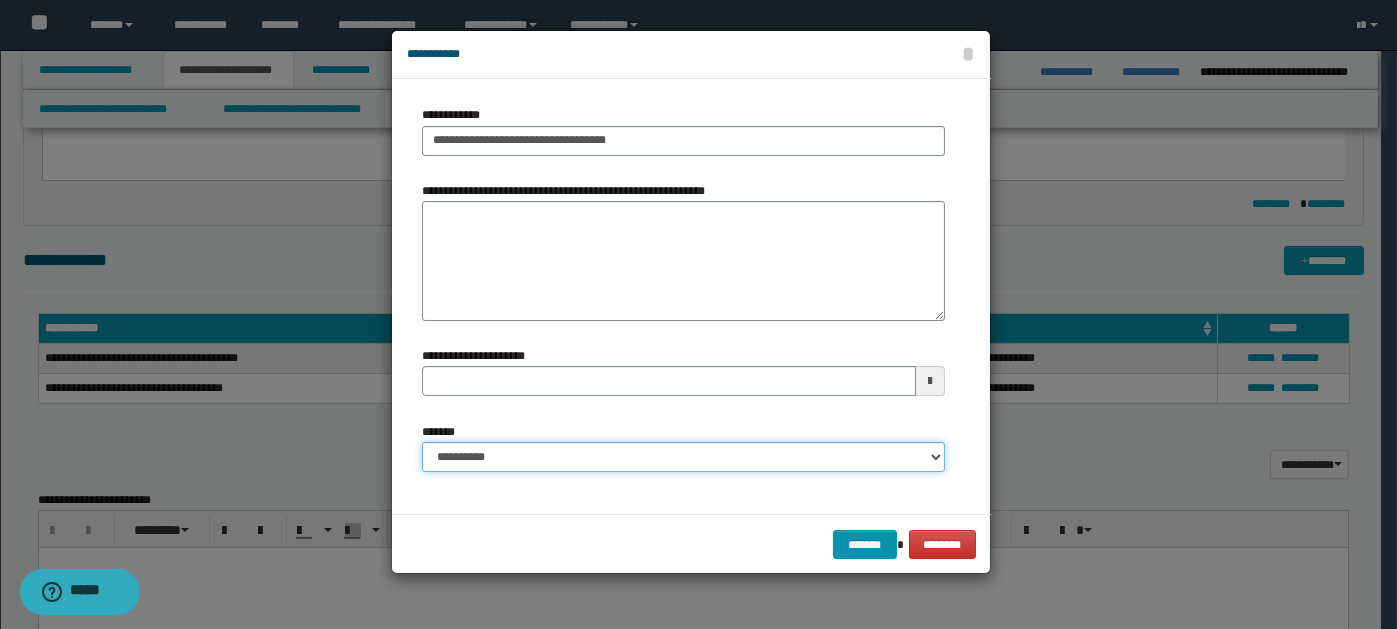 click on "**********" at bounding box center [683, 457] 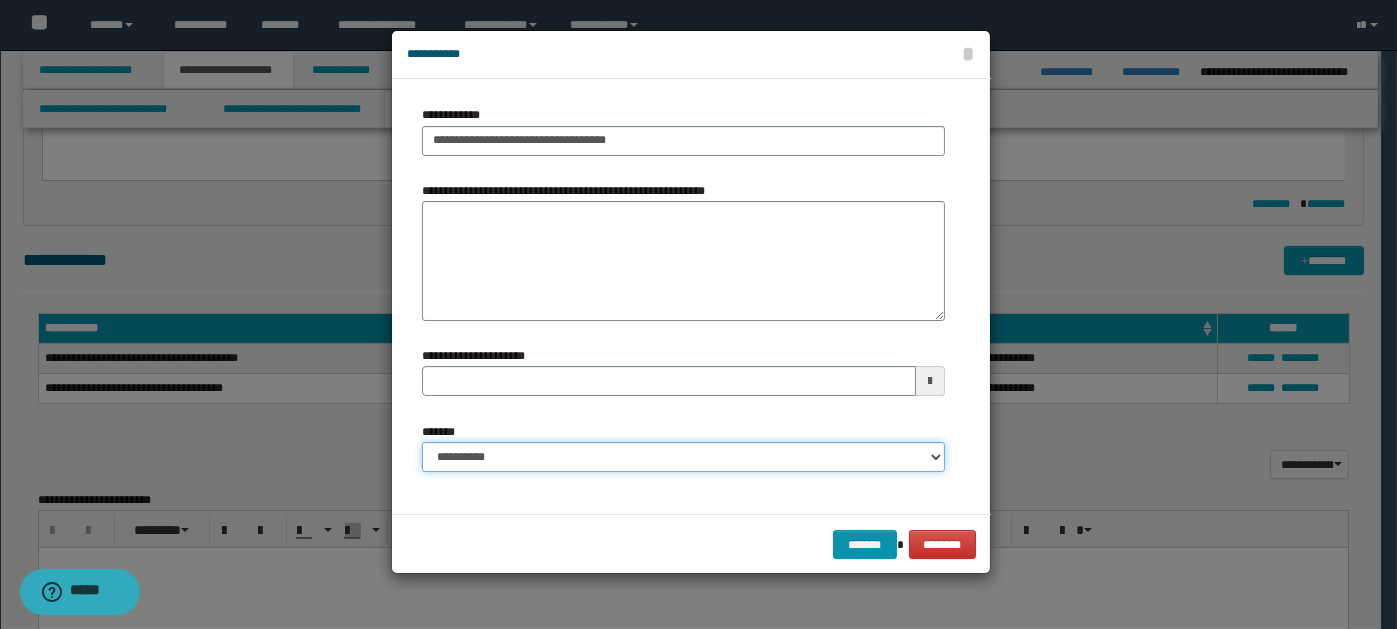 select on "*" 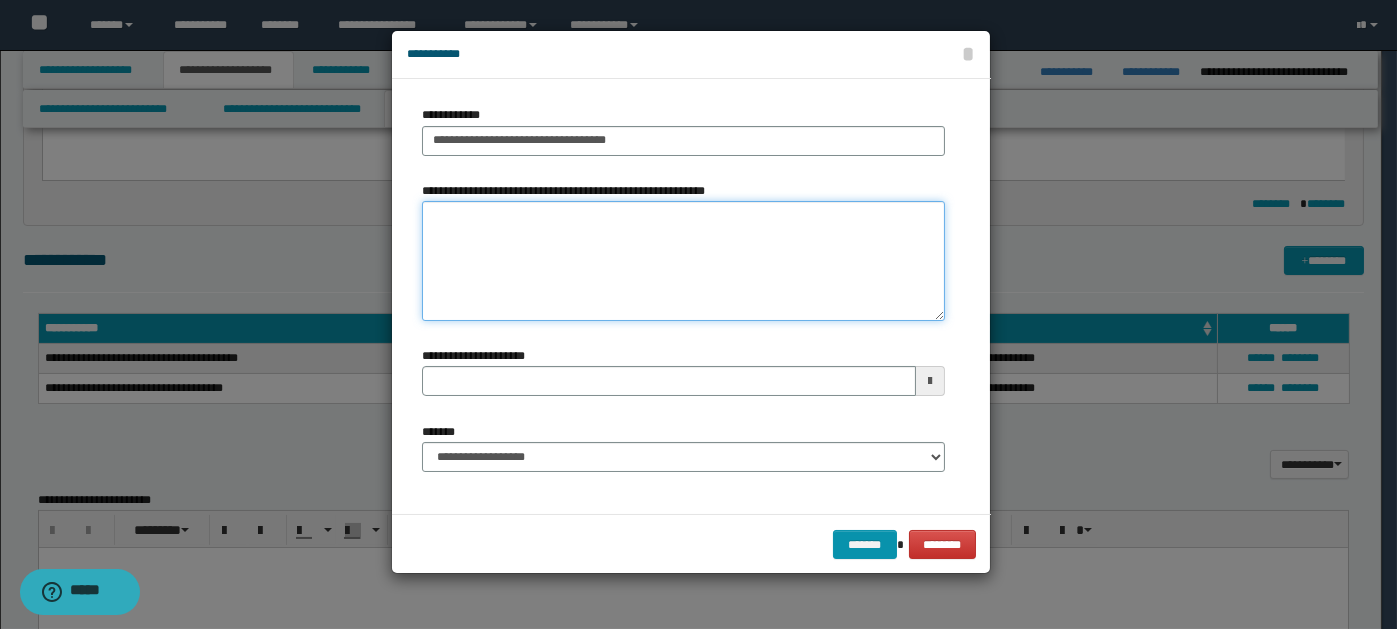 click on "**********" at bounding box center [683, 261] 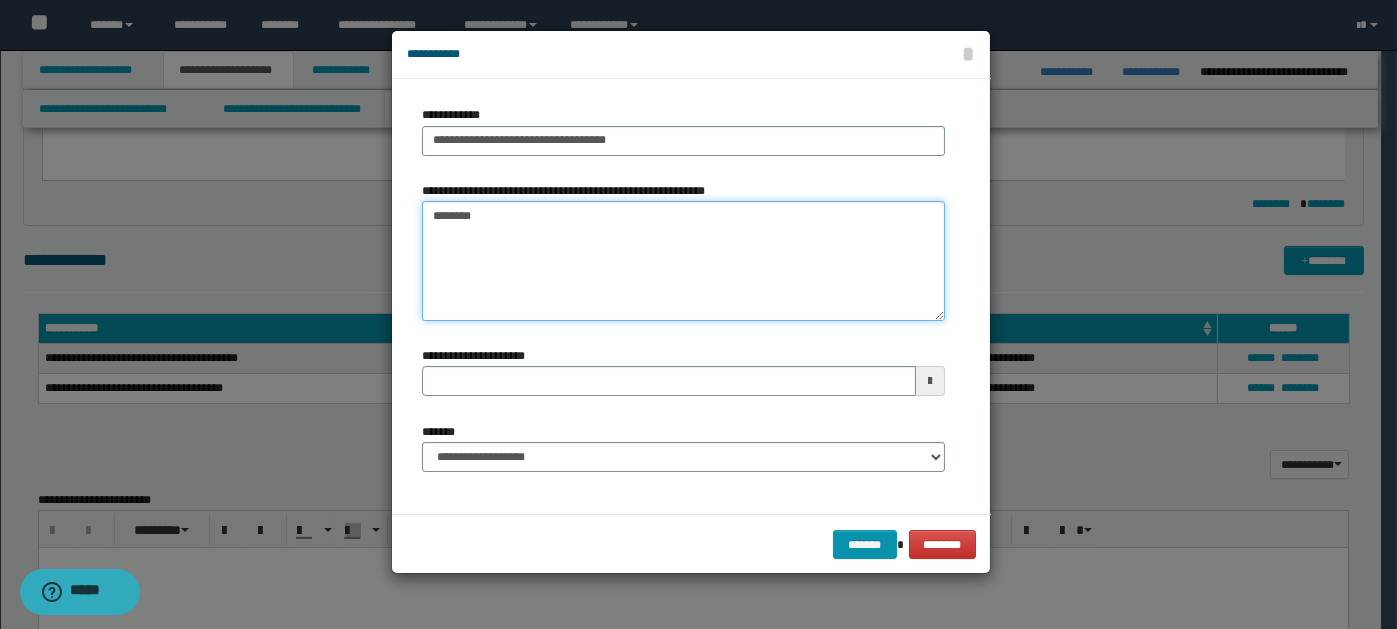 type on "*********" 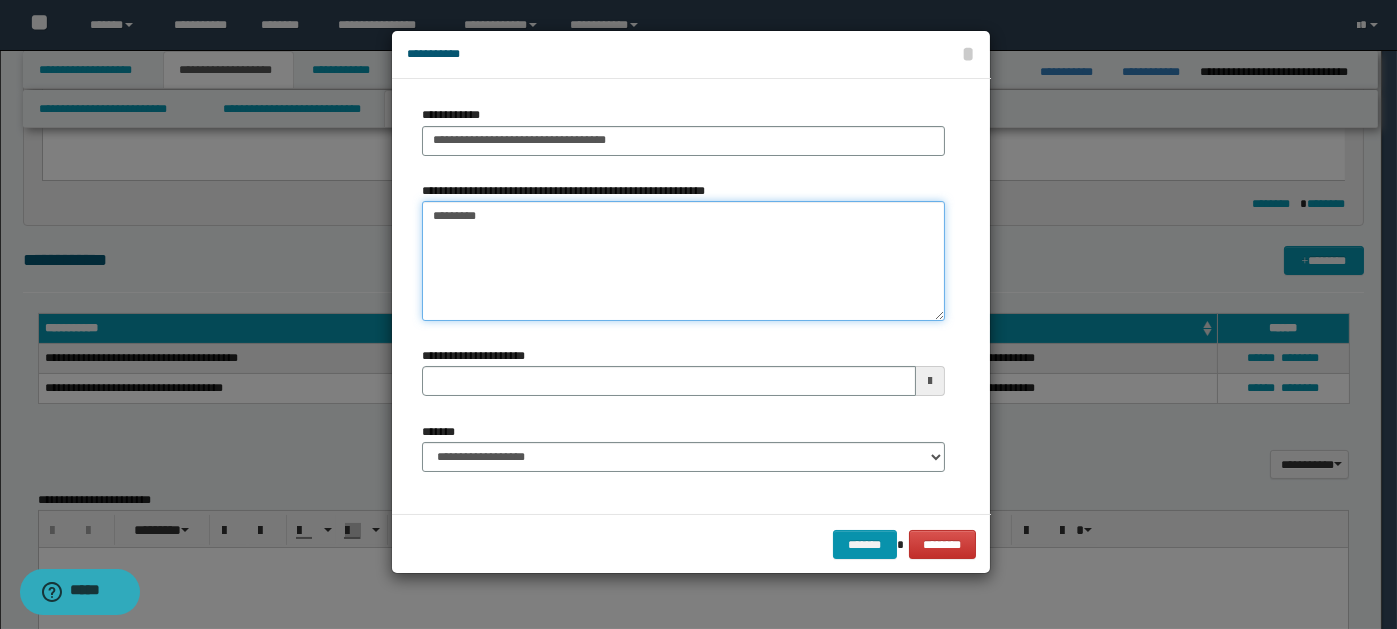 type 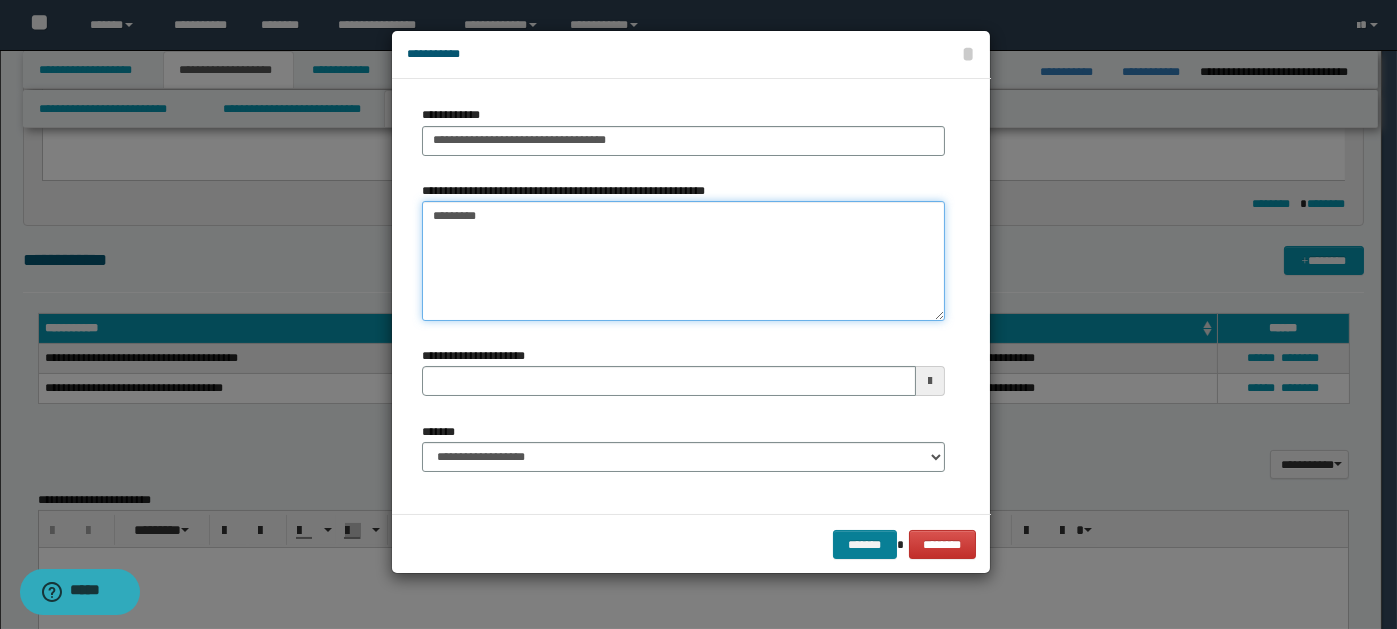 type on "*********" 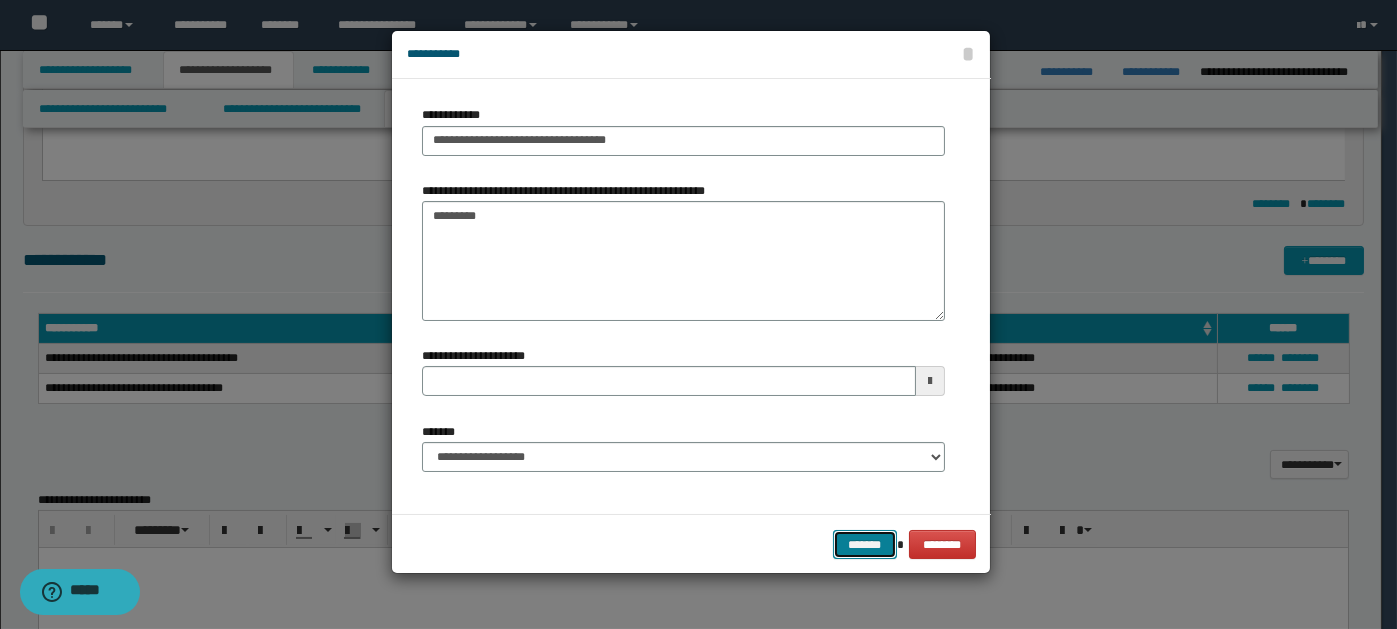 click on "*******" at bounding box center [865, 544] 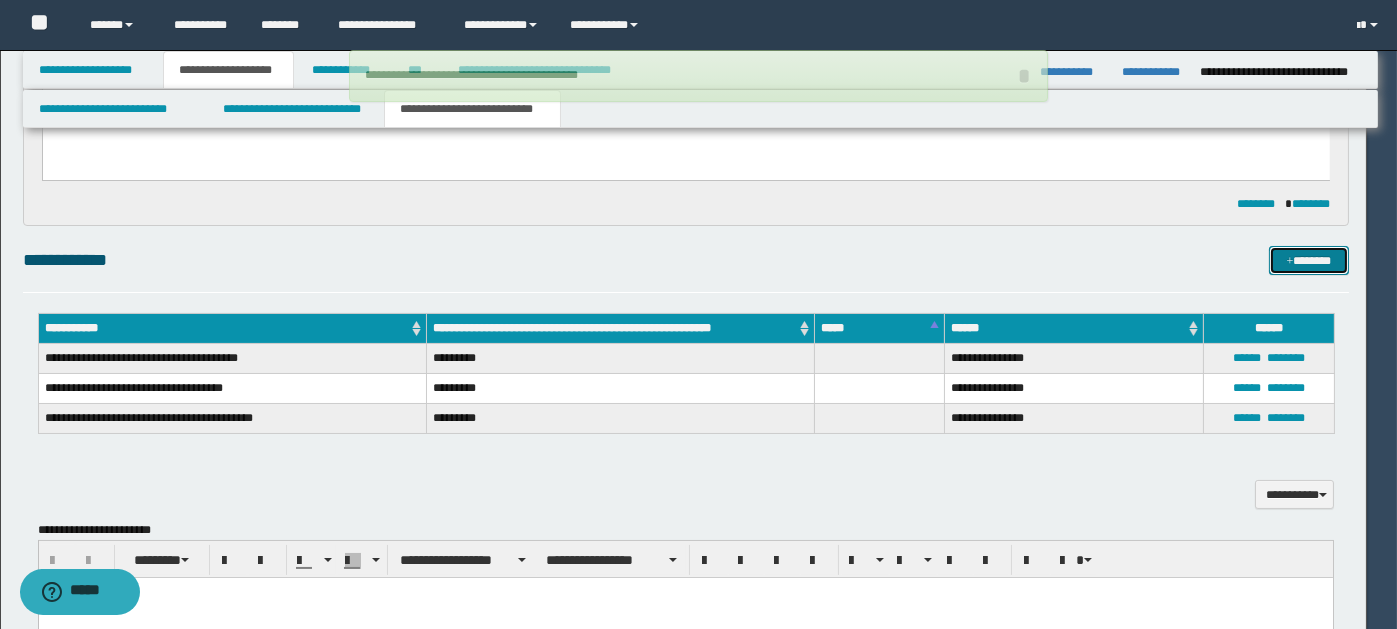 type 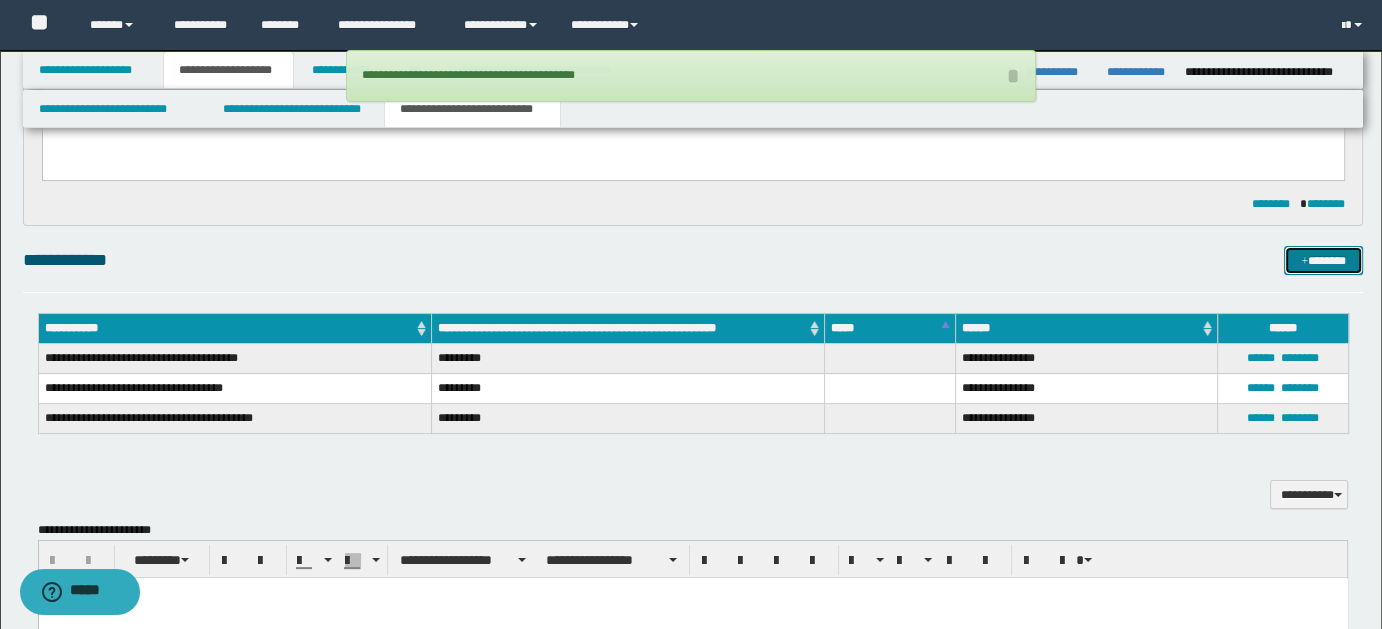 click on "*******" at bounding box center [1323, 260] 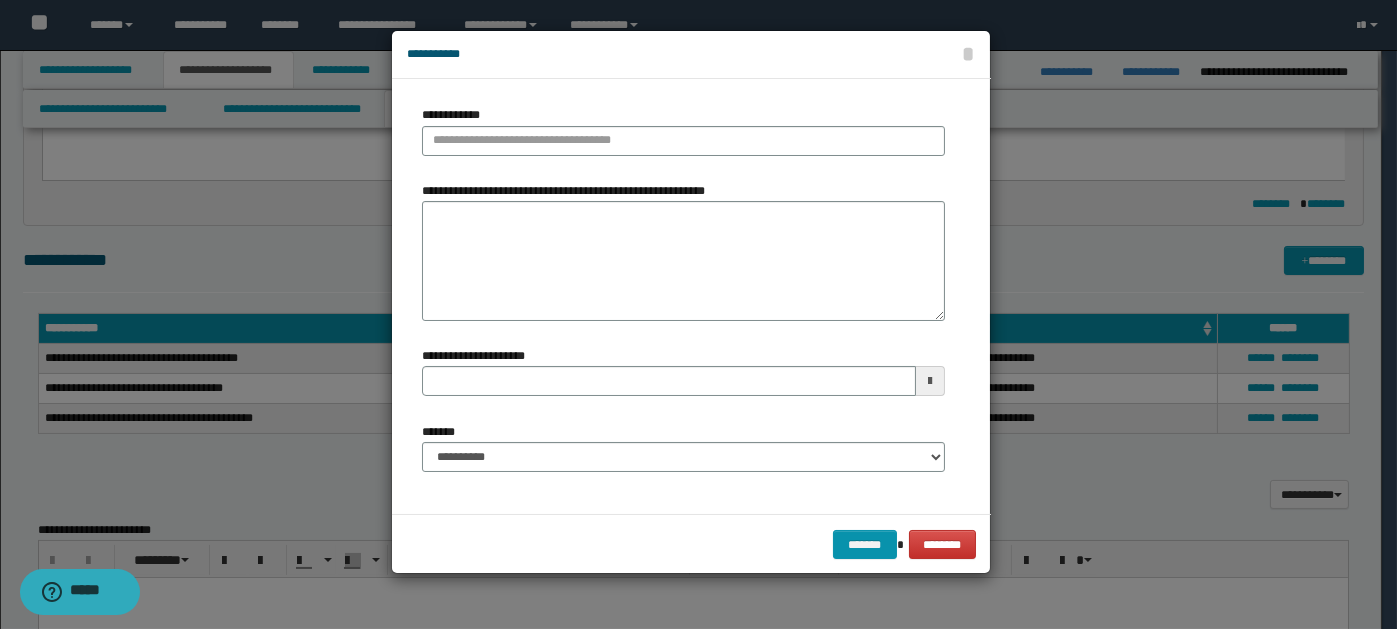type 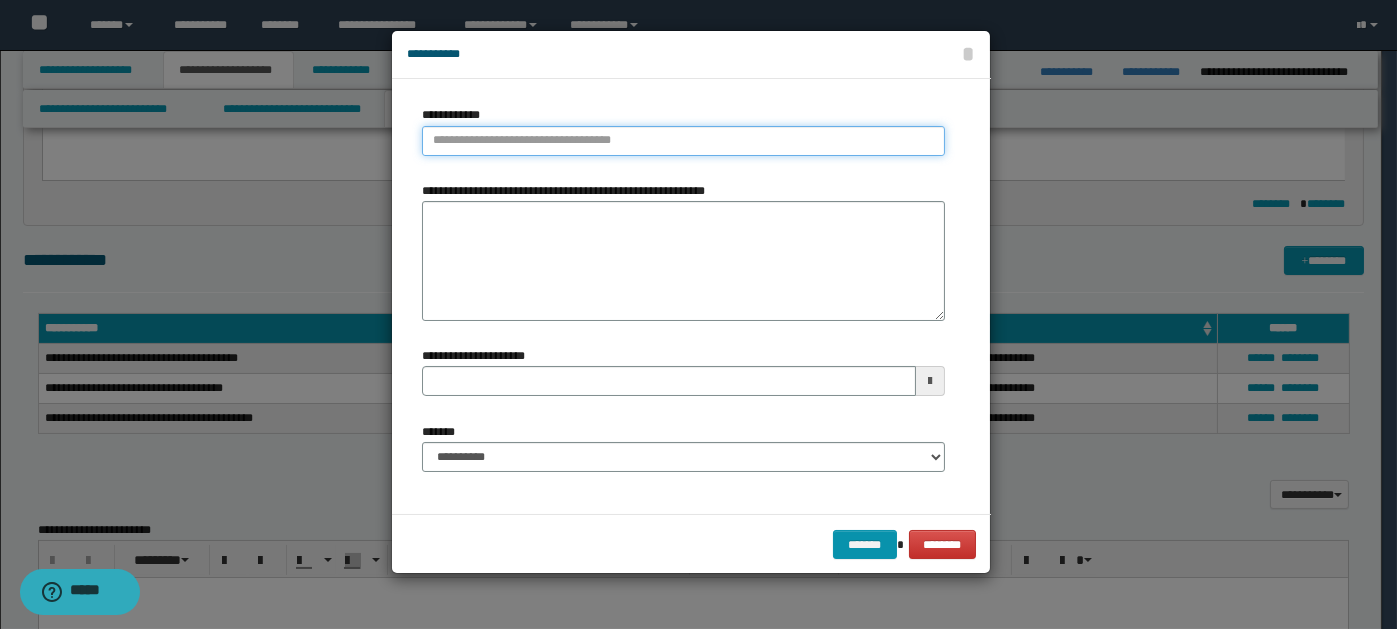 type on "**********" 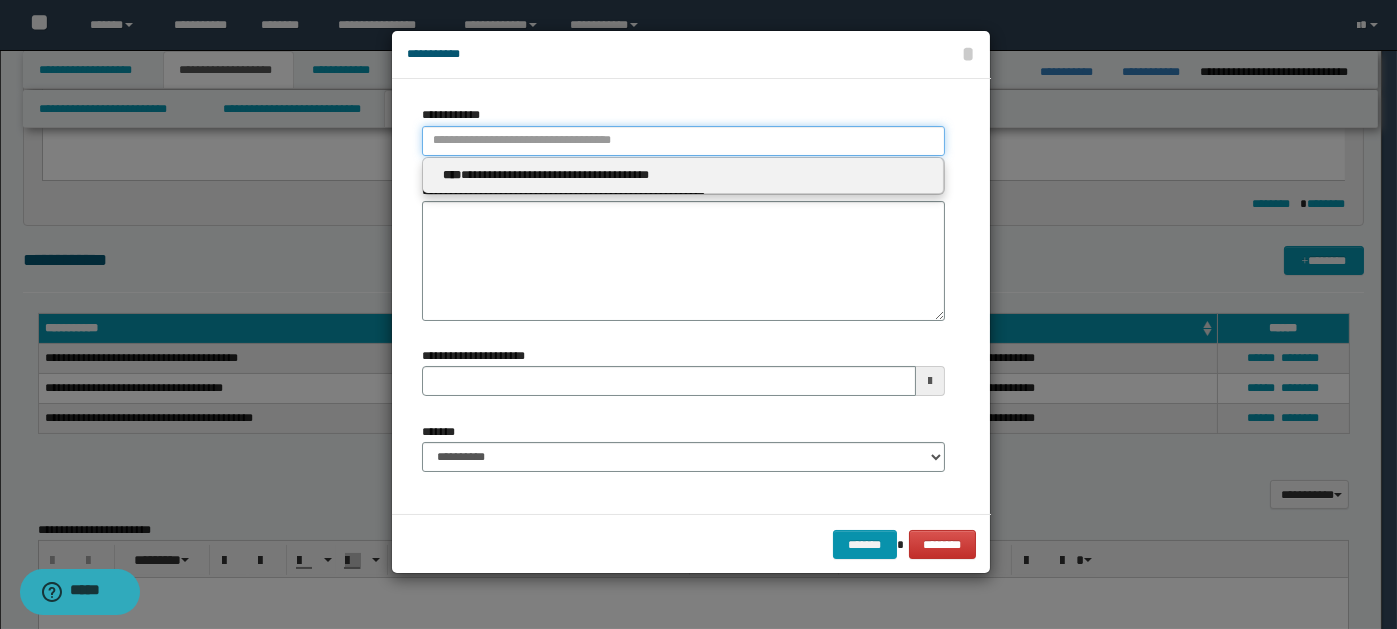 paste on "****" 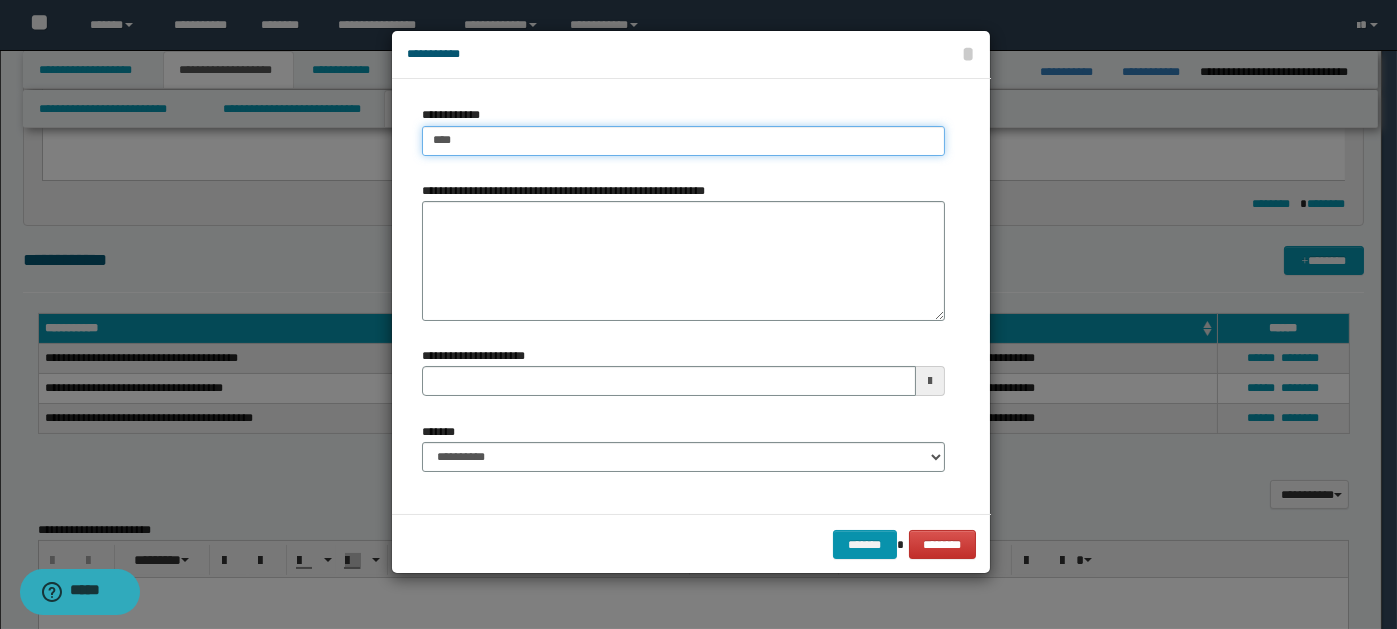 type on "****" 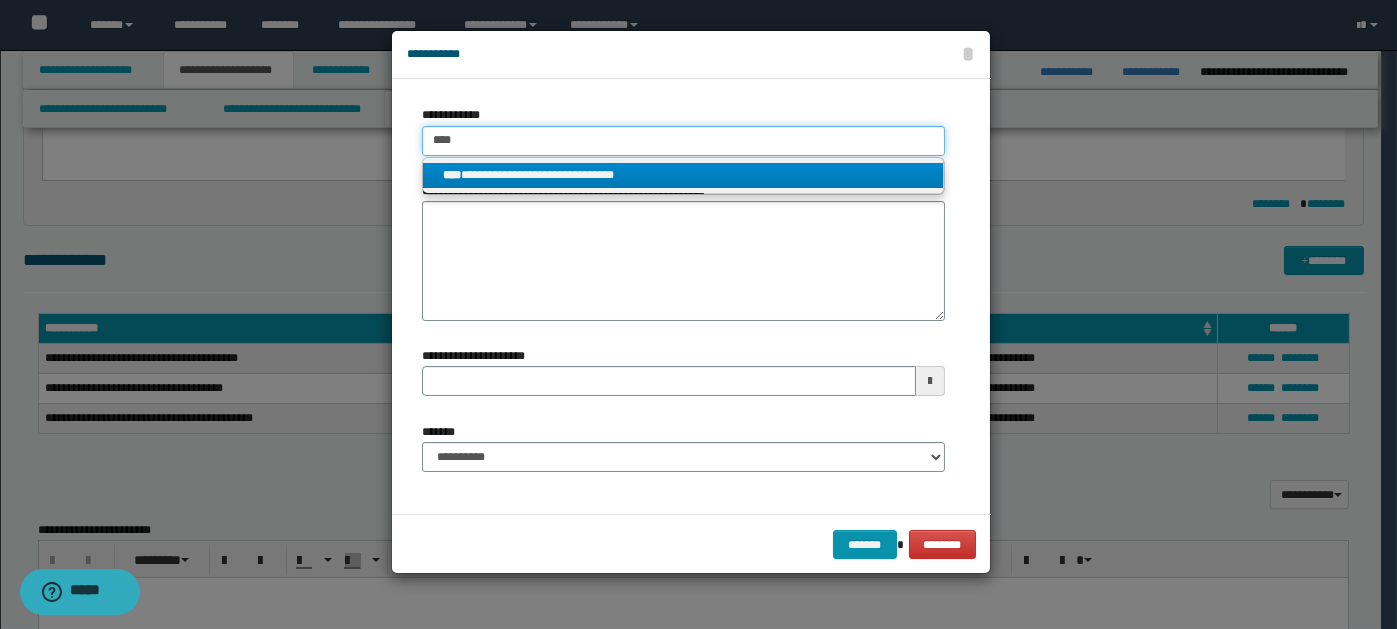 type on "****" 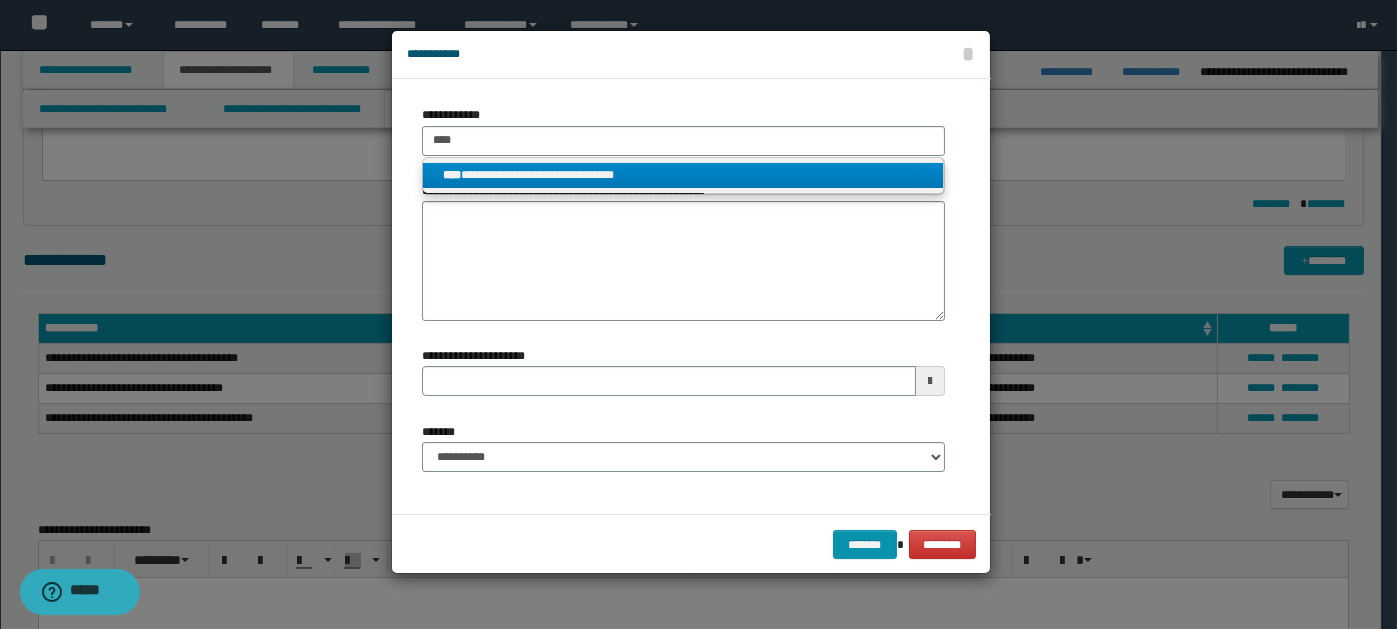 click on "**********" at bounding box center [683, 175] 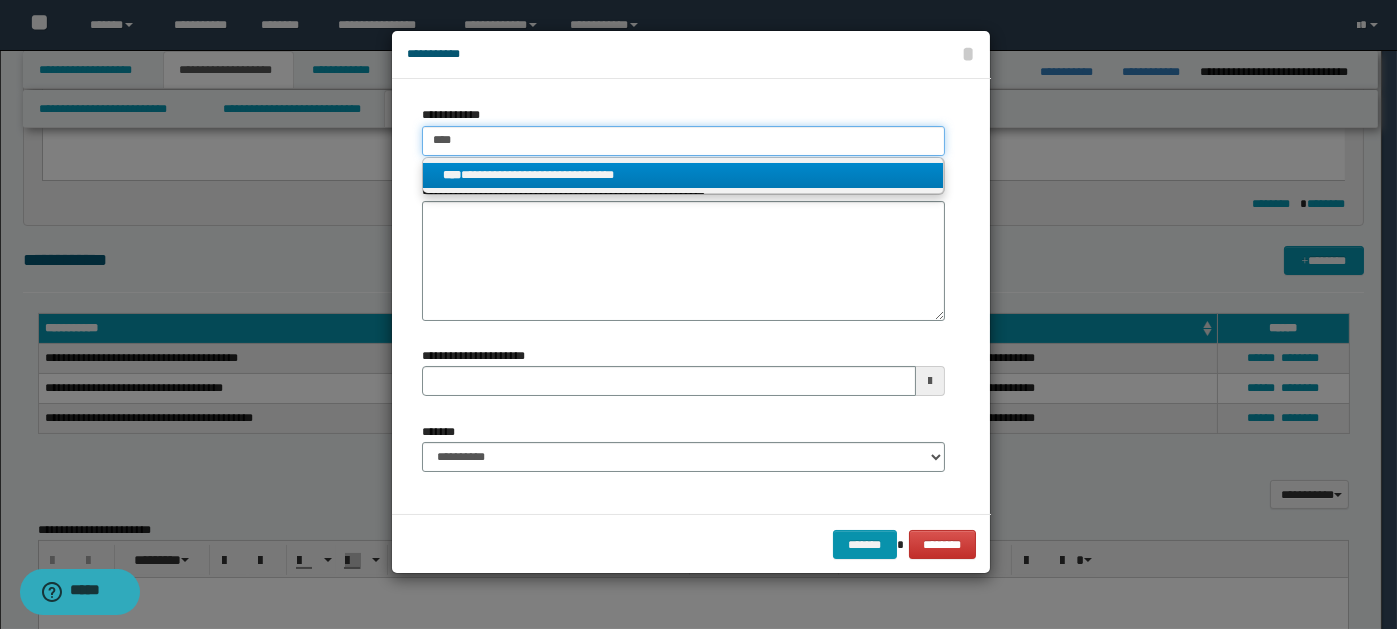 type 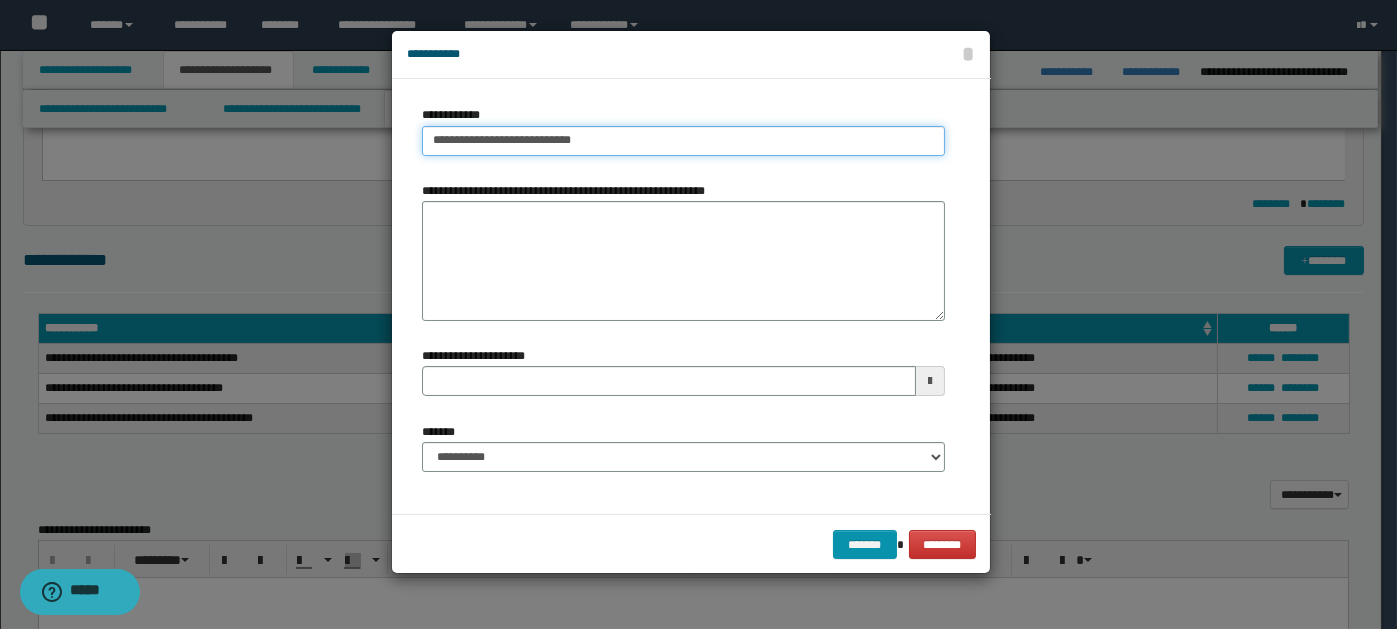 type 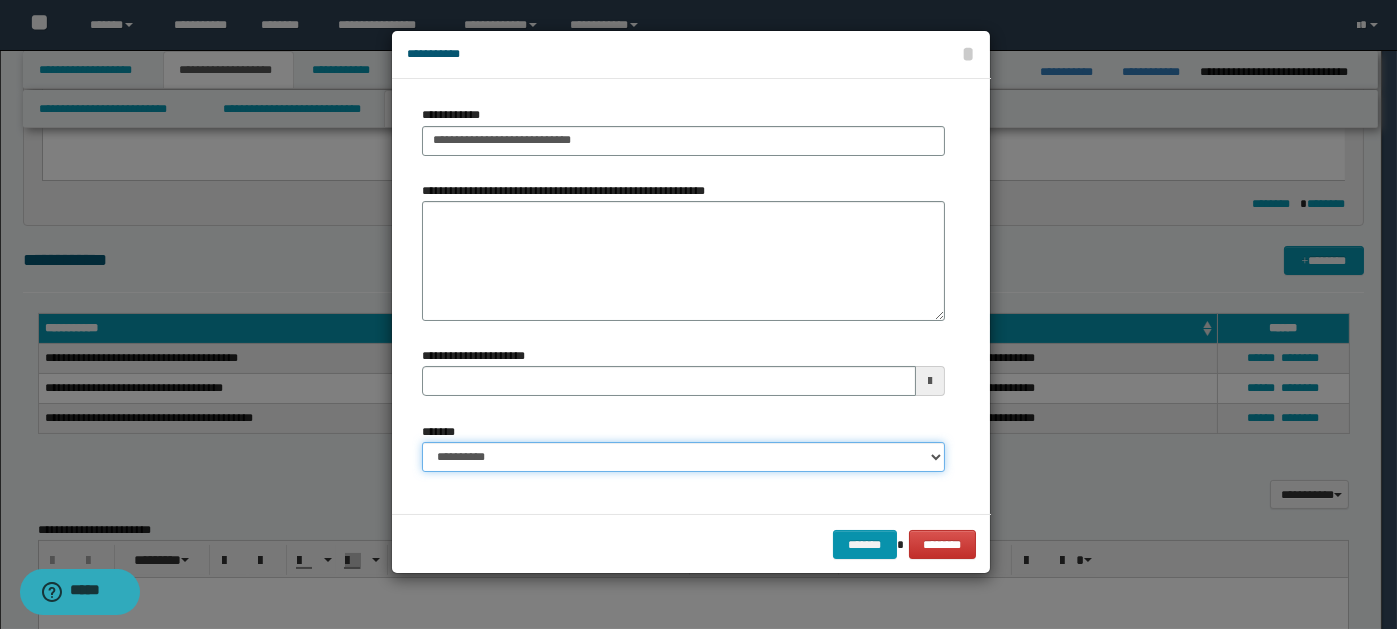 click on "**********" at bounding box center [683, 457] 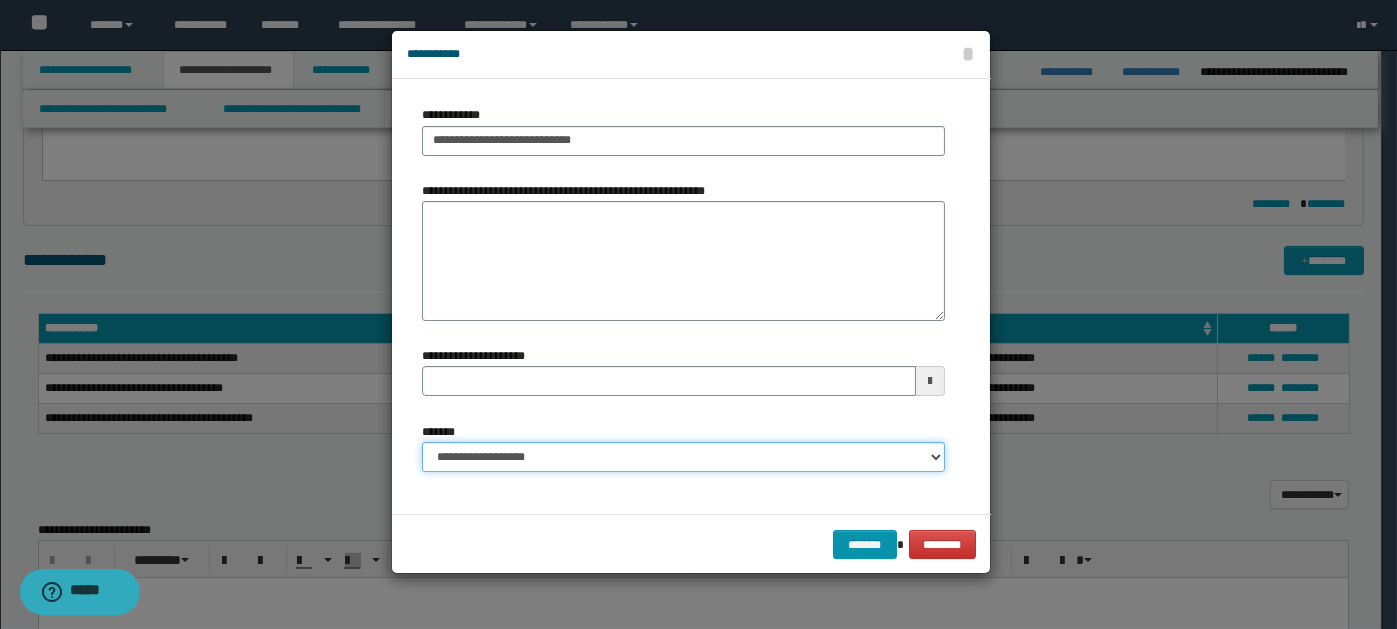 type 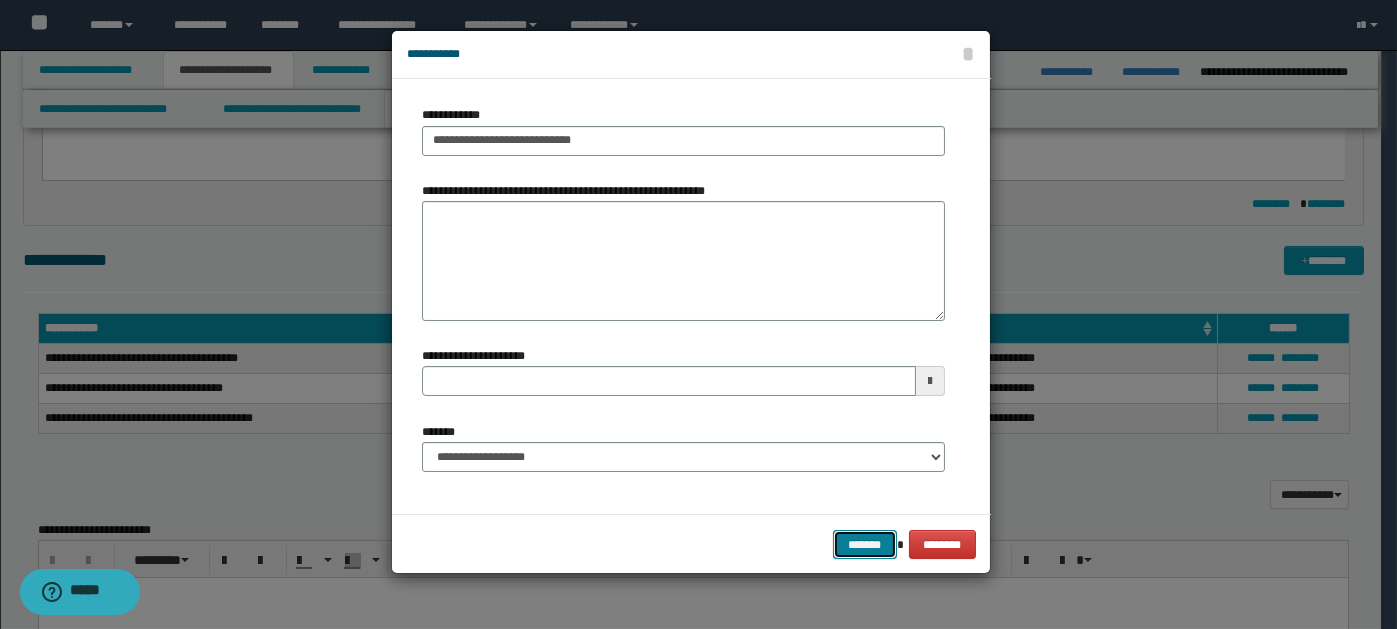 click on "*******" at bounding box center [865, 544] 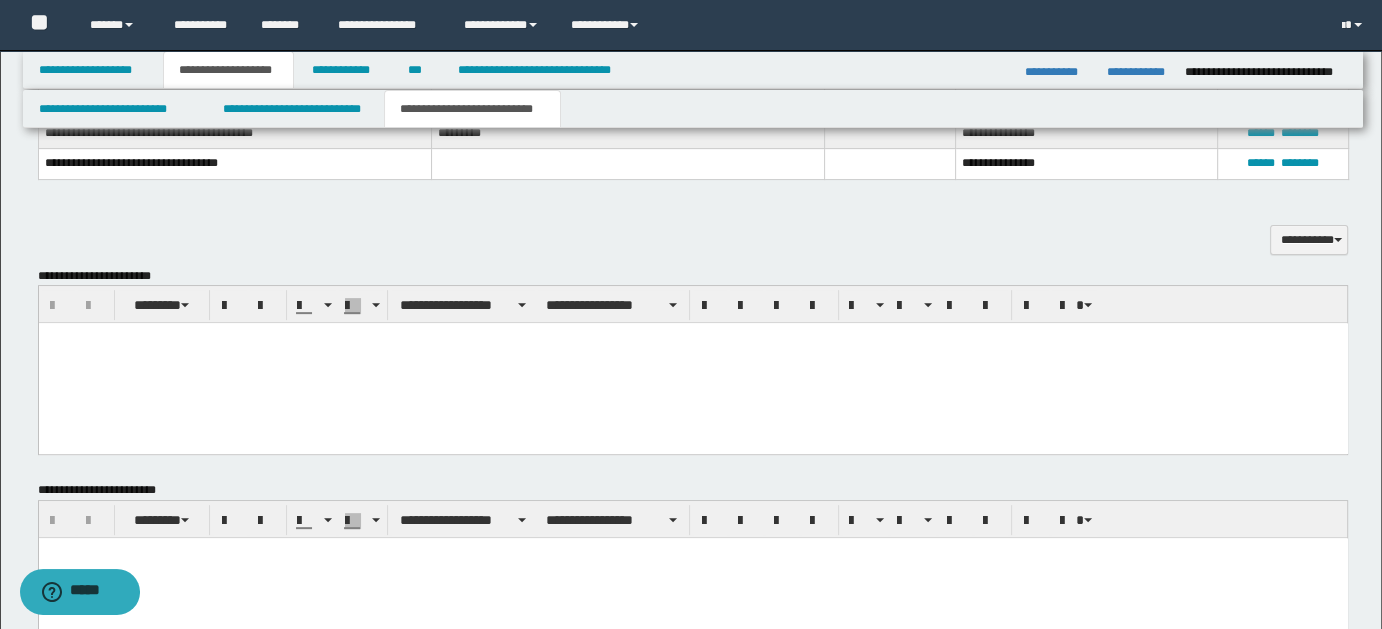 scroll, scrollTop: 784, scrollLeft: 0, axis: vertical 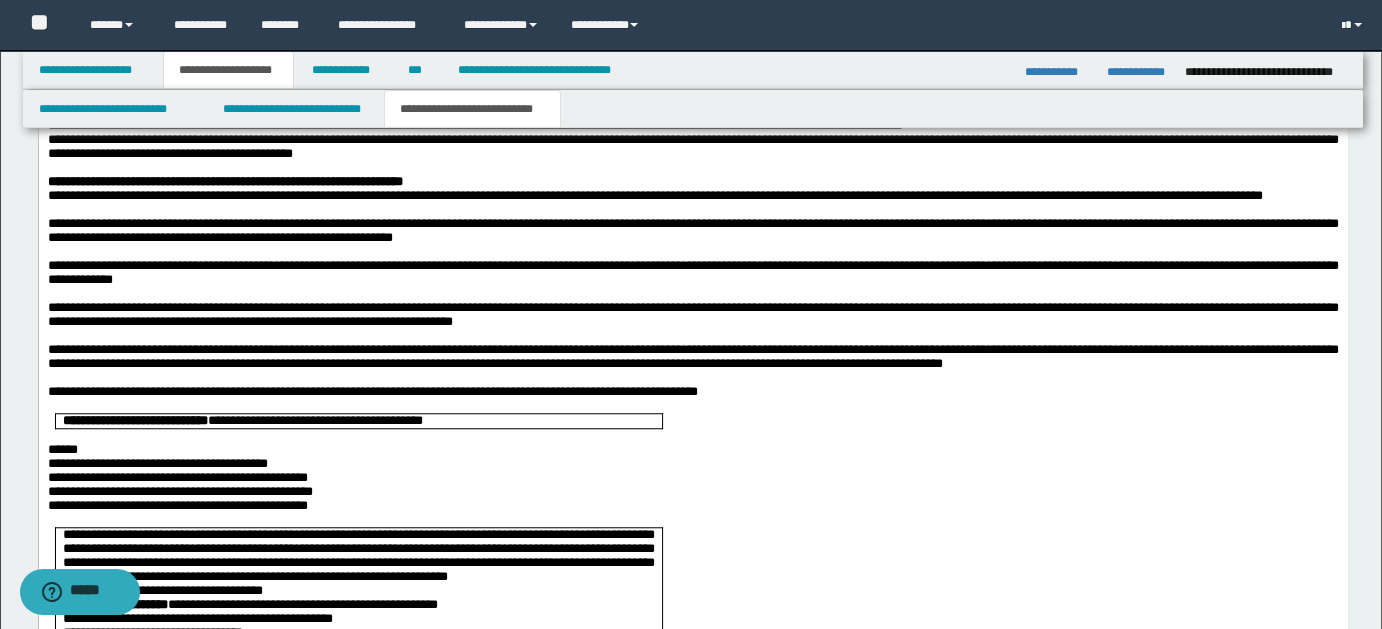 drag, startPoint x: 1394, startPoint y: 300, endPoint x: 1073, endPoint y: 589, distance: 431.92822 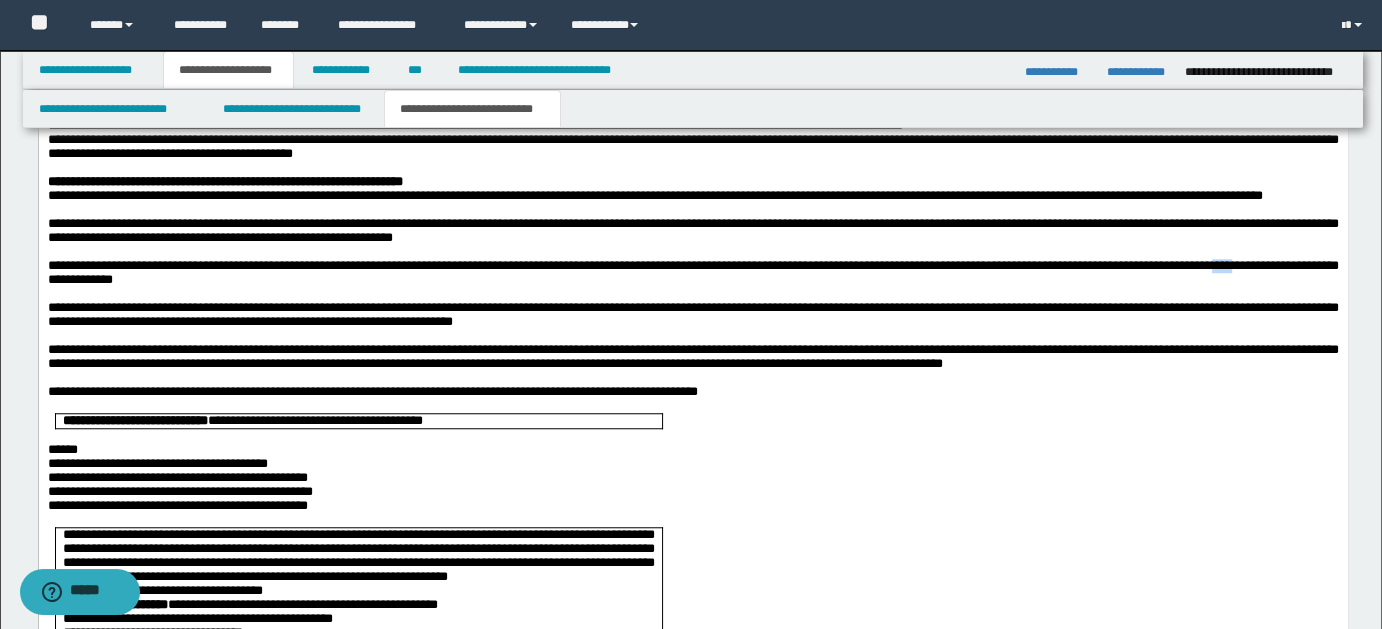 type 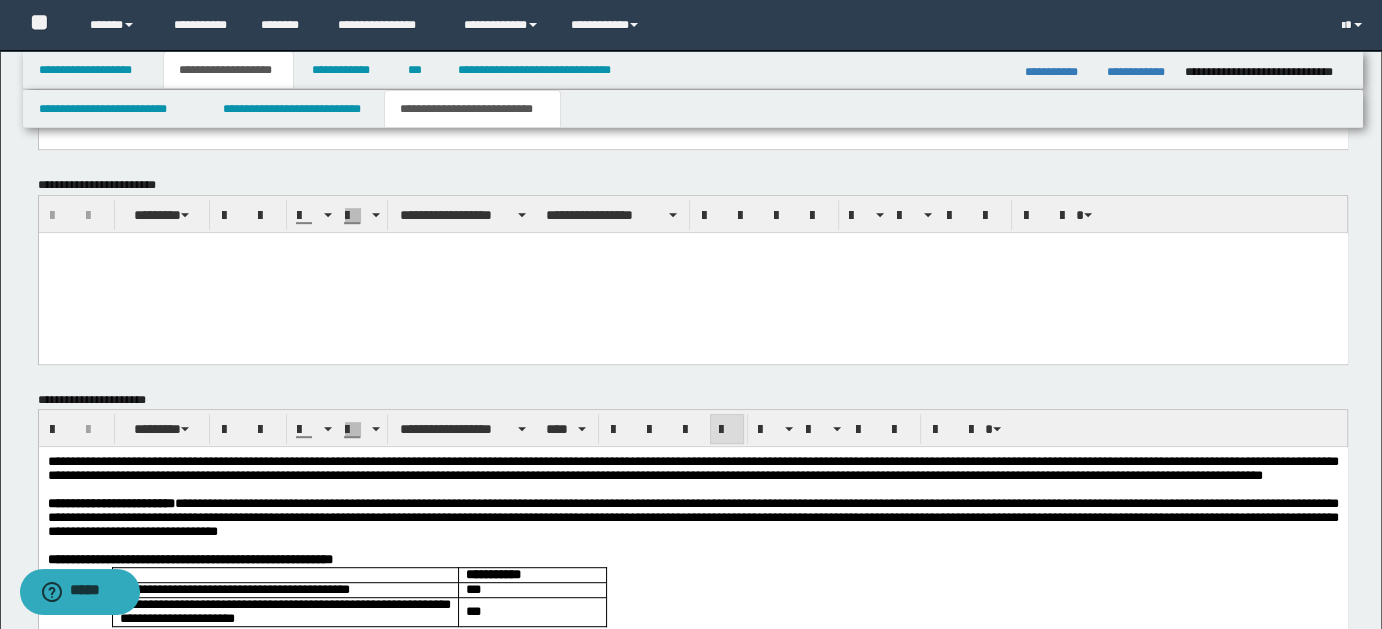 scroll, scrollTop: 978, scrollLeft: 0, axis: vertical 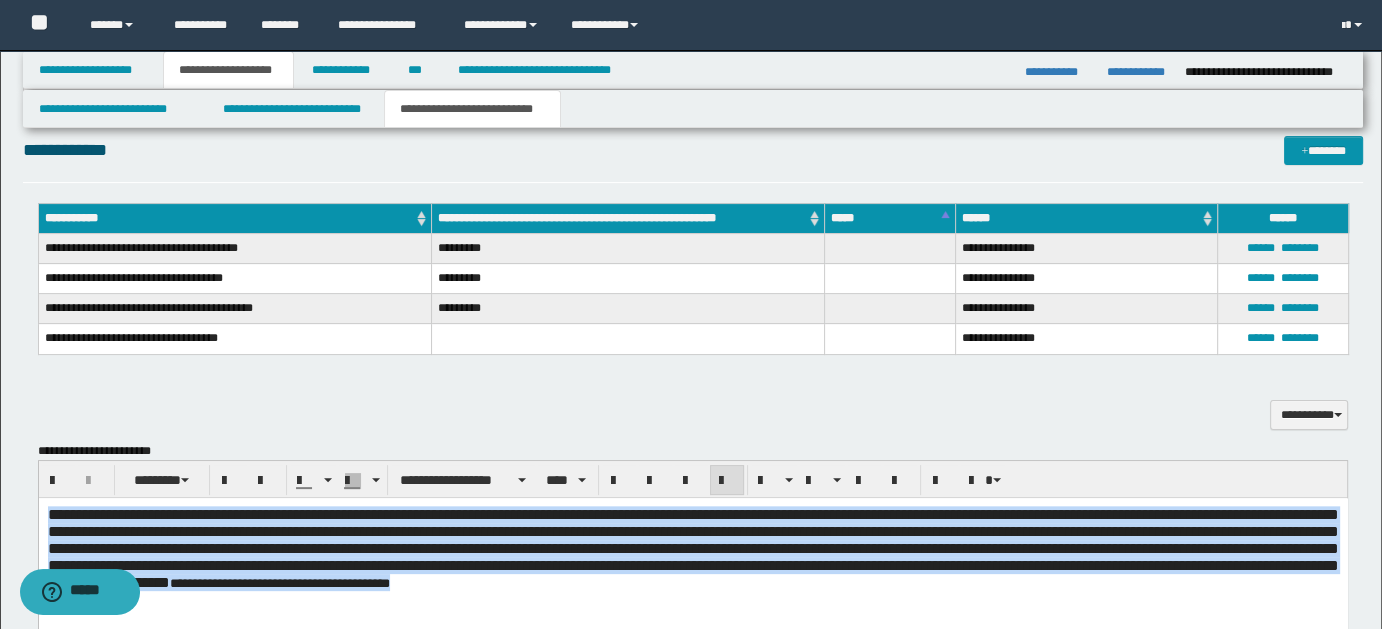drag, startPoint x: 48, startPoint y: 511, endPoint x: 922, endPoint y: 600, distance: 878.5198 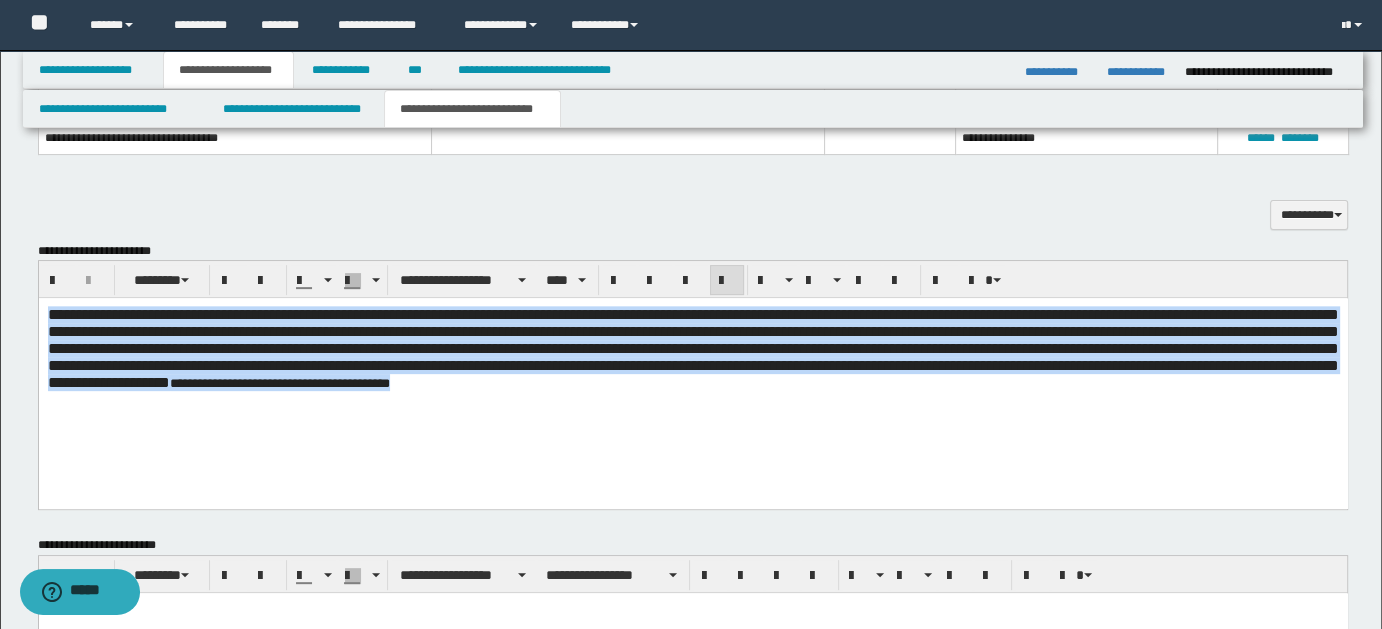scroll, scrollTop: 752, scrollLeft: 0, axis: vertical 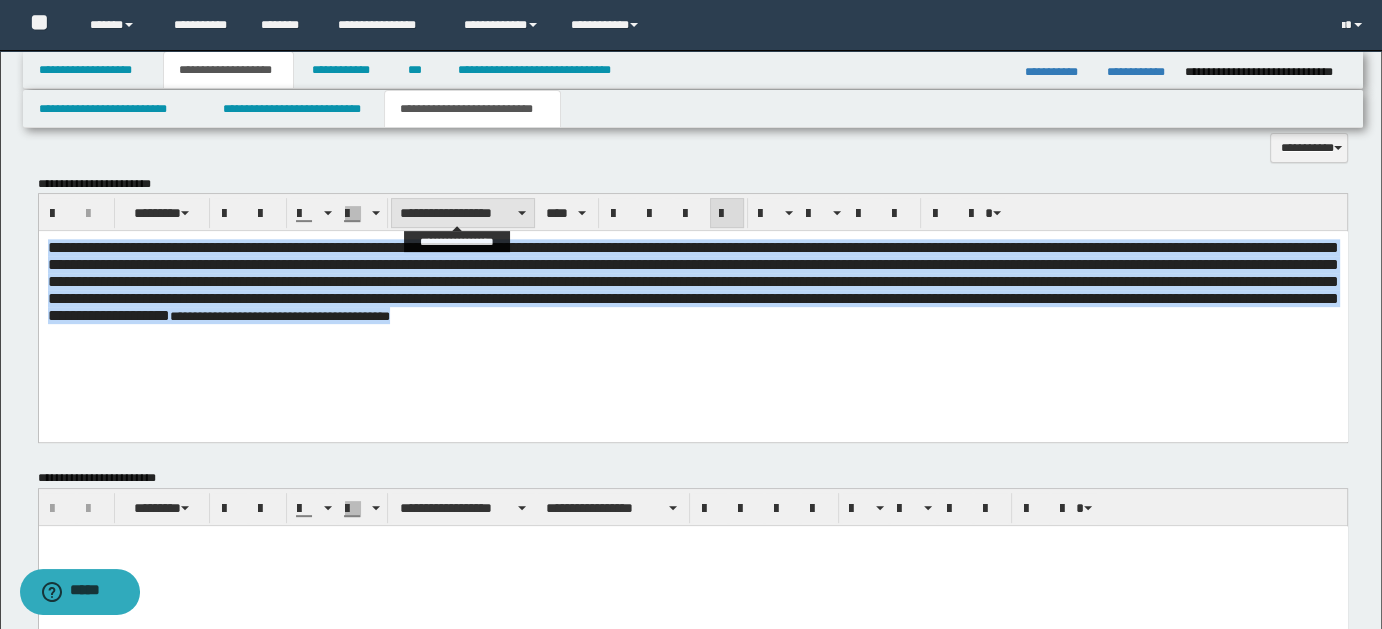click at bounding box center (522, 213) 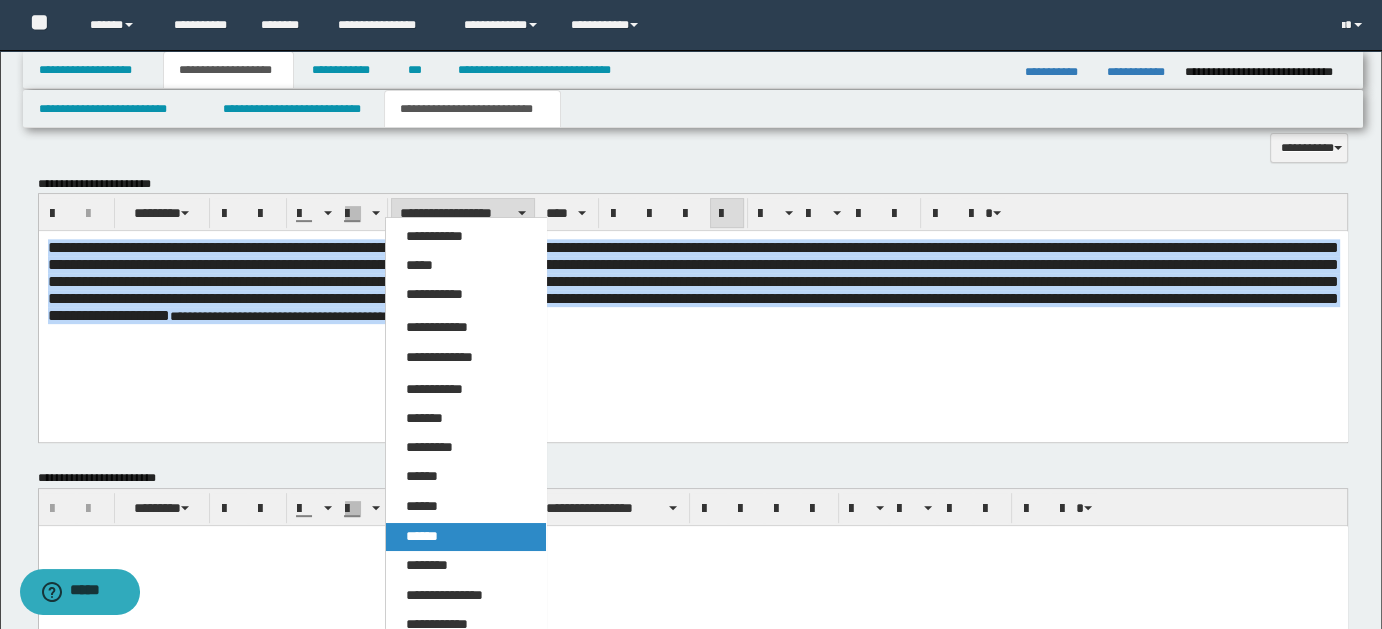 drag, startPoint x: 410, startPoint y: 535, endPoint x: 391, endPoint y: 194, distance: 341.5289 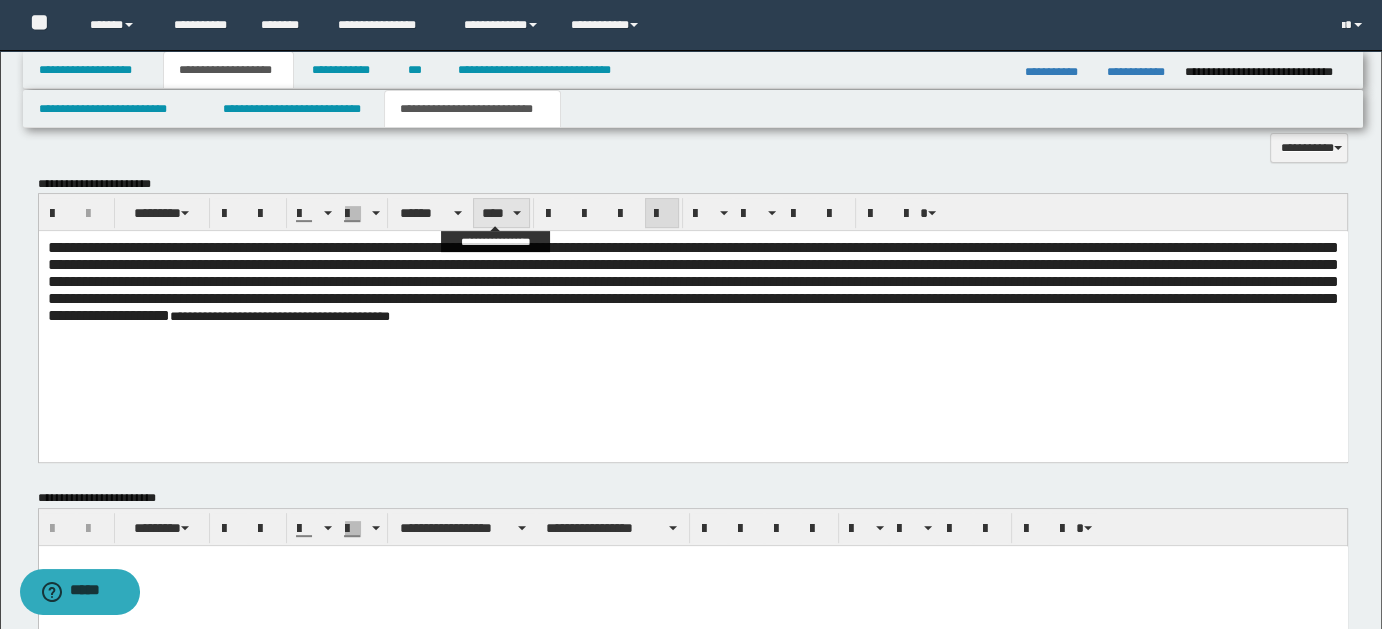 click on "****" at bounding box center (501, 213) 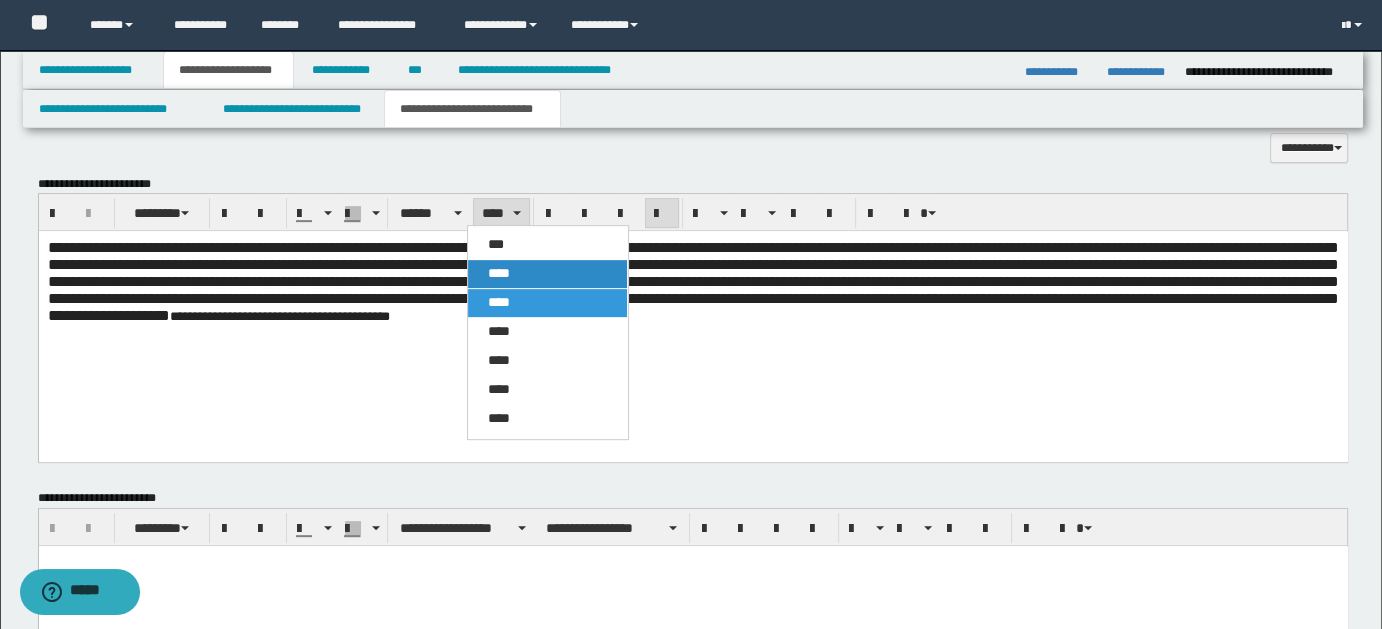 drag, startPoint x: 509, startPoint y: 267, endPoint x: 540, endPoint y: 108, distance: 161.99382 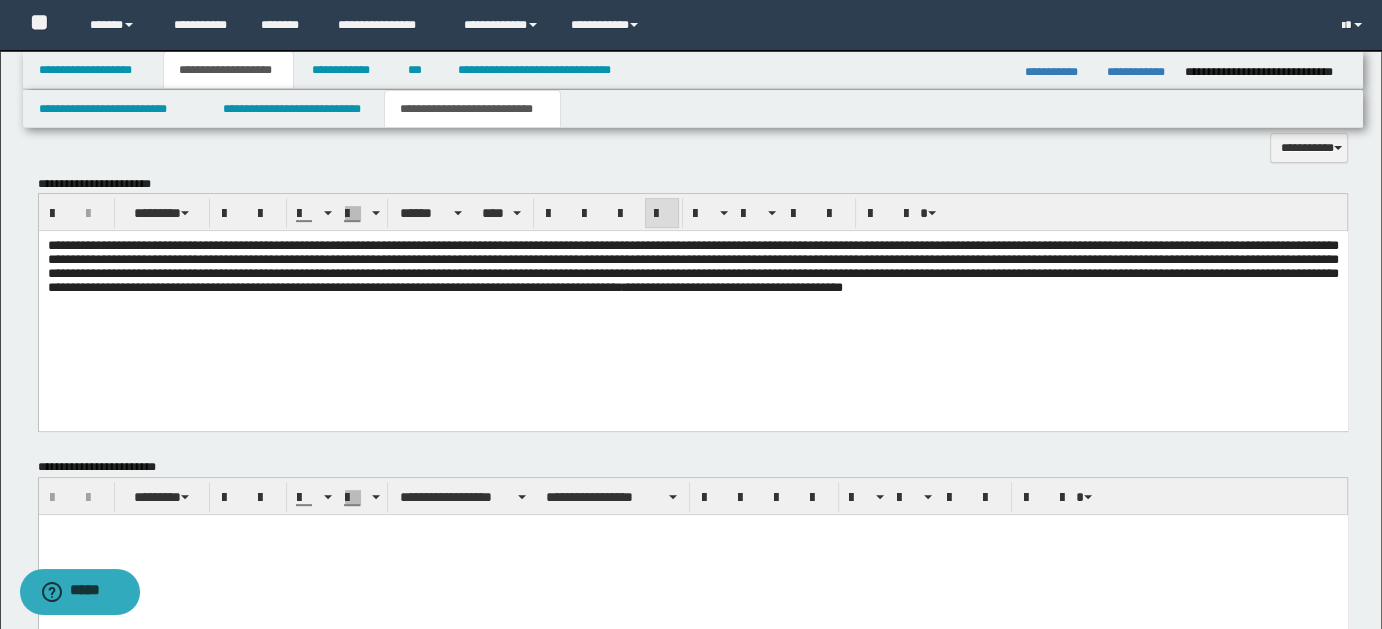 click on "**********" at bounding box center [692, 292] 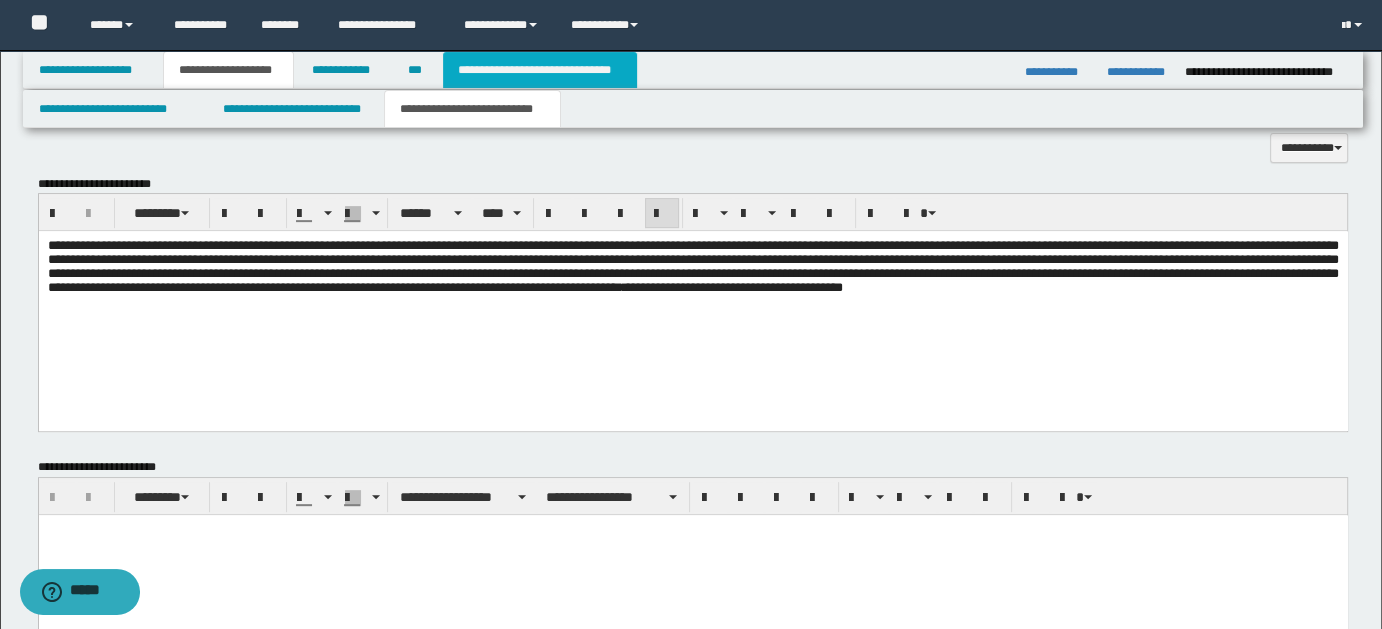 click on "**********" at bounding box center (540, 70) 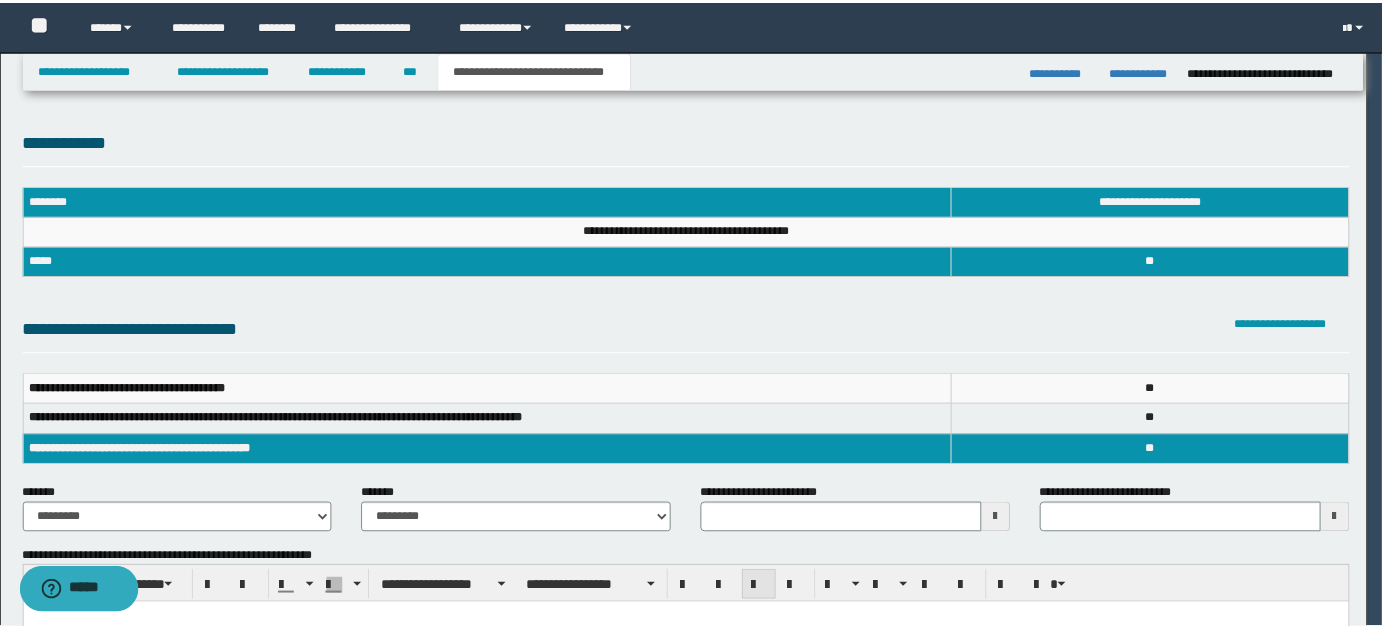 scroll, scrollTop: 0, scrollLeft: 0, axis: both 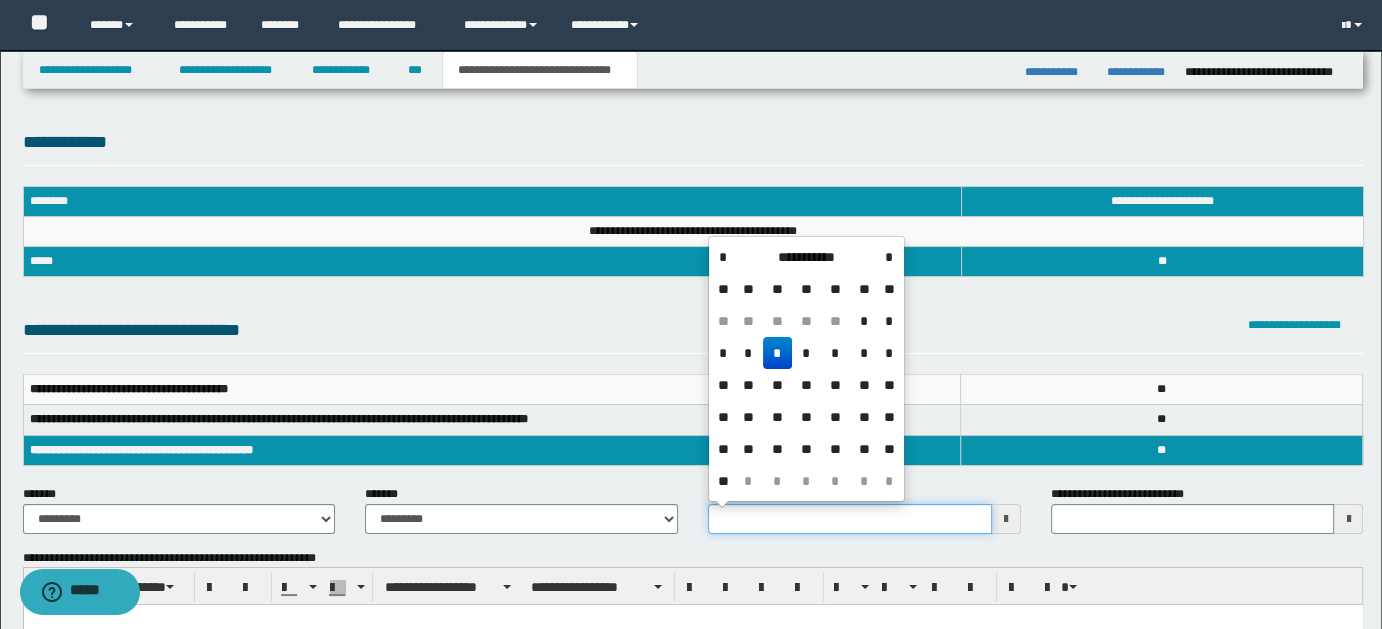 click on "**********" at bounding box center (850, 519) 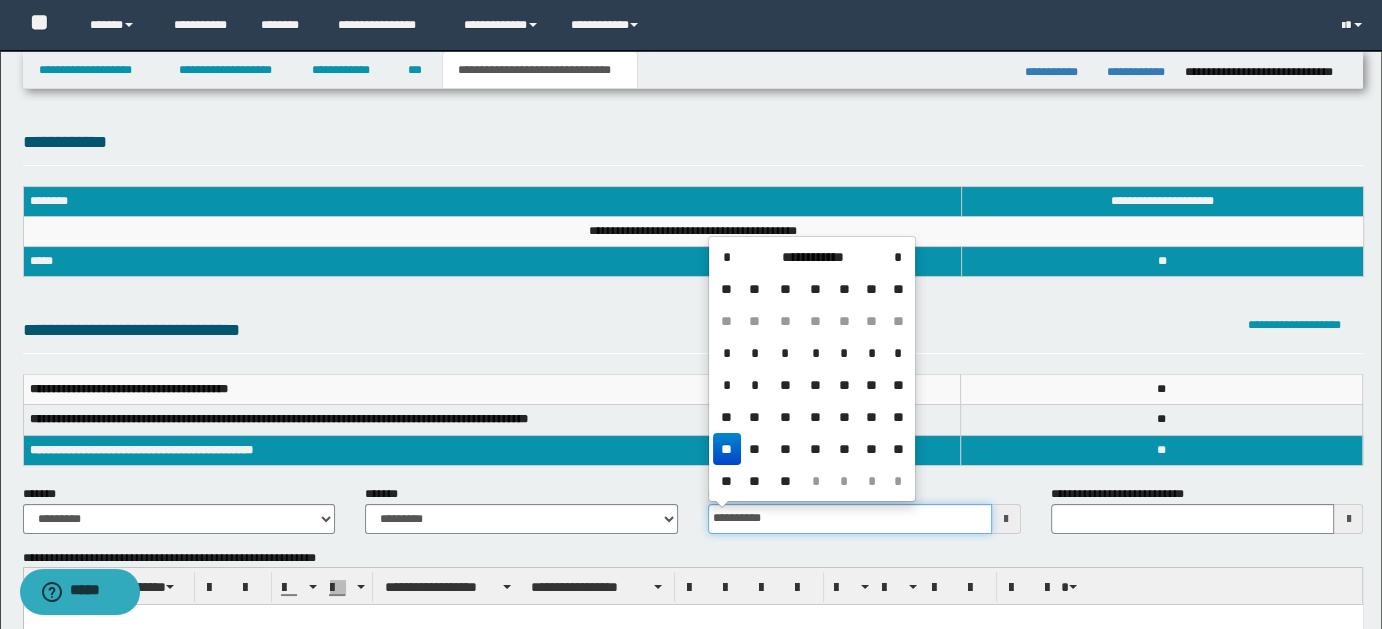 type on "**********" 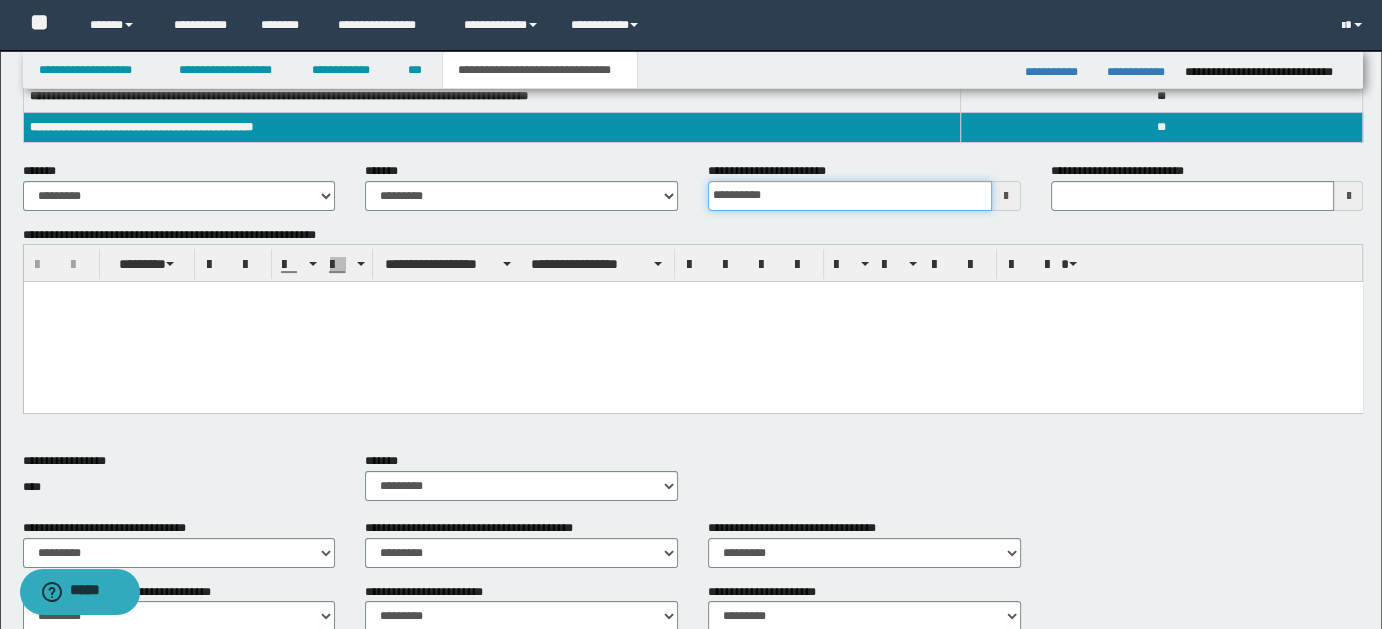 scroll, scrollTop: 326, scrollLeft: 0, axis: vertical 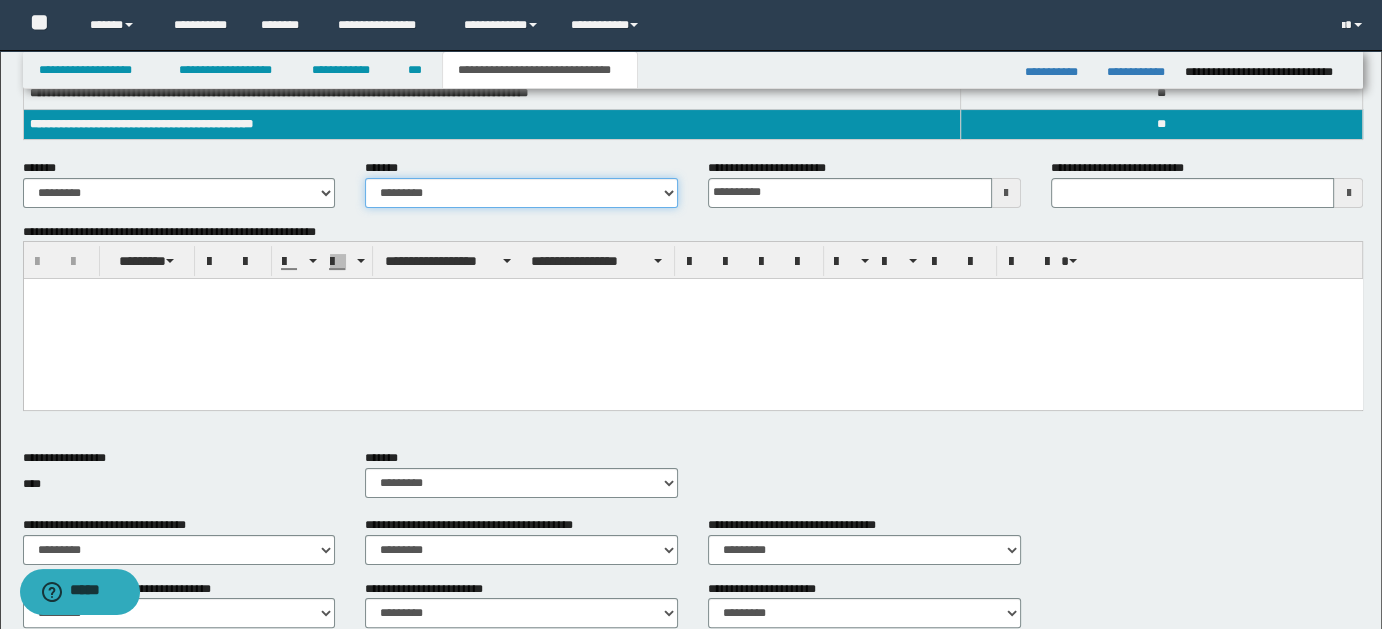 click on "**********" at bounding box center (521, 193) 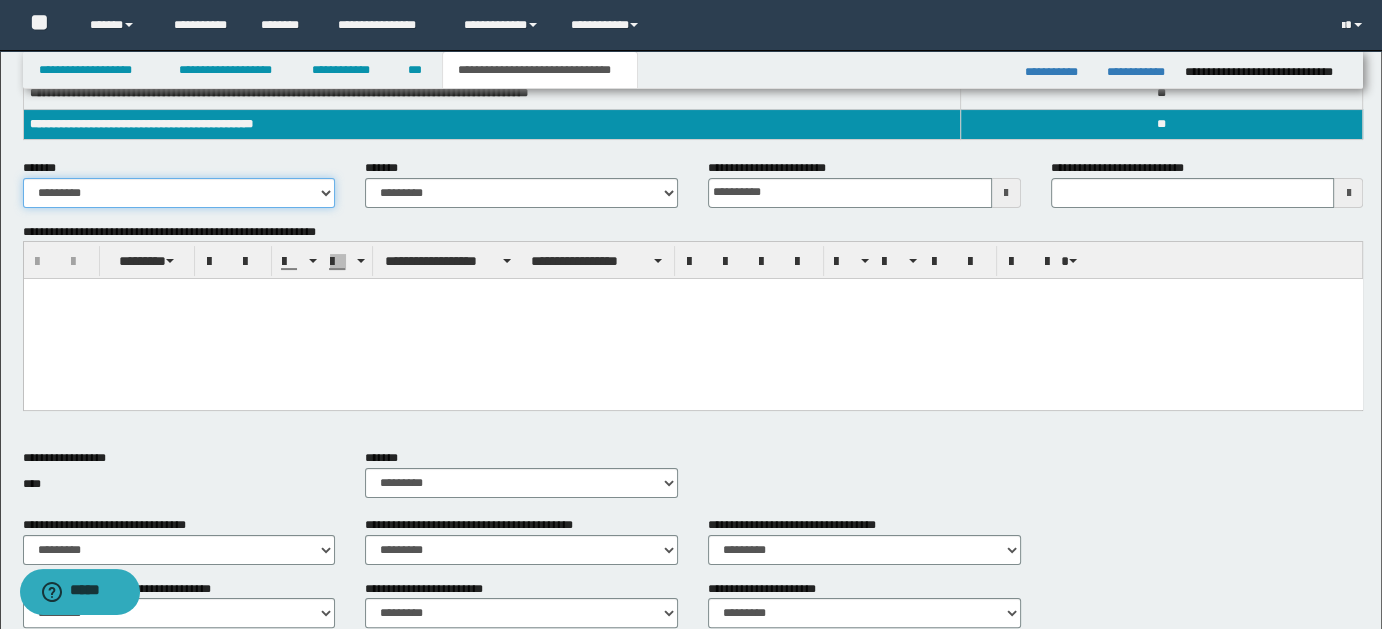 click on "**********" at bounding box center [179, 193] 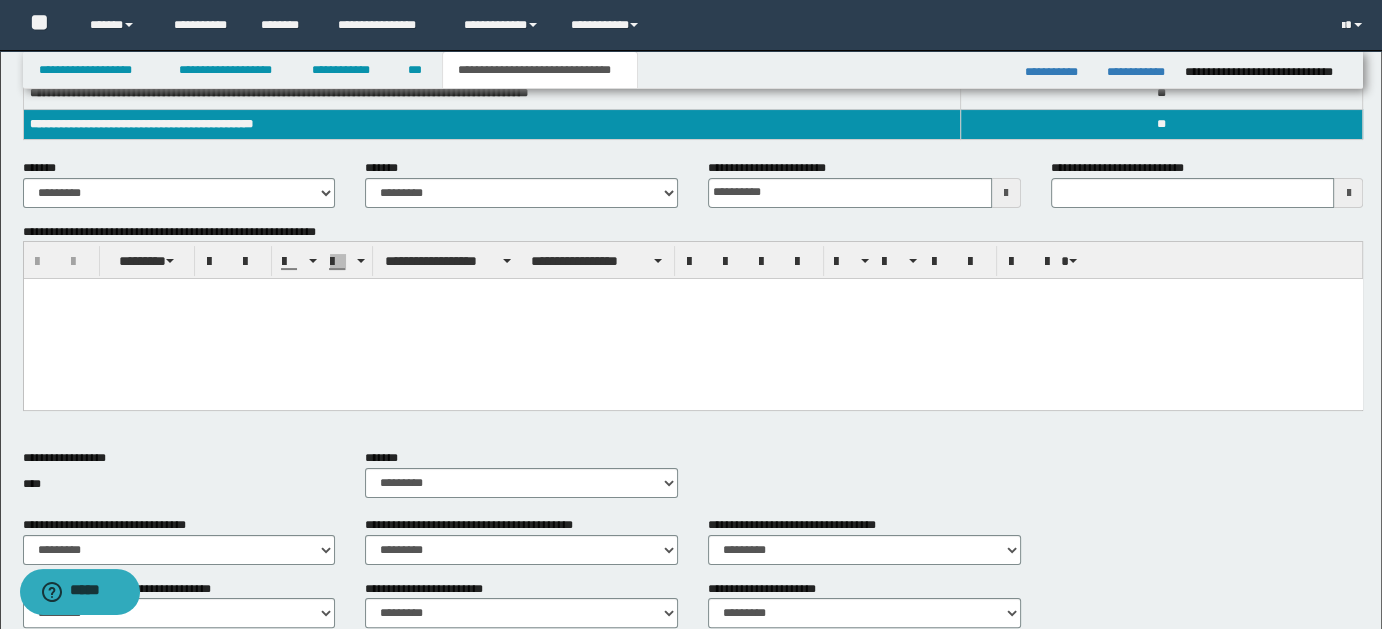 click at bounding box center (692, 294) 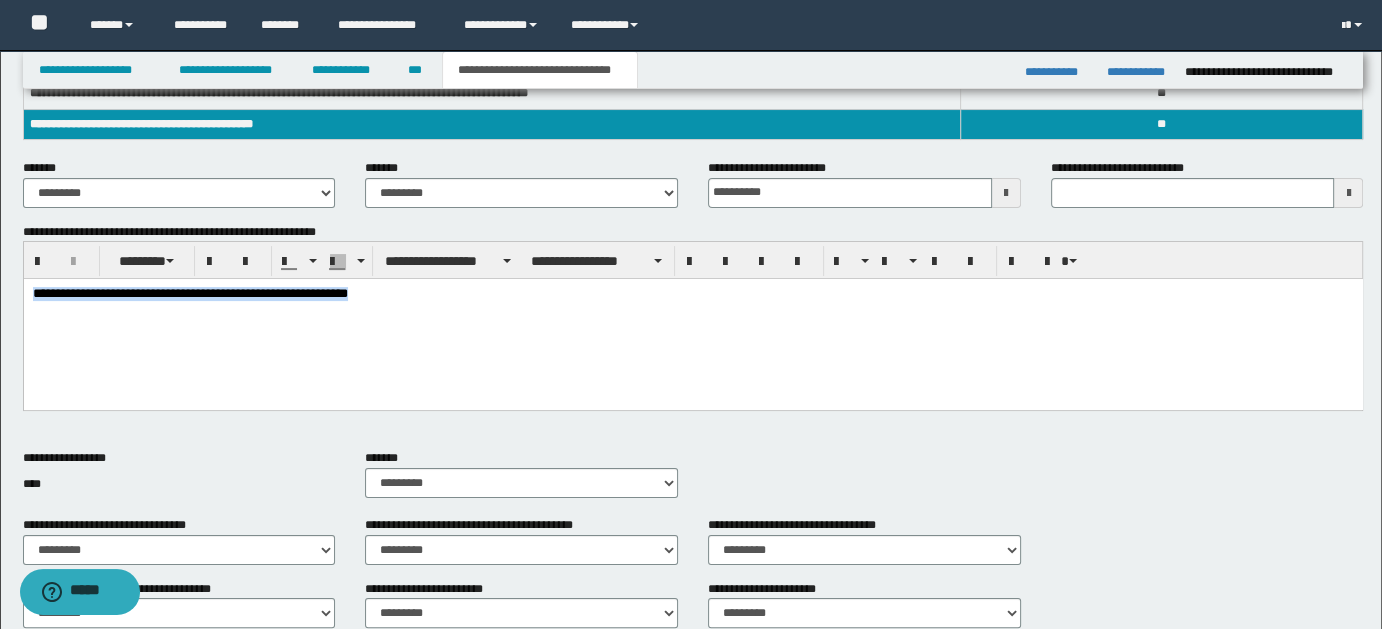 drag, startPoint x: 31, startPoint y: 293, endPoint x: 383, endPoint y: 314, distance: 352.62585 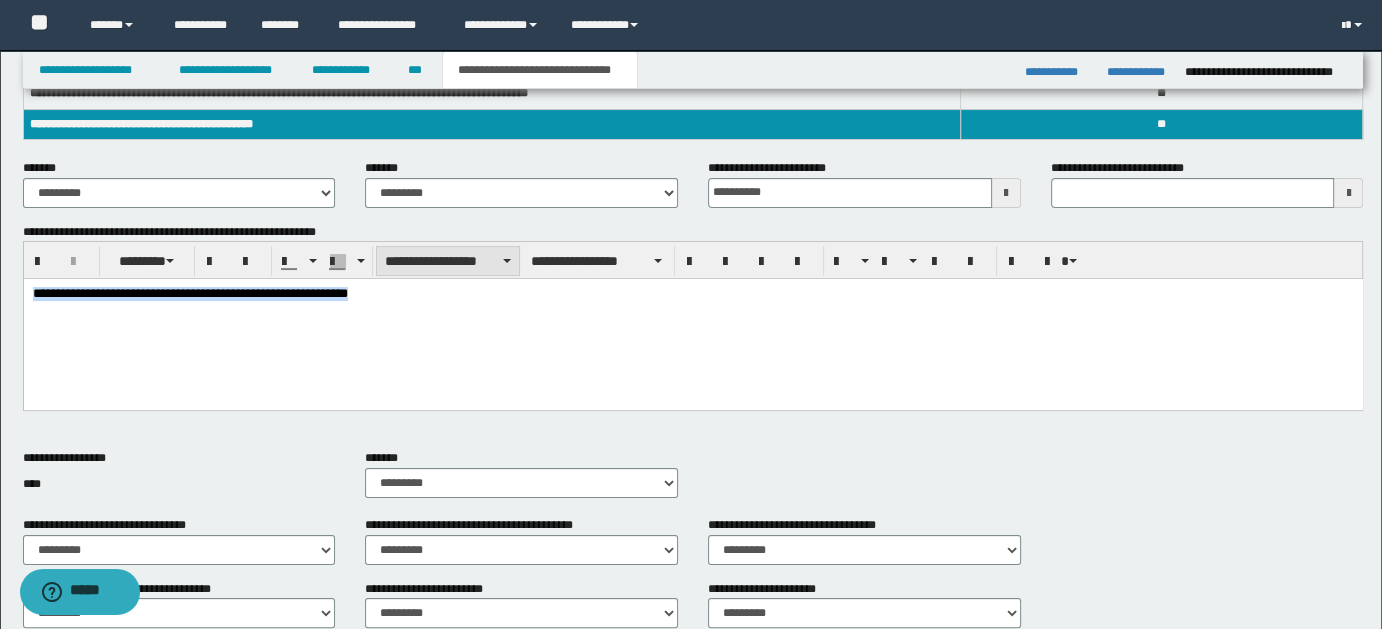 click on "**********" at bounding box center (448, 261) 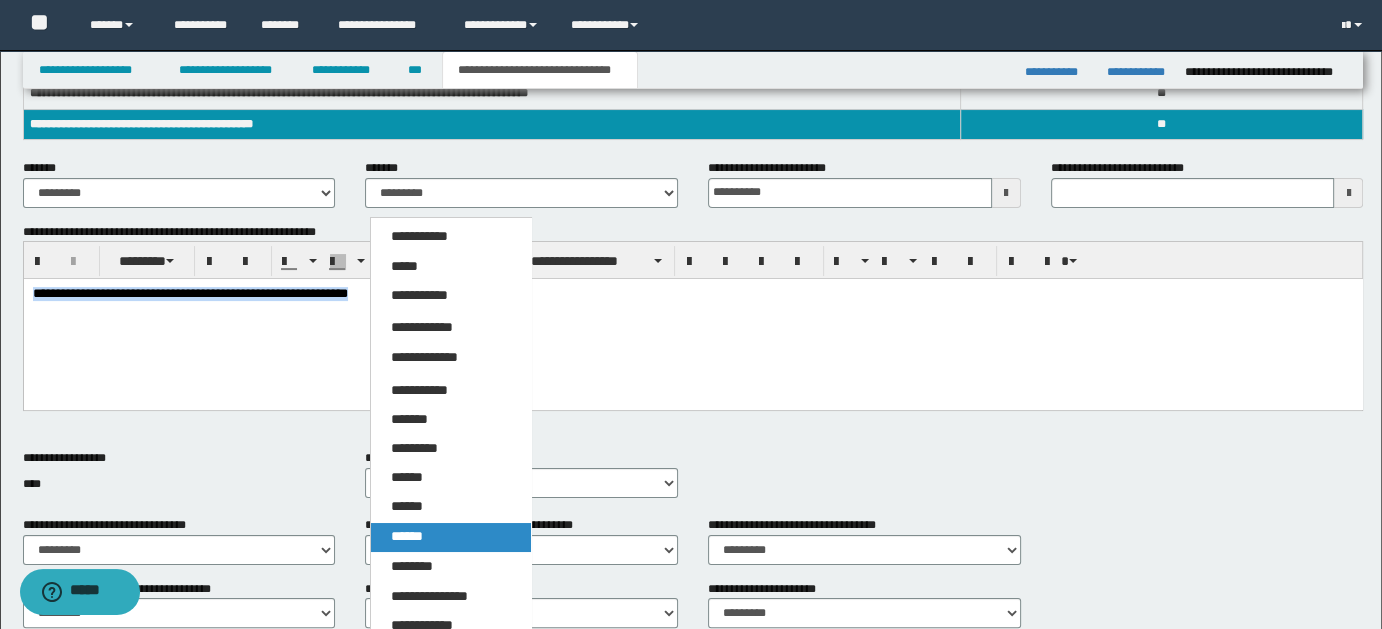 click on "******" at bounding box center [450, 537] 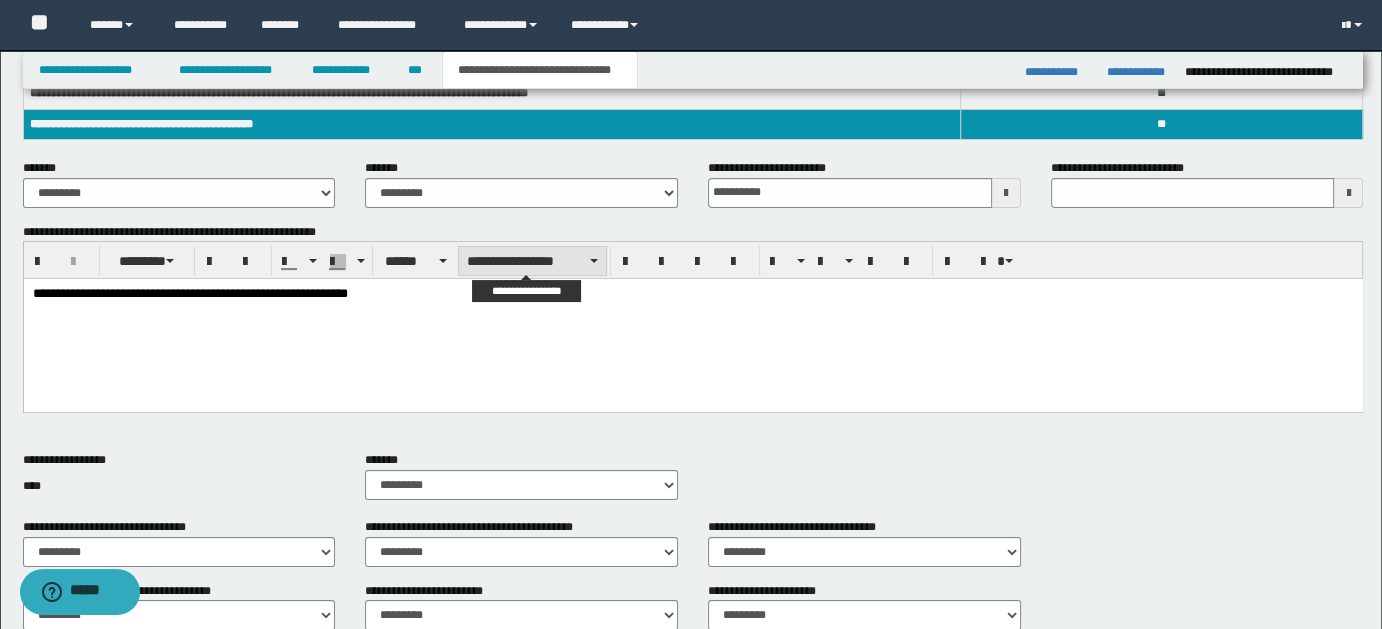 click on "**********" at bounding box center (532, 261) 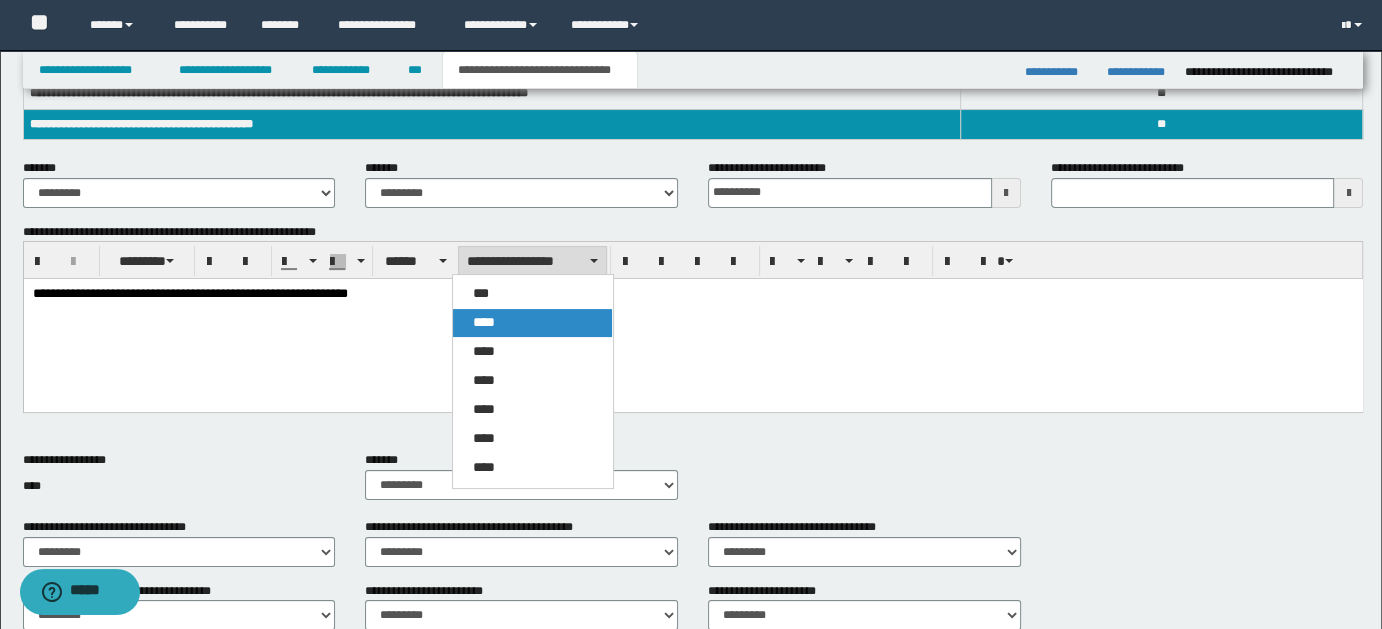 click on "****" at bounding box center (532, 323) 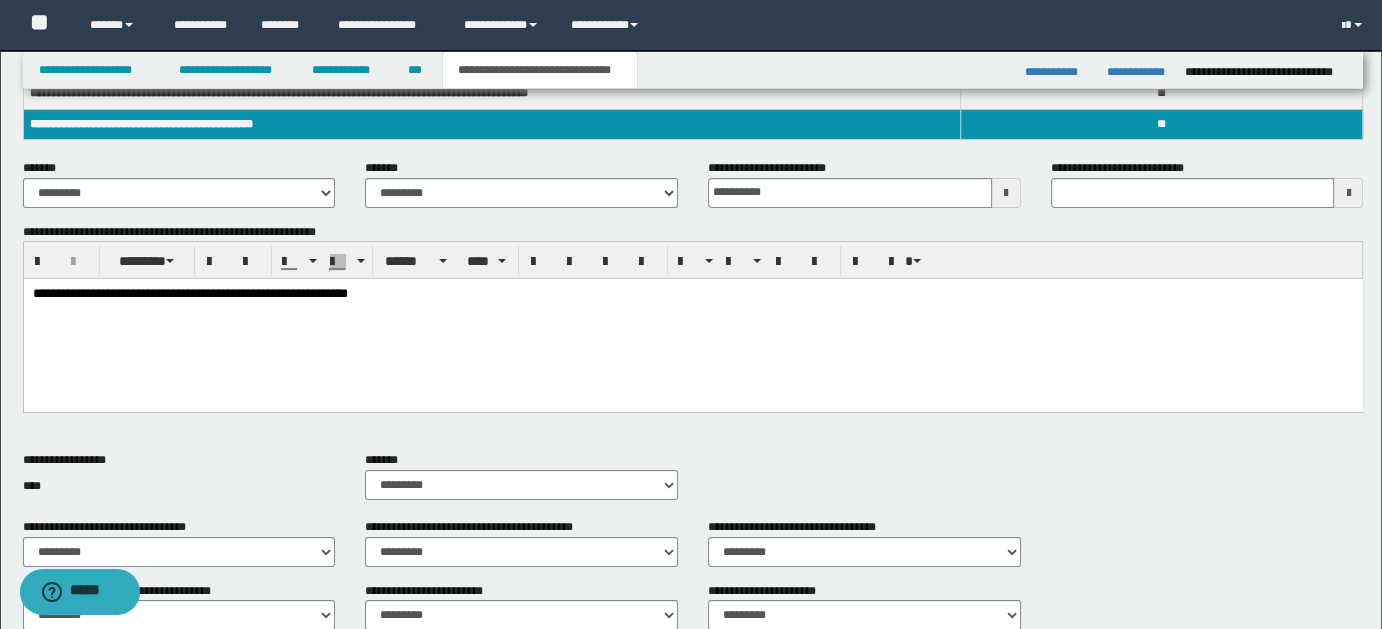 click on "**********" at bounding box center (692, 320) 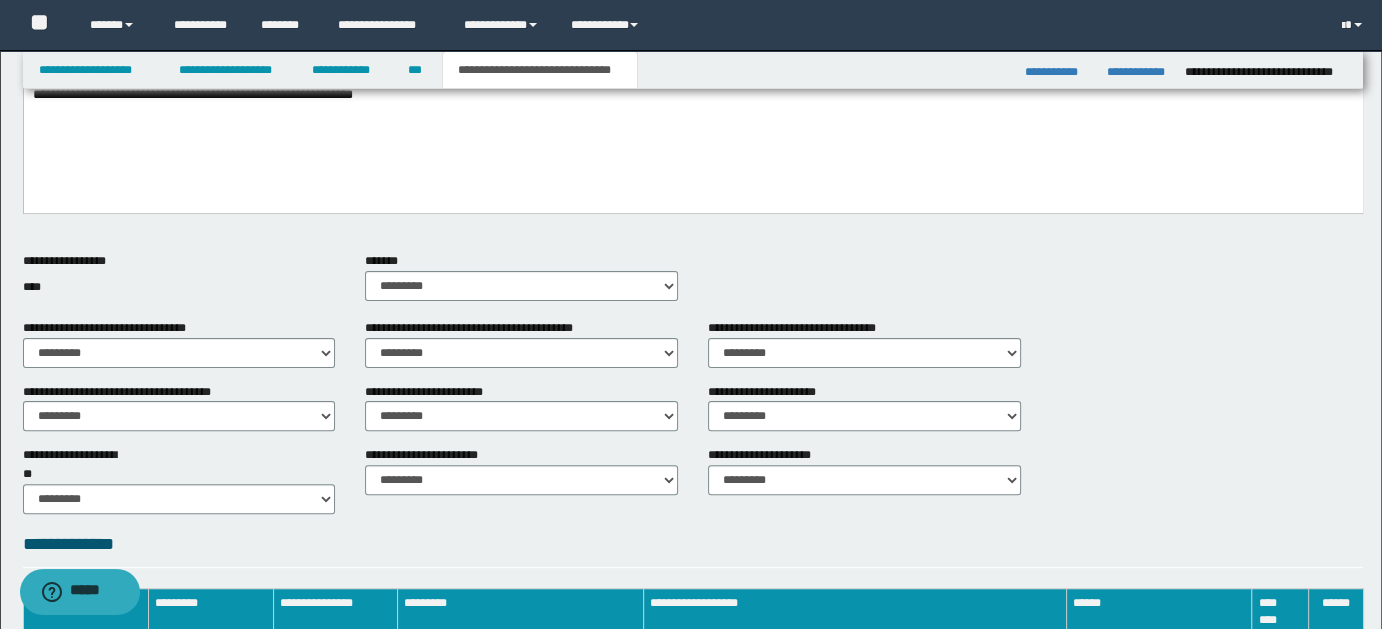 scroll, scrollTop: 578, scrollLeft: 0, axis: vertical 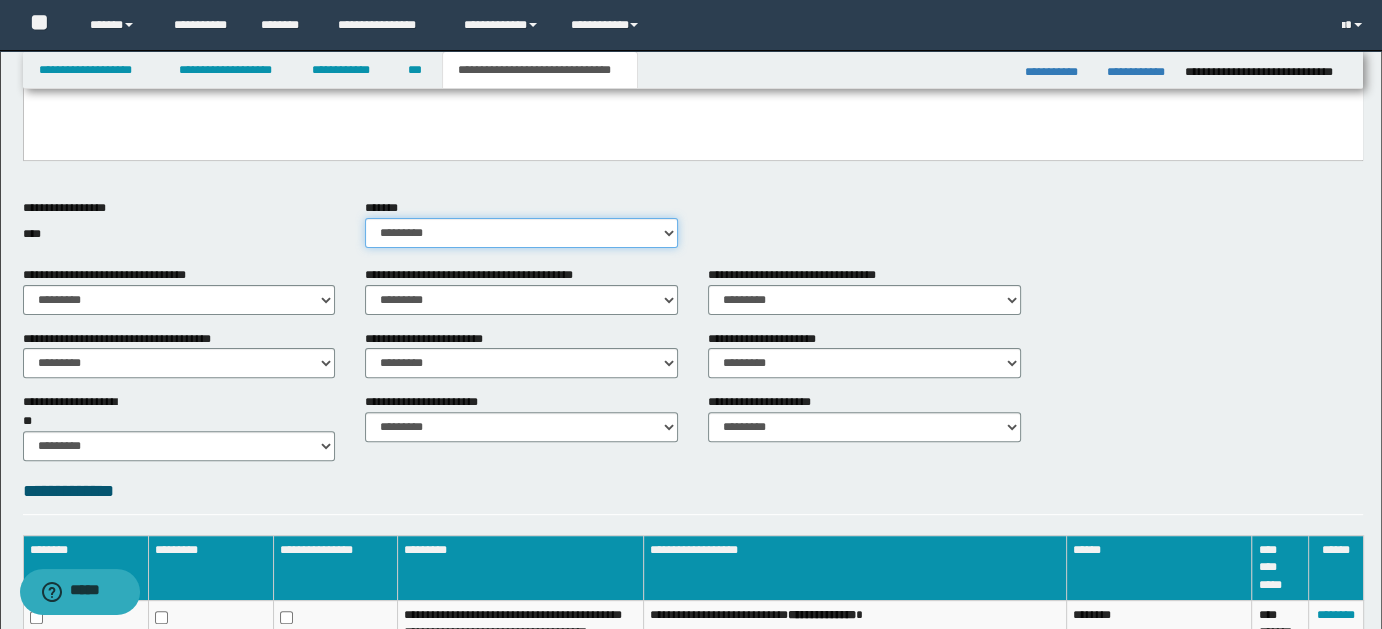 click on "*********
**
**" at bounding box center [521, 233] 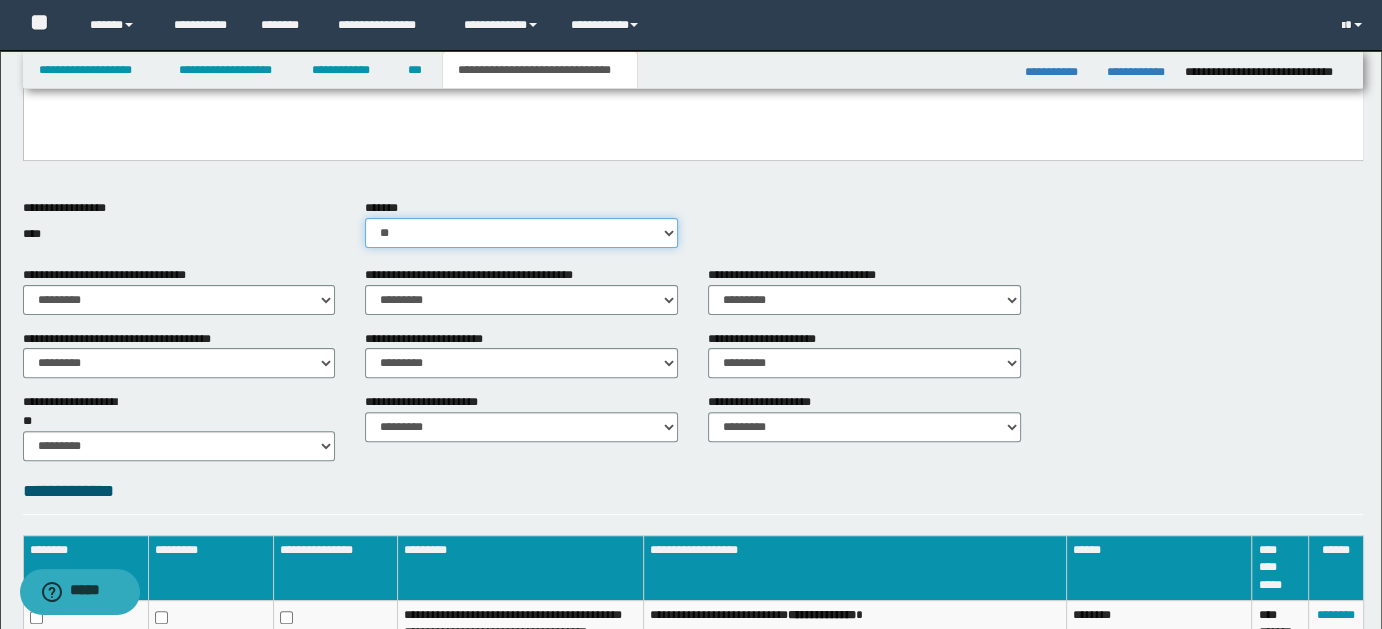 click on "*********
**
**" at bounding box center [521, 233] 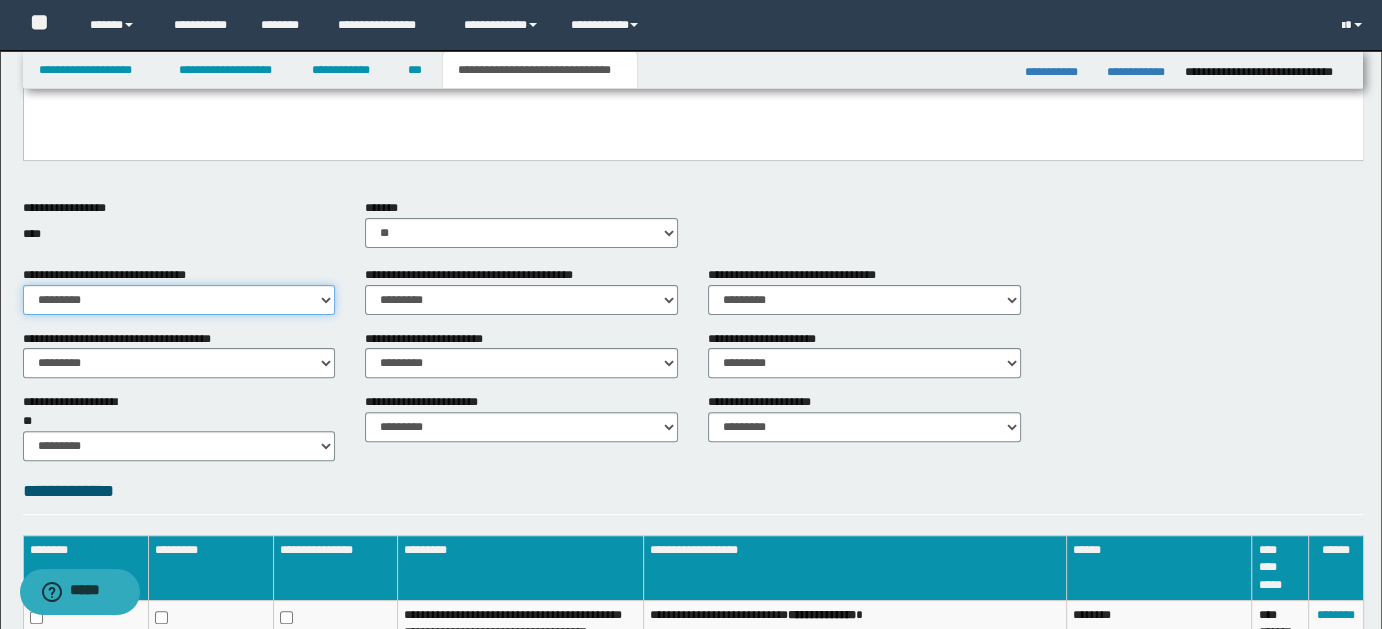 click on "*********
**
**" at bounding box center (179, 300) 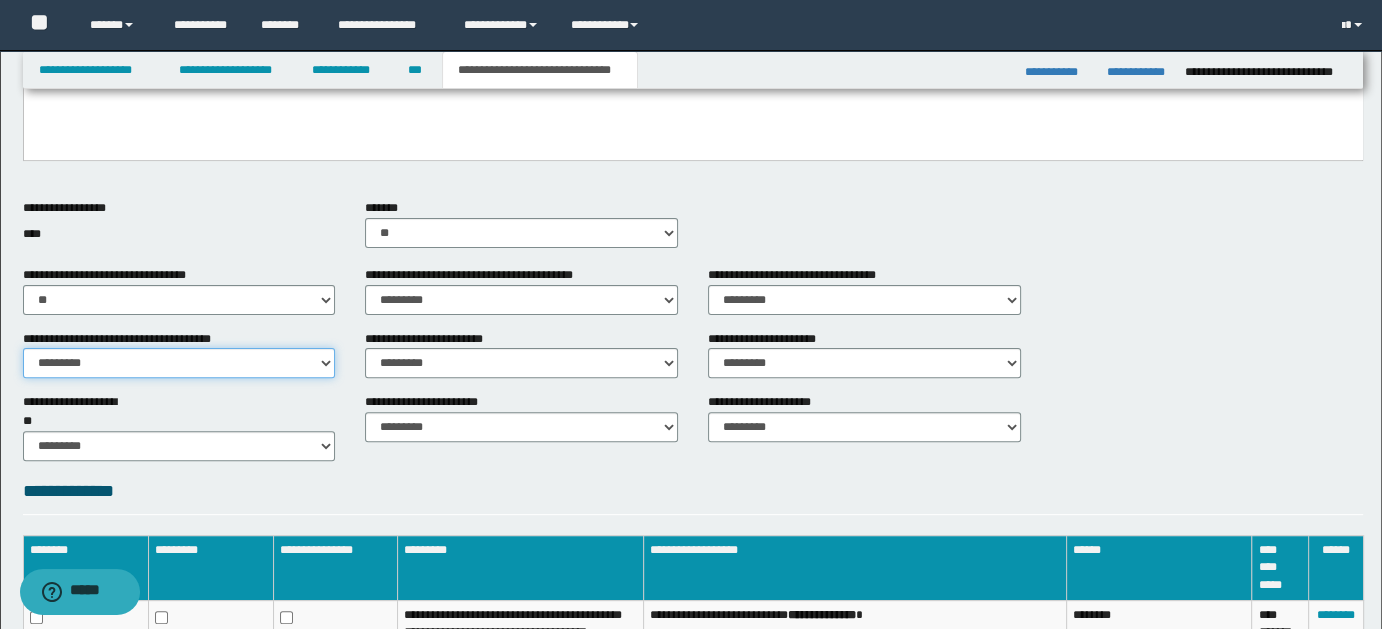 click on "*********
**
**" at bounding box center (179, 363) 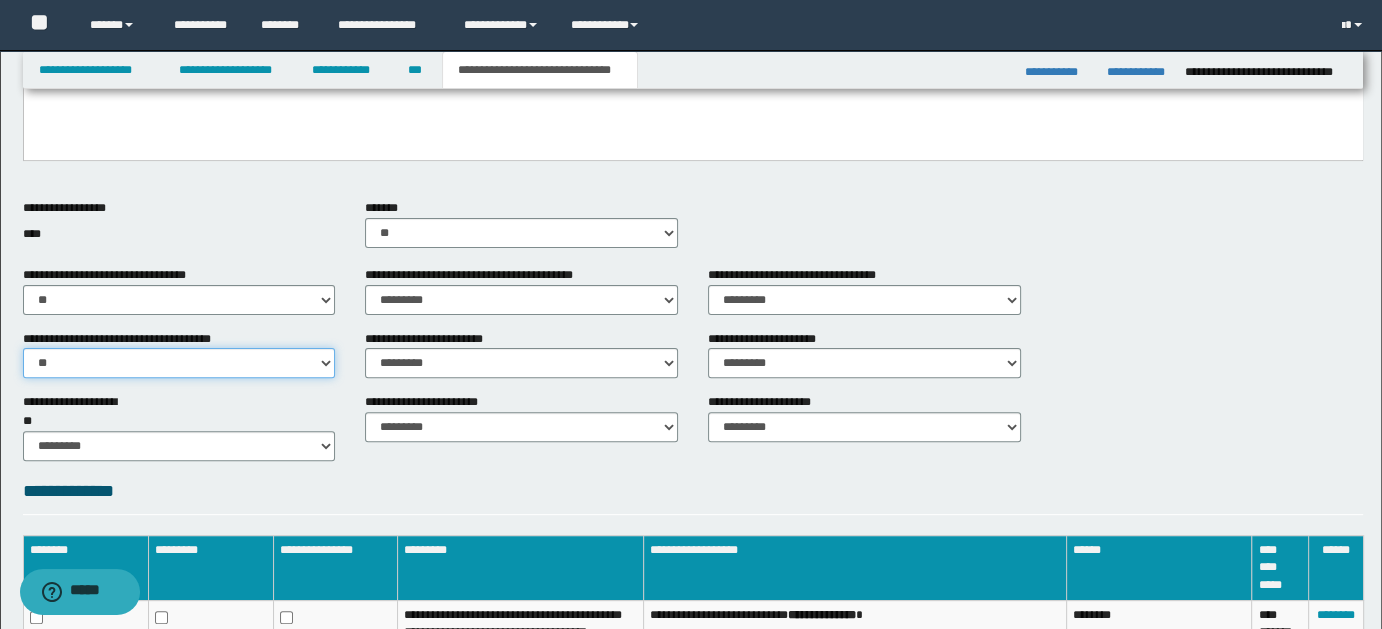 click on "*********
**
**" at bounding box center (179, 363) 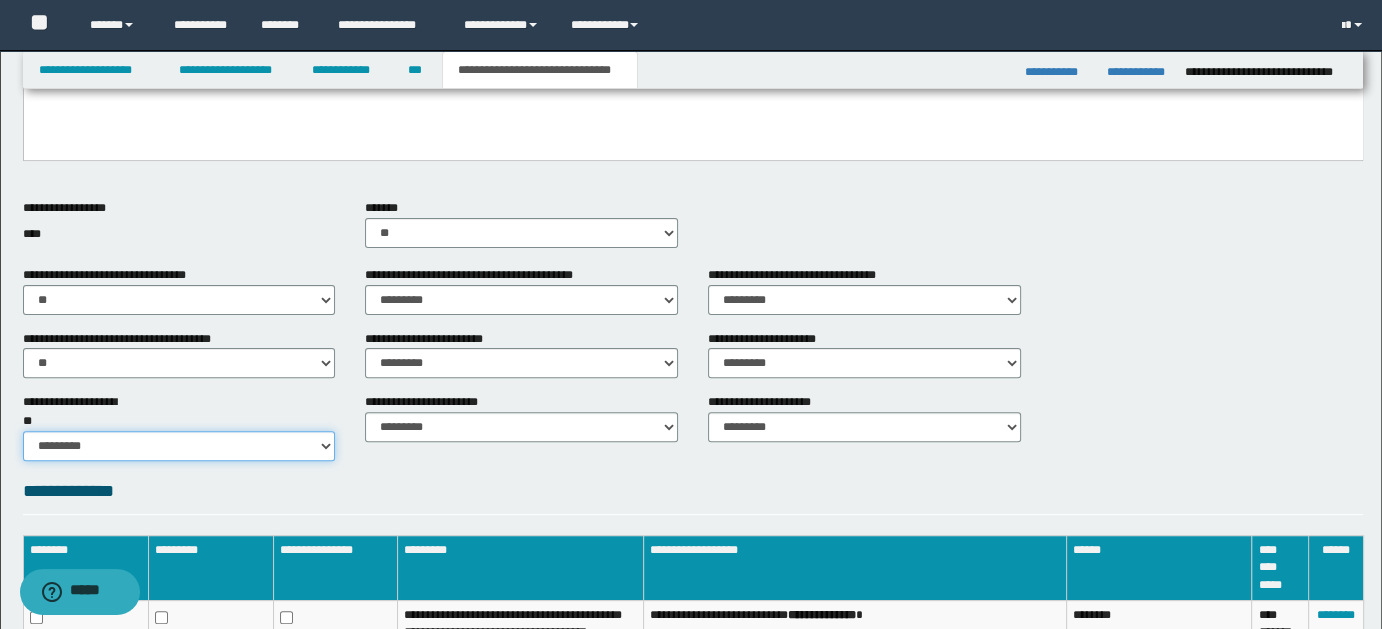 click on "*********
**
**" at bounding box center (179, 446) 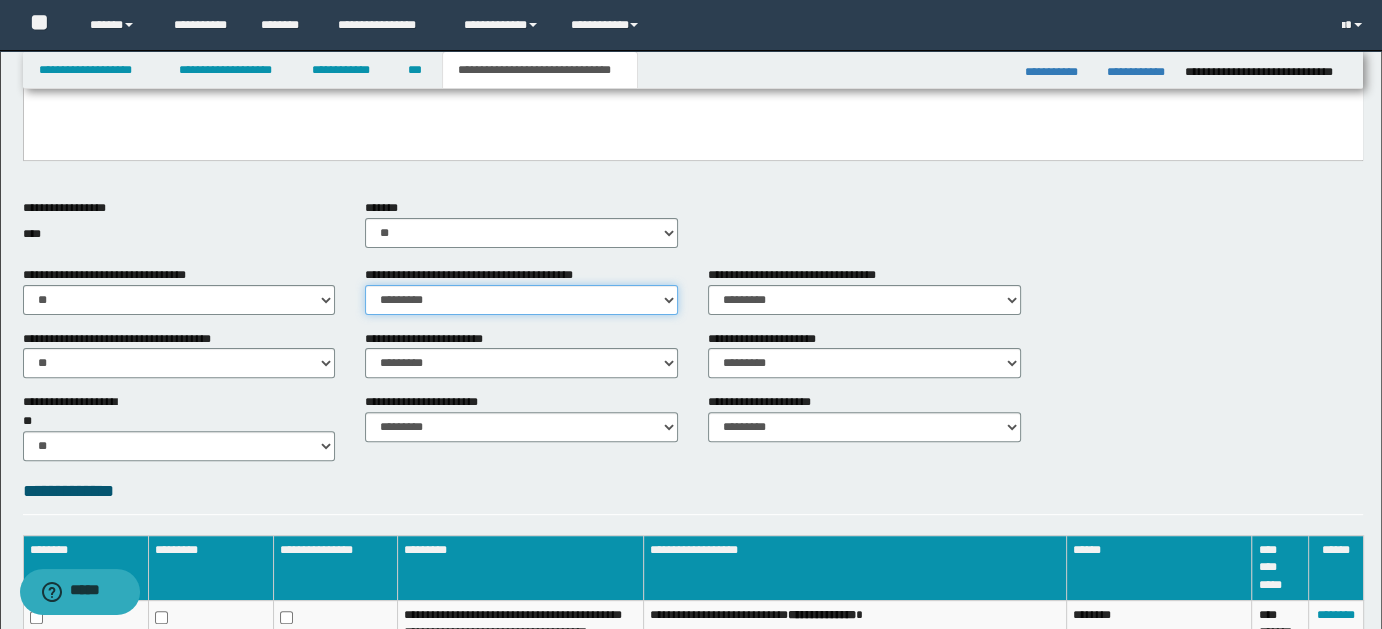 drag, startPoint x: 669, startPoint y: 300, endPoint x: 660, endPoint y: 310, distance: 13.453624 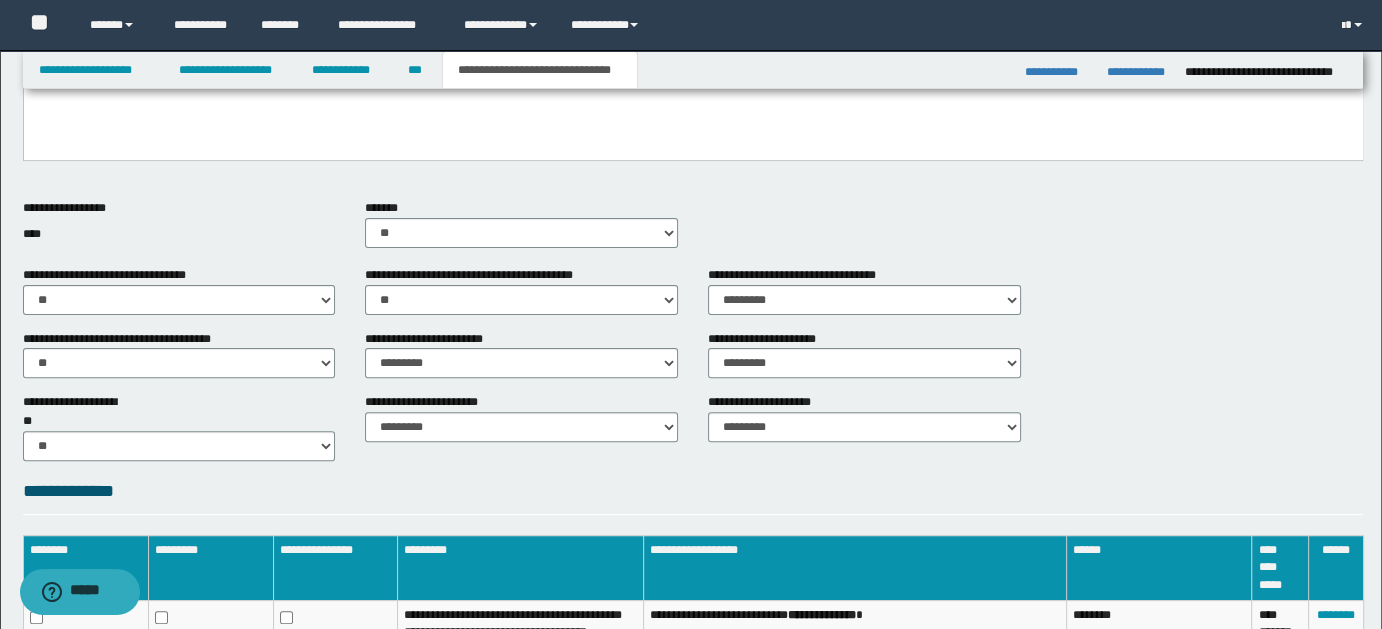 click on "**********" at bounding box center [521, 362] 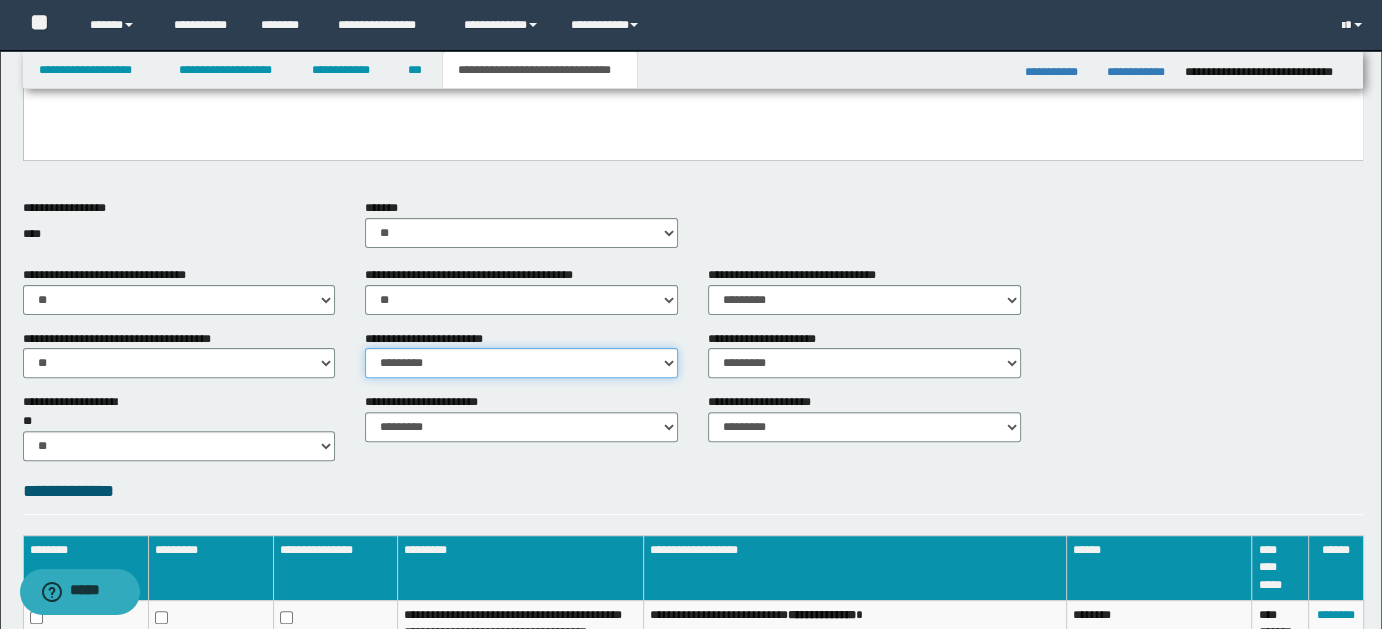 click on "*********
**
**" at bounding box center [521, 363] 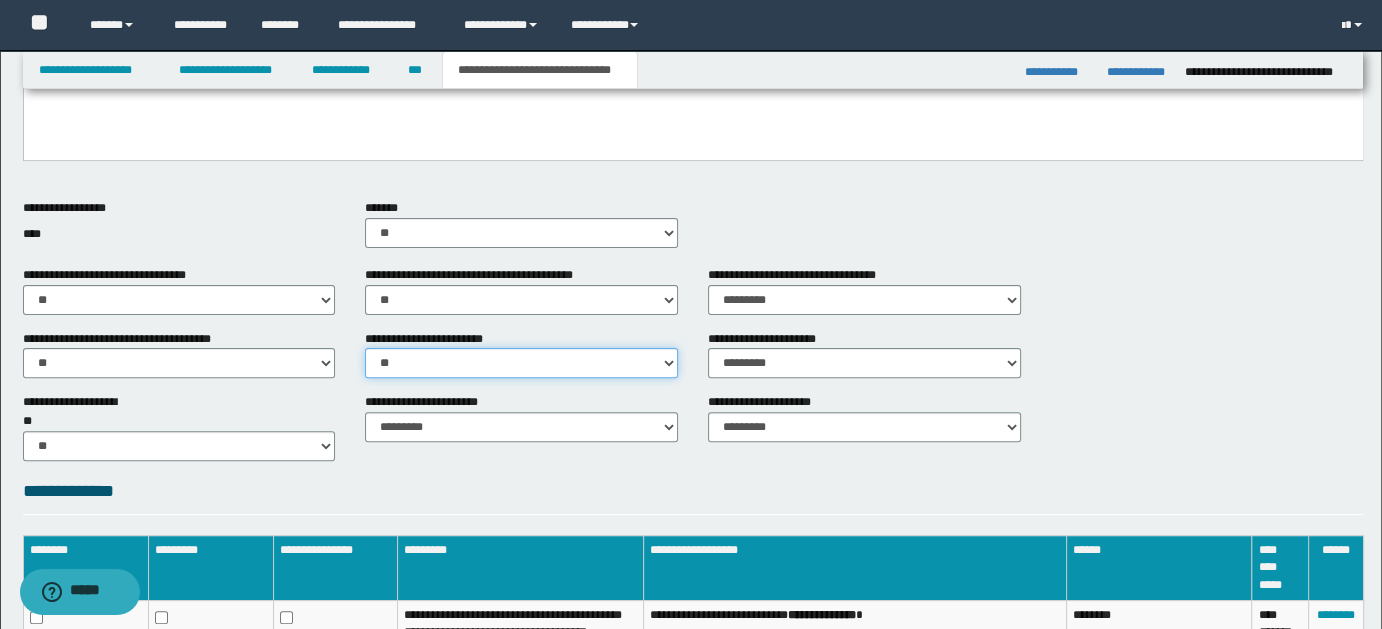 click on "*********
**
**" at bounding box center [521, 363] 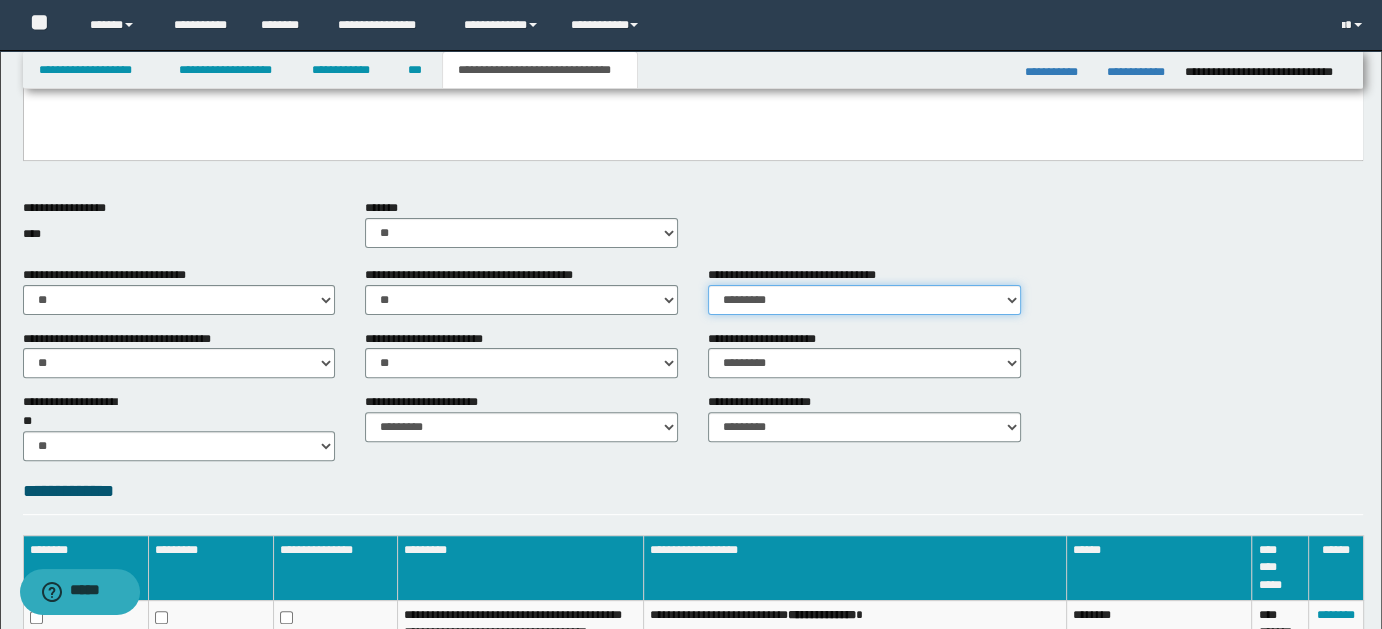 click on "*********
**
**" at bounding box center [864, 300] 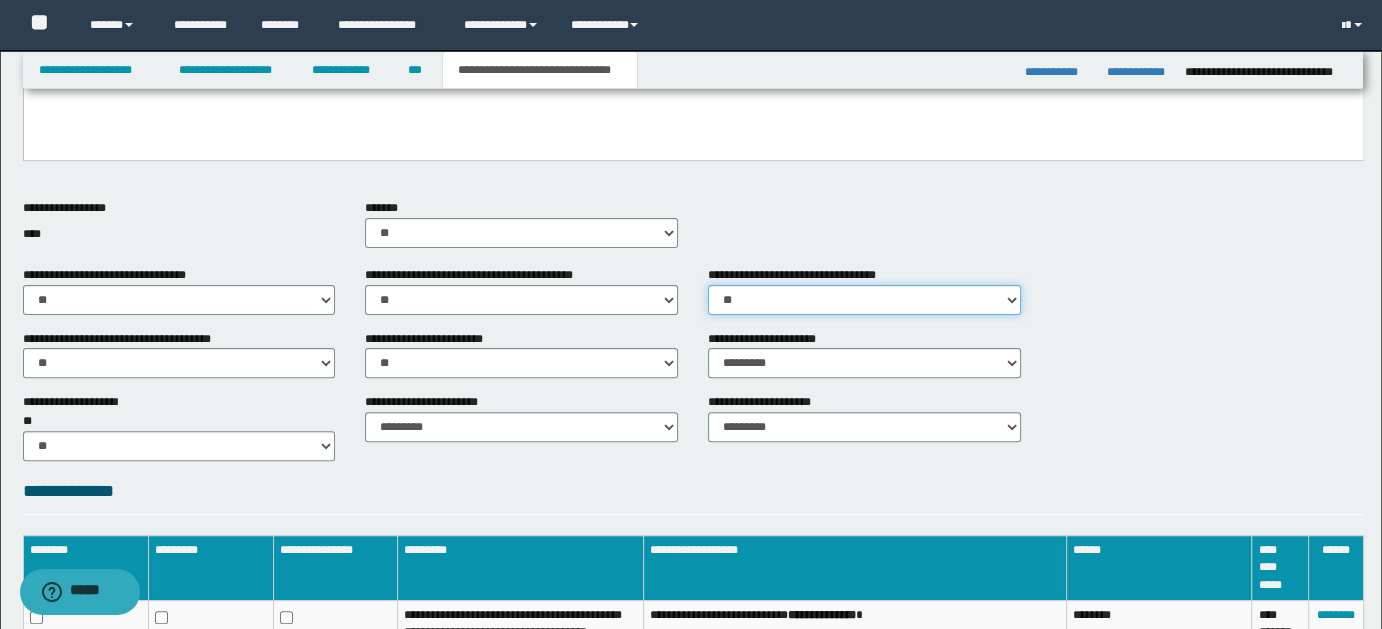 click on "*********
**
**" at bounding box center (864, 300) 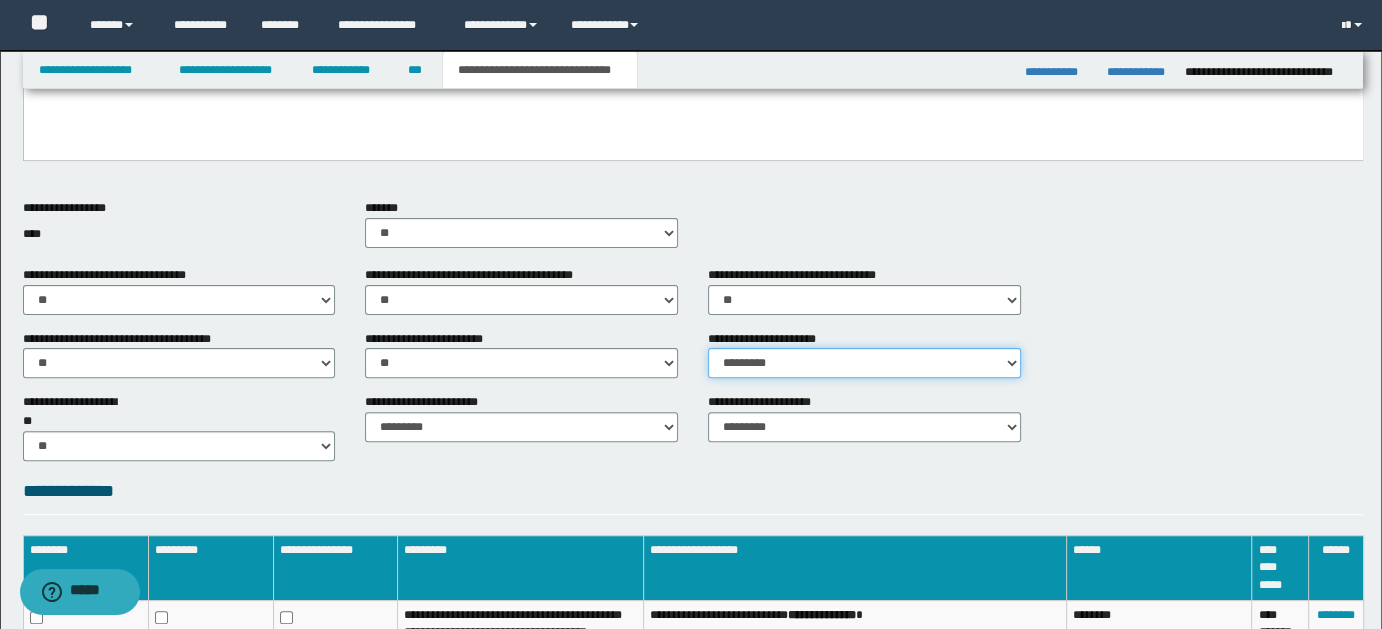 click on "*********
**
**" at bounding box center [864, 363] 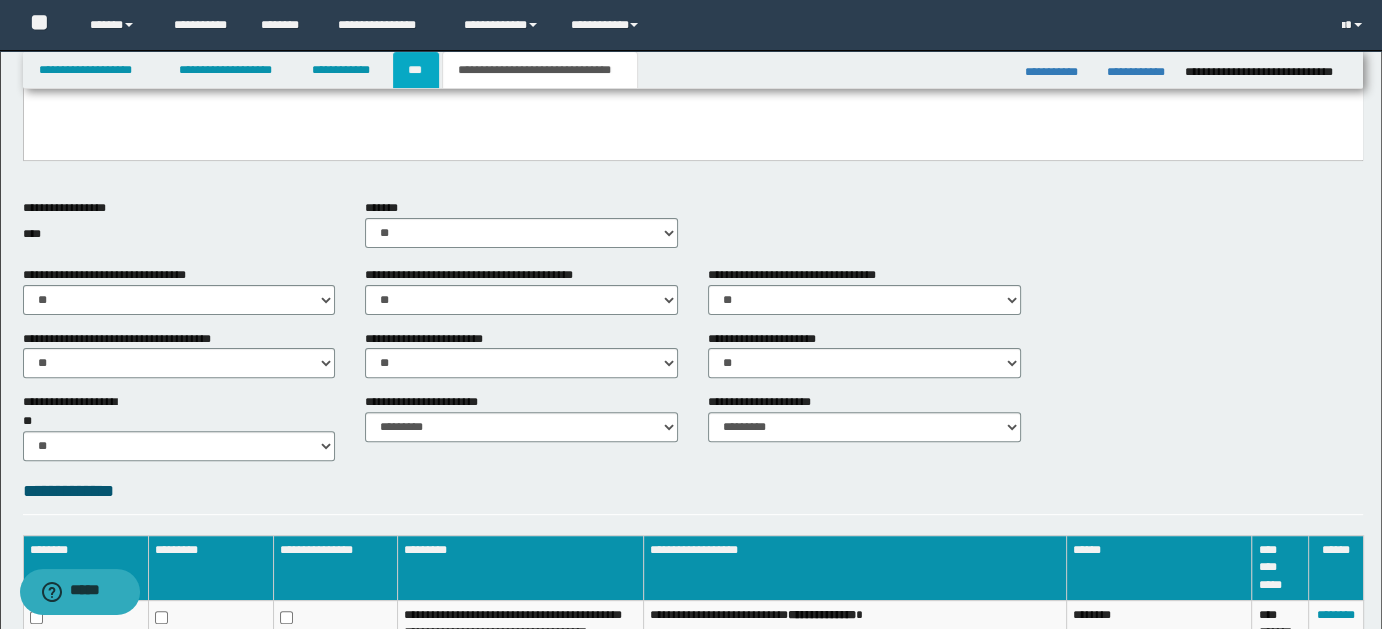 click on "***" at bounding box center [416, 70] 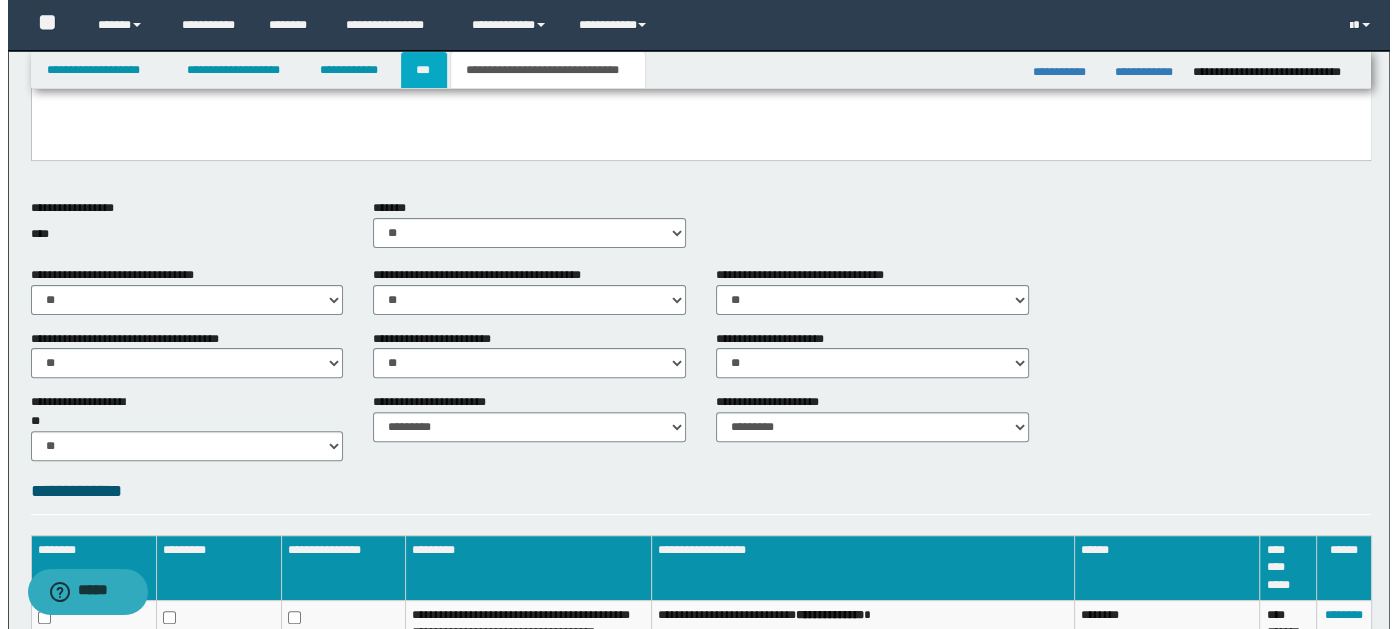 scroll, scrollTop: 0, scrollLeft: 0, axis: both 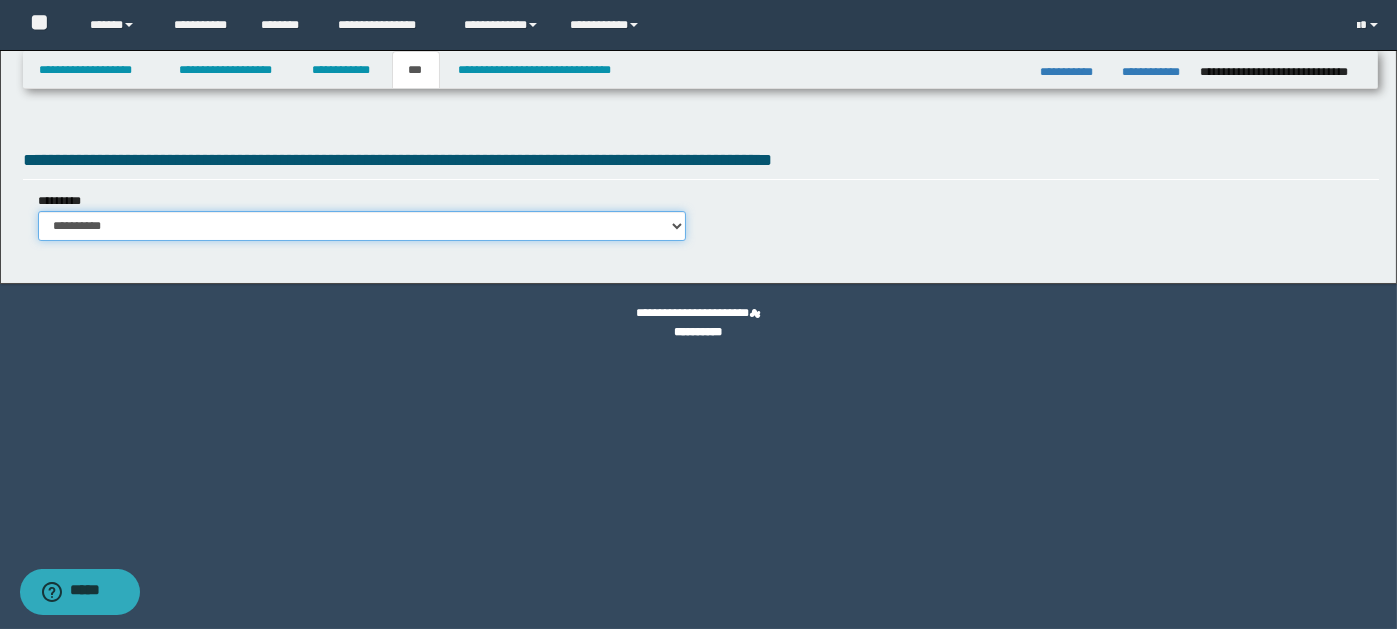 click on "**********" at bounding box center (362, 226) 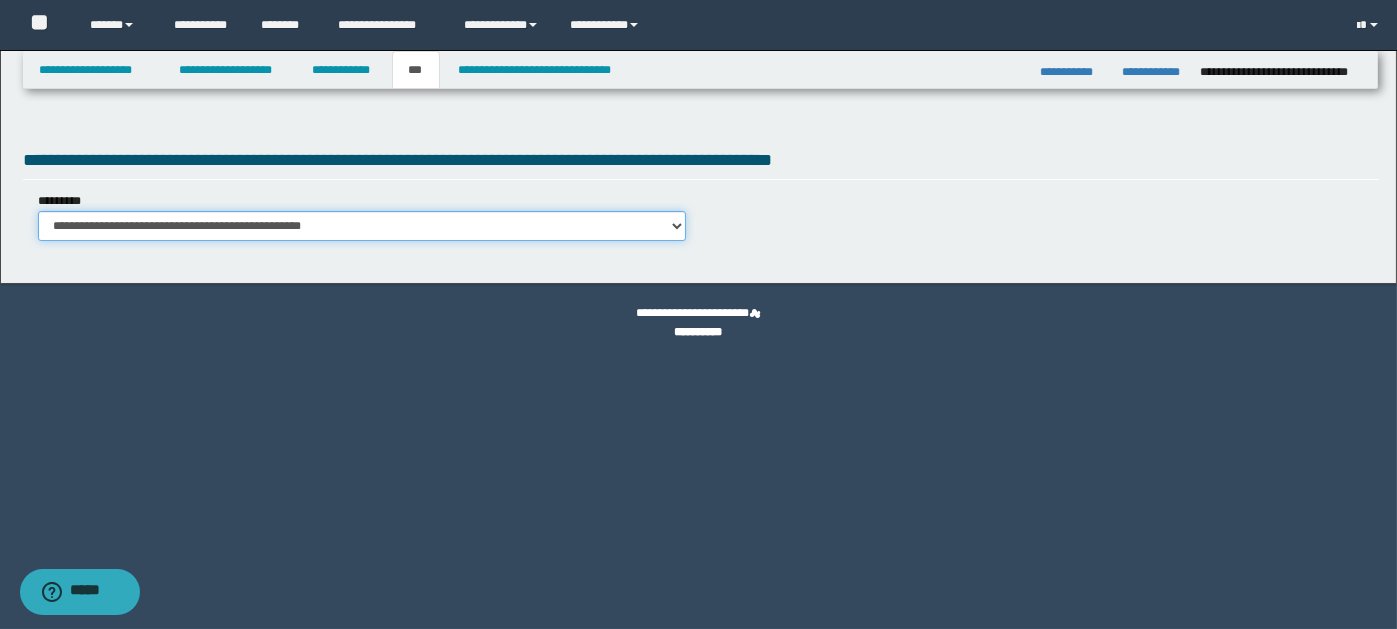click on "**********" at bounding box center [362, 226] 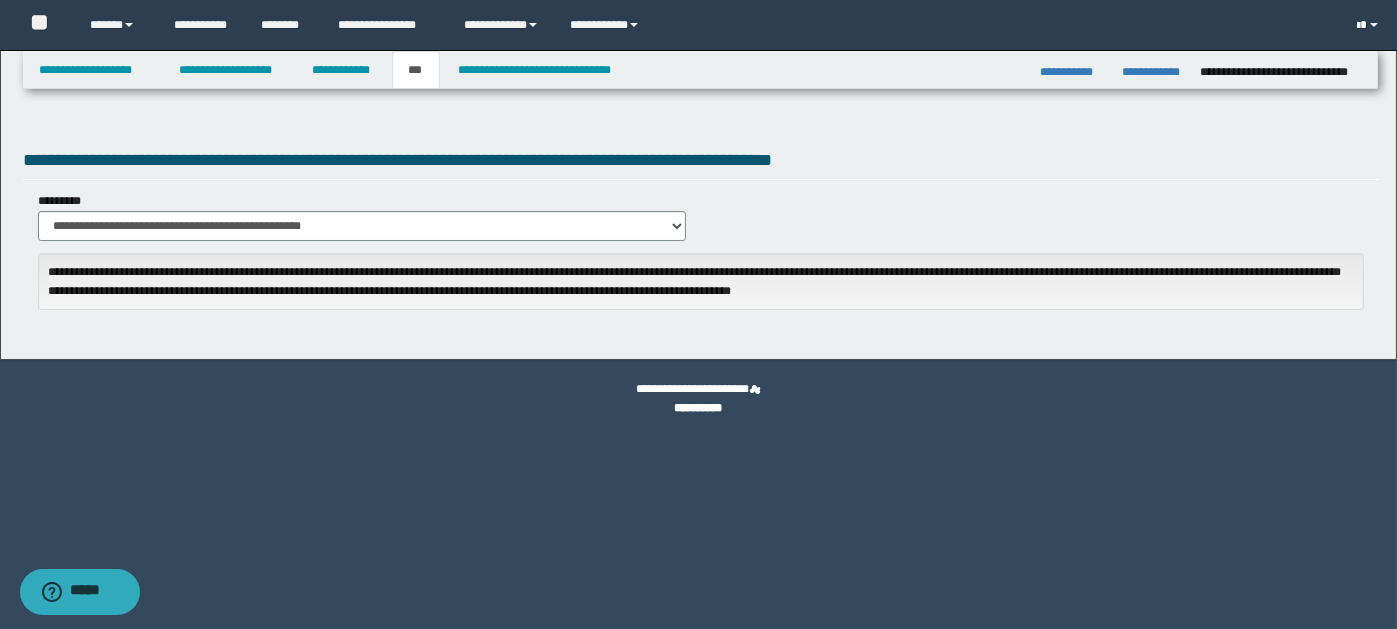 click at bounding box center [1370, 25] 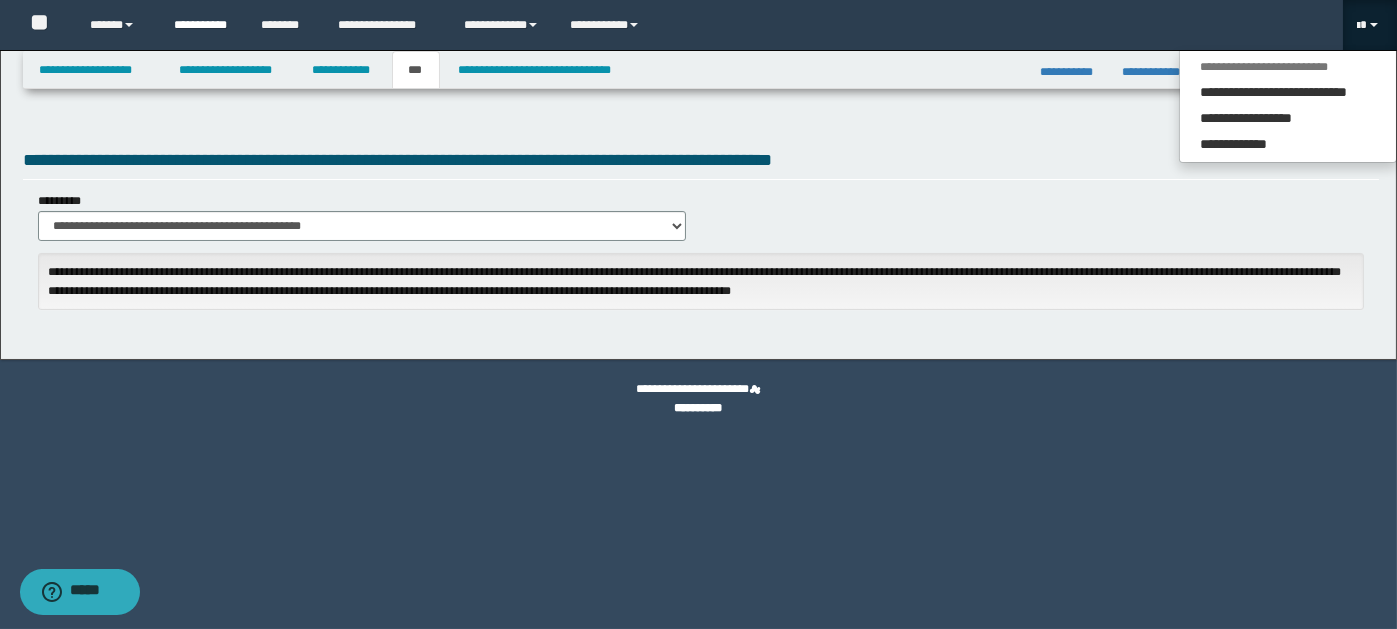 click on "**********" at bounding box center [202, 25] 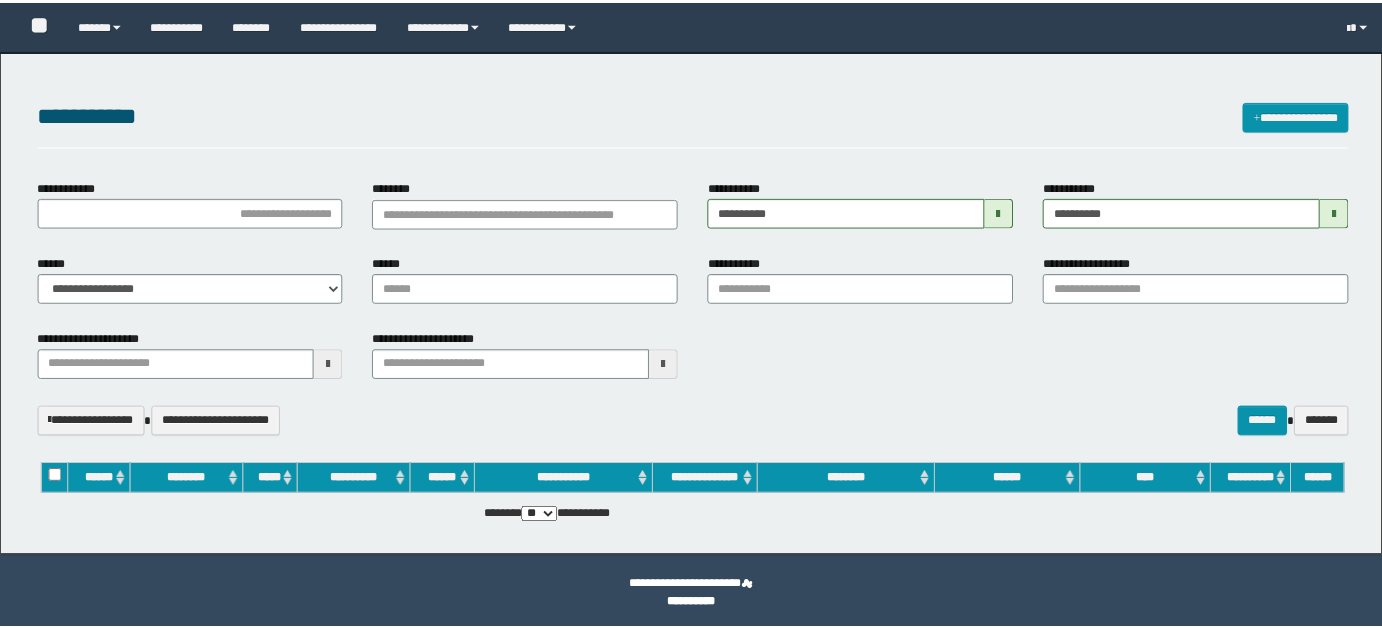 scroll, scrollTop: 0, scrollLeft: 0, axis: both 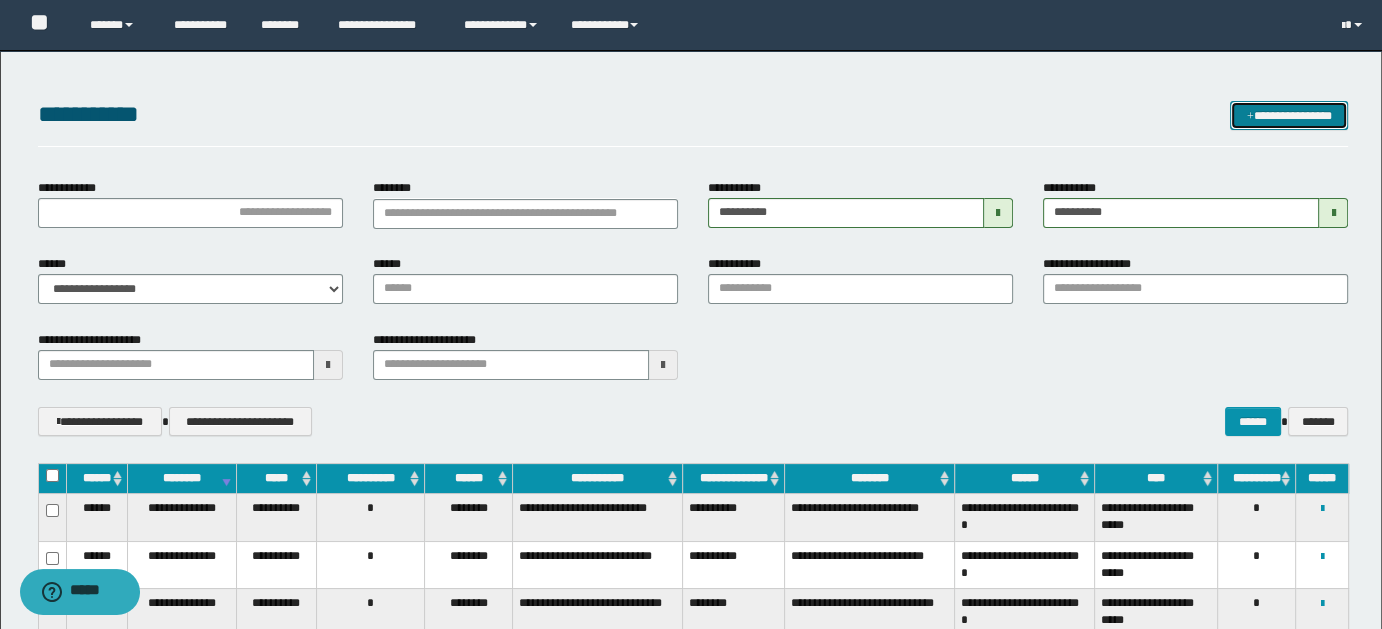 click on "**********" at bounding box center (1289, 115) 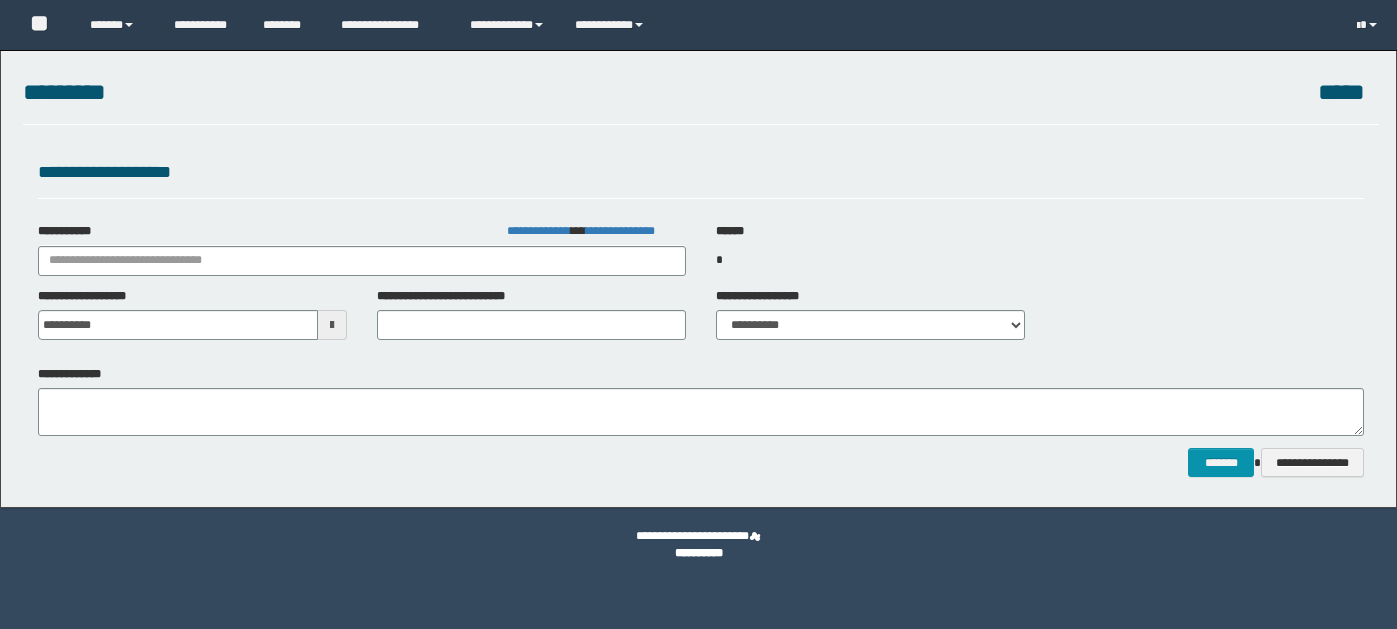 scroll, scrollTop: 0, scrollLeft: 0, axis: both 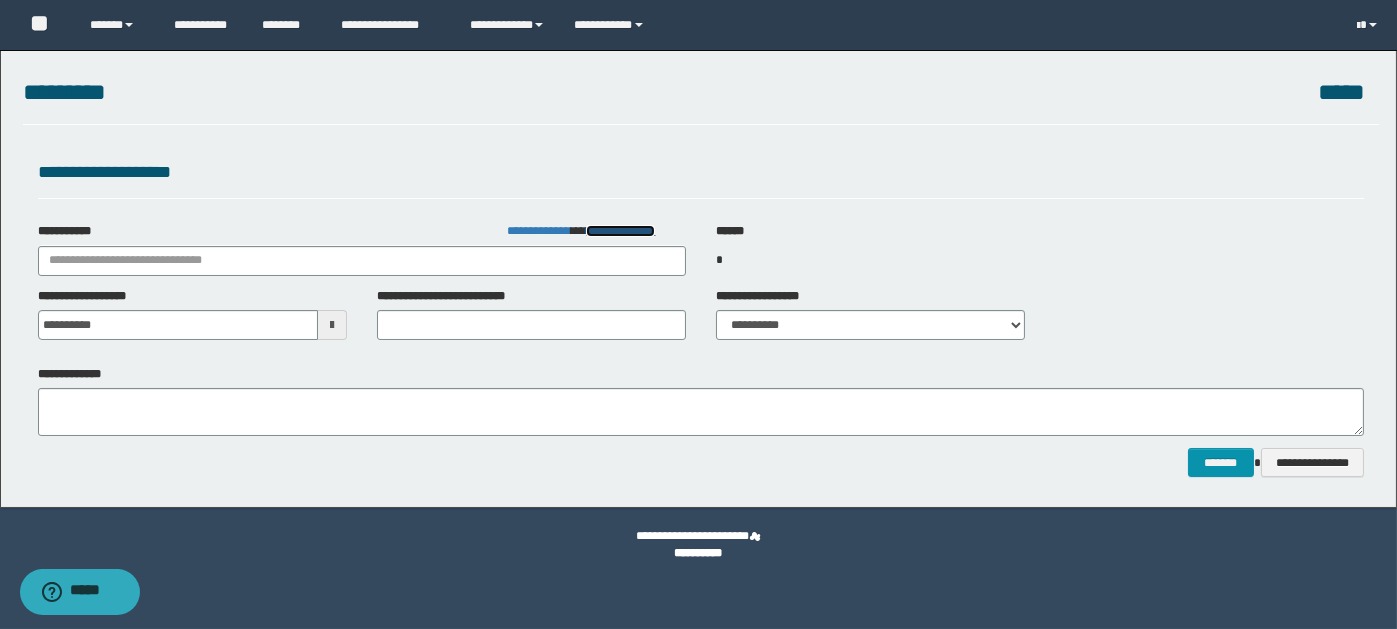 click on "**********" at bounding box center (620, 231) 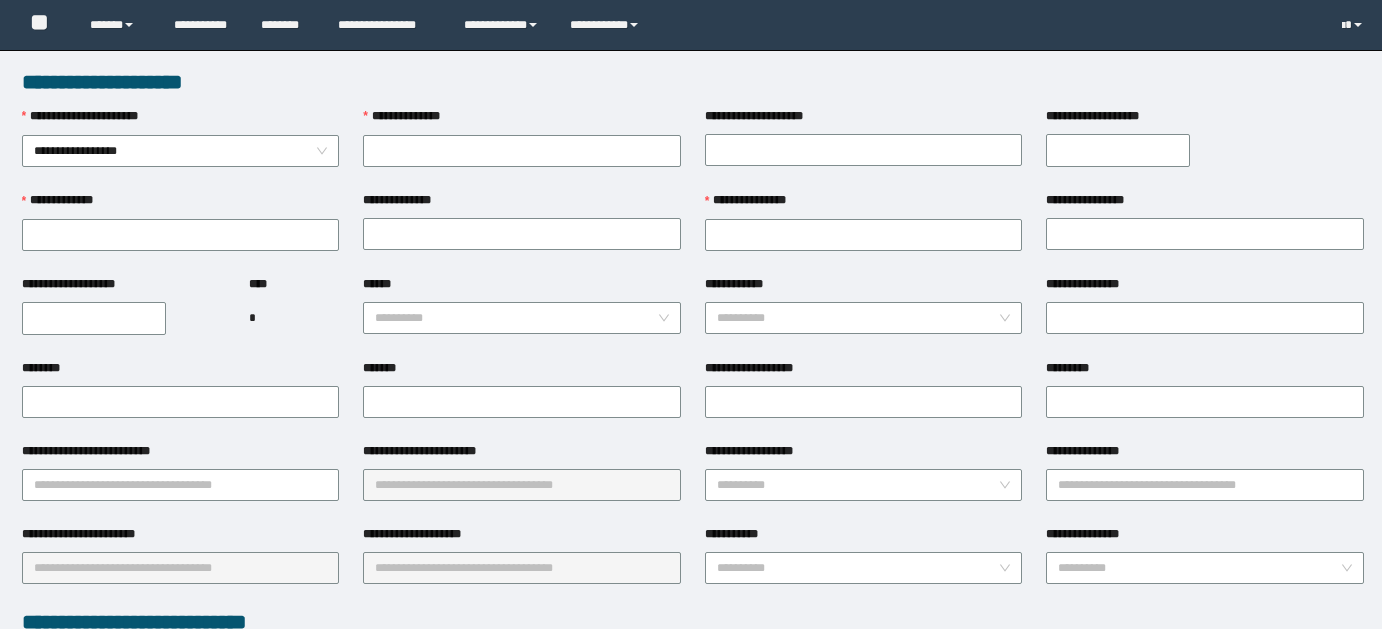 scroll, scrollTop: 0, scrollLeft: 0, axis: both 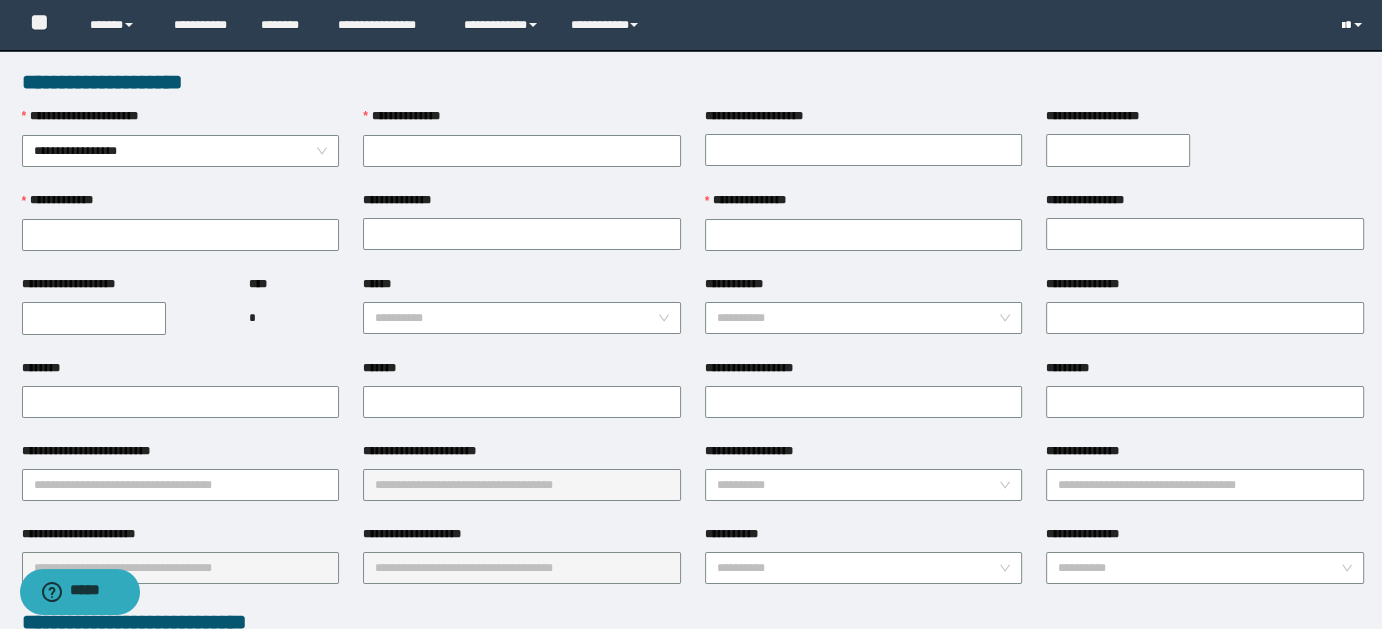 click at bounding box center (1354, 25) 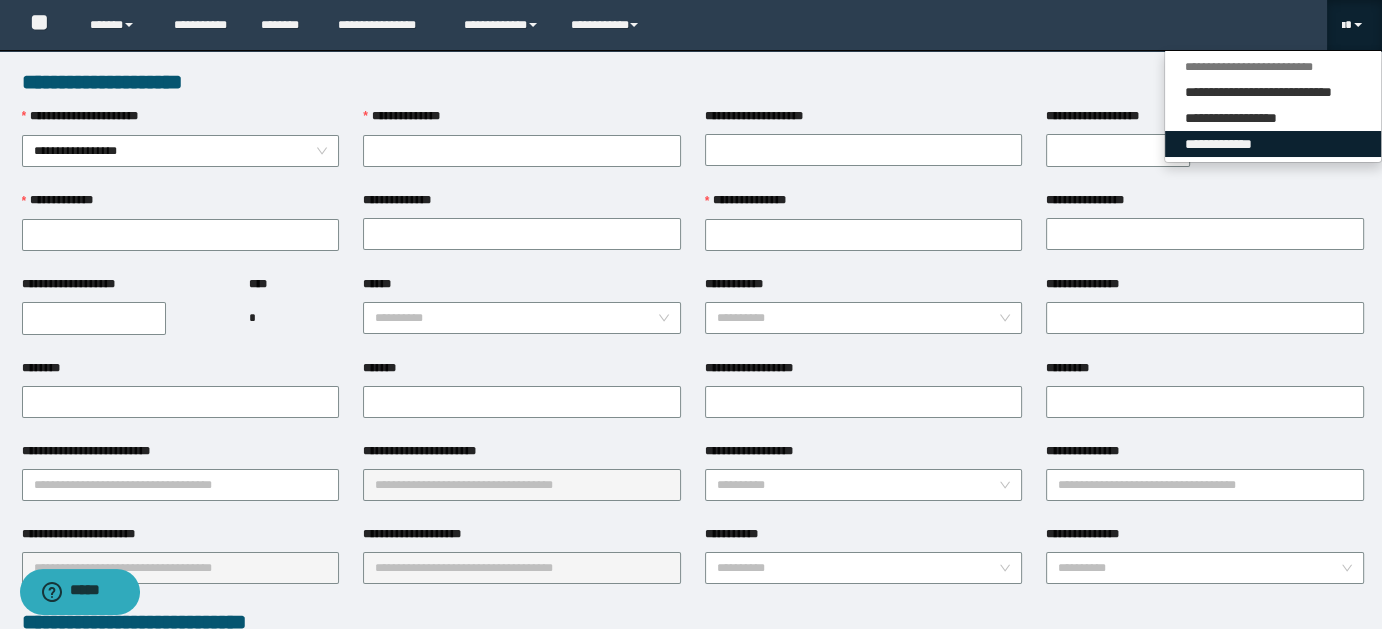 click on "**********" at bounding box center [1273, 144] 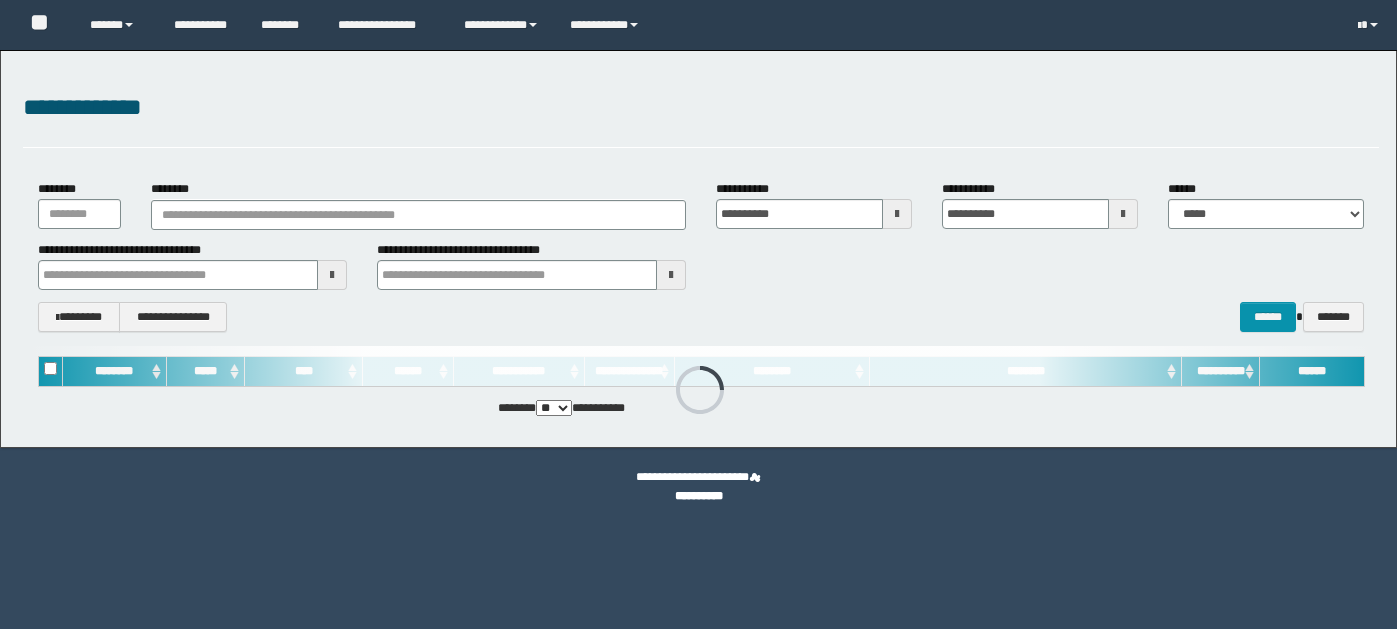 scroll, scrollTop: 0, scrollLeft: 0, axis: both 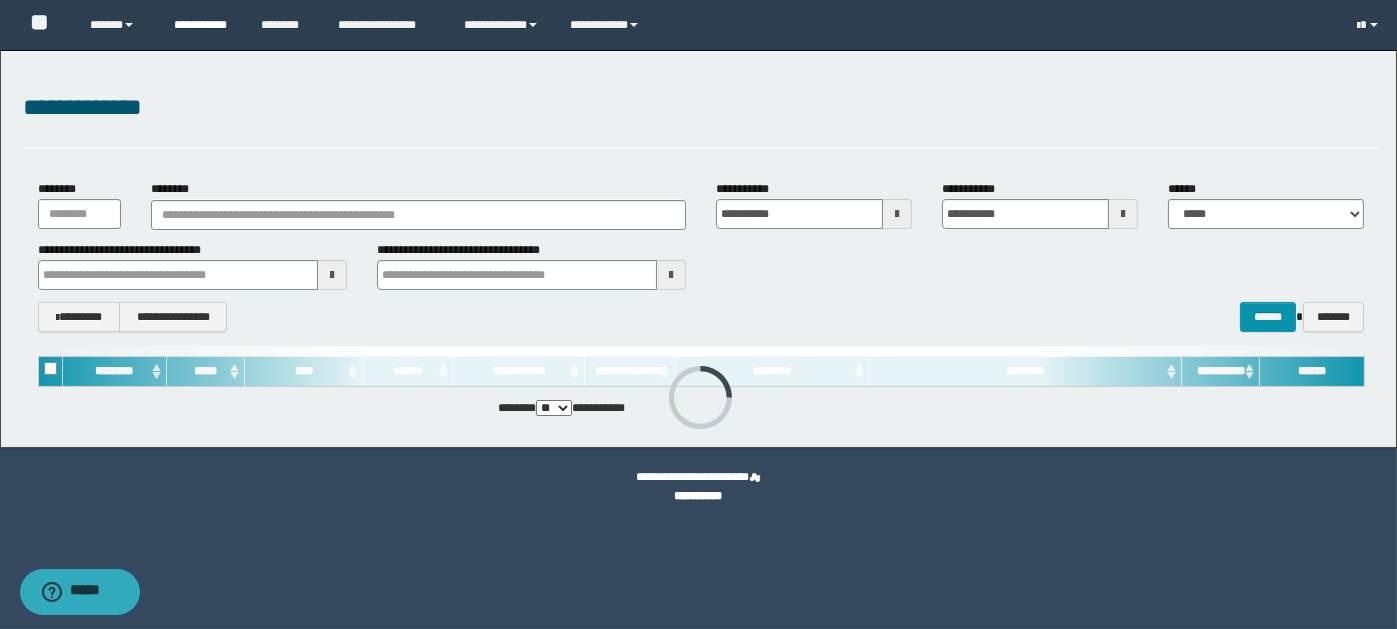 click on "**********" at bounding box center (202, 25) 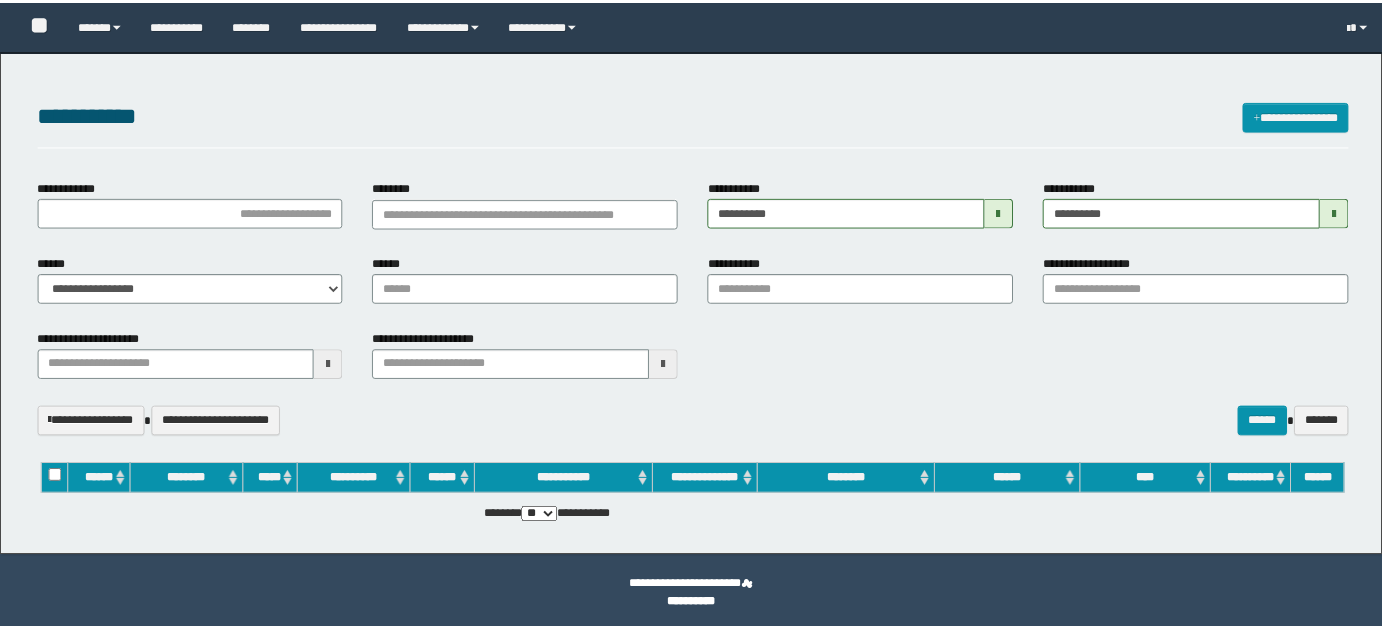 scroll, scrollTop: 0, scrollLeft: 0, axis: both 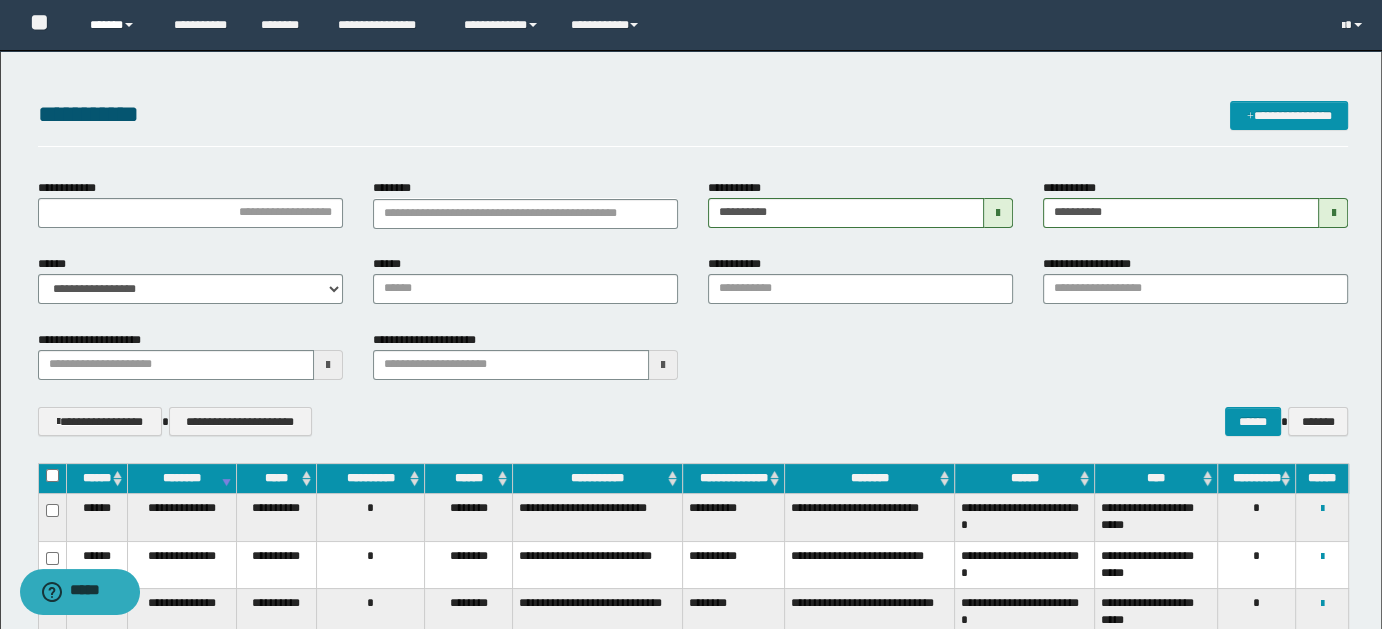 click on "******" at bounding box center [117, 25] 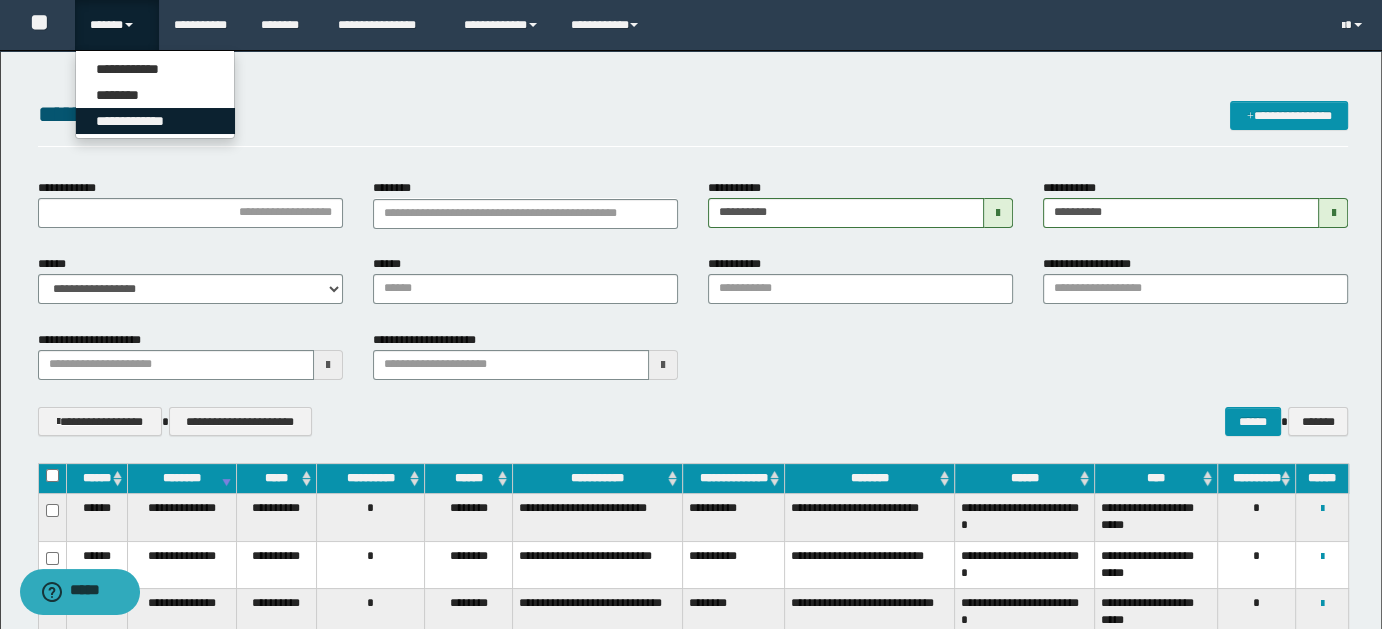 click on "**********" at bounding box center [155, 121] 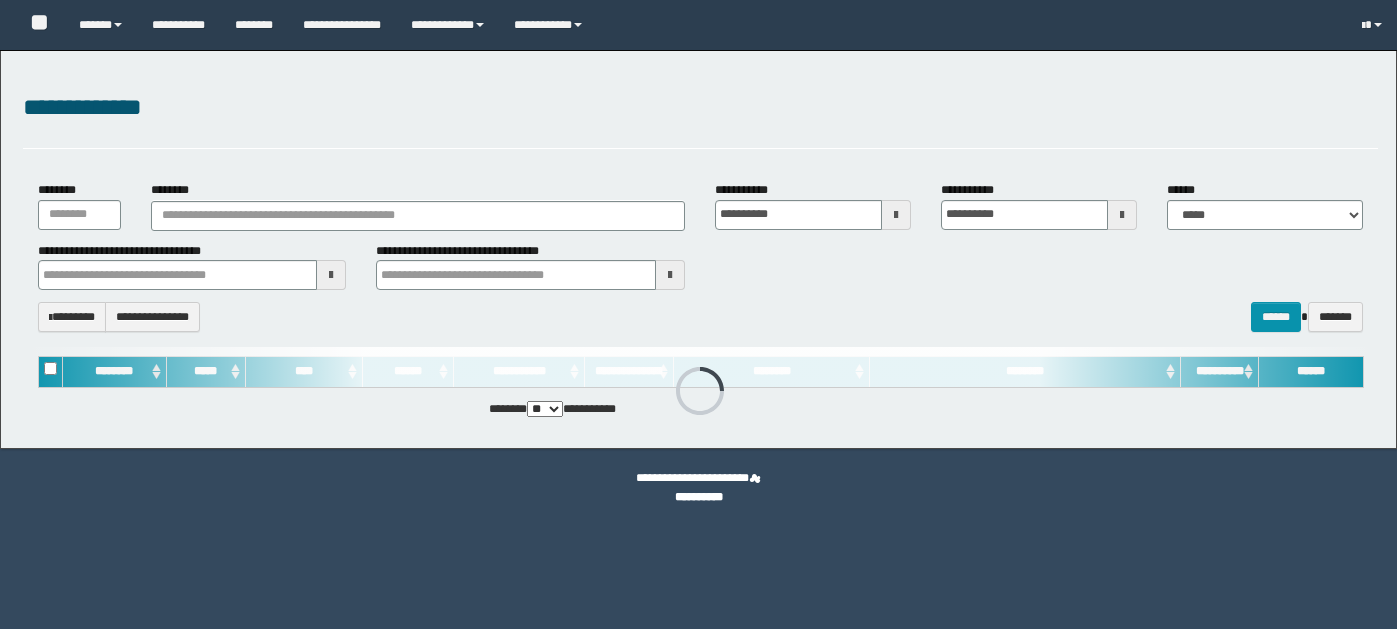 scroll, scrollTop: 0, scrollLeft: 0, axis: both 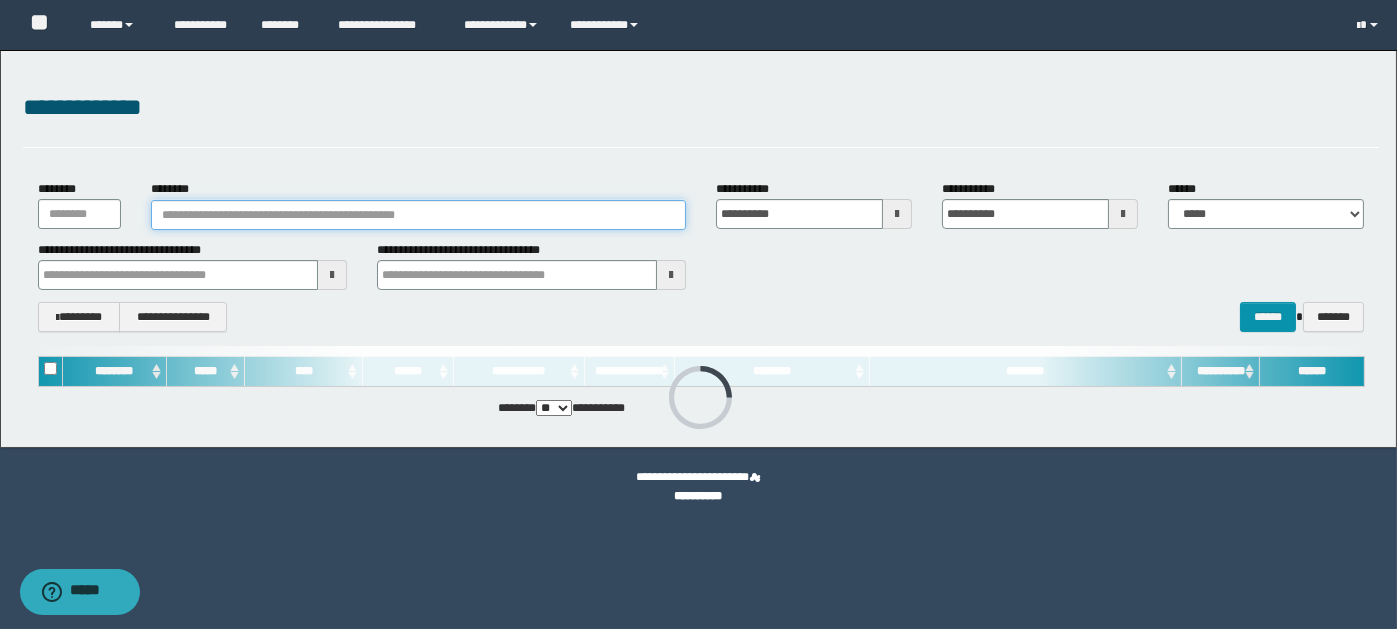 click on "********" at bounding box center [418, 215] 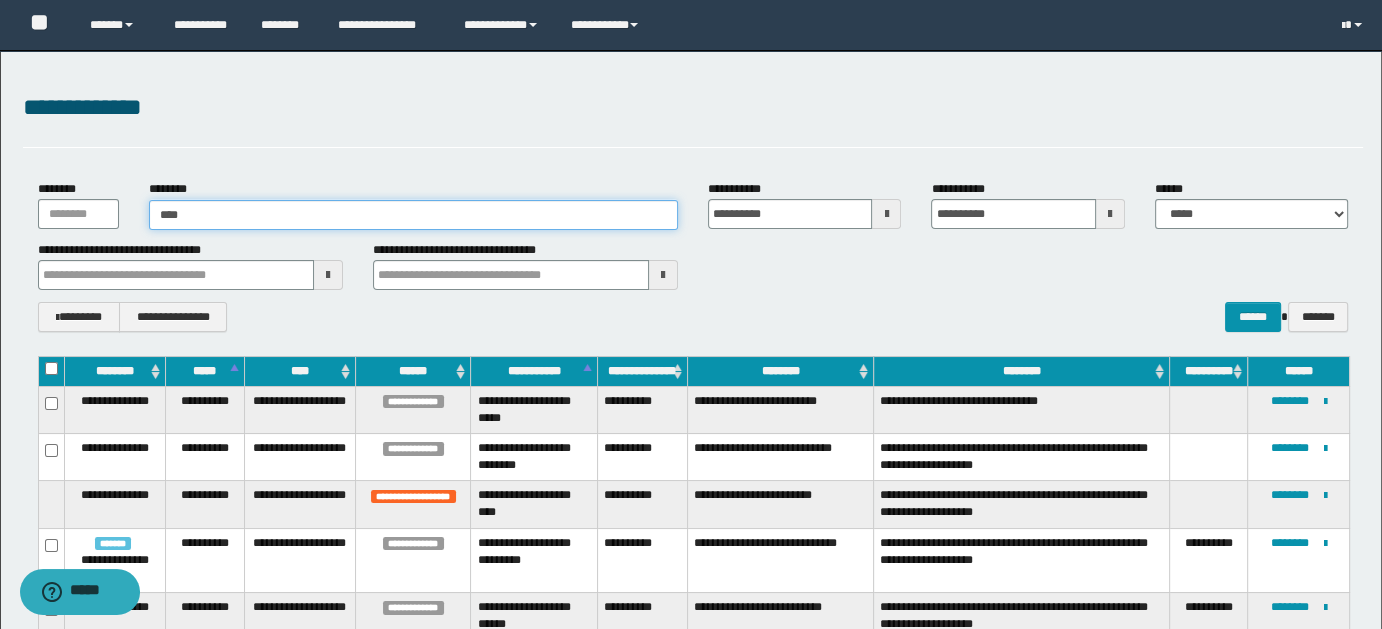 type on "*****" 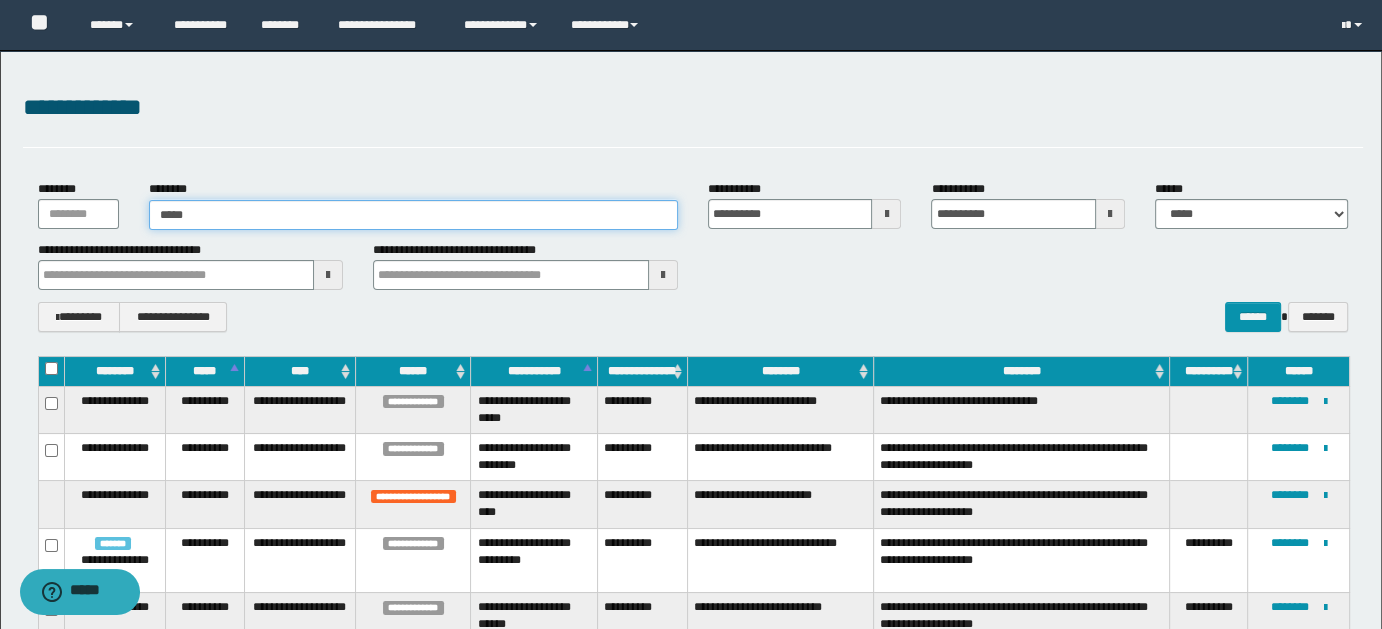 type on "*****" 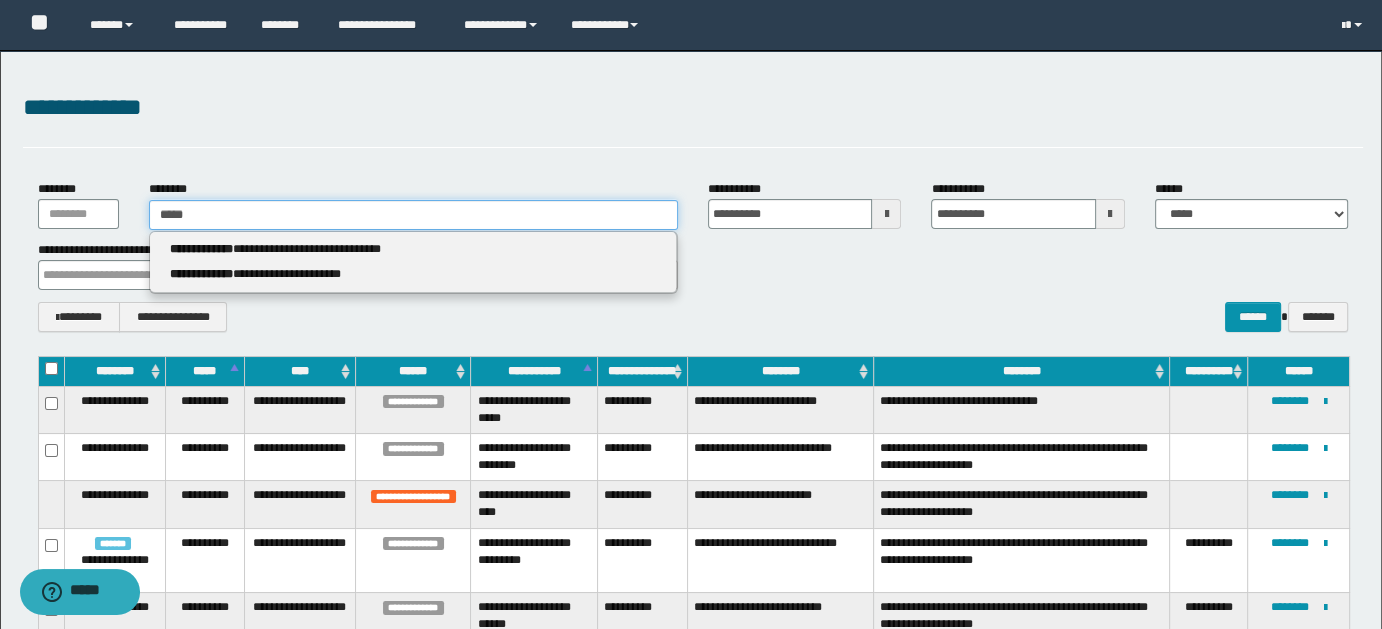 click on "*****" at bounding box center (413, 215) 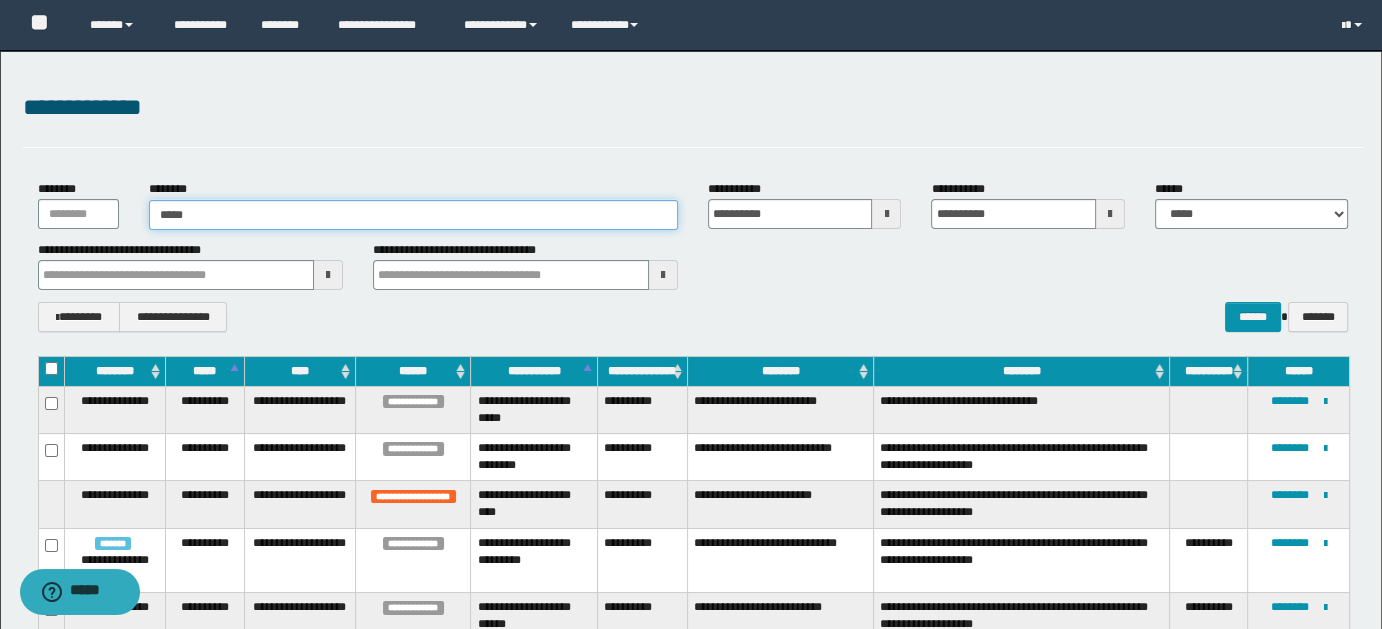 type on "*****" 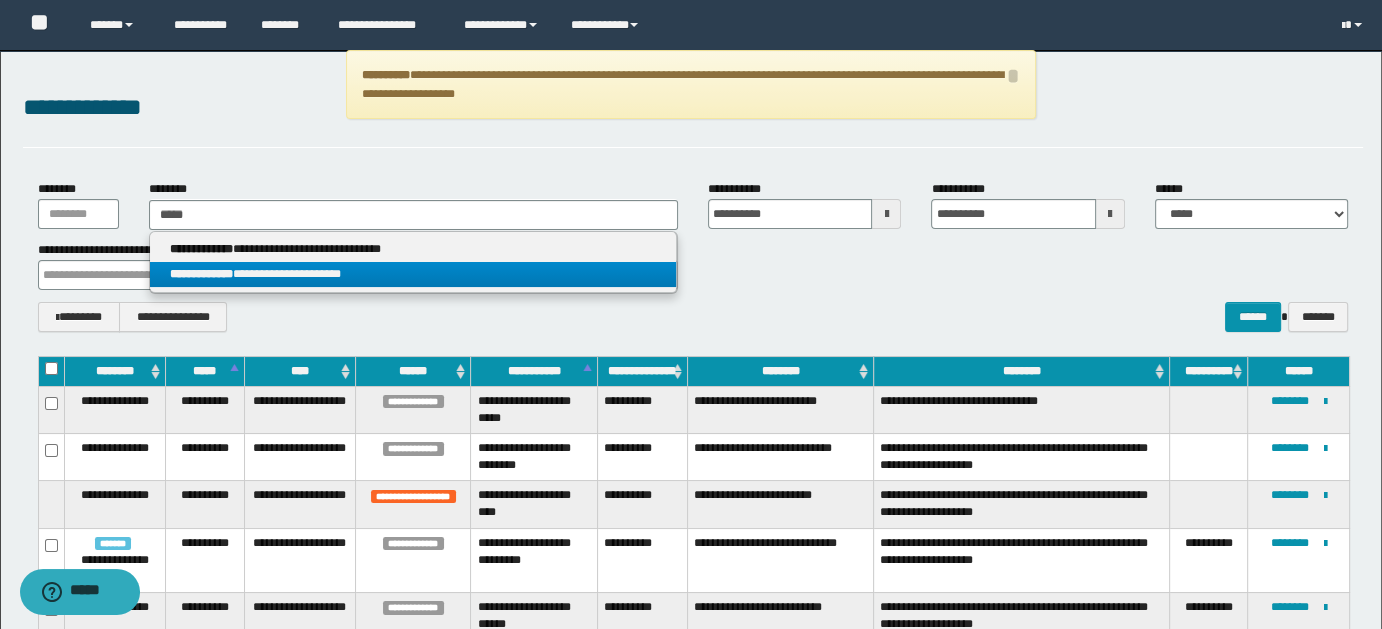 click on "**********" at bounding box center (413, 274) 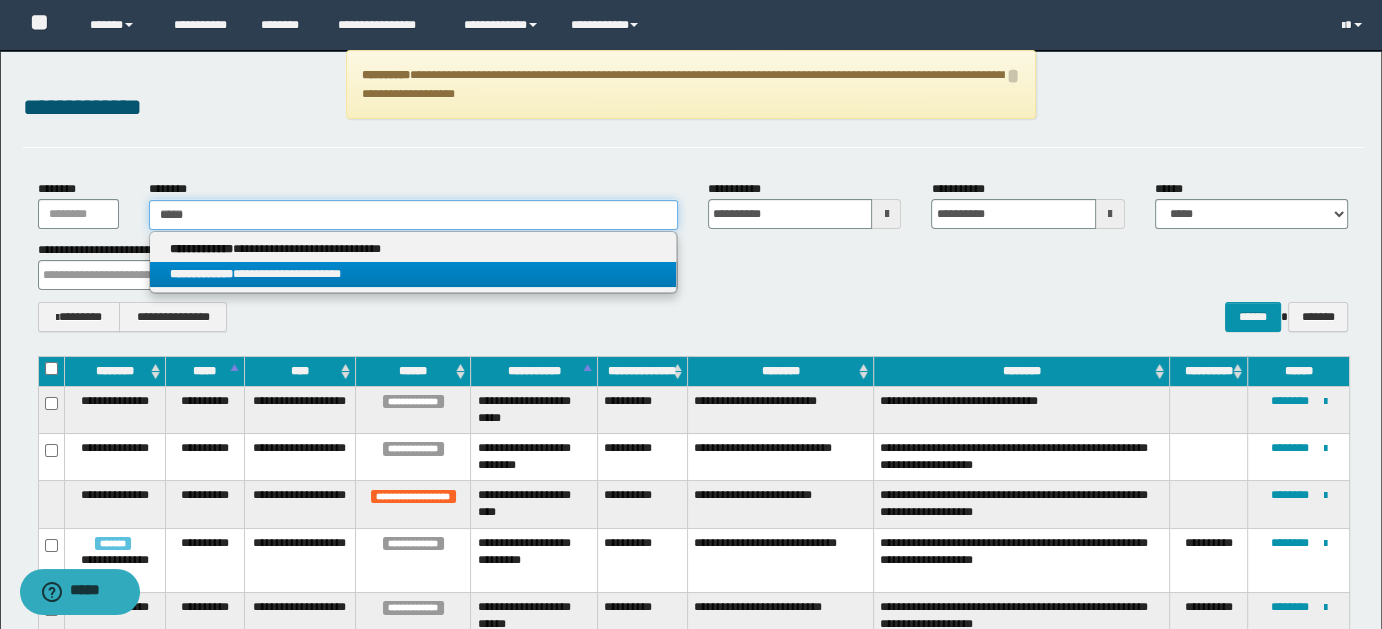 type 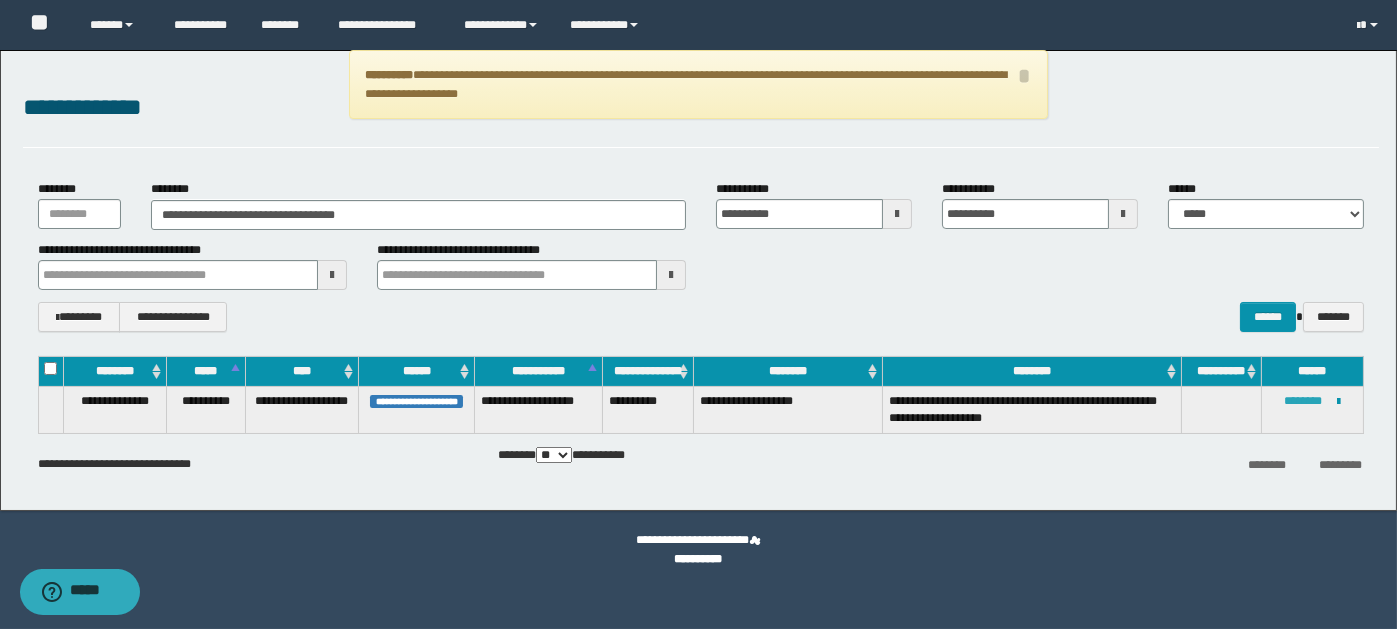 click on "********" at bounding box center [1304, 401] 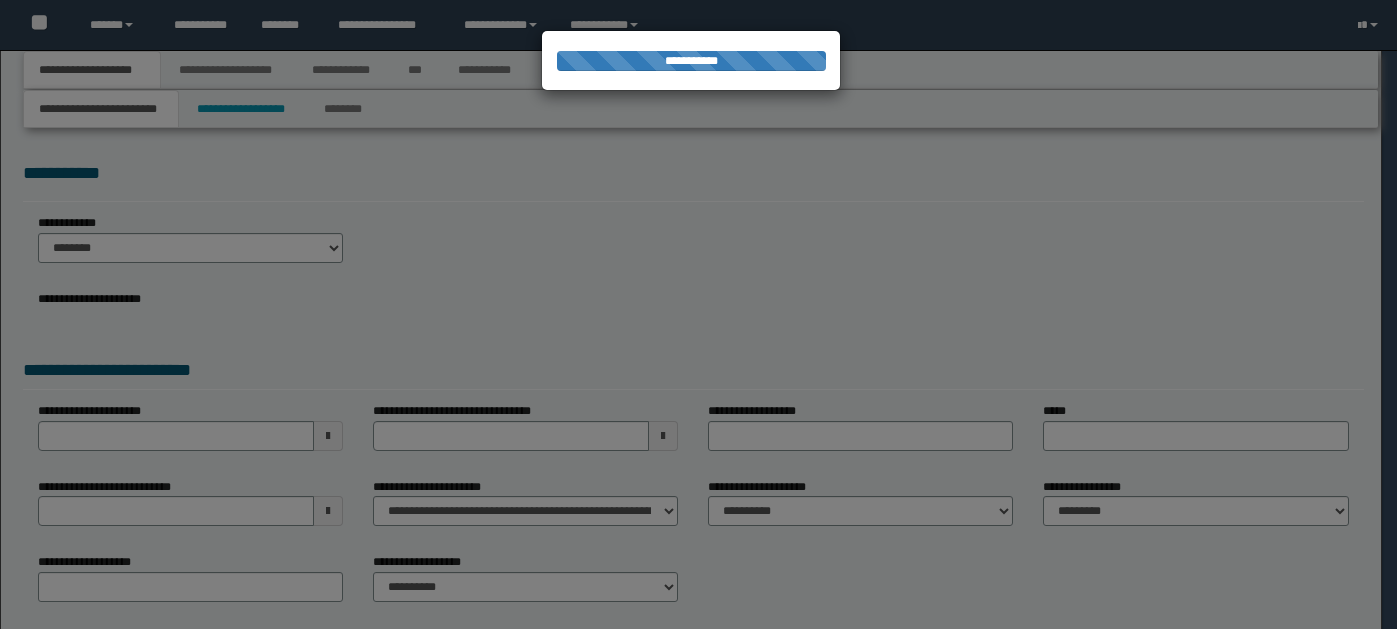 scroll, scrollTop: 0, scrollLeft: 0, axis: both 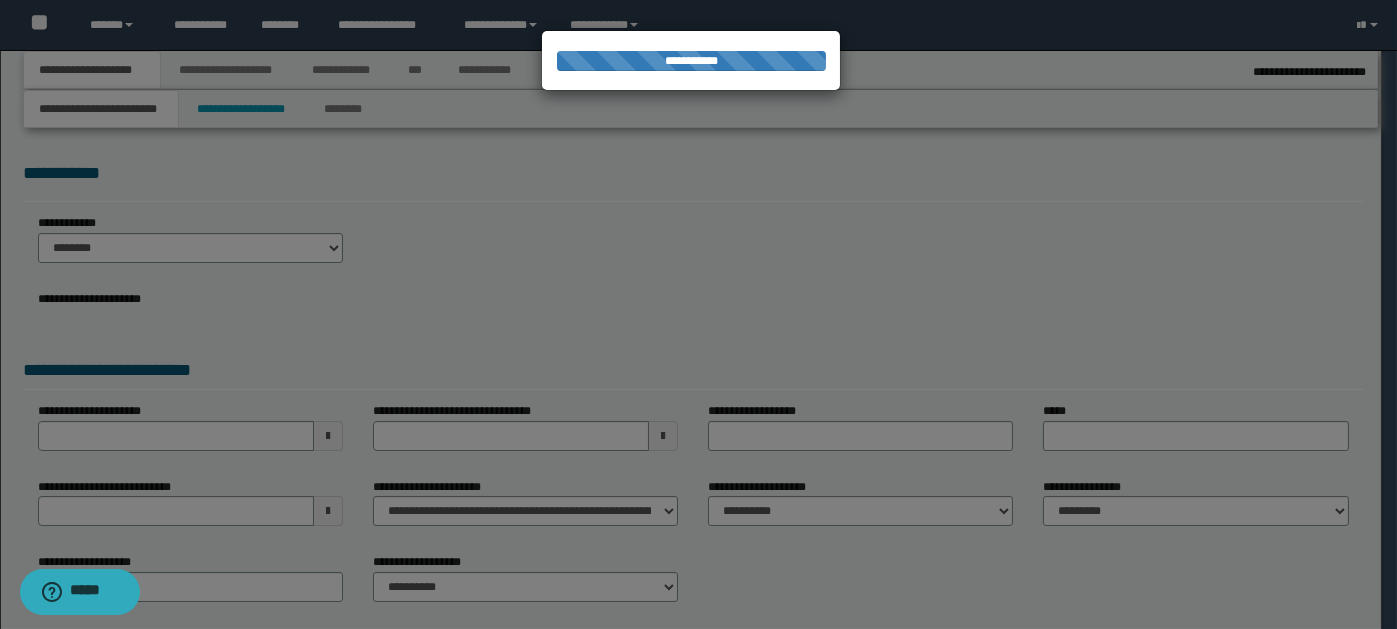 select on "*" 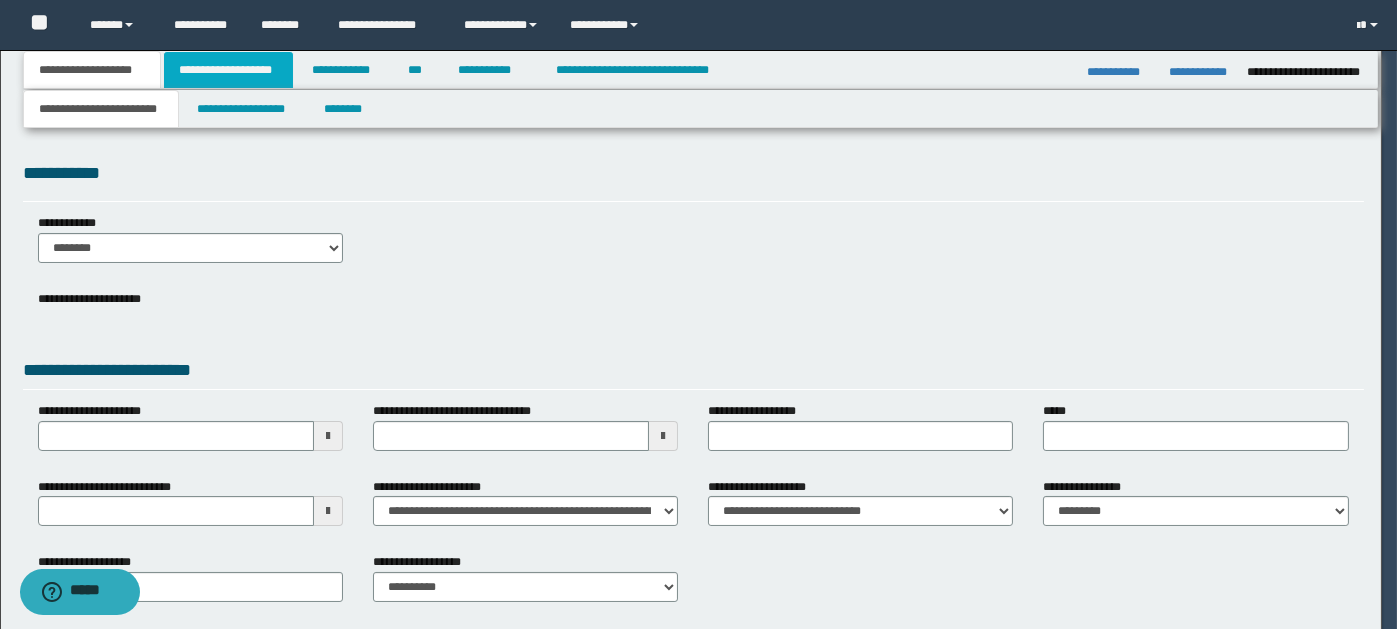 click on "**********" at bounding box center (228, 70) 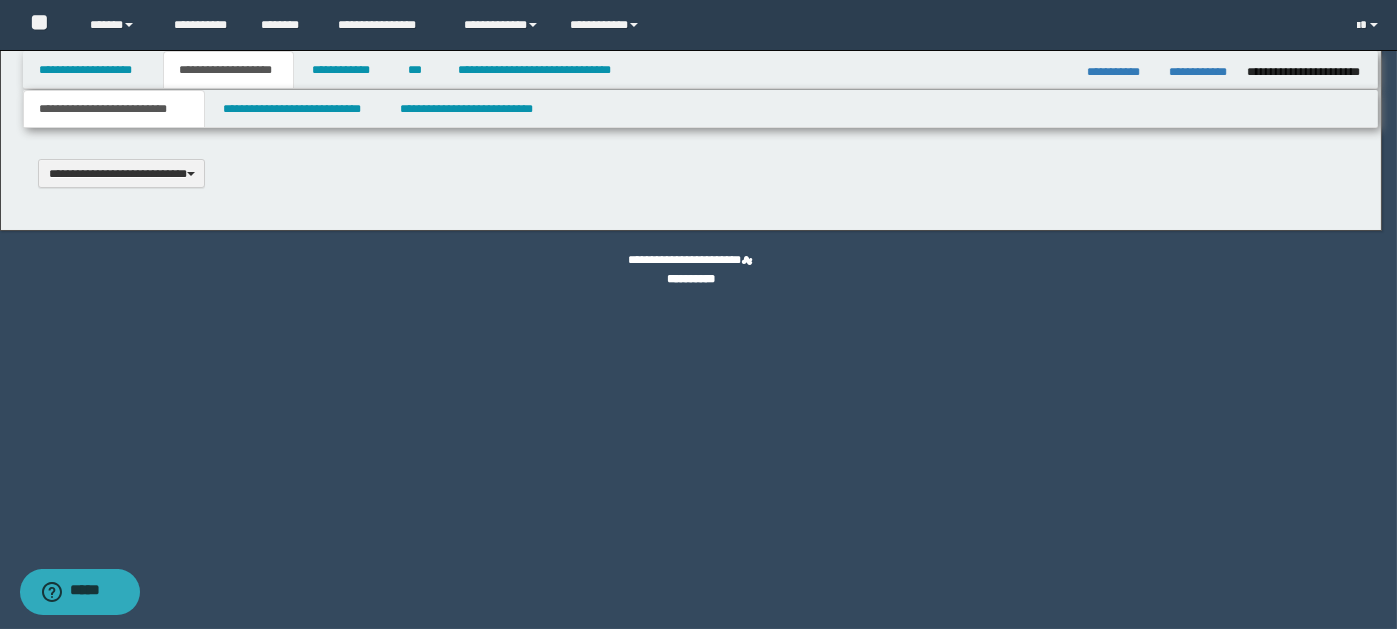 click on "**********" at bounding box center (698, 314) 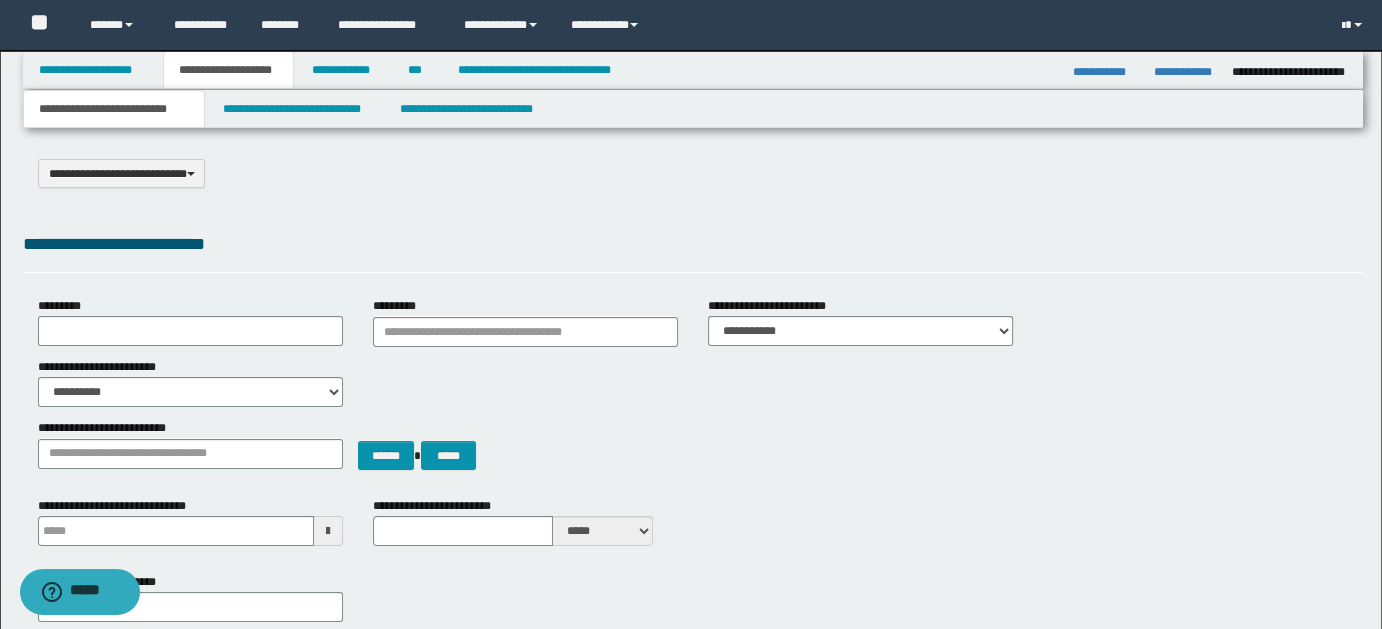 click on "**********" at bounding box center (114, 109) 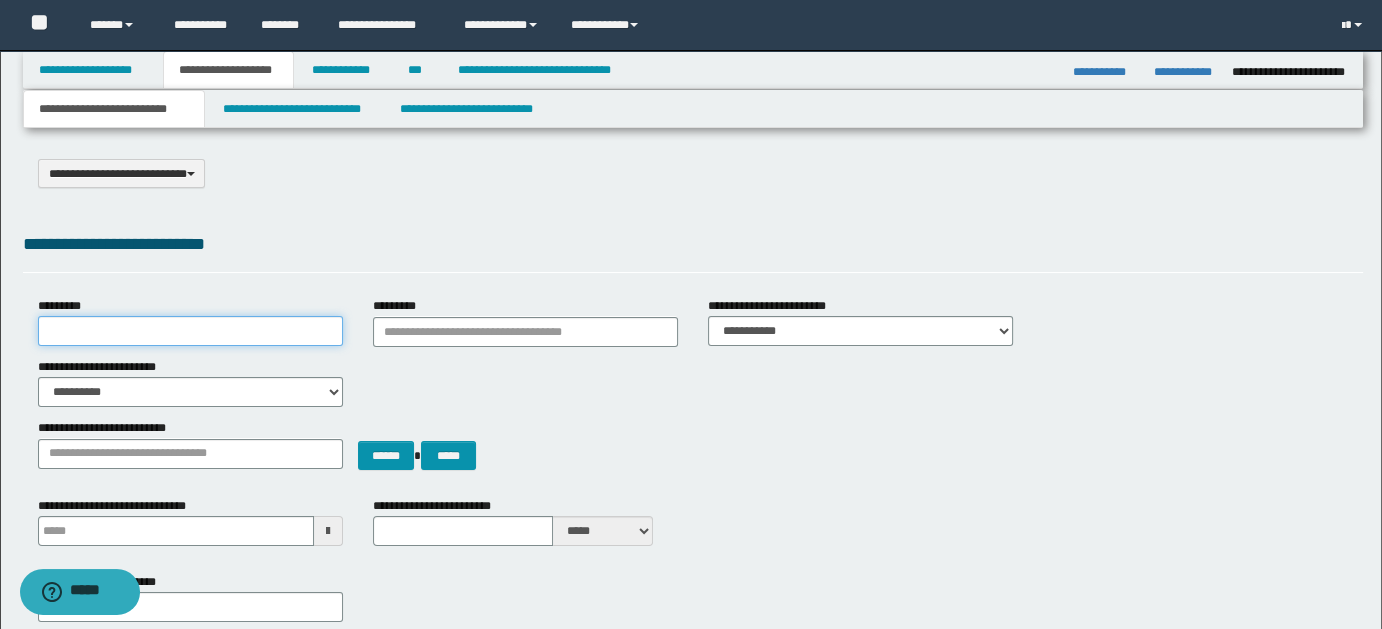click on "*********" at bounding box center [190, 331] 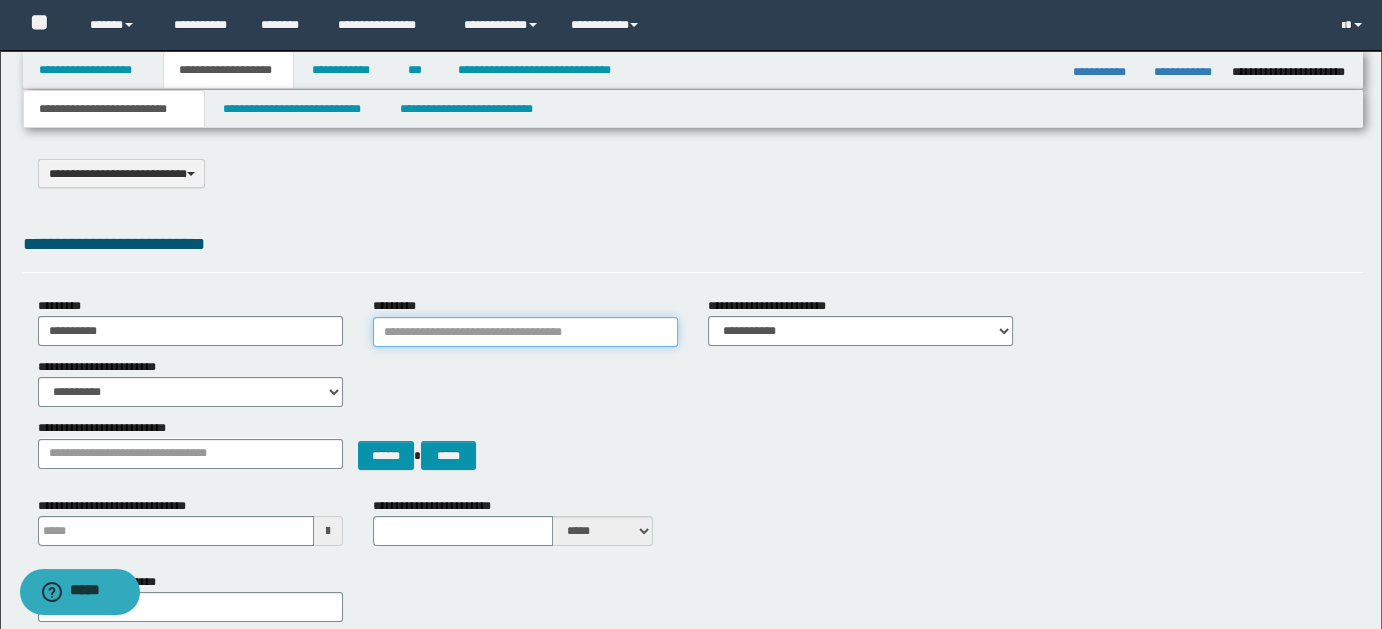click on "*********" at bounding box center [525, 332] 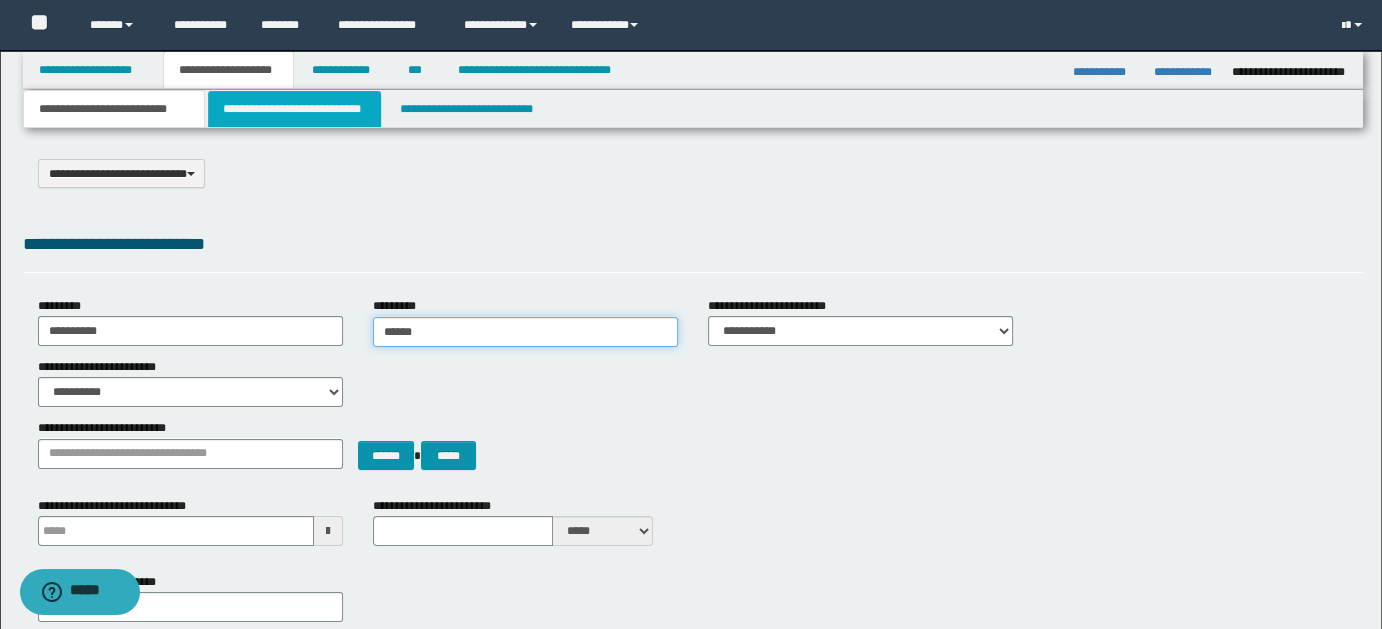 type on "******" 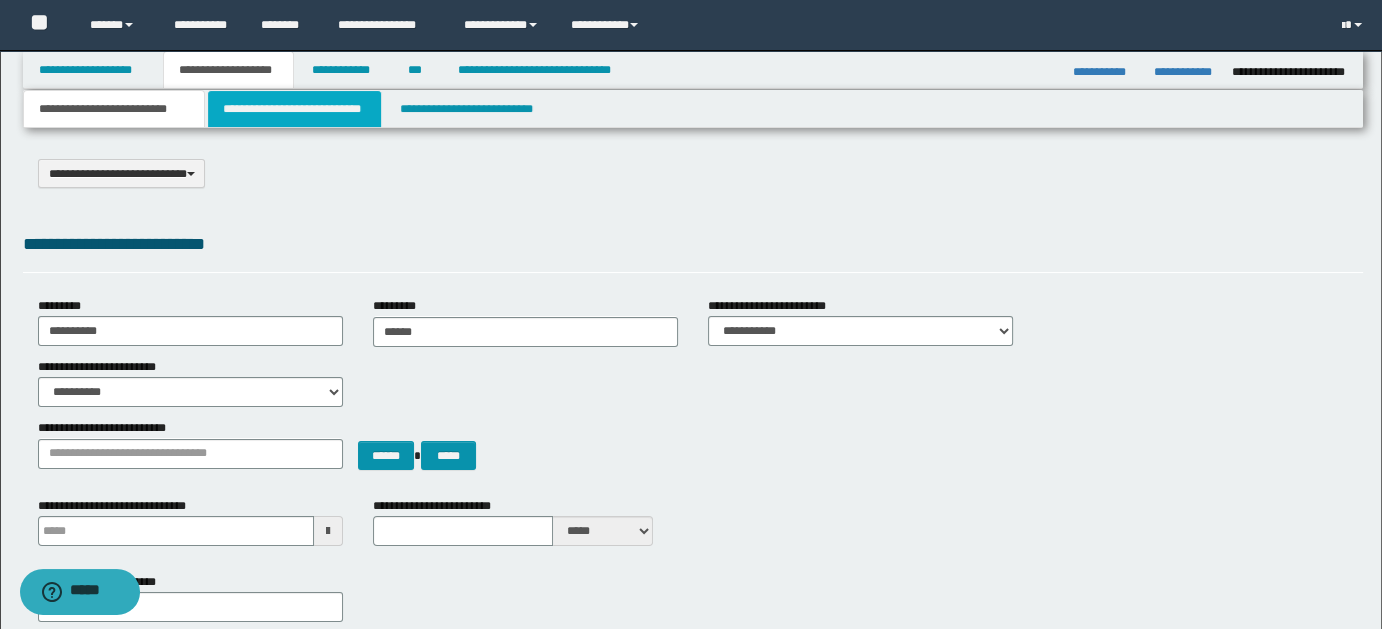 click on "**********" at bounding box center [294, 109] 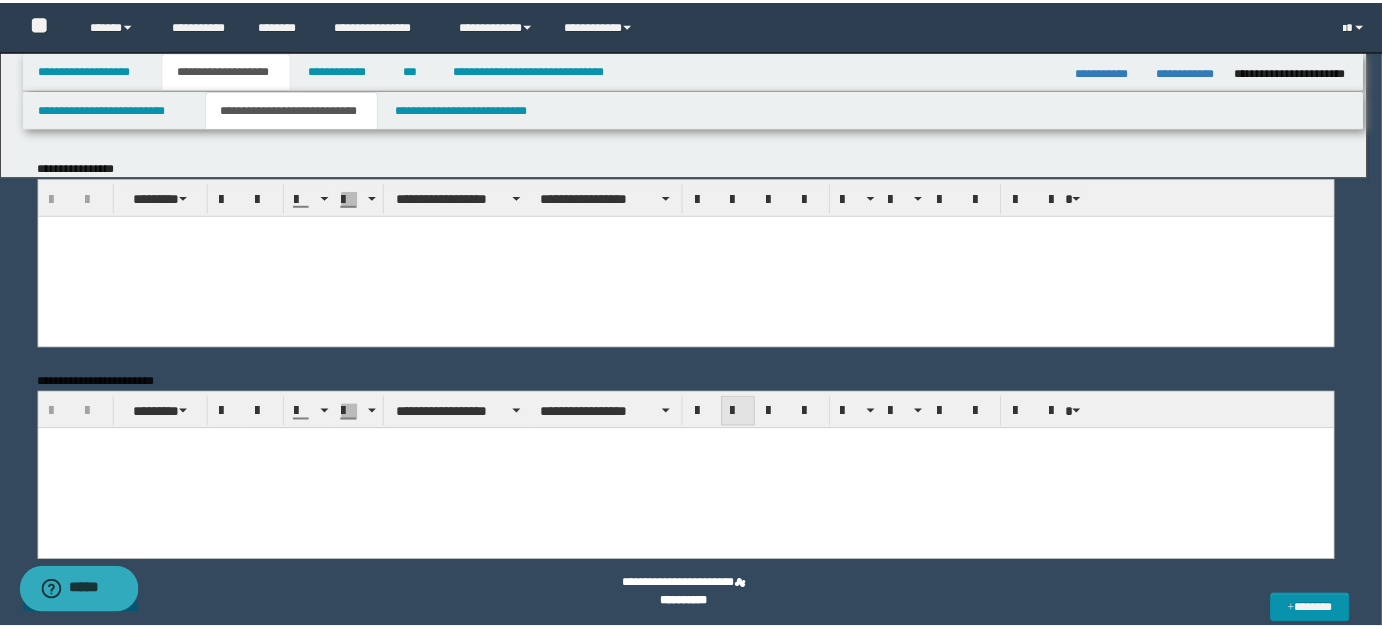 scroll, scrollTop: 0, scrollLeft: 0, axis: both 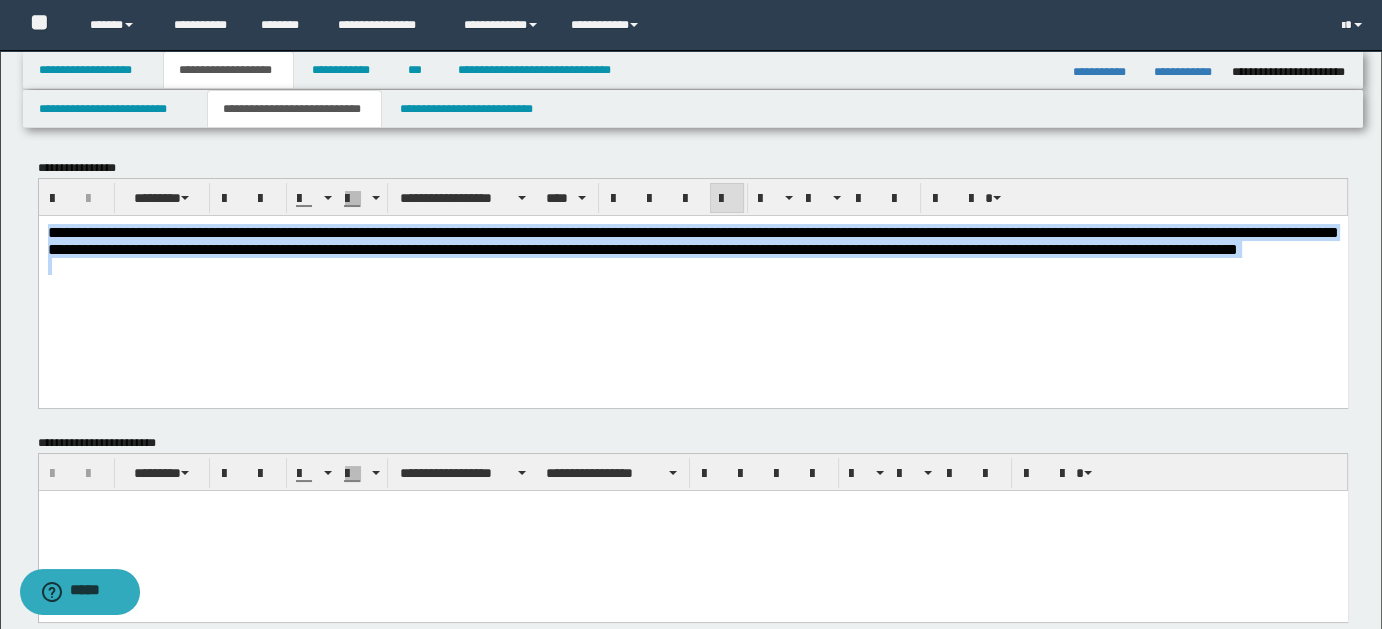 drag, startPoint x: 49, startPoint y: 231, endPoint x: 335, endPoint y: 304, distance: 295.16943 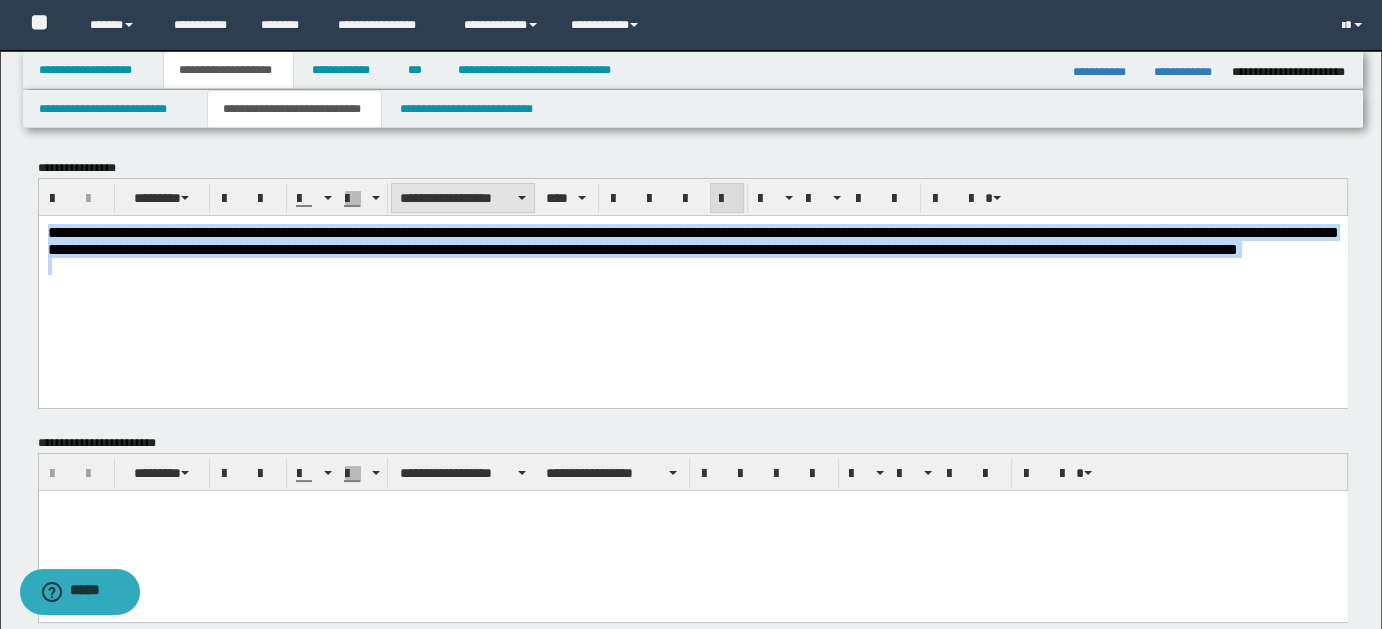 click on "**********" at bounding box center (463, 198) 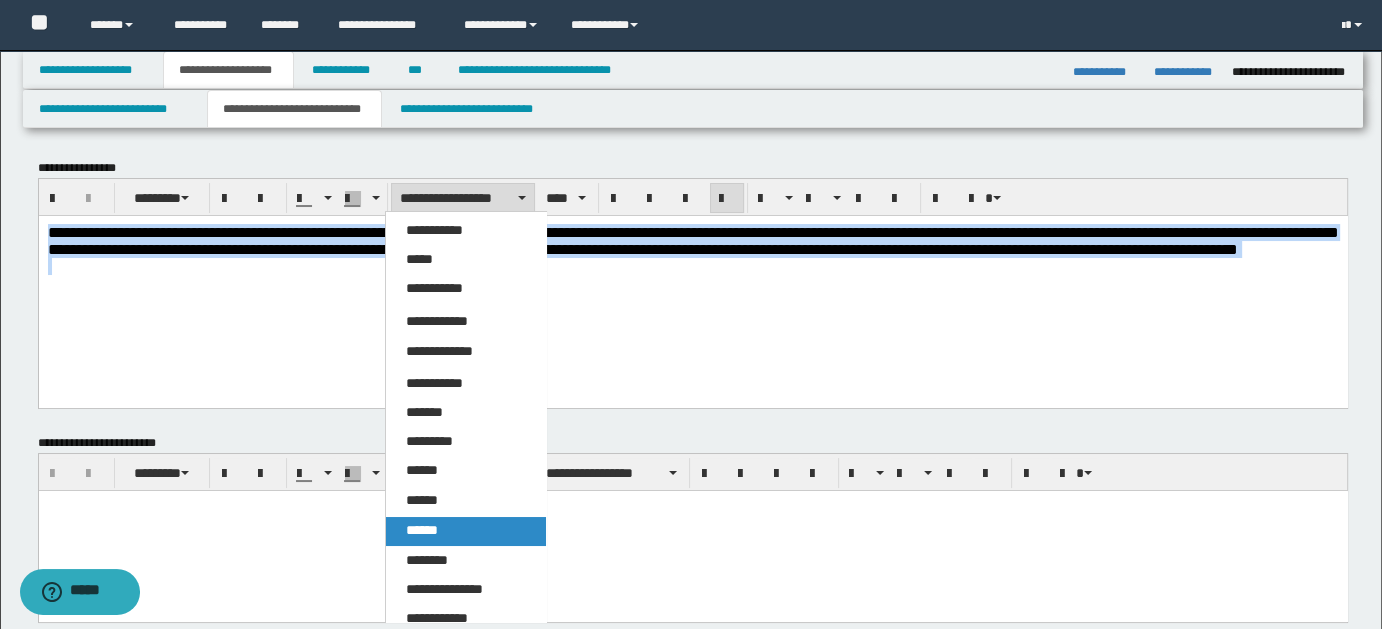 click on "******" at bounding box center [422, 530] 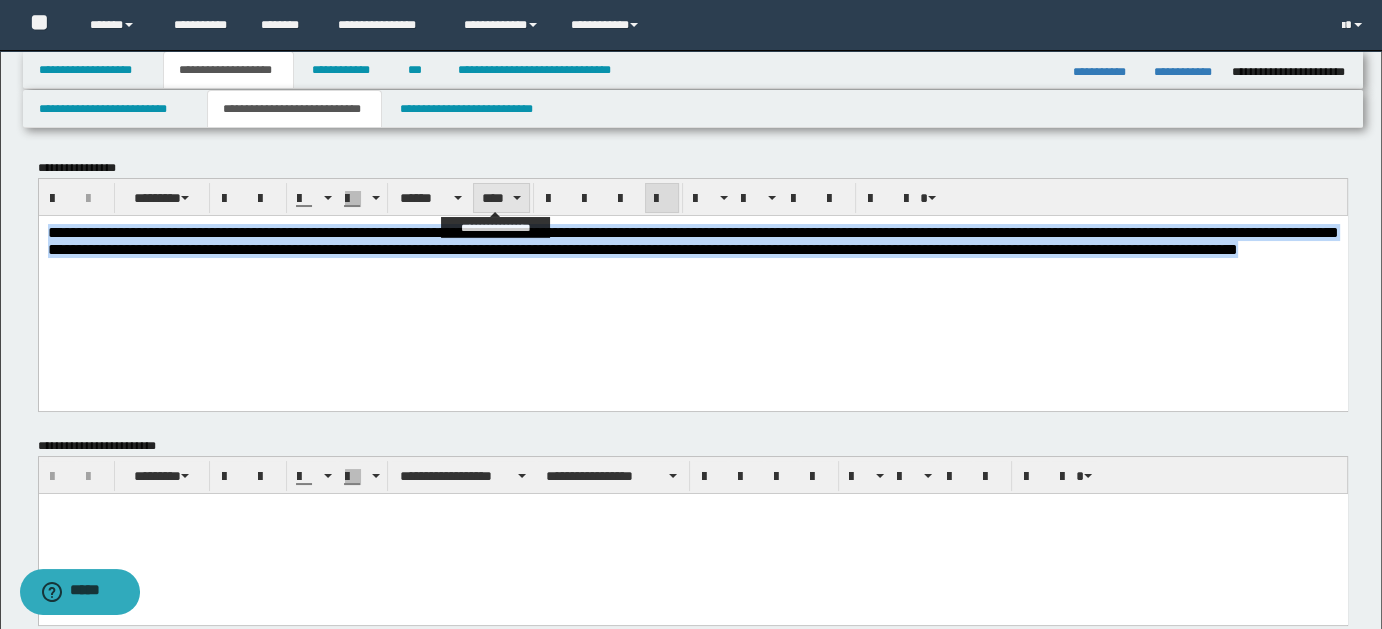 click on "****" at bounding box center [501, 198] 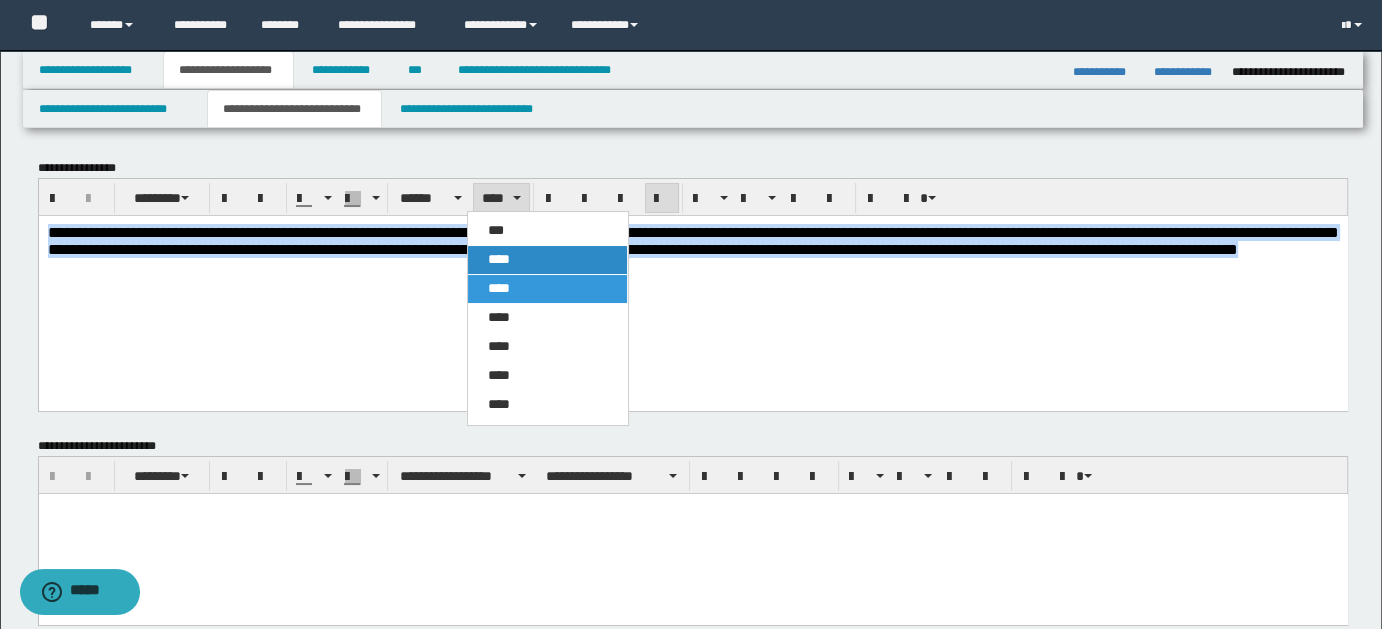click on "****" at bounding box center [499, 259] 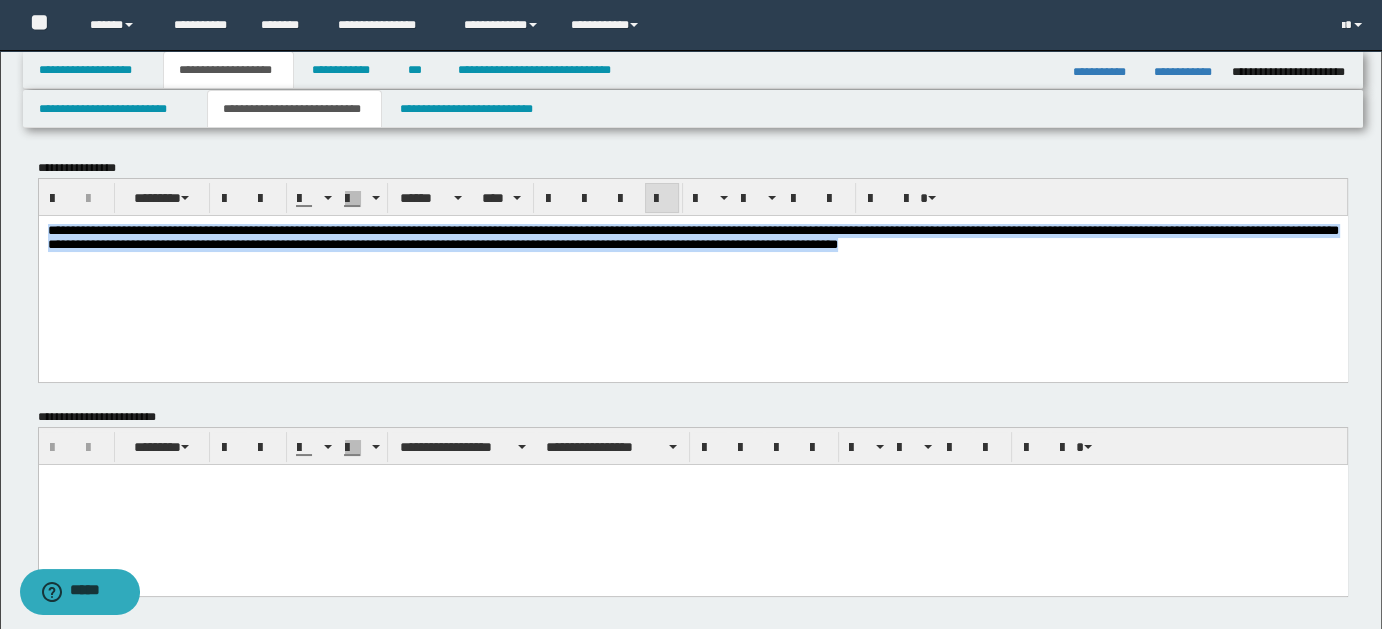 click on "**********" at bounding box center (692, 269) 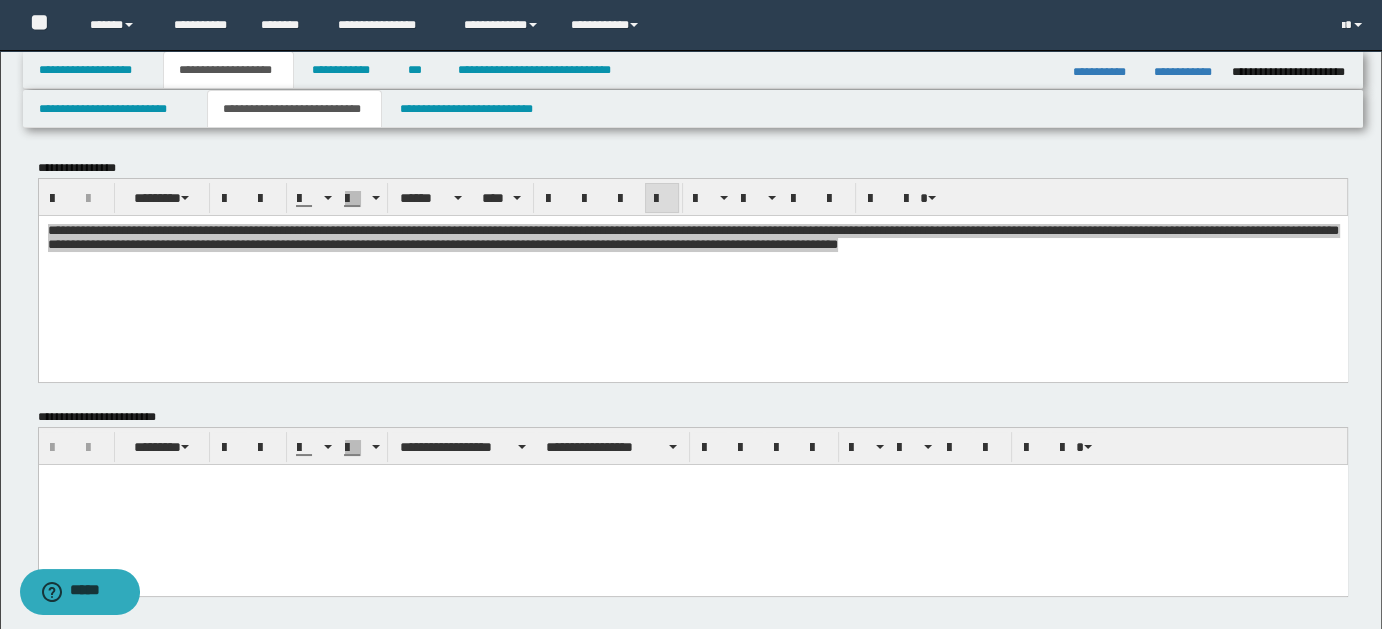 click on "********     ****** ****" at bounding box center (693, 280) 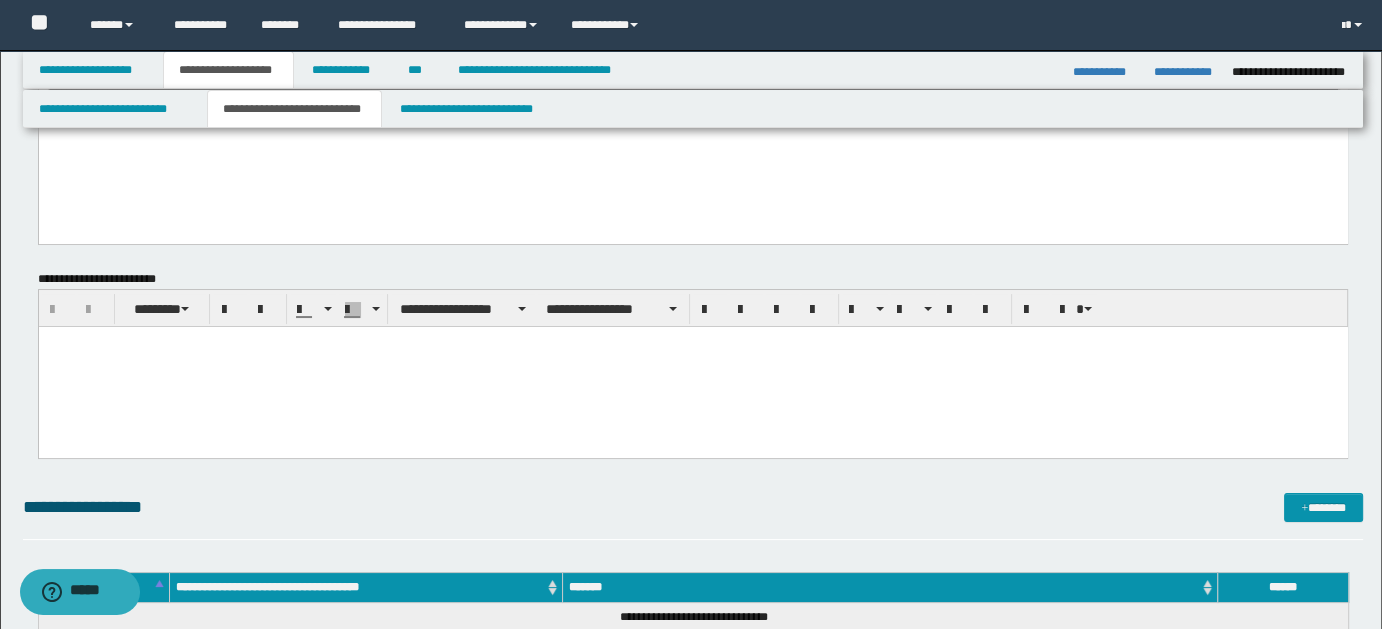drag, startPoint x: 1394, startPoint y: 209, endPoint x: 1273, endPoint y: 164, distance: 129.09686 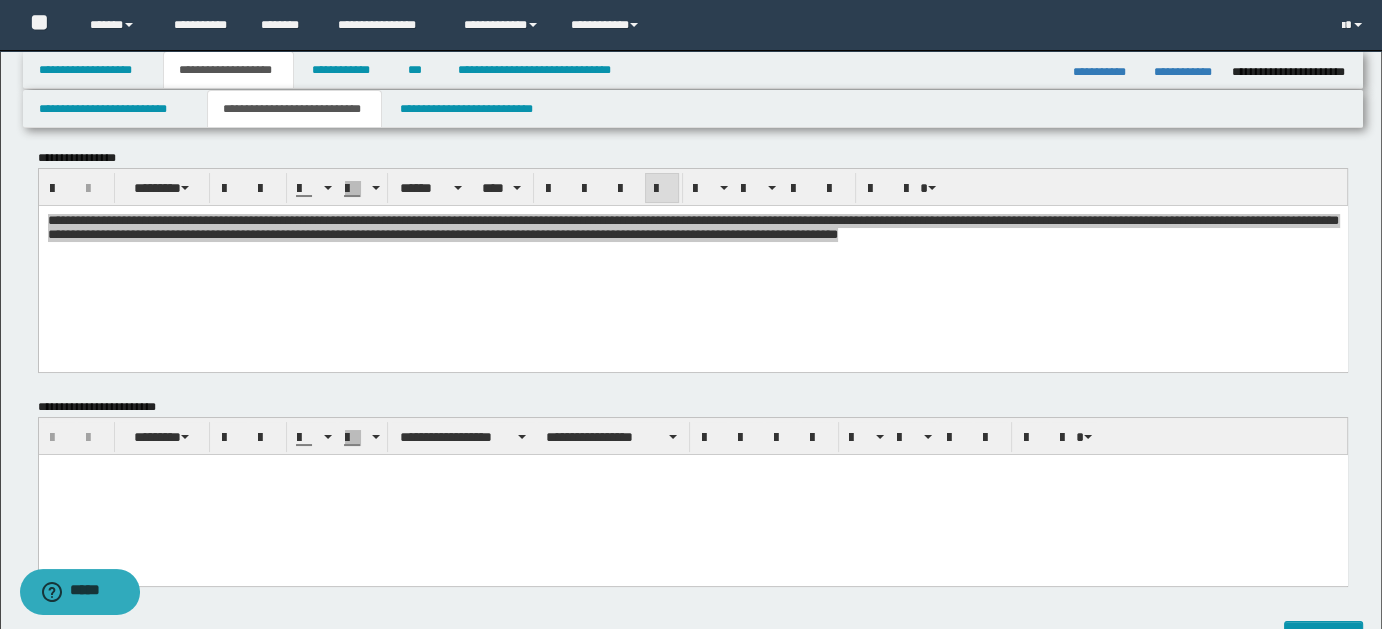 scroll, scrollTop: 3, scrollLeft: 0, axis: vertical 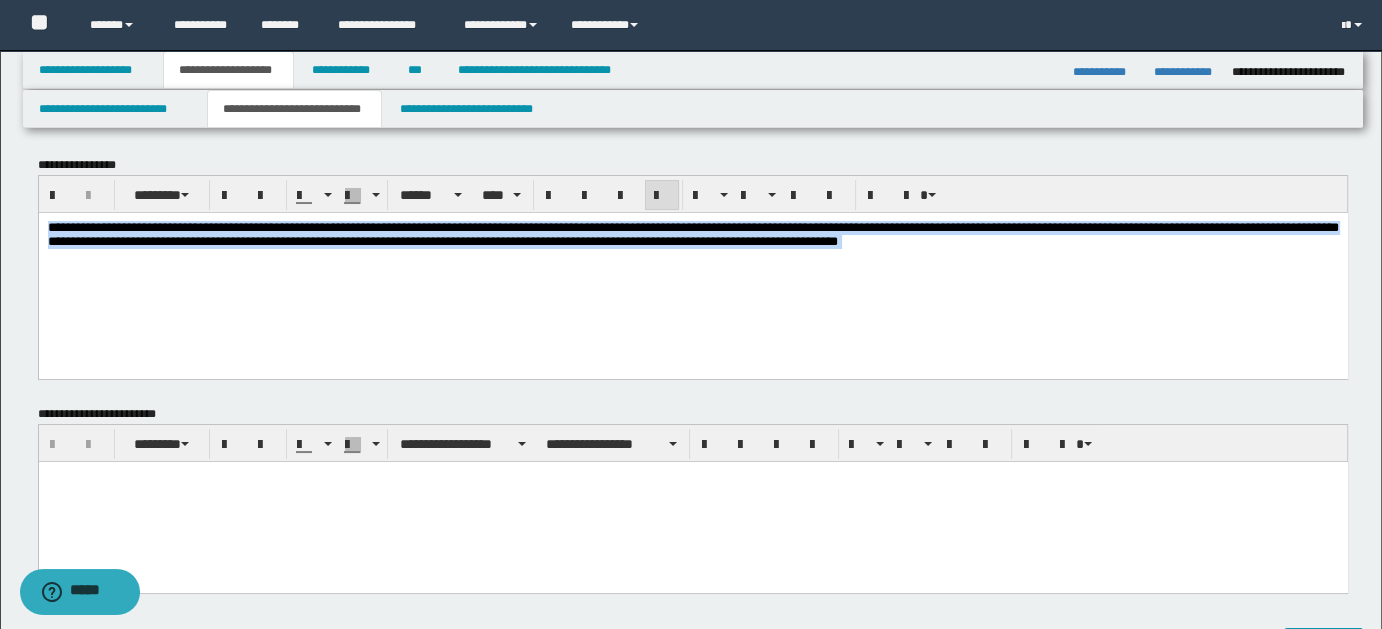 click on "**********" at bounding box center (692, 234) 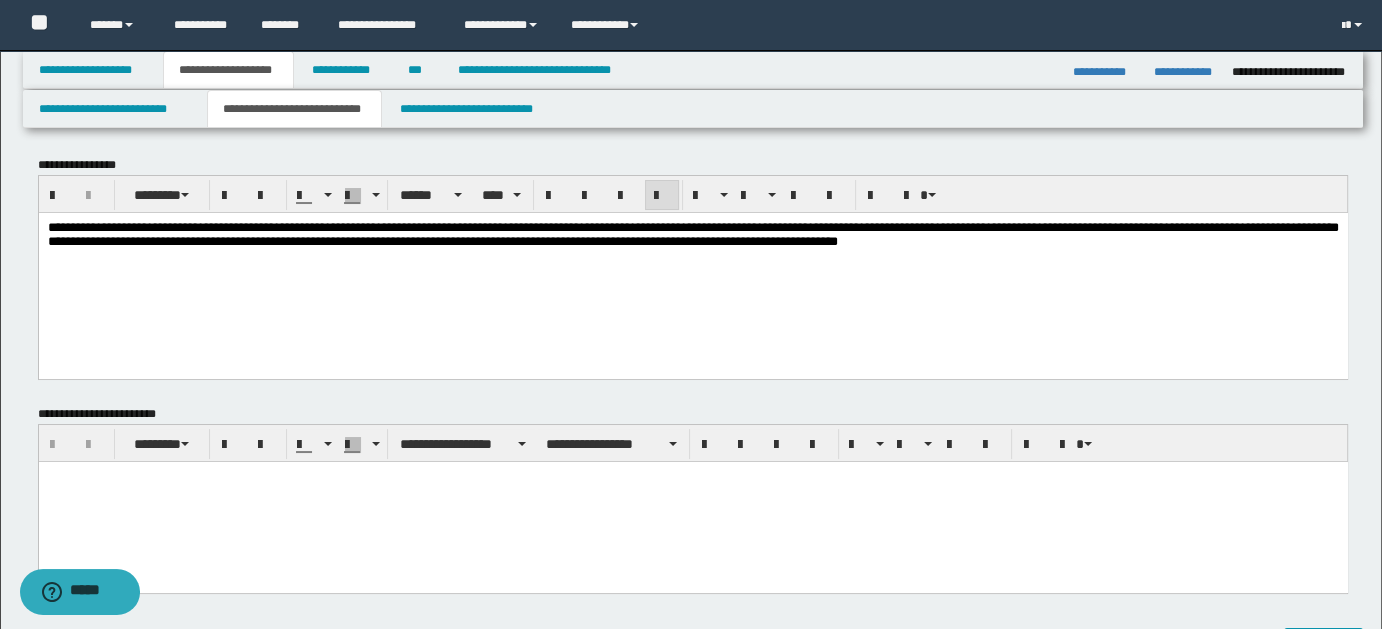 type 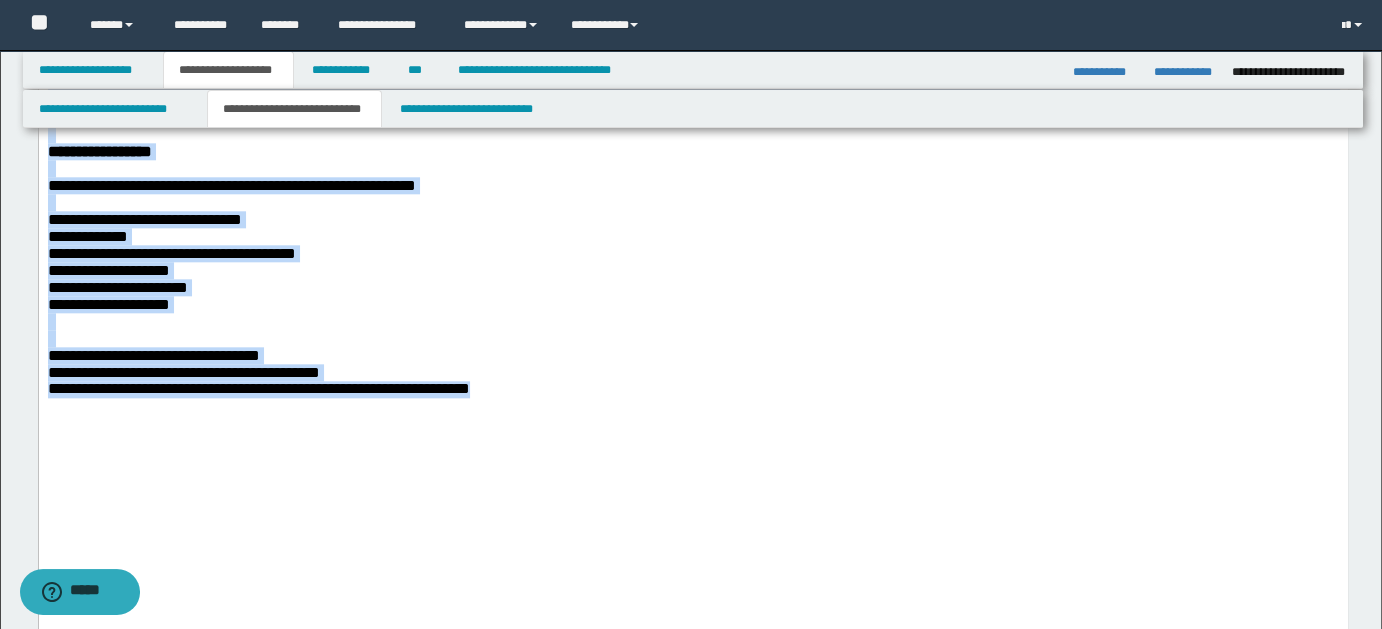 scroll, scrollTop: 2247, scrollLeft: 0, axis: vertical 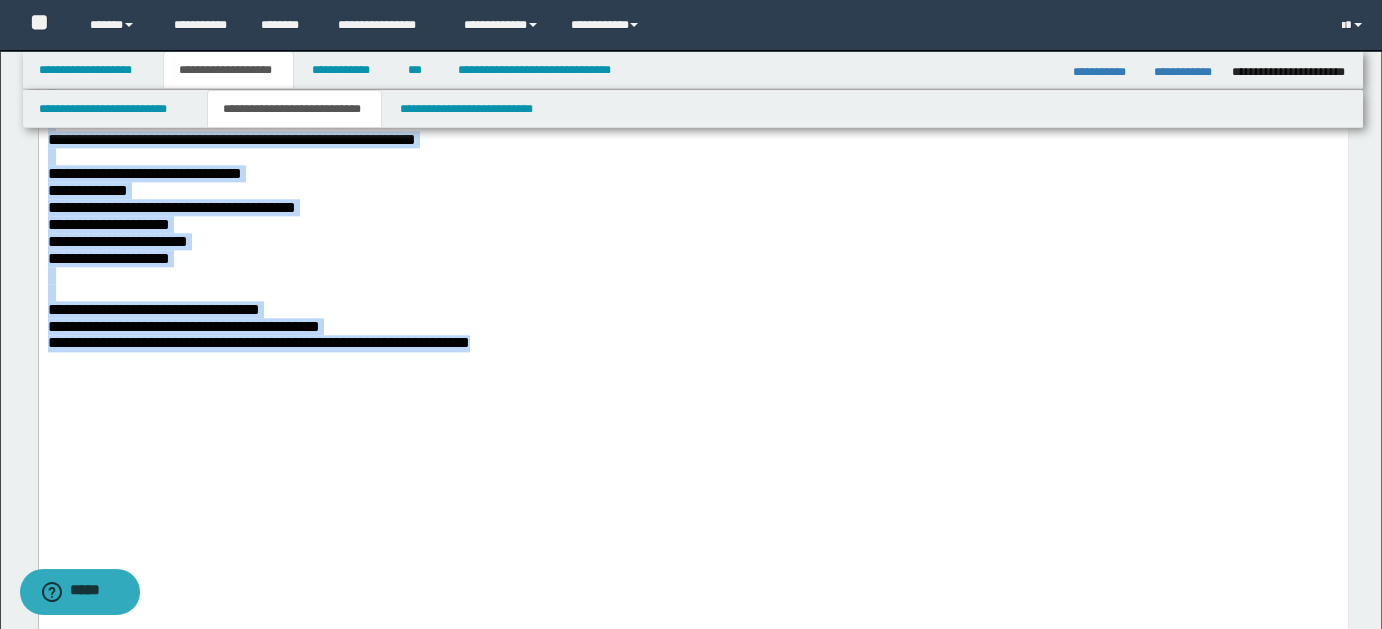 drag, startPoint x: 46, startPoint y: -1764, endPoint x: 1237, endPoint y: 551, distance: 2603.4028 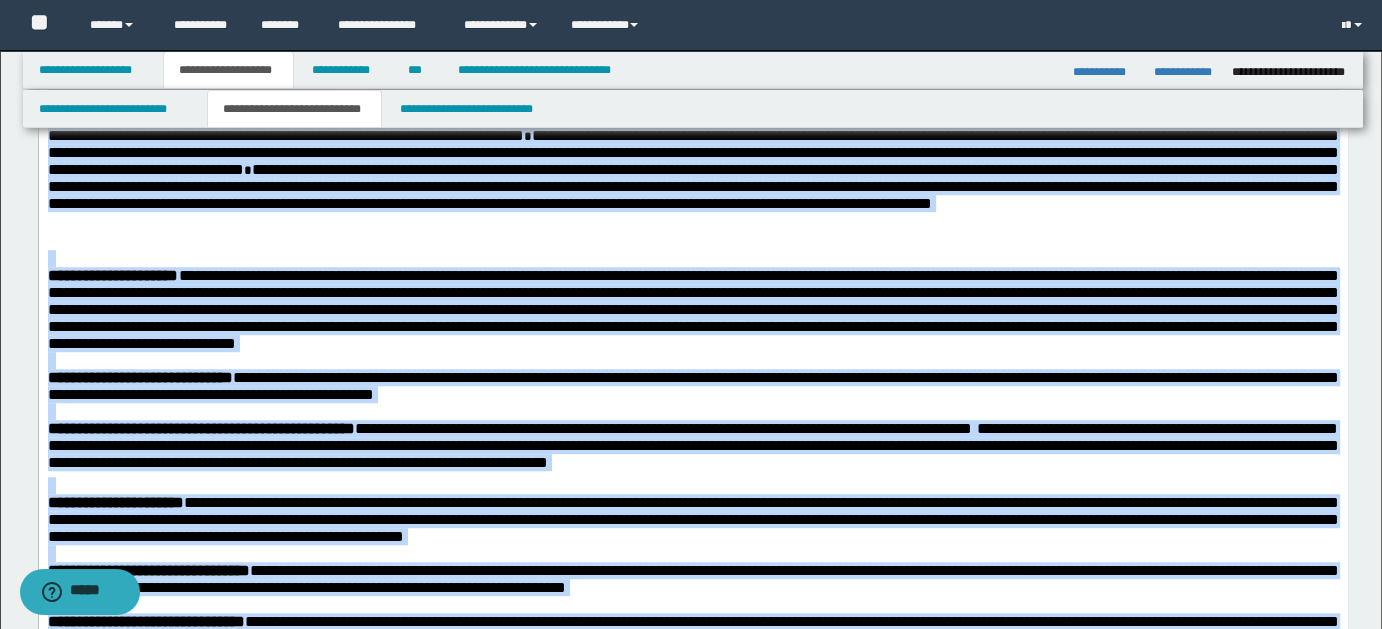 scroll, scrollTop: 35, scrollLeft: 0, axis: vertical 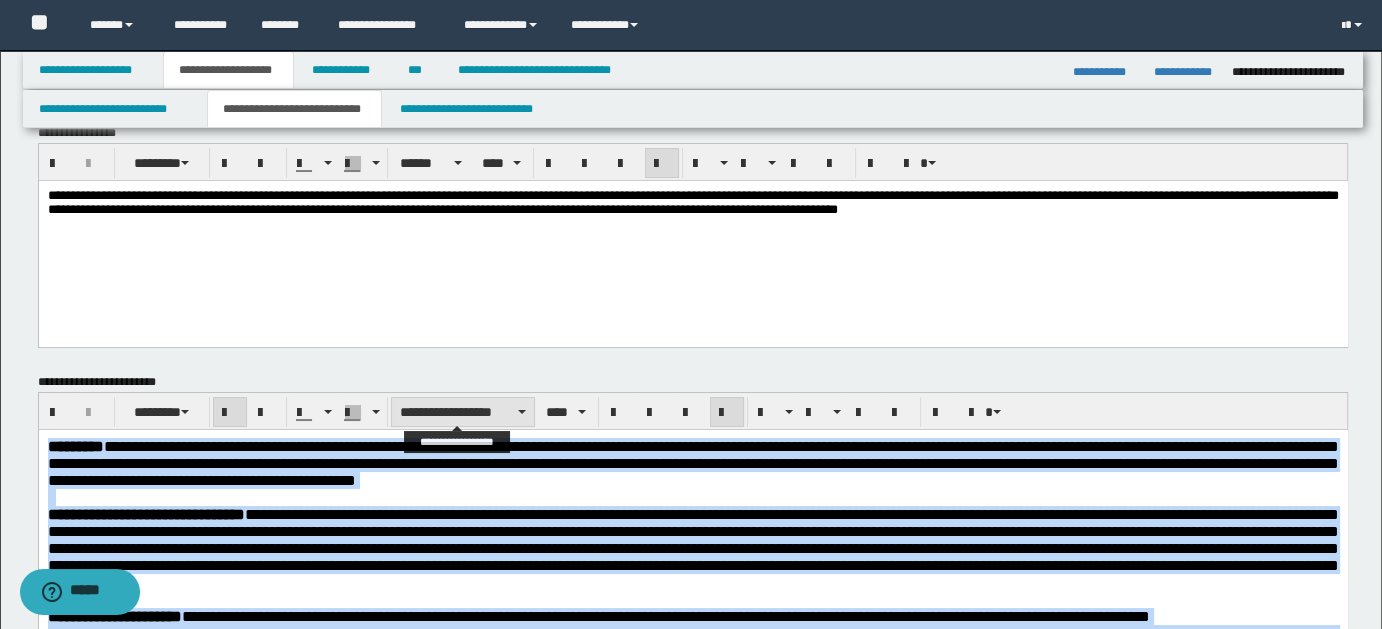 click on "**********" at bounding box center (463, 412) 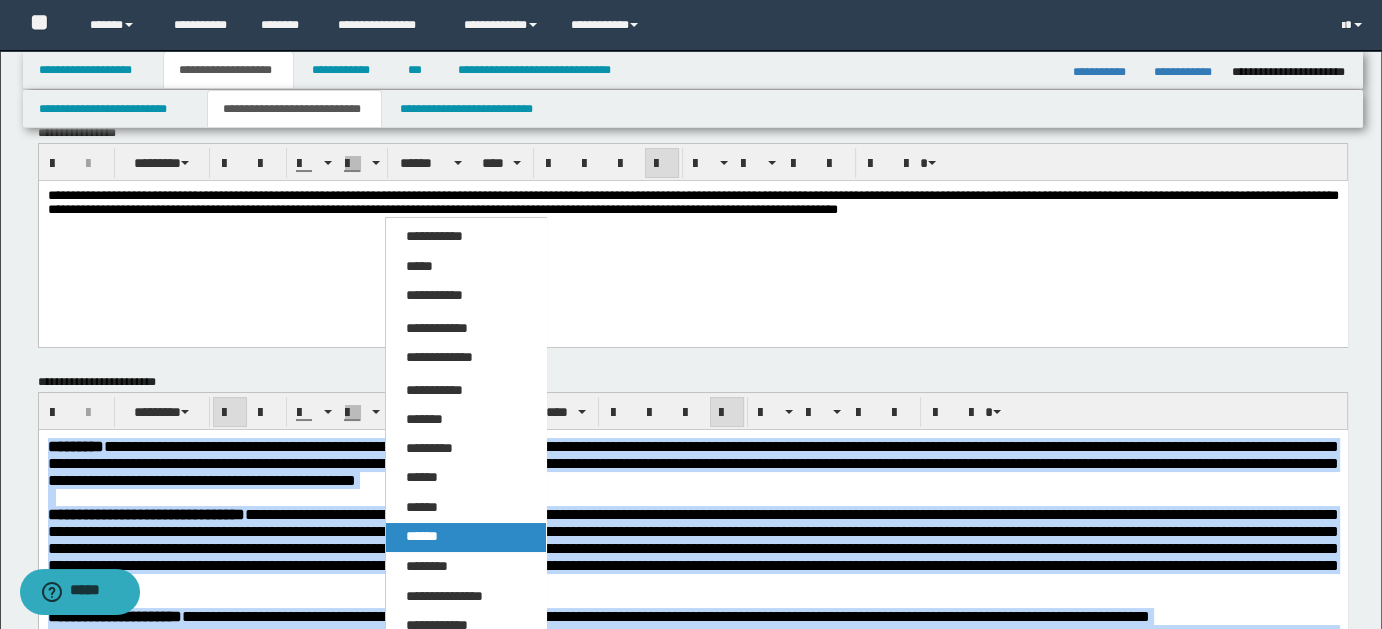 click on "******" at bounding box center [422, 536] 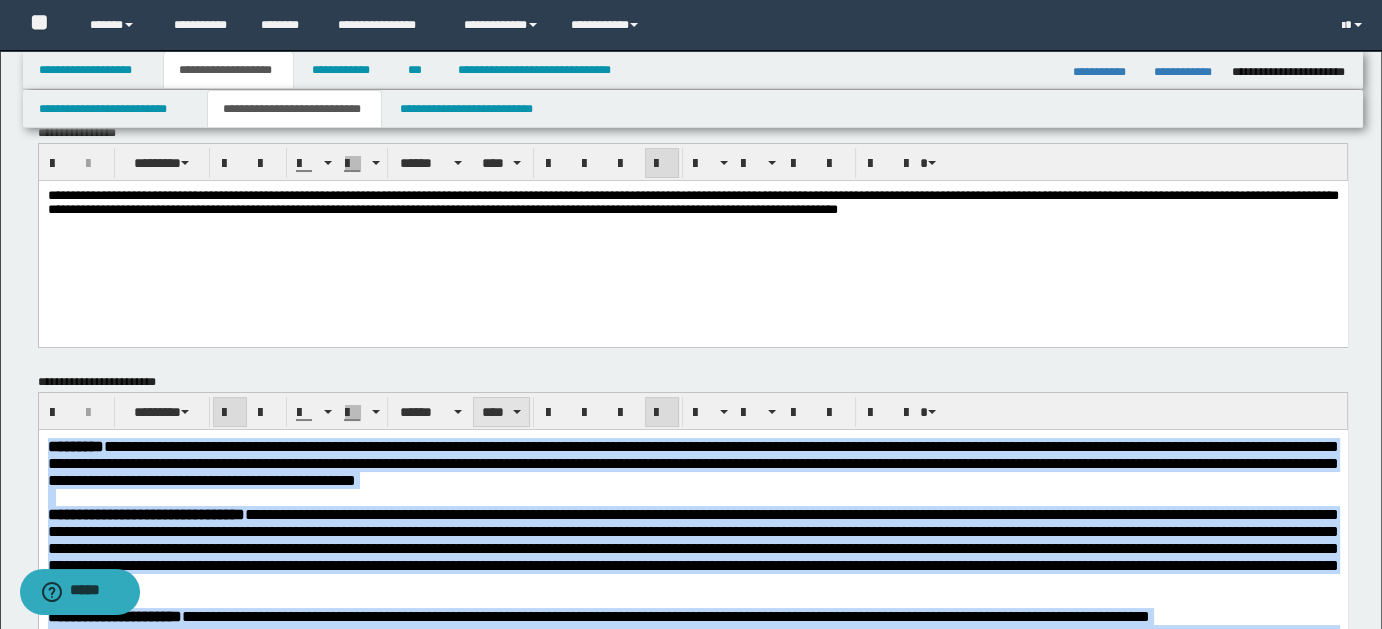 click at bounding box center (517, 412) 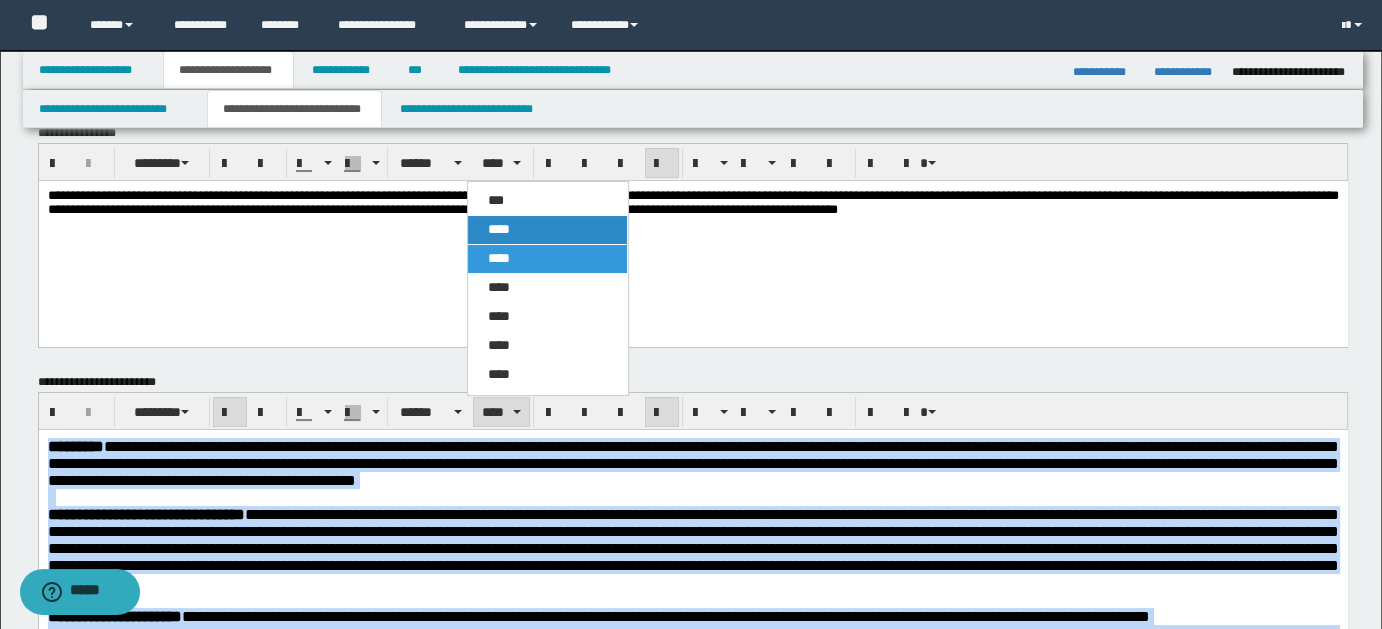 click on "****" at bounding box center (499, 229) 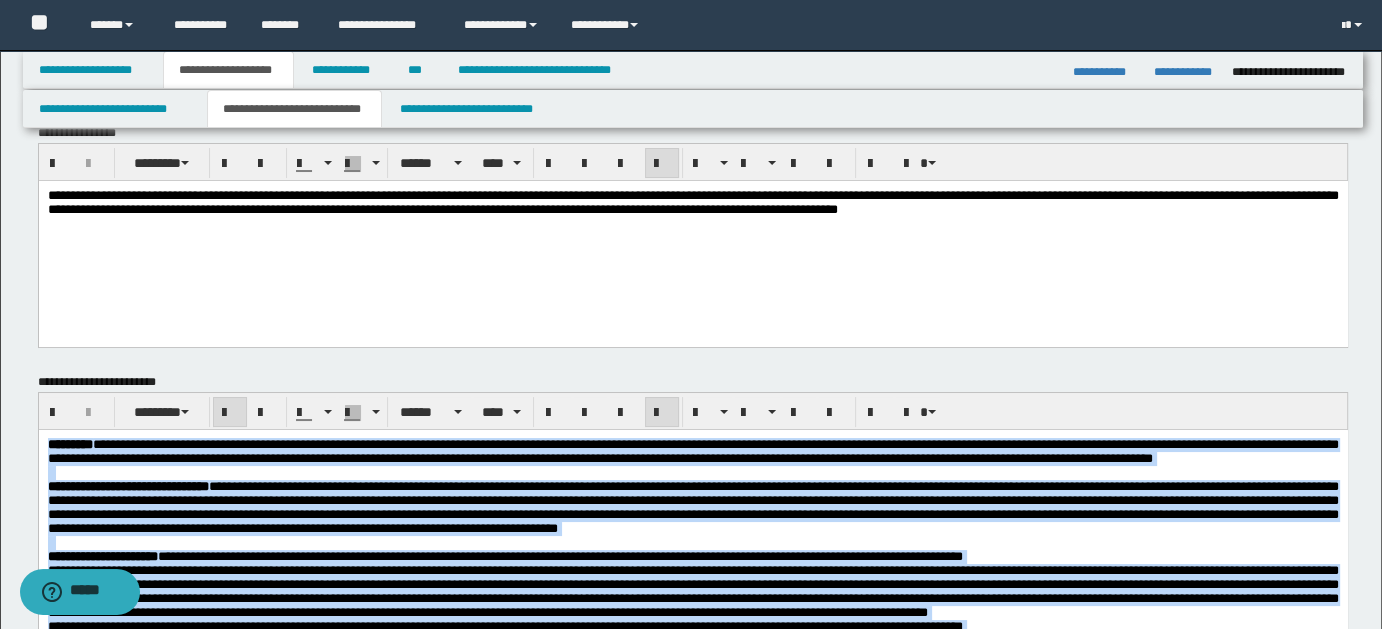click at bounding box center (692, 473) 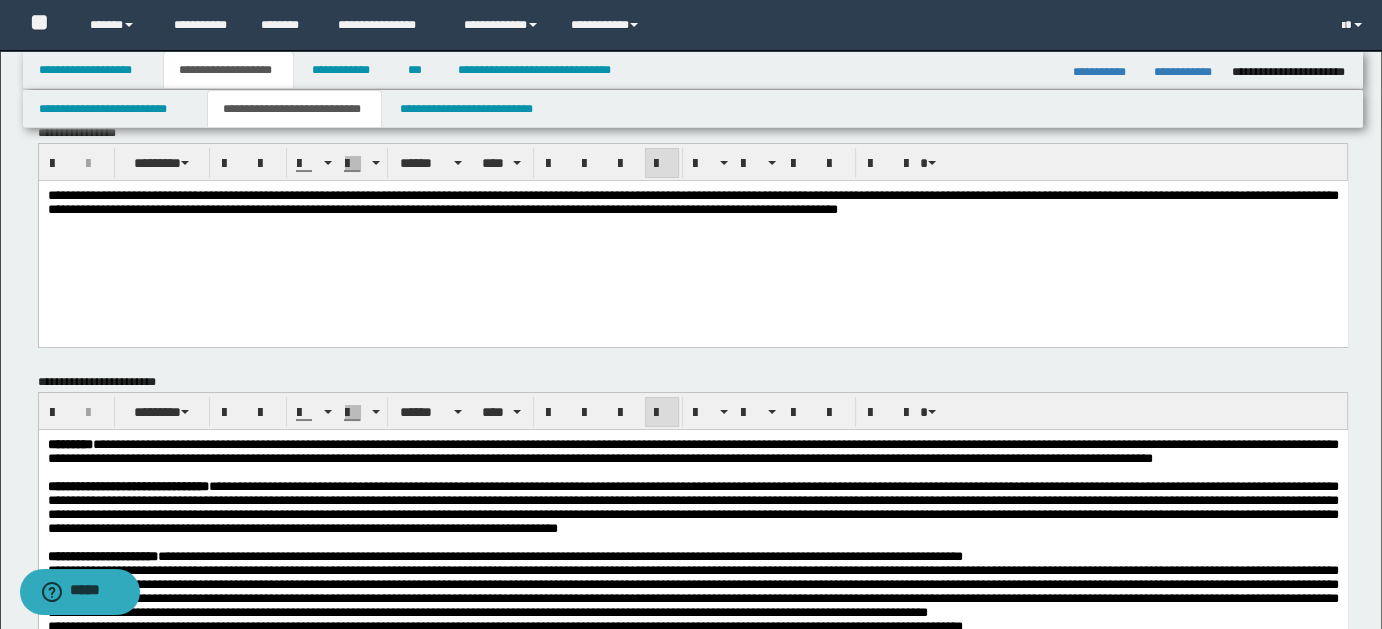 click at bounding box center [692, 473] 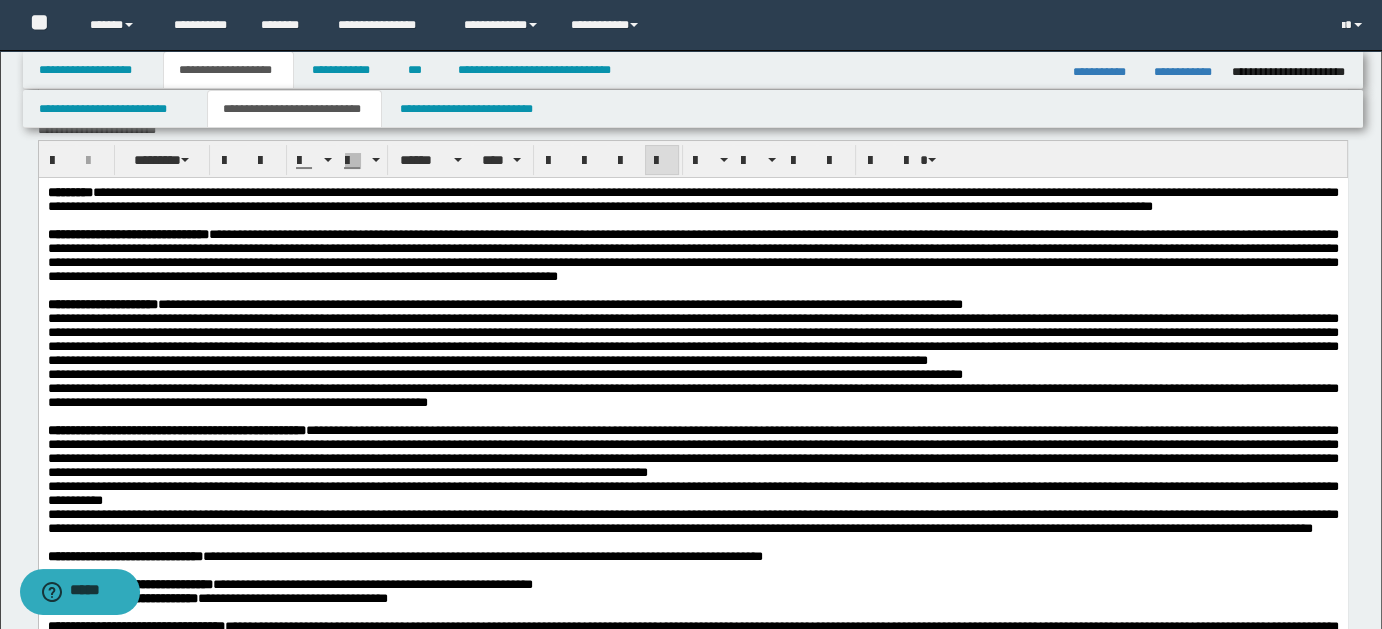 drag, startPoint x: 1392, startPoint y: 100, endPoint x: 1028, endPoint y: 54, distance: 366.89508 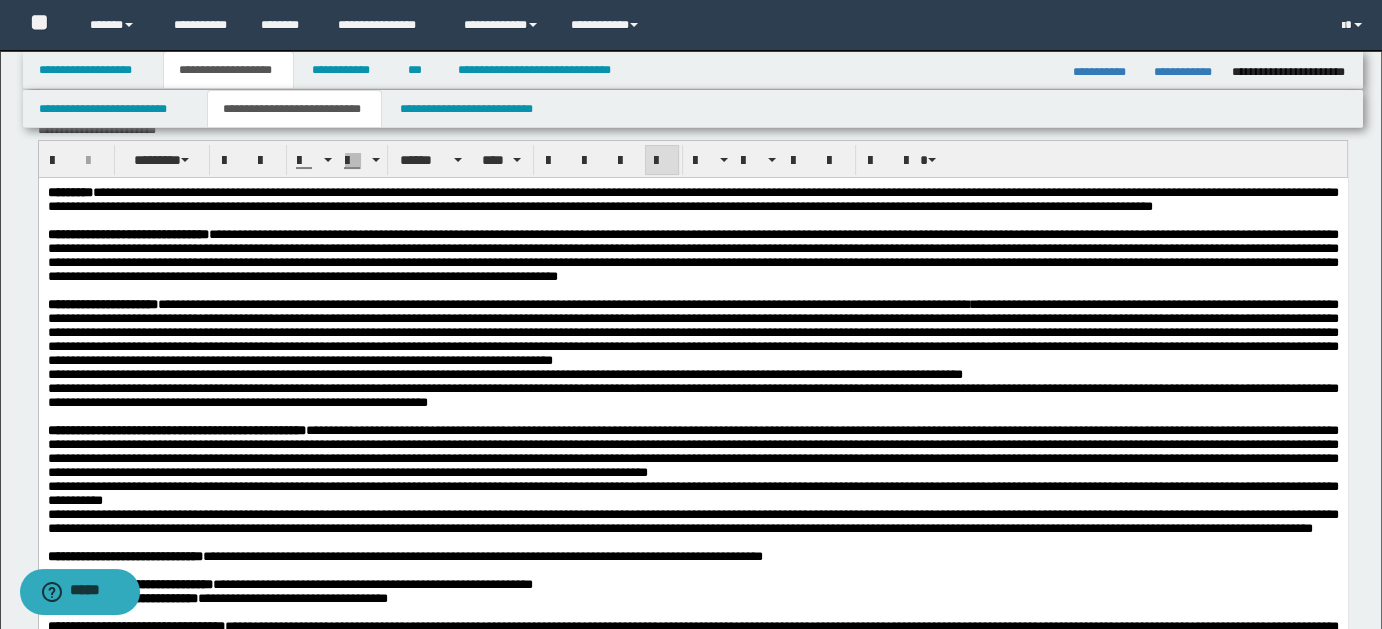 click on "**********" at bounding box center (692, 333) 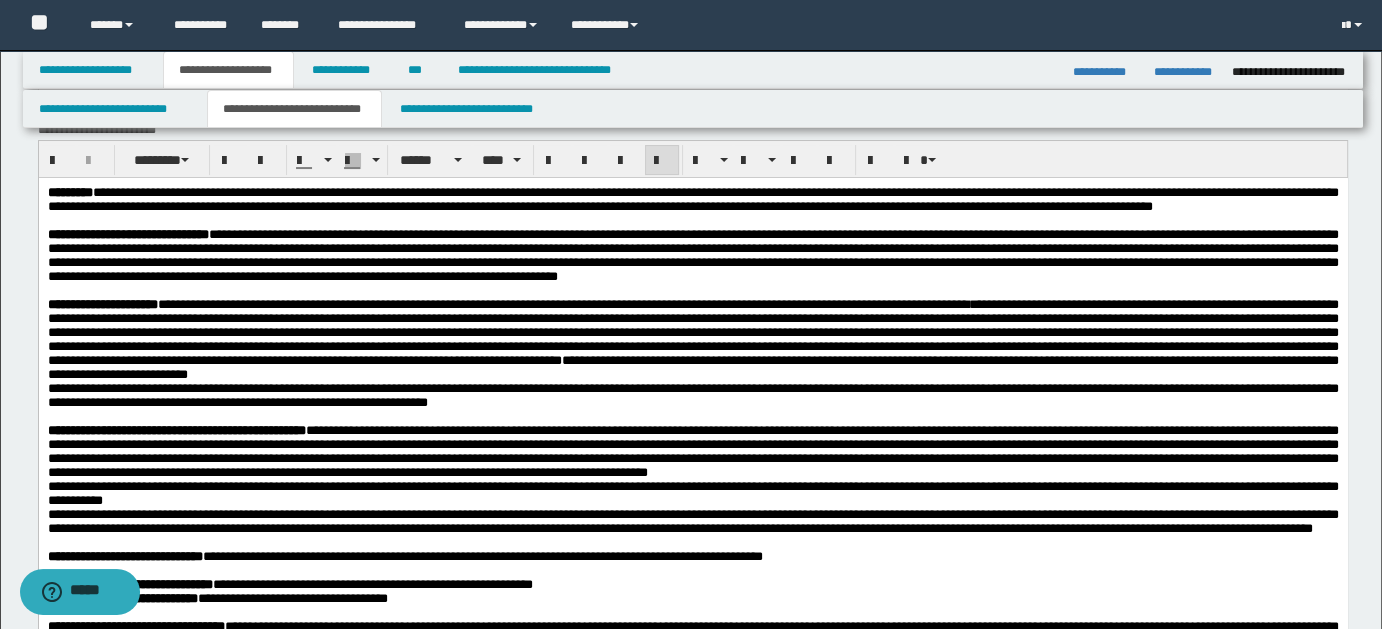 click on "**********" at bounding box center [692, 340] 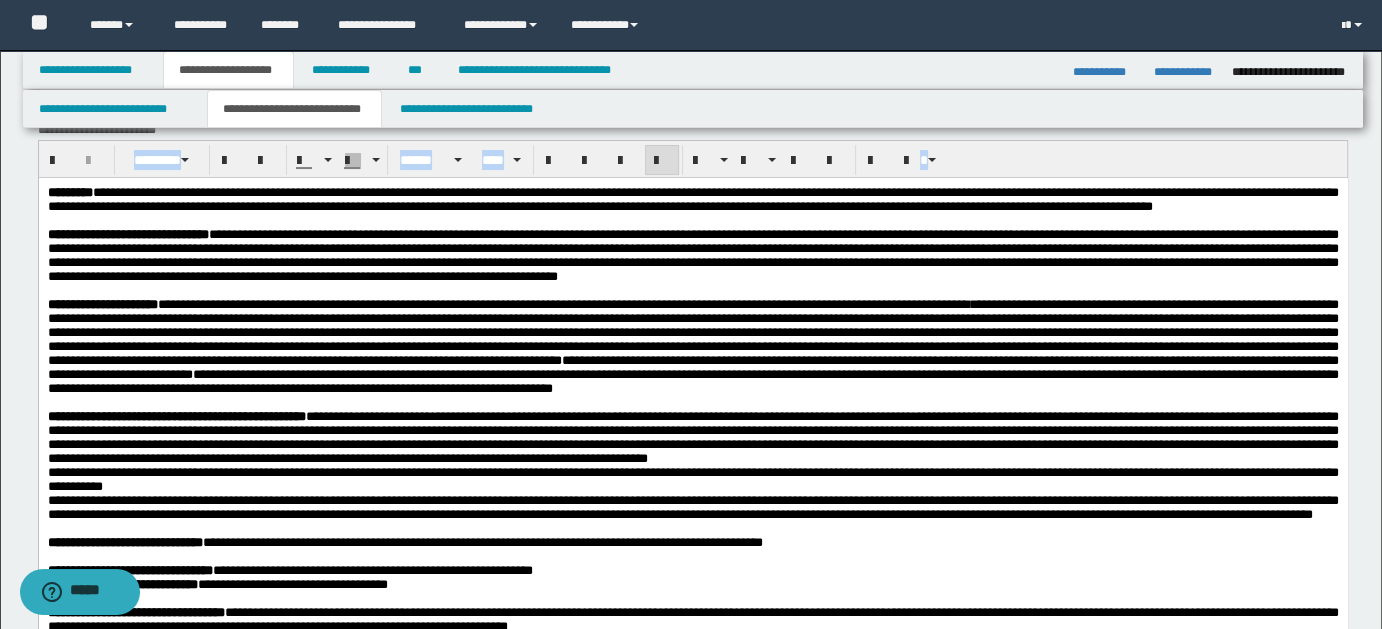 drag, startPoint x: 1378, startPoint y: 119, endPoint x: 1386, endPoint y: 161, distance: 42.755116 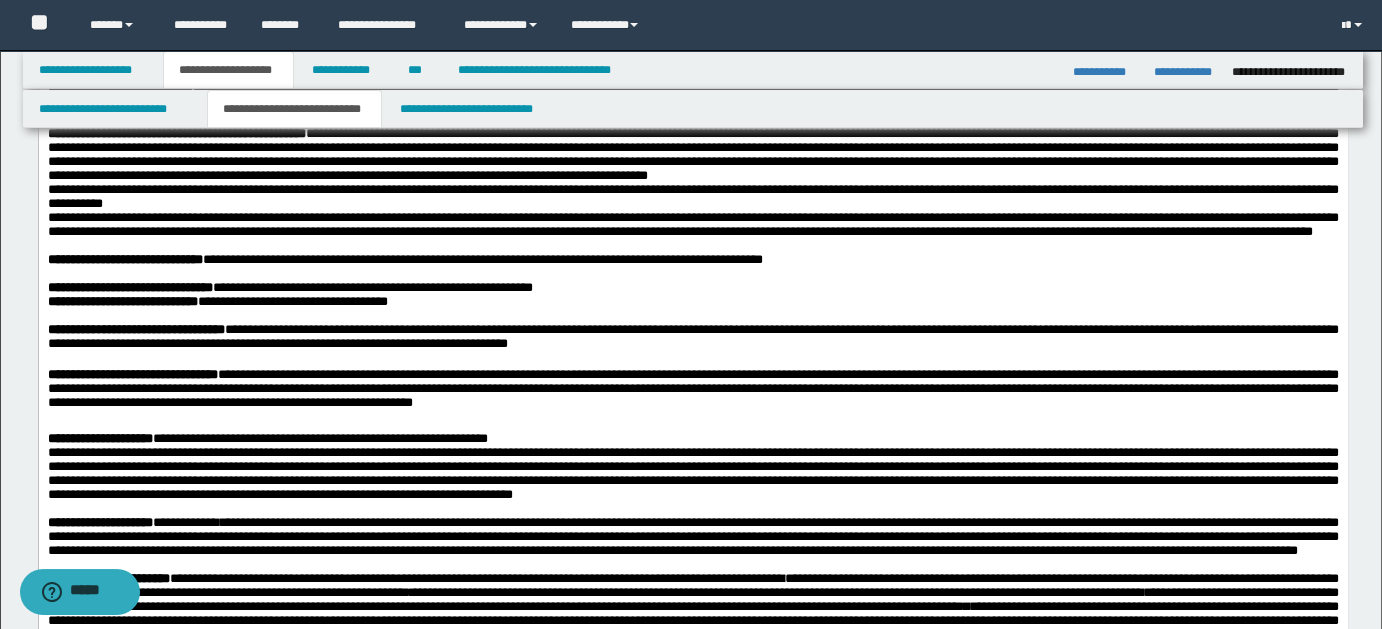 scroll, scrollTop: 638, scrollLeft: 0, axis: vertical 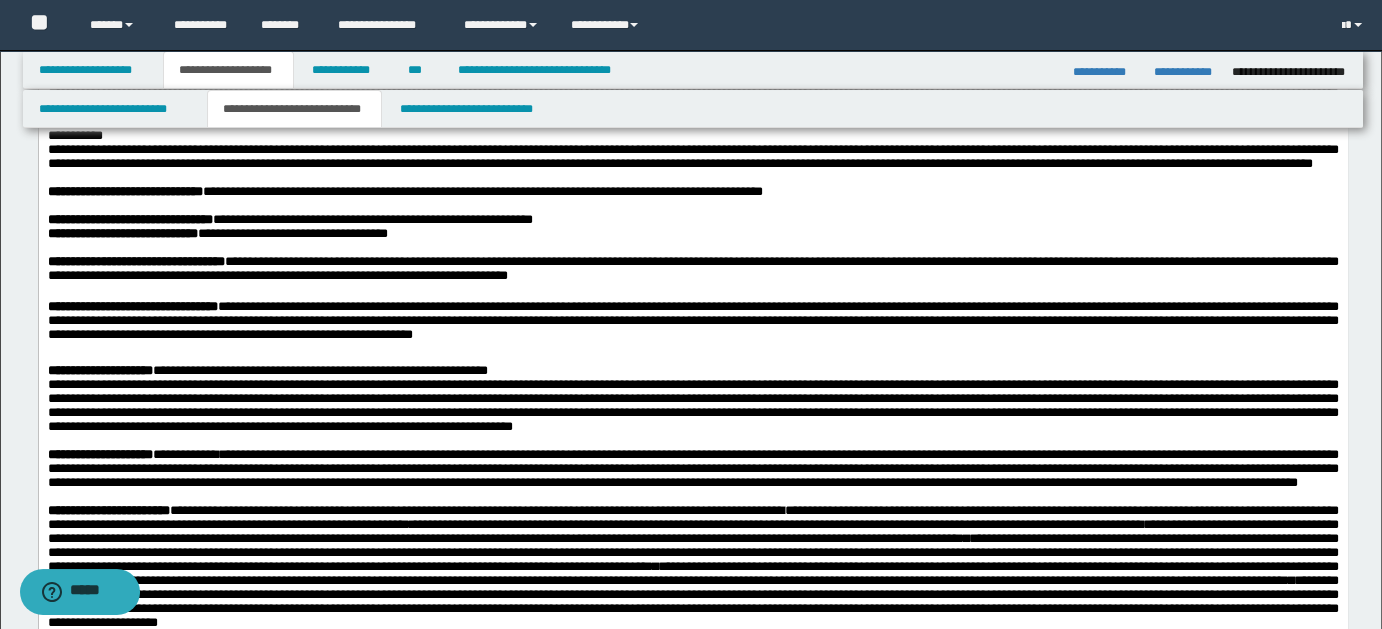 click on "**********" at bounding box center (692, 88) 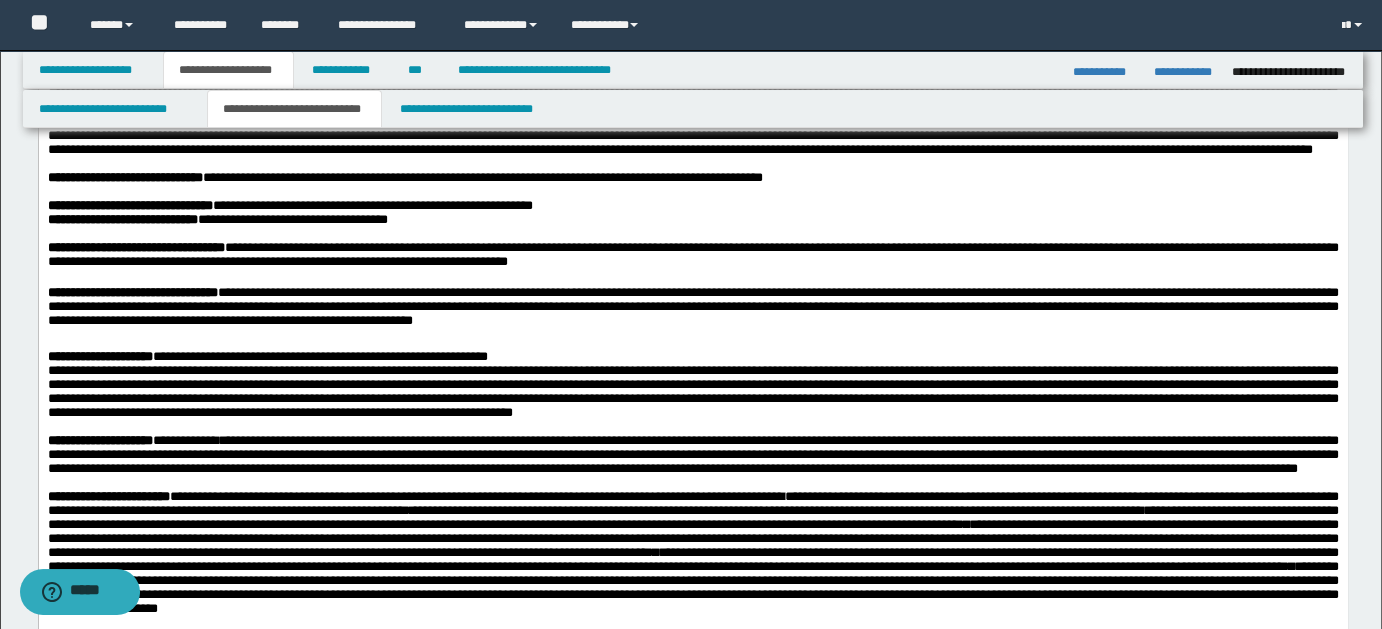click on "**********" at bounding box center [692, 95] 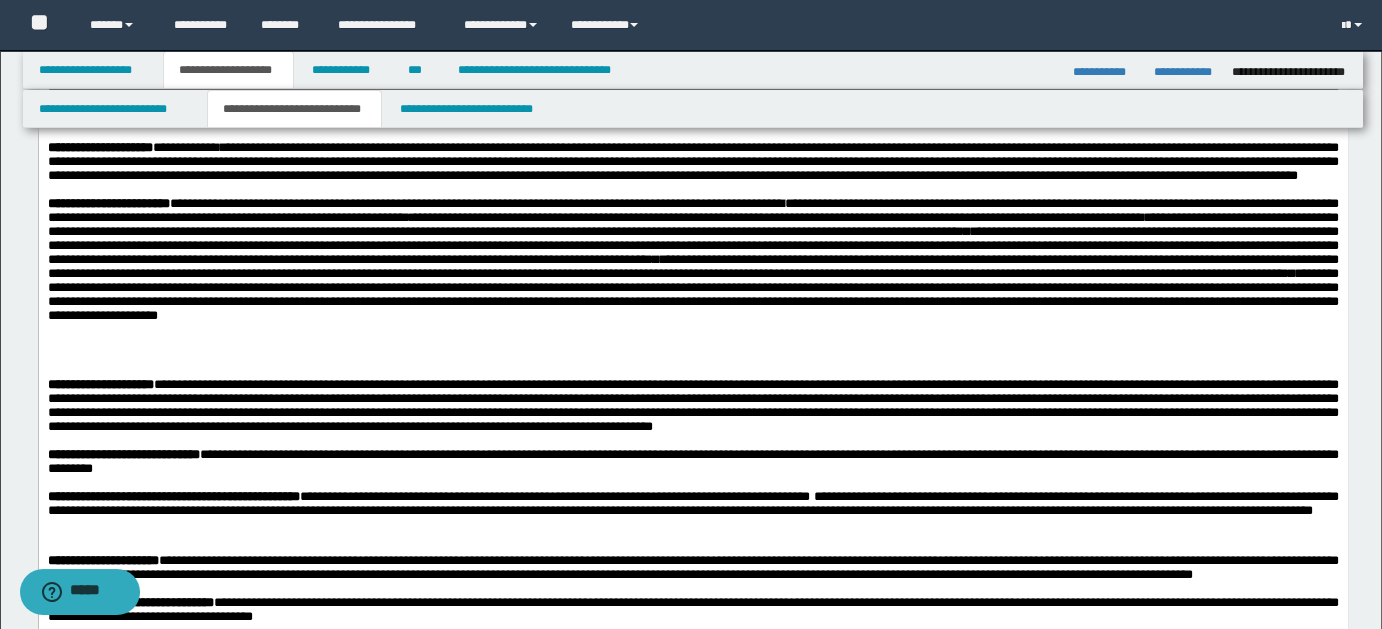 drag, startPoint x: 1395, startPoint y: 195, endPoint x: 945, endPoint y: 746, distance: 711.4078 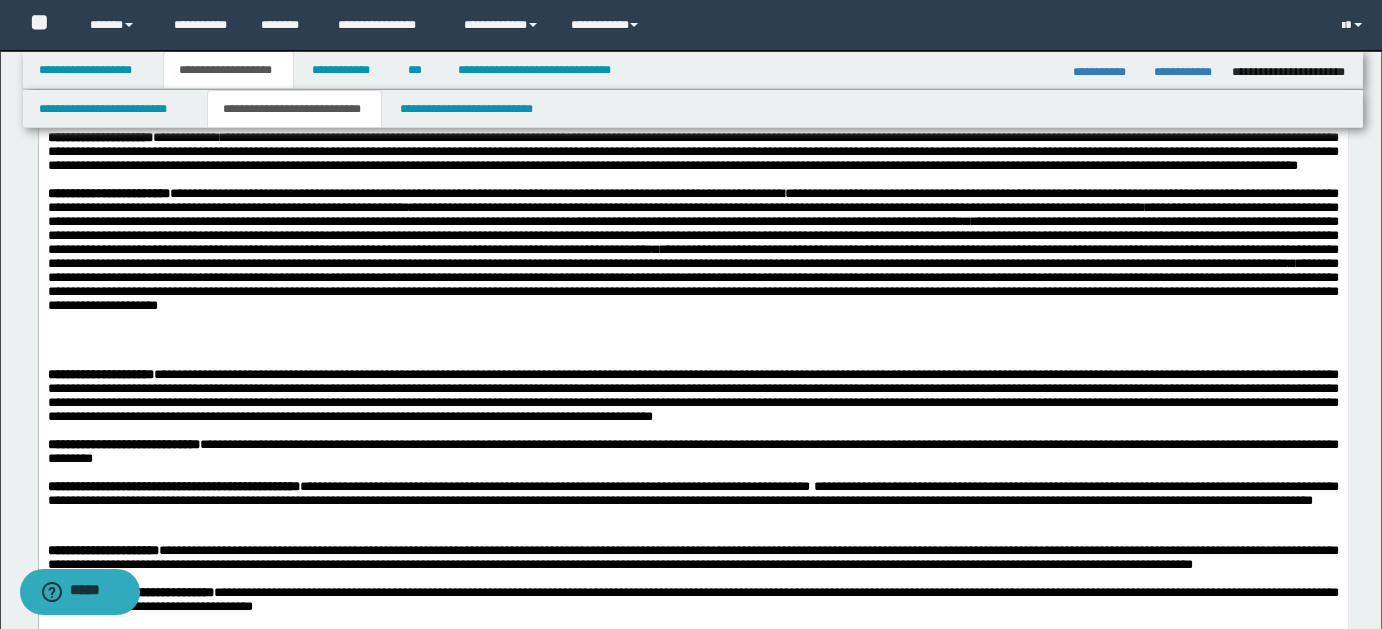 click on "**********" at bounding box center [692, 55] 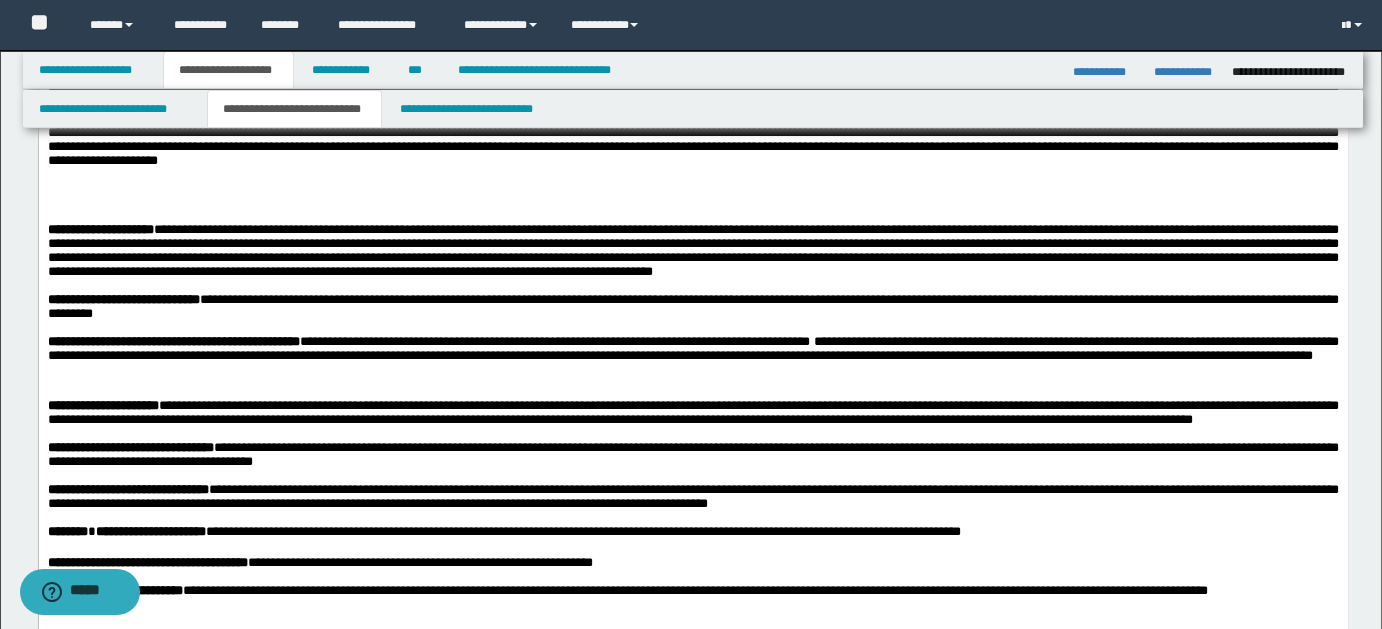 scroll, scrollTop: 1243, scrollLeft: 0, axis: vertical 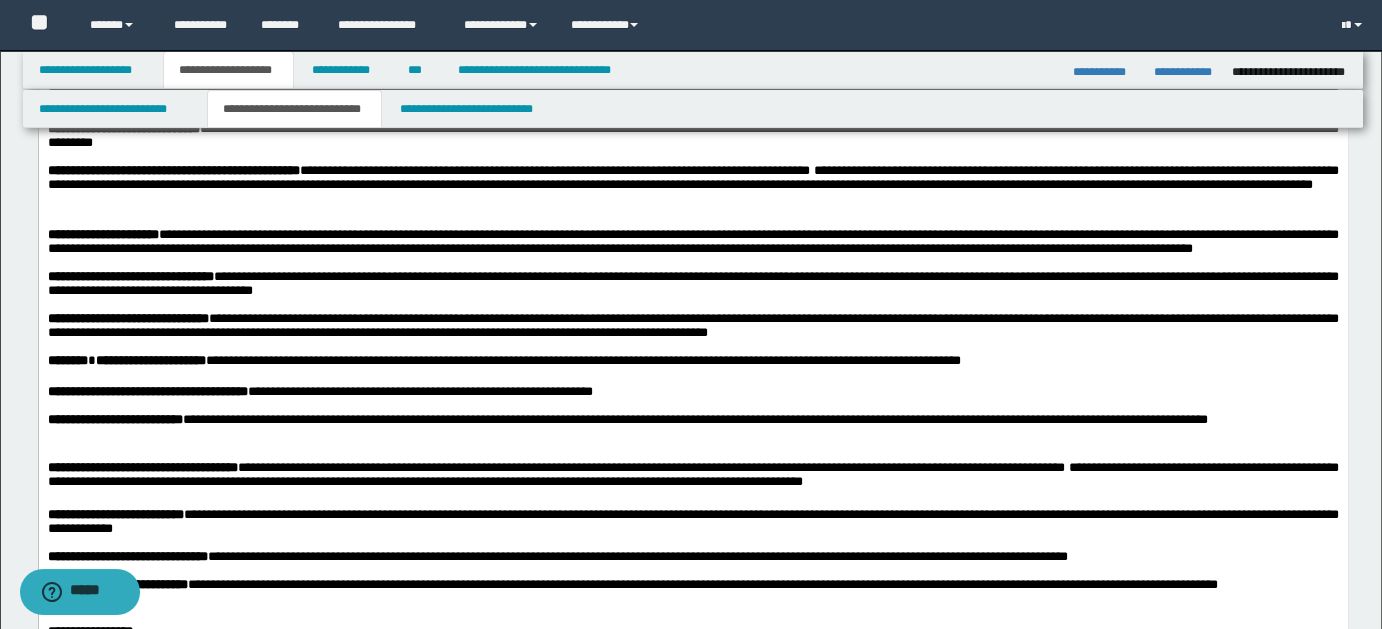 drag, startPoint x: 1254, startPoint y: 327, endPoint x: 1303, endPoint y: 350, distance: 54.129475 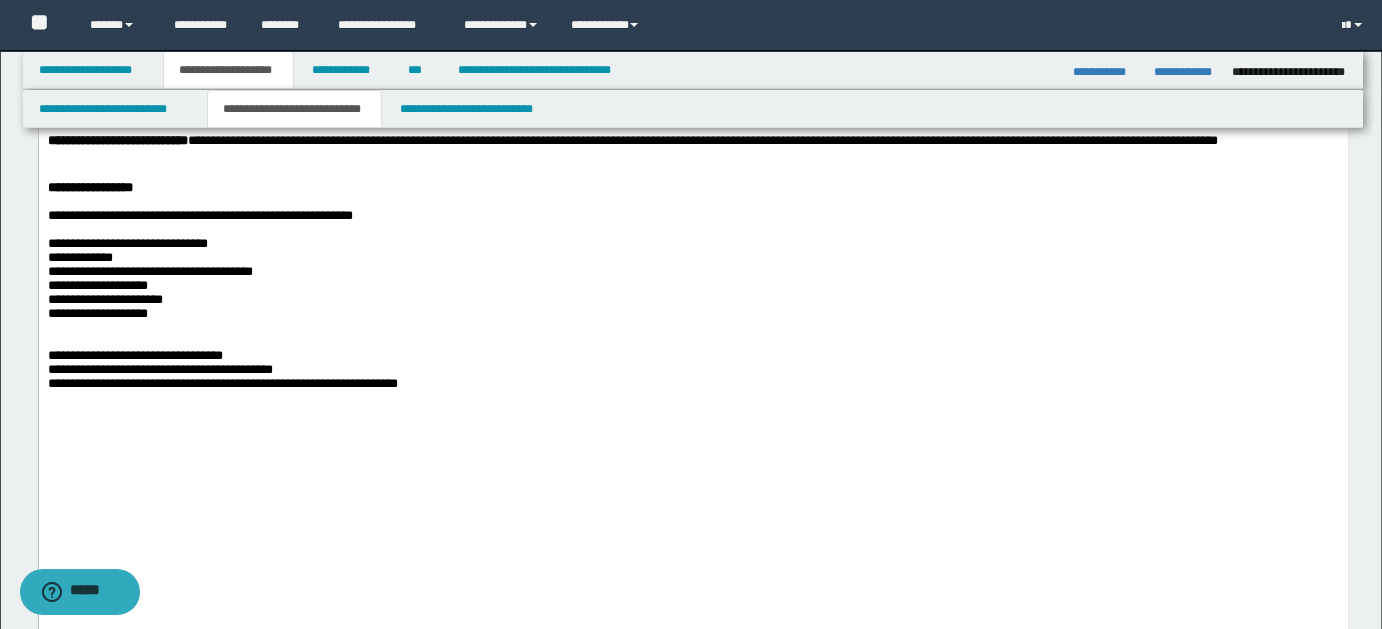 scroll, scrollTop: 1736, scrollLeft: 0, axis: vertical 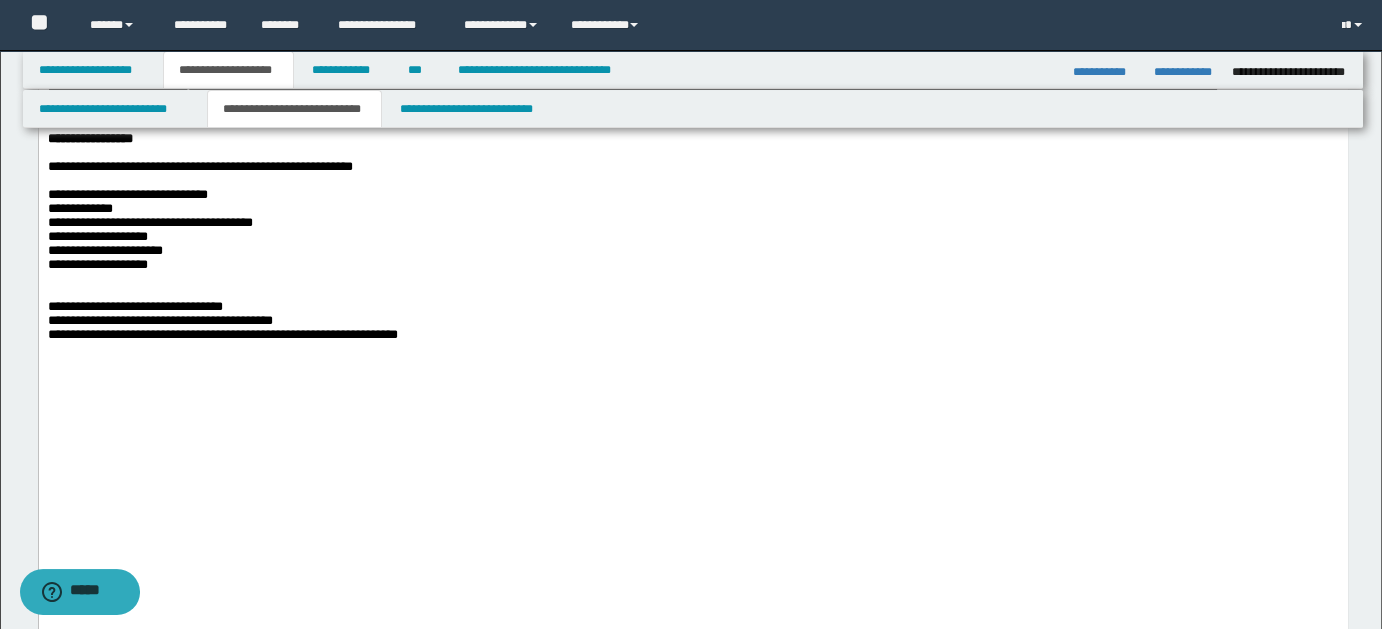 drag, startPoint x: 615, startPoint y: 231, endPoint x: 589, endPoint y: 252, distance: 33.42155 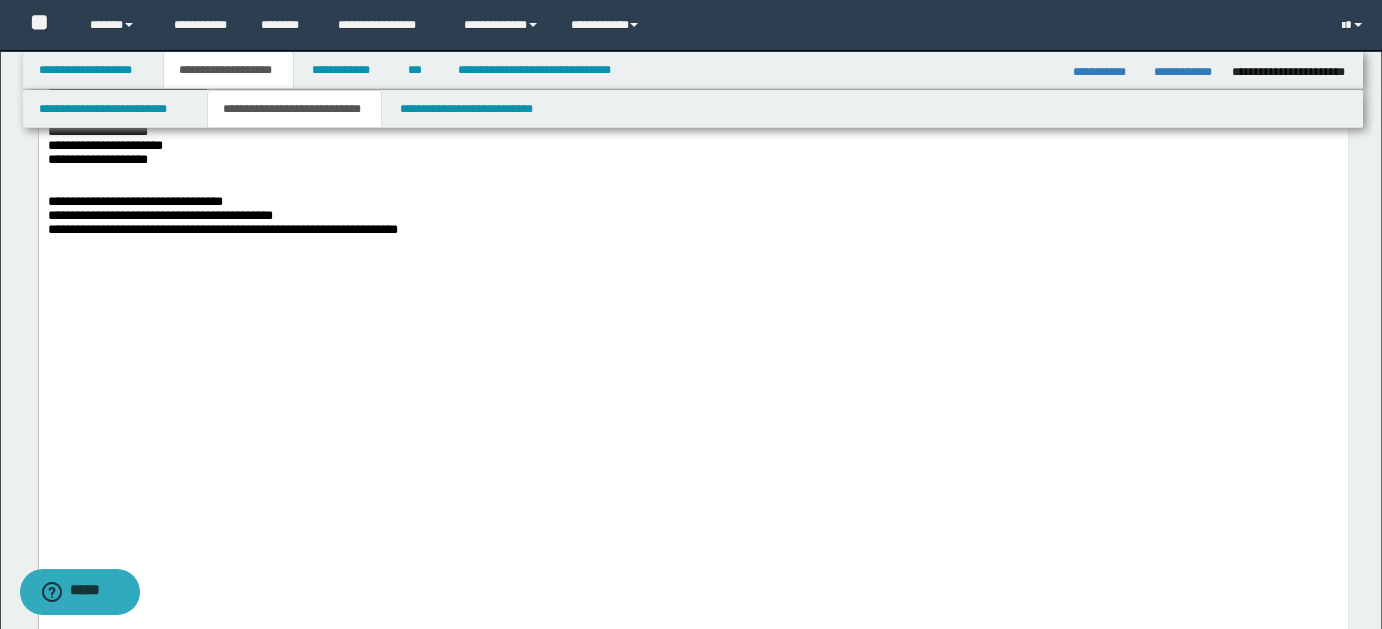 scroll, scrollTop: 1864, scrollLeft: 0, axis: vertical 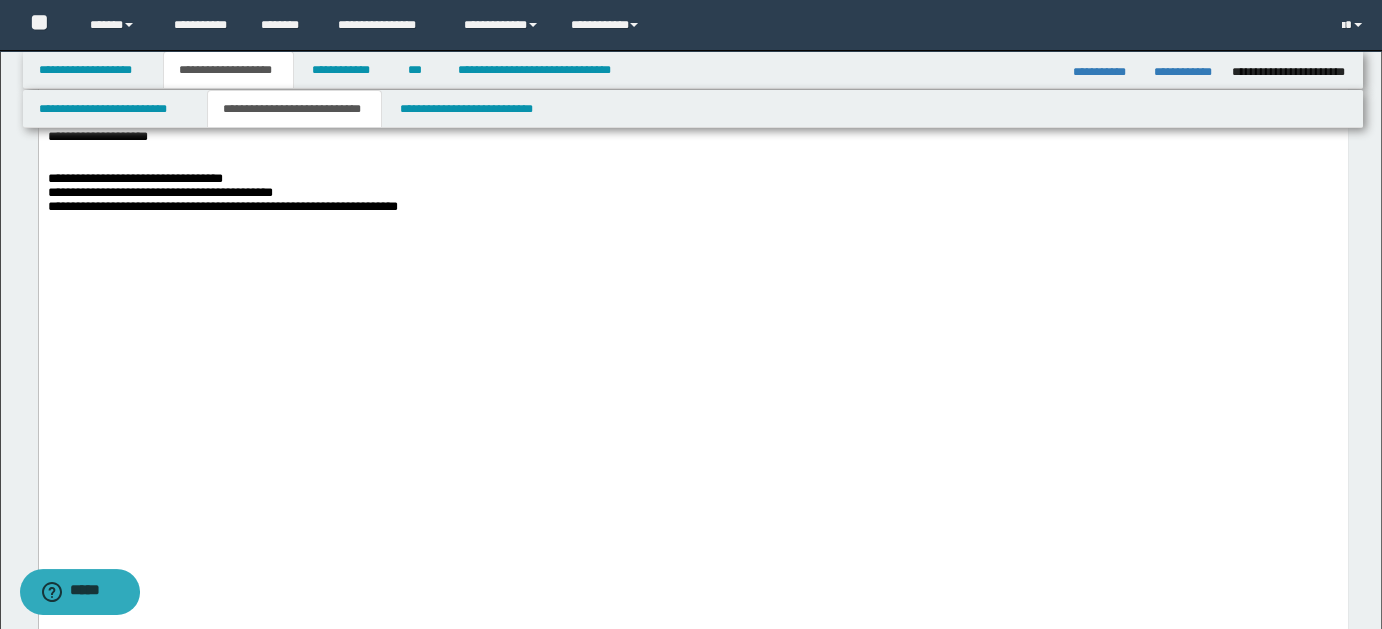 click on "**********" at bounding box center [692, -99] 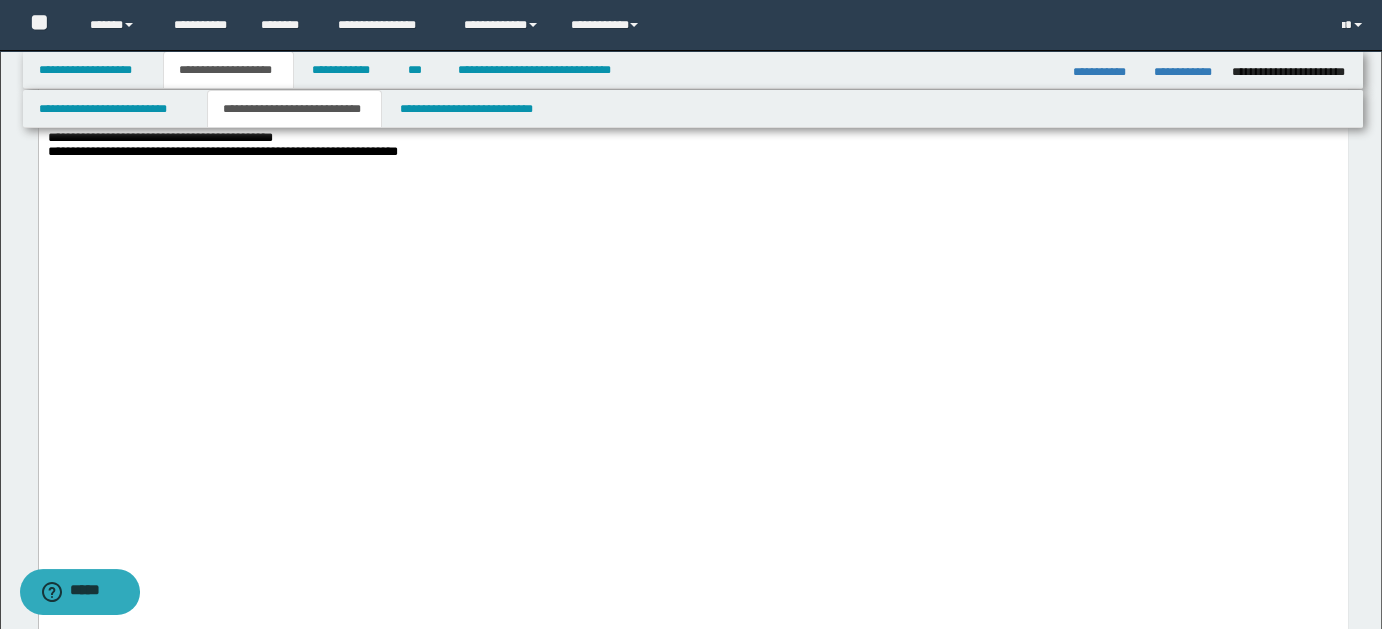 scroll, scrollTop: 2000, scrollLeft: 0, axis: vertical 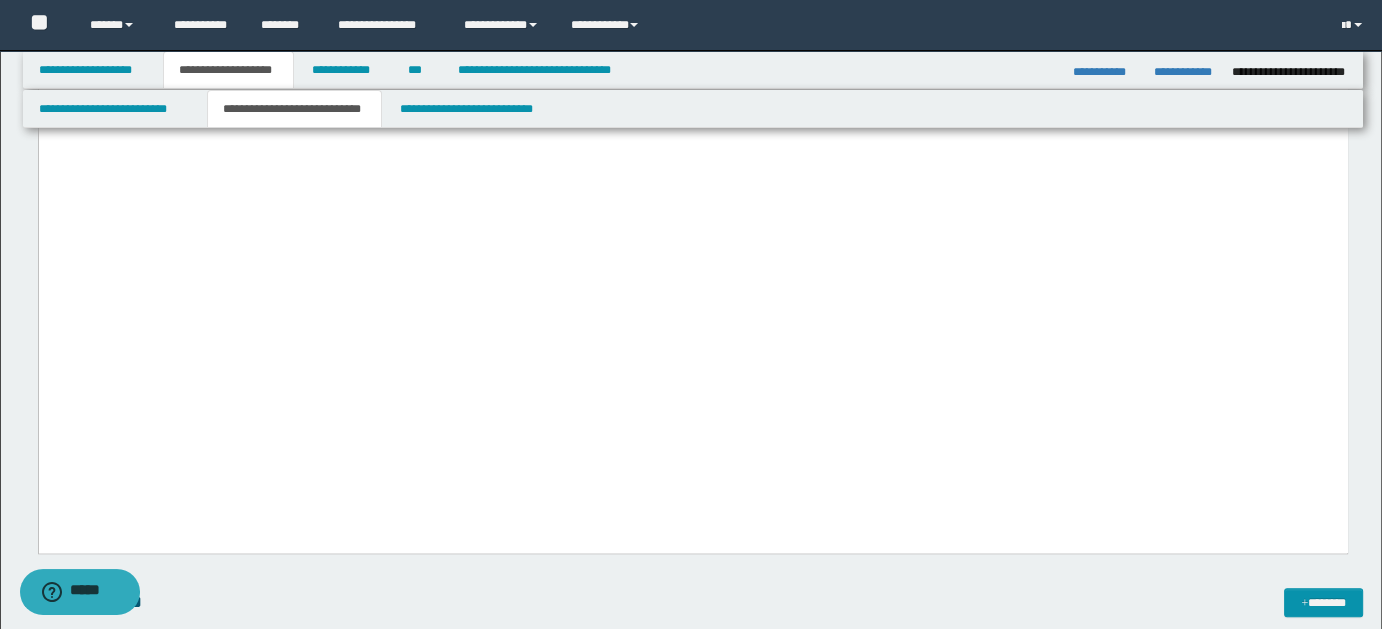 drag, startPoint x: 1394, startPoint y: 341, endPoint x: 1208, endPoint y: 1908, distance: 1578.0004 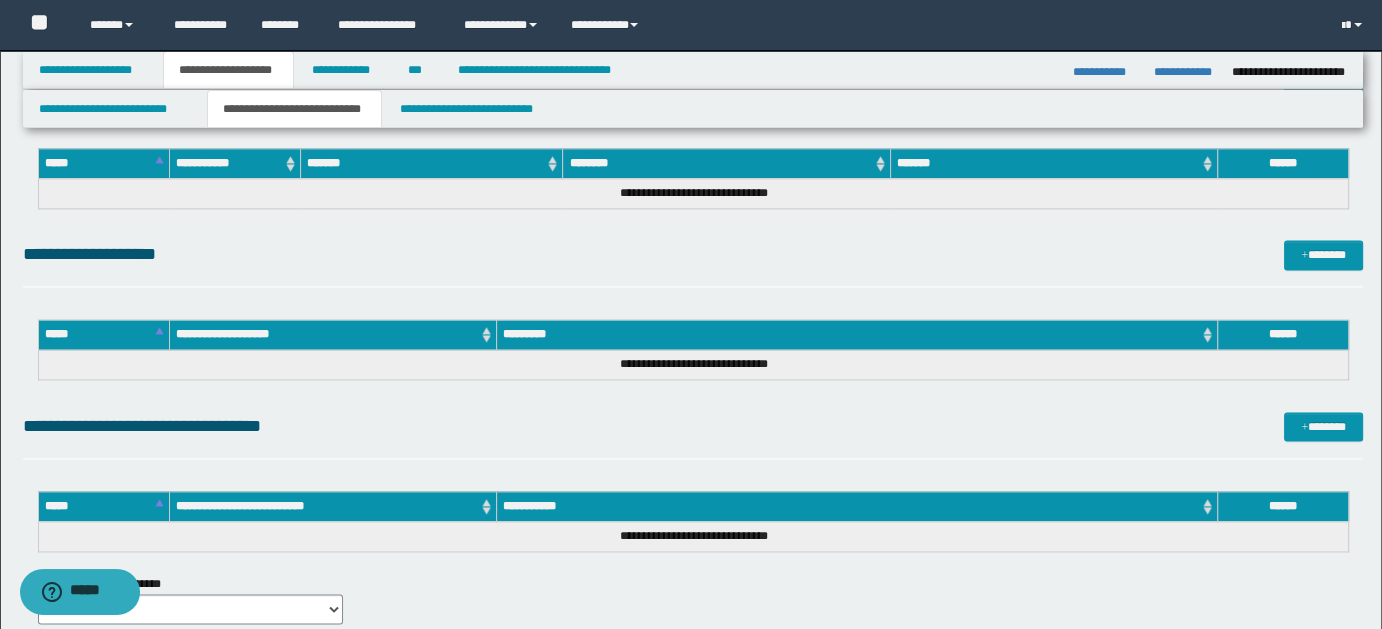 scroll, scrollTop: 2762, scrollLeft: 0, axis: vertical 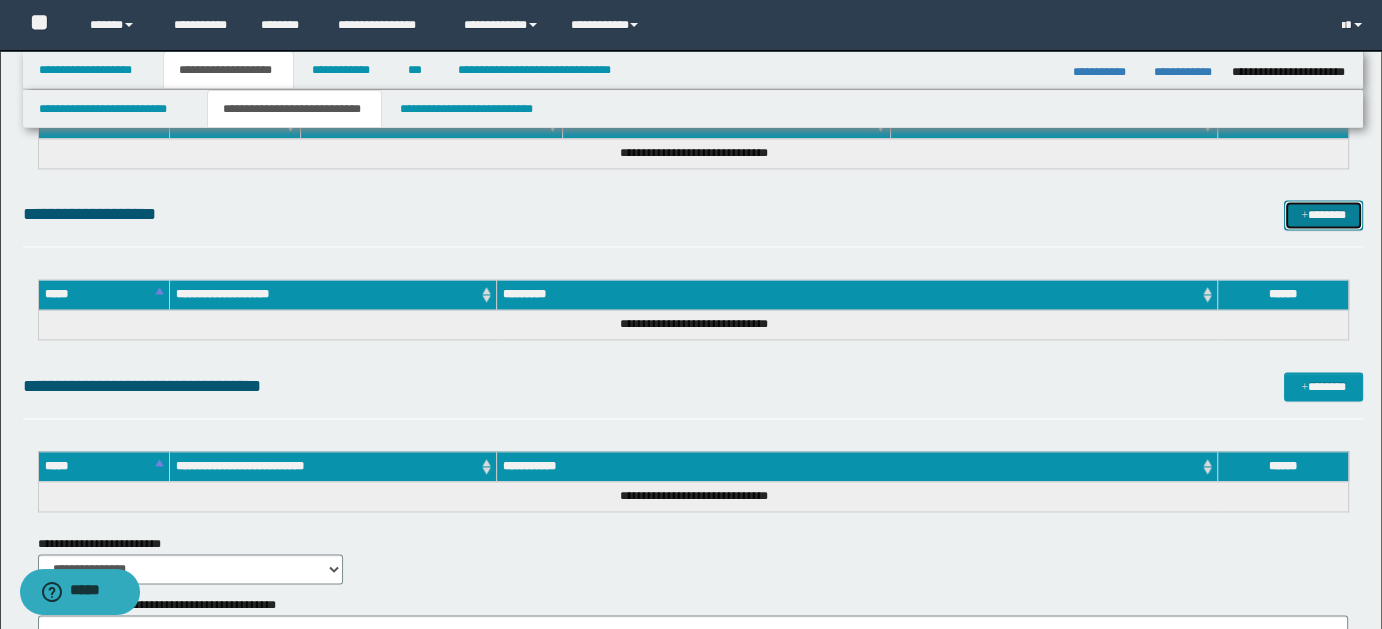 click on "*******" at bounding box center [1323, 214] 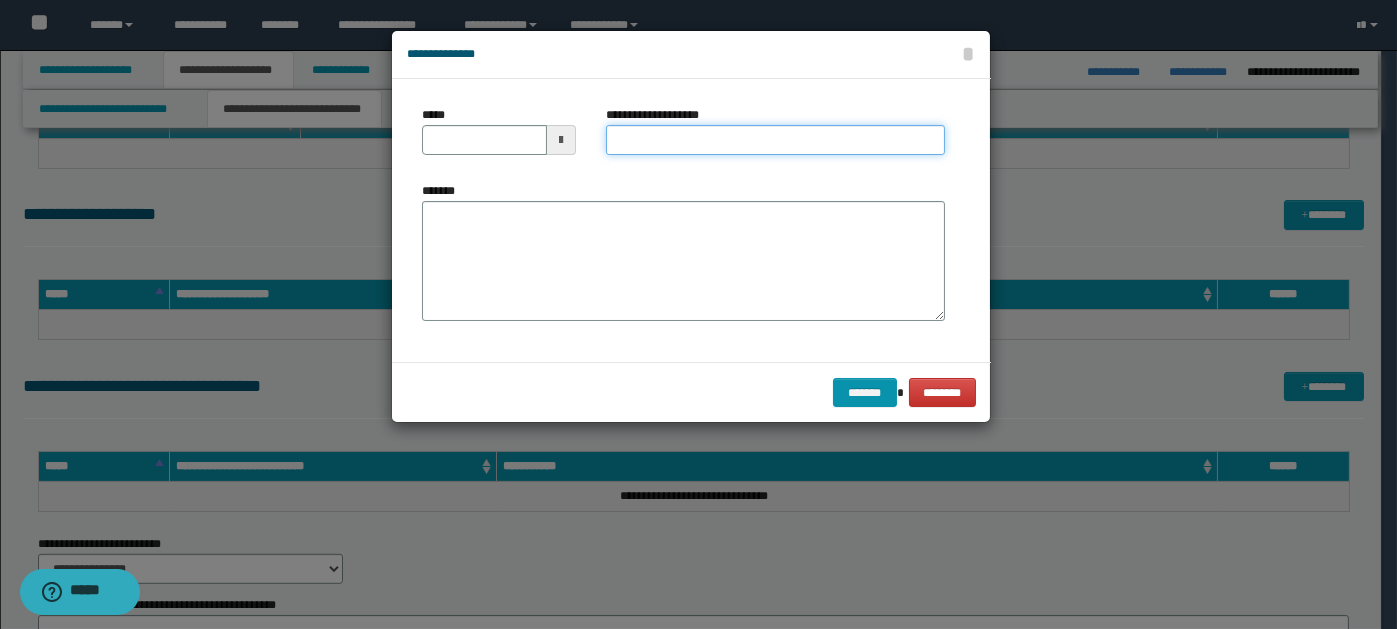 paste on "**********" 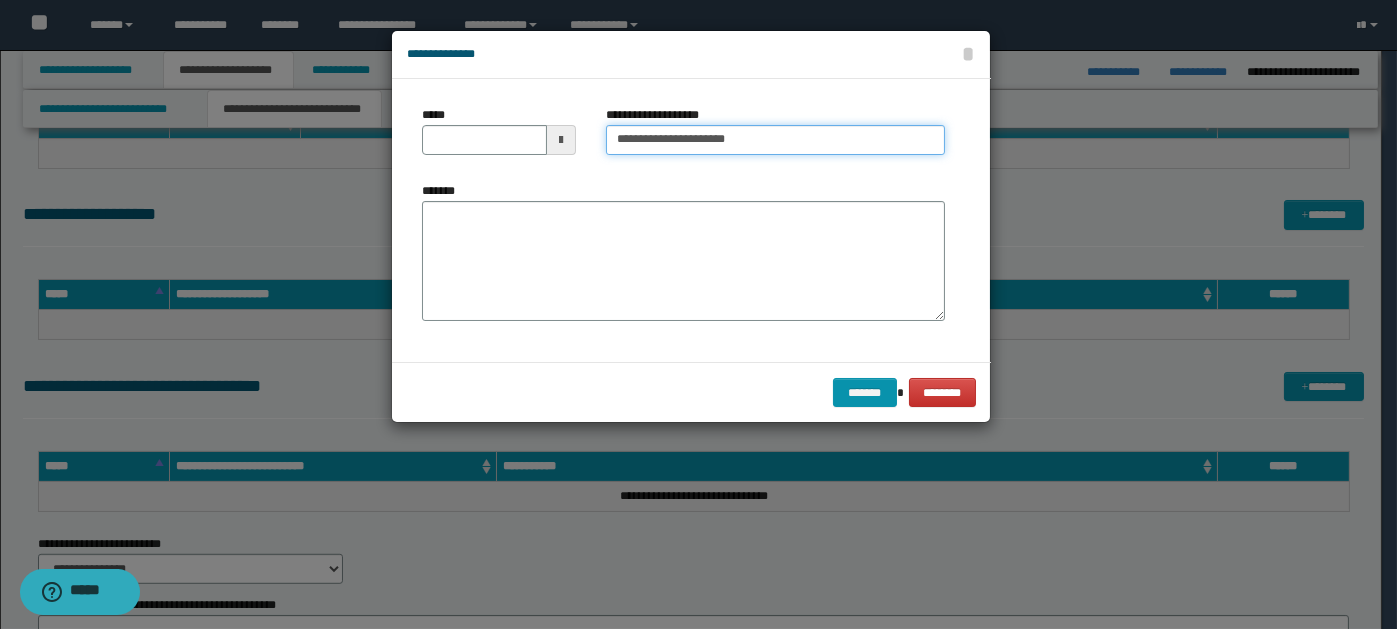 type on "**********" 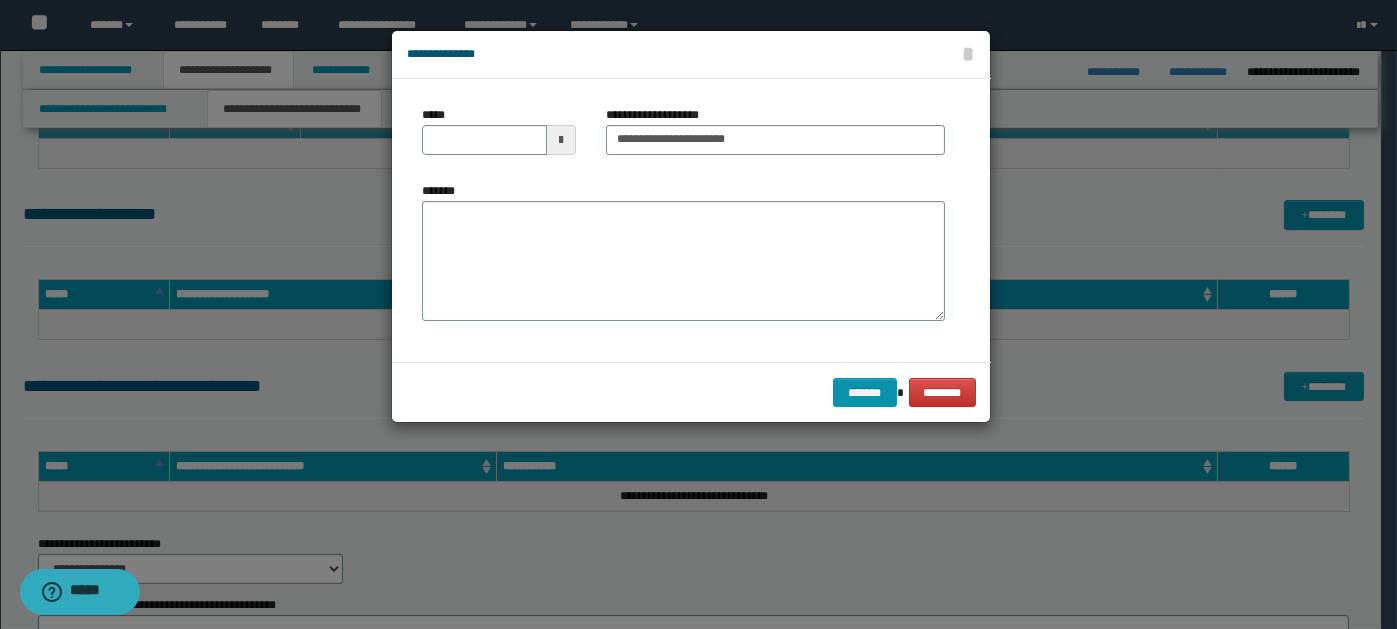 drag, startPoint x: 548, startPoint y: 132, endPoint x: 563, endPoint y: 132, distance: 15 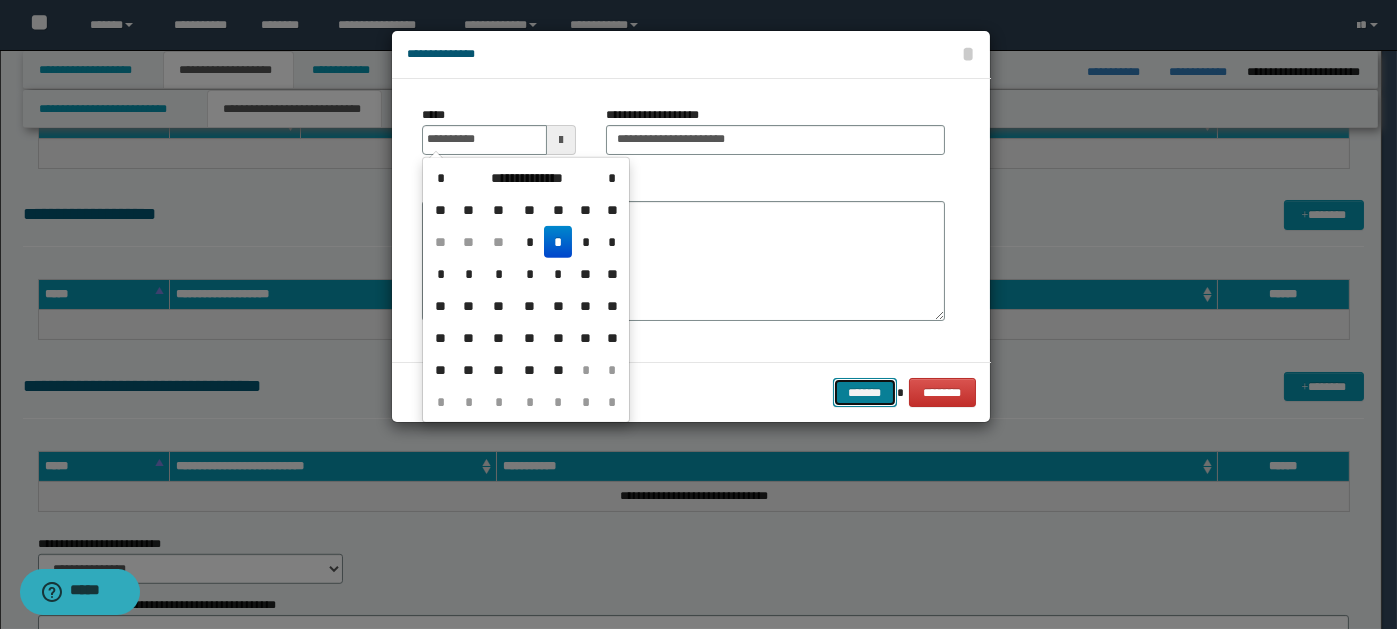 type on "**********" 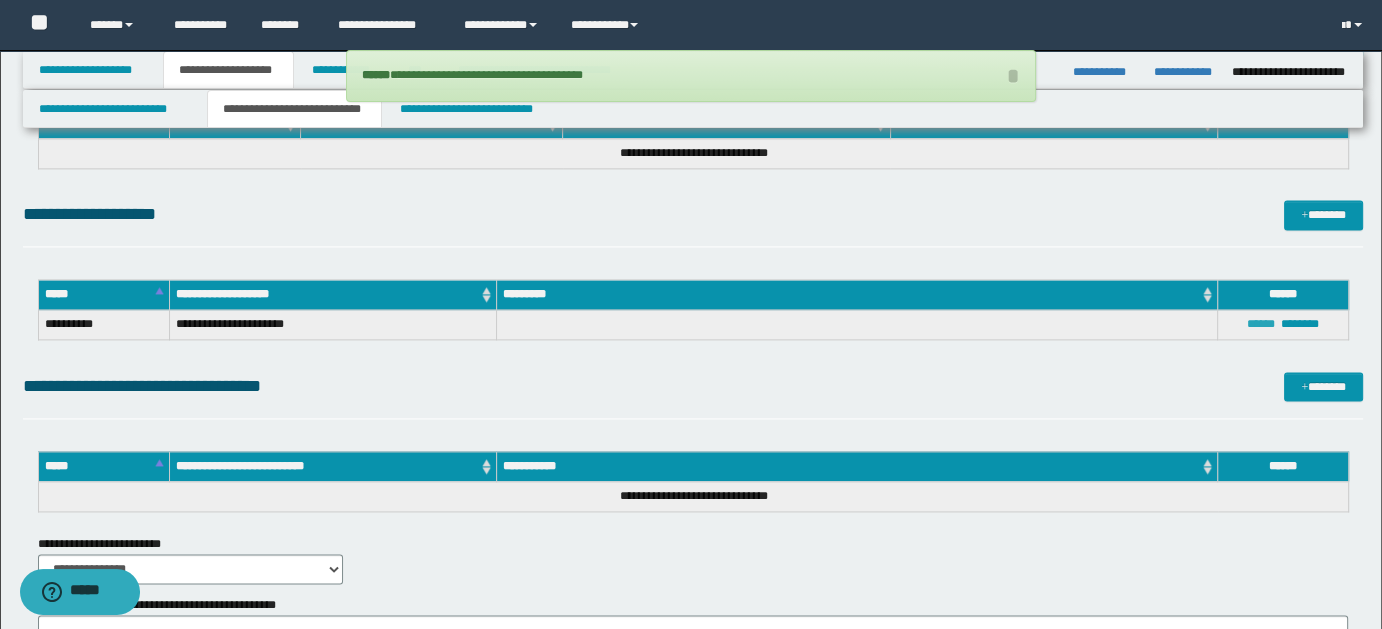 click on "******" at bounding box center (1261, 324) 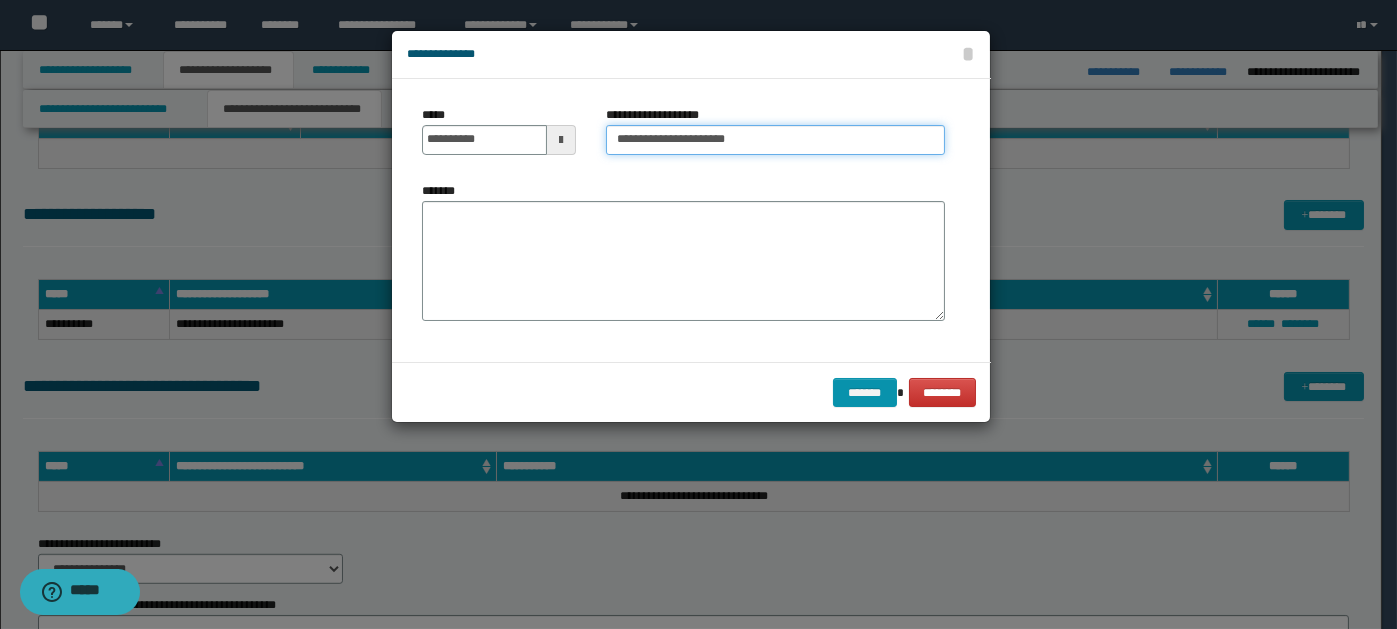 click on "**********" at bounding box center [775, 140] 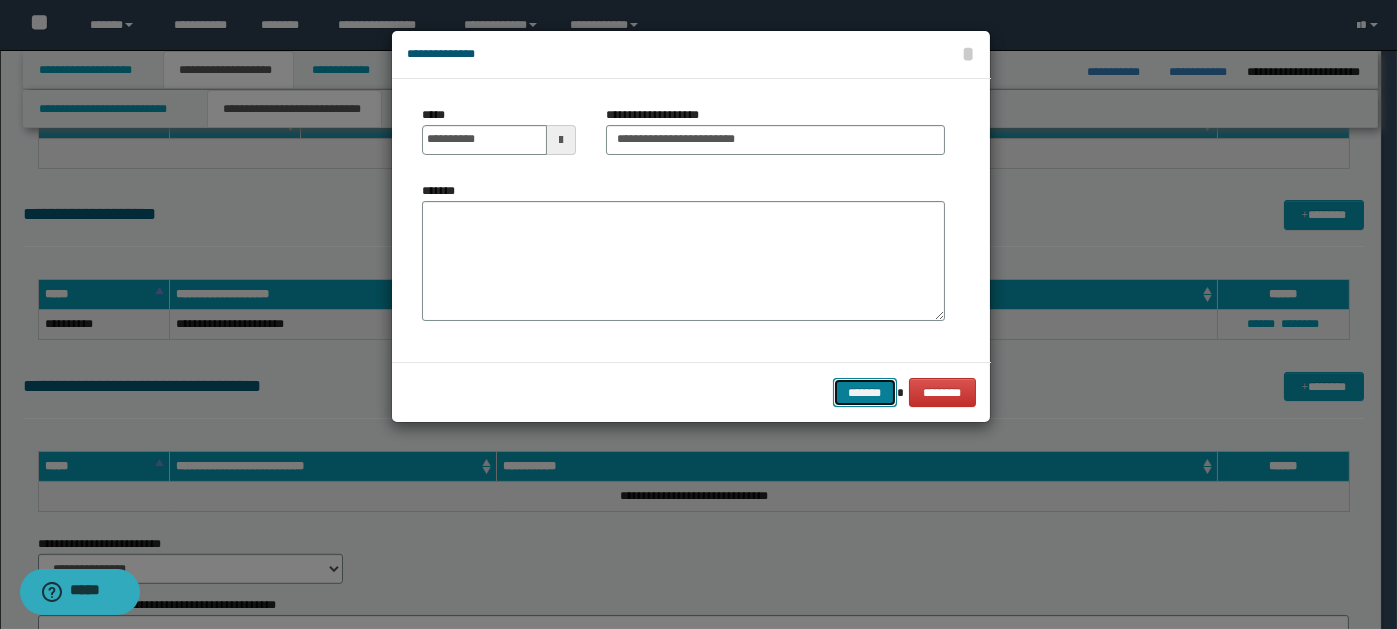 click on "*******" at bounding box center [865, 392] 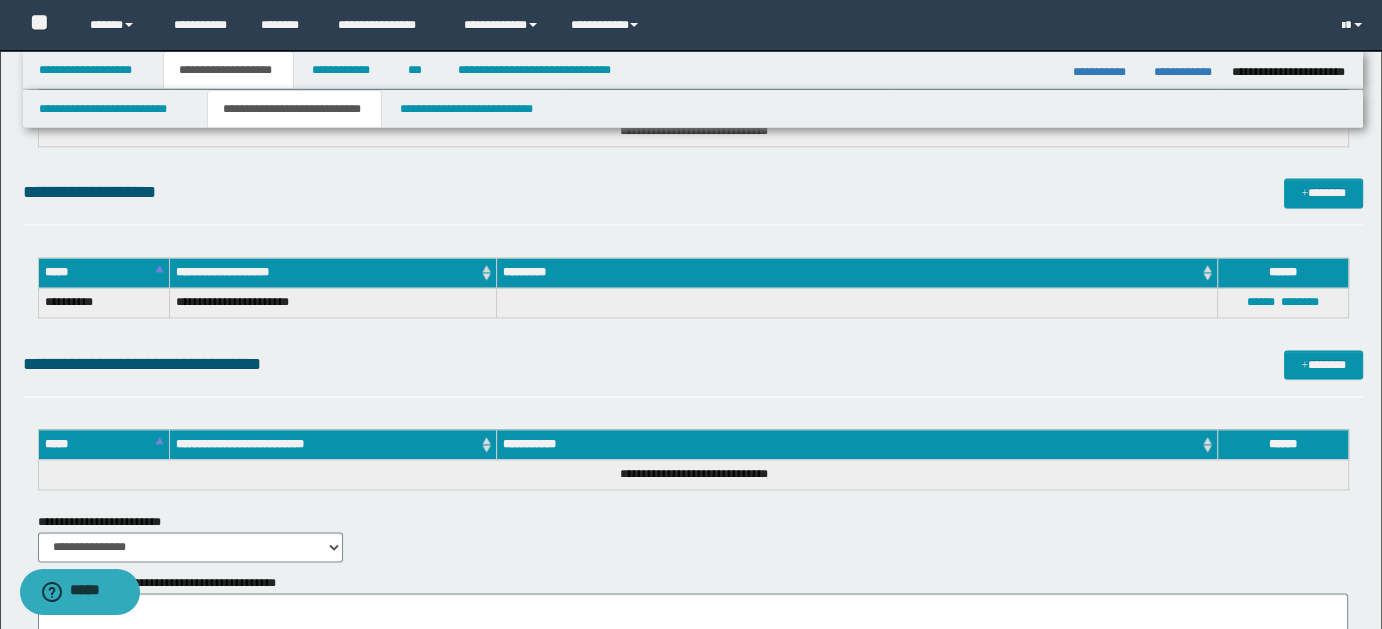 scroll, scrollTop: 2761, scrollLeft: 0, axis: vertical 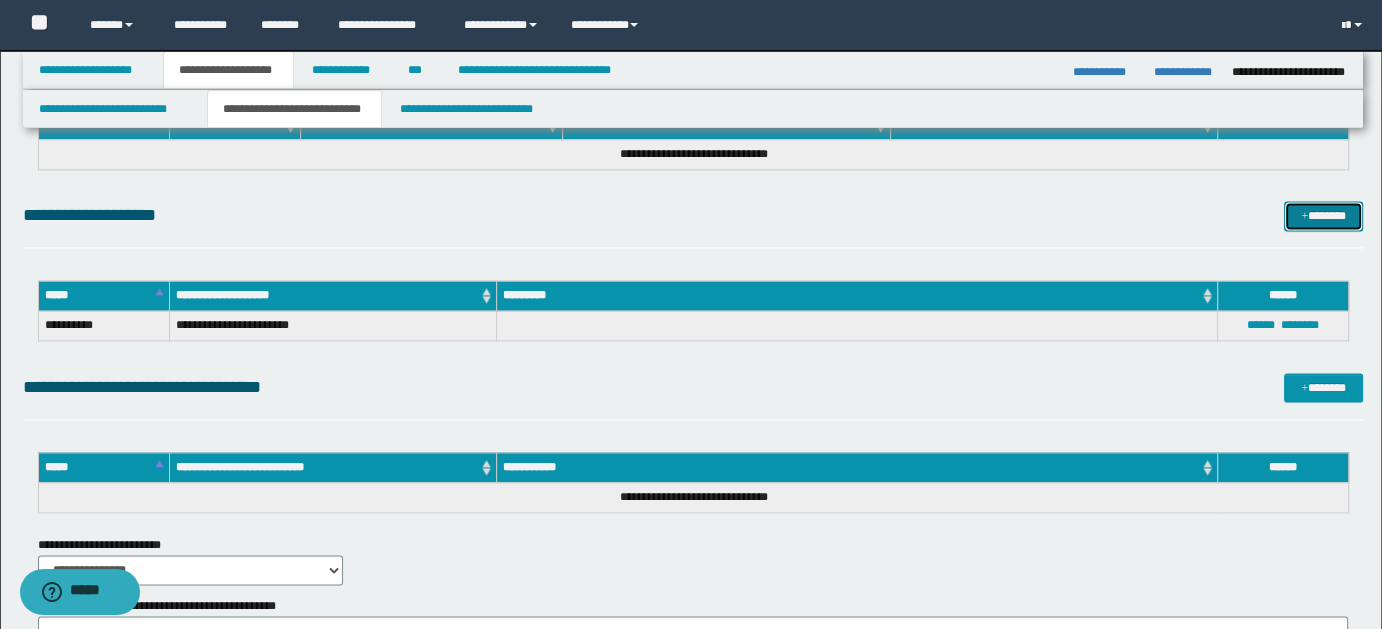 click on "*******" at bounding box center [1323, 215] 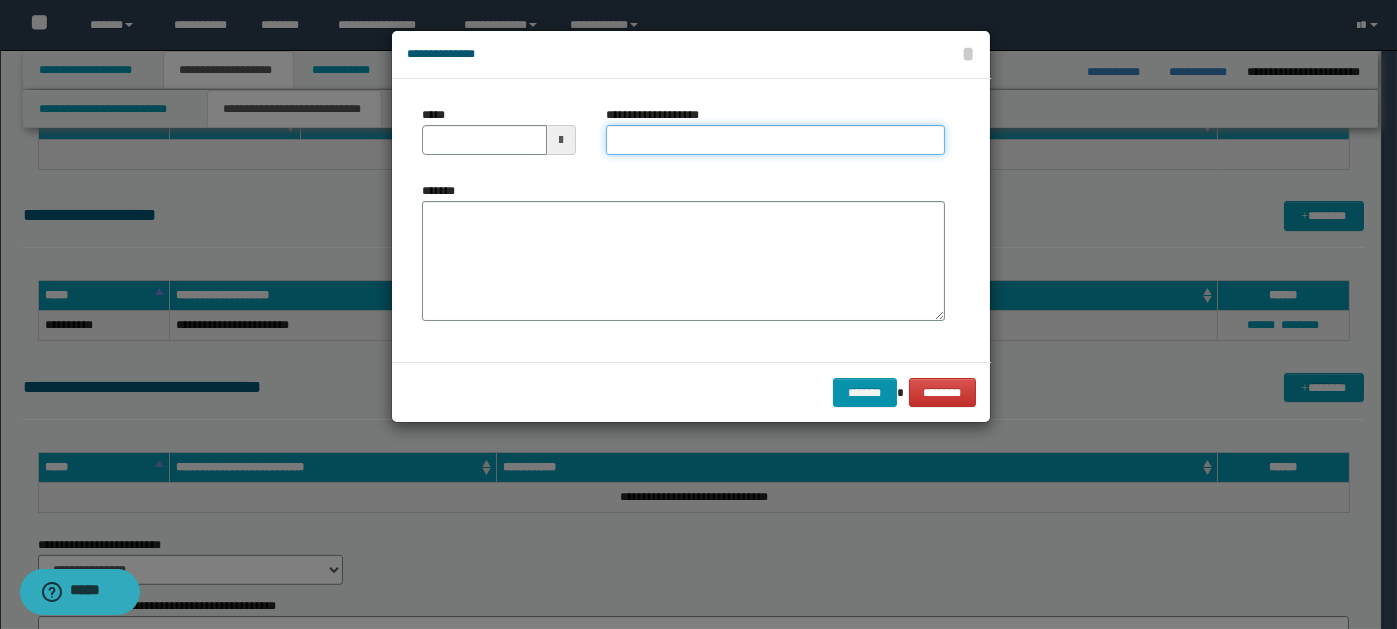 paste on "**********" 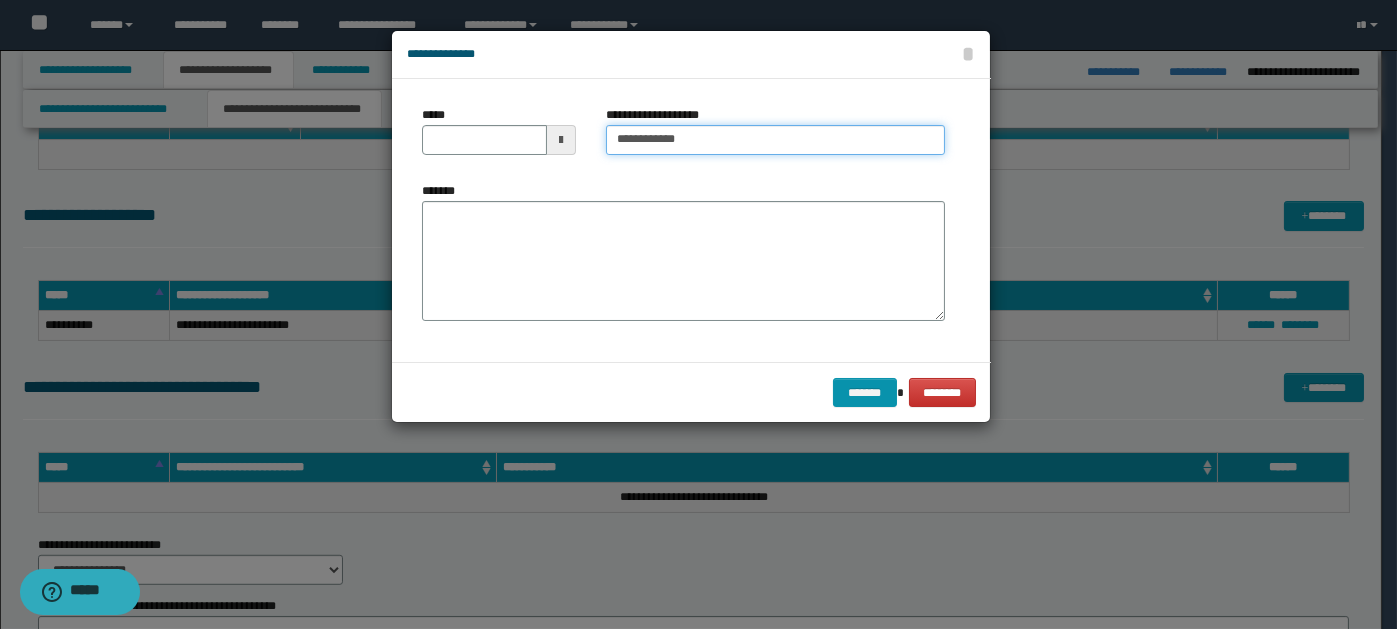 type on "**********" 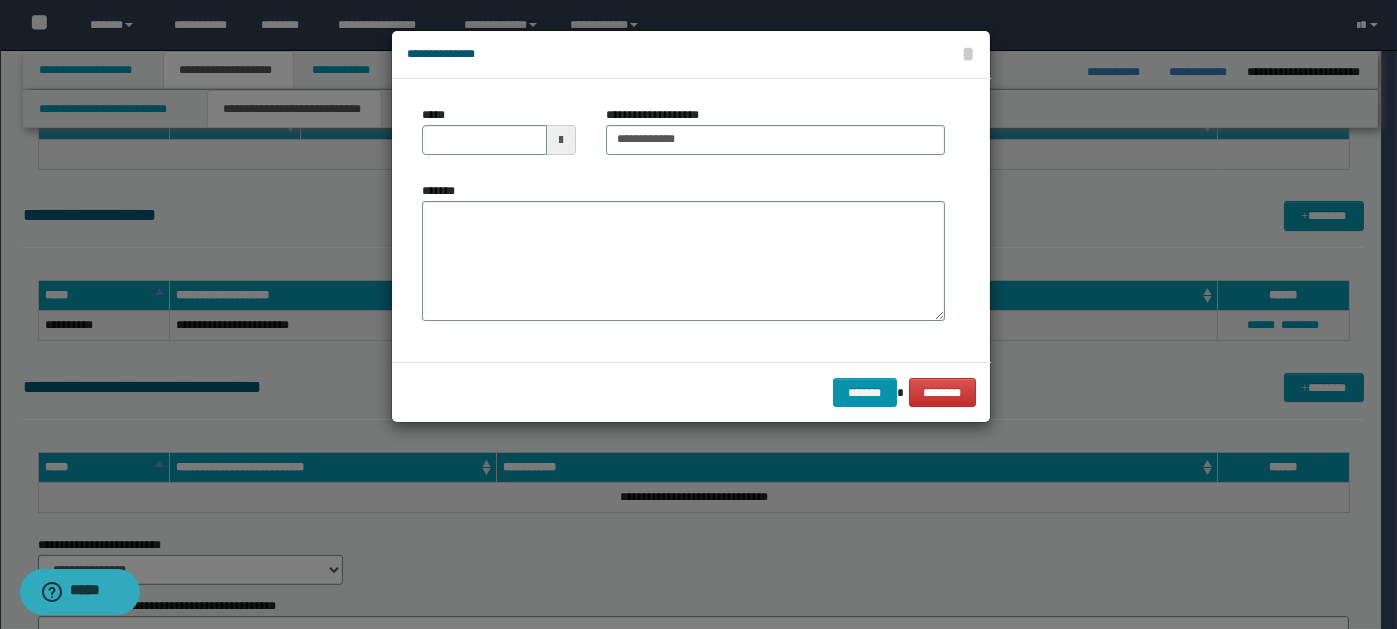 click at bounding box center [561, 140] 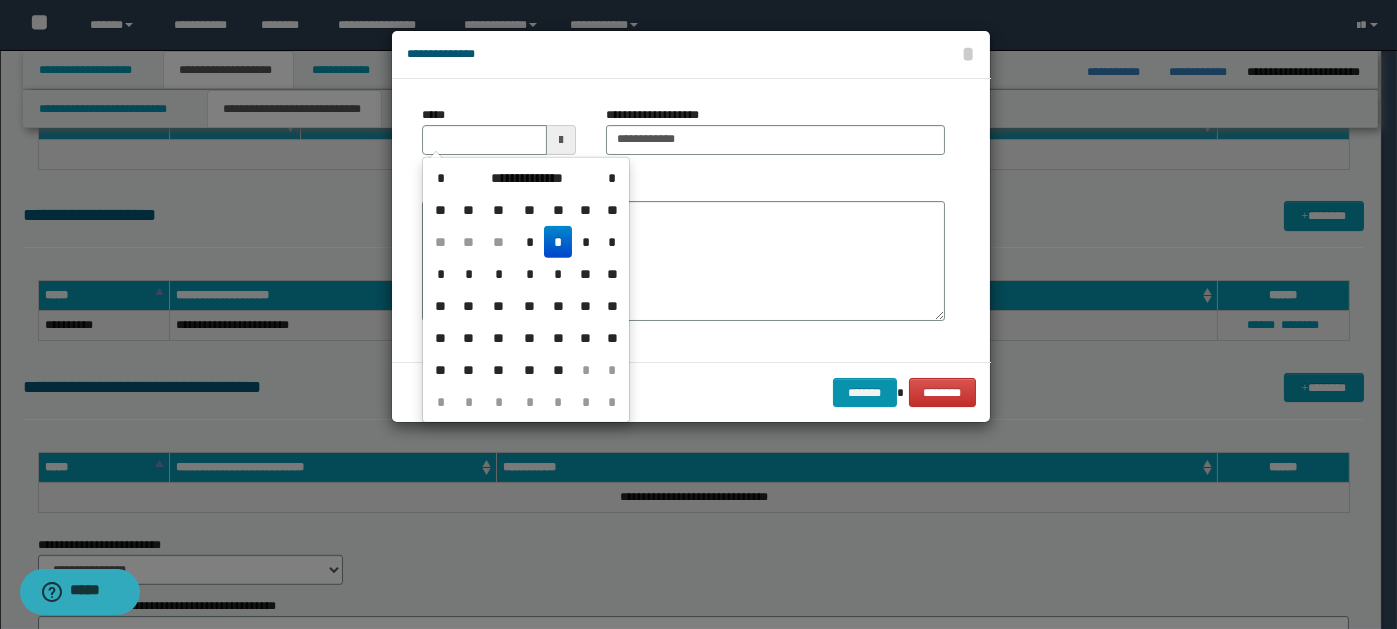 click on "*" at bounding box center (558, 242) 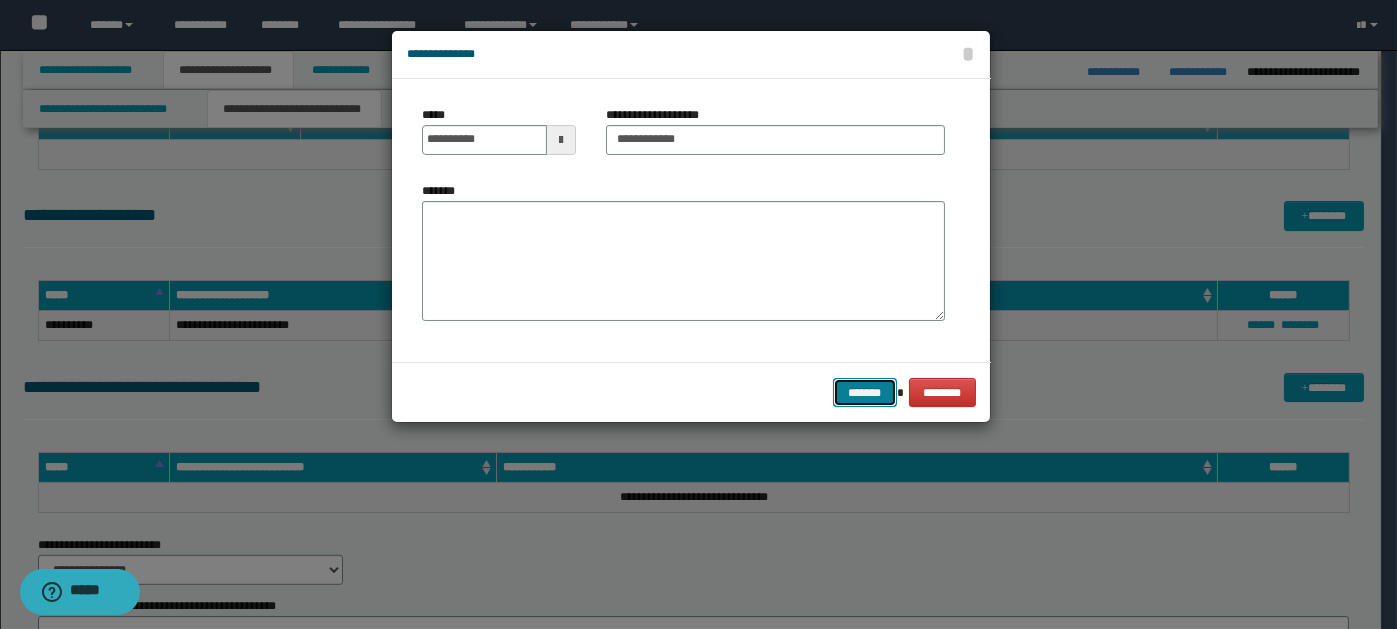 click on "*******" at bounding box center (865, 392) 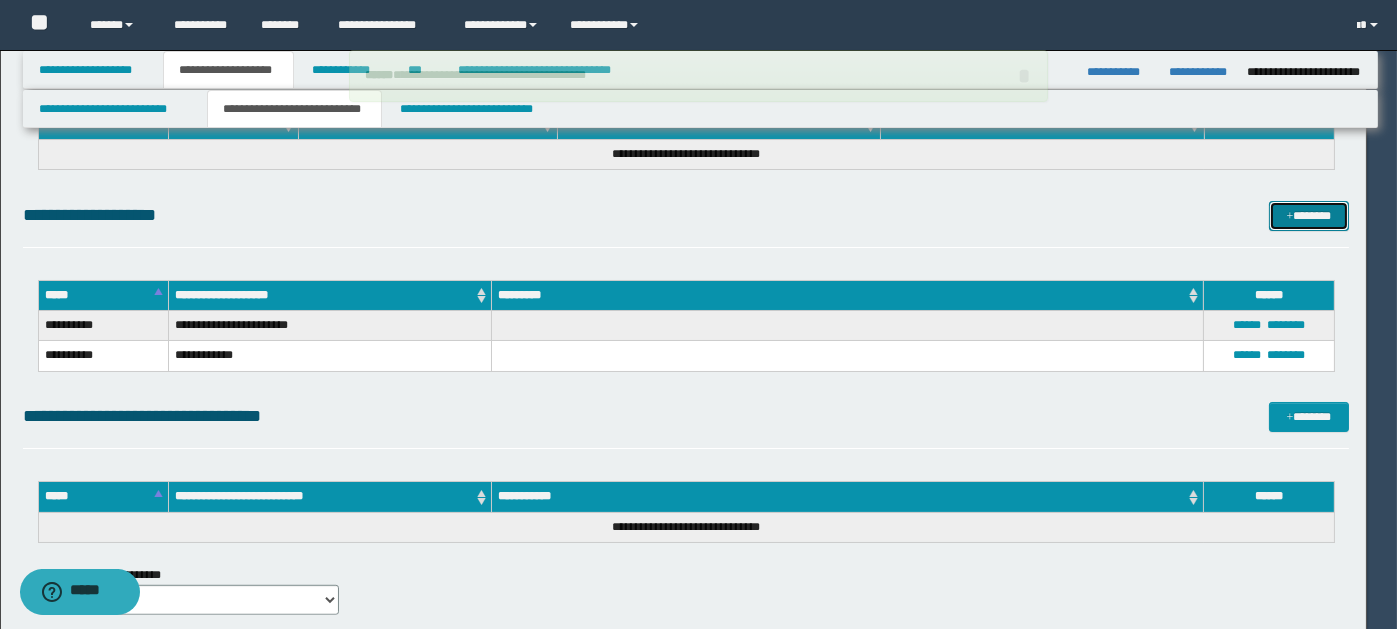 type 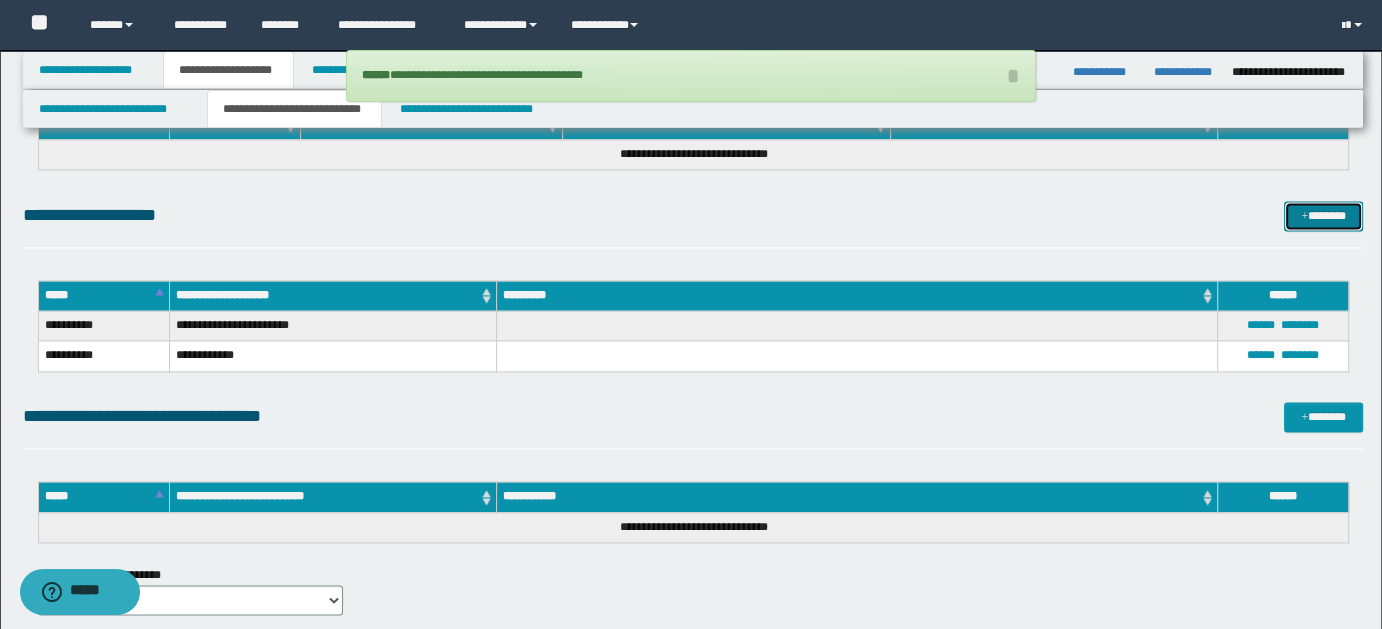 click on "*******" at bounding box center (1323, 215) 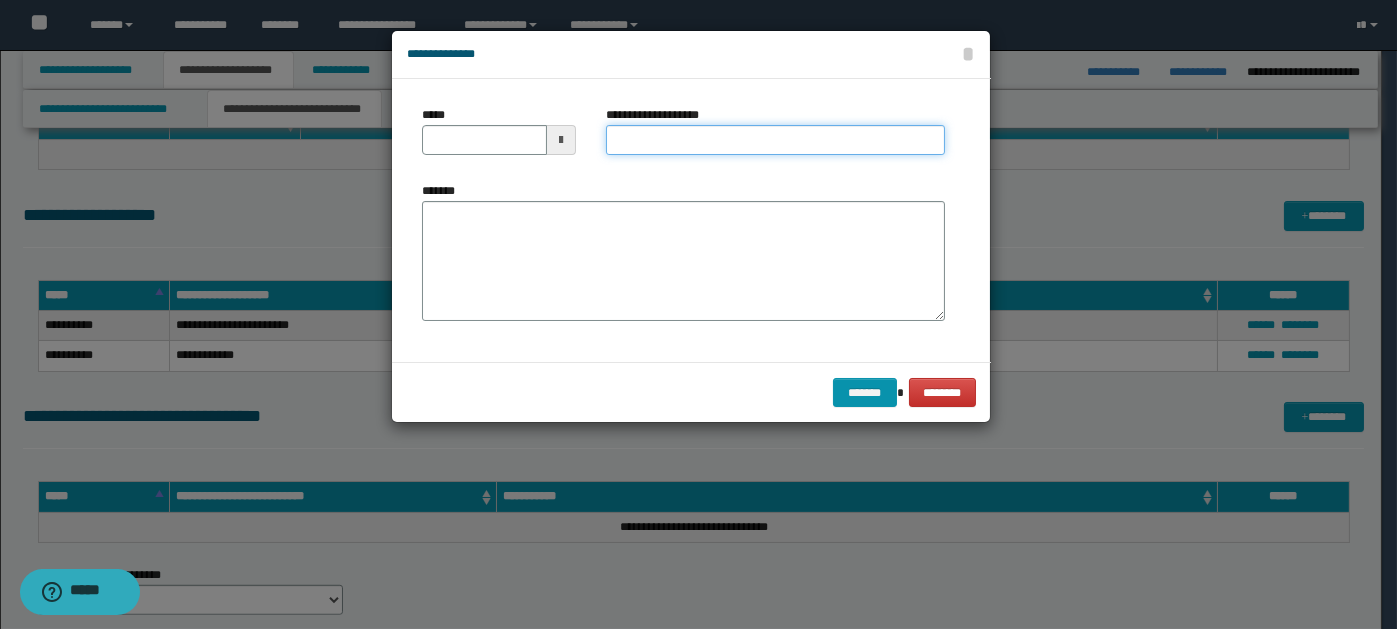 paste on "**********" 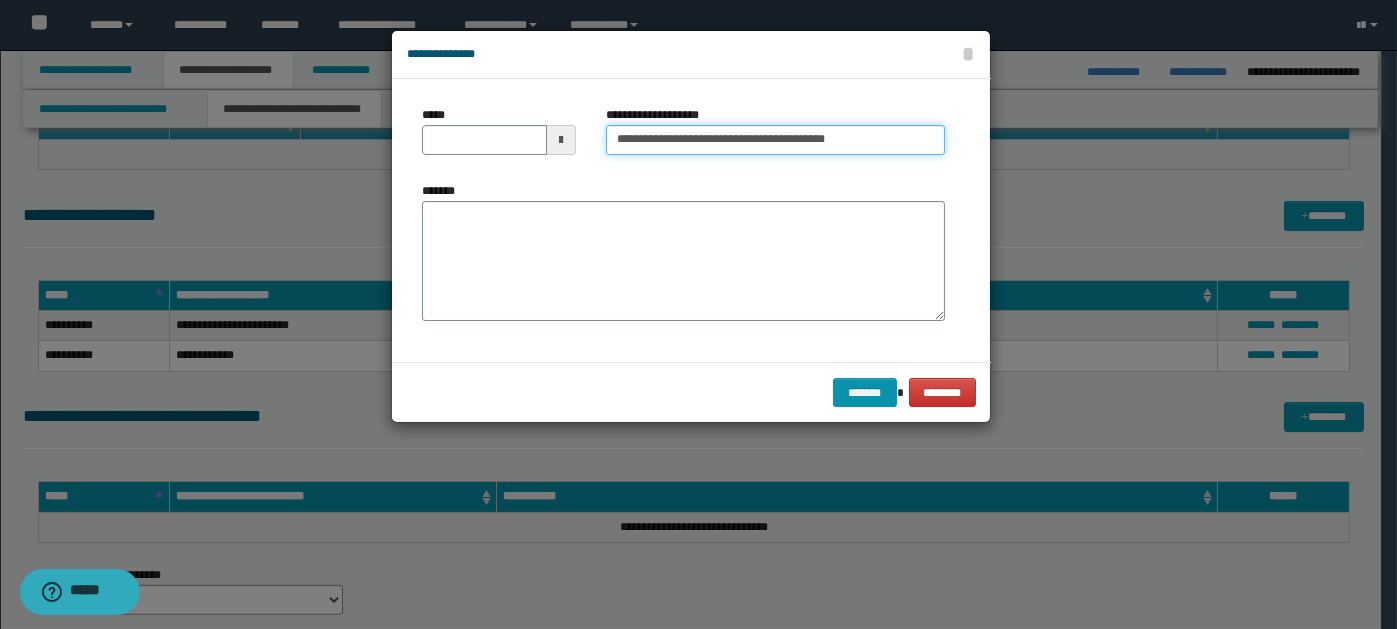 type on "**********" 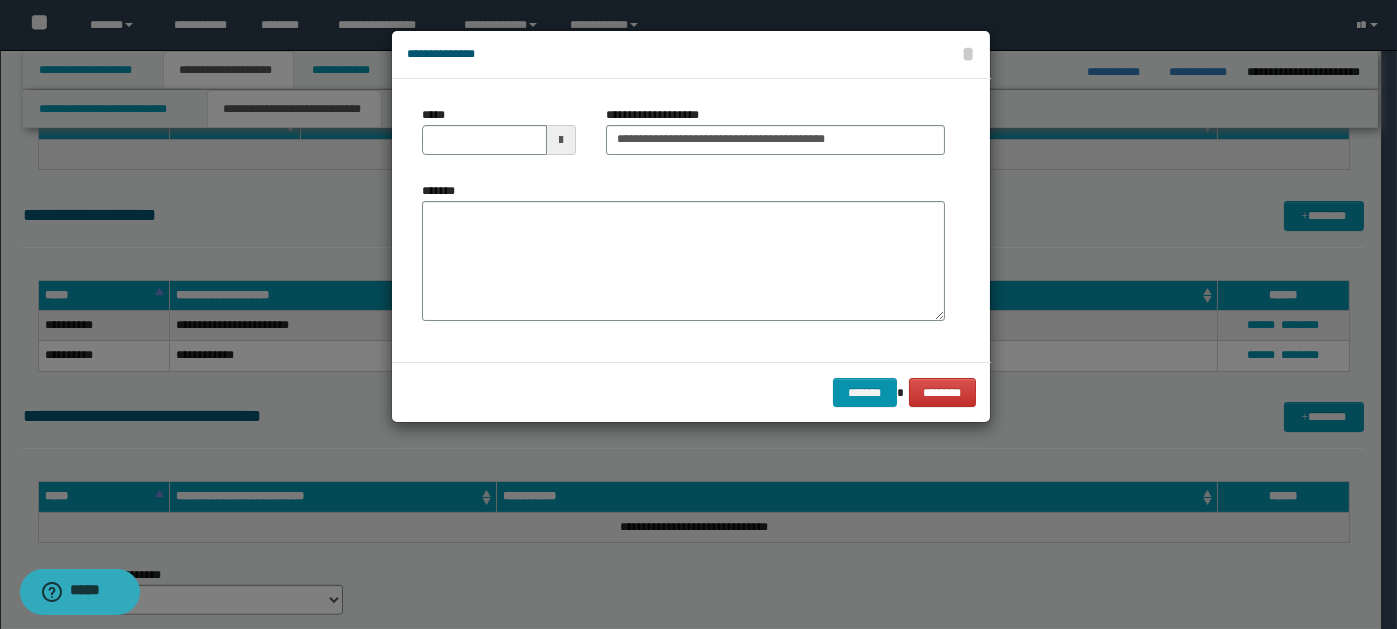 click at bounding box center (561, 140) 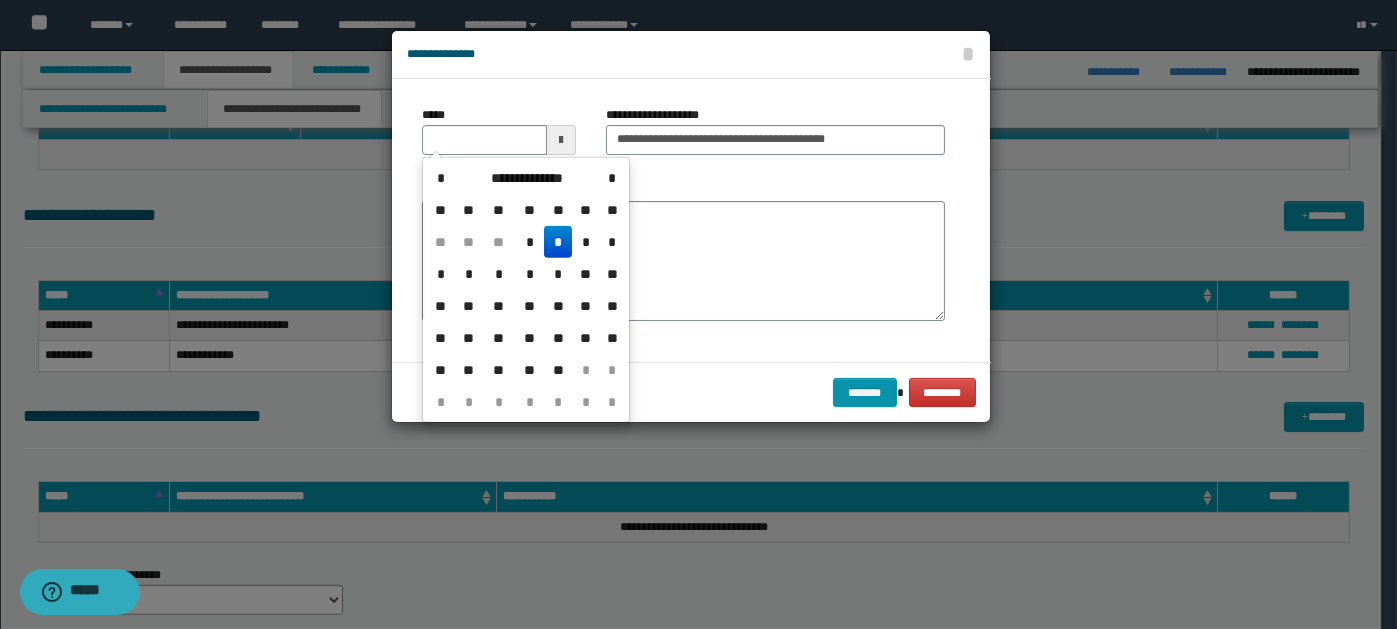 click on "*" at bounding box center [558, 242] 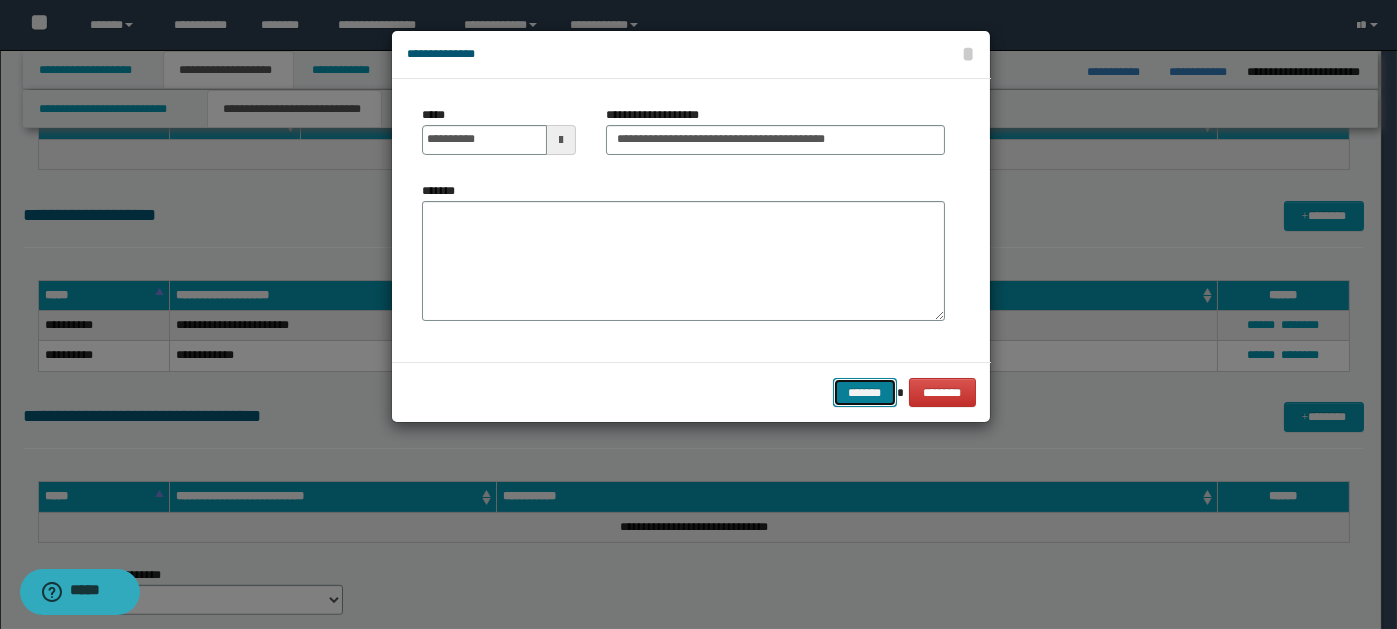 click on "*******" at bounding box center [865, 392] 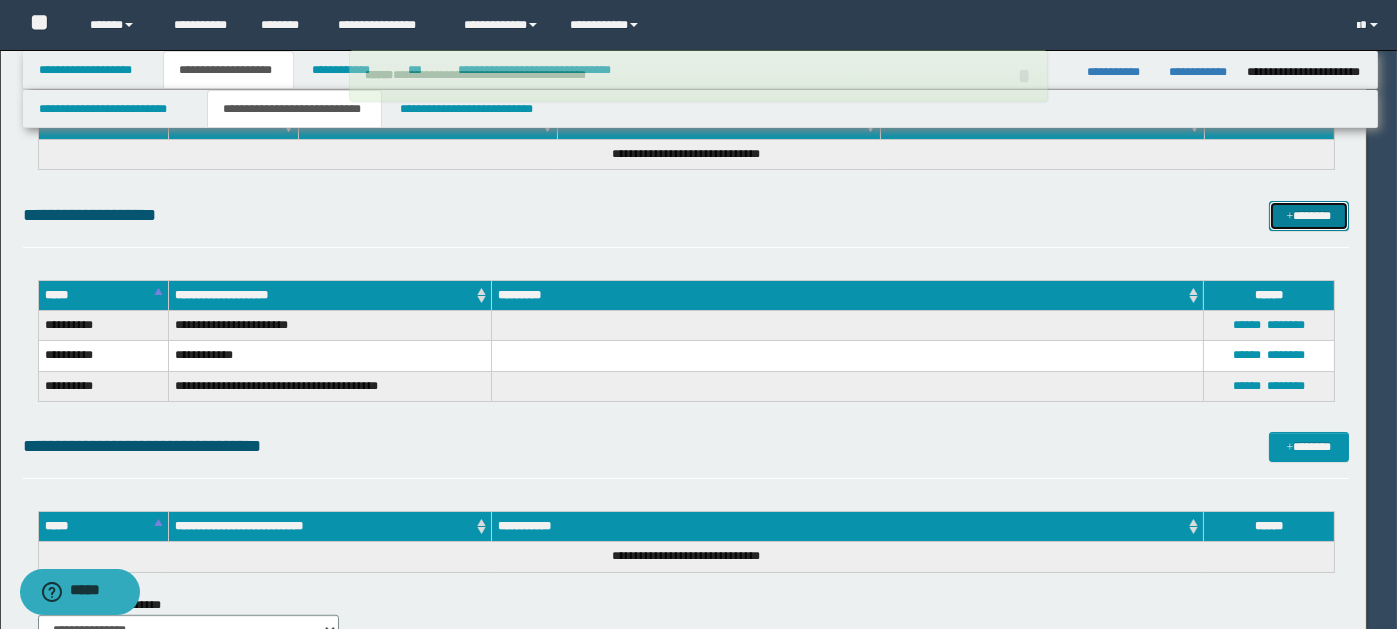type 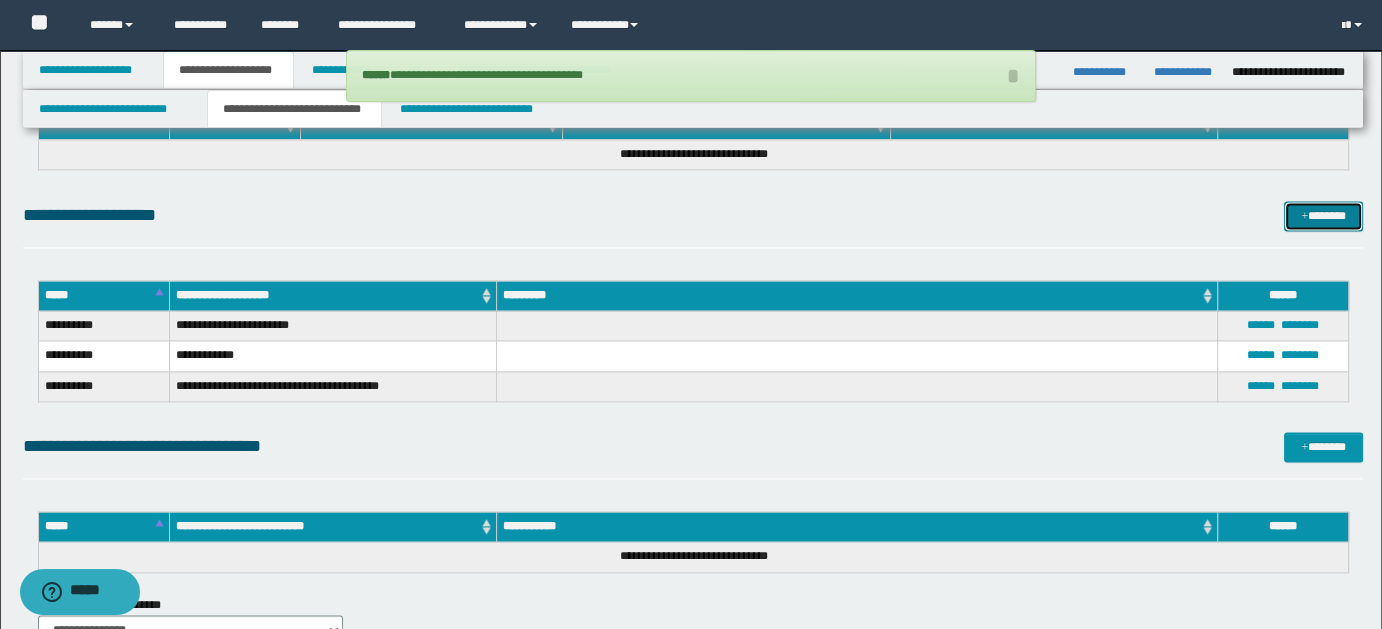 click at bounding box center (1304, 217) 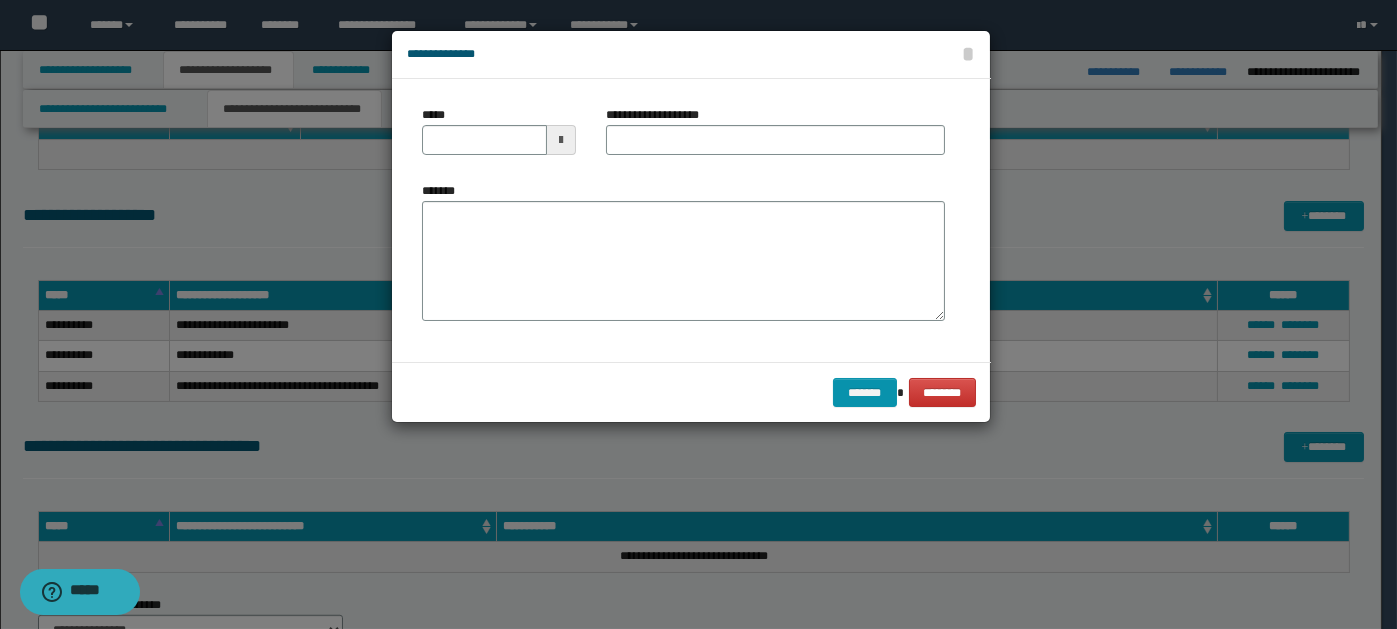 drag, startPoint x: 637, startPoint y: 125, endPoint x: 616, endPoint y: 171, distance: 50.566788 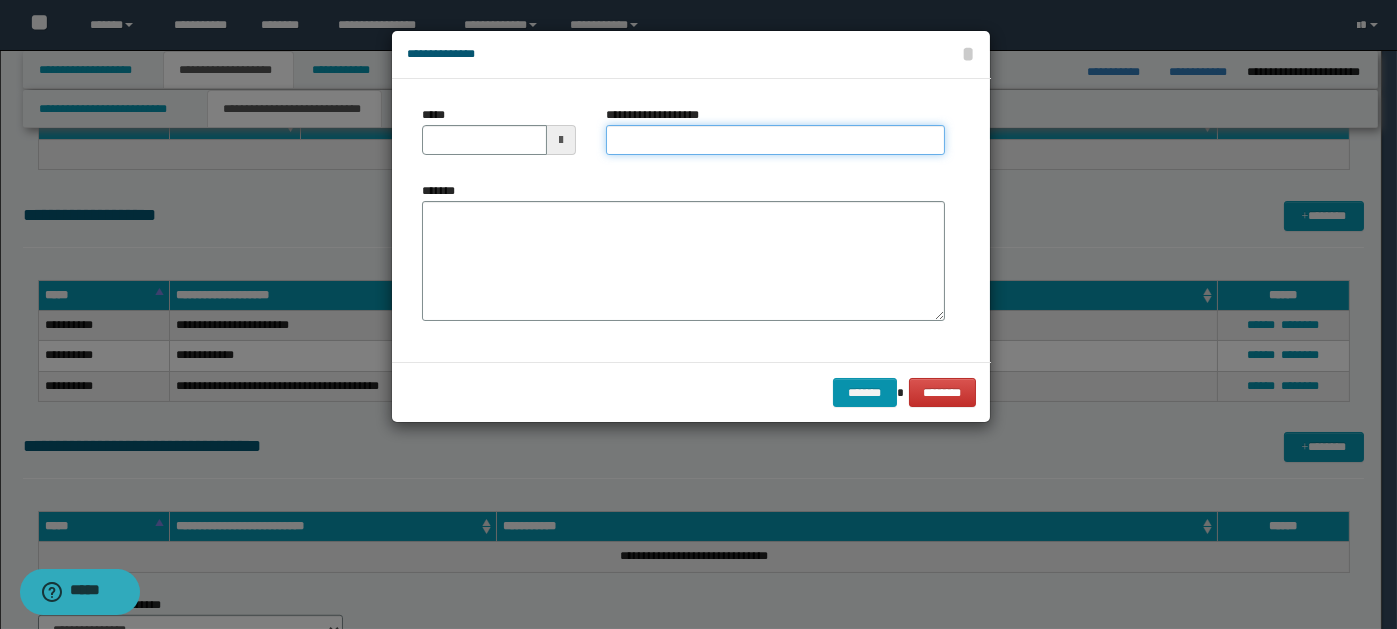 paste on "**********" 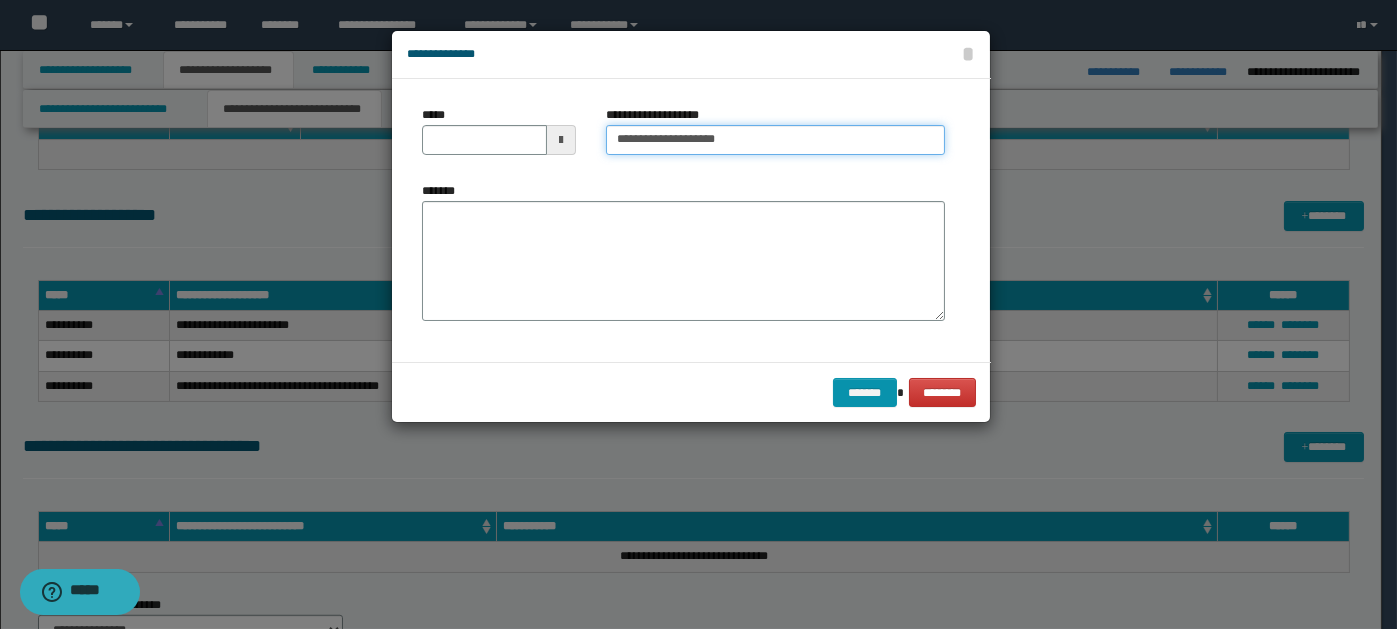 type on "**********" 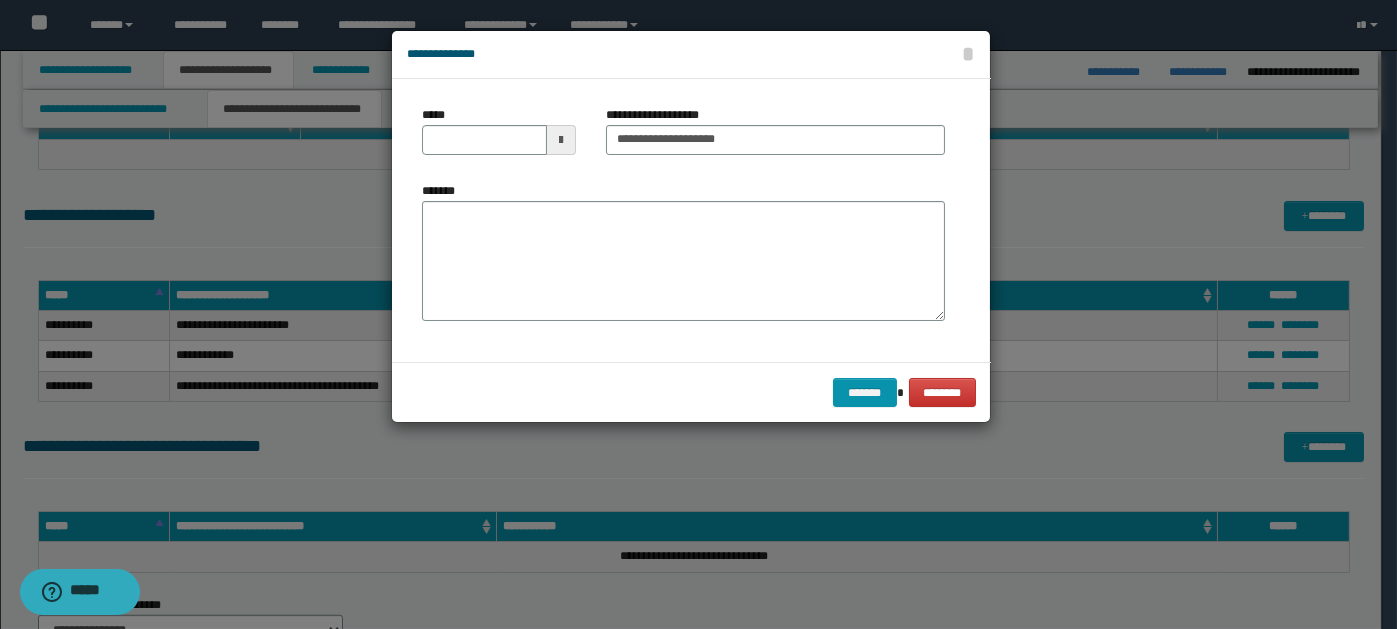 click at bounding box center (561, 140) 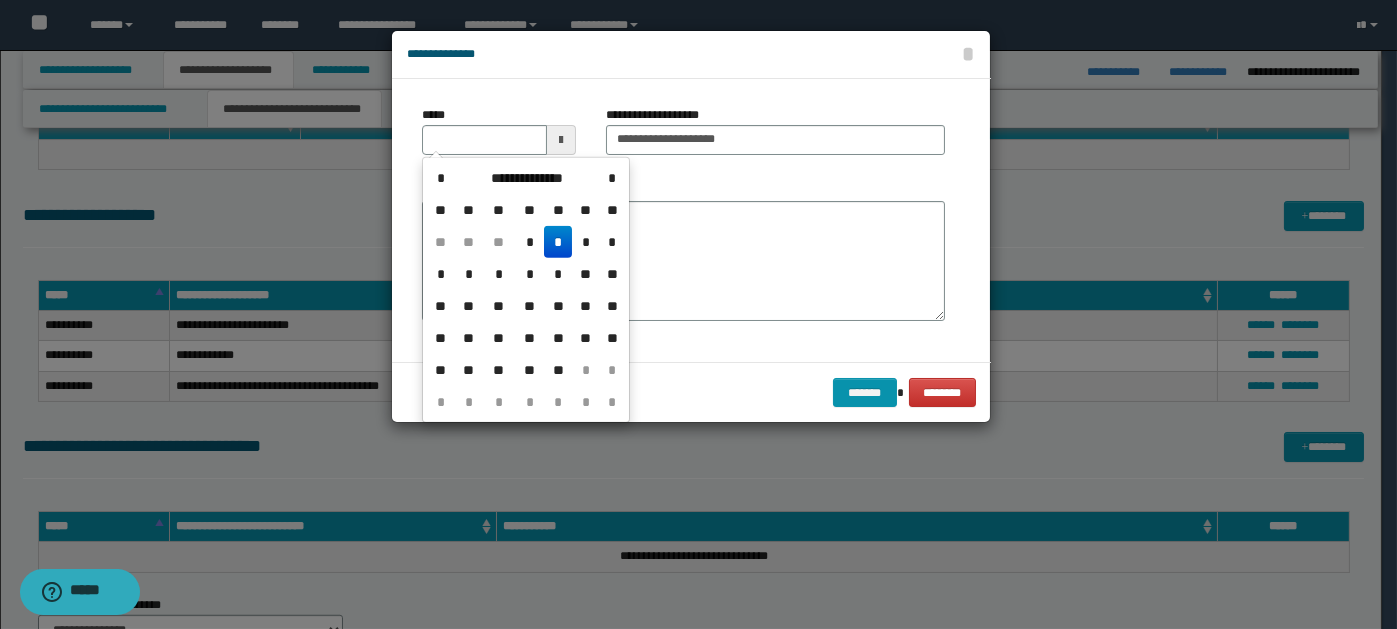 click on "*" at bounding box center [558, 242] 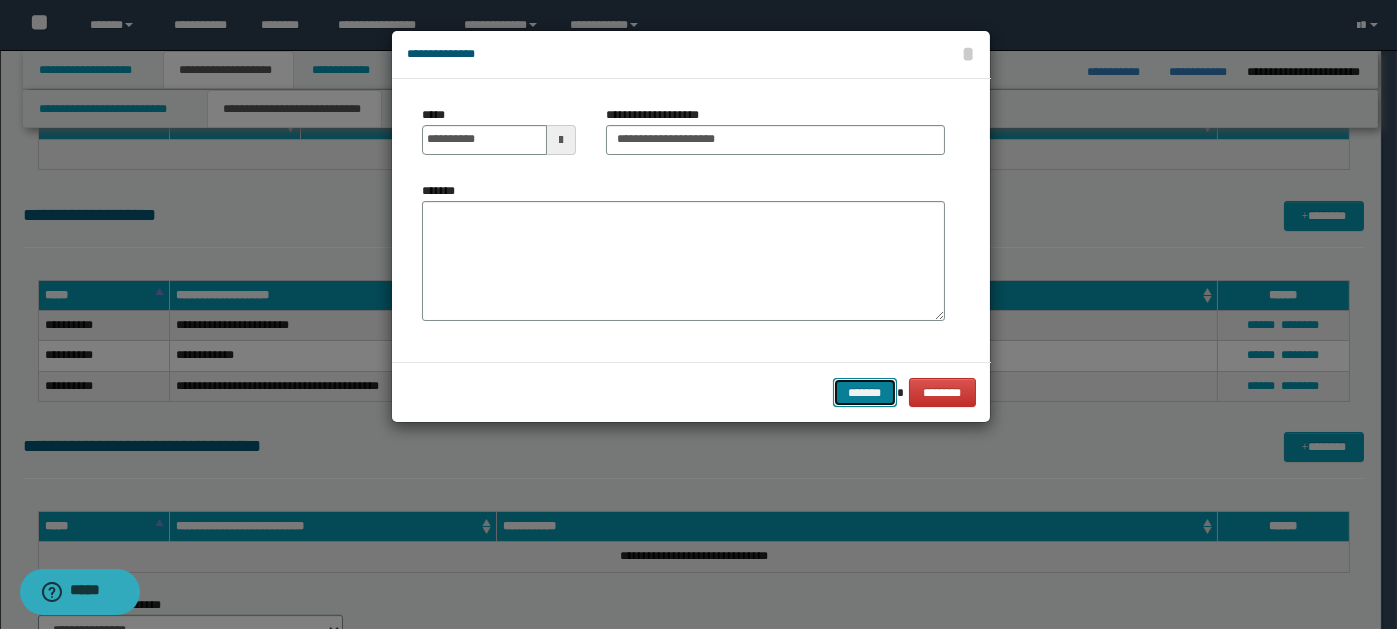 click on "*******" at bounding box center (865, 392) 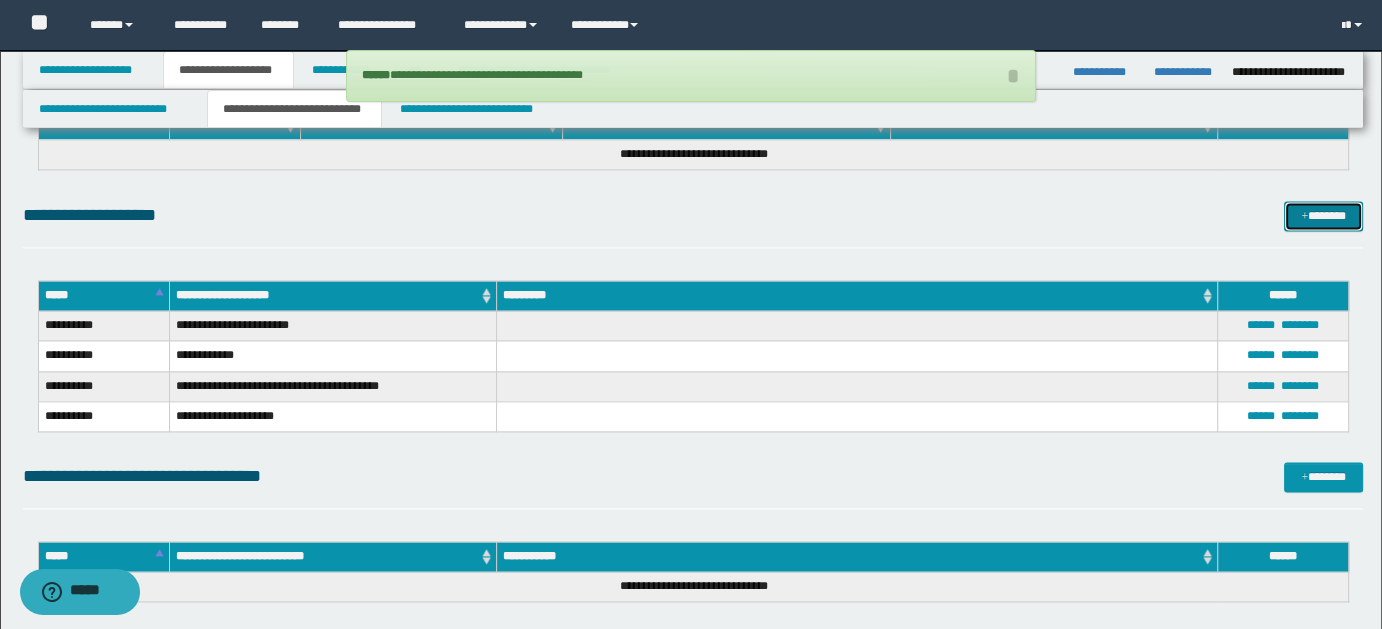 click on "*******" at bounding box center [1323, 215] 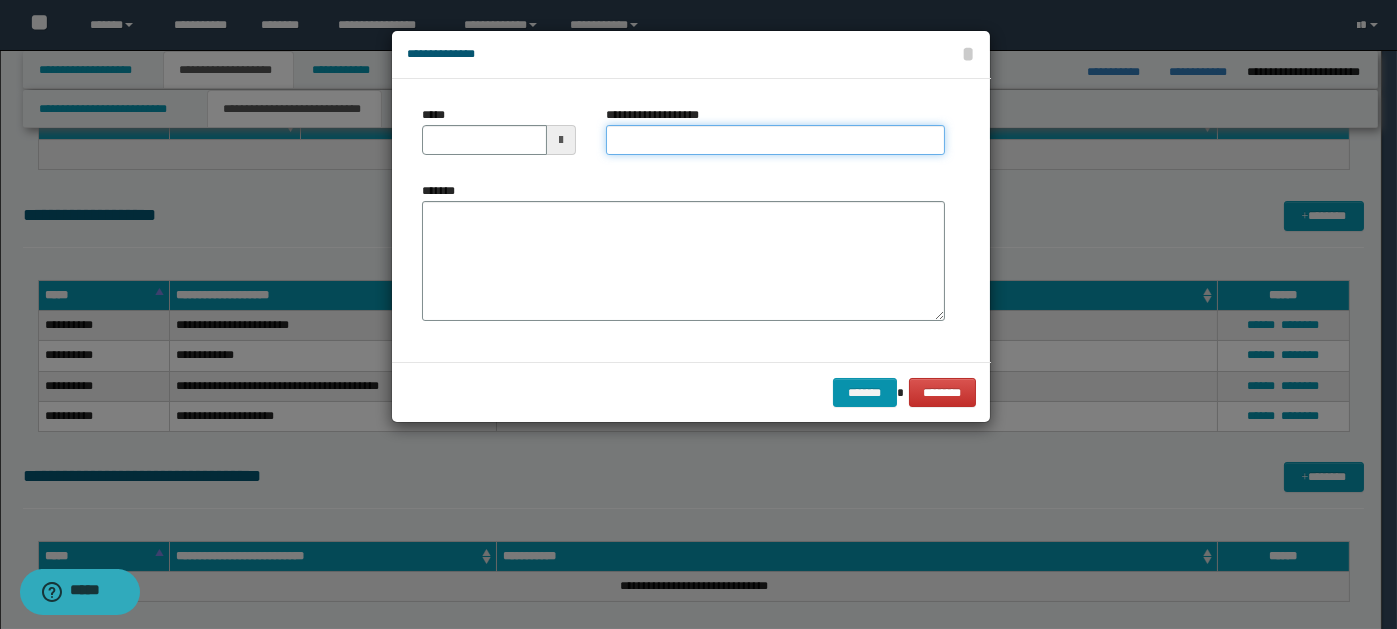 paste on "**********" 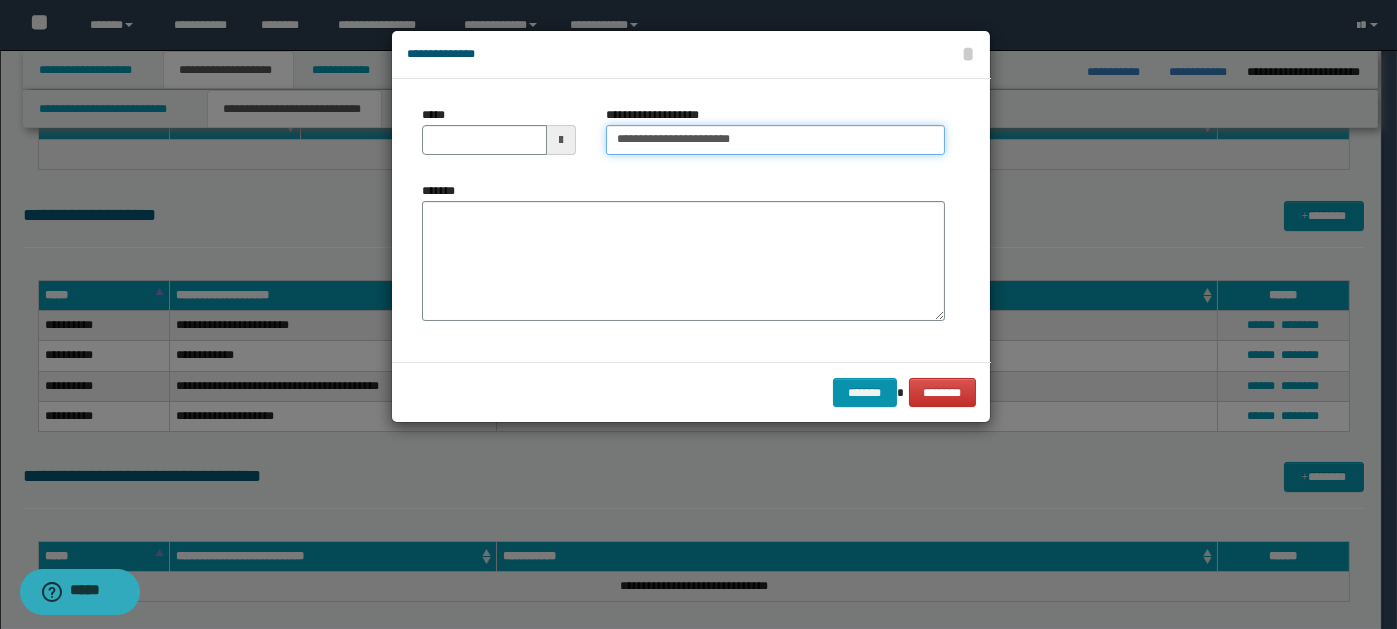 type on "**********" 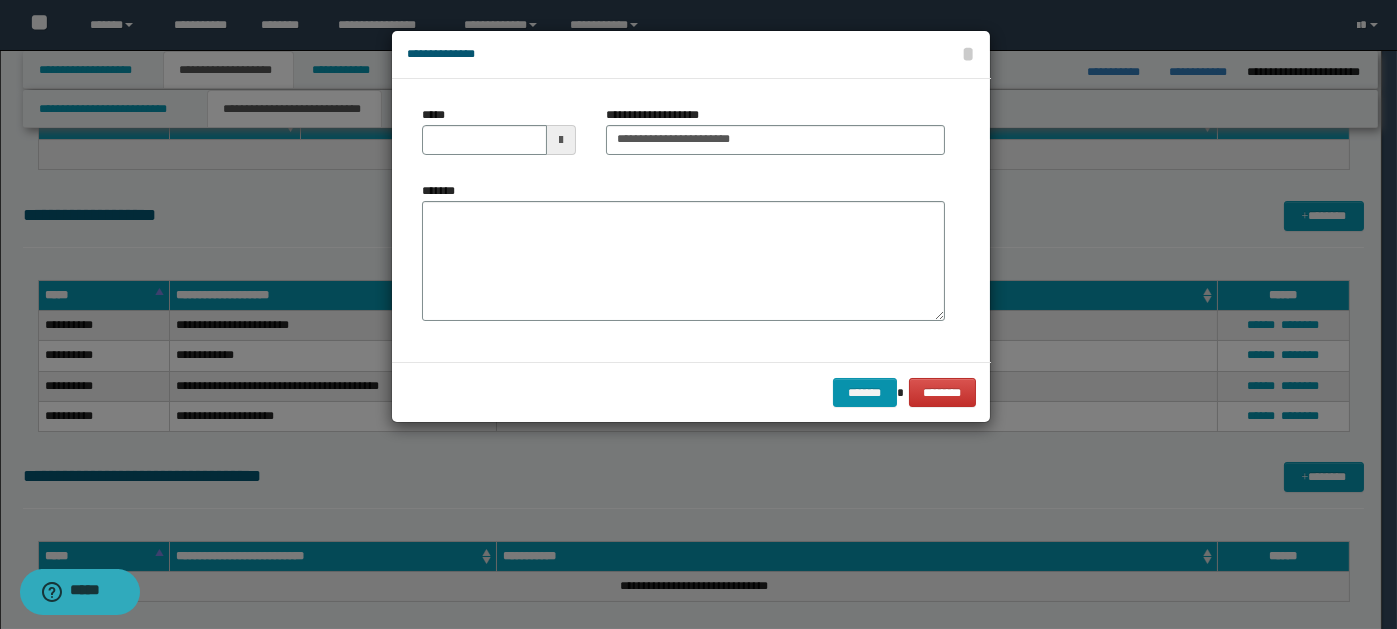 click at bounding box center (561, 140) 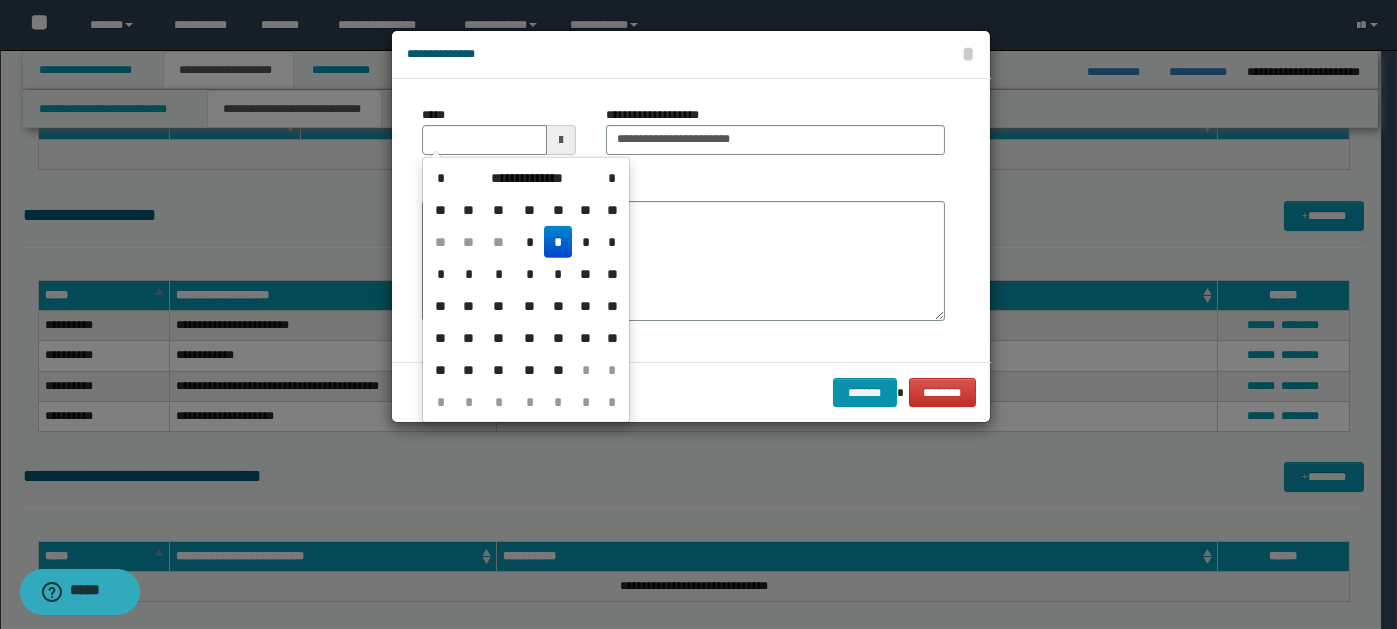 click on "*" at bounding box center (558, 242) 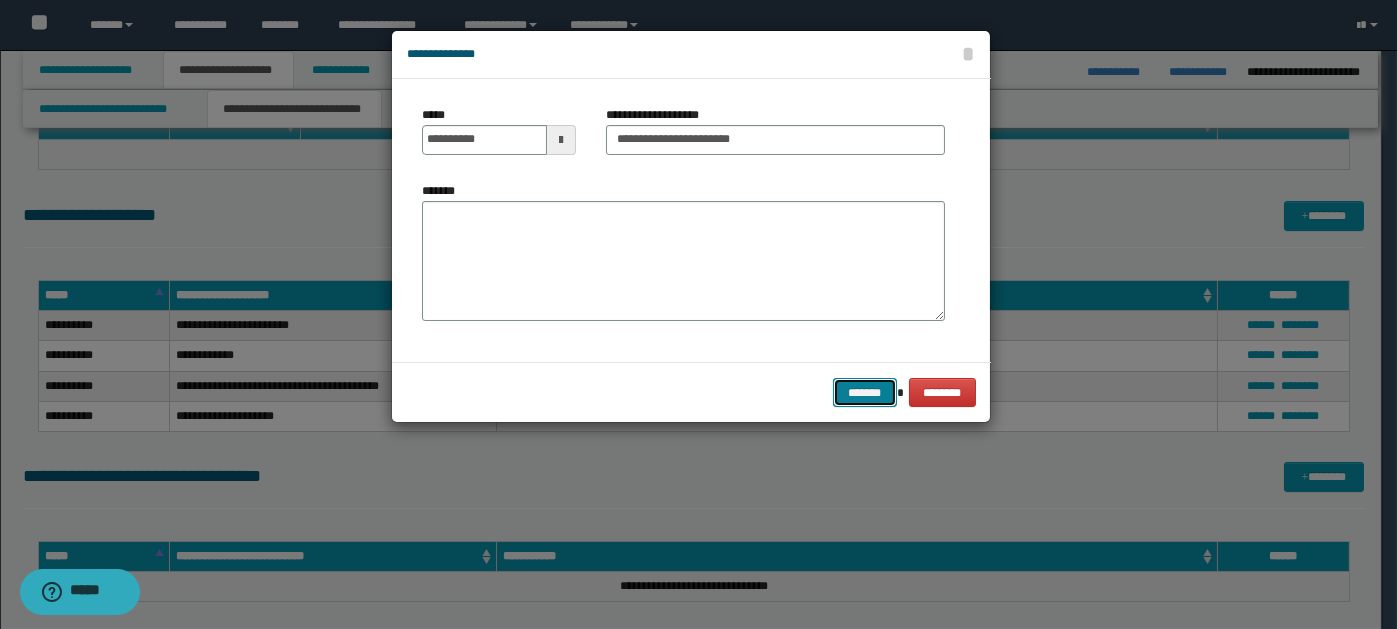 click on "*******" at bounding box center (865, 392) 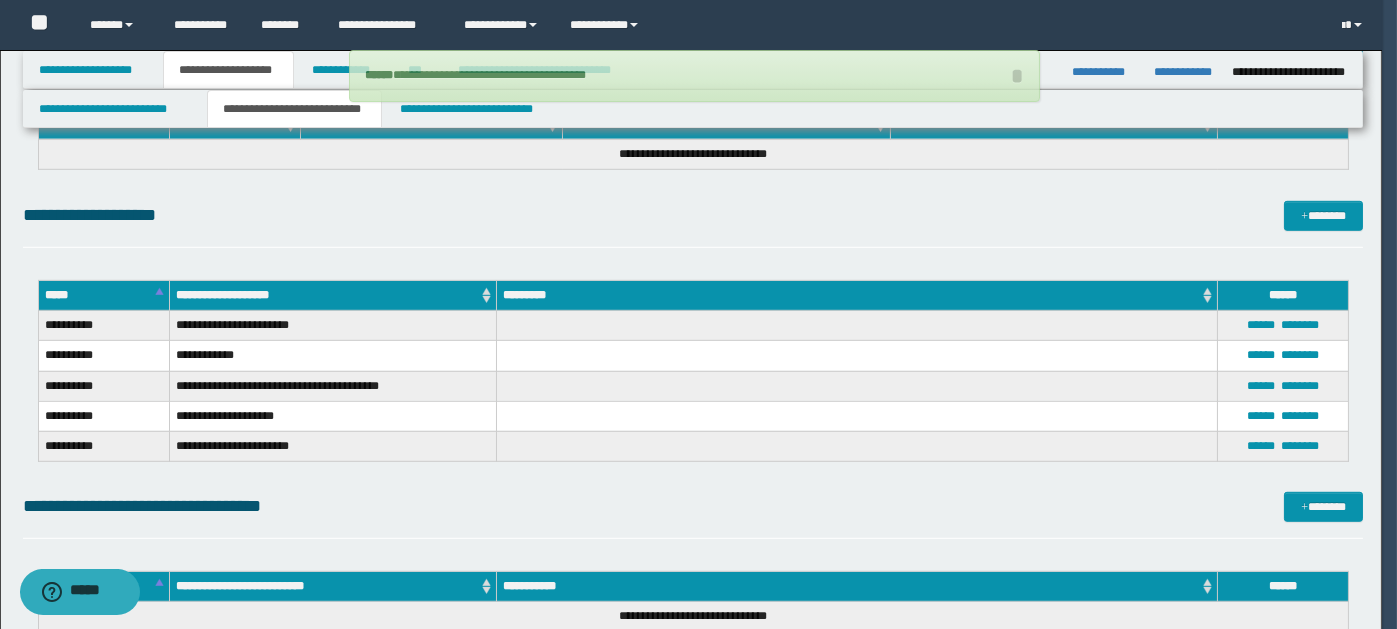 type 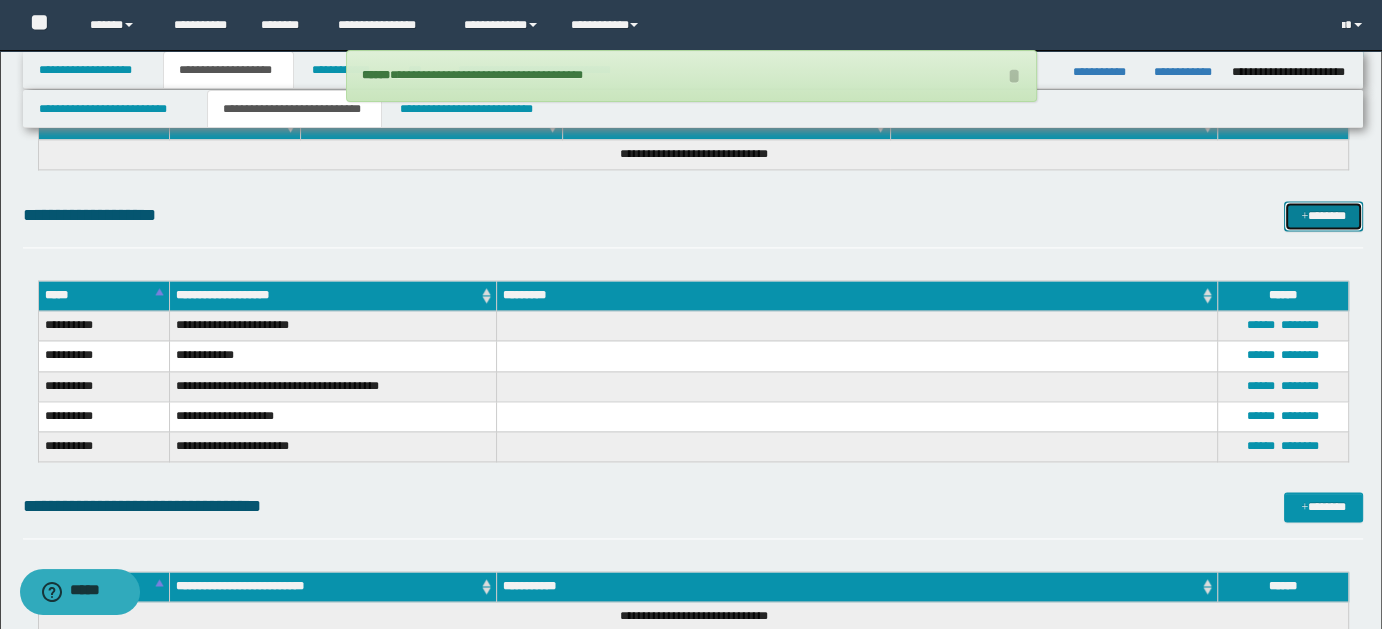 click on "*******" at bounding box center (1323, 215) 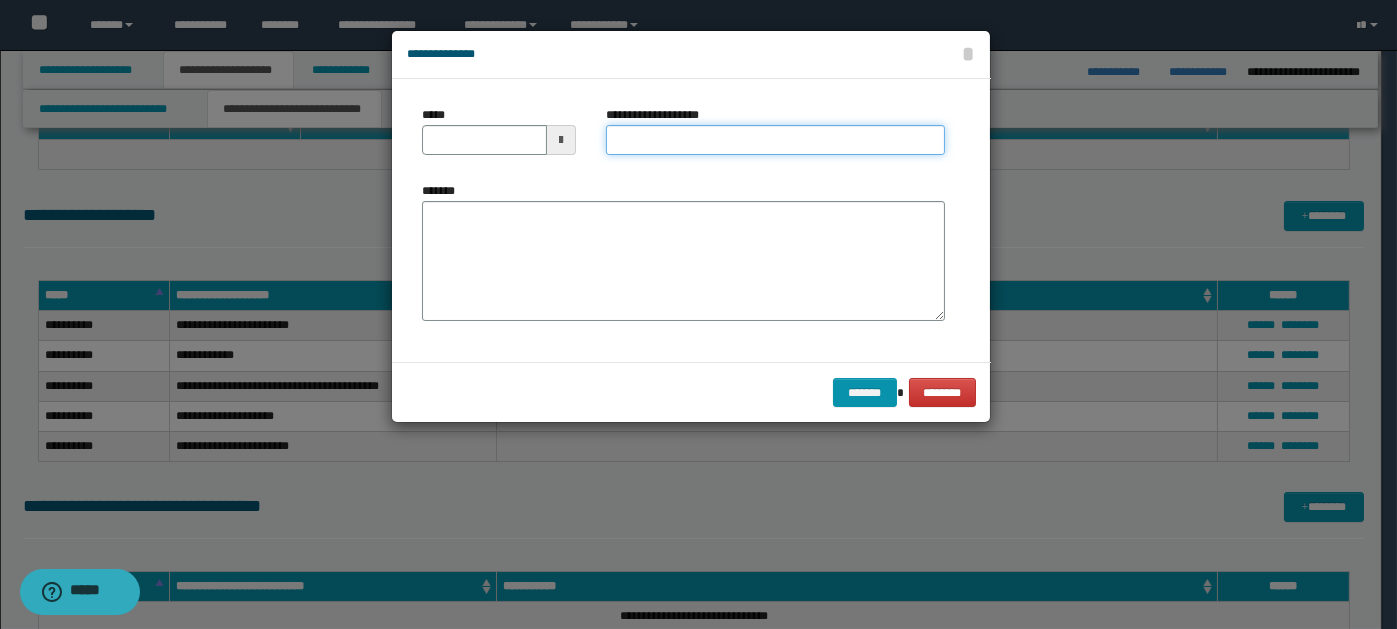 paste on "**********" 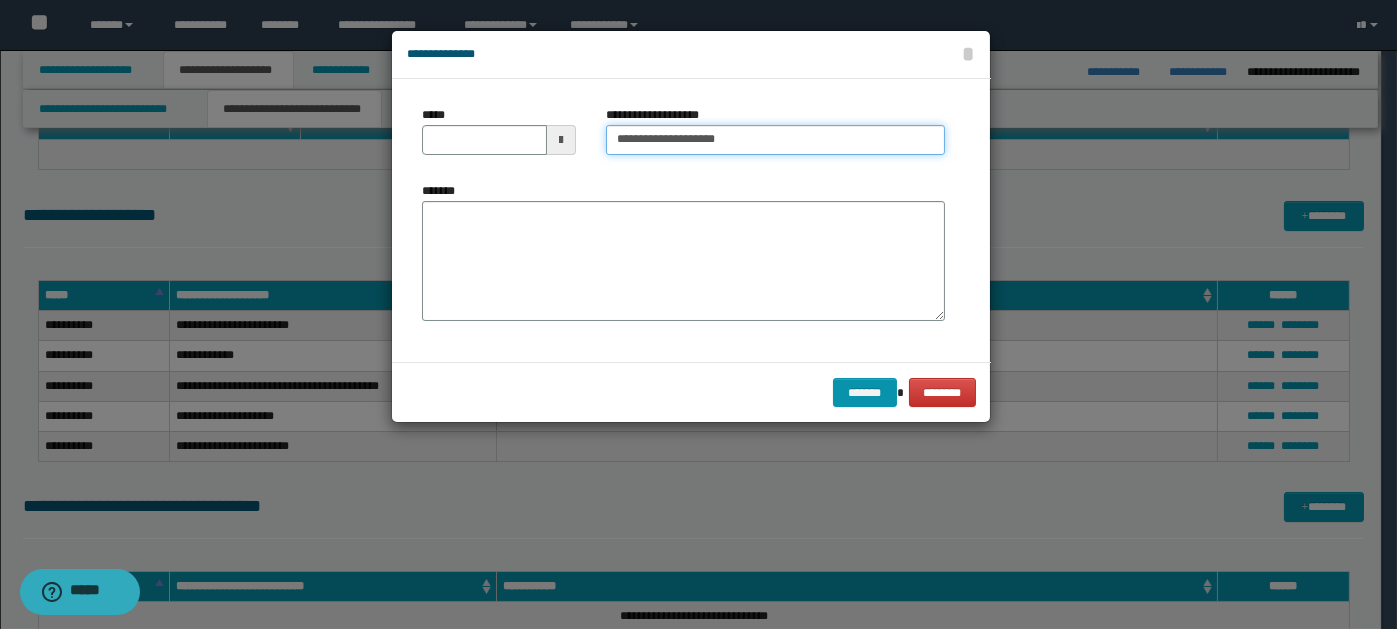 type on "**********" 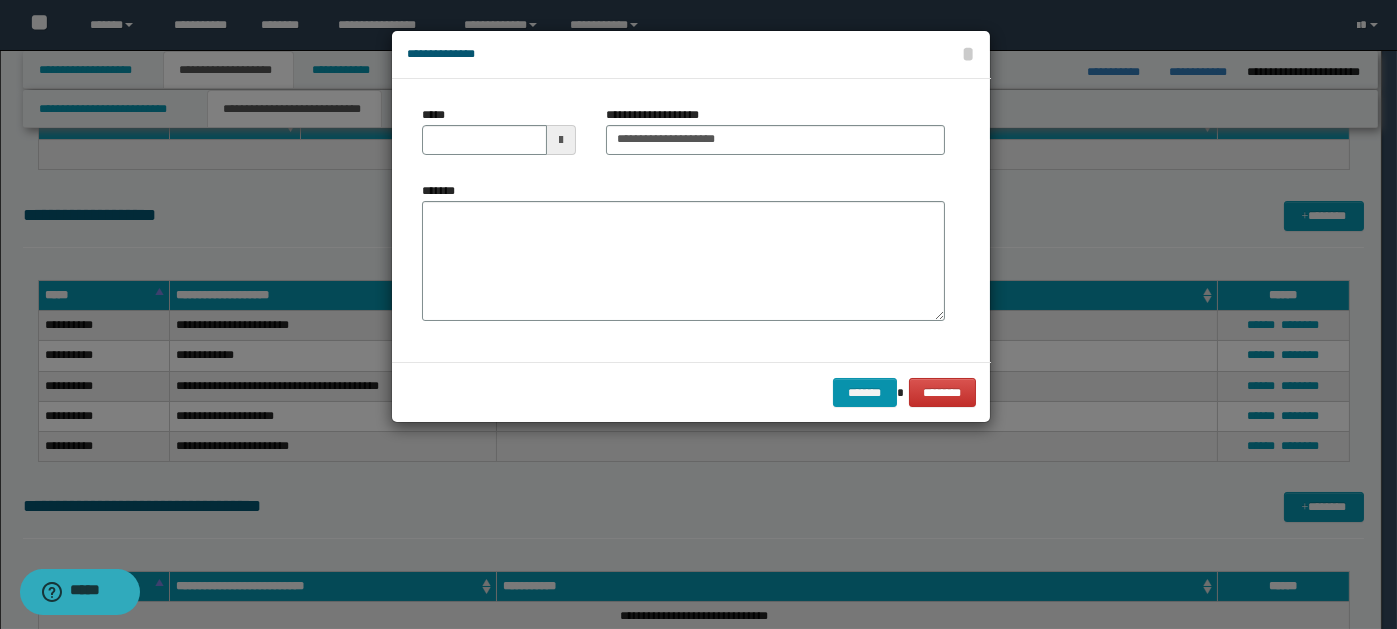 click at bounding box center [561, 140] 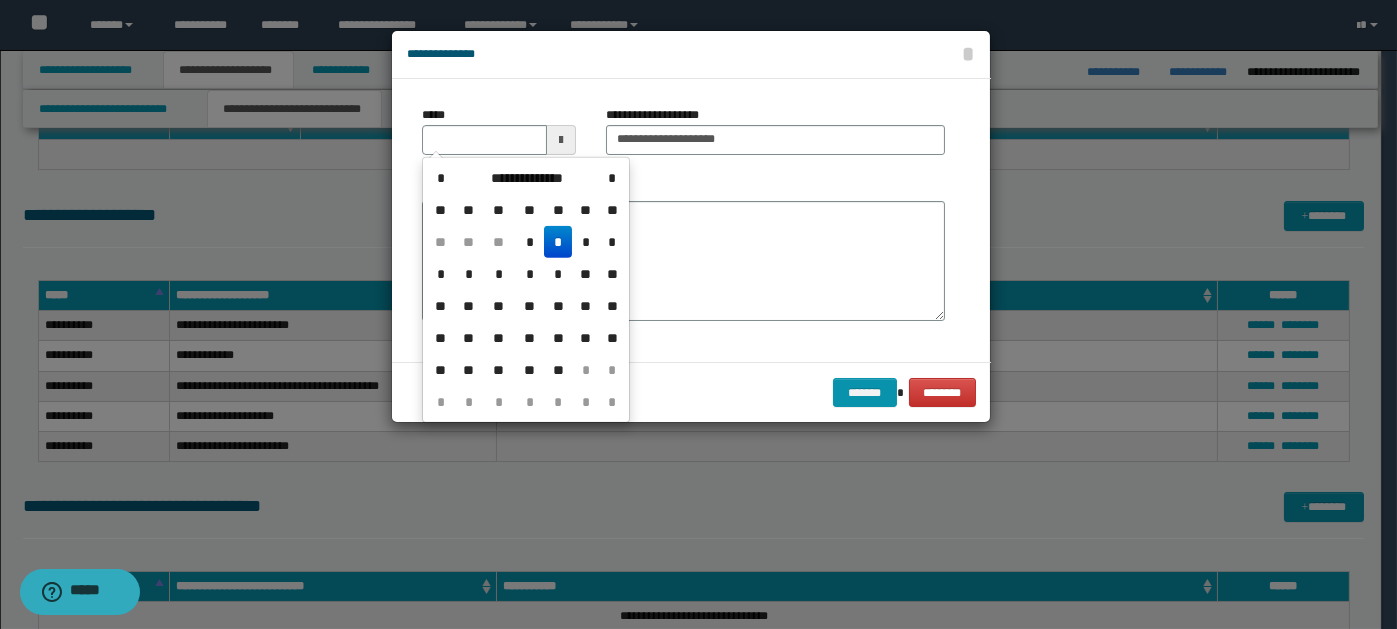 click on "*" at bounding box center (558, 242) 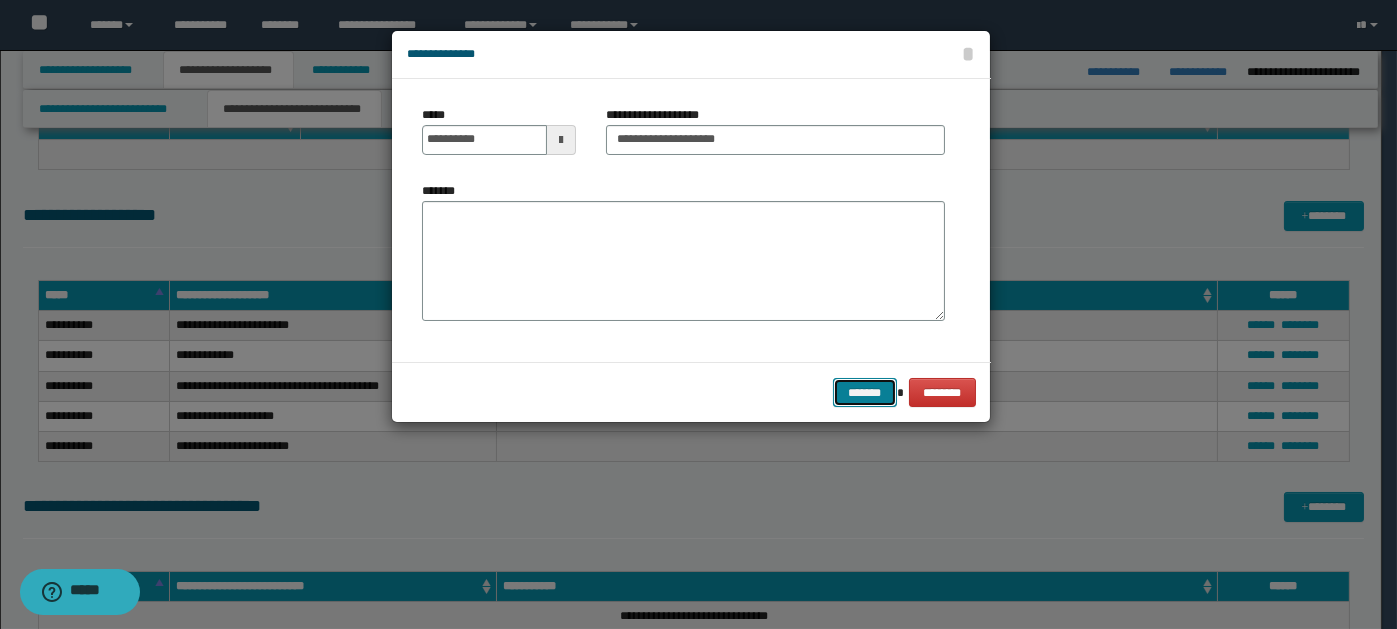 click on "*******" at bounding box center [865, 392] 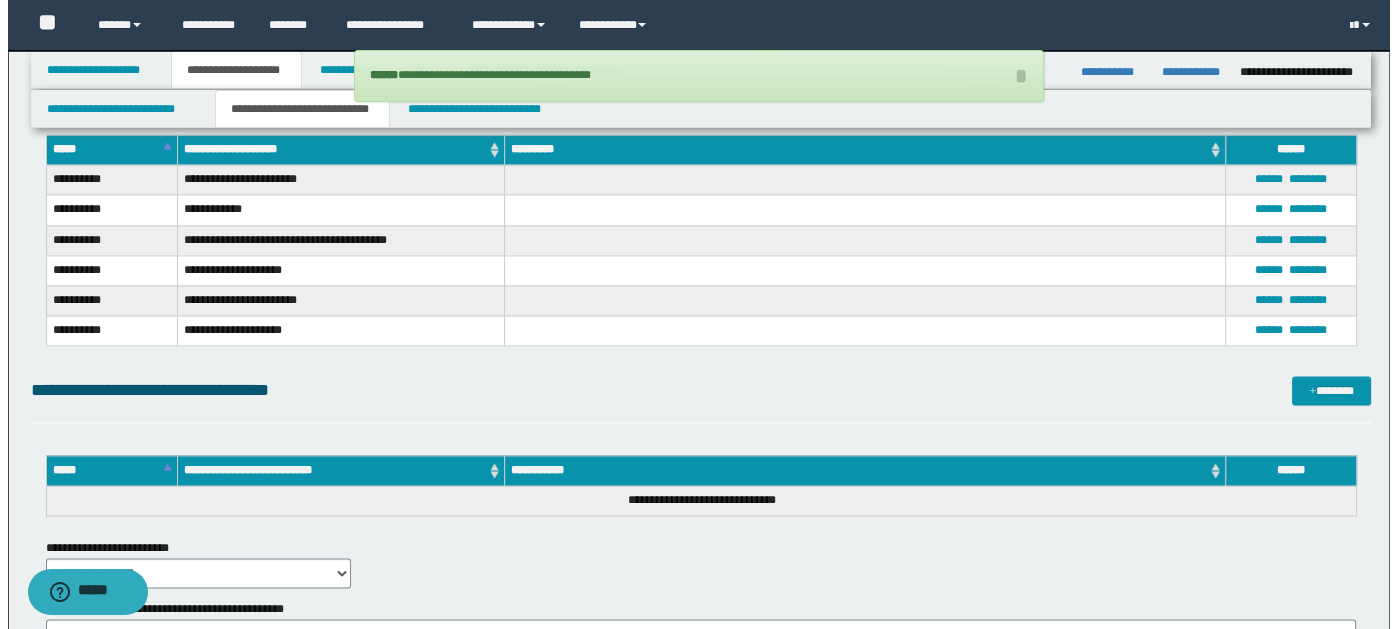 scroll, scrollTop: 3018, scrollLeft: 0, axis: vertical 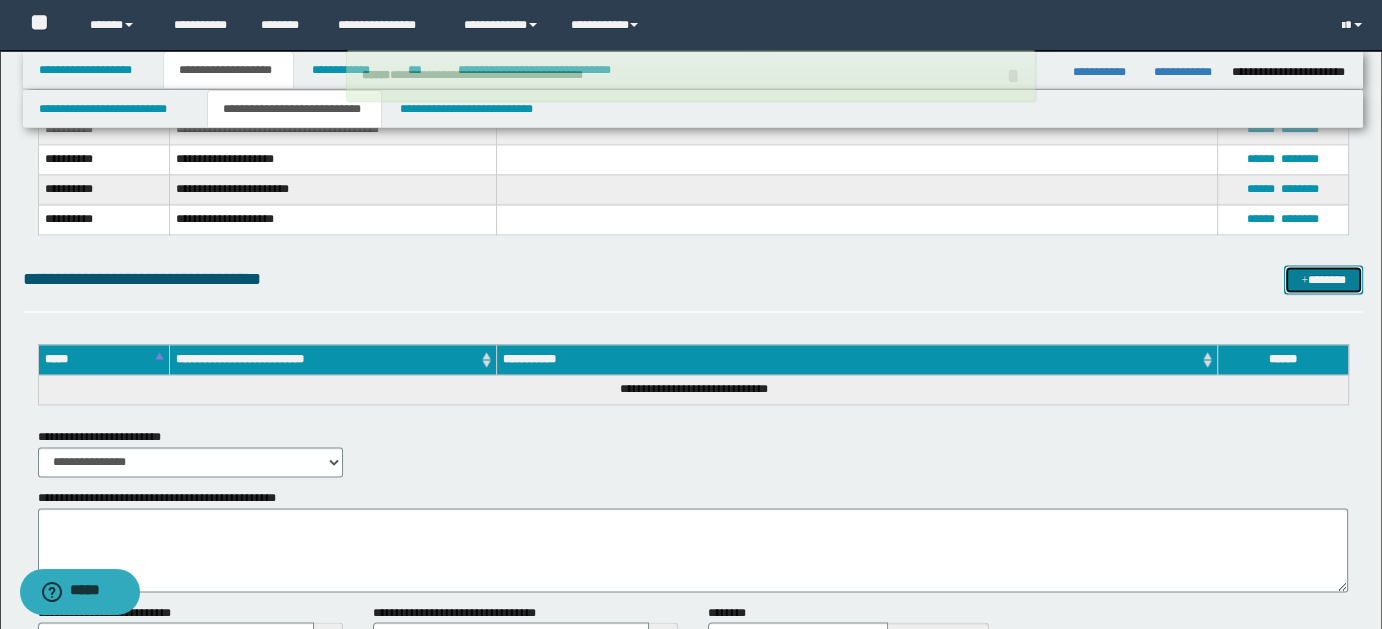 click on "*******" at bounding box center [1323, 279] 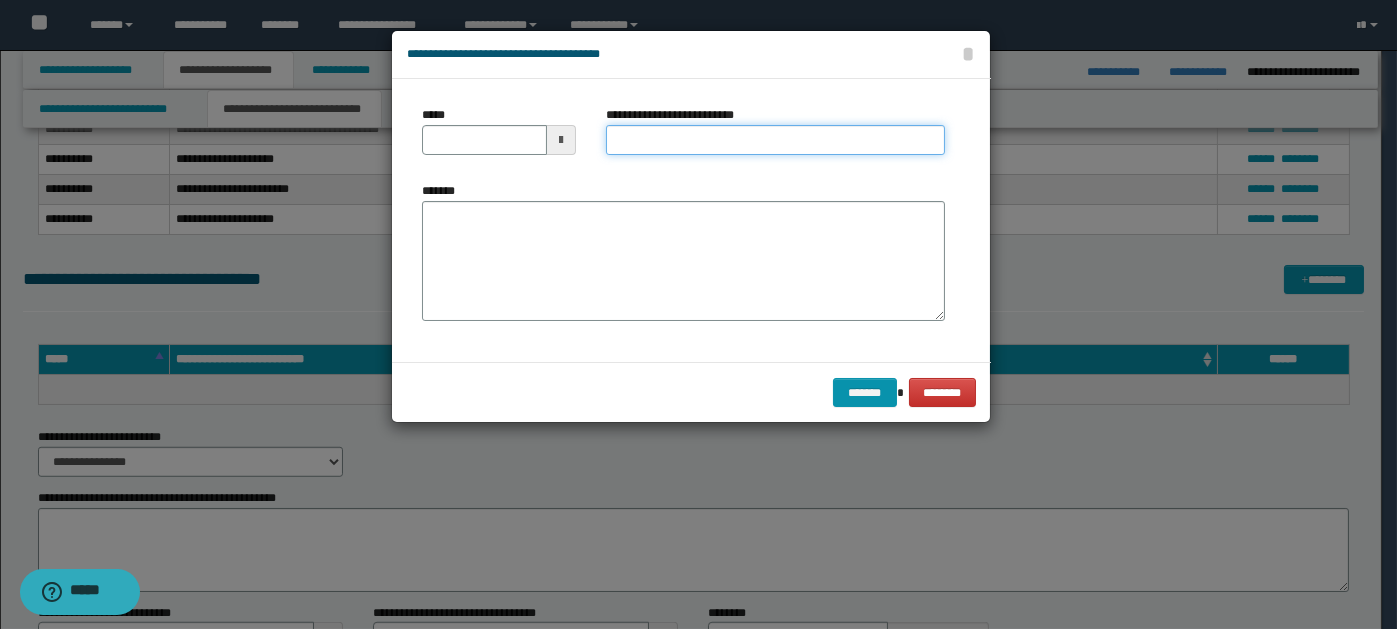 paste on "**********" 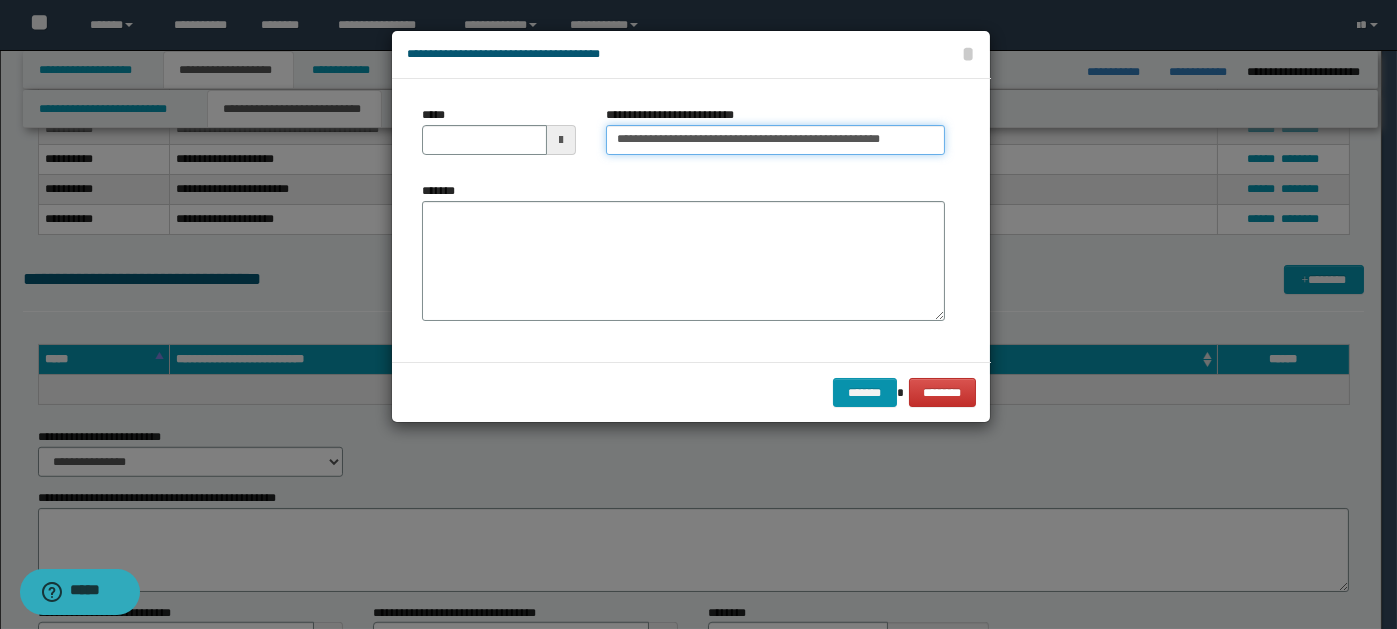 scroll, scrollTop: 0, scrollLeft: 17, axis: horizontal 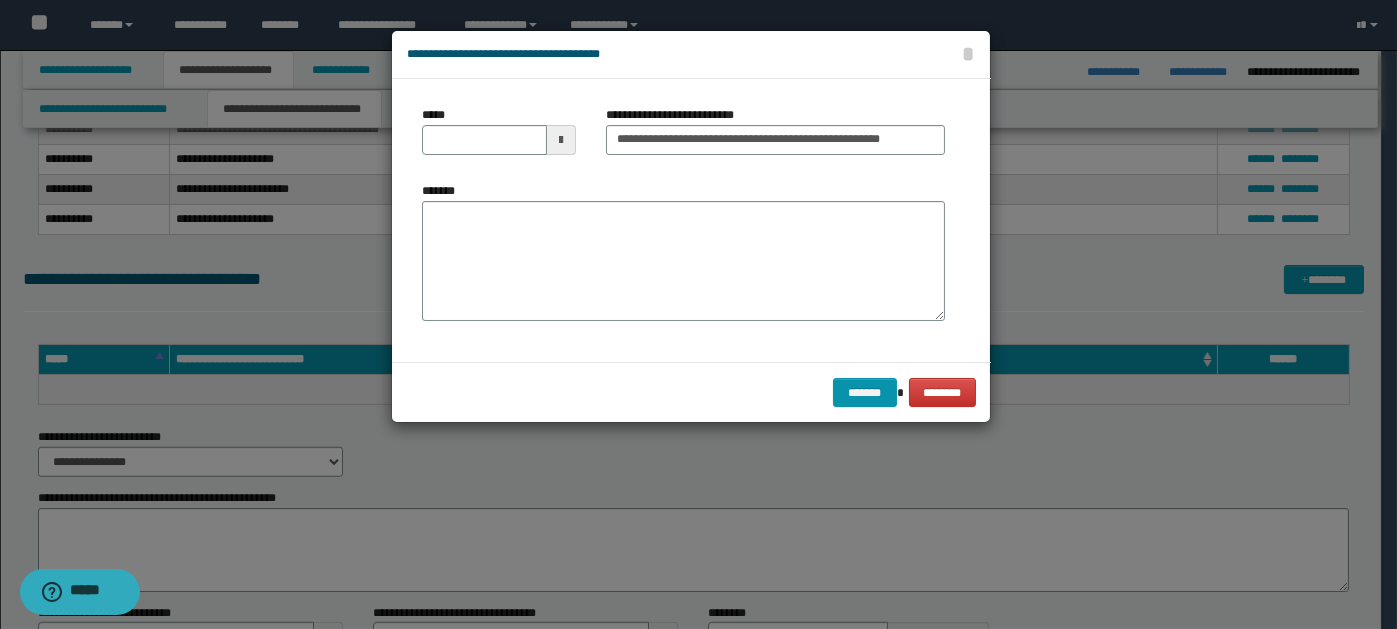 click at bounding box center (561, 140) 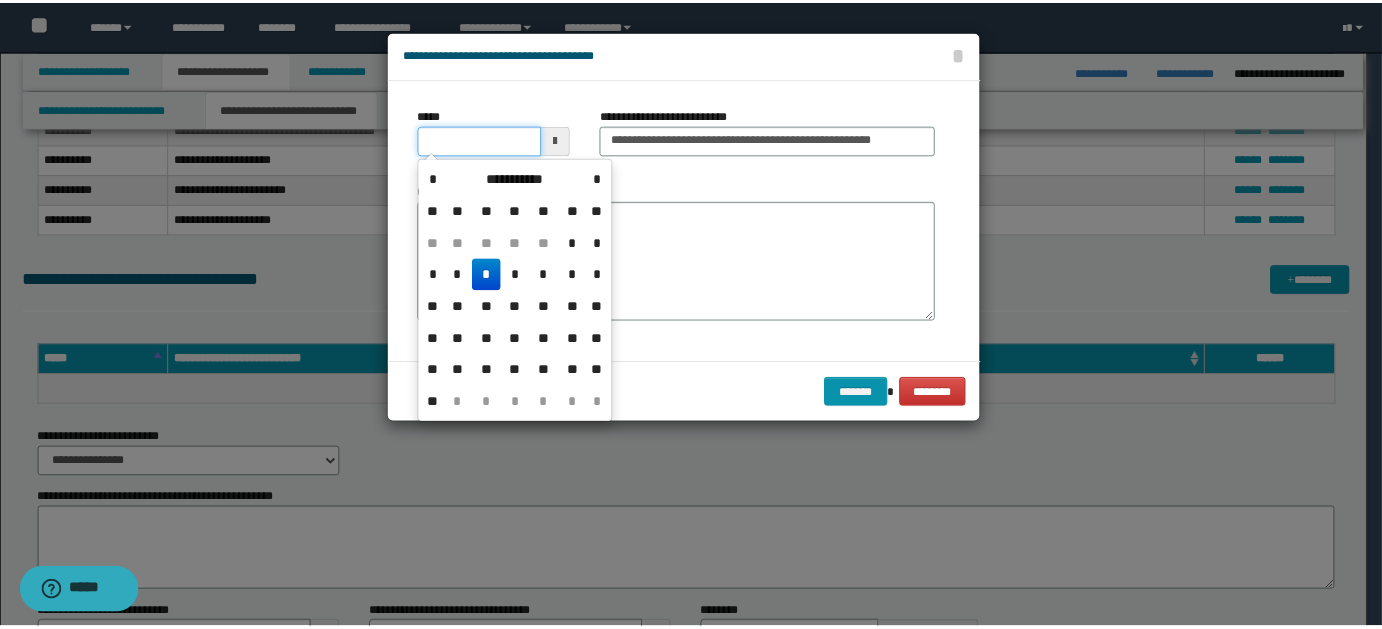 scroll, scrollTop: 0, scrollLeft: 0, axis: both 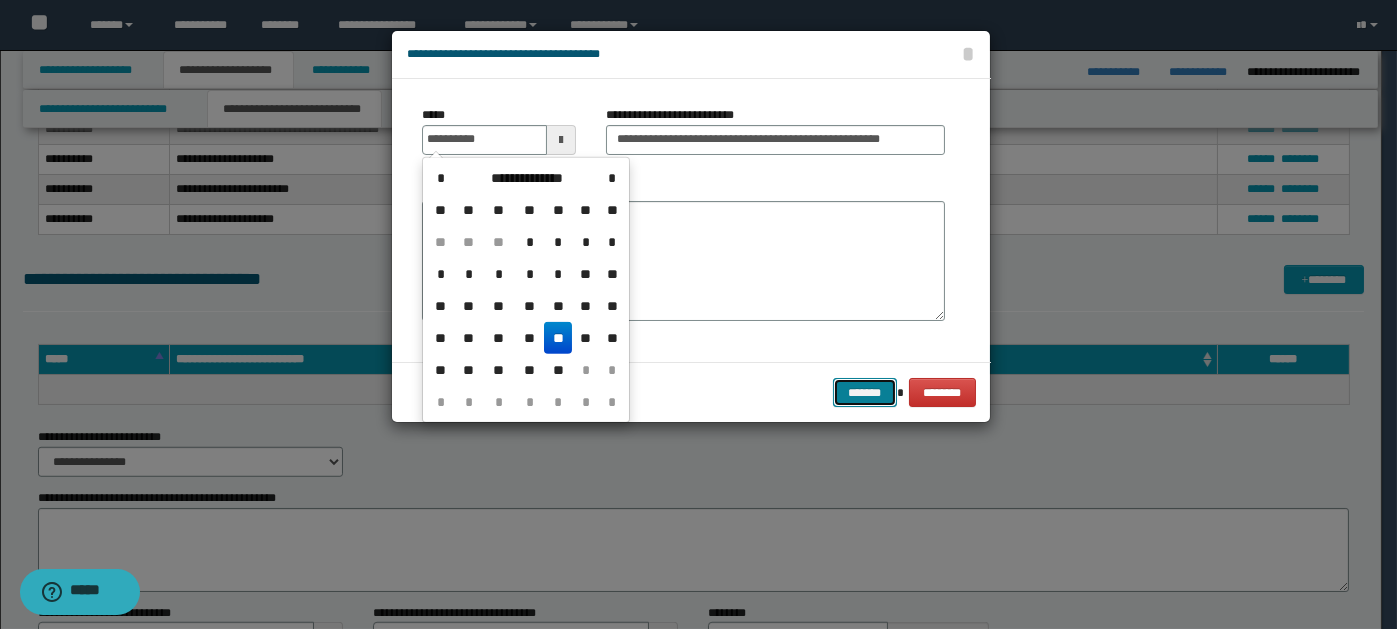 type on "**********" 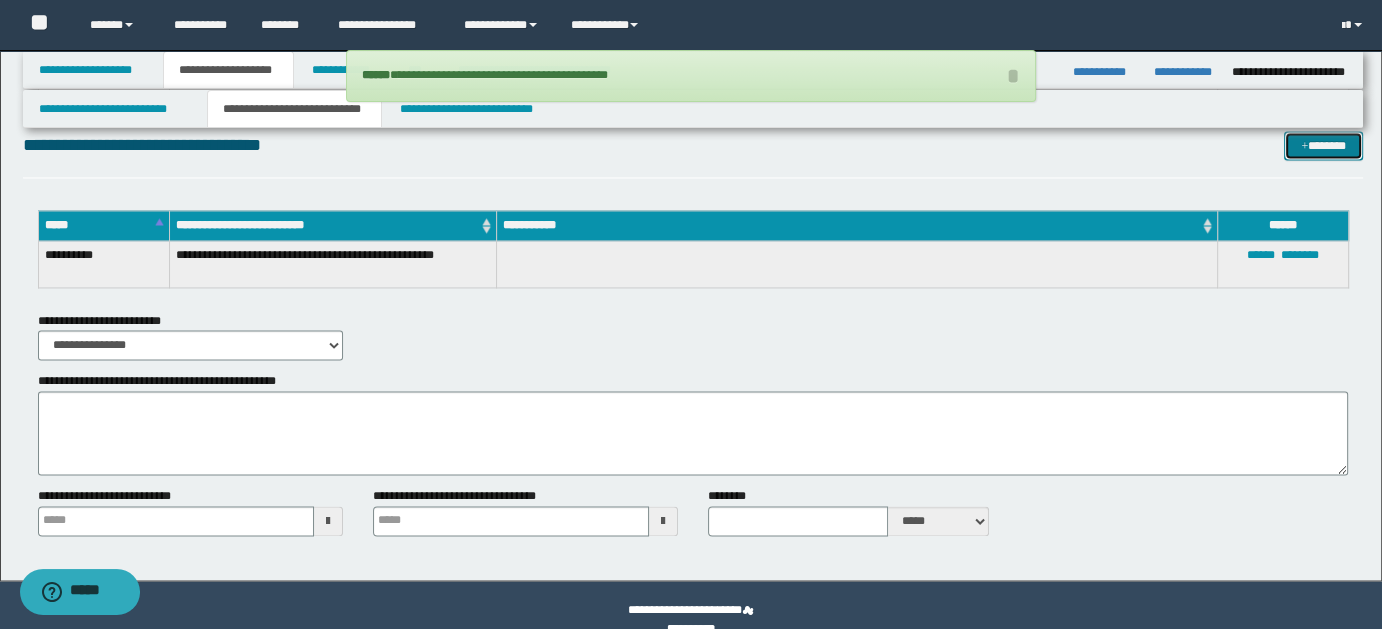 scroll, scrollTop: 3161, scrollLeft: 0, axis: vertical 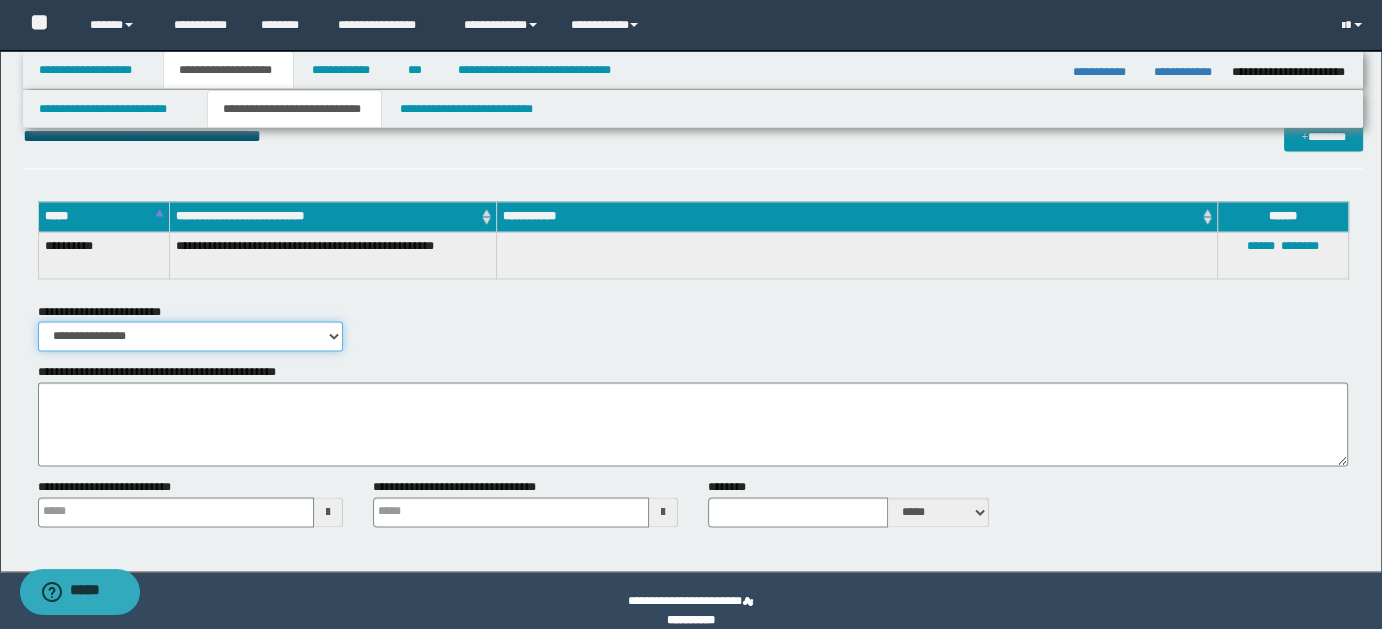 drag, startPoint x: 334, startPoint y: 340, endPoint x: 286, endPoint y: 348, distance: 48.6621 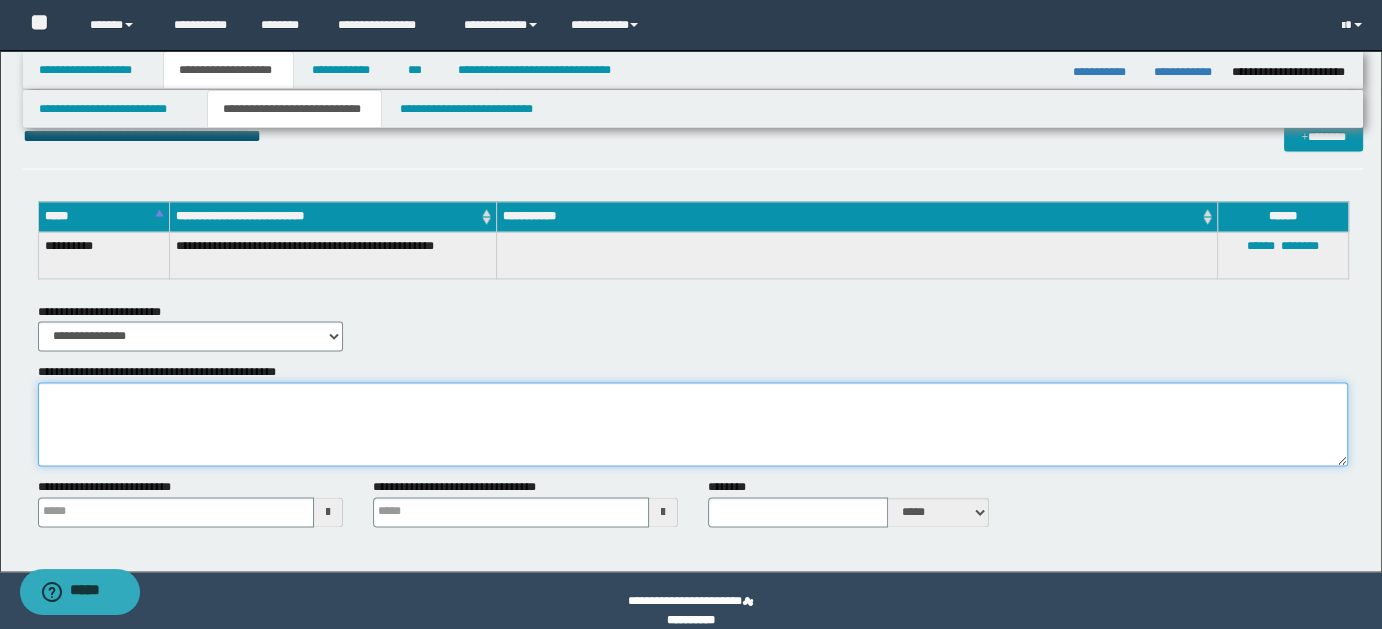 click on "**********" at bounding box center (693, 424) 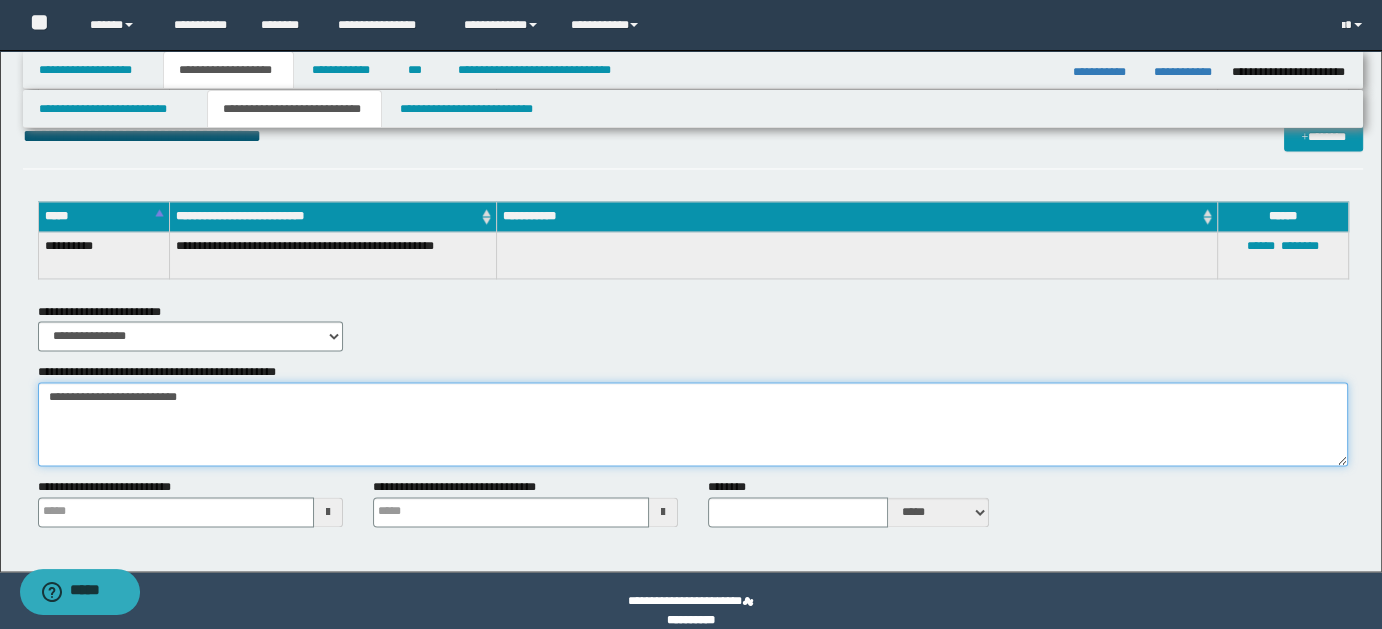 click on "**********" at bounding box center (693, 424) 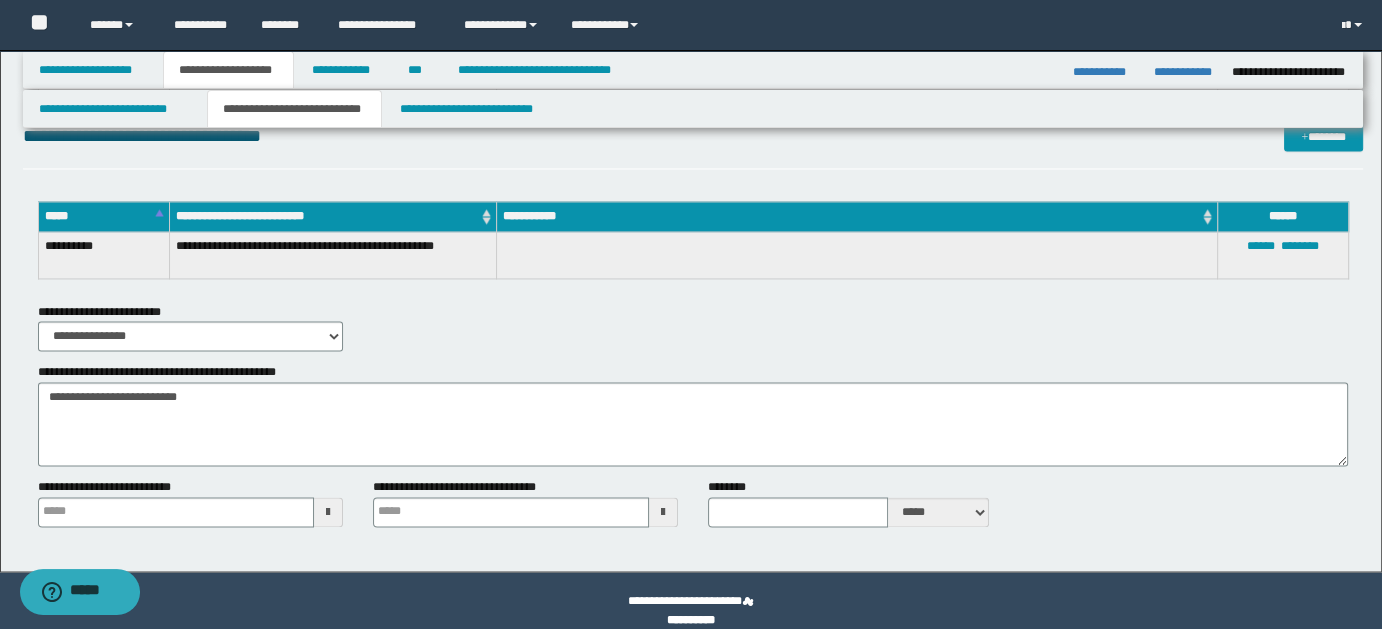 click on "**********" at bounding box center [693, 327] 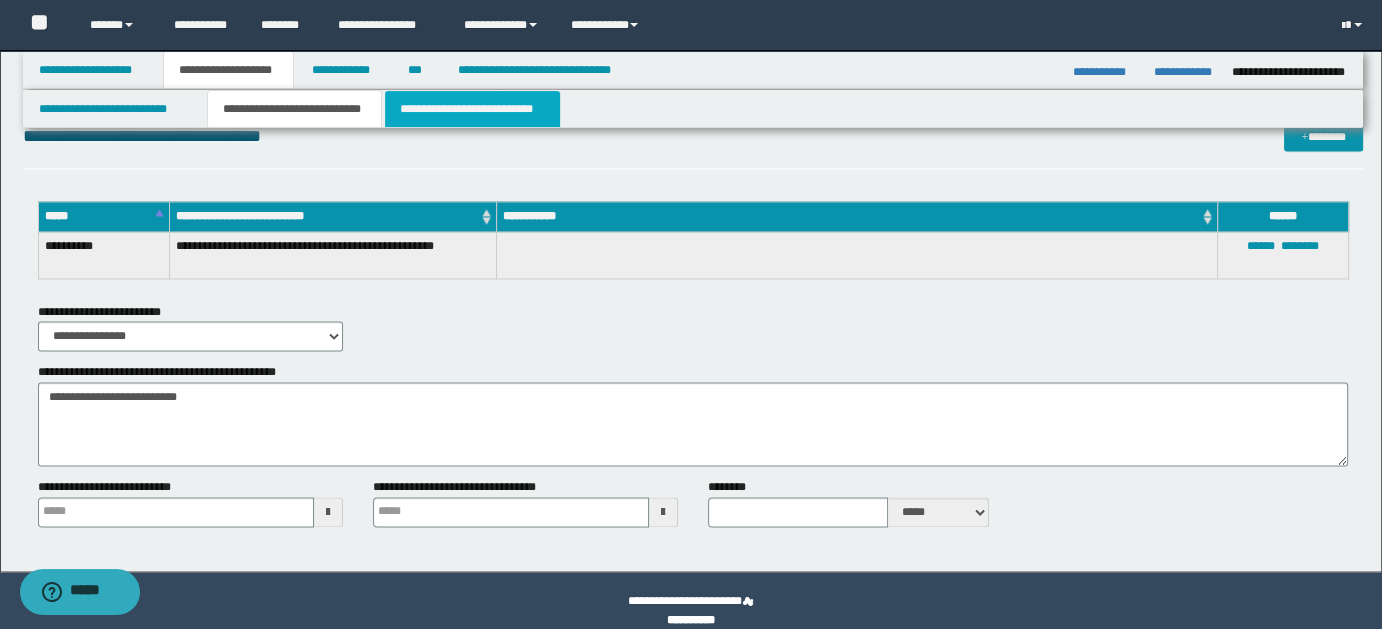 click on "**********" at bounding box center (472, 109) 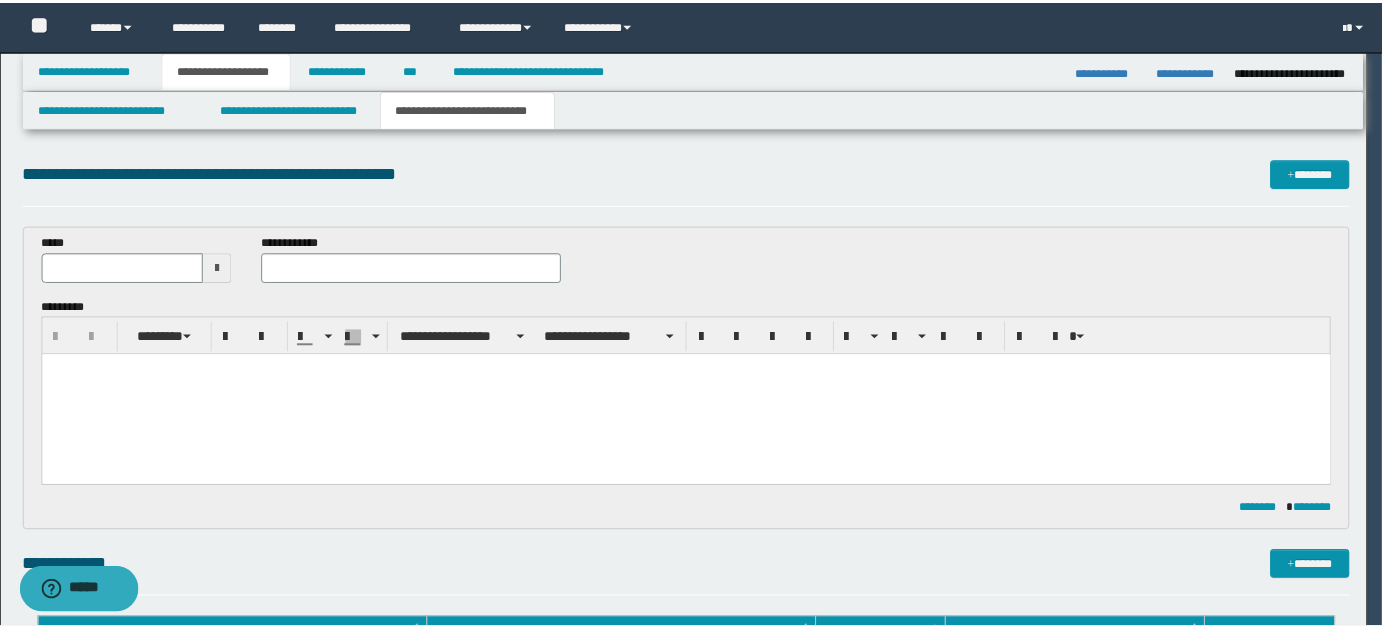 scroll, scrollTop: 0, scrollLeft: 0, axis: both 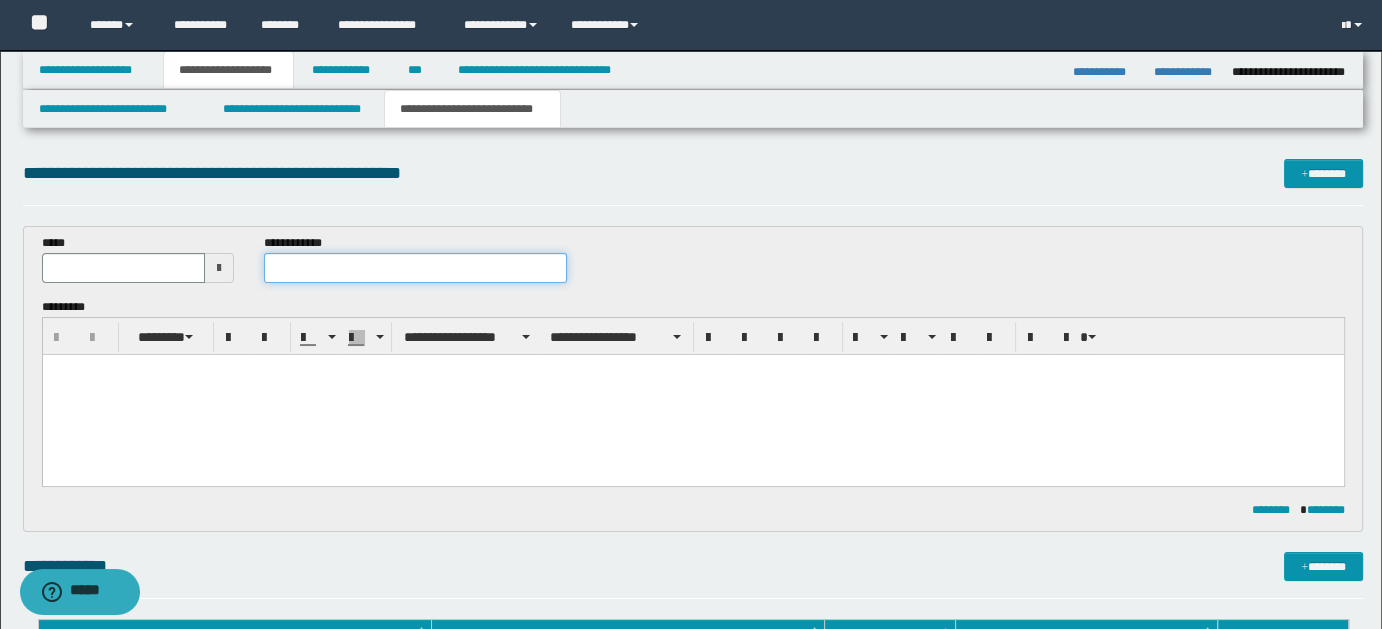 click at bounding box center (415, 268) 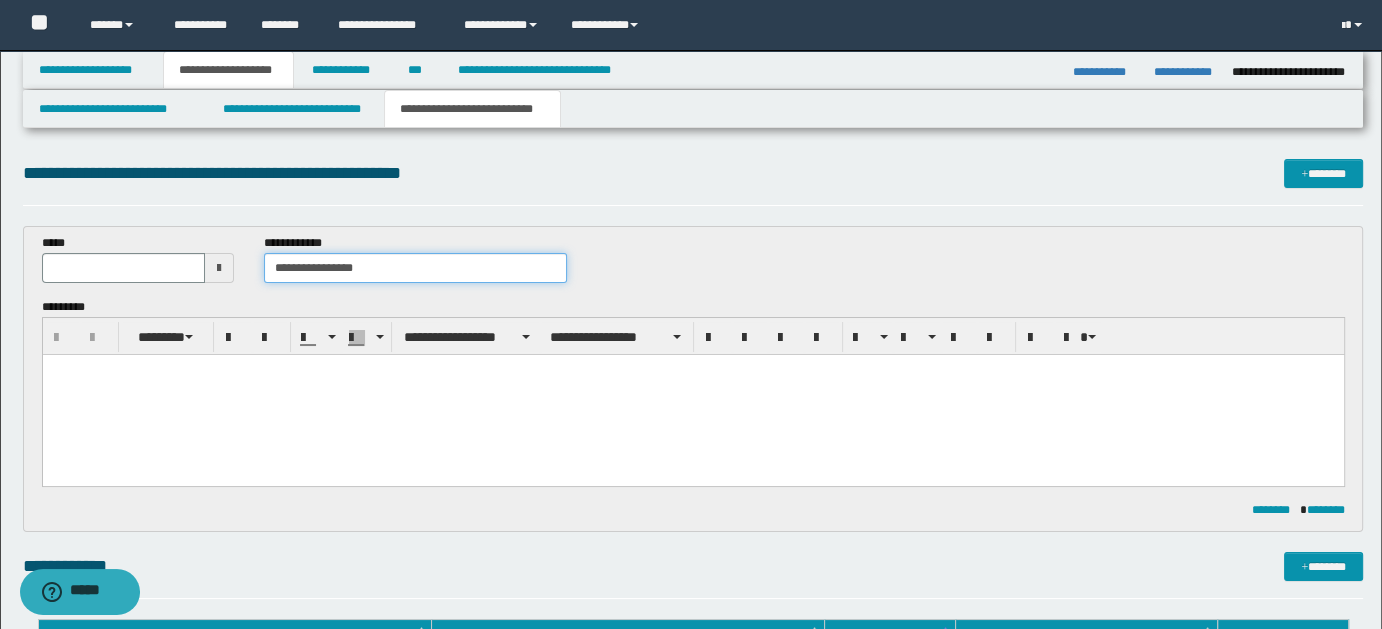 type on "**********" 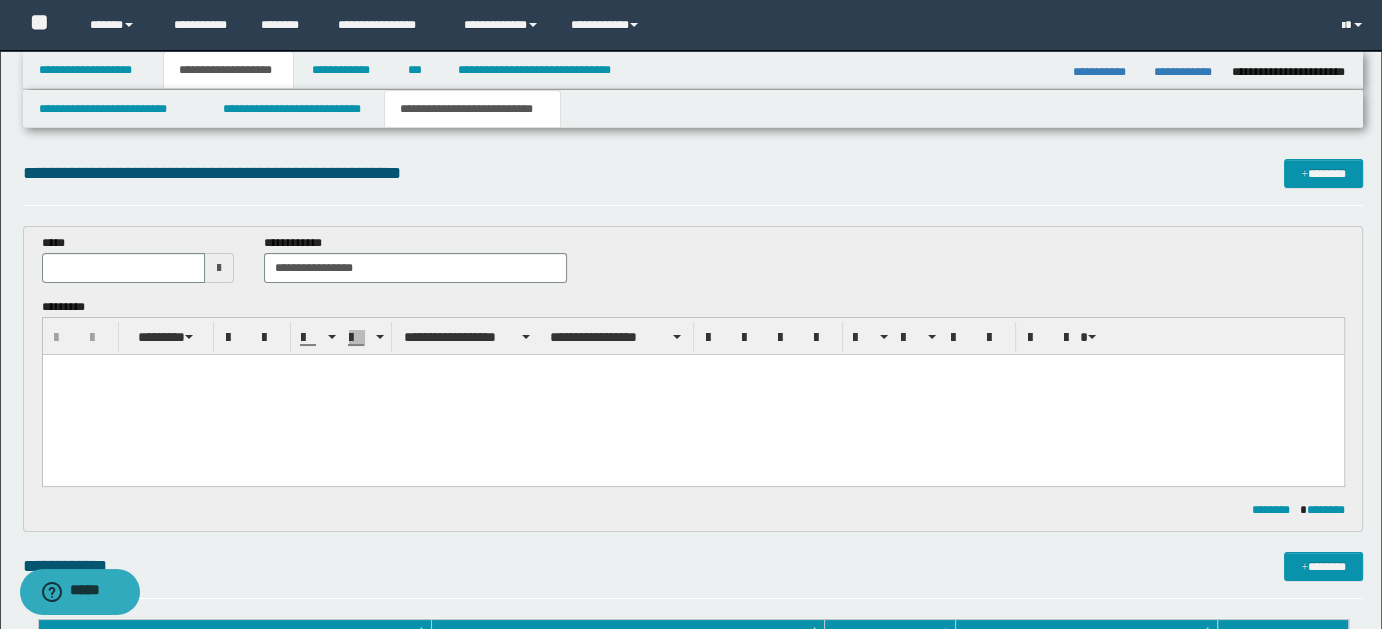 drag, startPoint x: 103, startPoint y: 358, endPoint x: 90, endPoint y: 361, distance: 13.341664 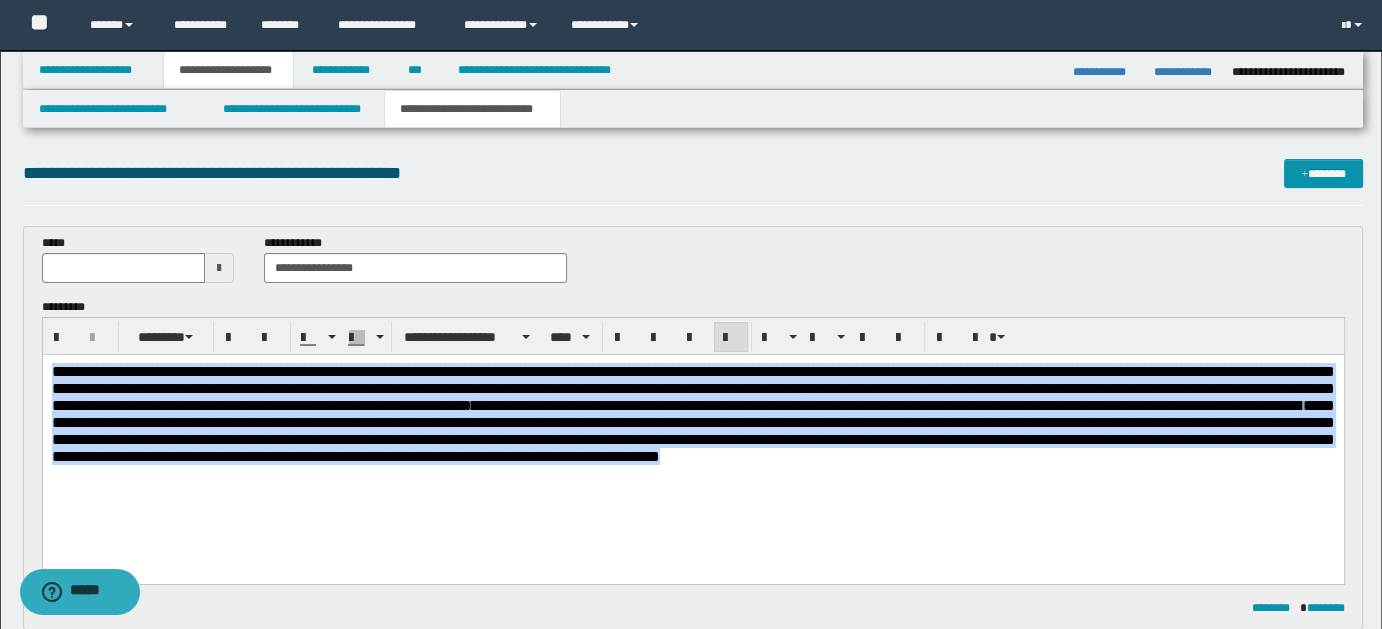 drag, startPoint x: 53, startPoint y: 367, endPoint x: 528, endPoint y: 372, distance: 475.0263 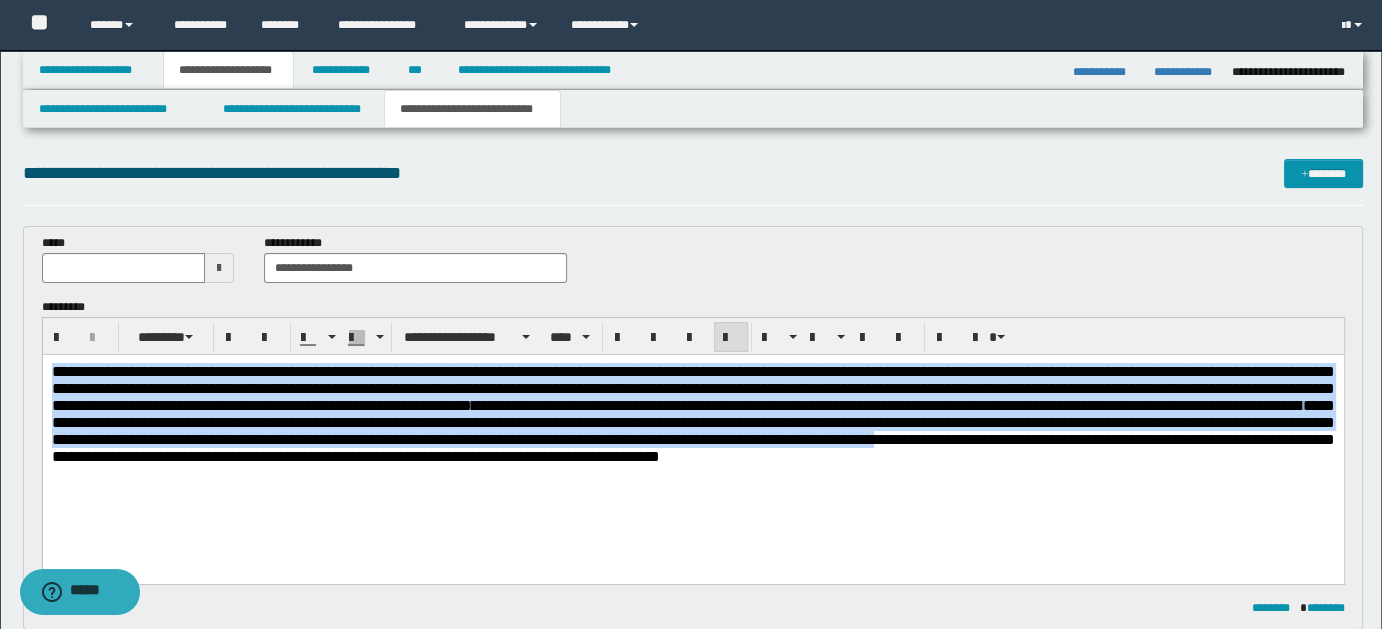 click on "**********" at bounding box center [692, 387] 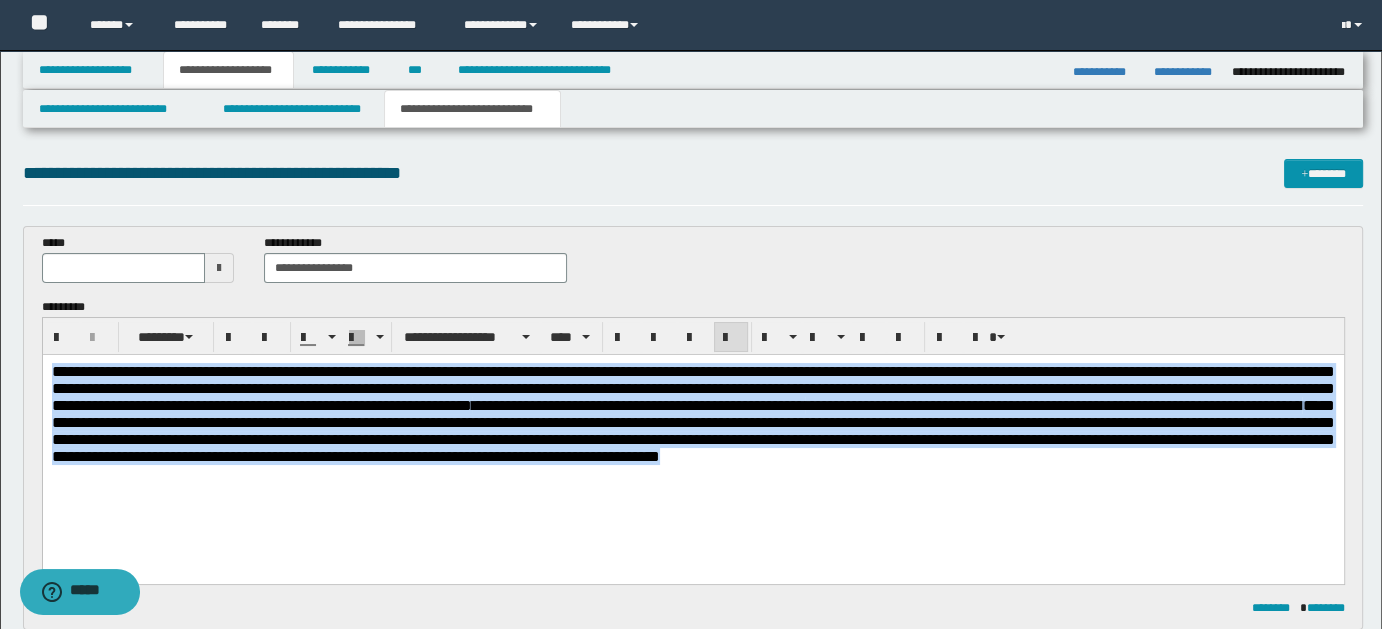 drag, startPoint x: 50, startPoint y: 369, endPoint x: 788, endPoint y: 422, distance: 739.9007 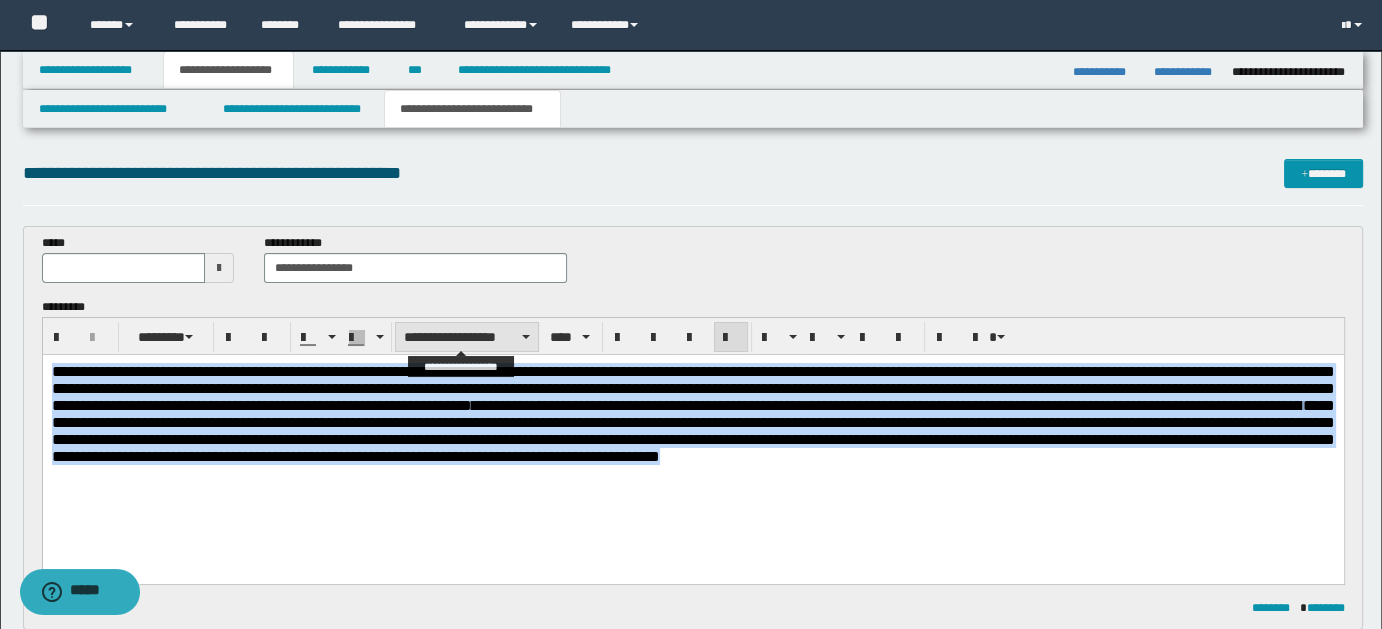 click on "**********" at bounding box center (467, 337) 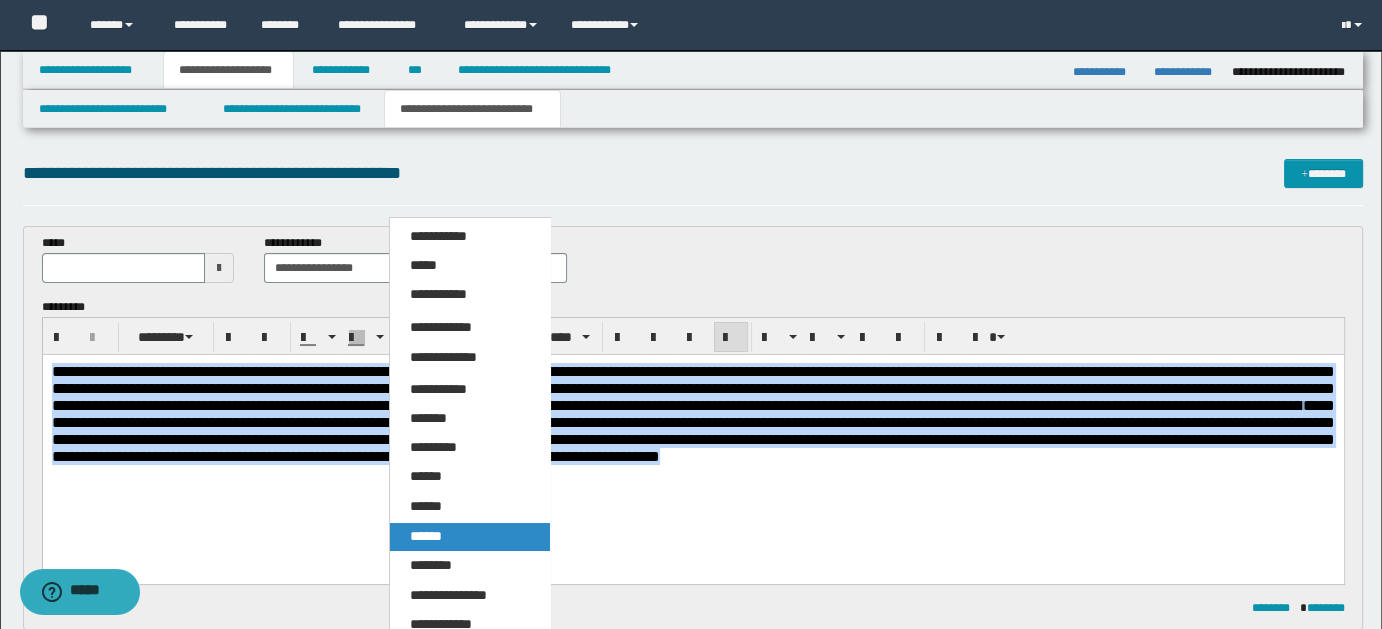 drag, startPoint x: 438, startPoint y: 535, endPoint x: 443, endPoint y: 70, distance: 465.0269 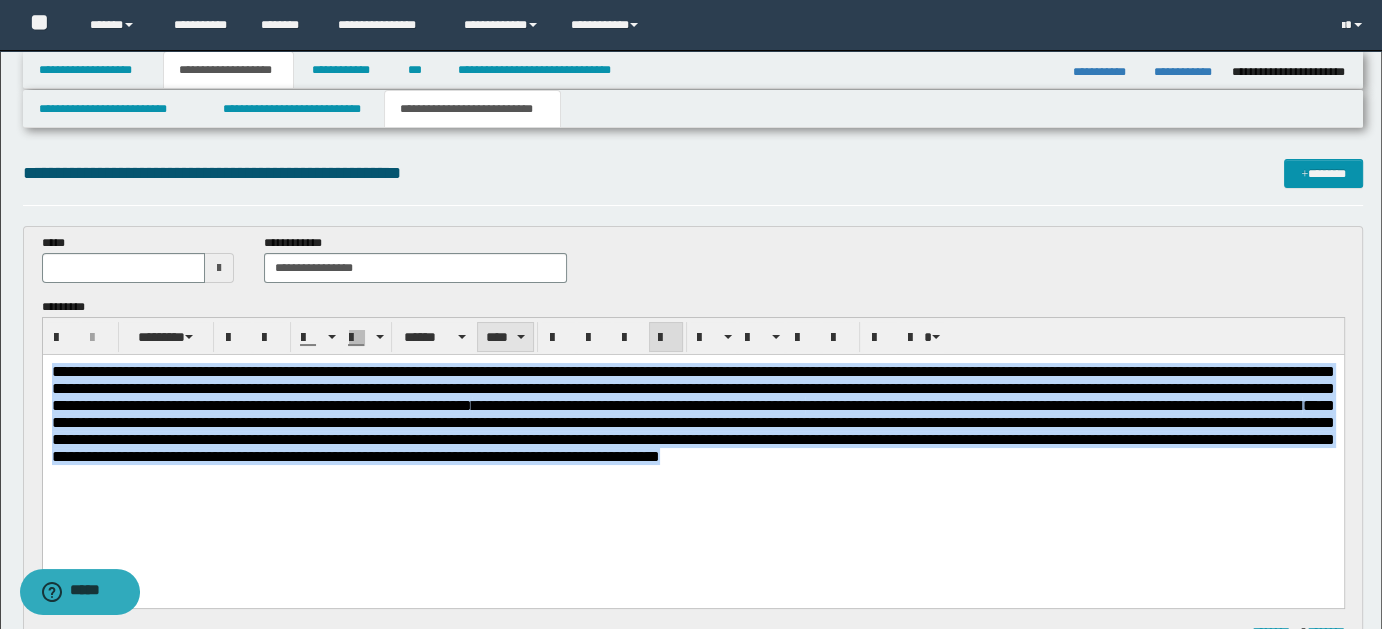 click at bounding box center [521, 337] 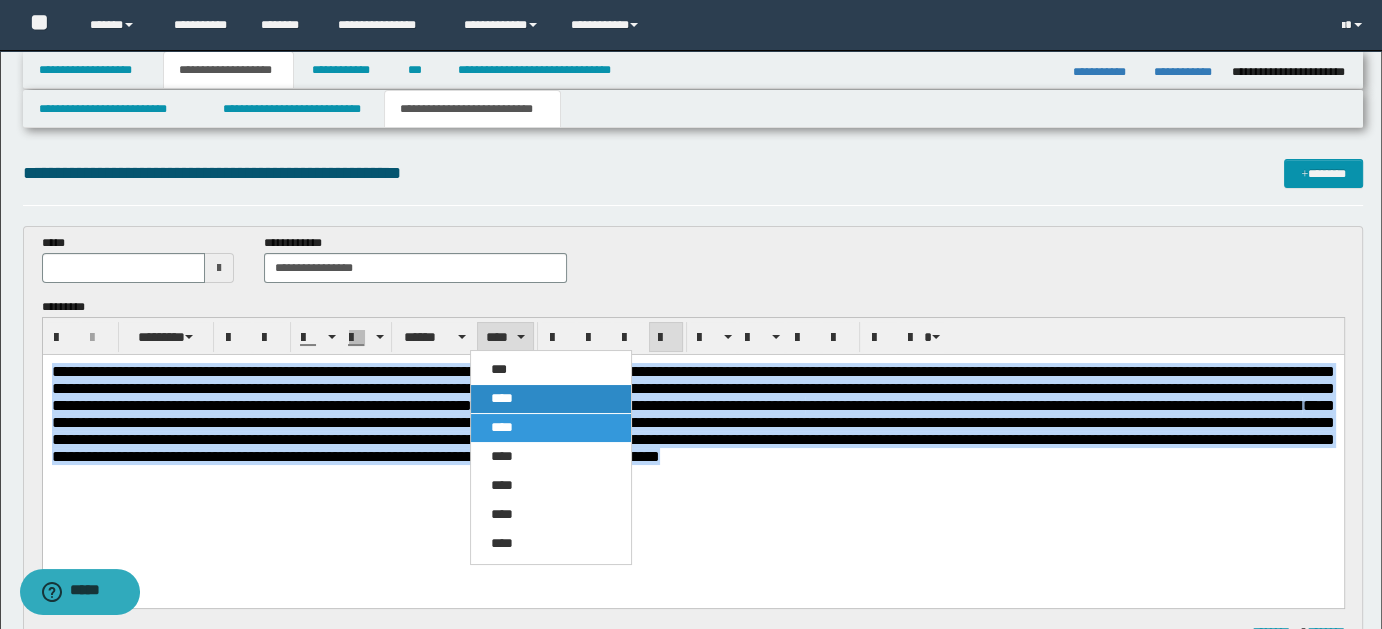 click on "****" at bounding box center [502, 398] 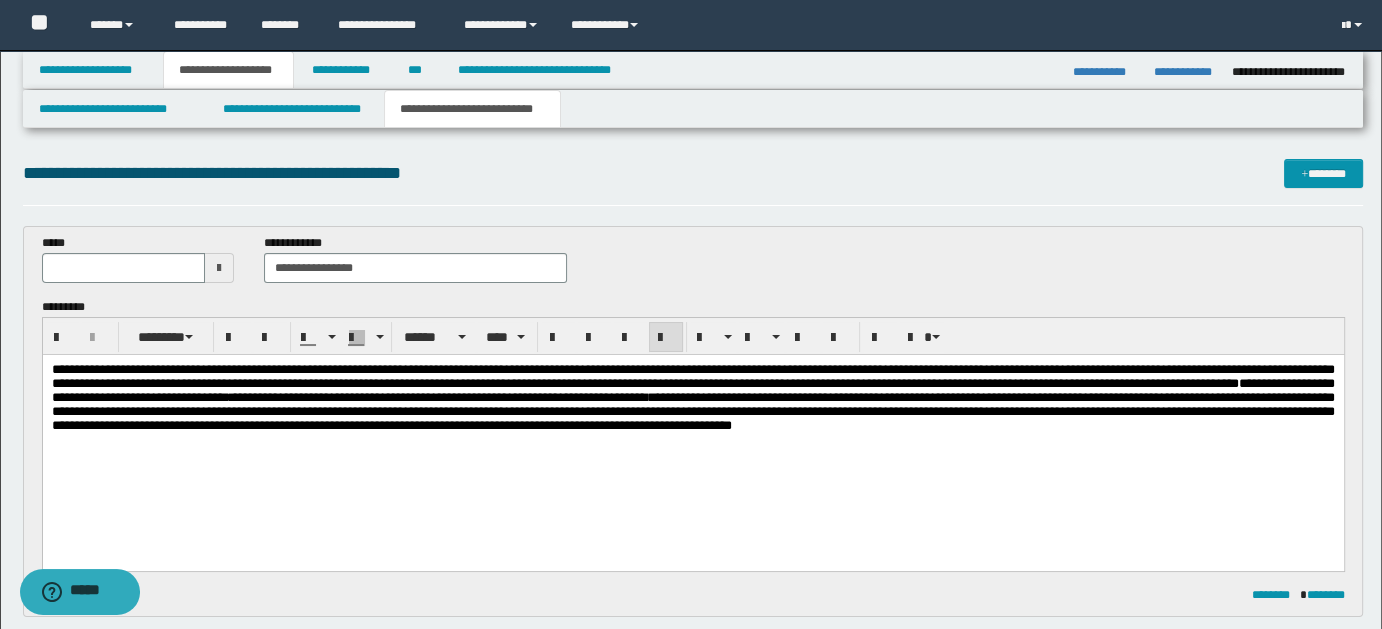 click on "**********" at bounding box center (692, 422) 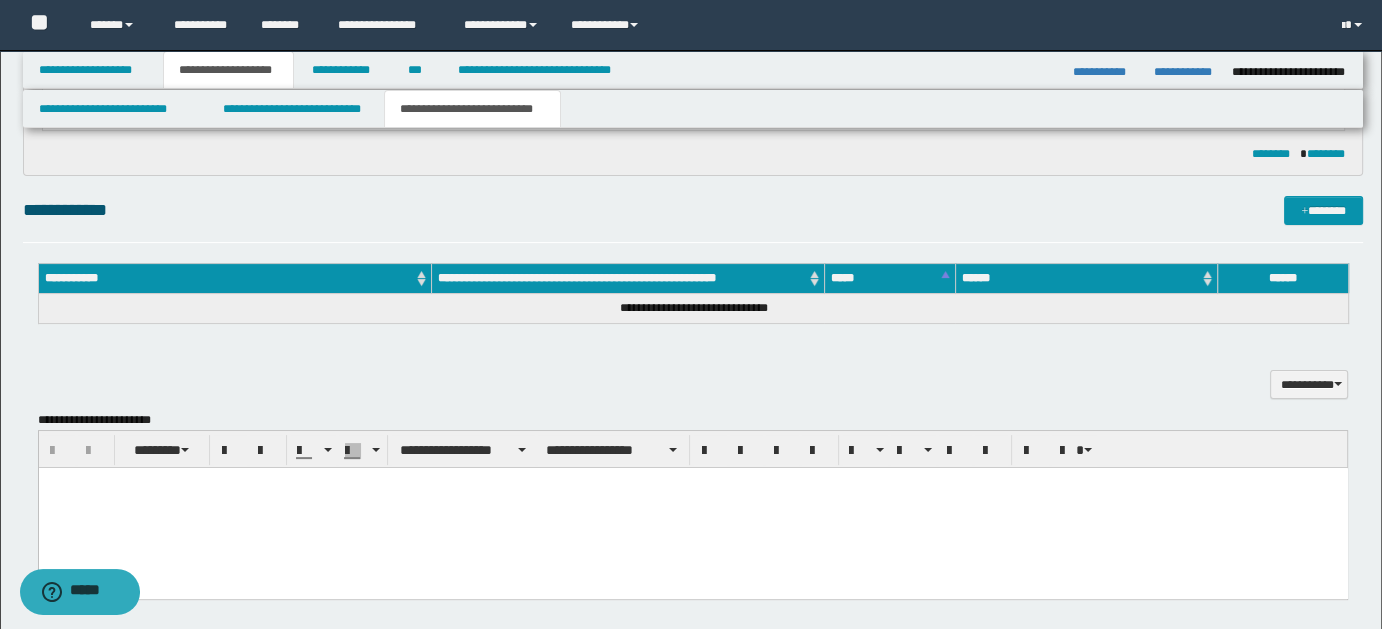 scroll, scrollTop: 469, scrollLeft: 0, axis: vertical 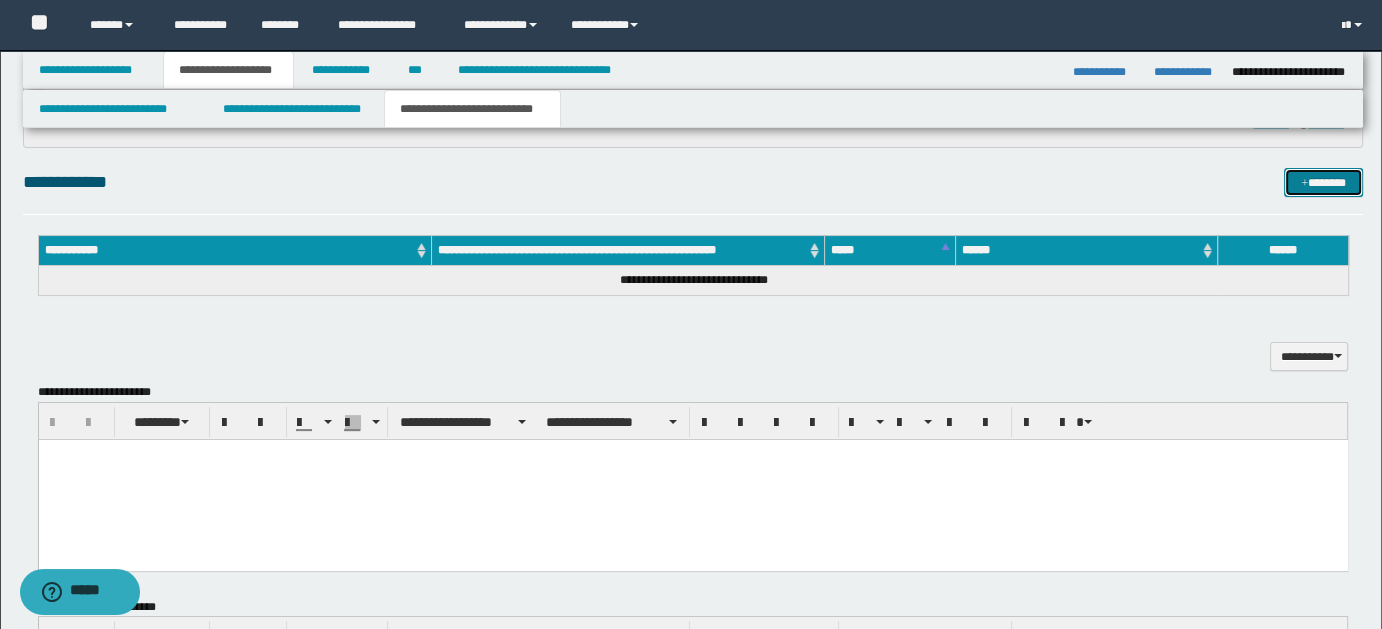 click on "*******" at bounding box center (1323, 182) 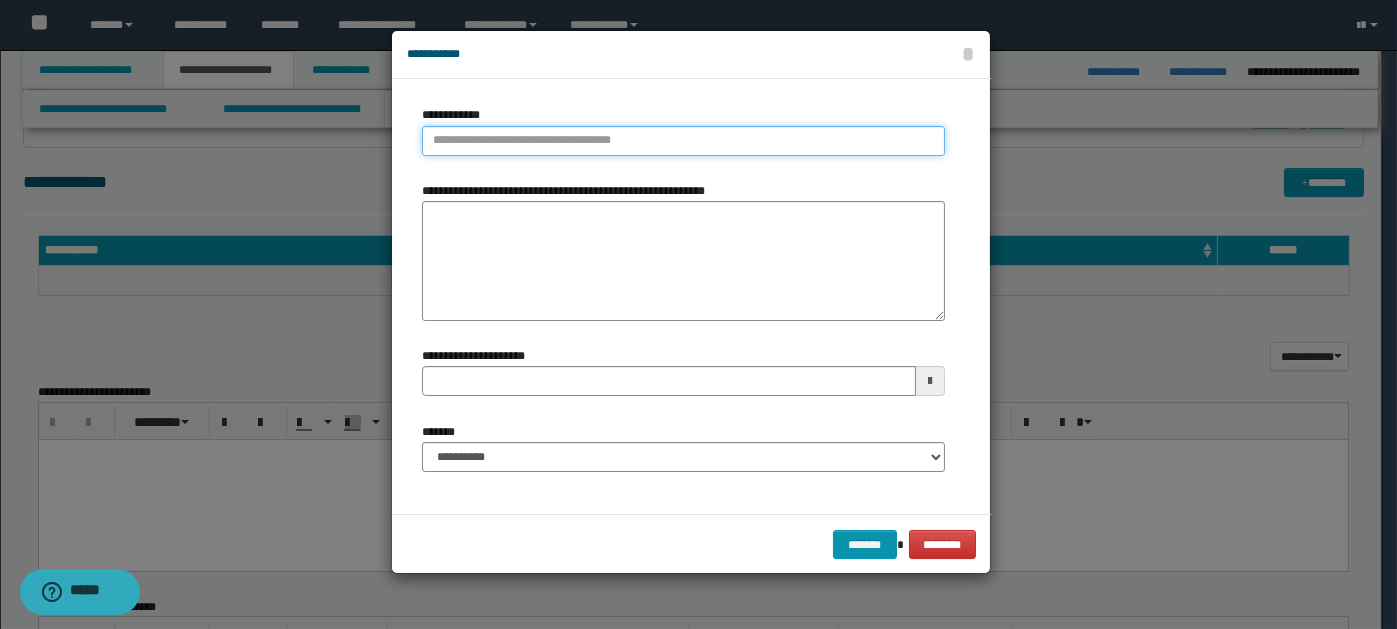 paste on "****" 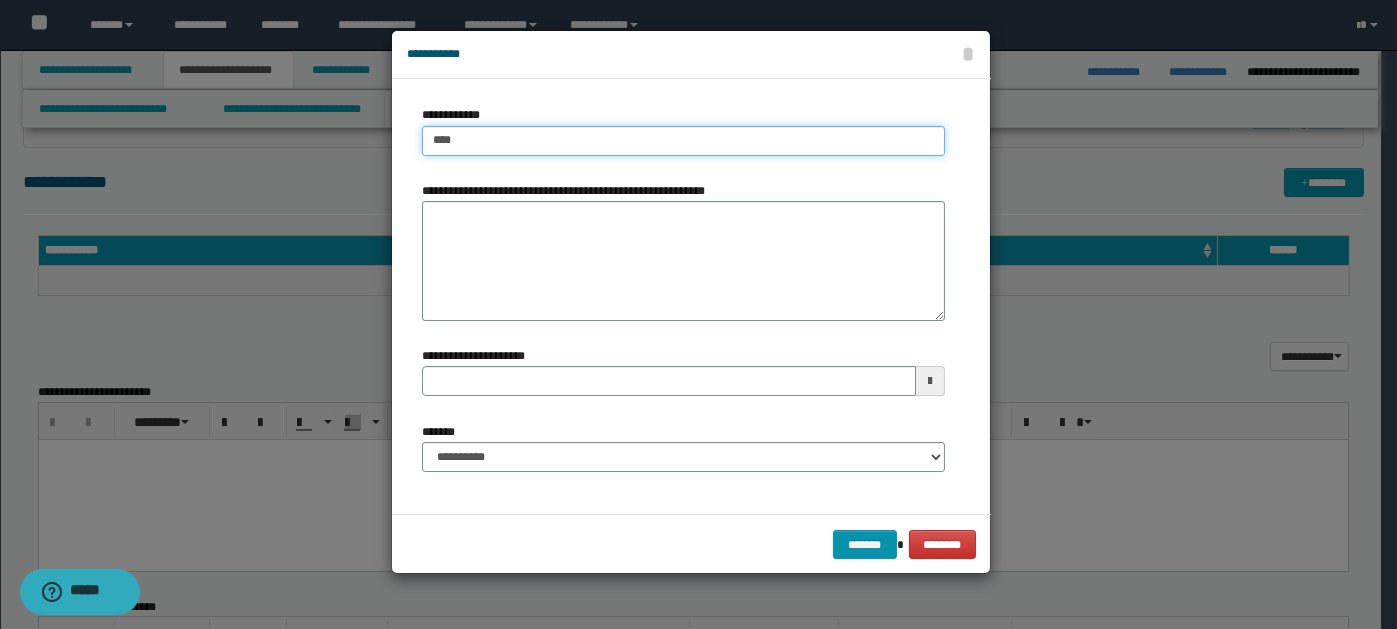 type on "****" 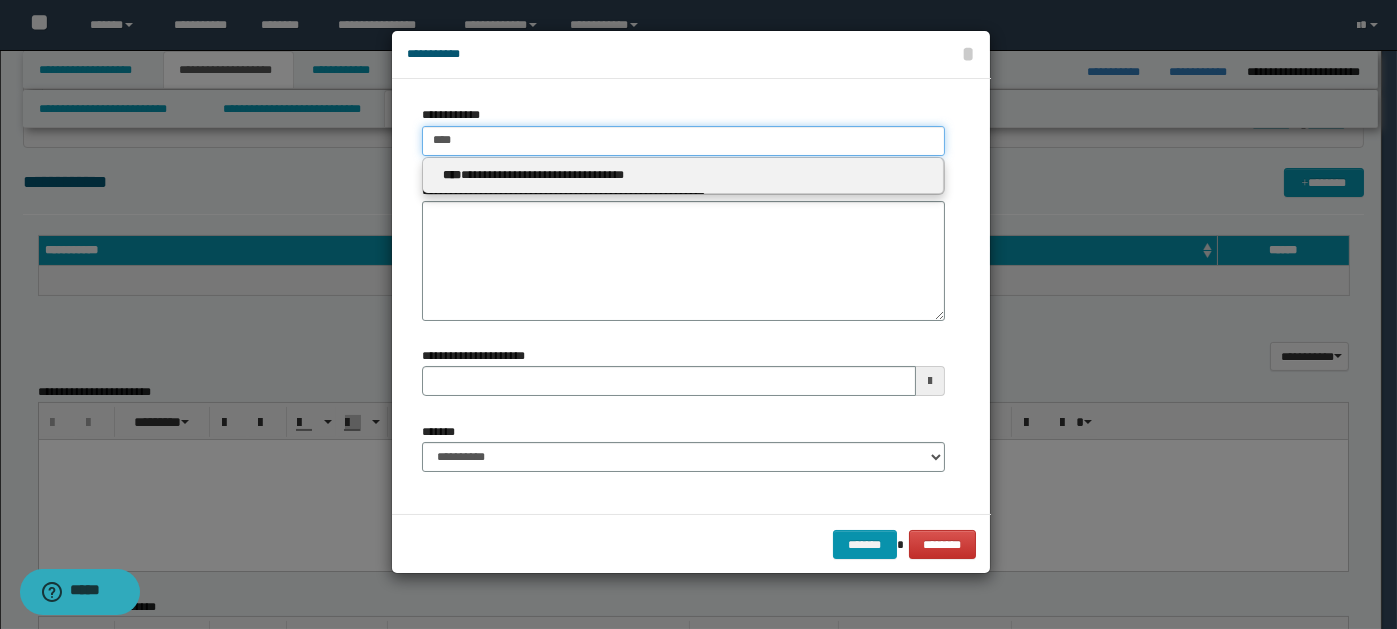 click on "****" at bounding box center (683, 141) 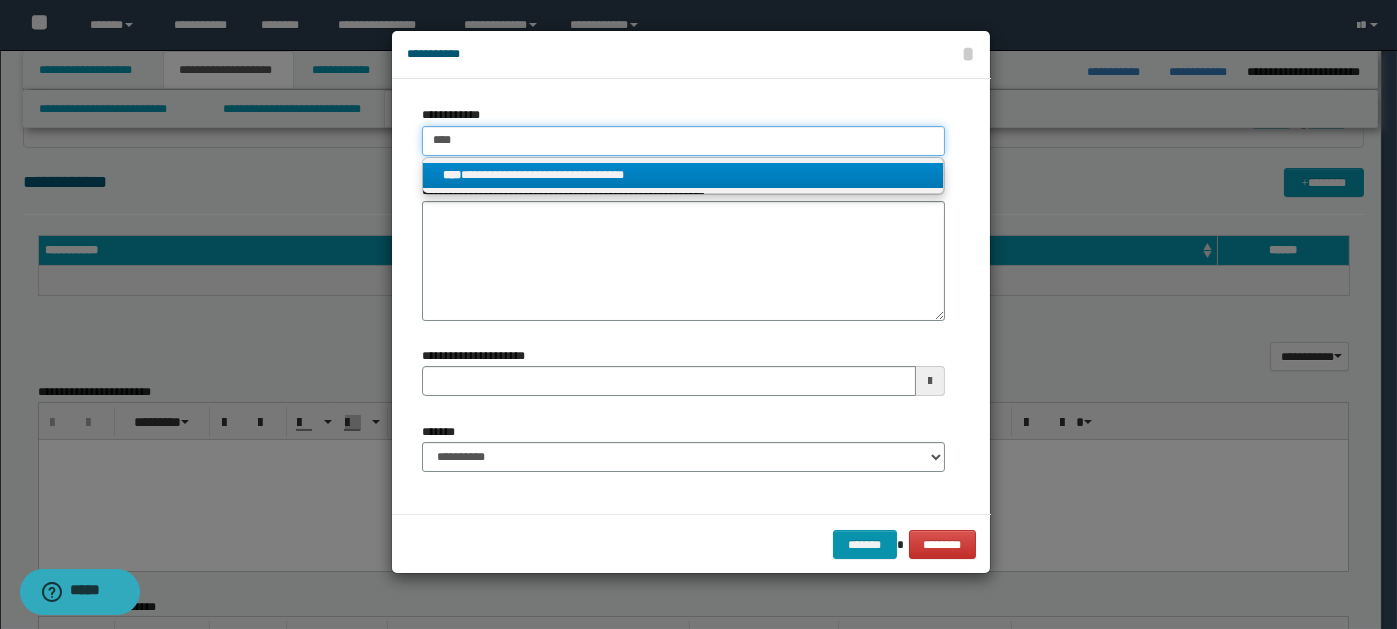 type on "****" 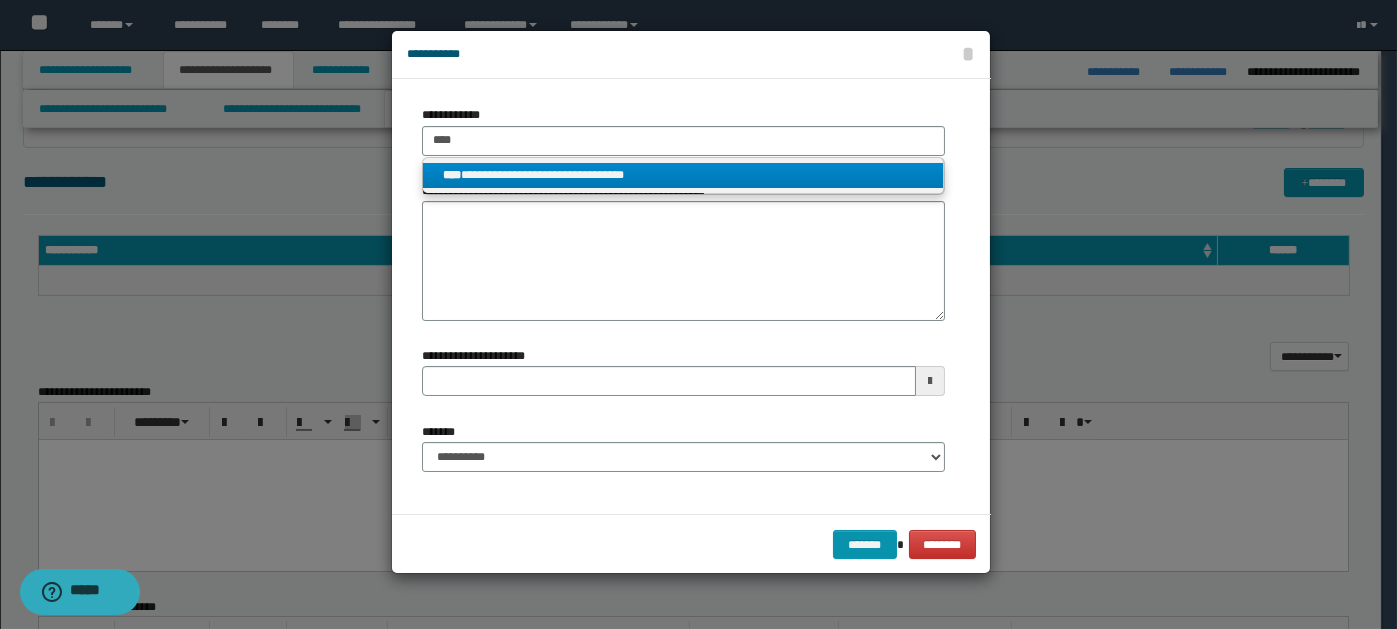 click on "**********" at bounding box center (683, 175) 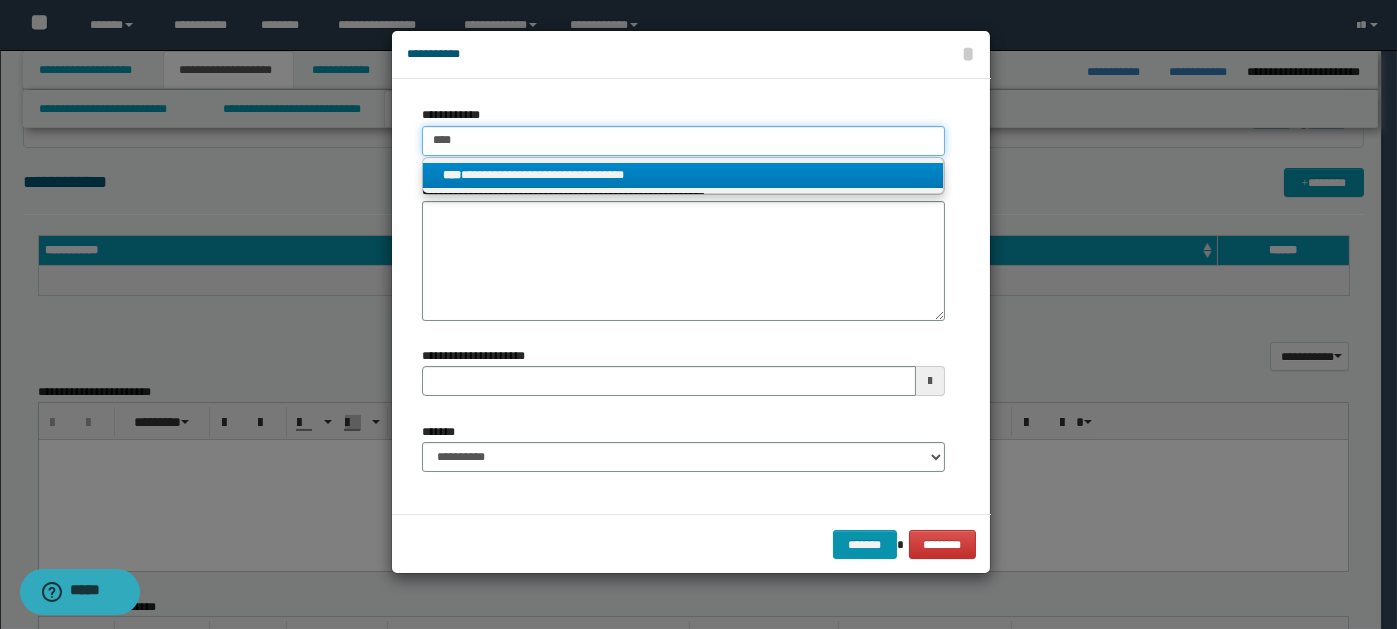 type 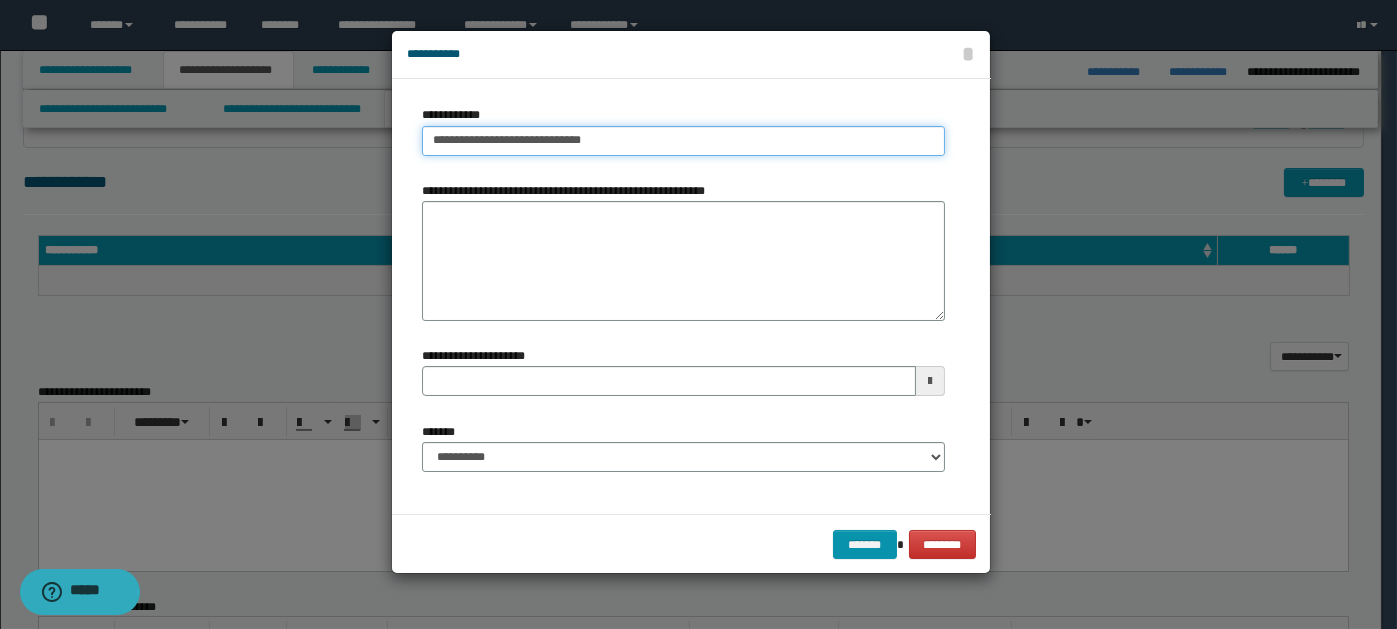 type 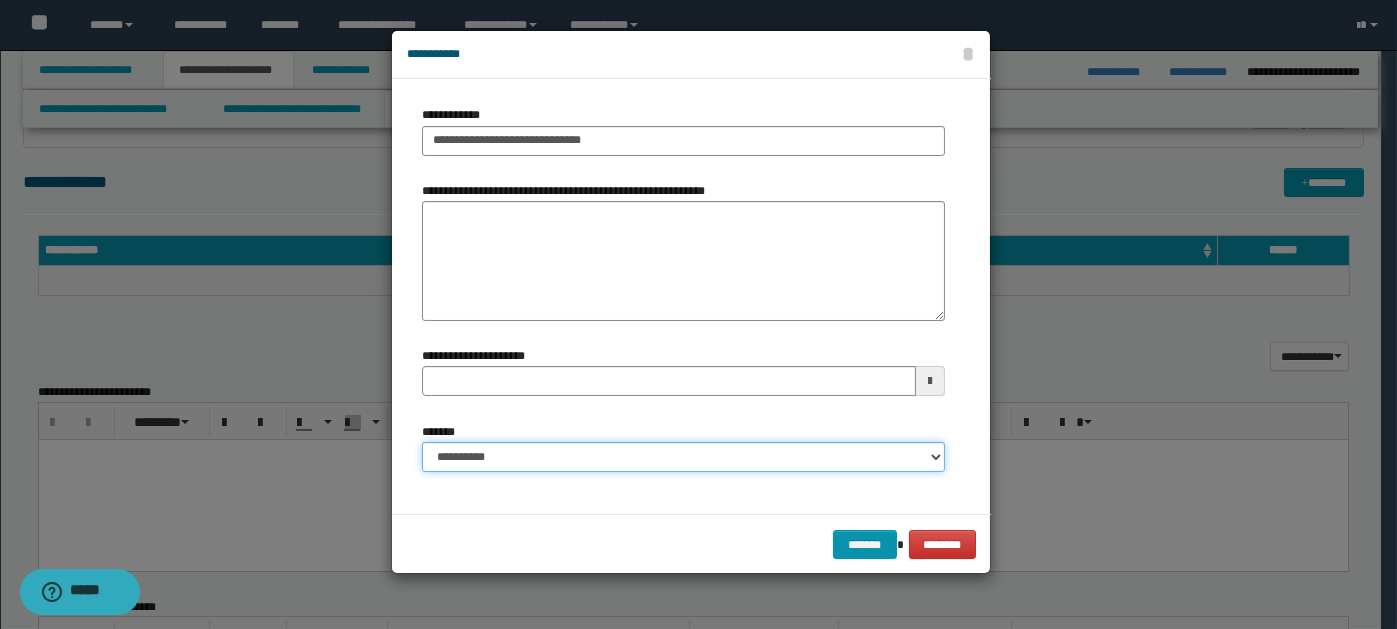 click on "**********" at bounding box center [683, 457] 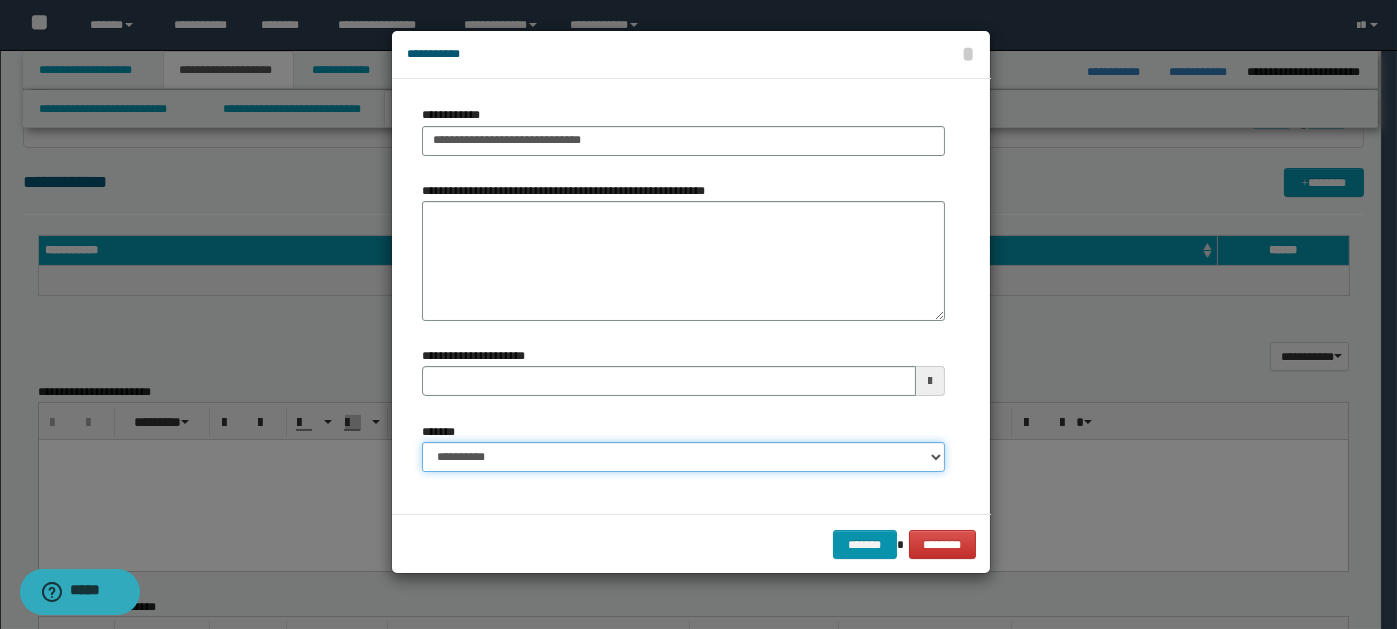 select on "*" 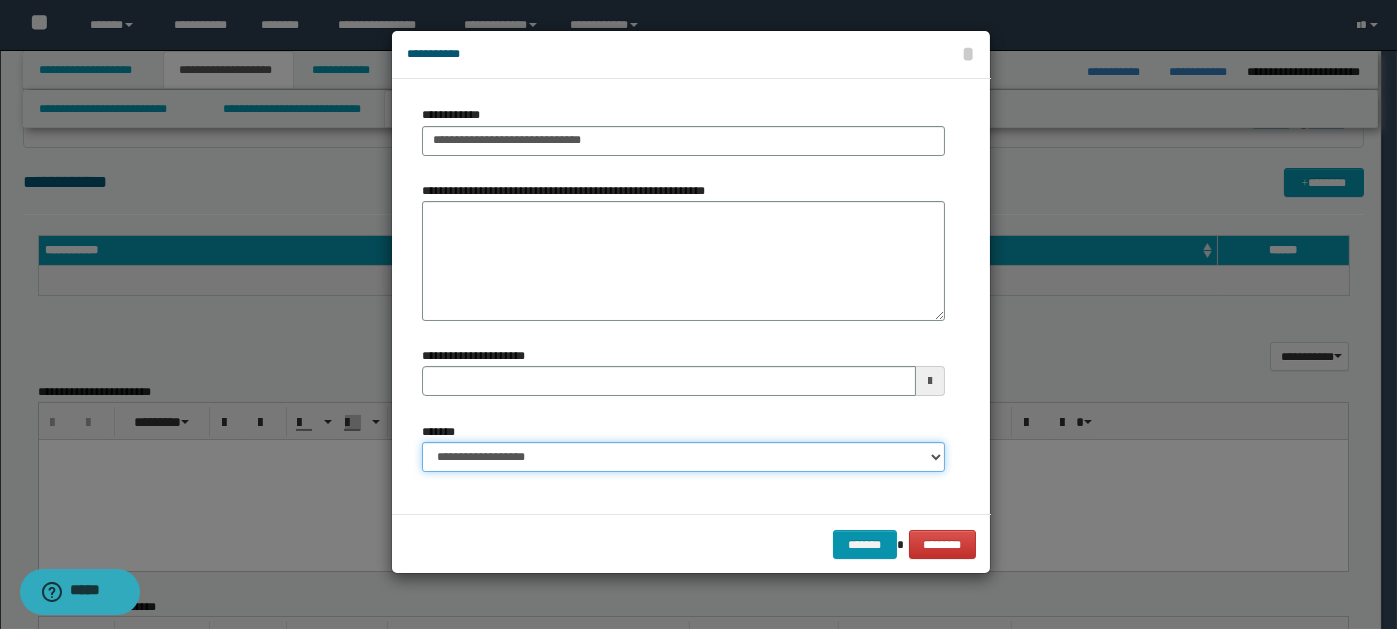 click on "**********" at bounding box center [683, 457] 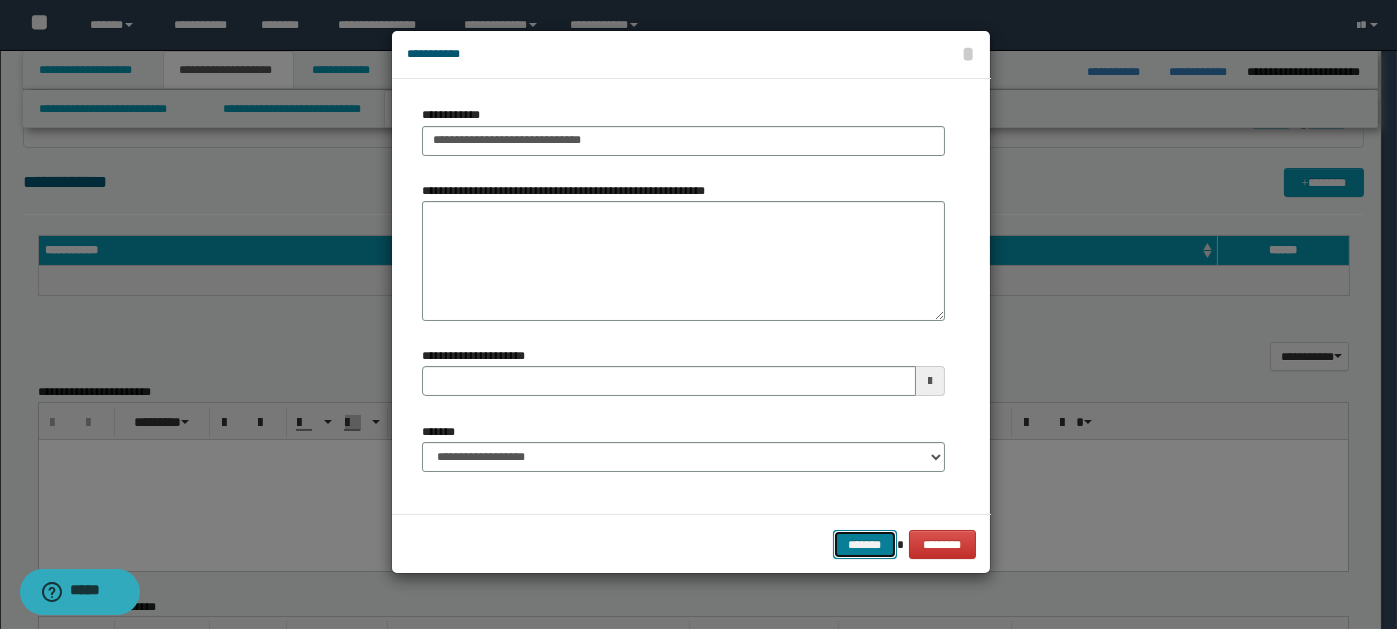 click on "*******" at bounding box center [865, 544] 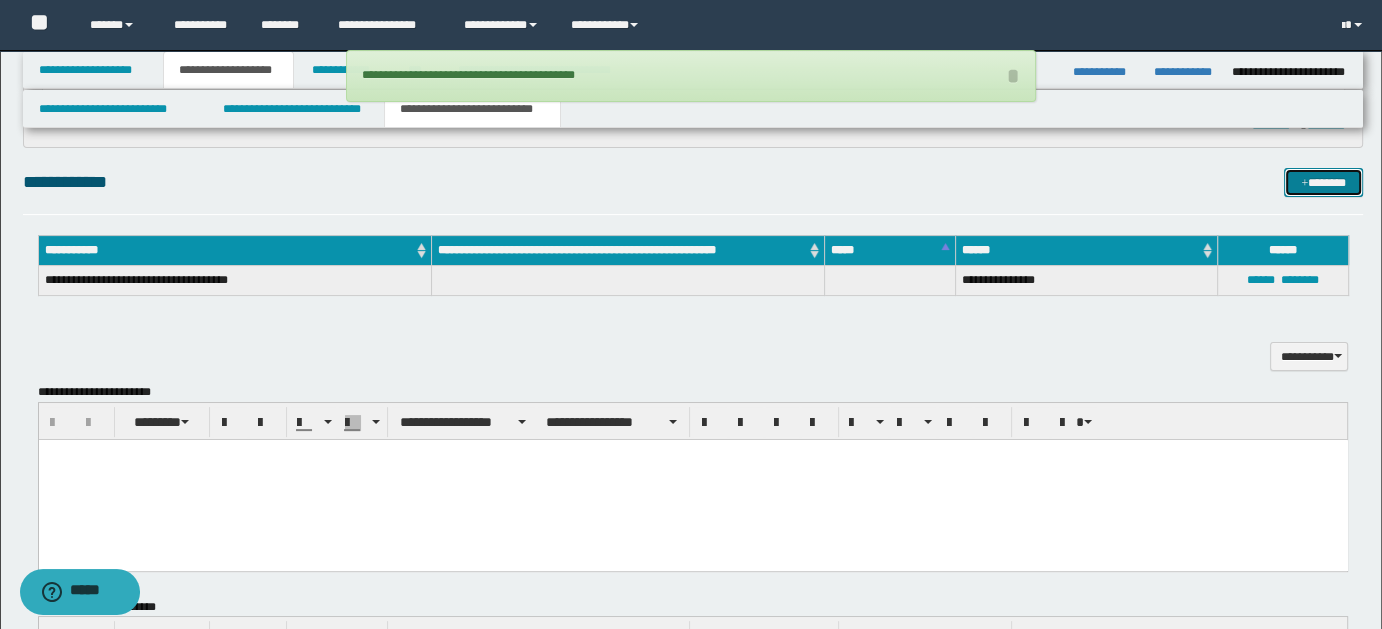 click on "*******" at bounding box center (1323, 182) 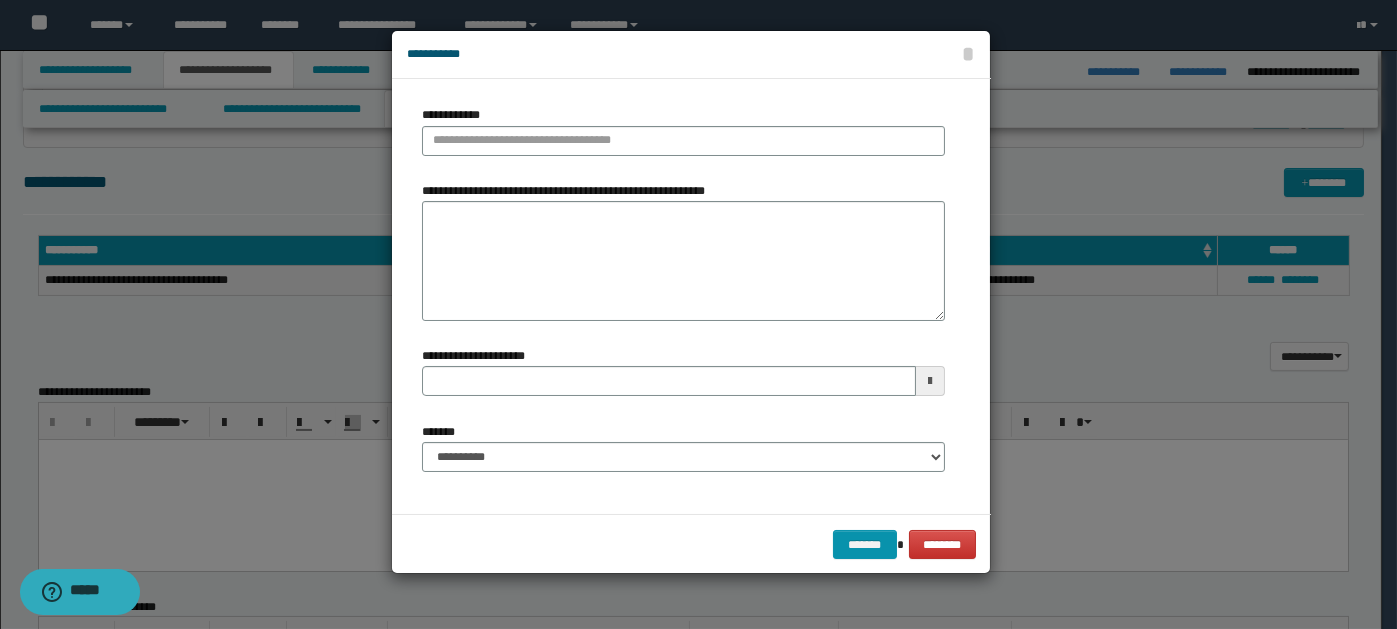 type 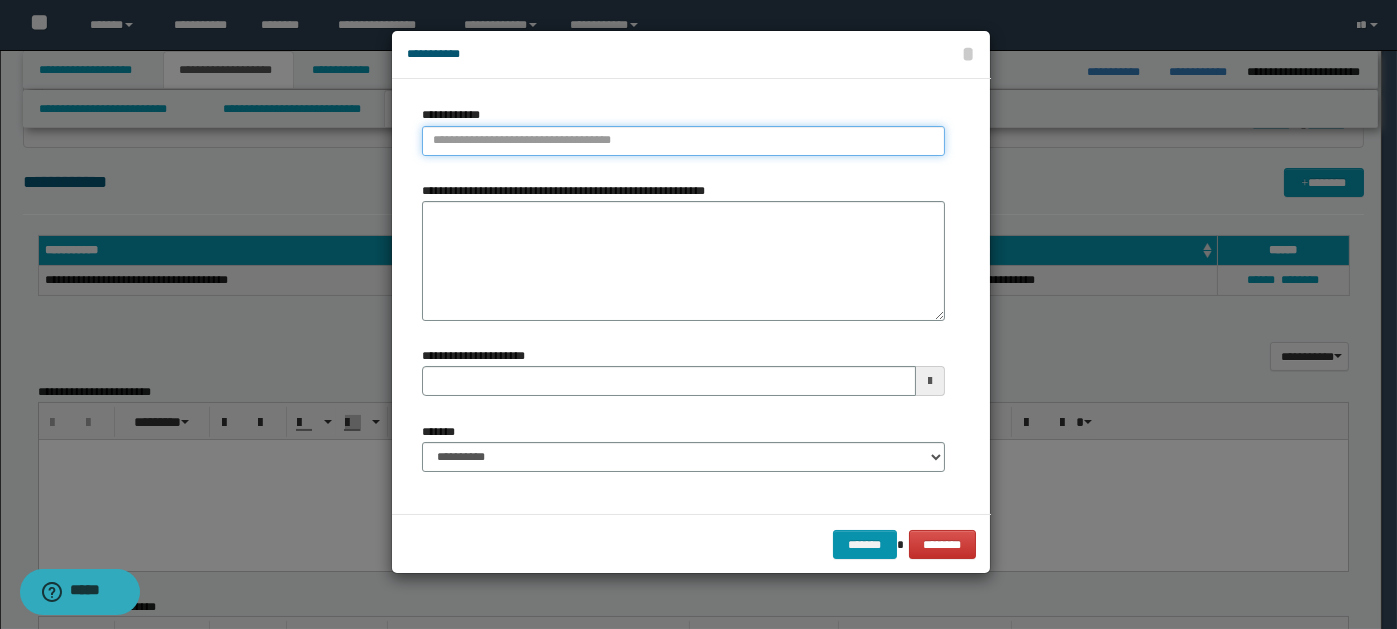 type on "**********" 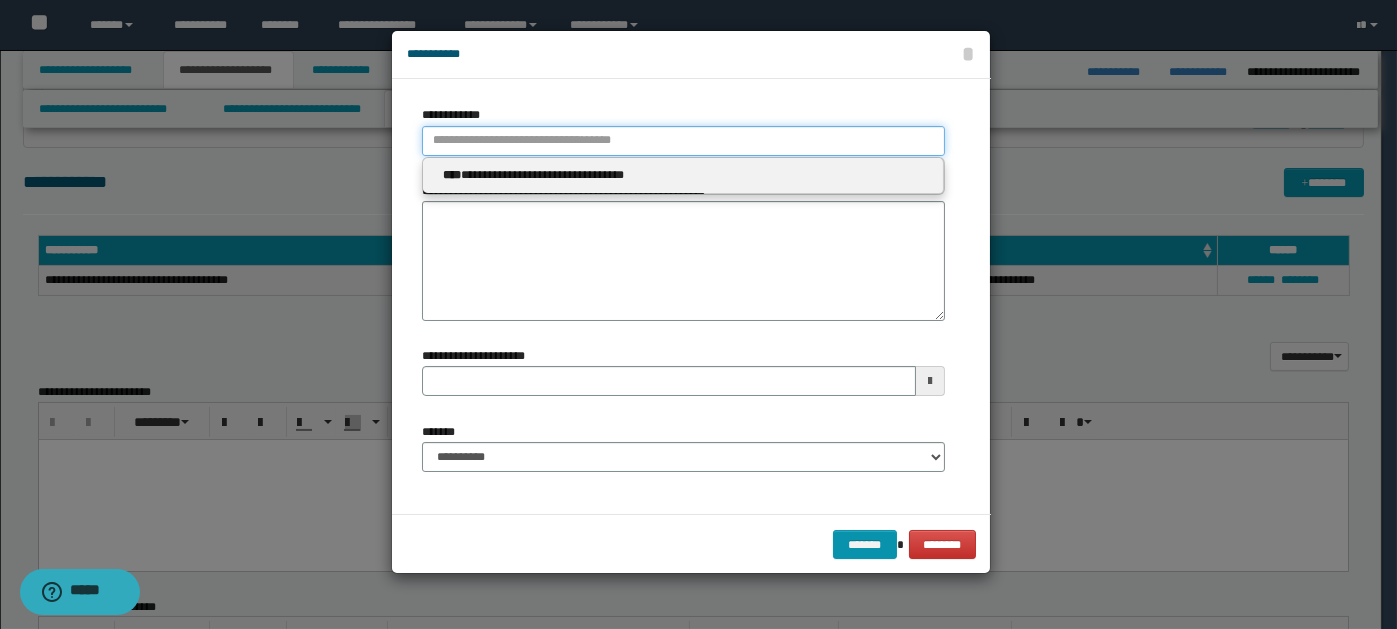 paste on "****" 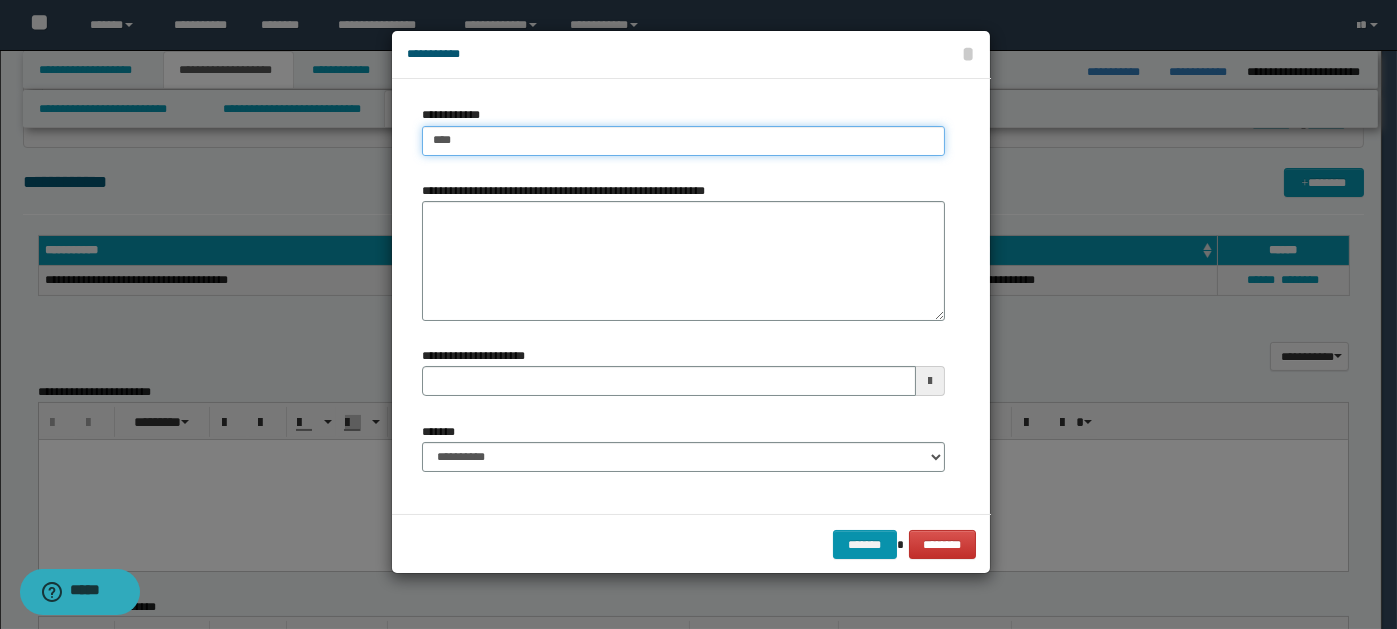 type on "****" 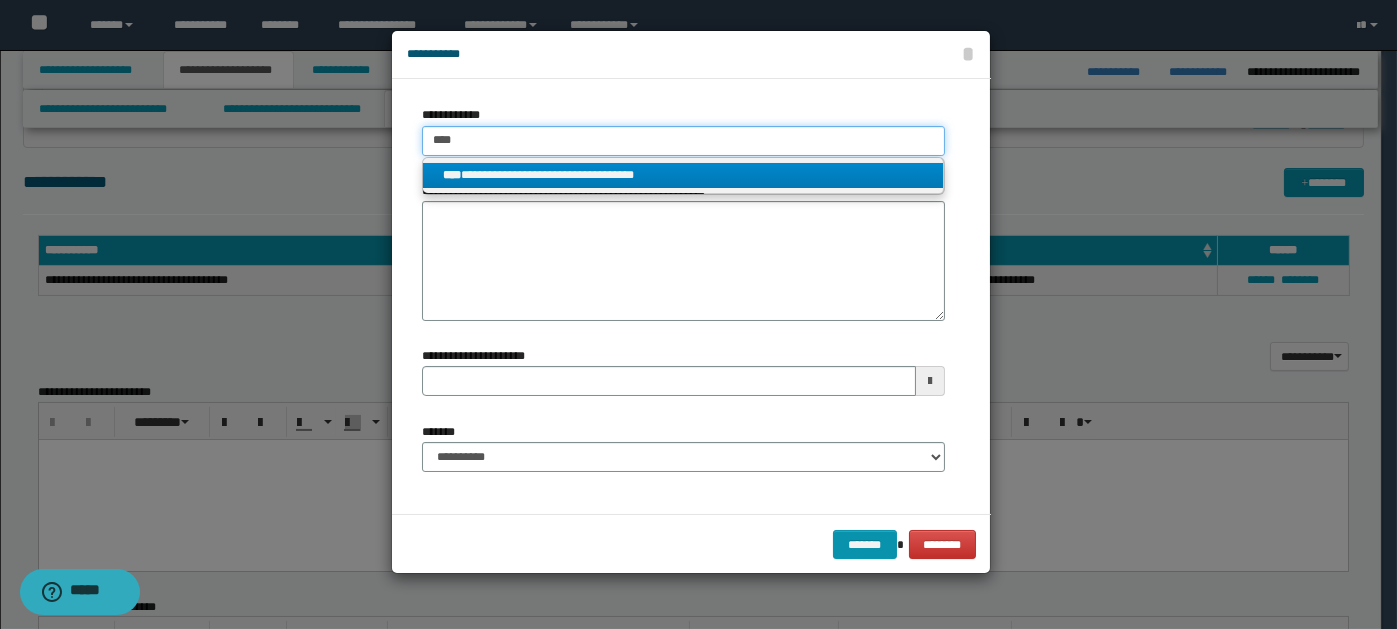type on "****" 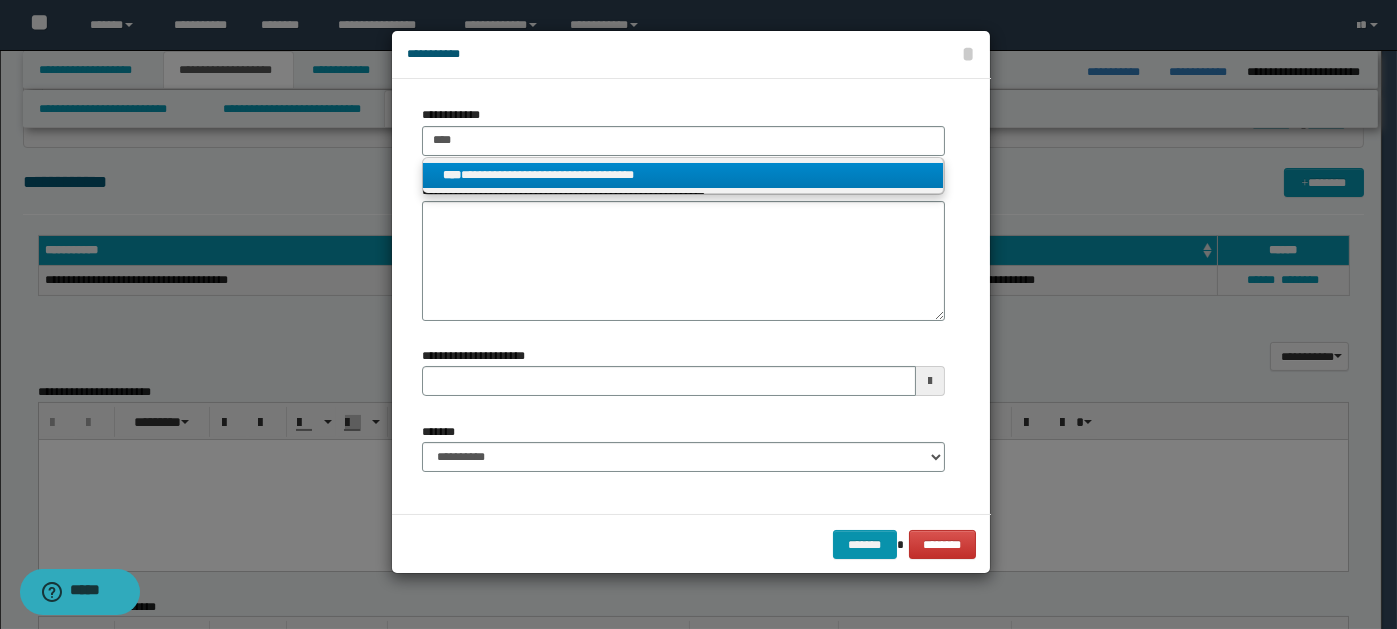 click on "**********" at bounding box center [683, 175] 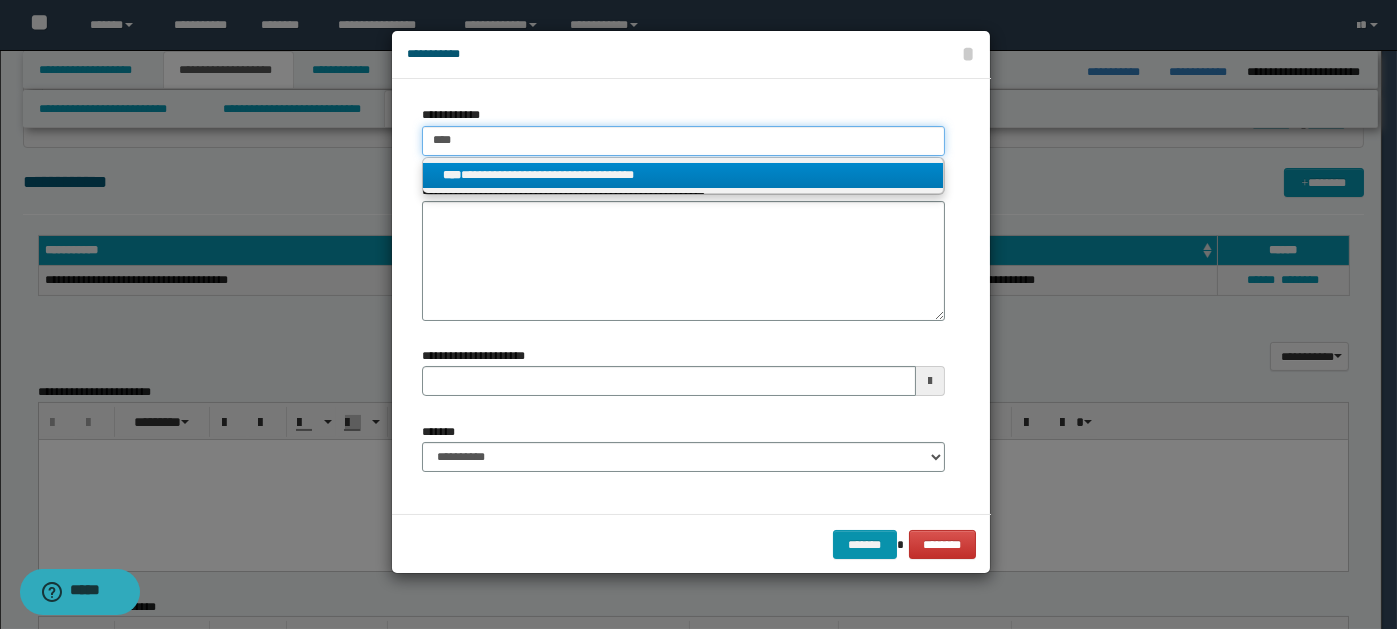 type 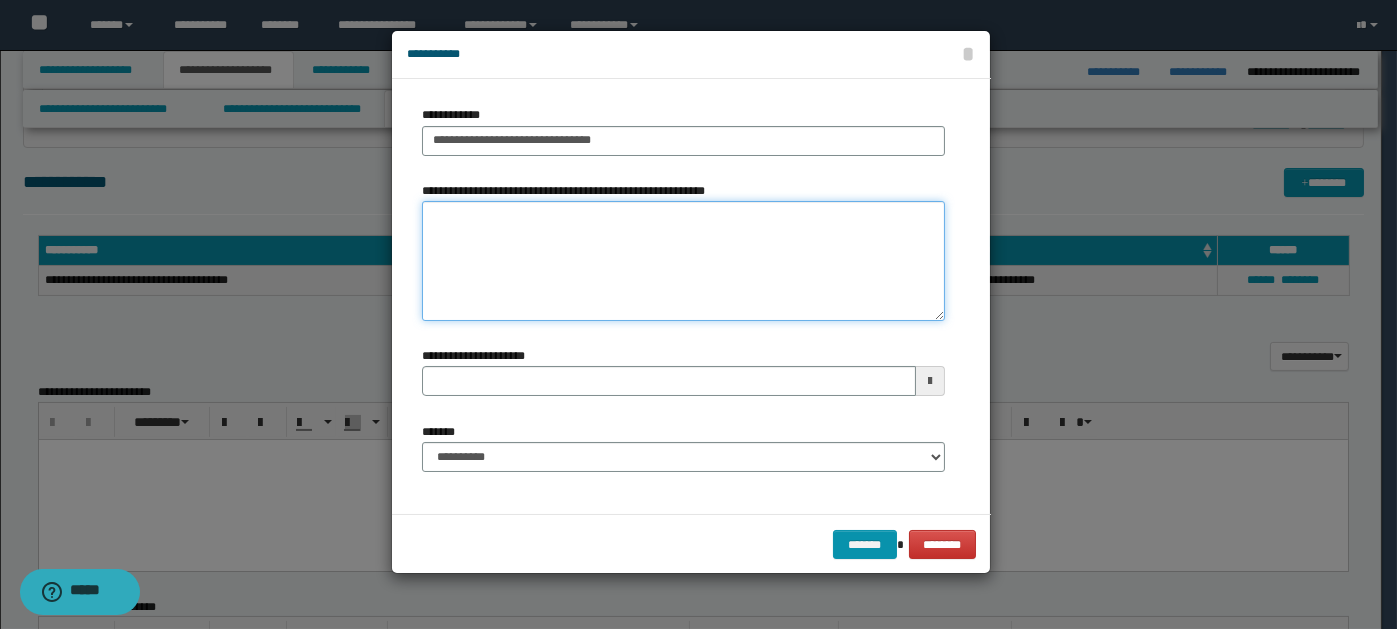 click on "**********" at bounding box center [683, 261] 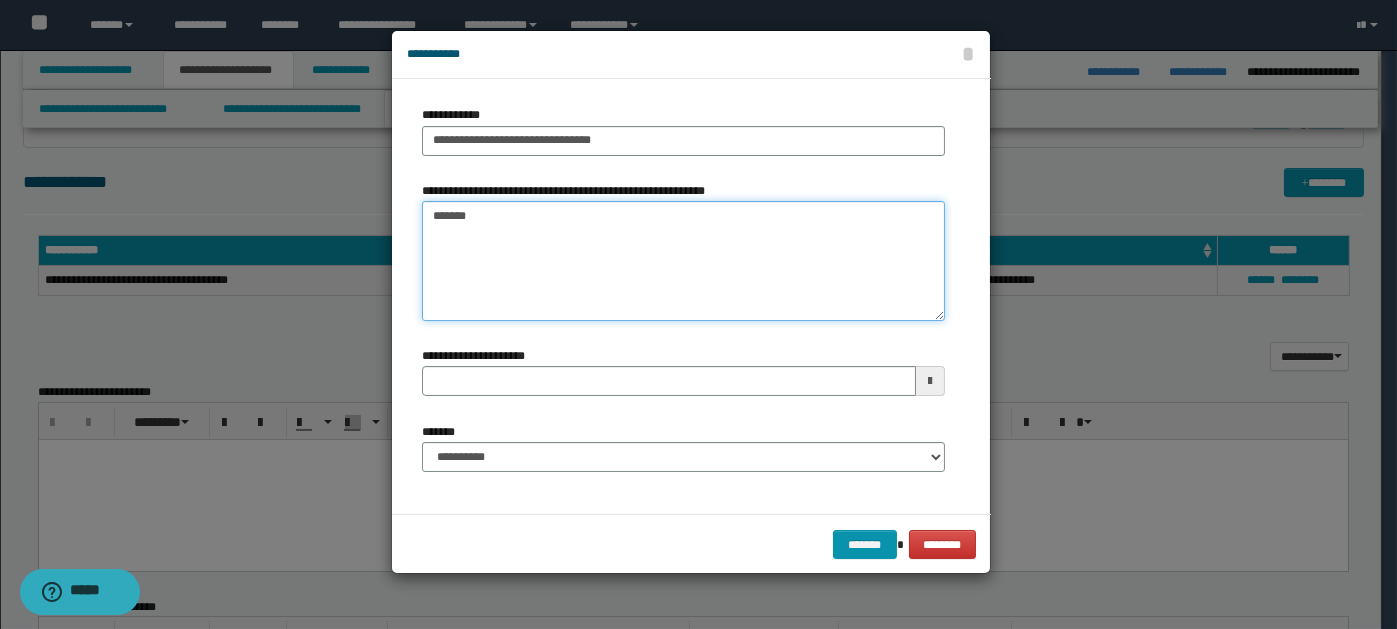 type on "*******" 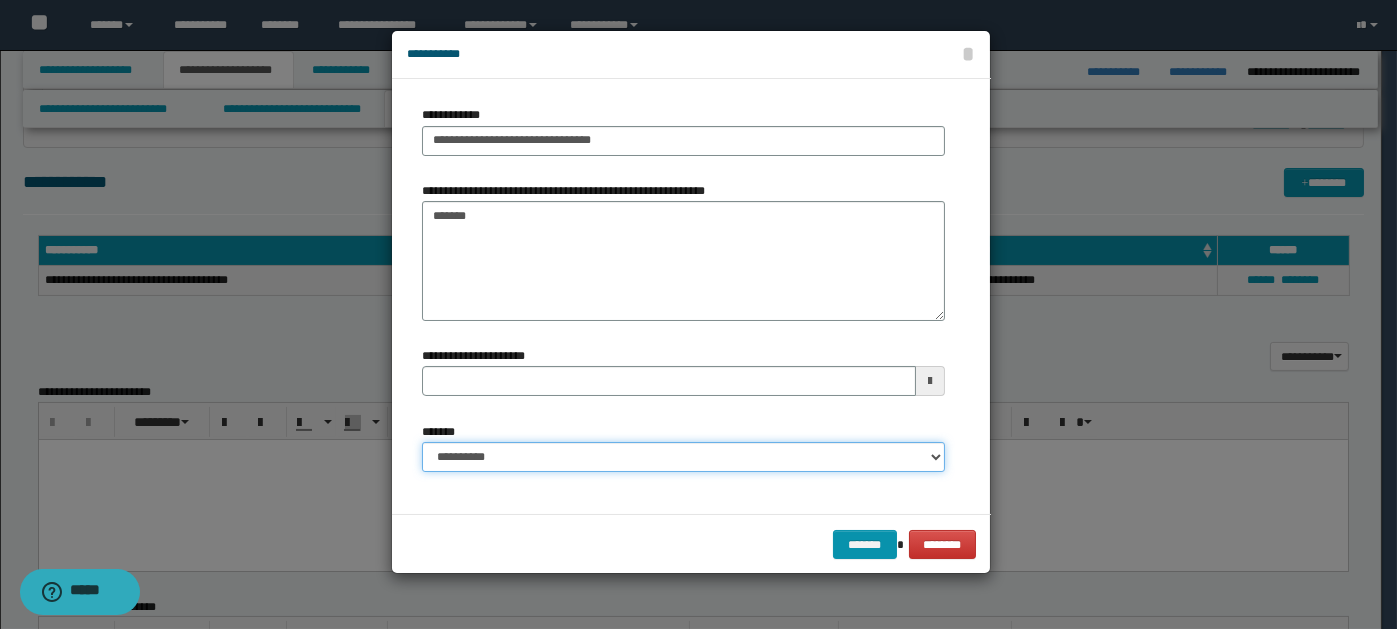 drag, startPoint x: 932, startPoint y: 455, endPoint x: 902, endPoint y: 451, distance: 30.265491 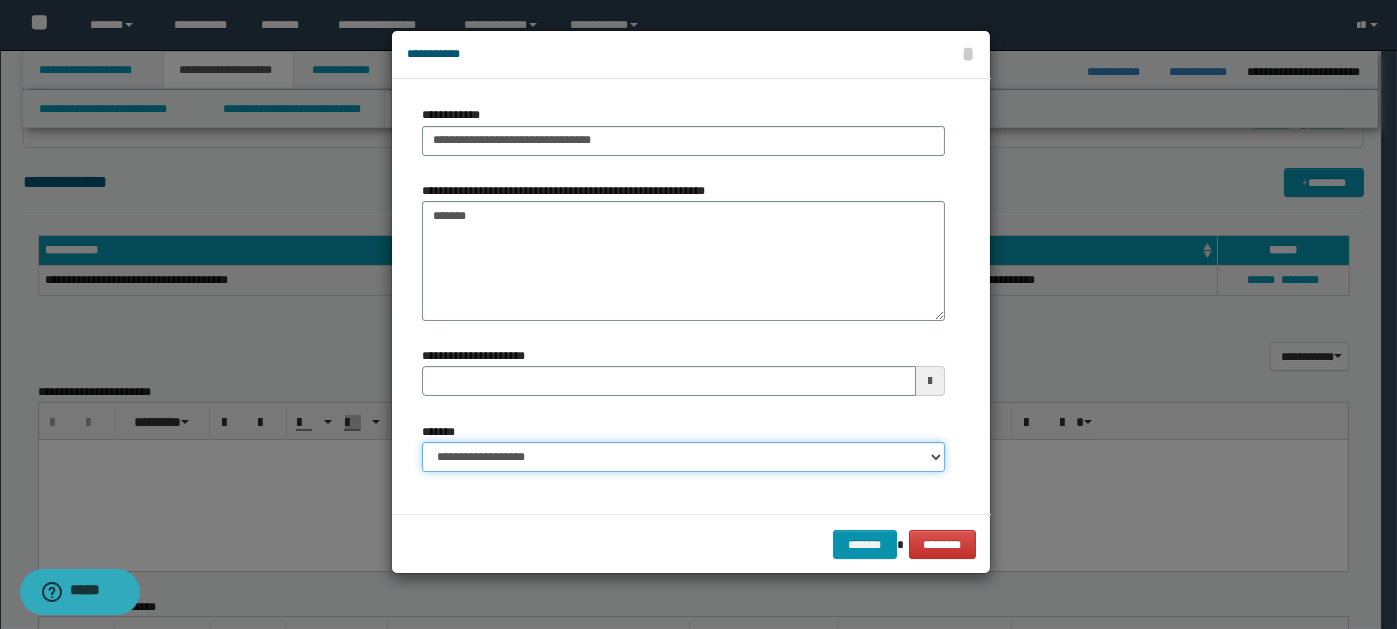 type 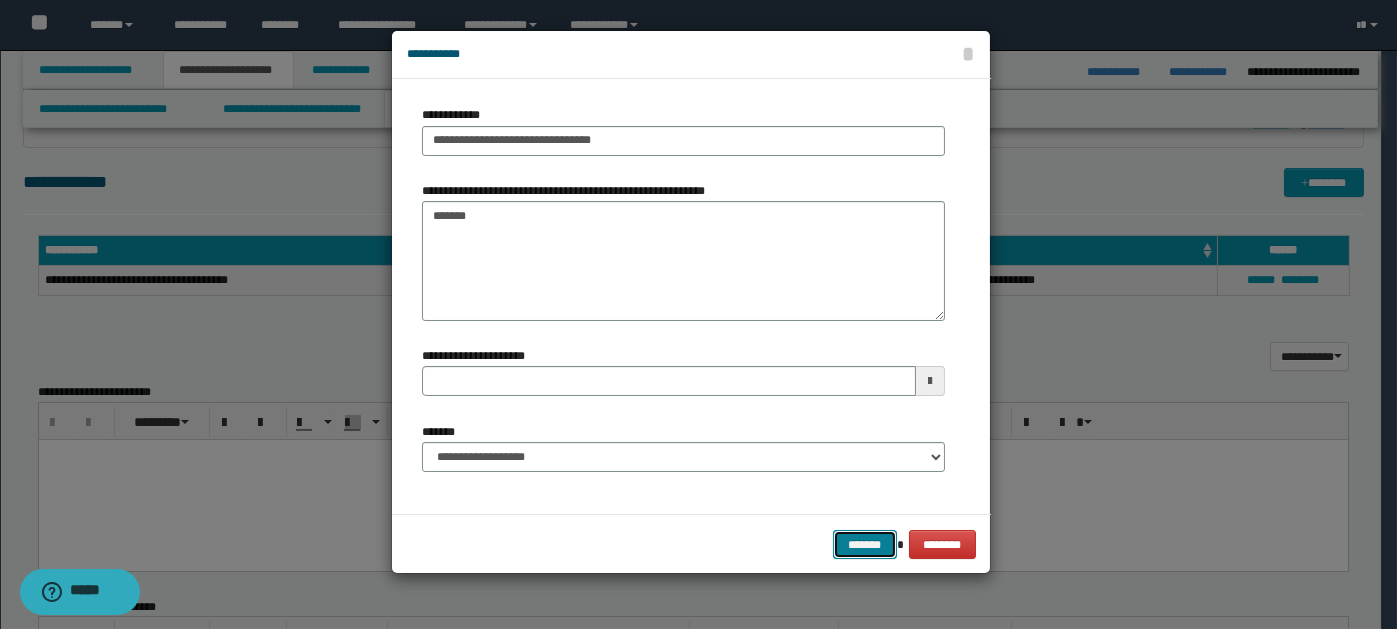 click on "*******" at bounding box center [865, 544] 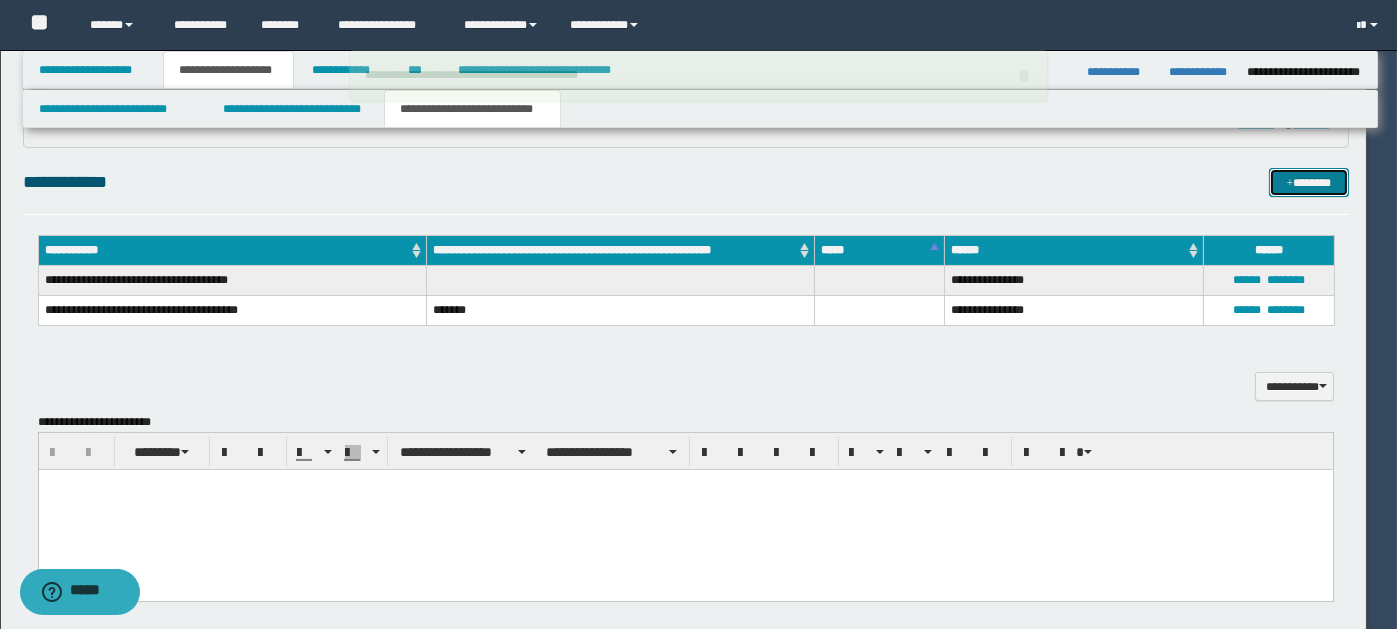 type 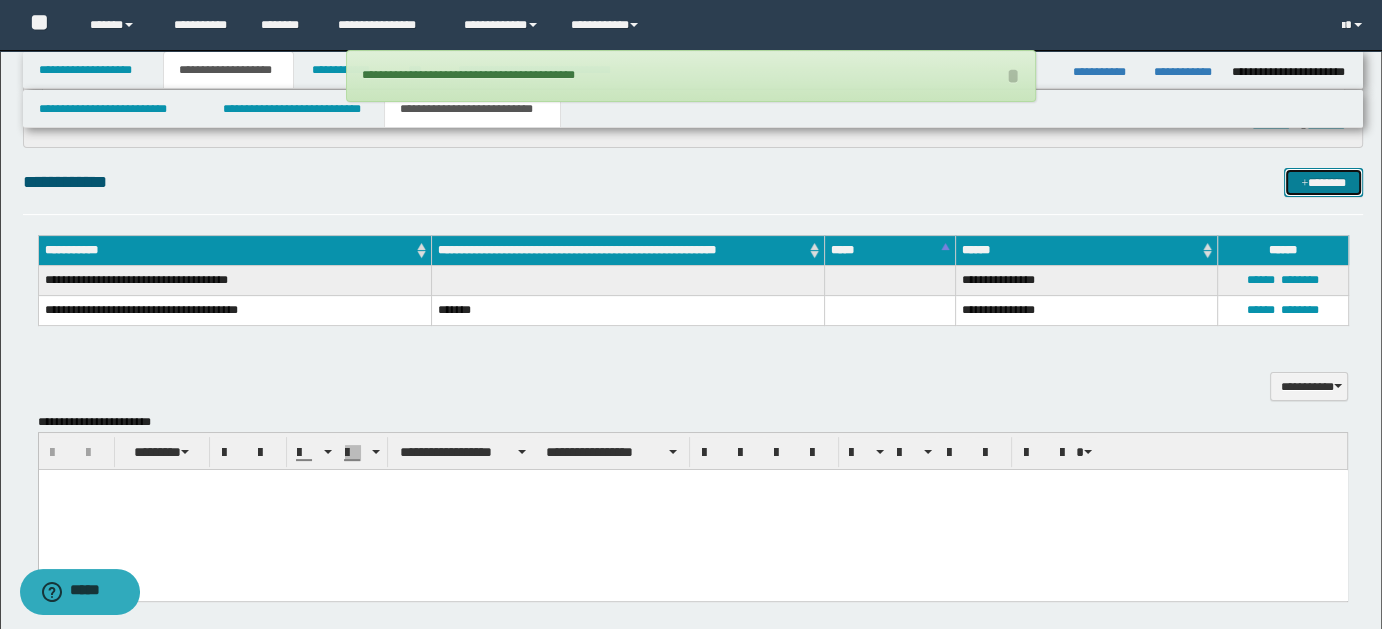 click on "*******" at bounding box center (1323, 182) 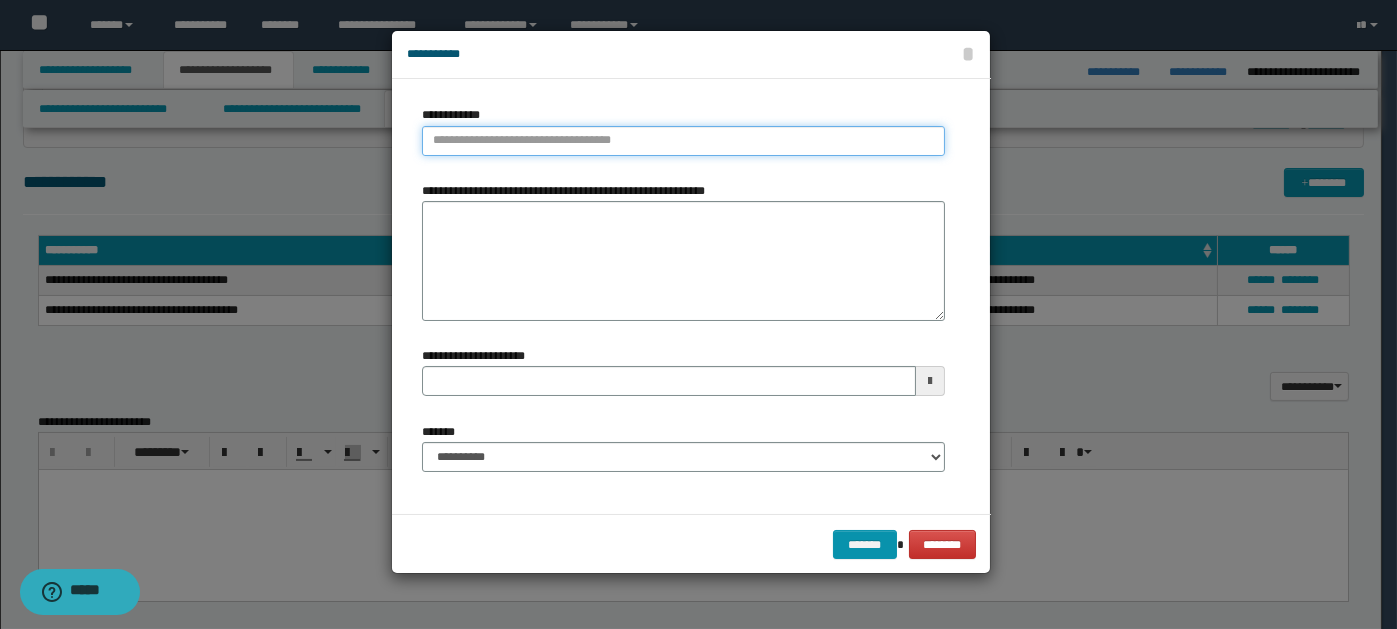 type on "**********" 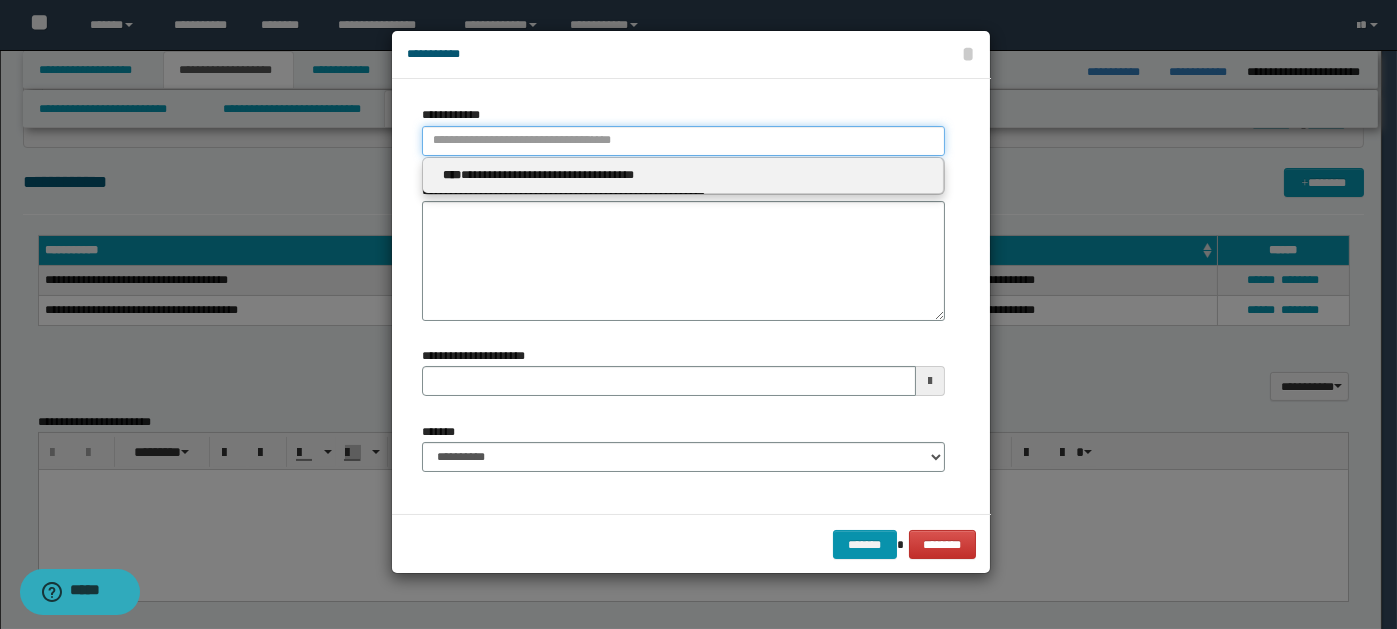 paste on "****" 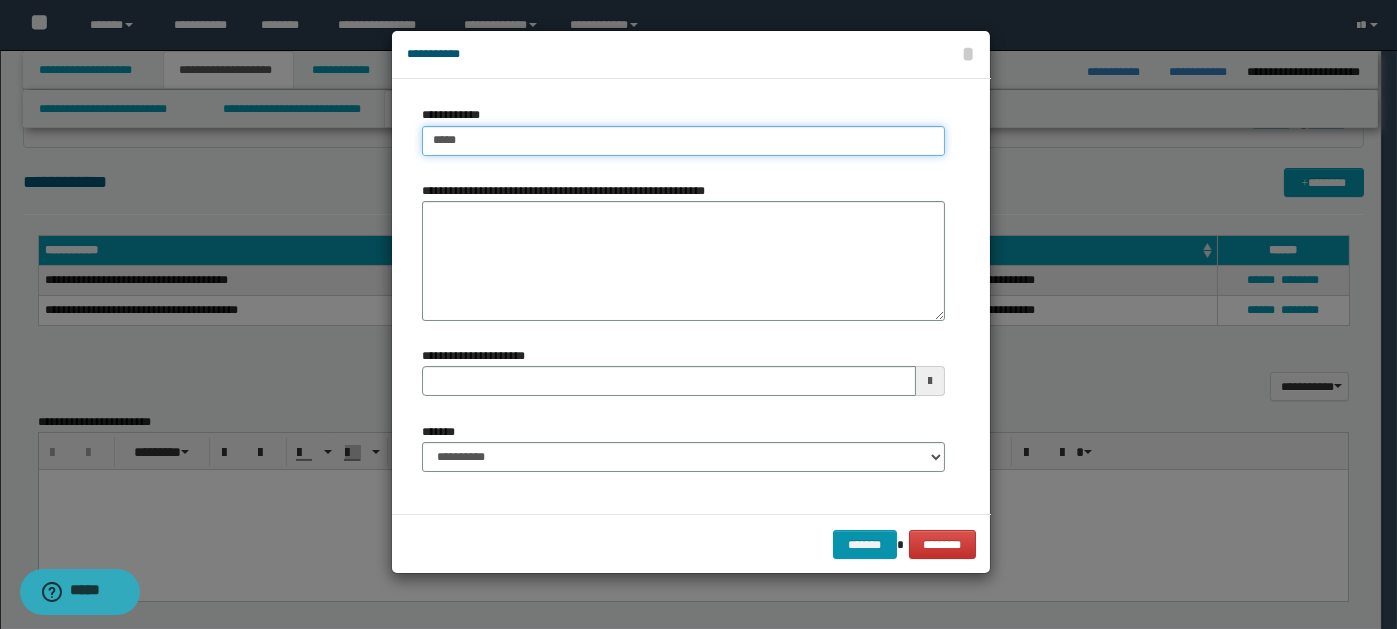 click on "****" at bounding box center [683, 141] 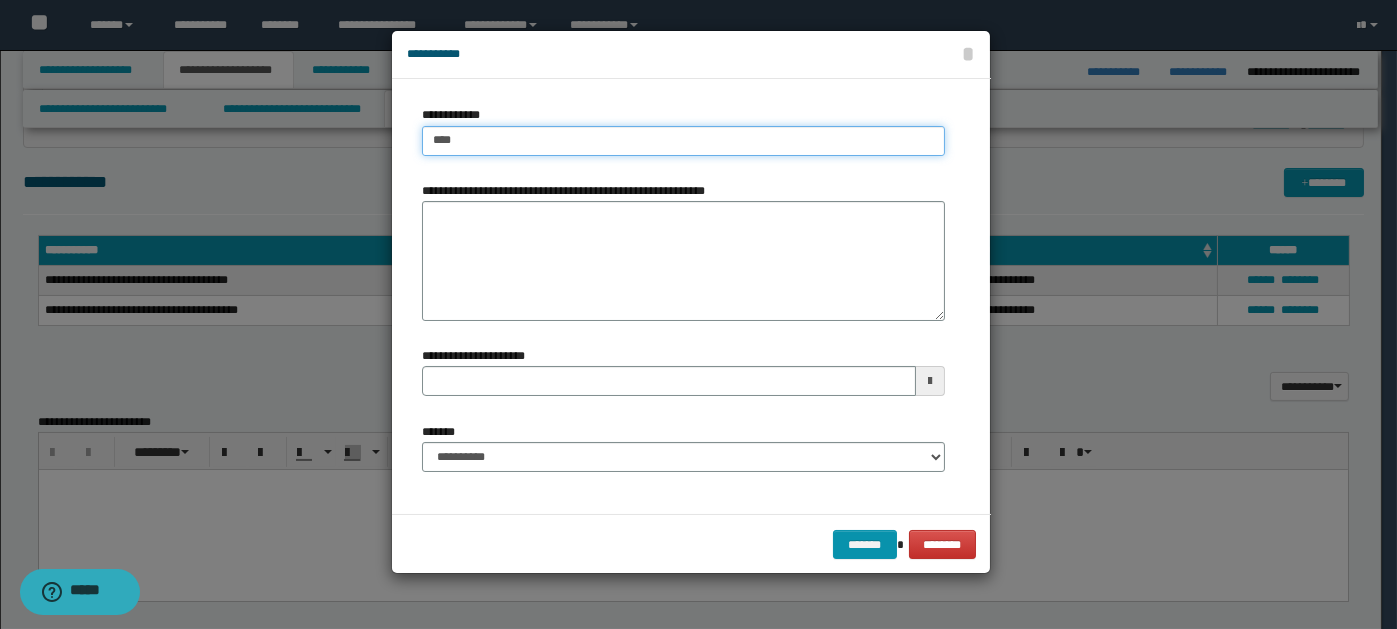 type on "****" 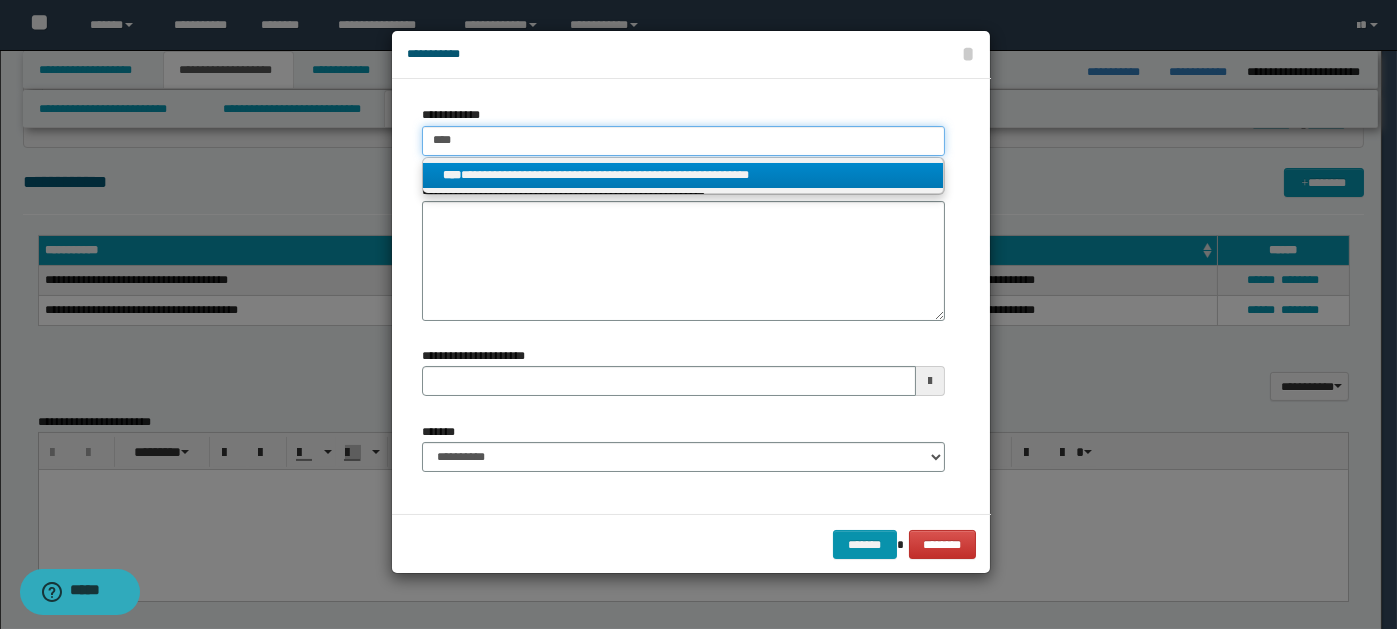 type on "****" 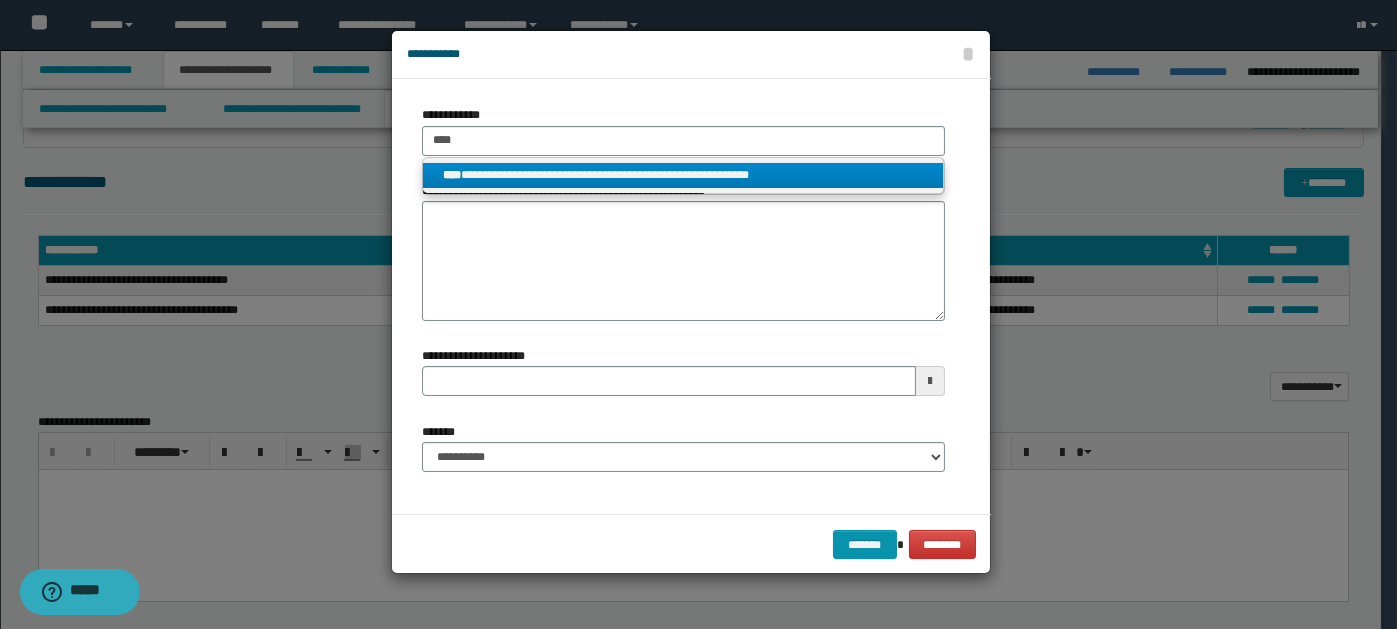 click on "**********" at bounding box center [683, 175] 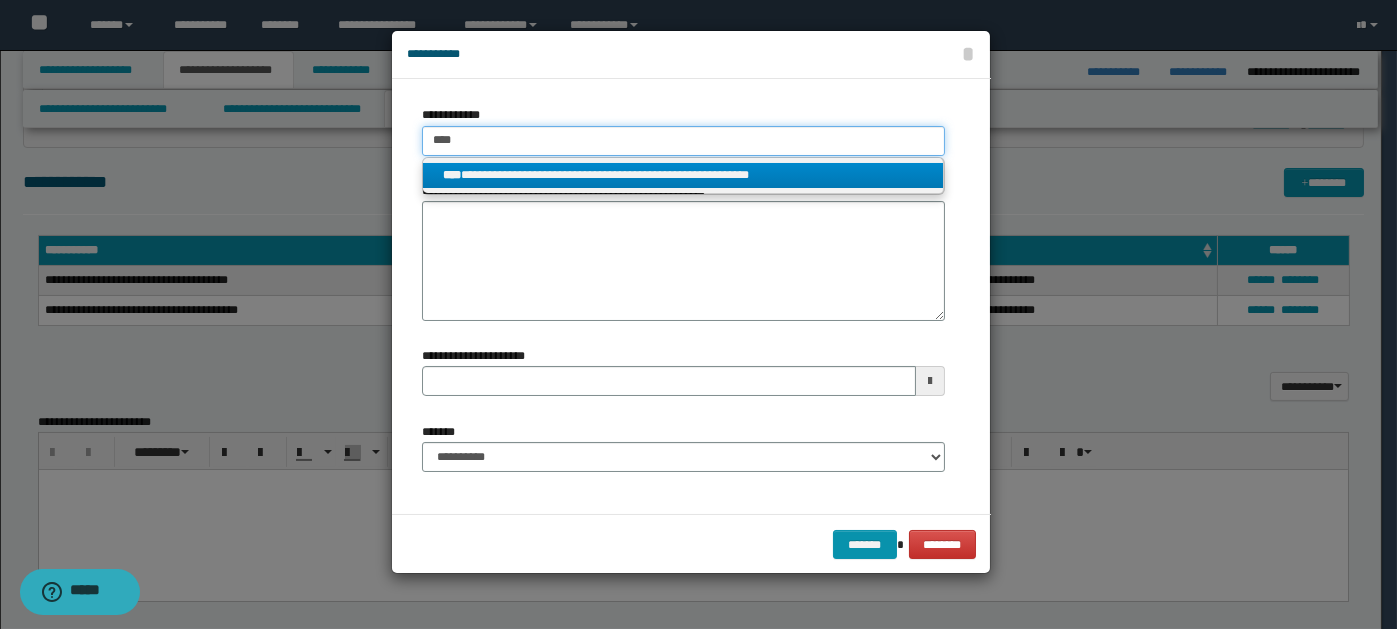 type 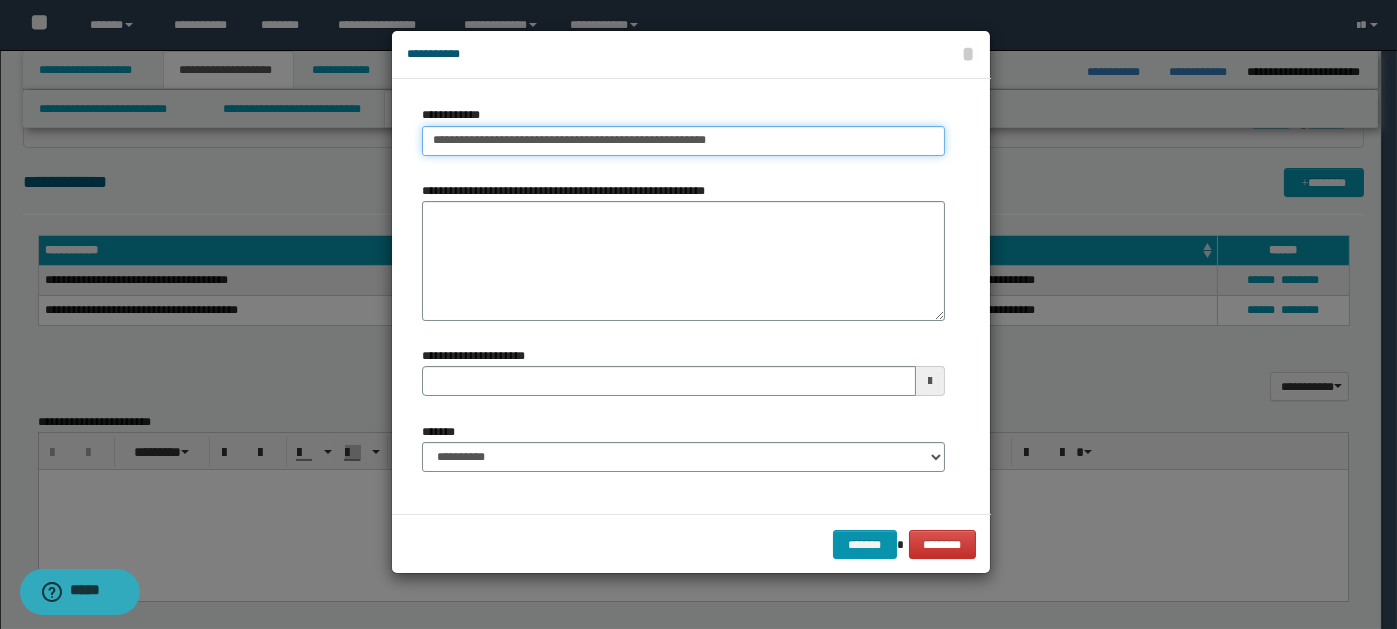 type 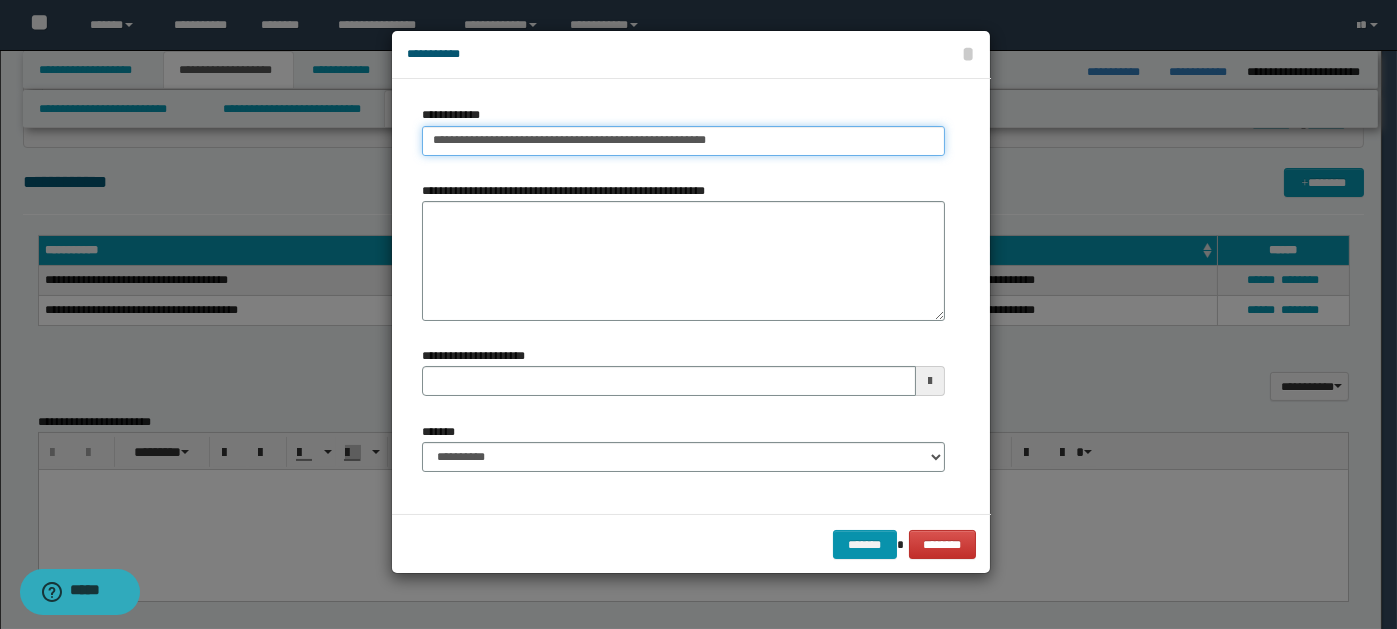 type on "**********" 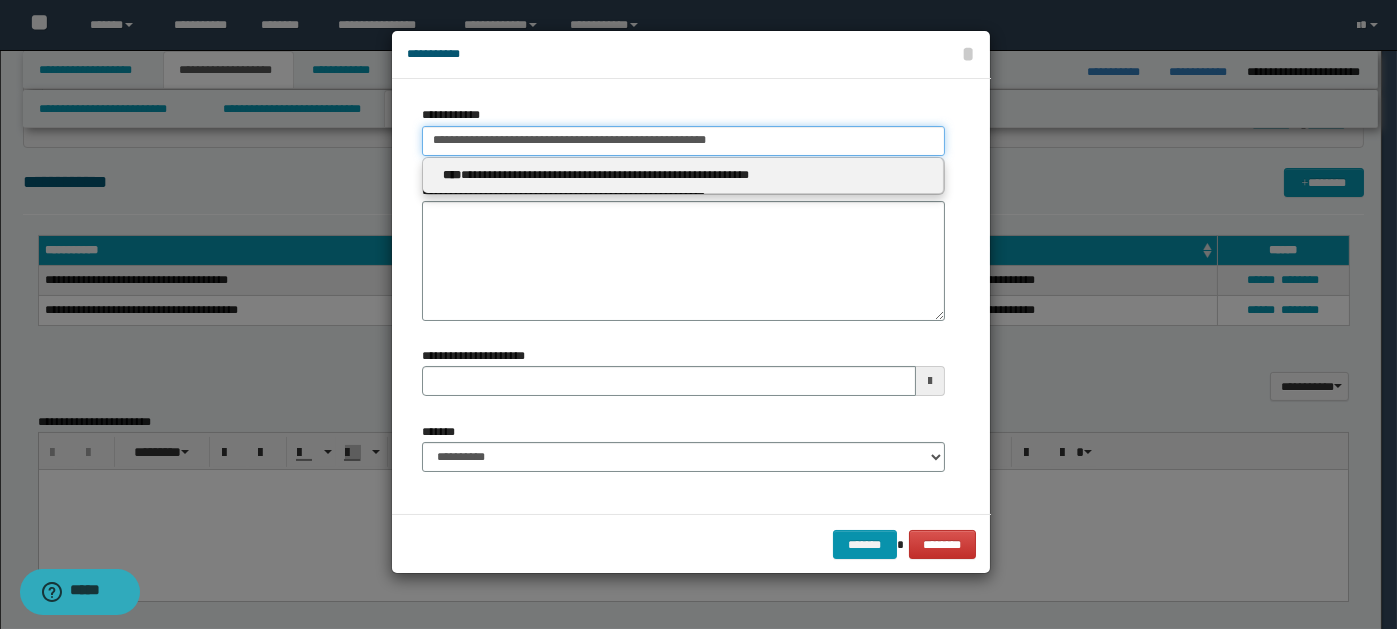 type 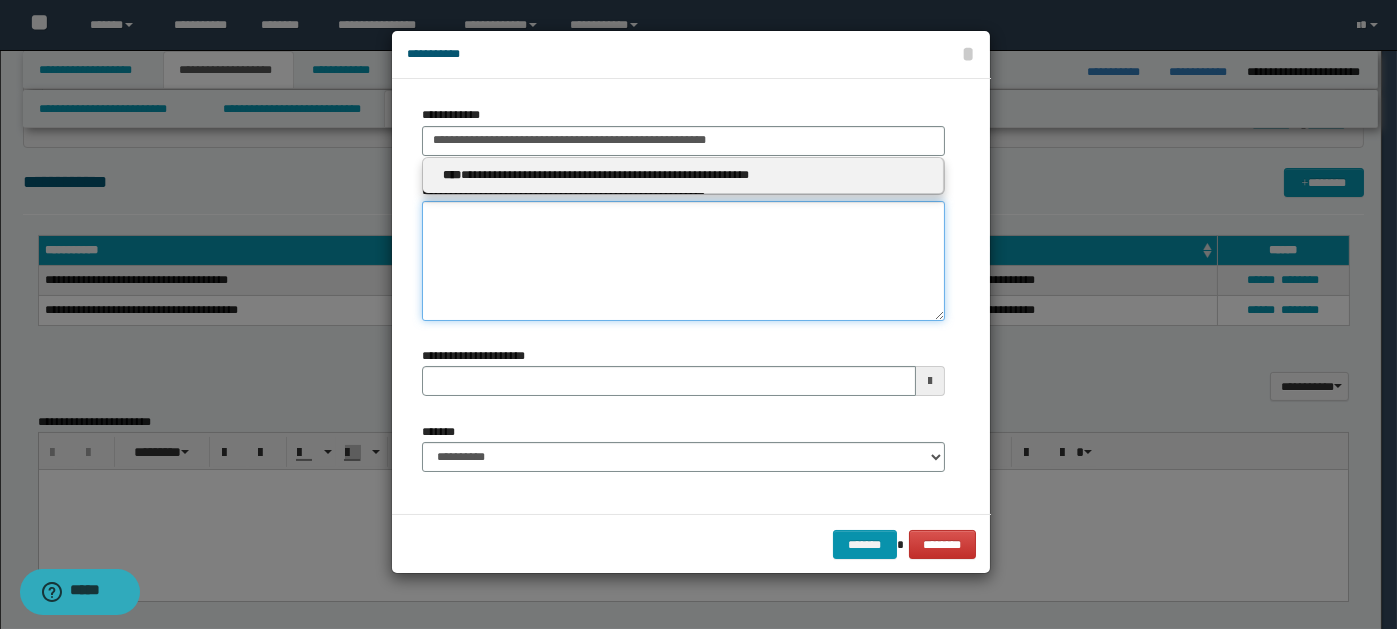 type 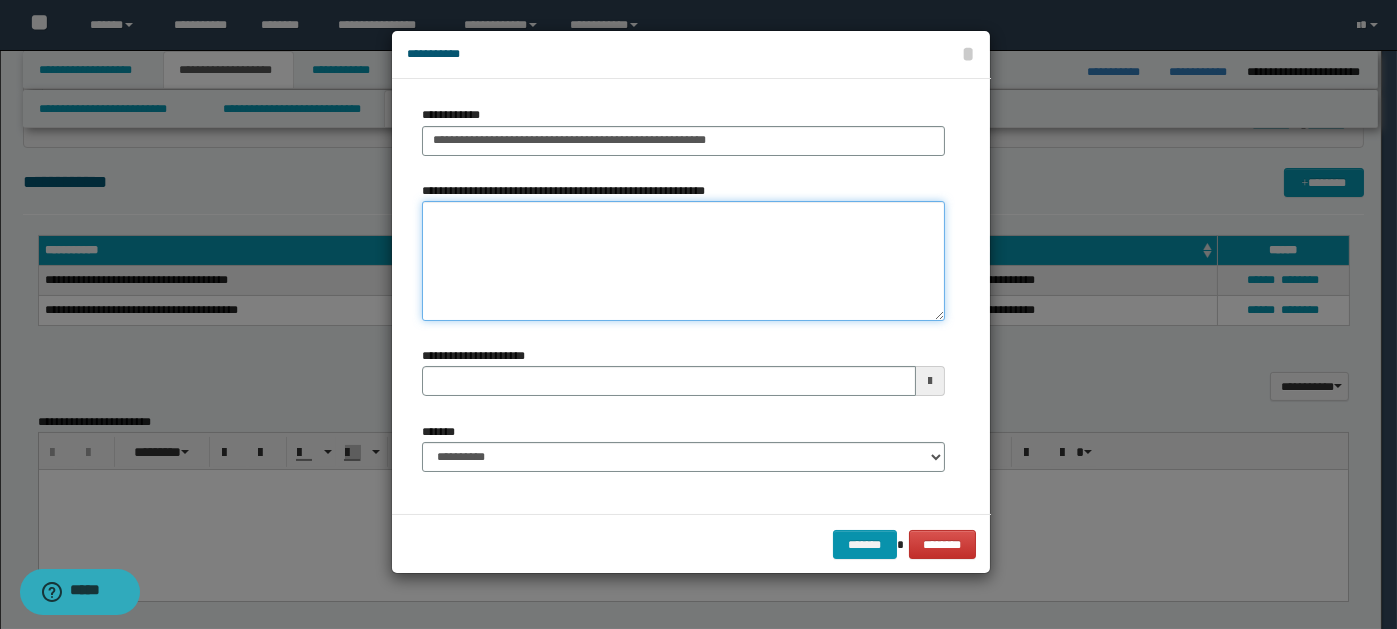 click on "**********" at bounding box center [683, 261] 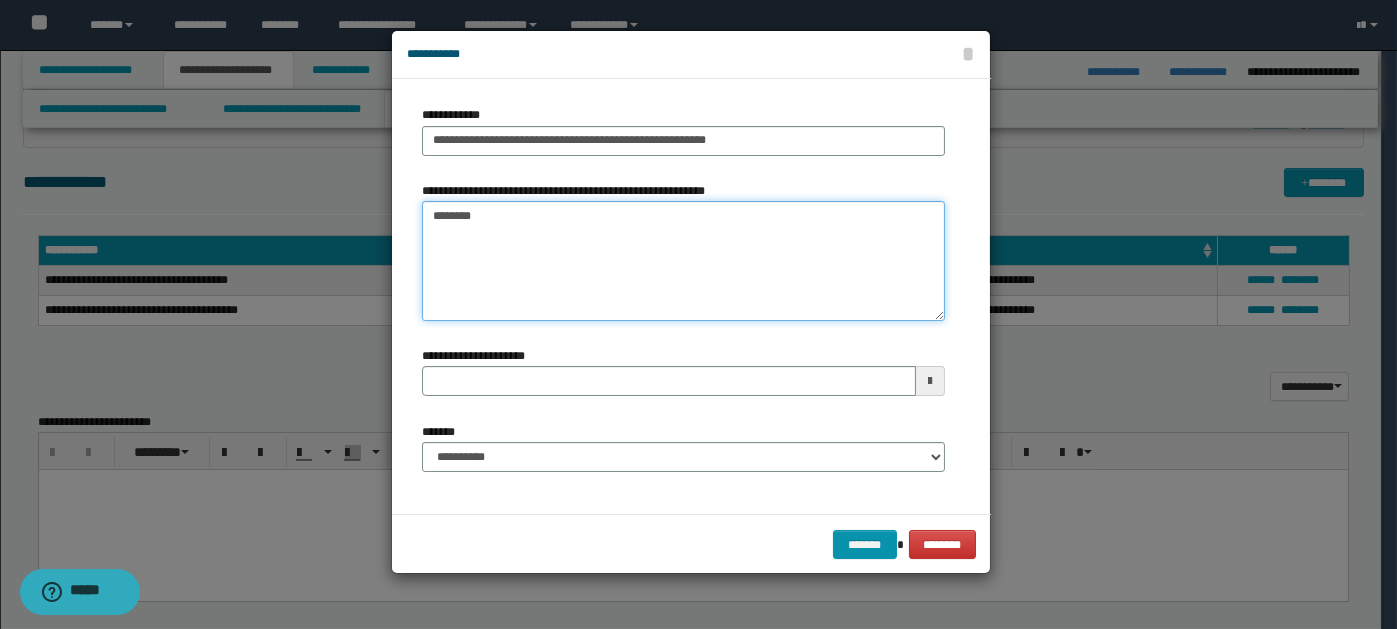 type on "*********" 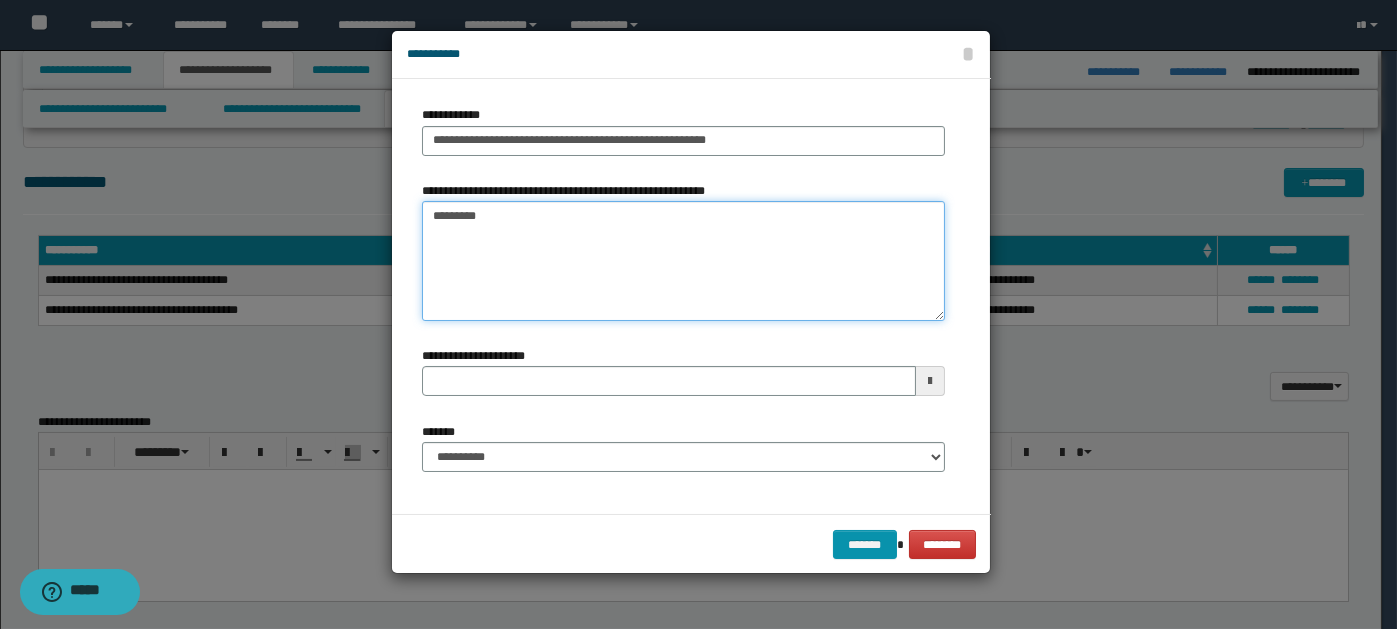 type 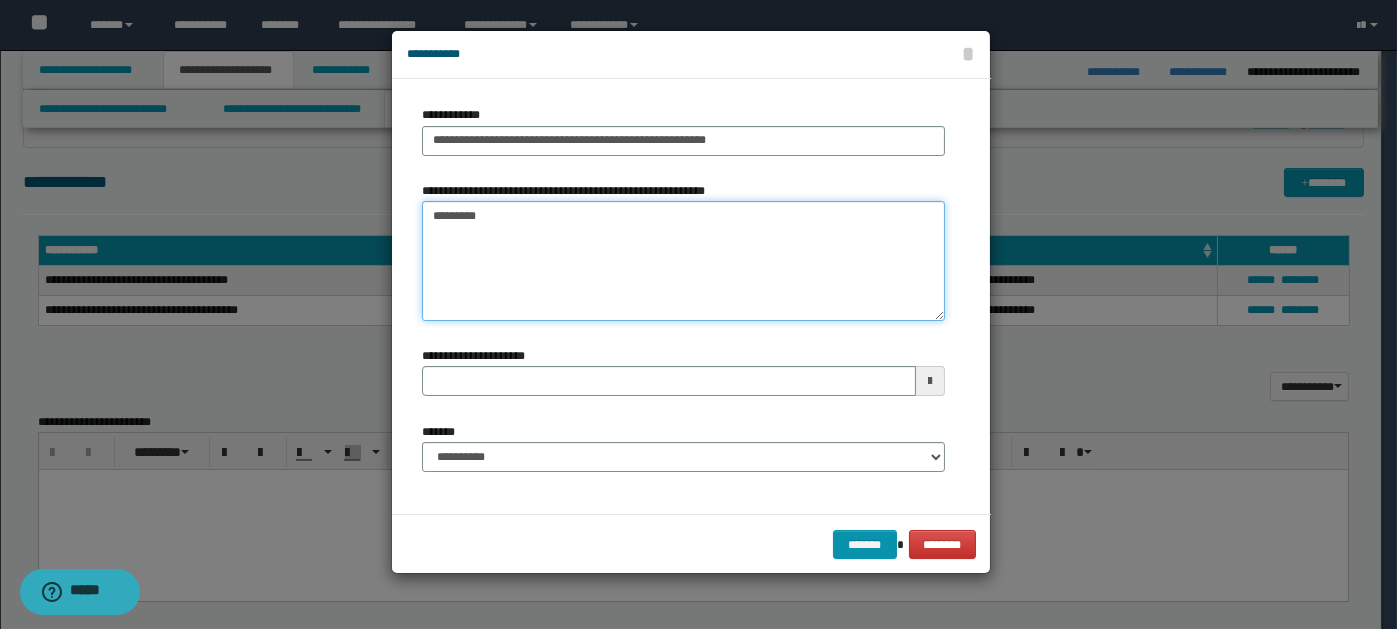 type on "*********" 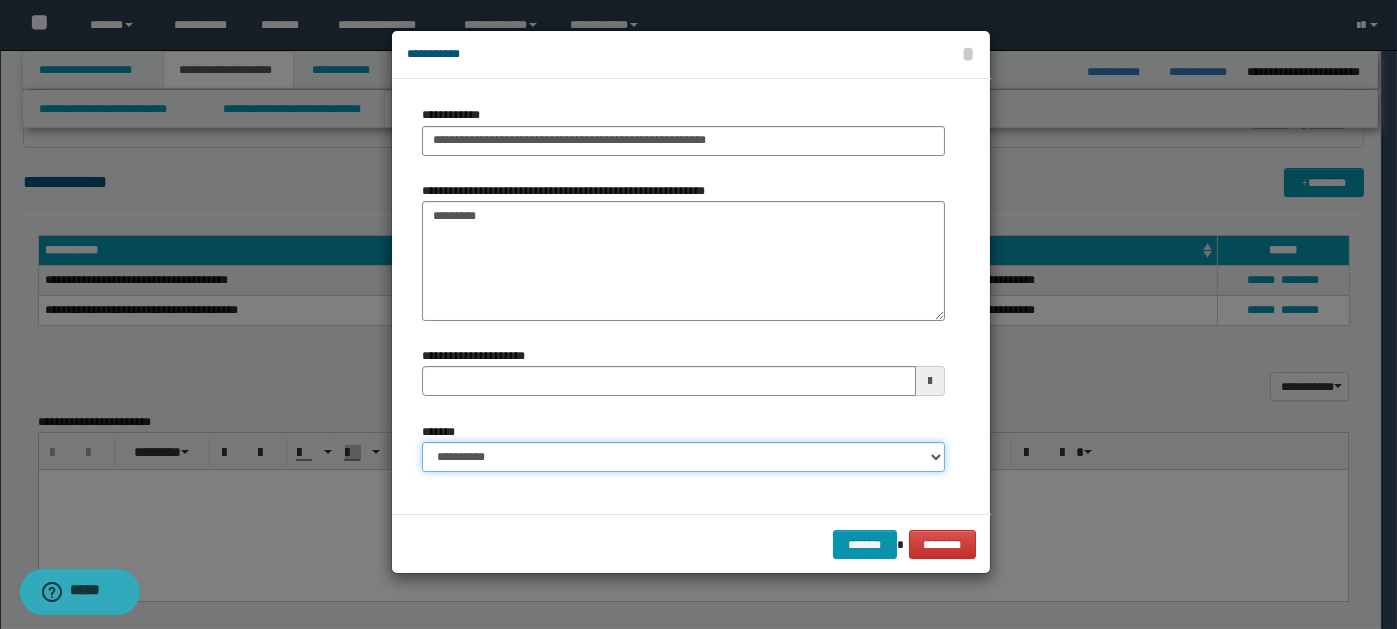 drag, startPoint x: 936, startPoint y: 460, endPoint x: 913, endPoint y: 455, distance: 23.537205 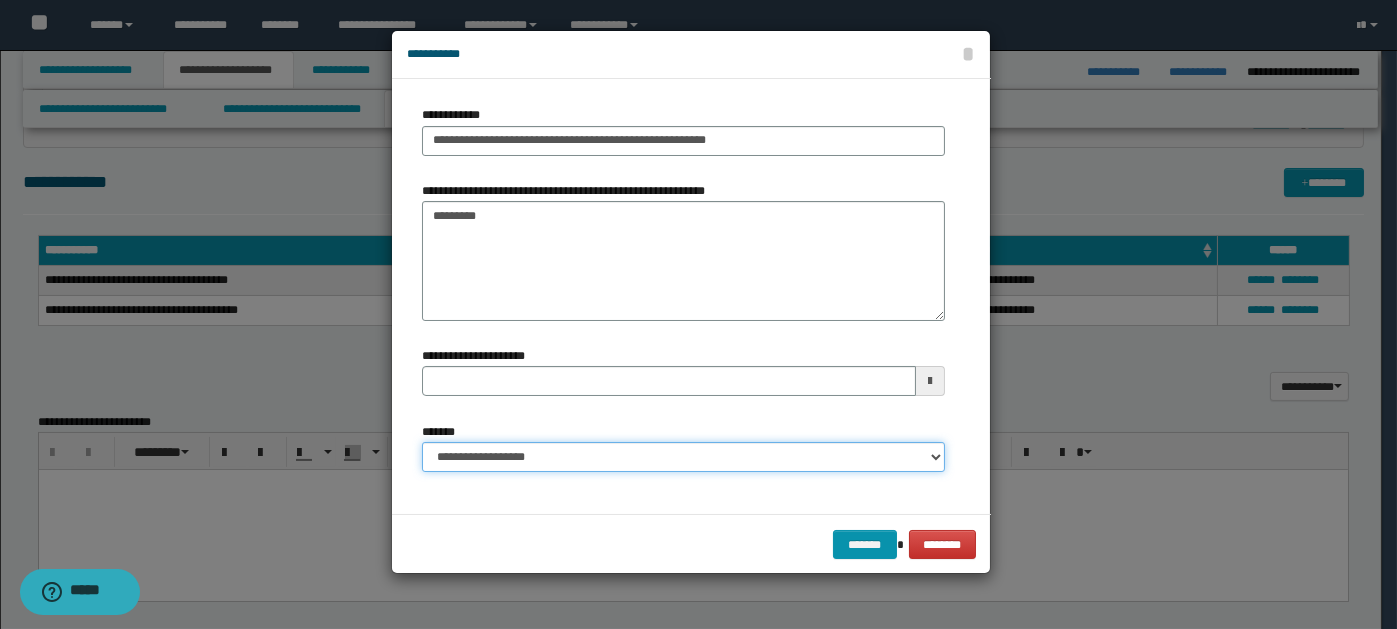 type 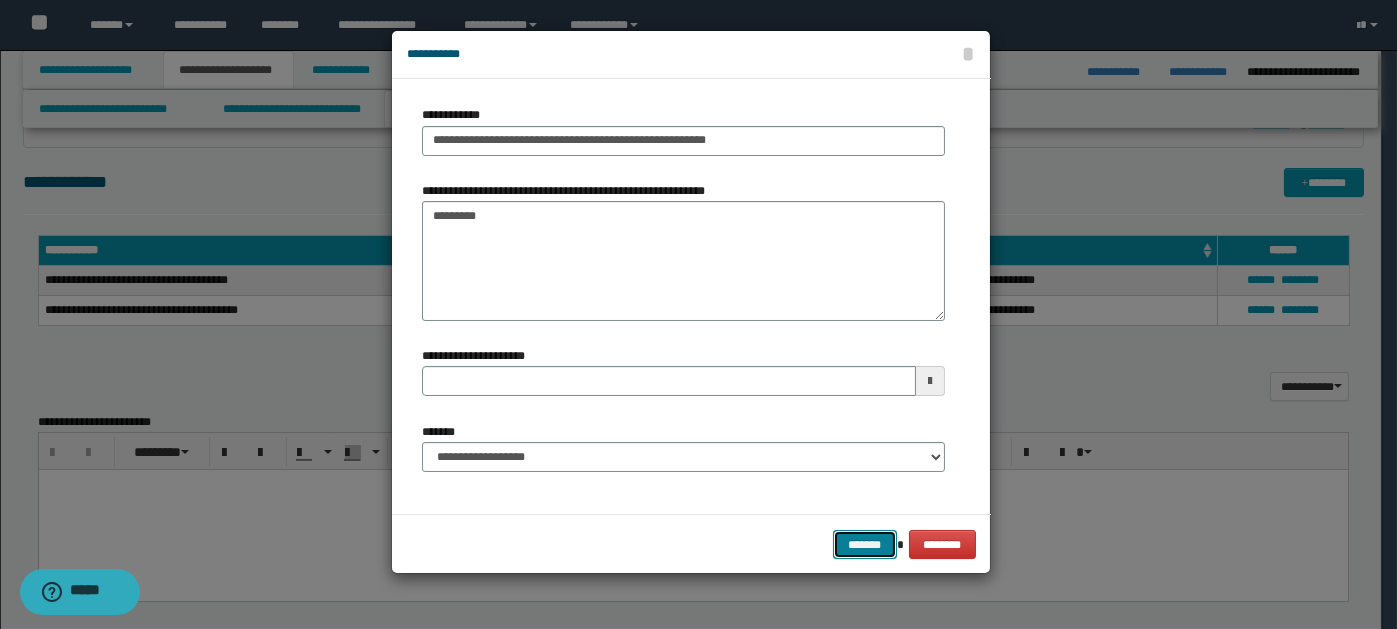 click on "*******" at bounding box center [865, 544] 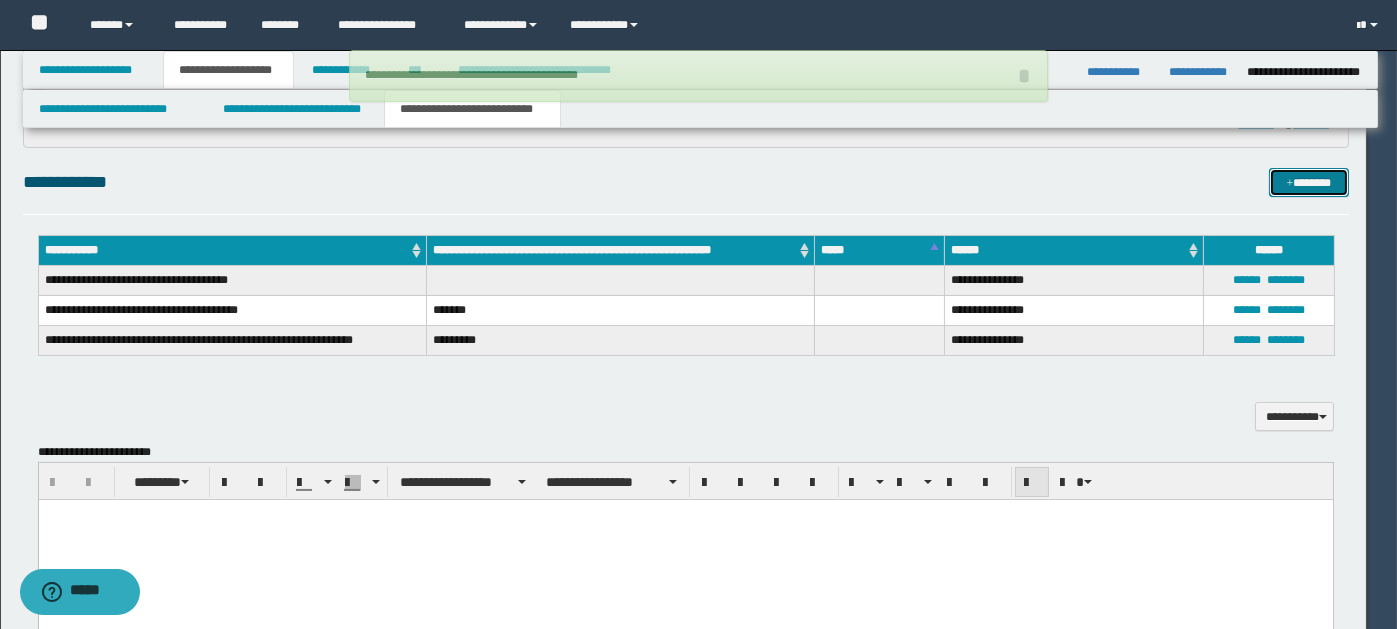 type 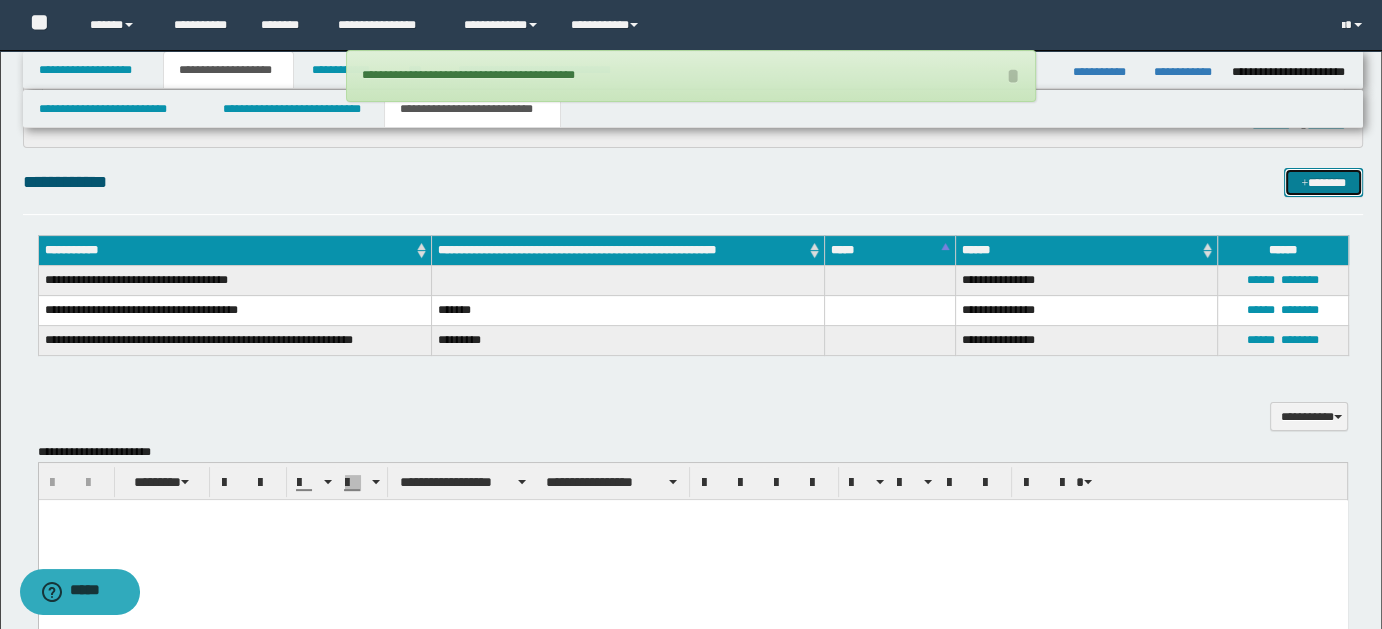 click on "*******" at bounding box center (1323, 182) 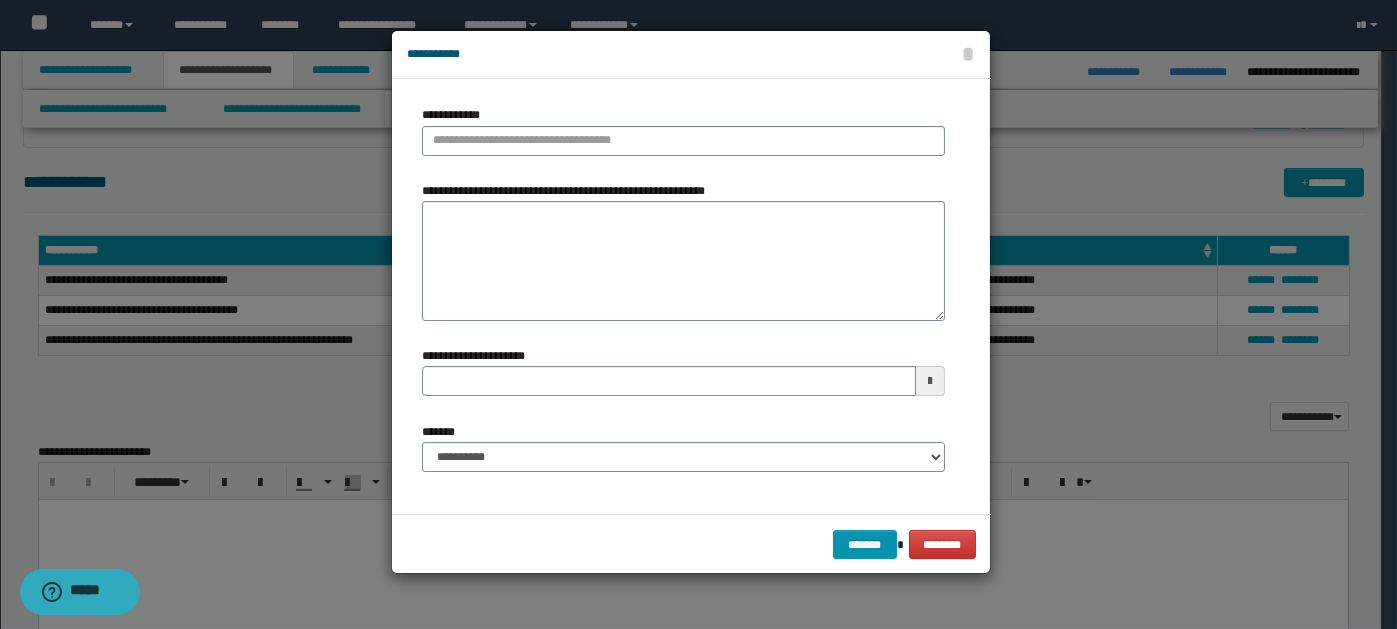 type 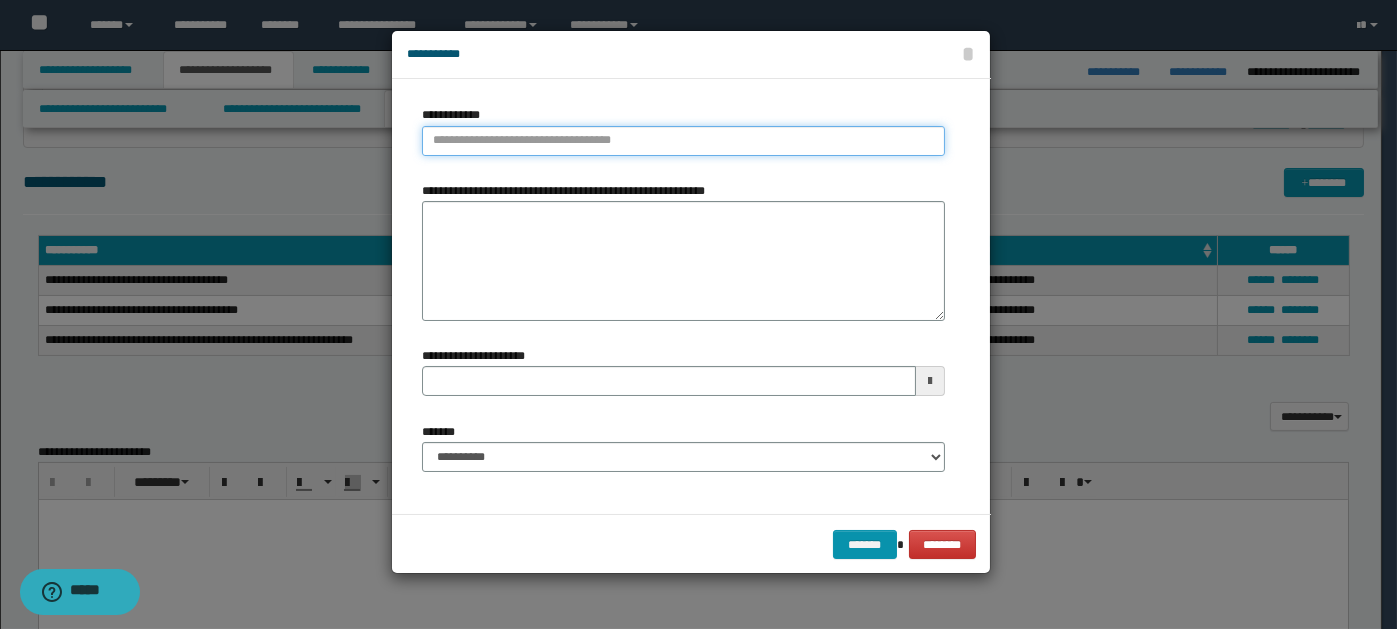 type on "**********" 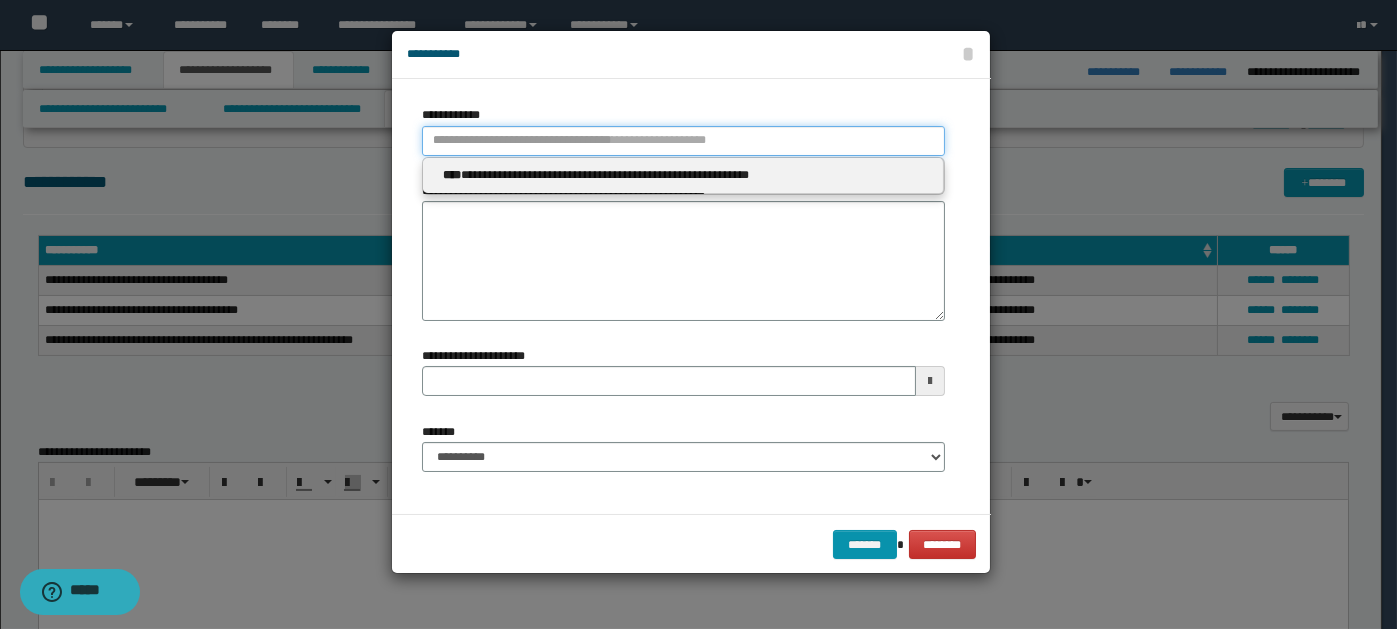 paste on "**********" 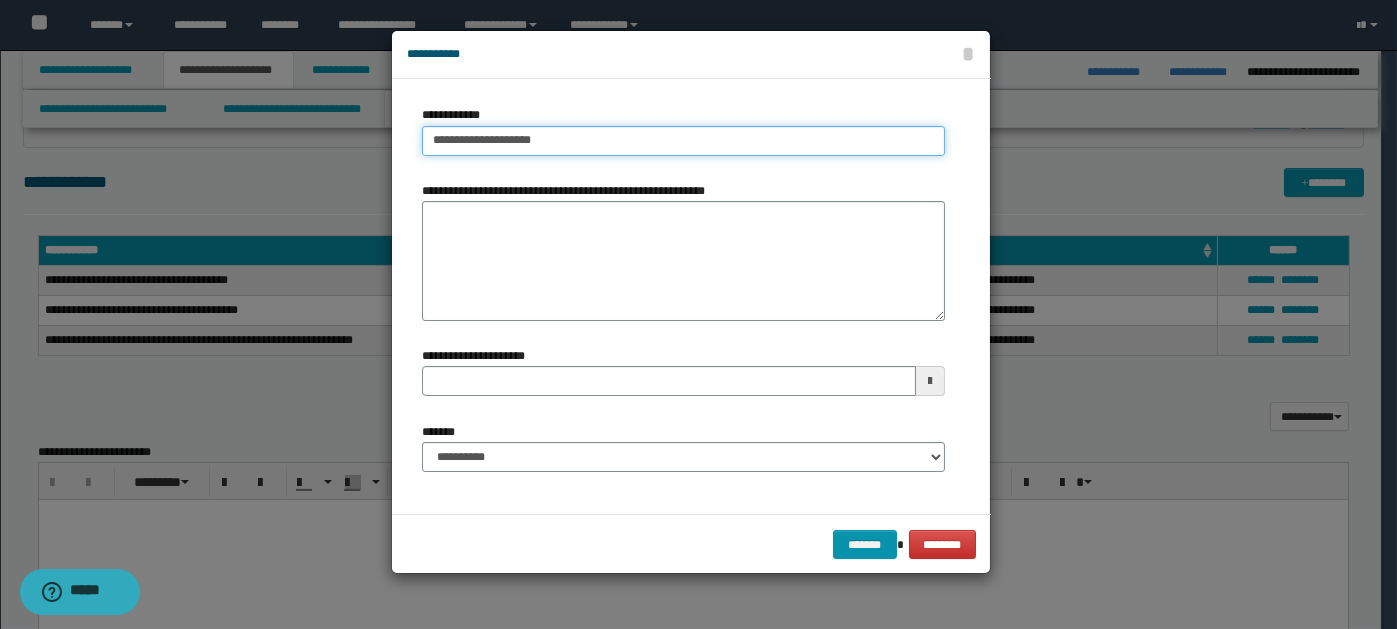 drag, startPoint x: 581, startPoint y: 142, endPoint x: 359, endPoint y: 137, distance: 222.0563 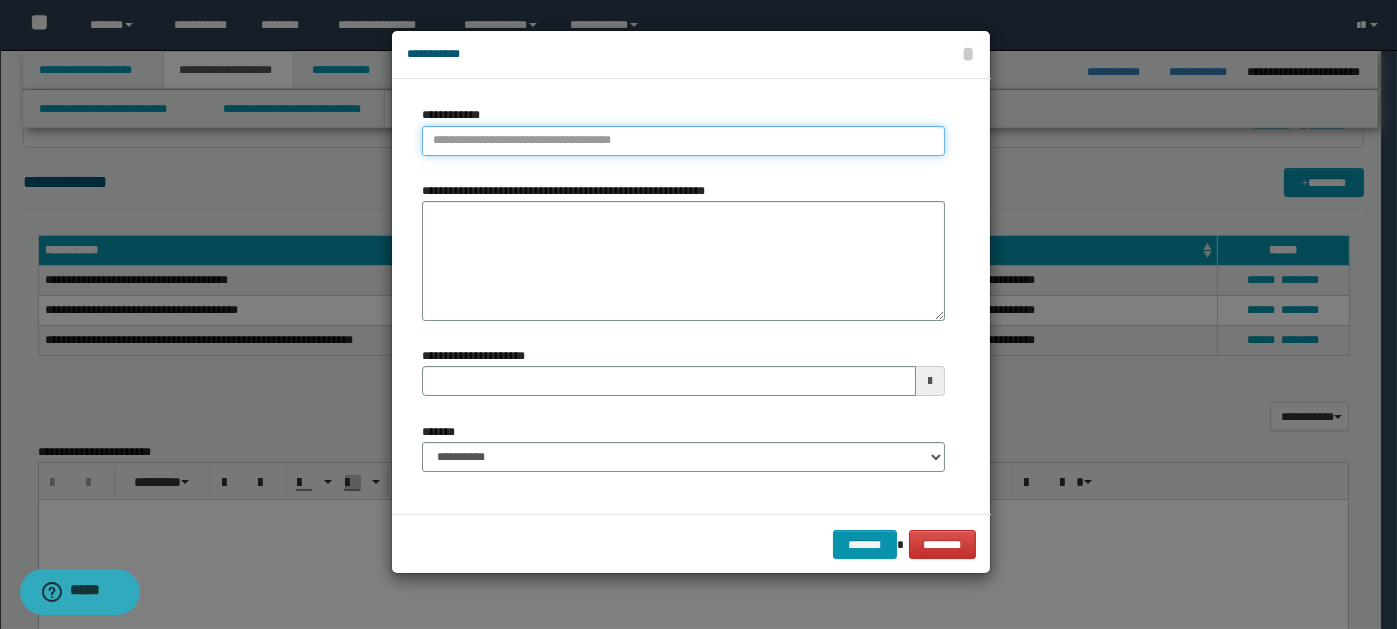 type 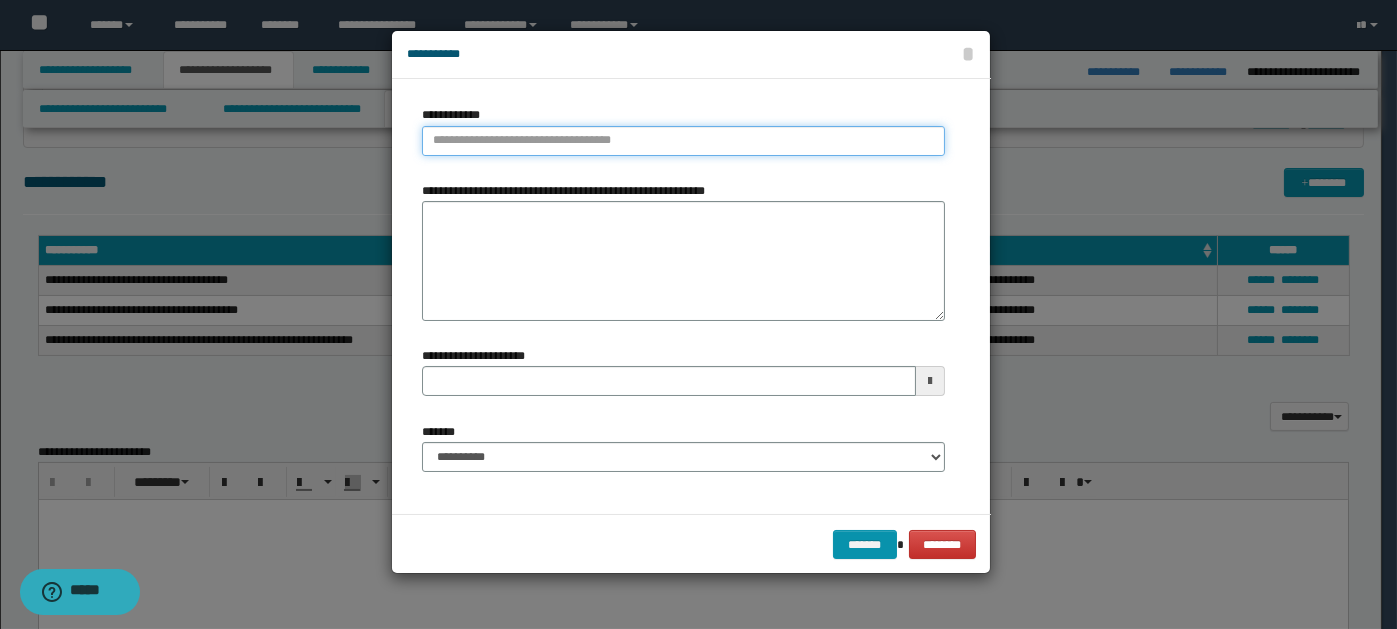 paste on "****" 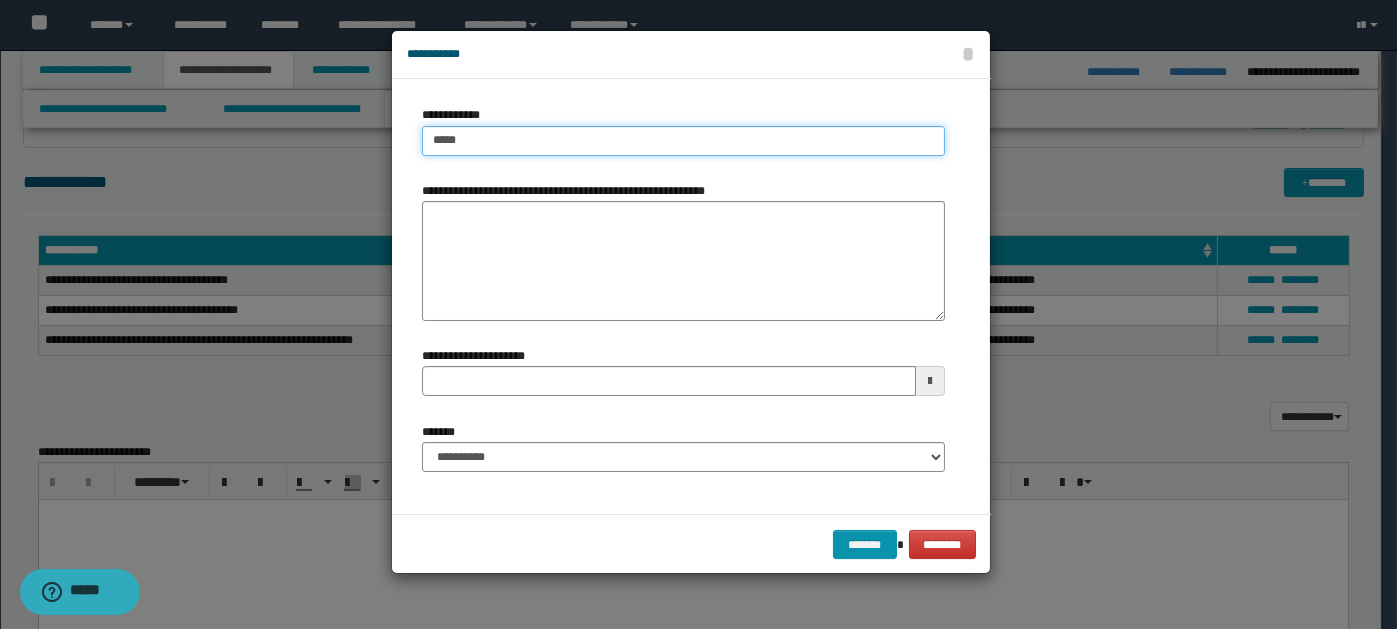 type on "****" 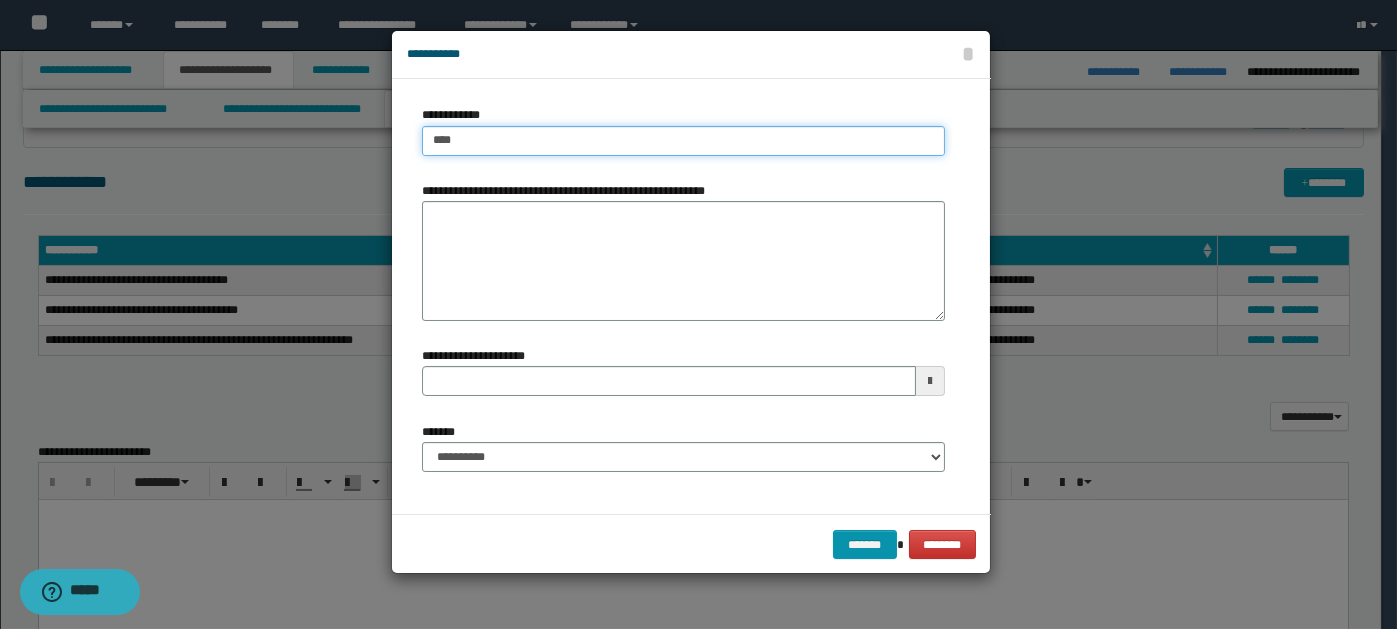 type on "****" 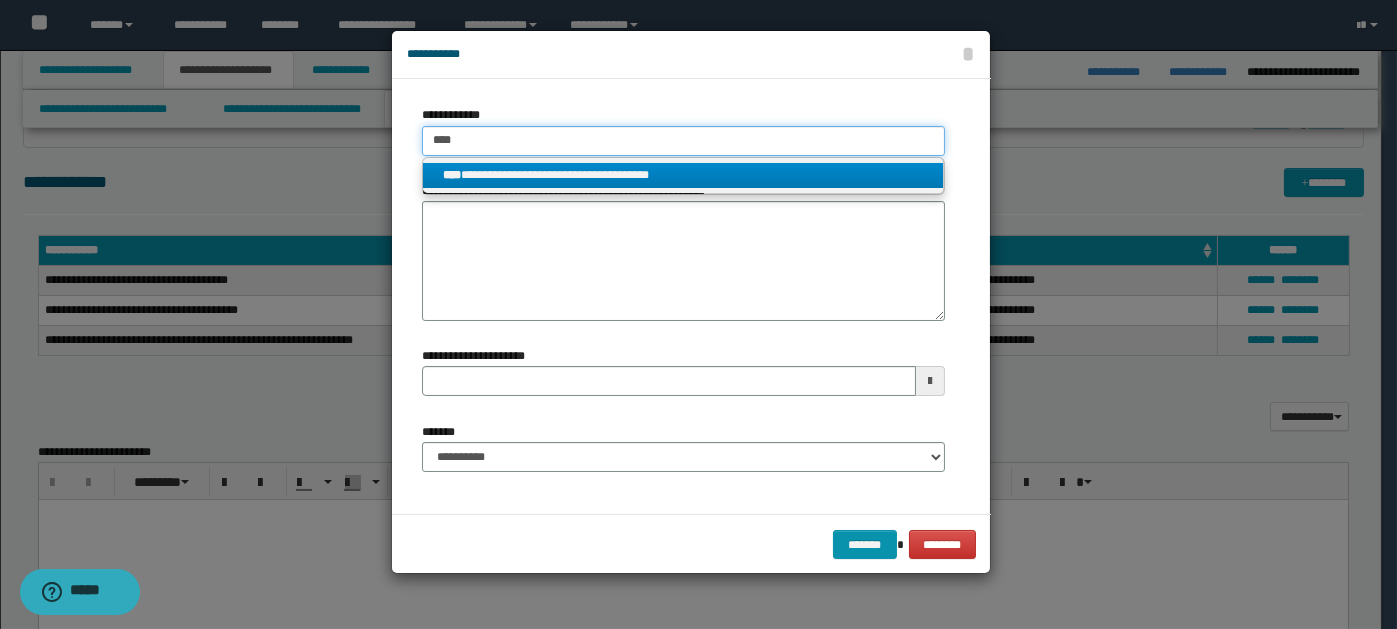 type on "****" 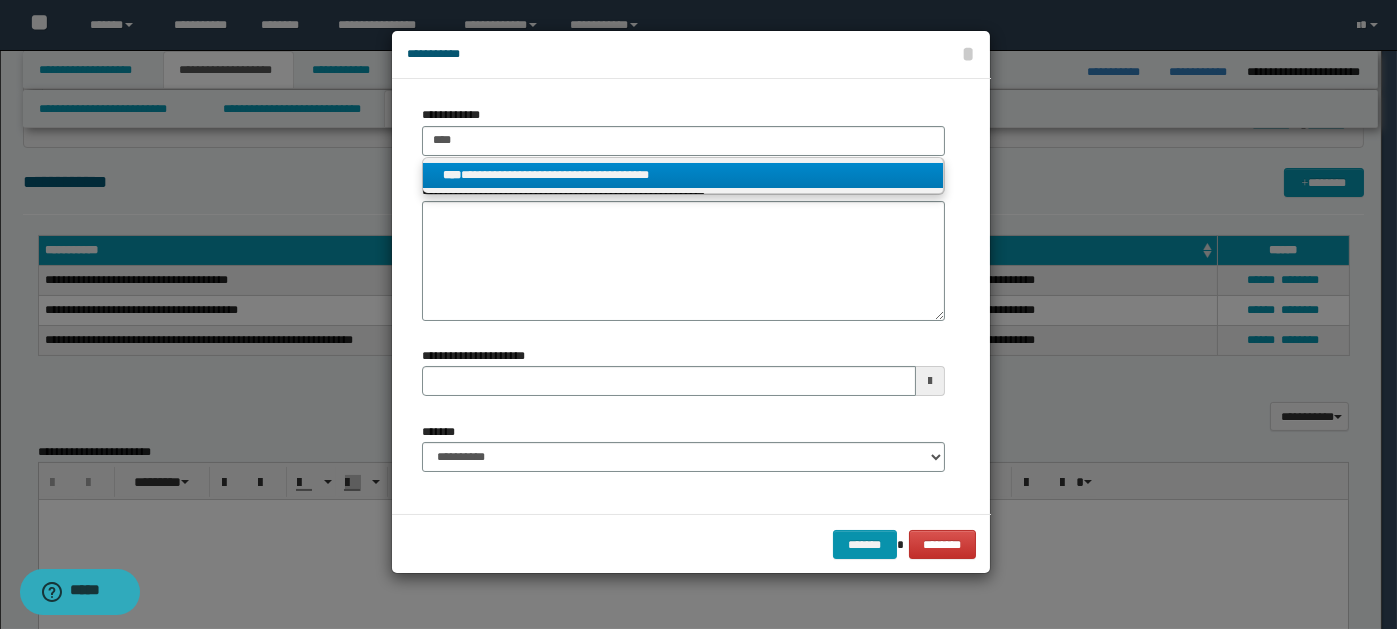 click on "**********" at bounding box center [683, 175] 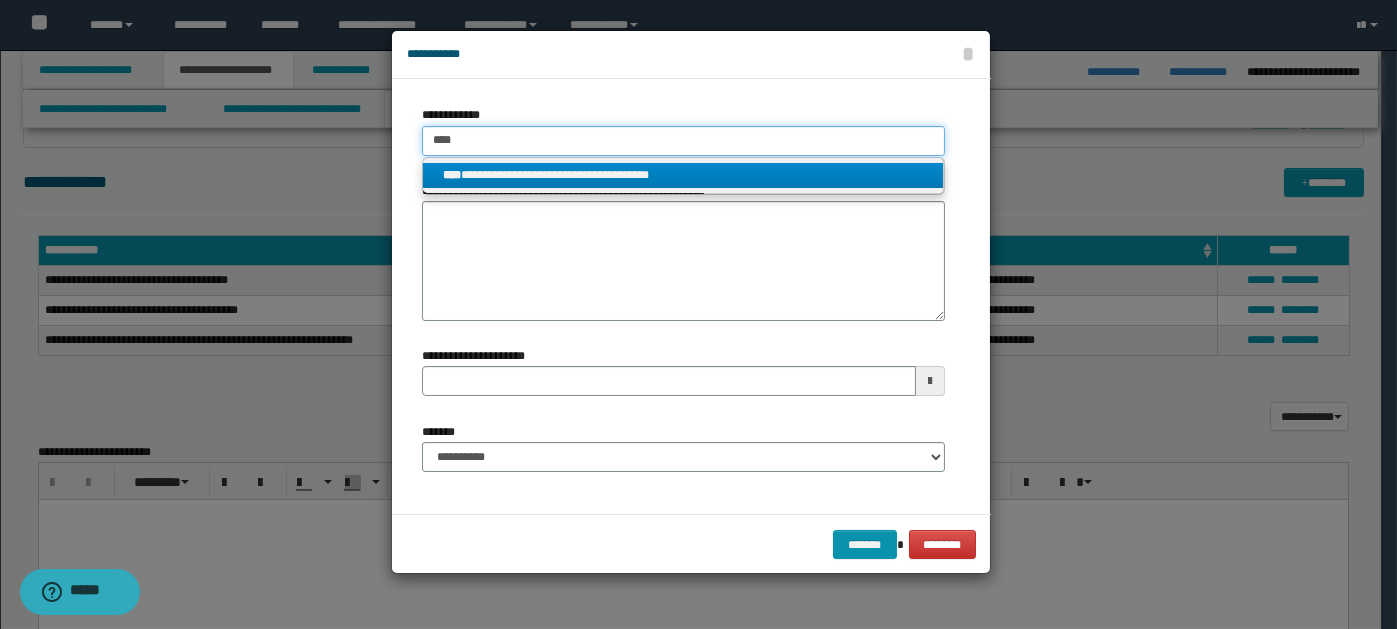type 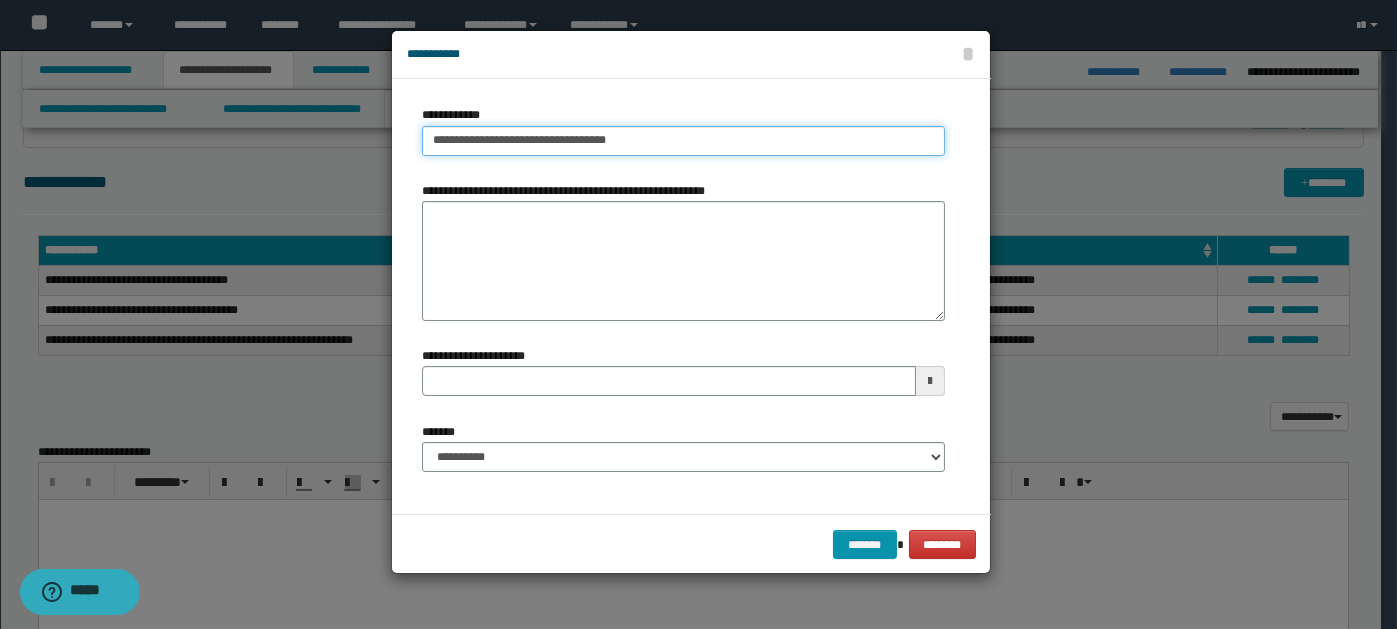 type 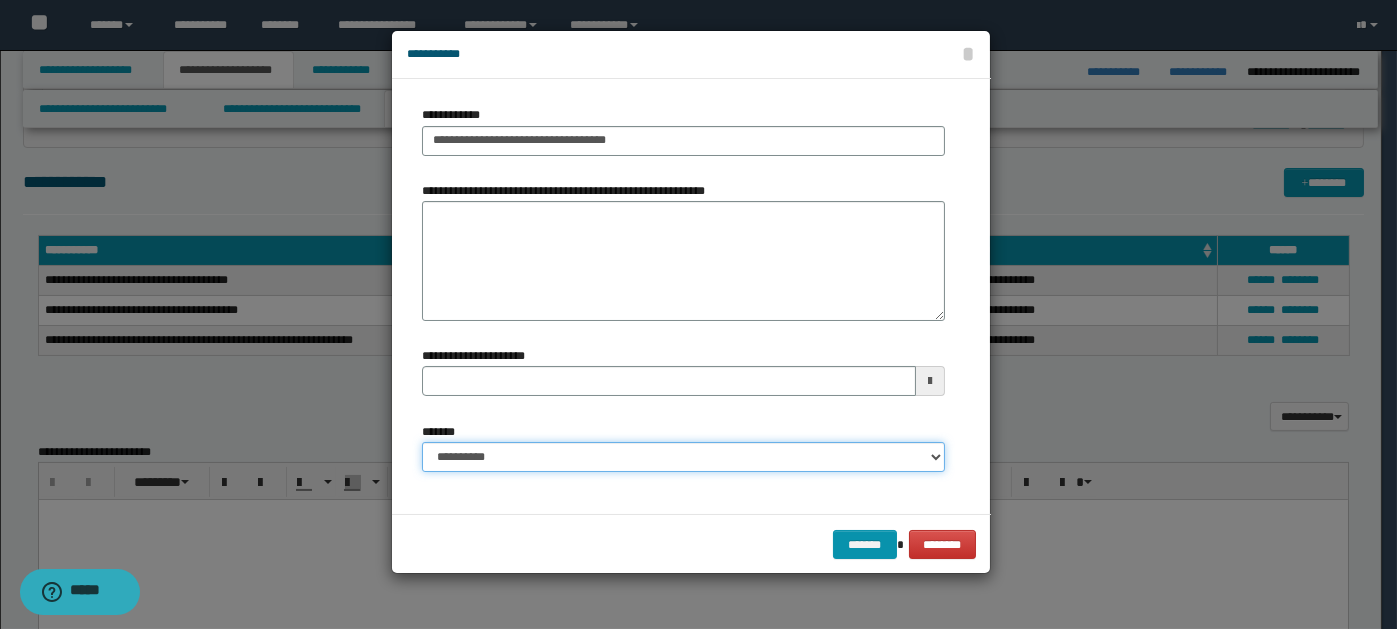click on "**********" at bounding box center (683, 457) 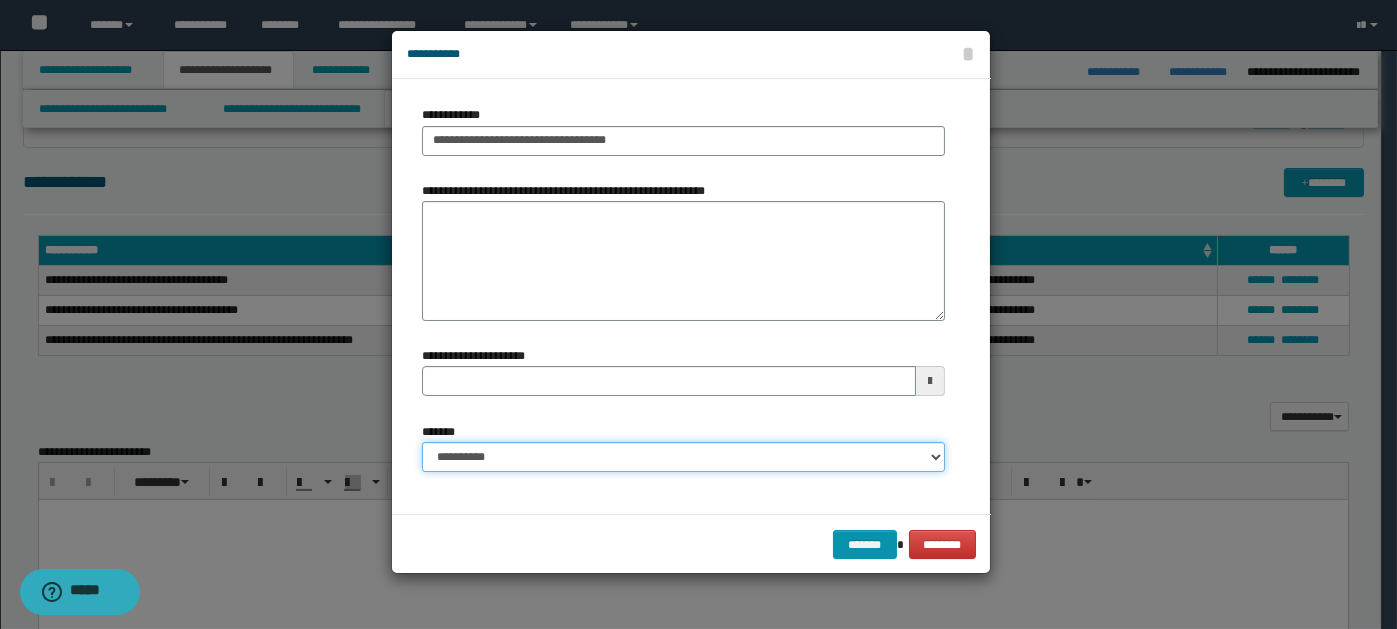 select on "*" 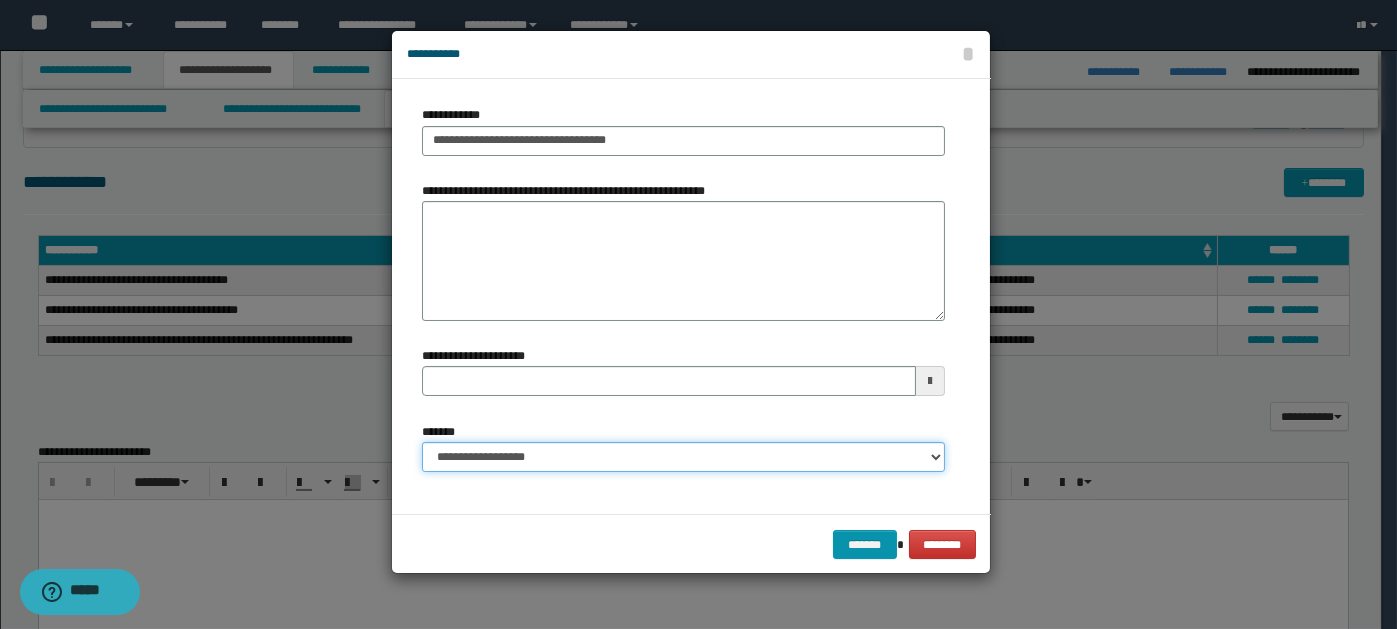 click on "**********" at bounding box center (683, 457) 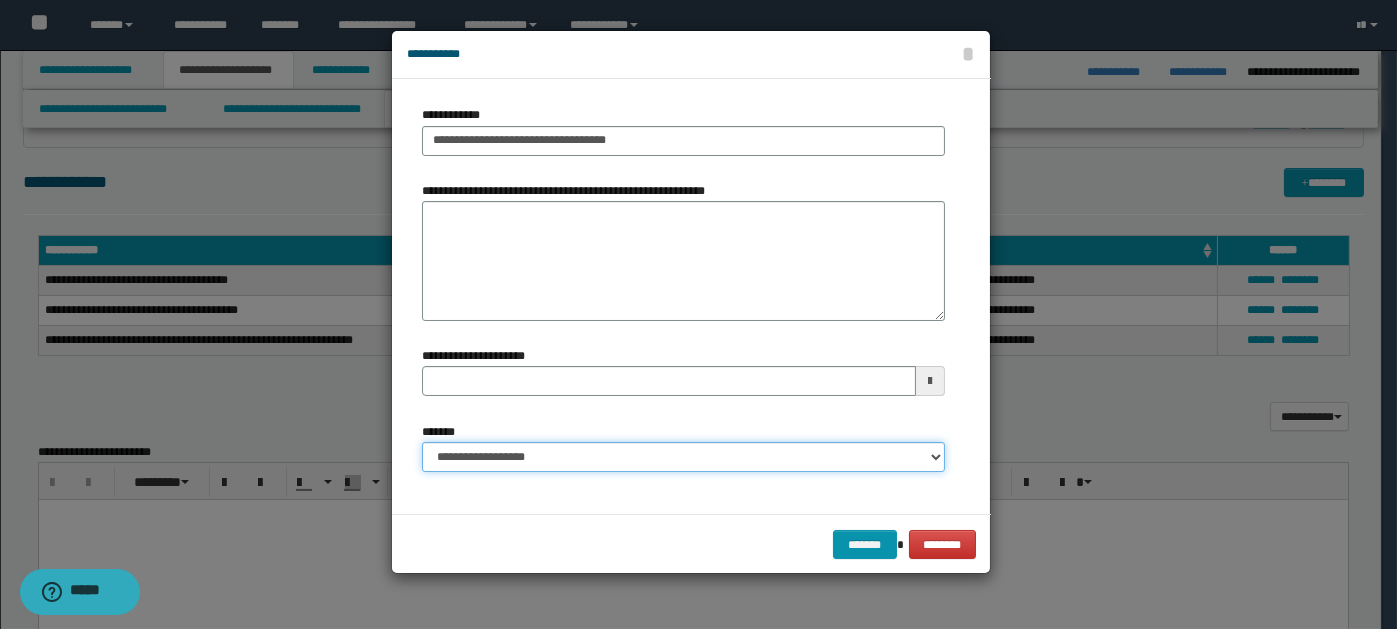 type 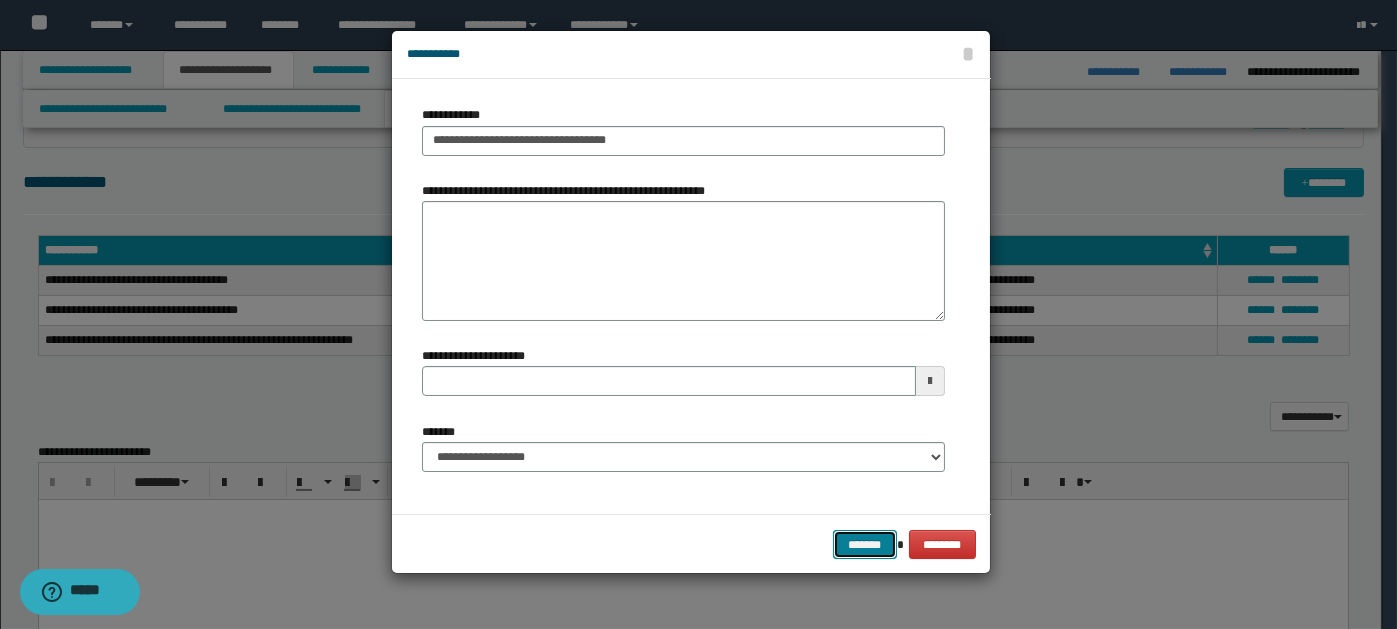 click on "*******" at bounding box center (865, 544) 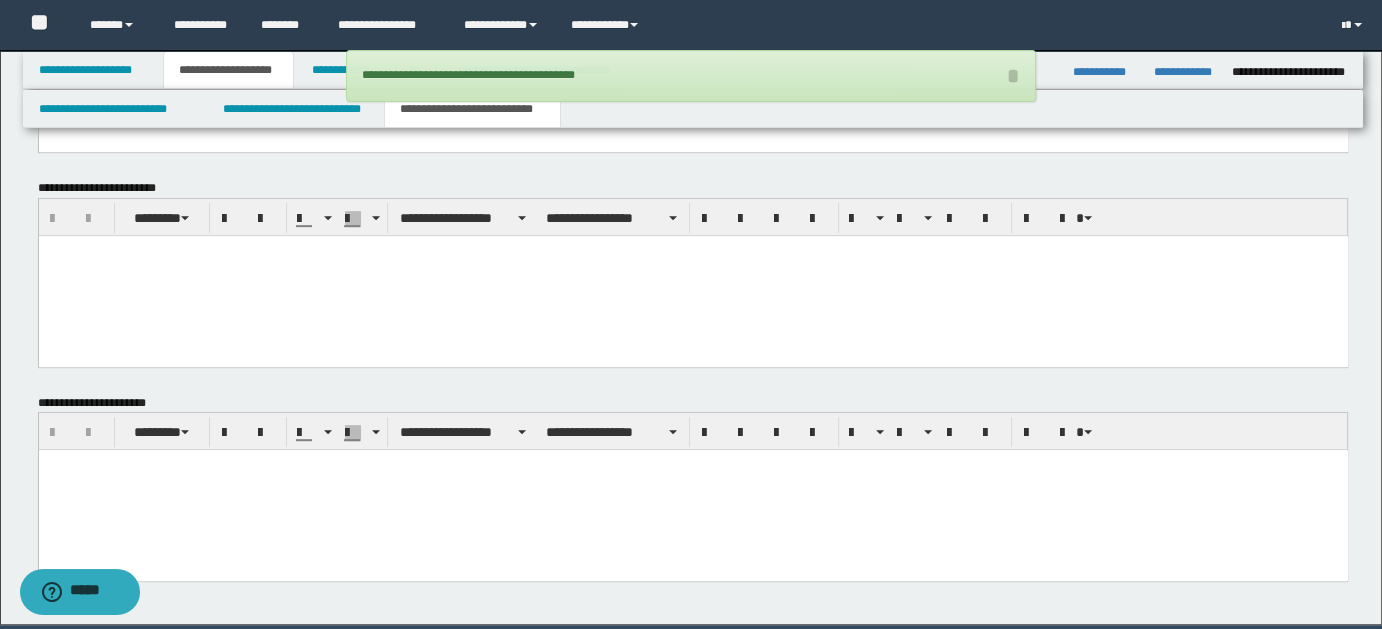scroll, scrollTop: 1051, scrollLeft: 0, axis: vertical 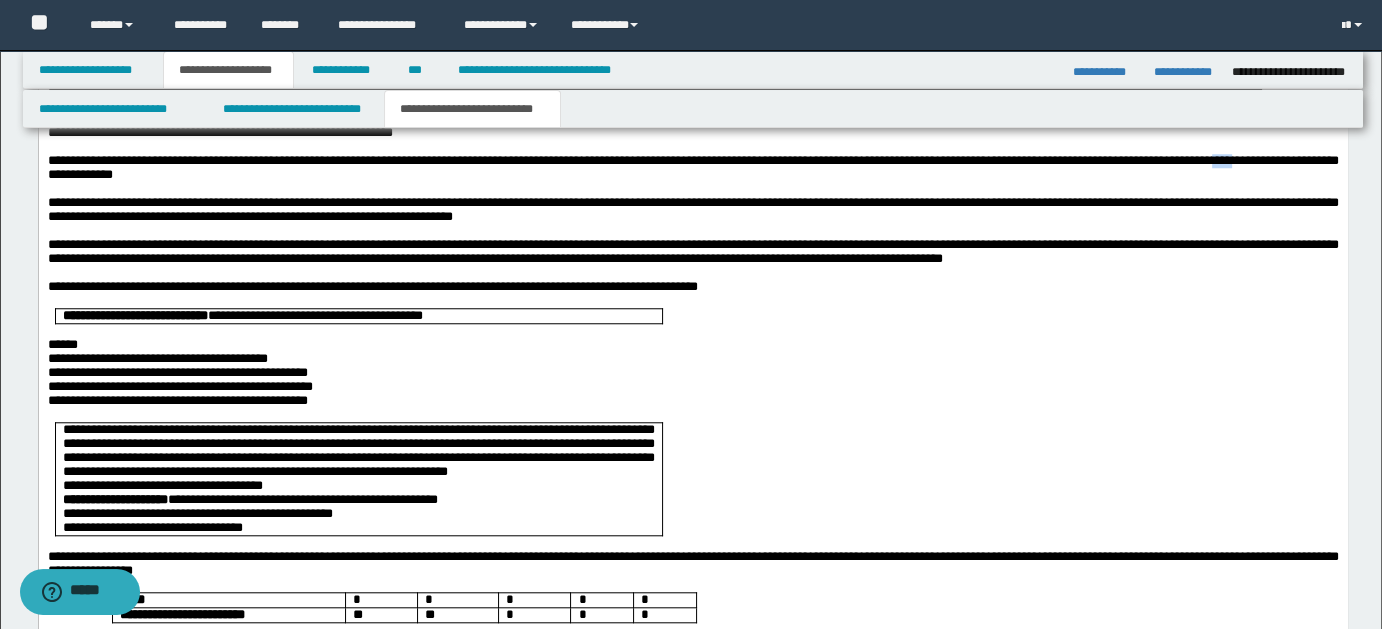 type 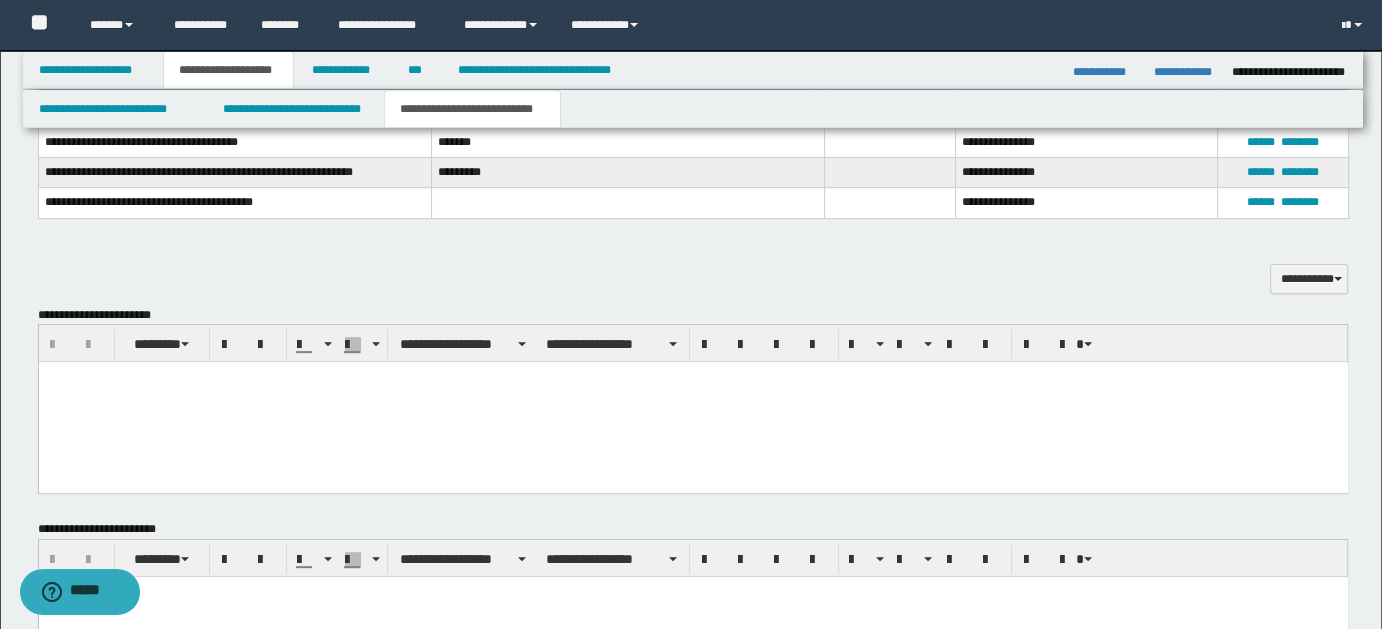 scroll, scrollTop: 754, scrollLeft: 0, axis: vertical 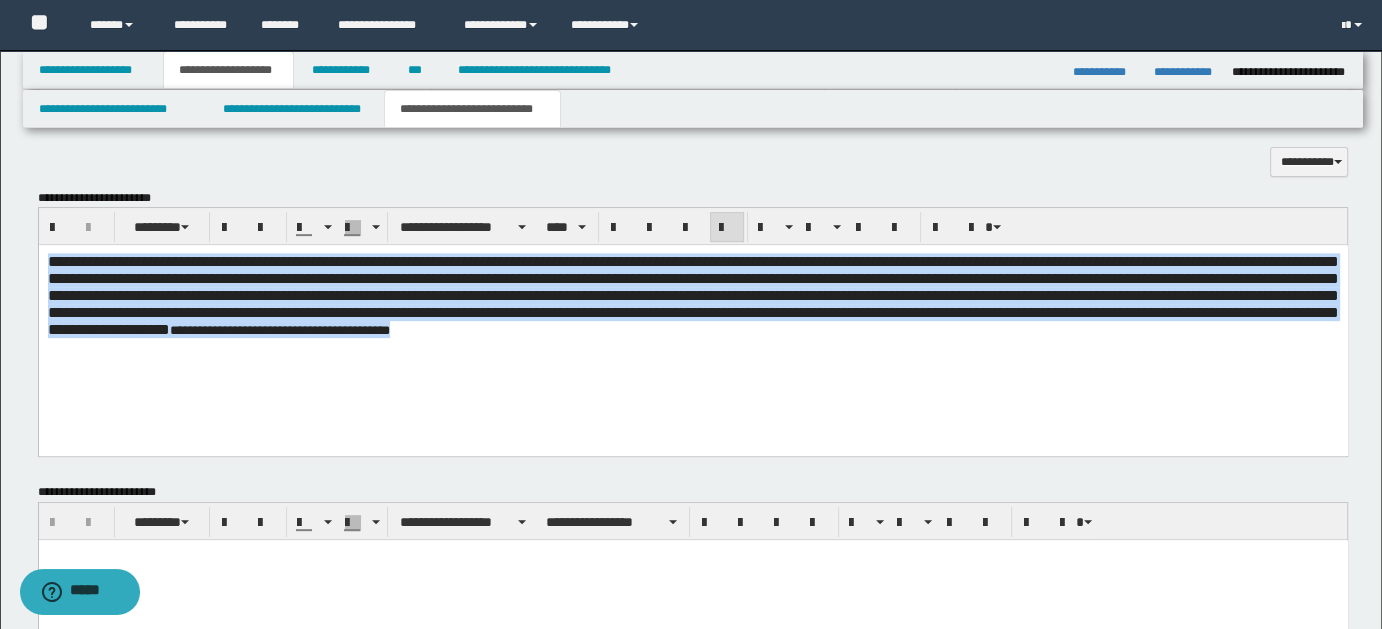 drag, startPoint x: 47, startPoint y: 258, endPoint x: 1102, endPoint y: 363, distance: 1060.2123 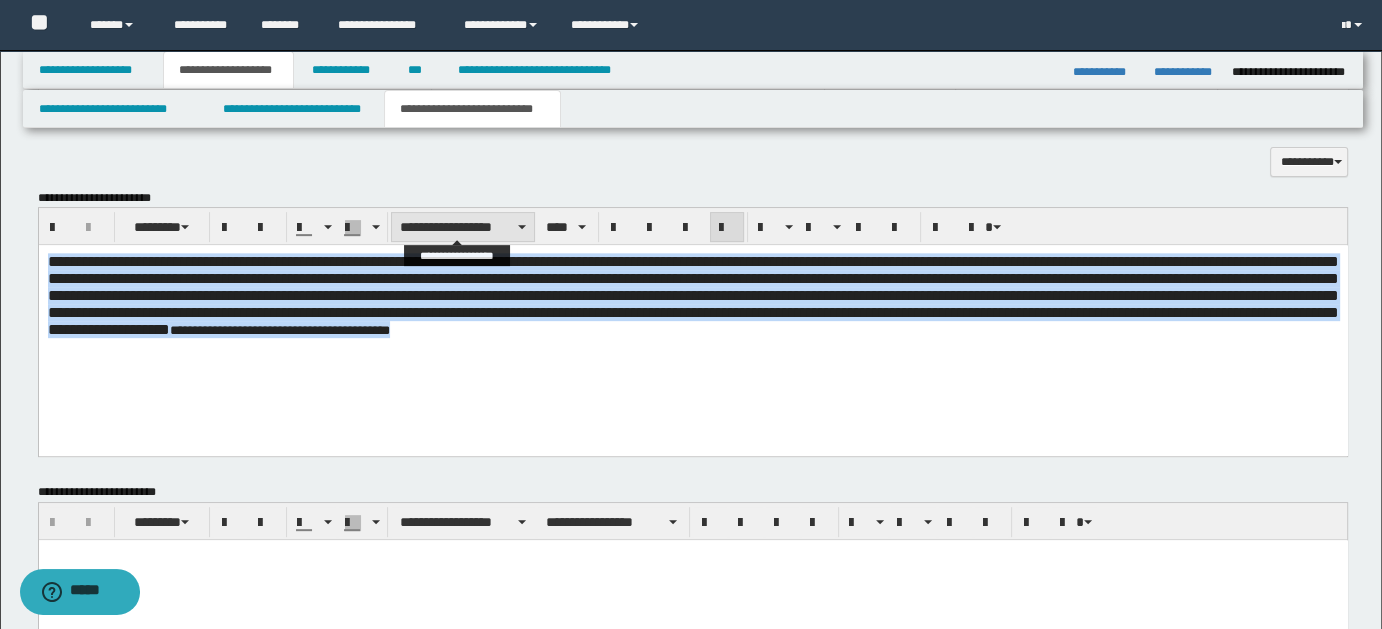 click on "**********" at bounding box center (463, 227) 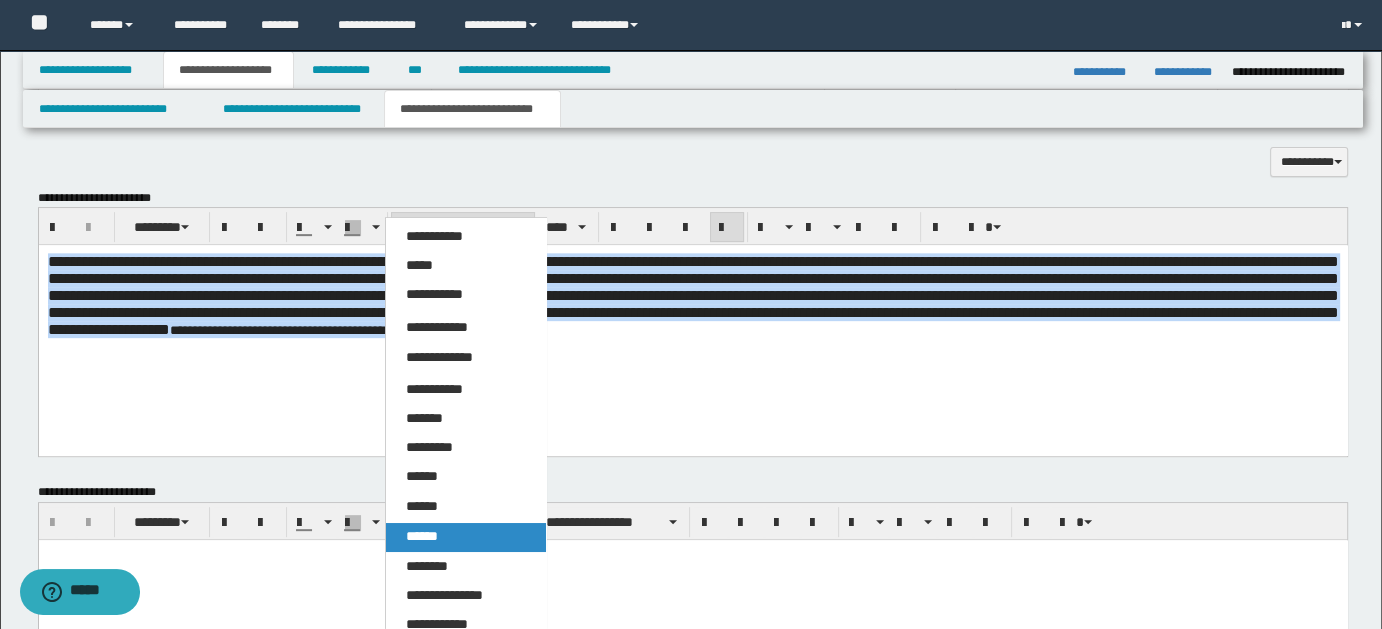 click on "******" at bounding box center [422, 536] 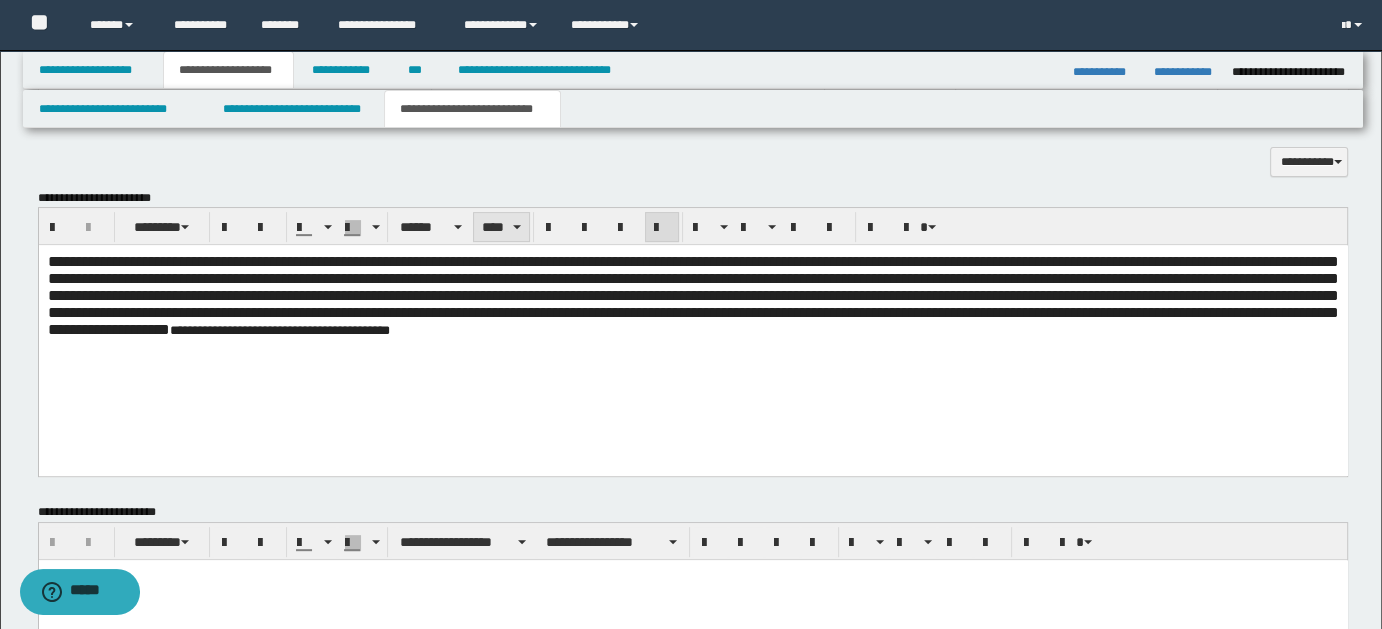 click on "****" at bounding box center [501, 227] 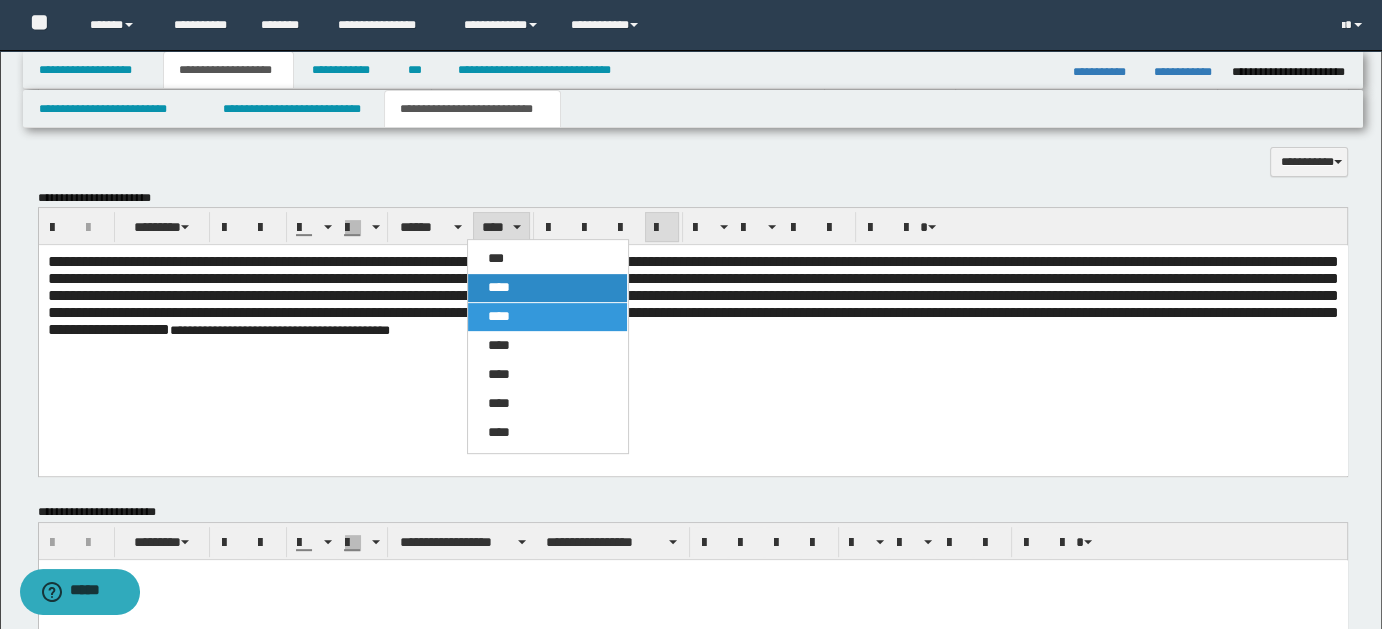 click on "****" at bounding box center (499, 287) 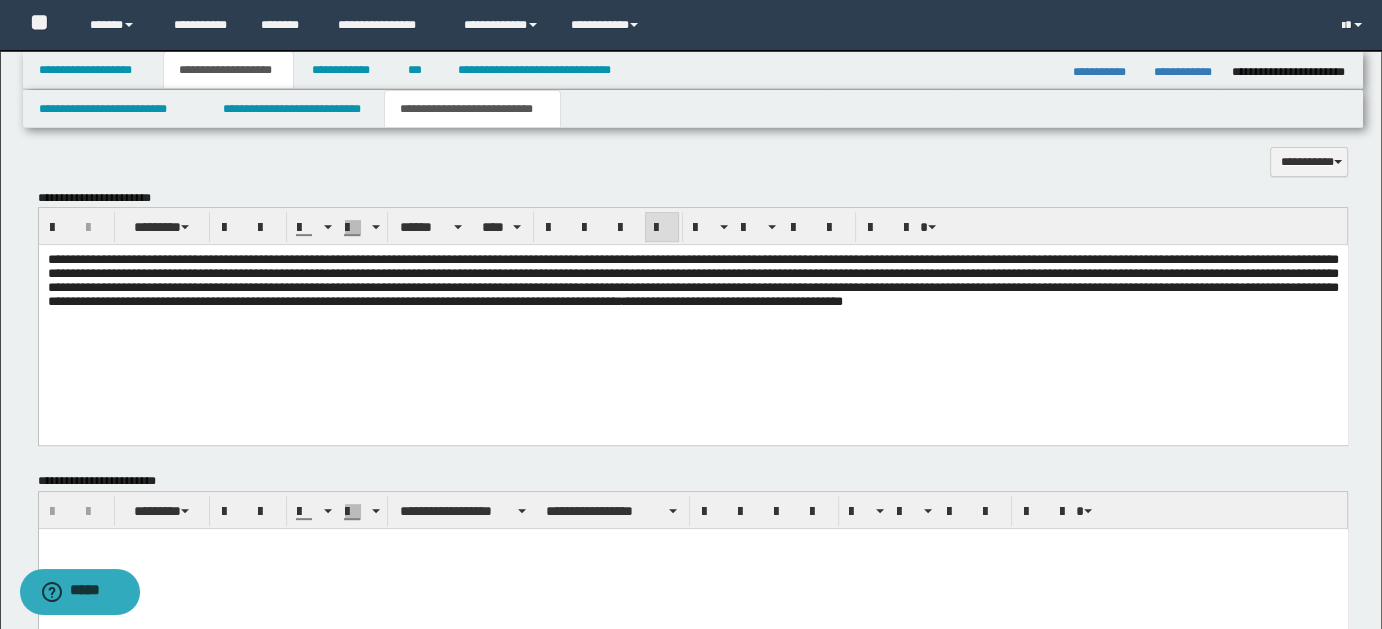click on "**********" at bounding box center [692, 306] 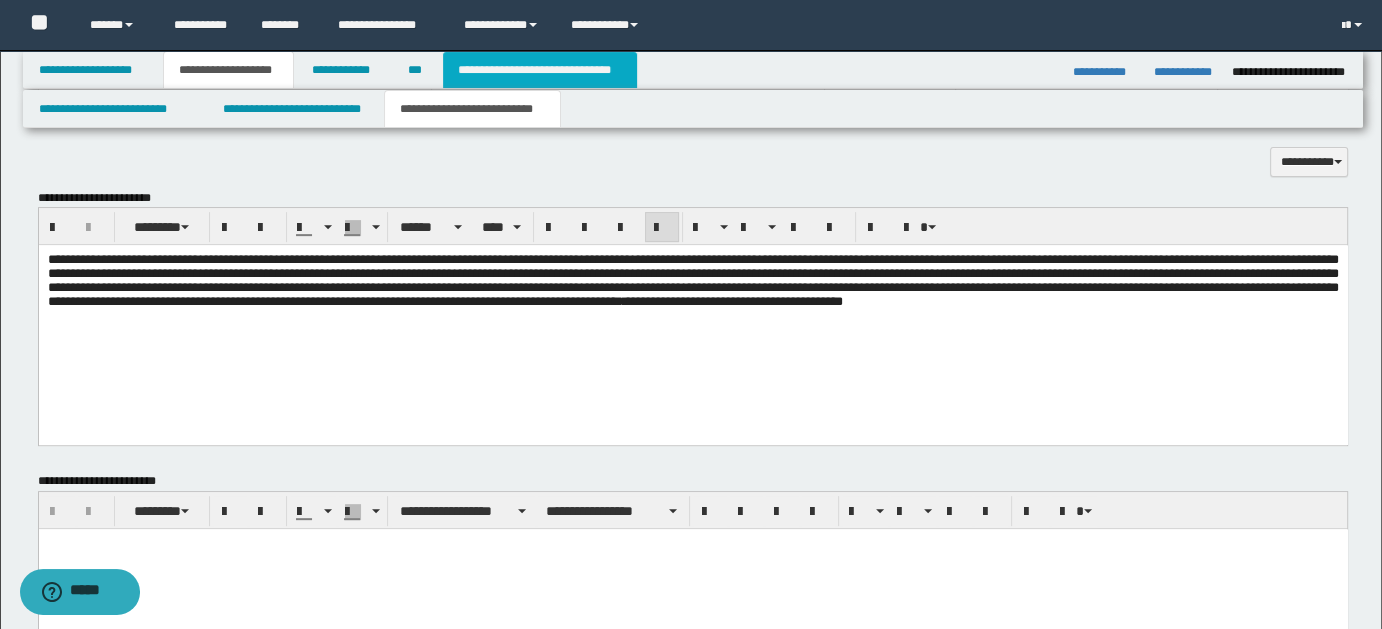 click on "**********" at bounding box center (540, 70) 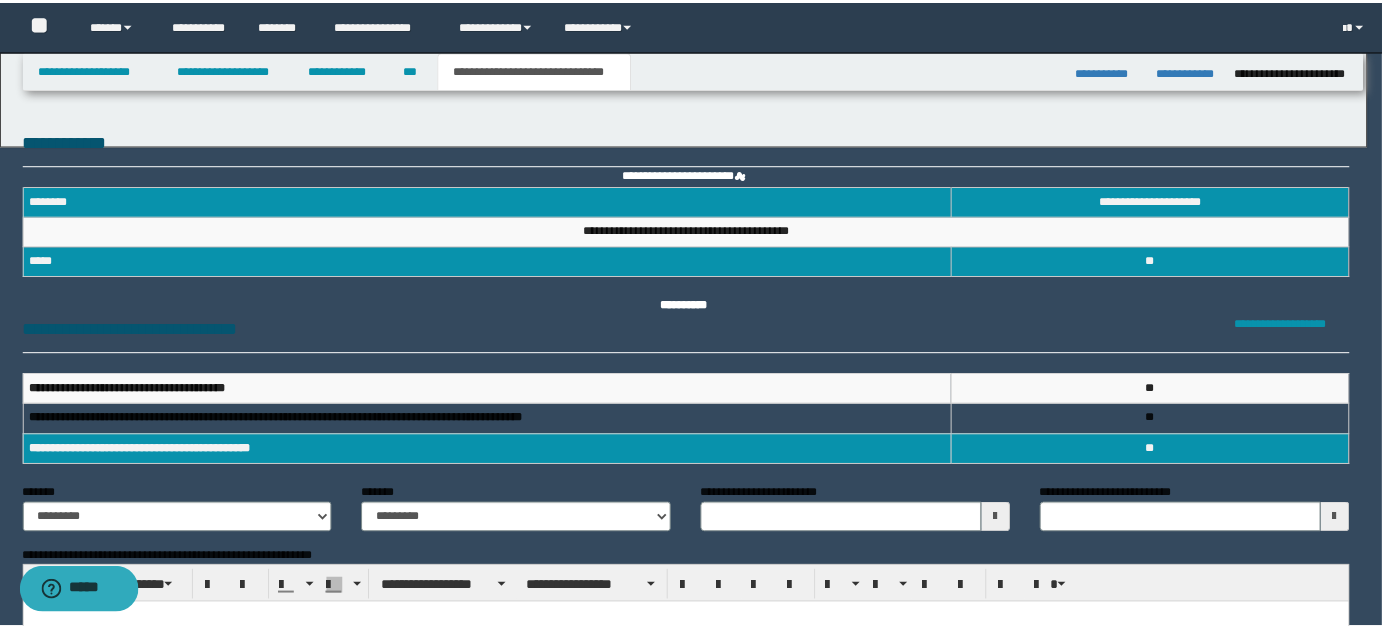 scroll, scrollTop: 0, scrollLeft: 0, axis: both 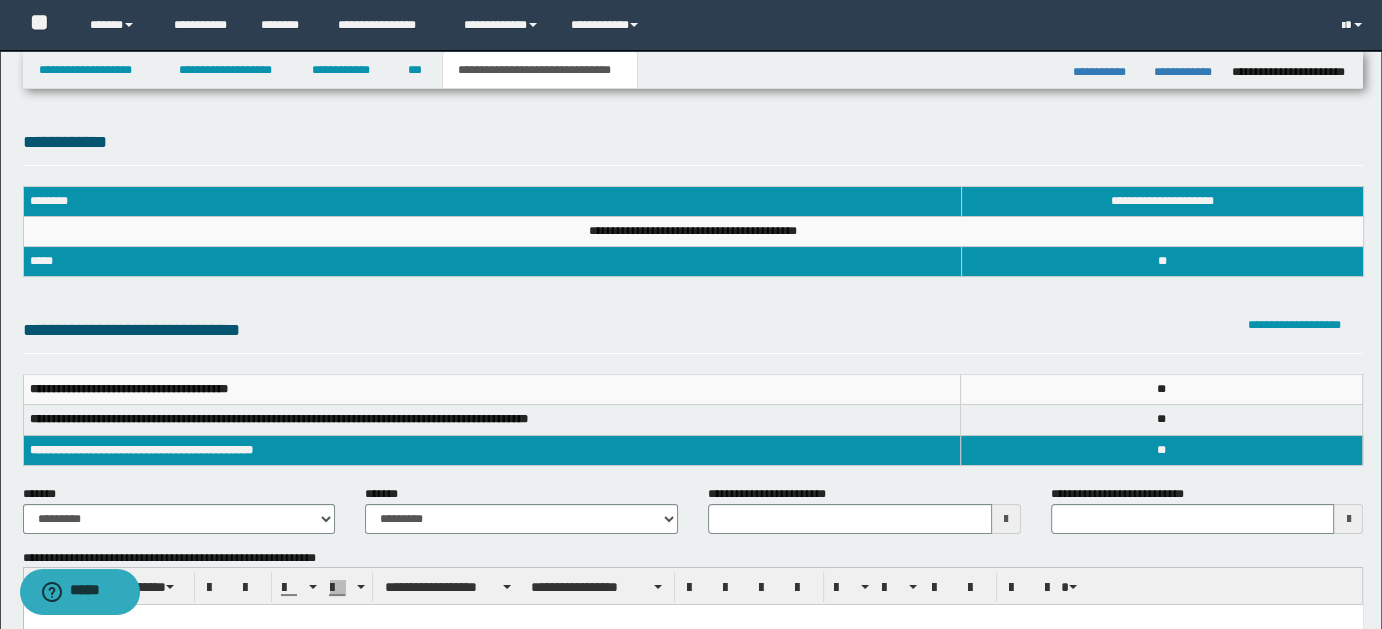 type 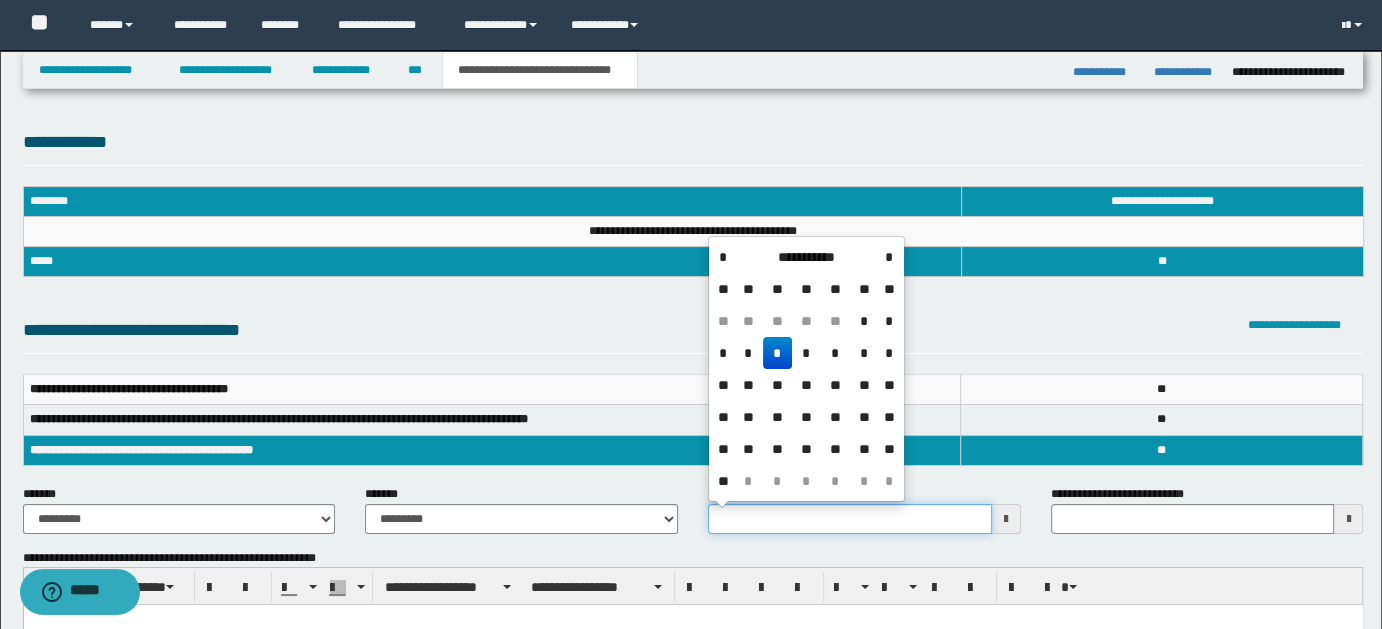 click on "**********" at bounding box center (850, 519) 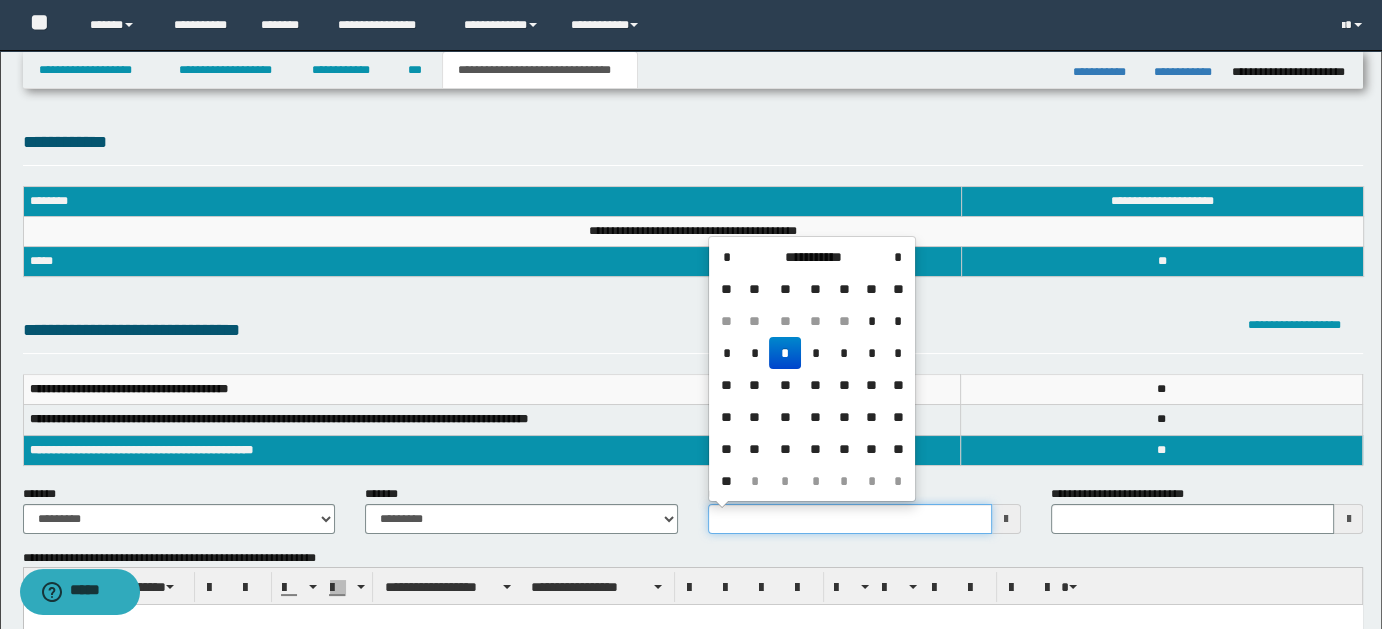 type 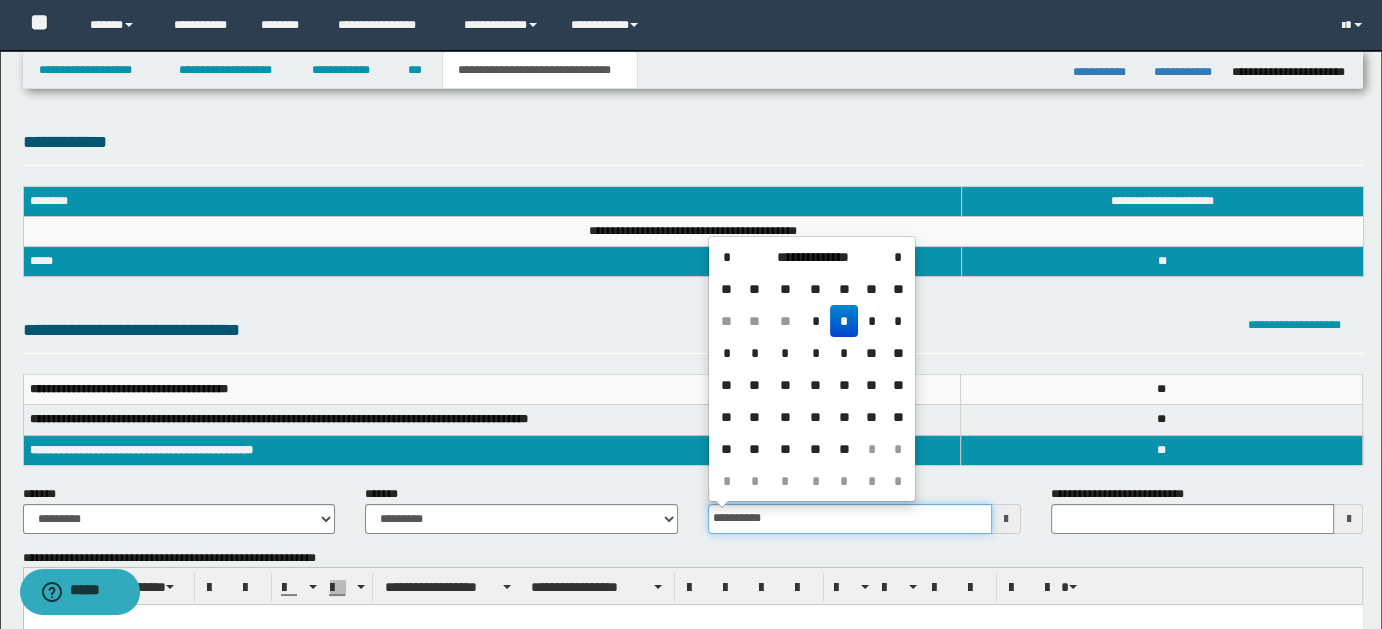 type on "**********" 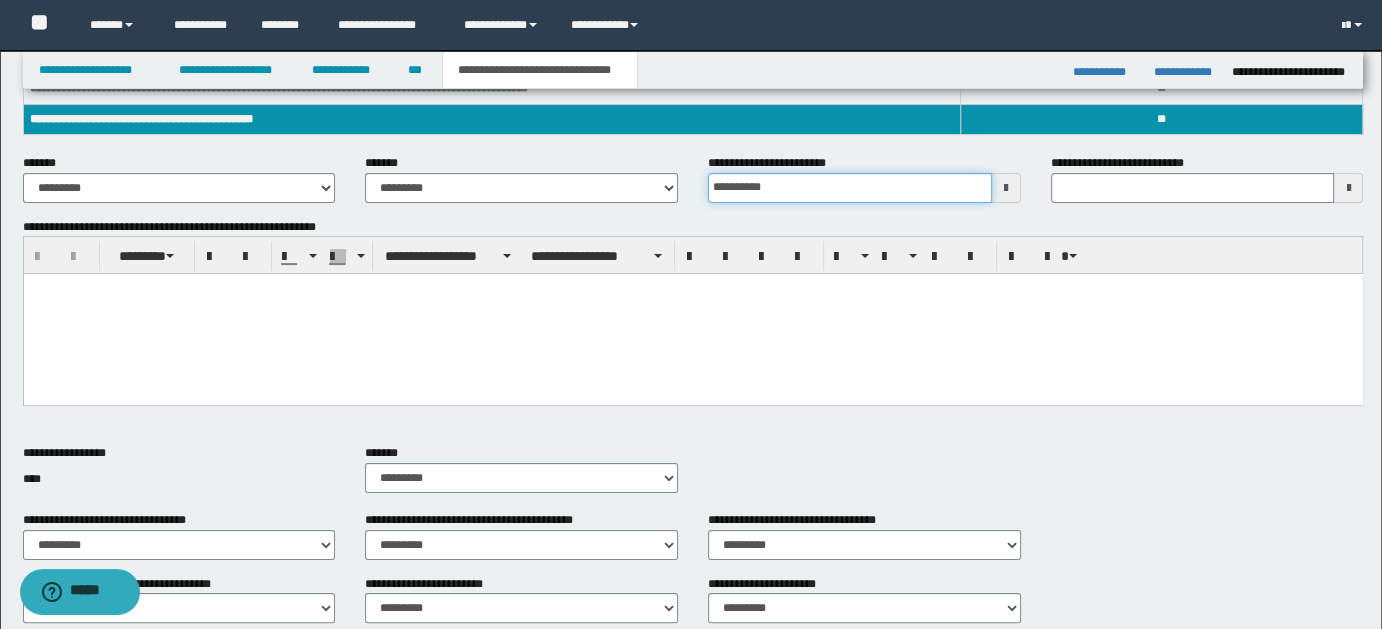 scroll, scrollTop: 405, scrollLeft: 0, axis: vertical 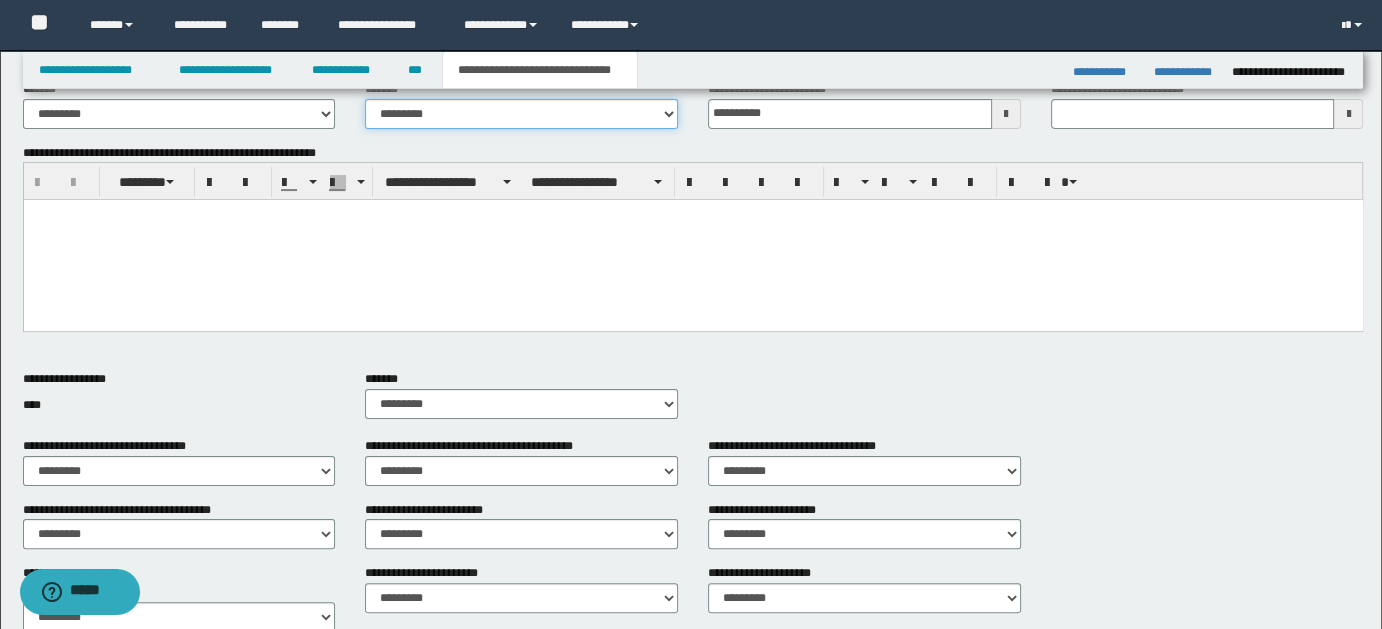 click on "**********" at bounding box center [521, 114] 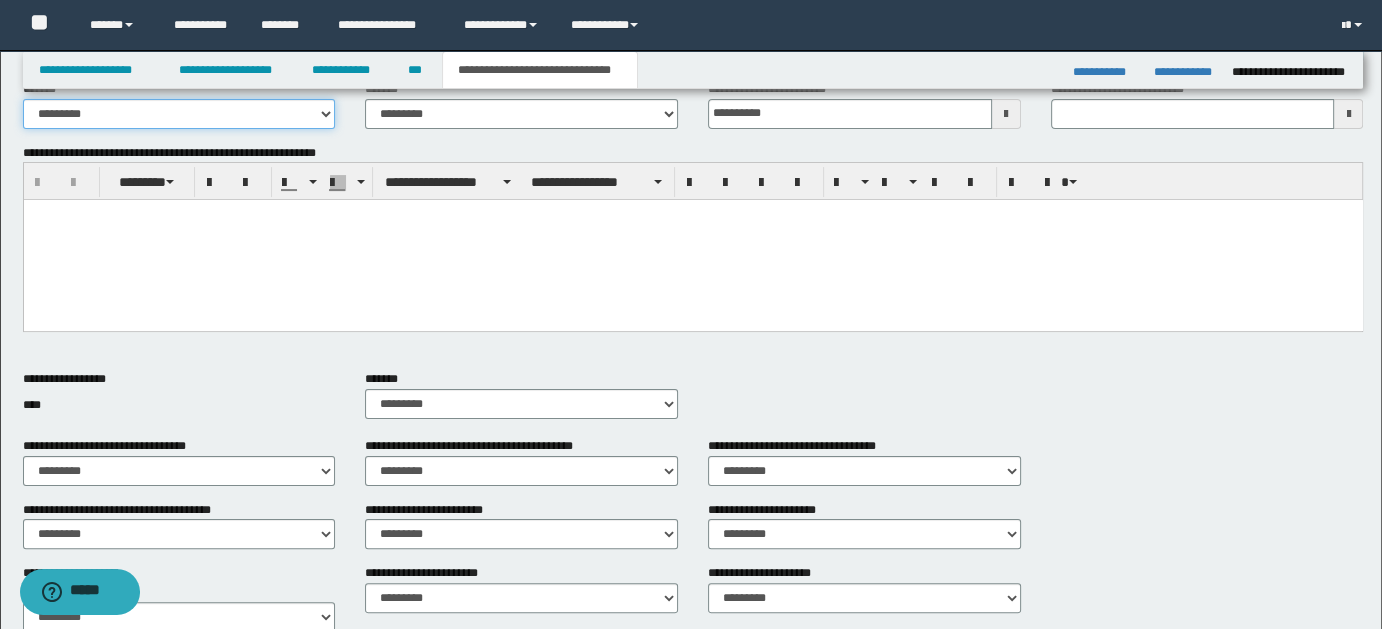 click on "**********" at bounding box center [179, 114] 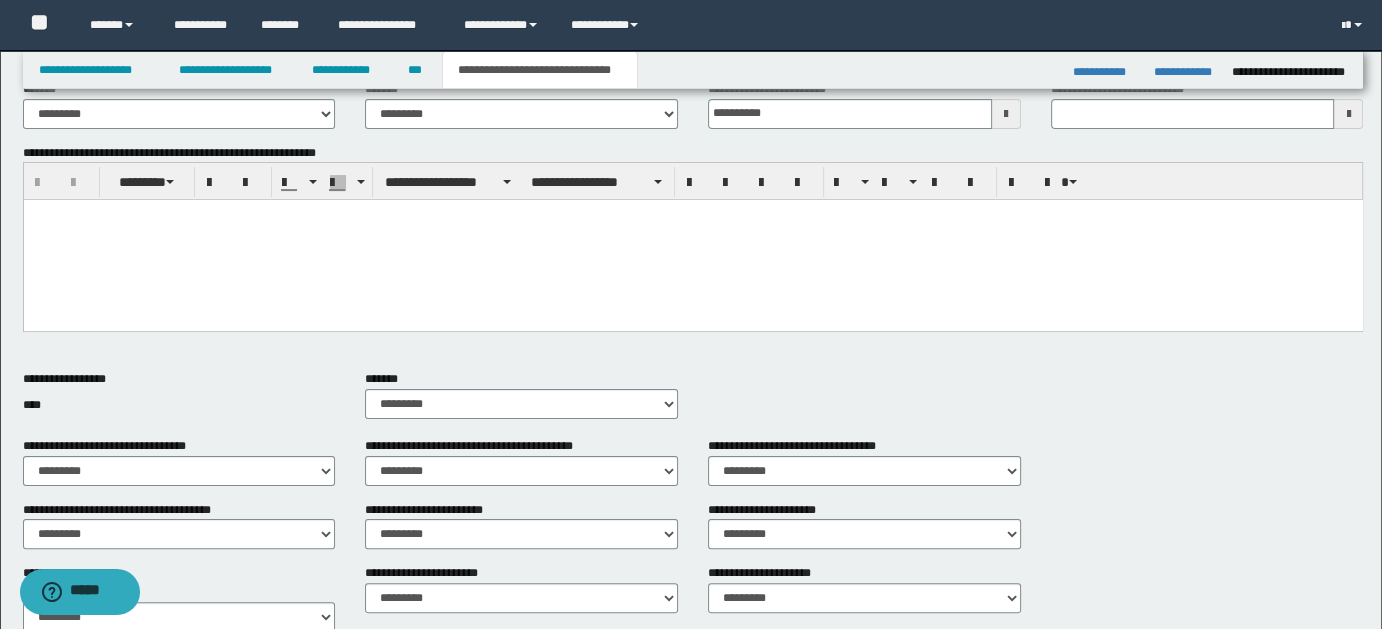 click at bounding box center [692, 240] 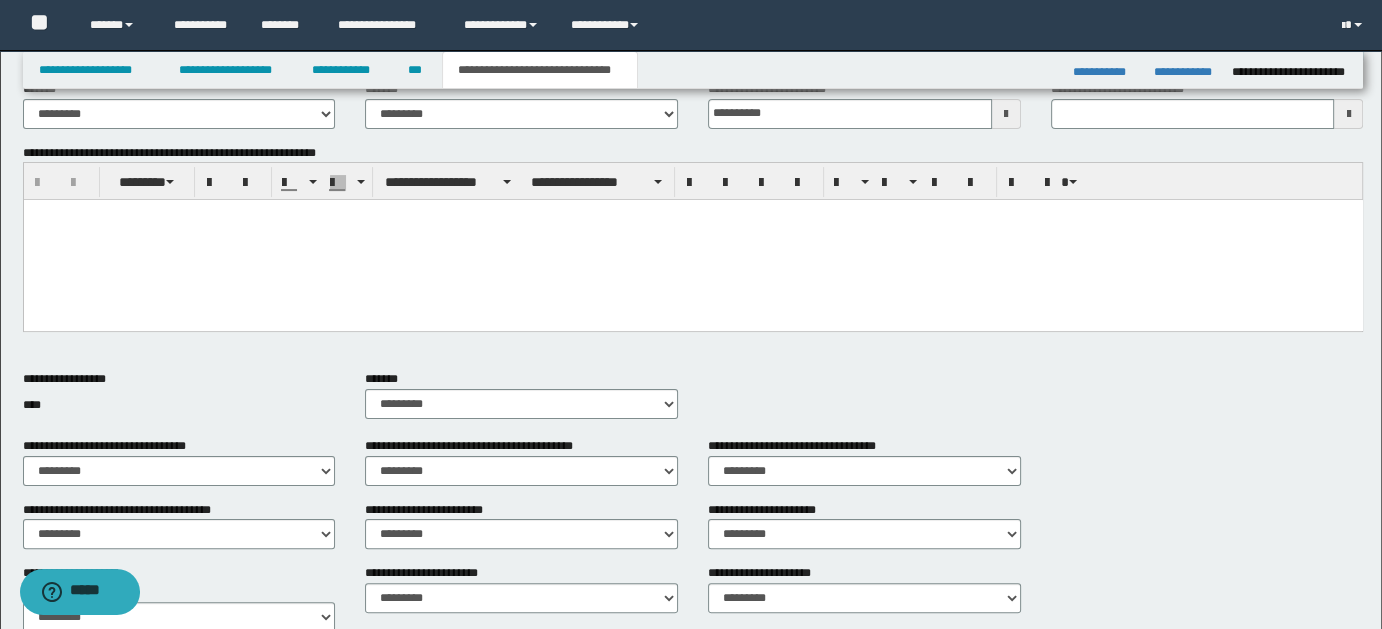 type 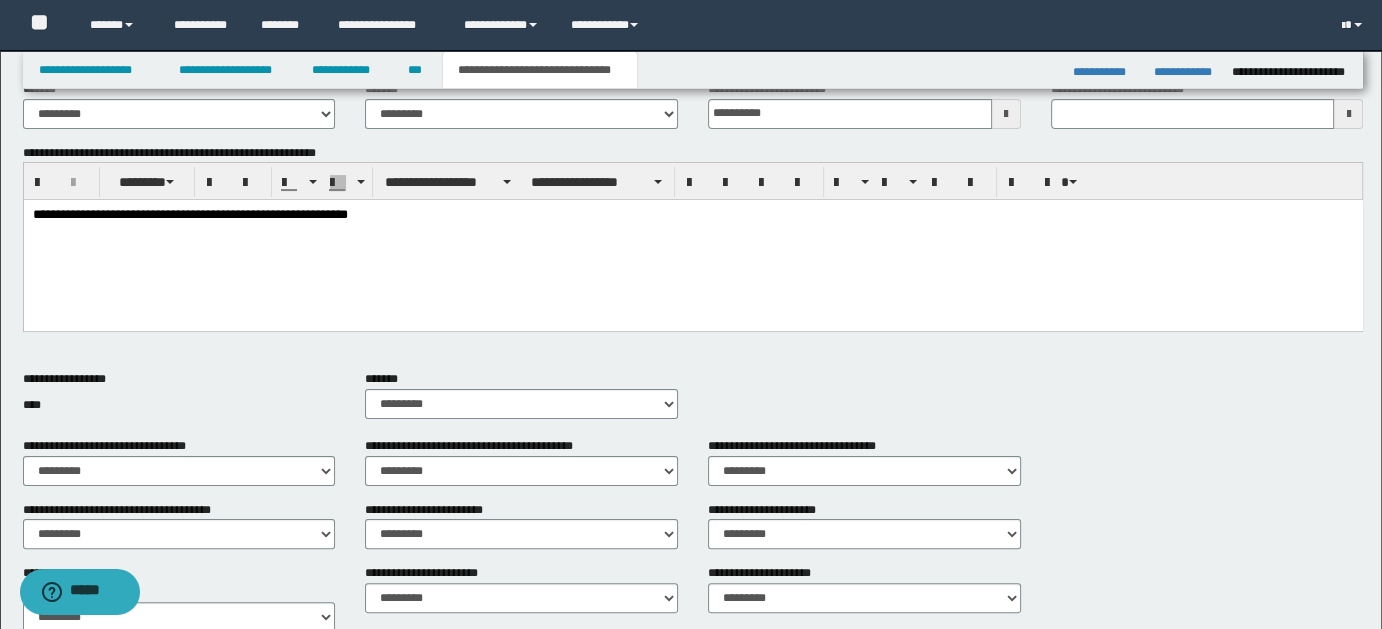 click on "**********" at bounding box center [693, 215] 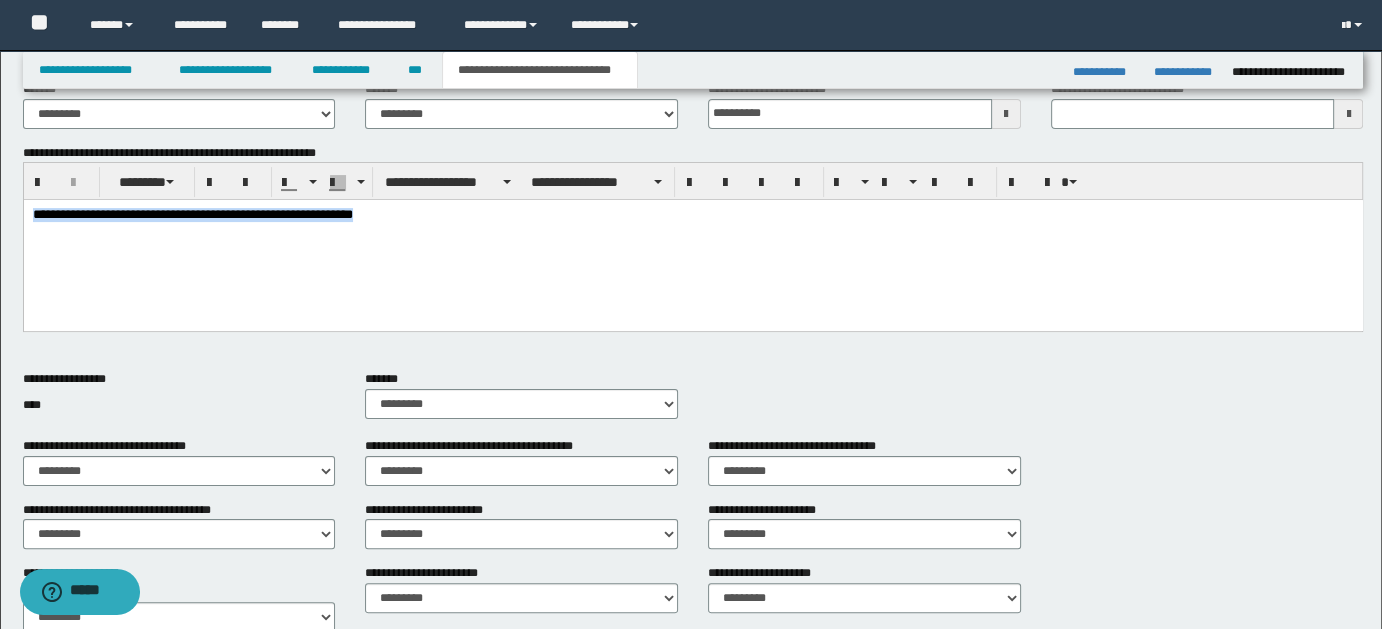 drag, startPoint x: 30, startPoint y: 213, endPoint x: 418, endPoint y: 227, distance: 388.2525 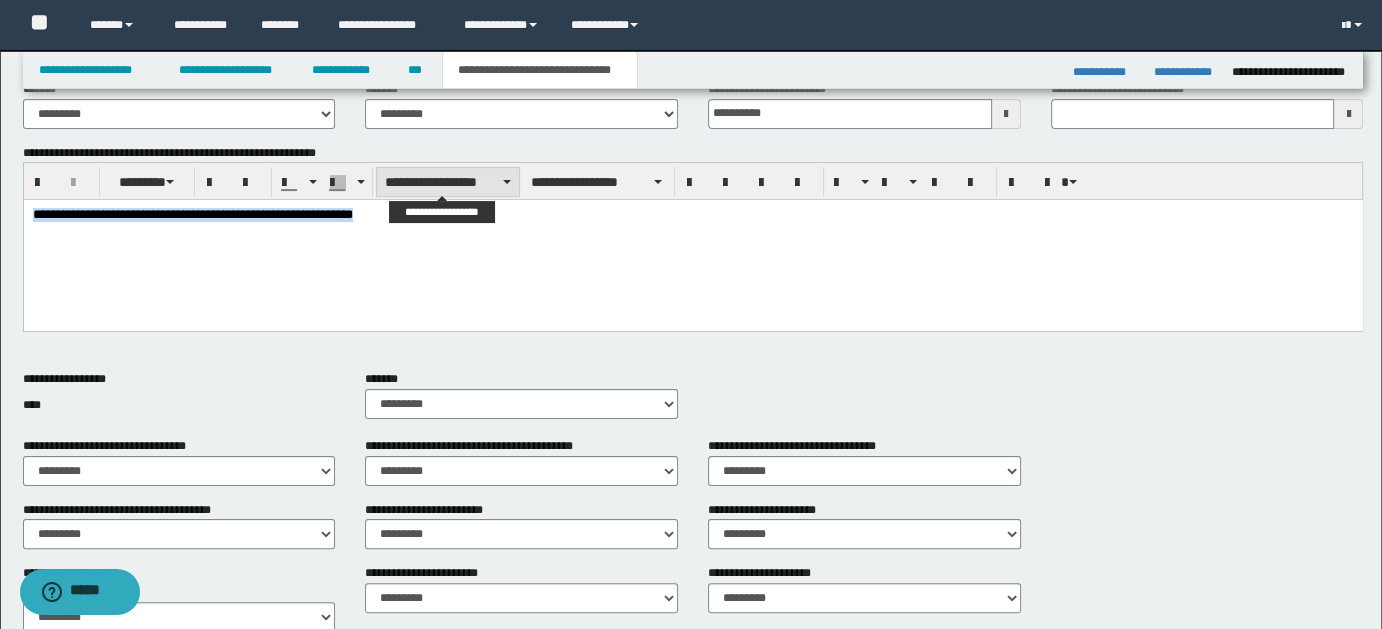 click on "**********" at bounding box center (448, 182) 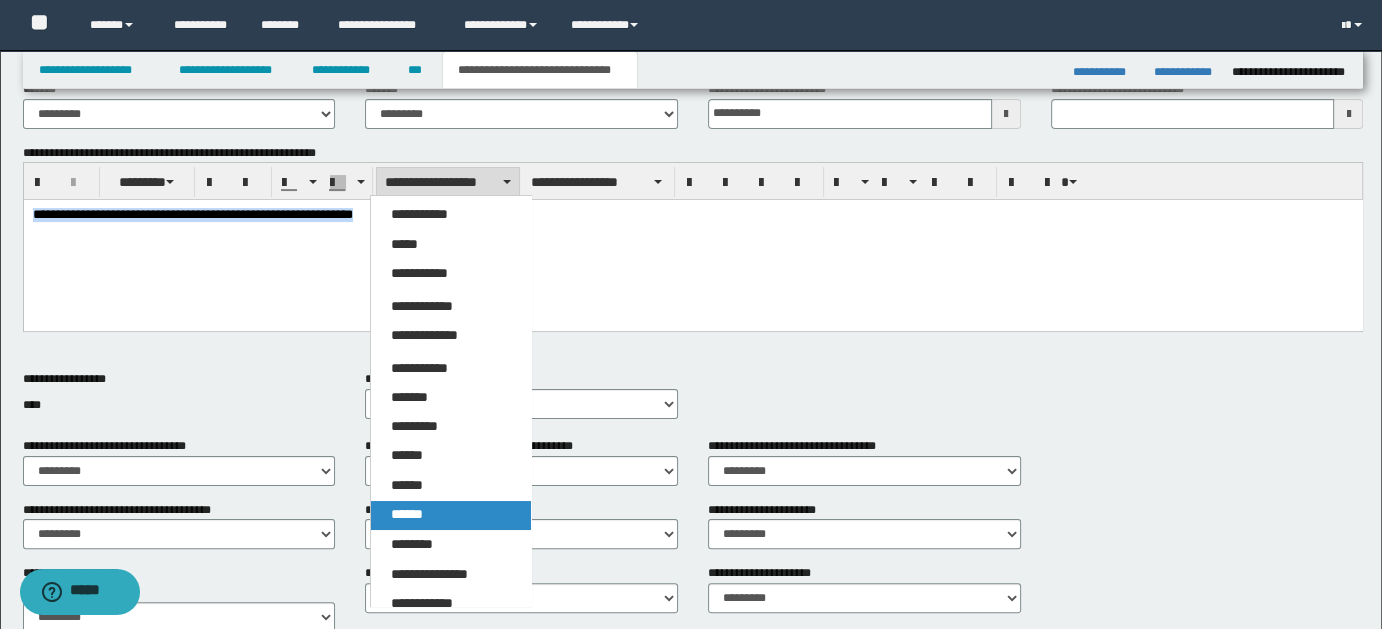 click on "******" at bounding box center (407, 514) 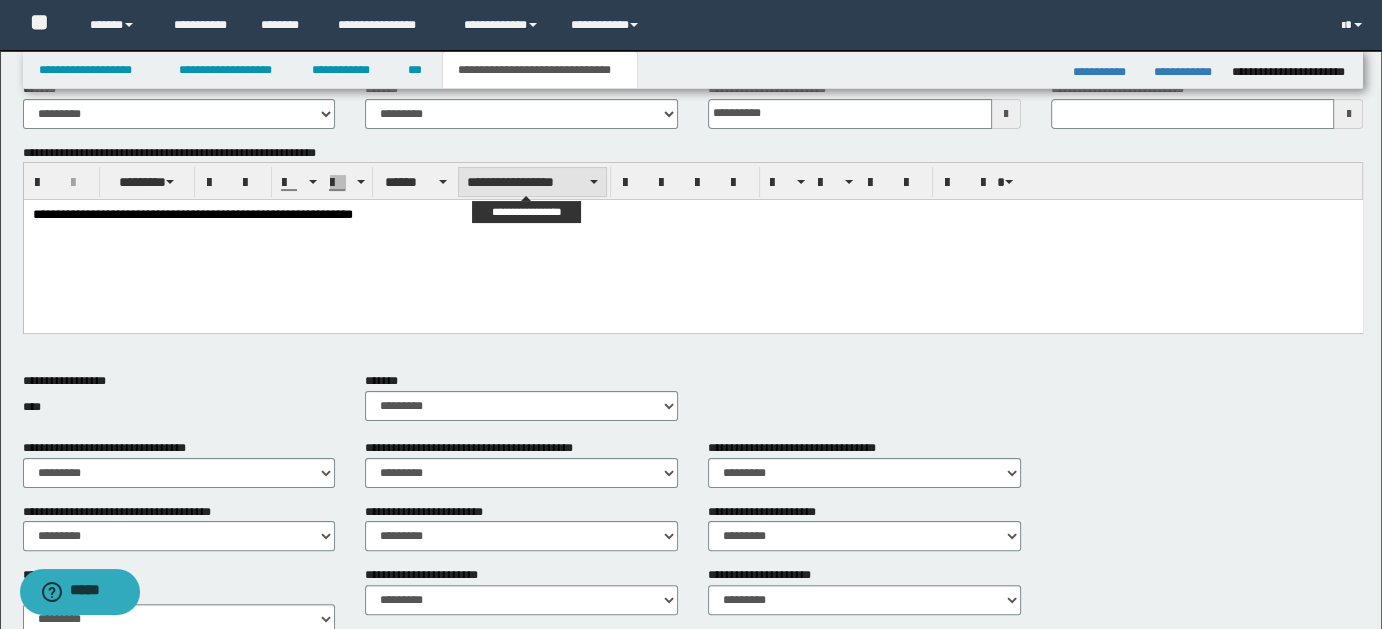 click on "**********" at bounding box center (532, 182) 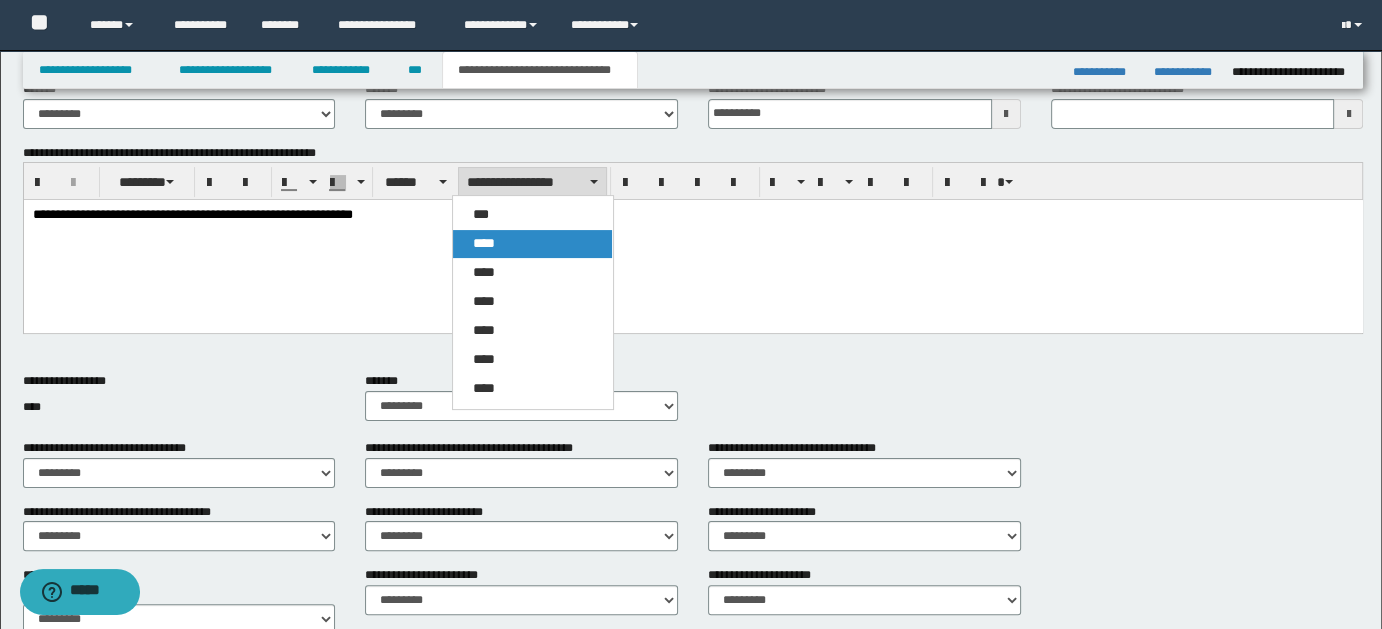 click on "****" at bounding box center (532, 244) 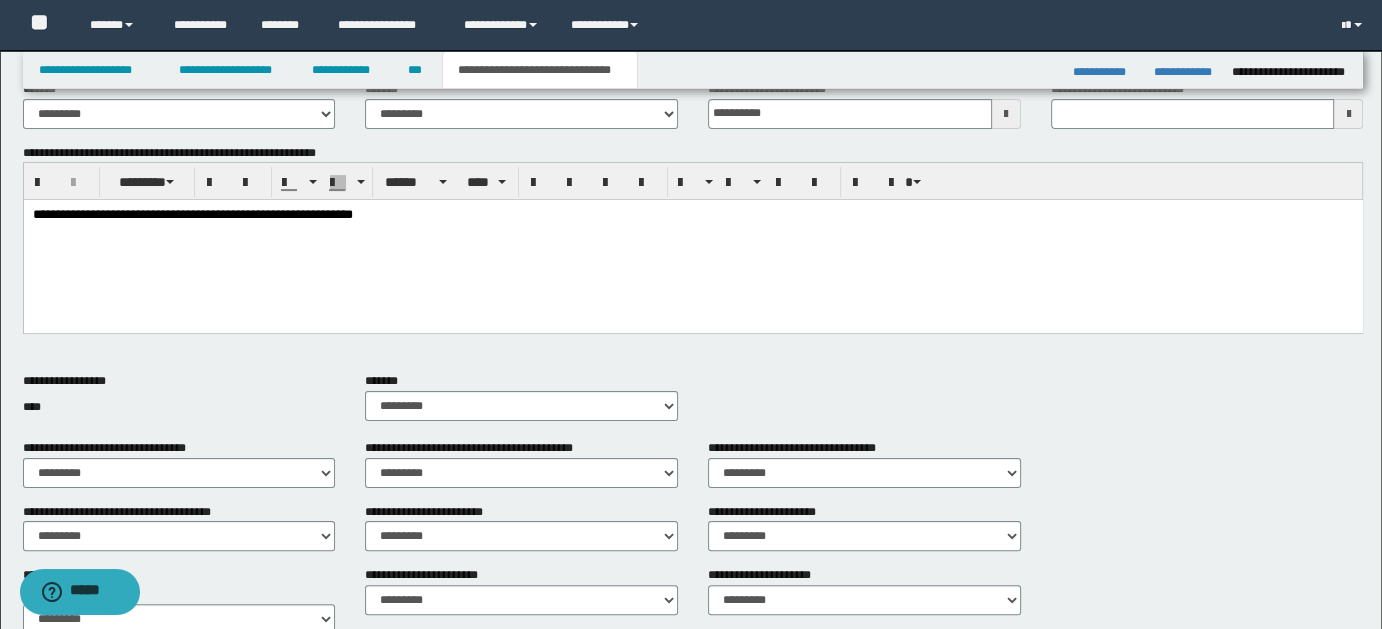 click on "**********" at bounding box center (692, 241) 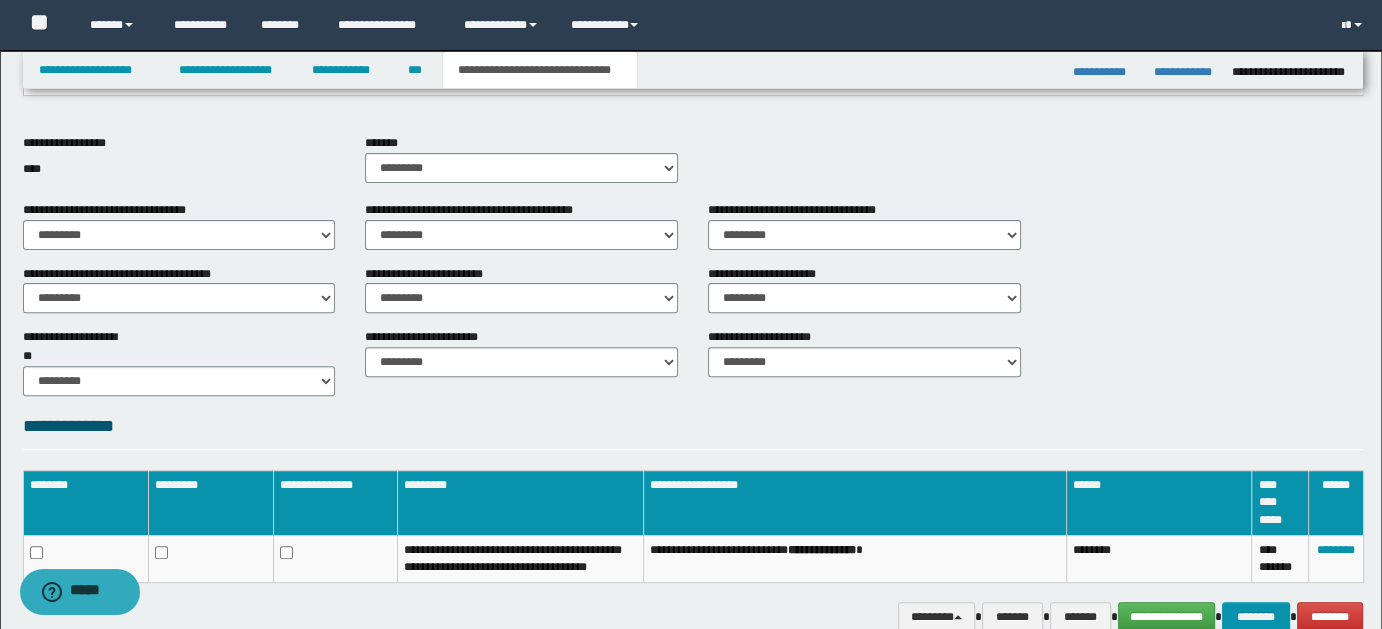 scroll, scrollTop: 660, scrollLeft: 0, axis: vertical 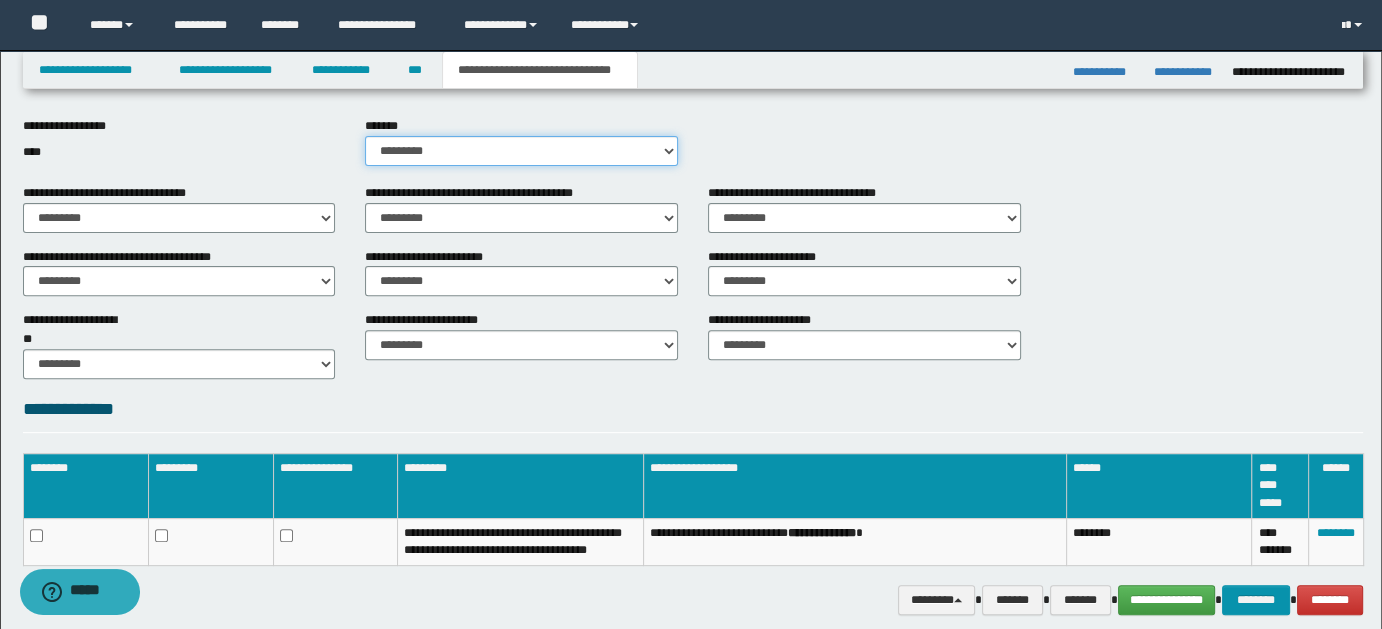 click on "*********
**
**" at bounding box center [521, 151] 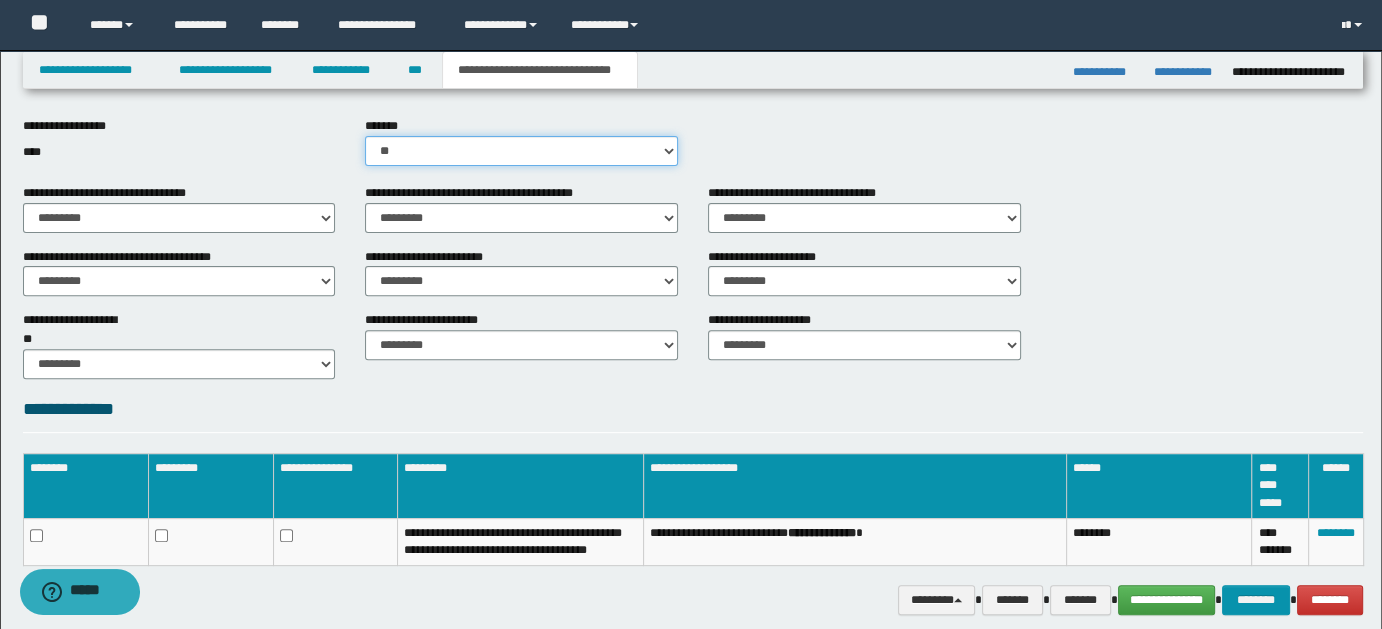 click on "*********
**
**" at bounding box center (521, 151) 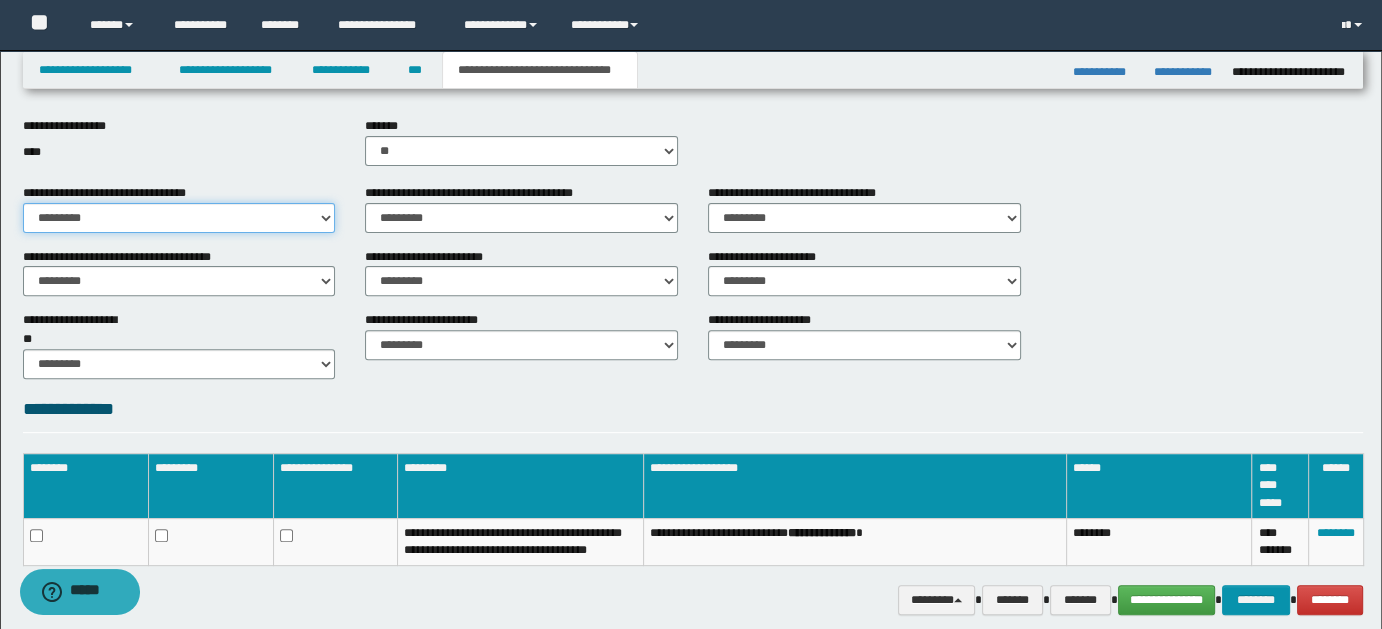 click on "*********
**
**" at bounding box center (179, 218) 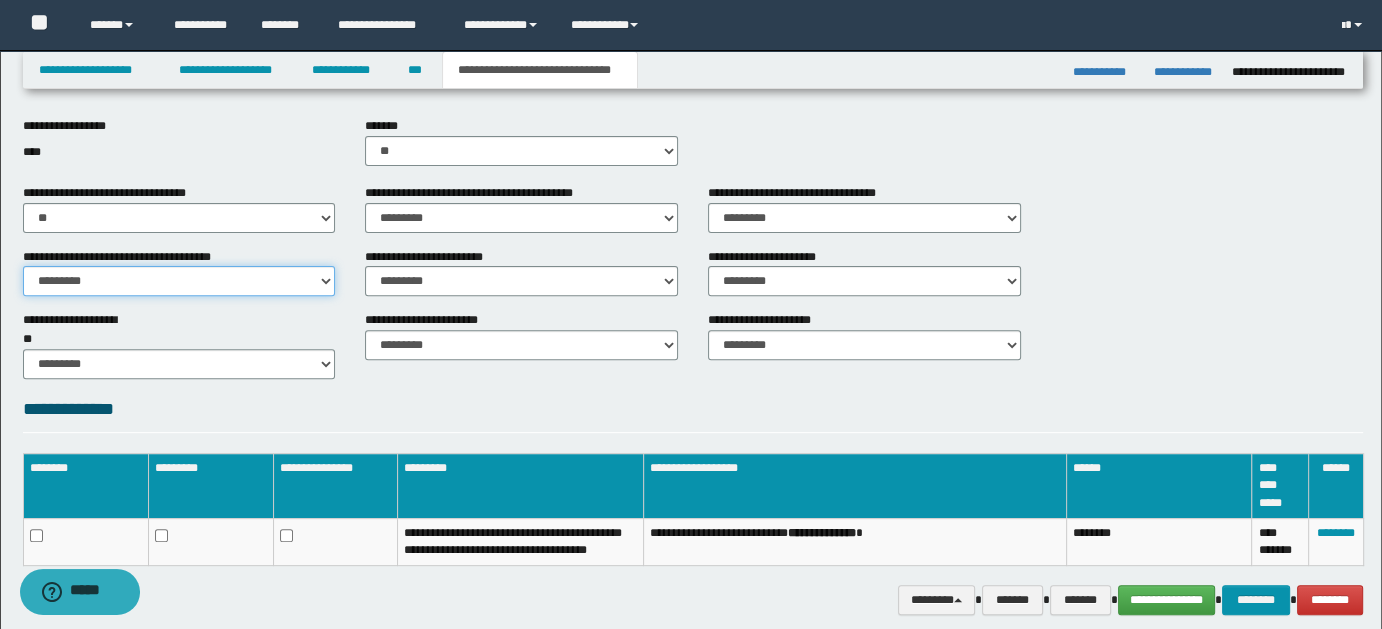 click on "*********
**
**" at bounding box center [179, 281] 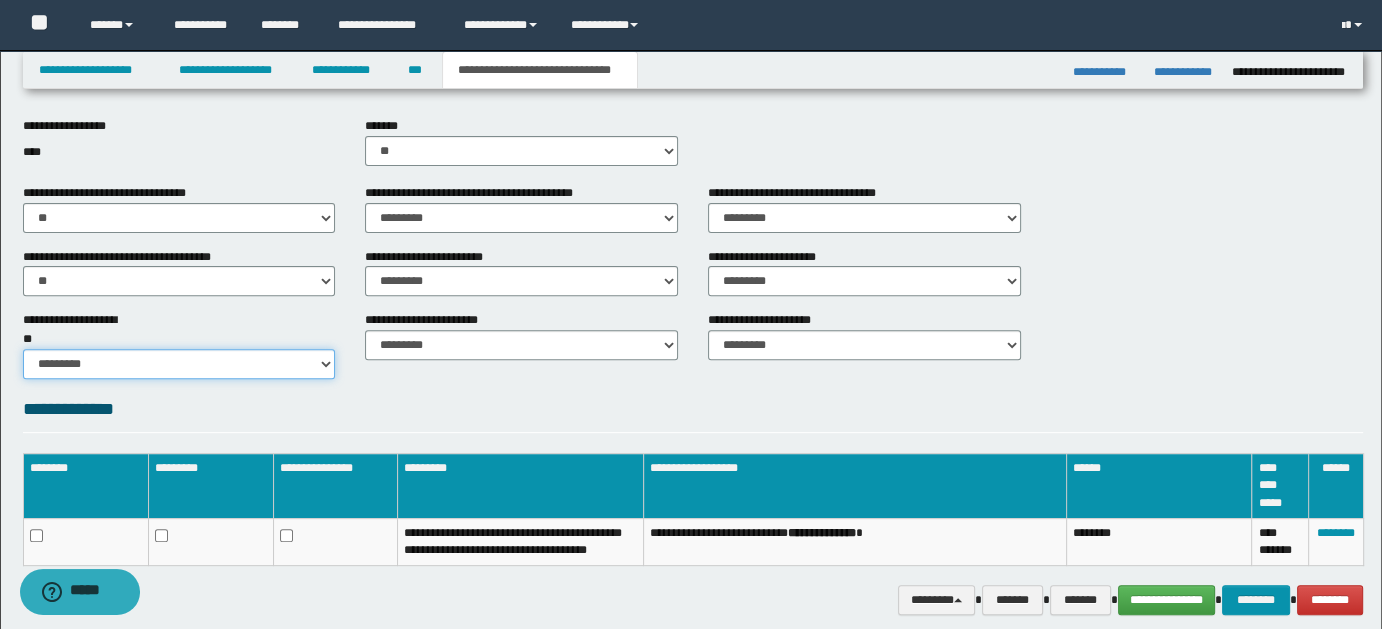 click on "*********
**
**" at bounding box center (179, 364) 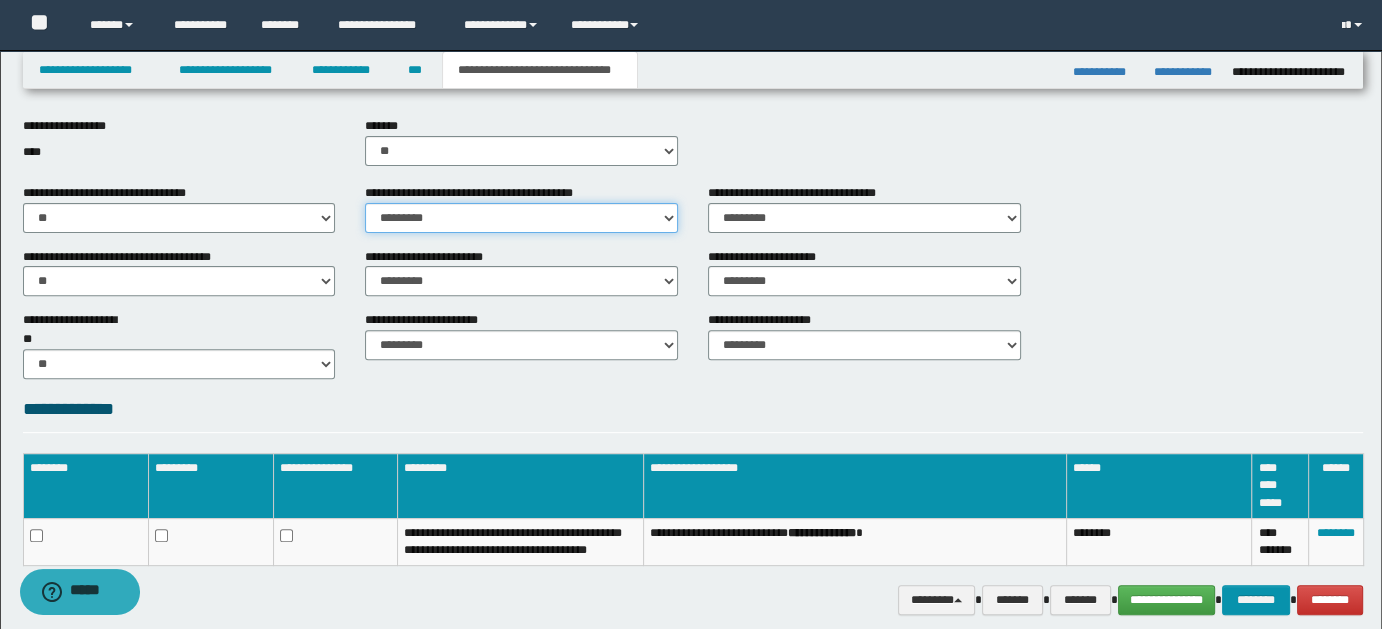 click on "*********
**
**" at bounding box center (521, 218) 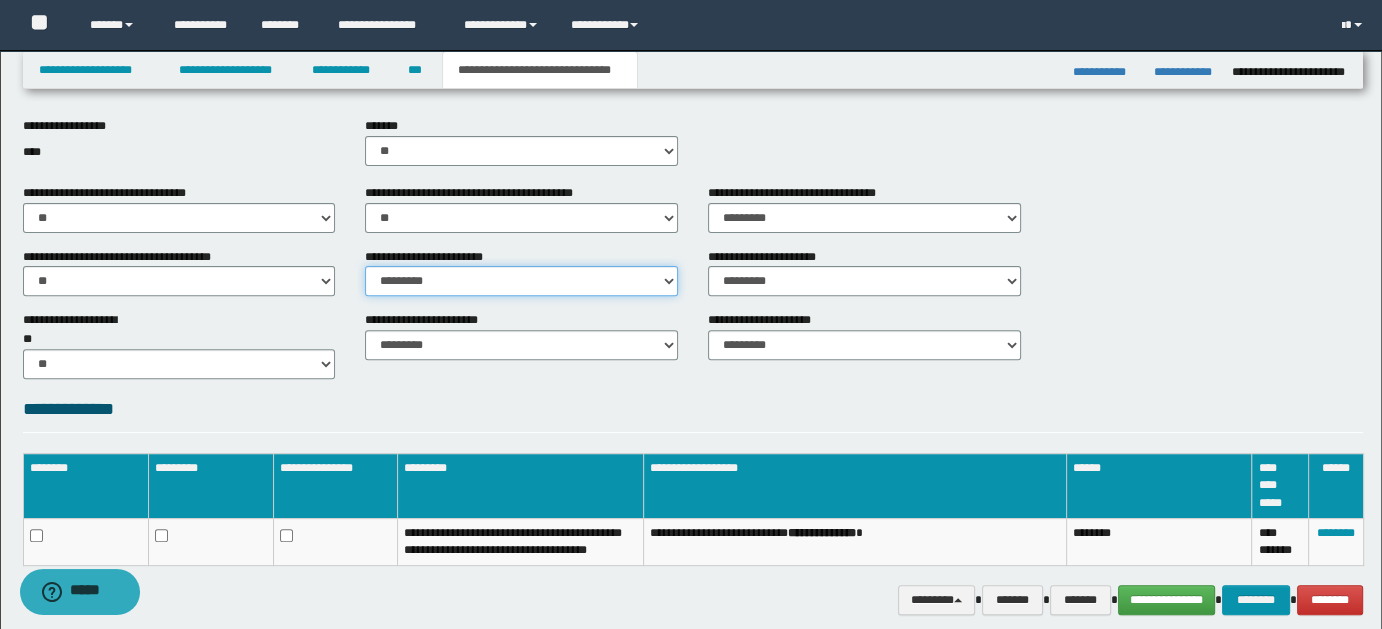 click on "*********
**
**" at bounding box center (521, 281) 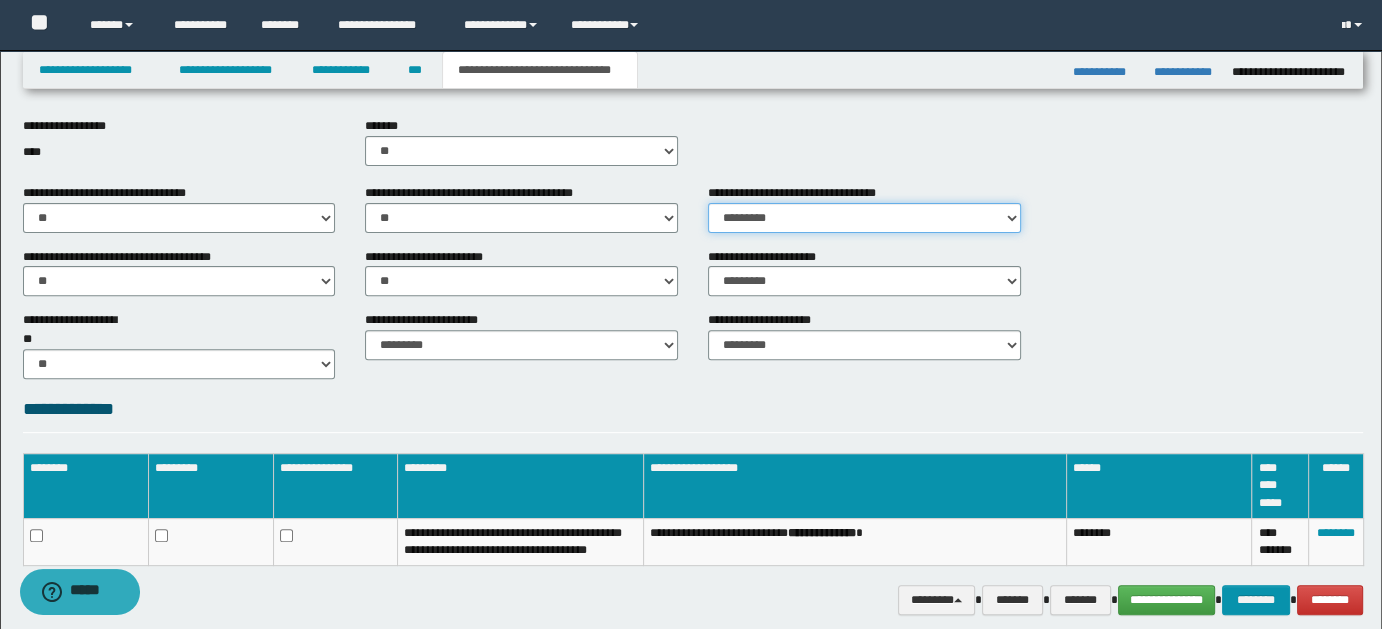 drag, startPoint x: 1010, startPoint y: 212, endPoint x: 989, endPoint y: 220, distance: 22.472204 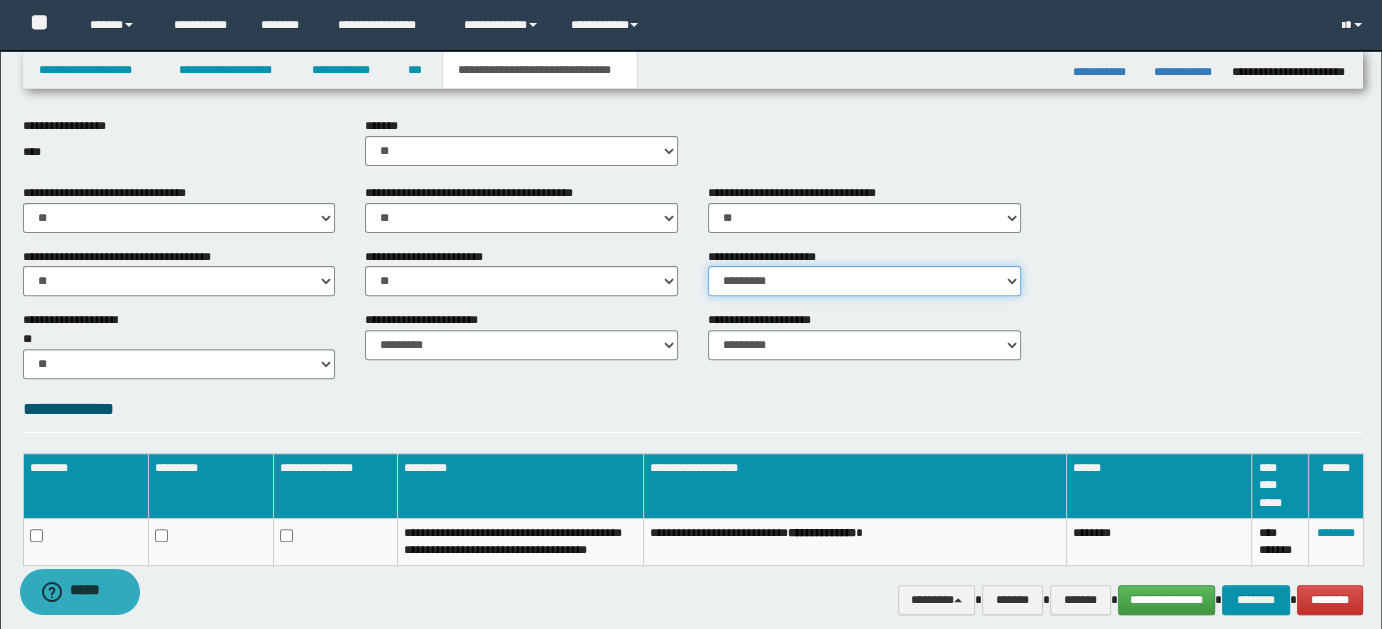 click on "*********
**
**" at bounding box center (864, 281) 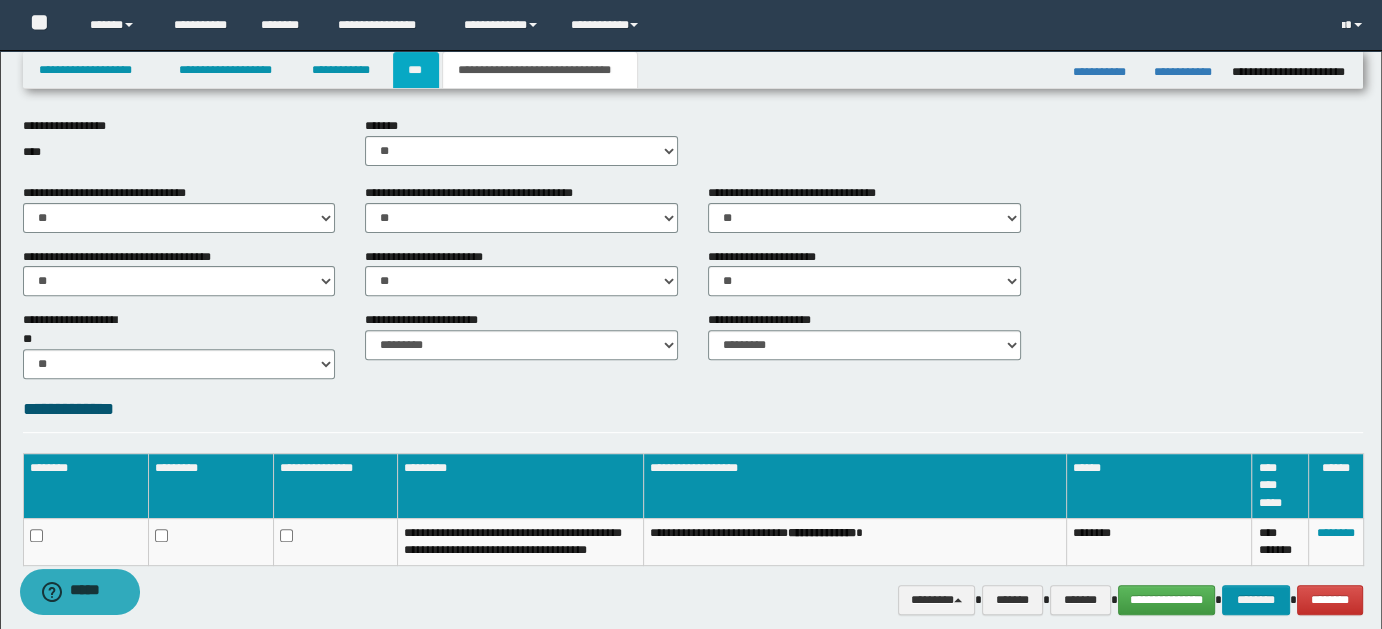 click on "***" at bounding box center [416, 70] 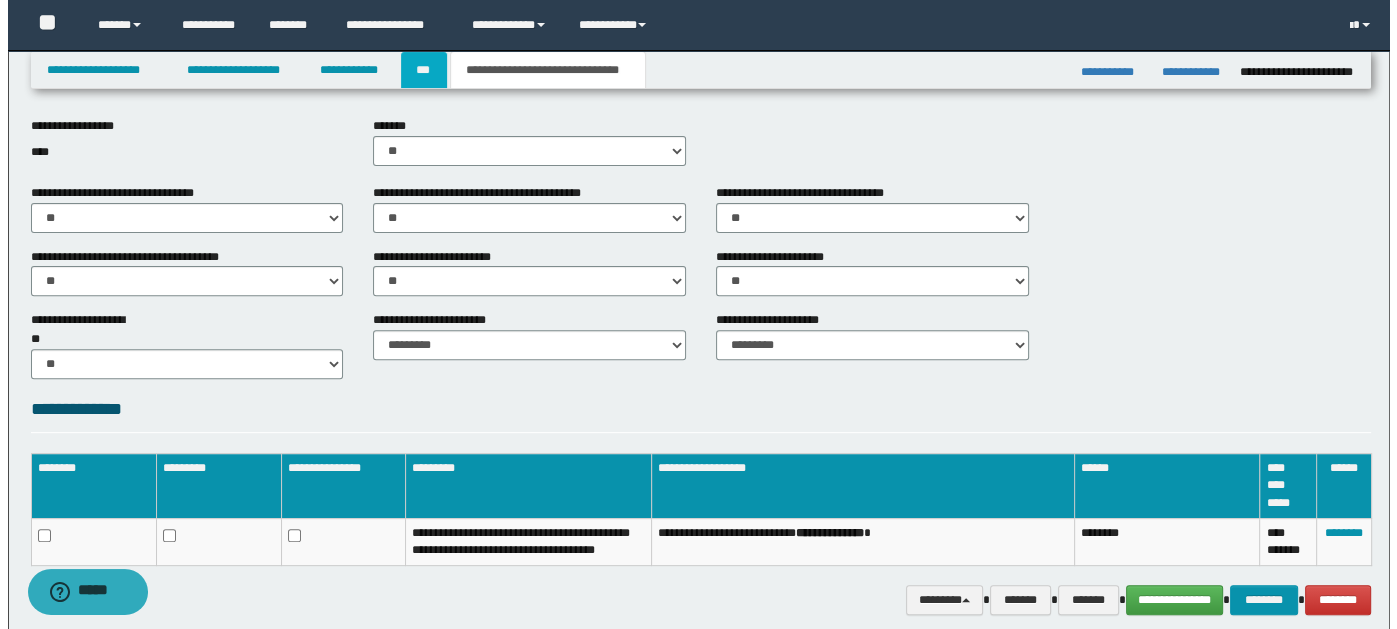 scroll, scrollTop: 0, scrollLeft: 0, axis: both 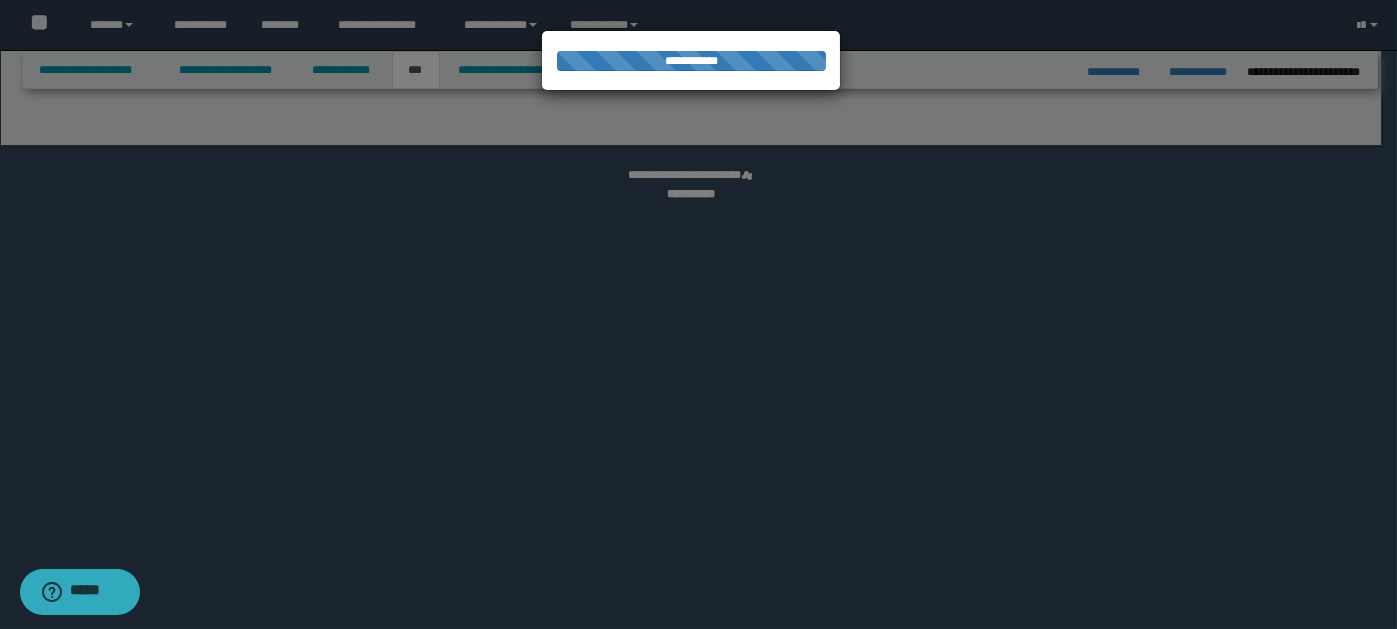 select on "***" 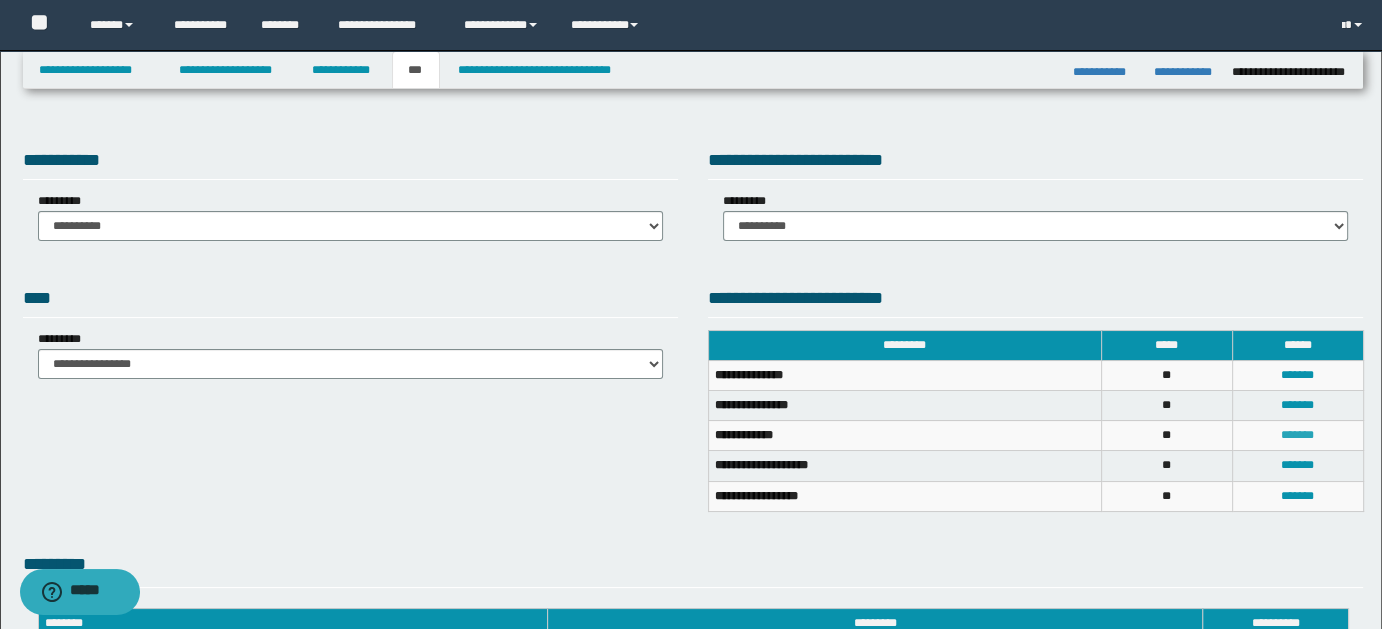 click on "*******" at bounding box center [1297, 435] 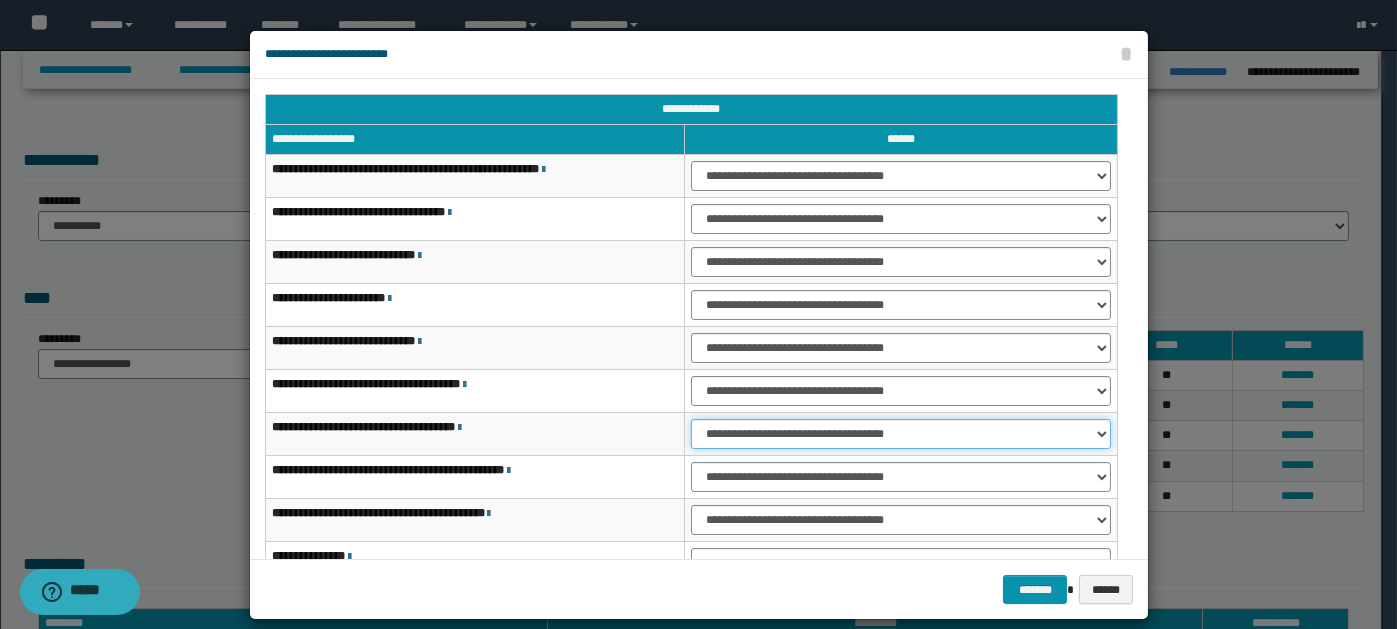 click on "**********" at bounding box center [901, 434] 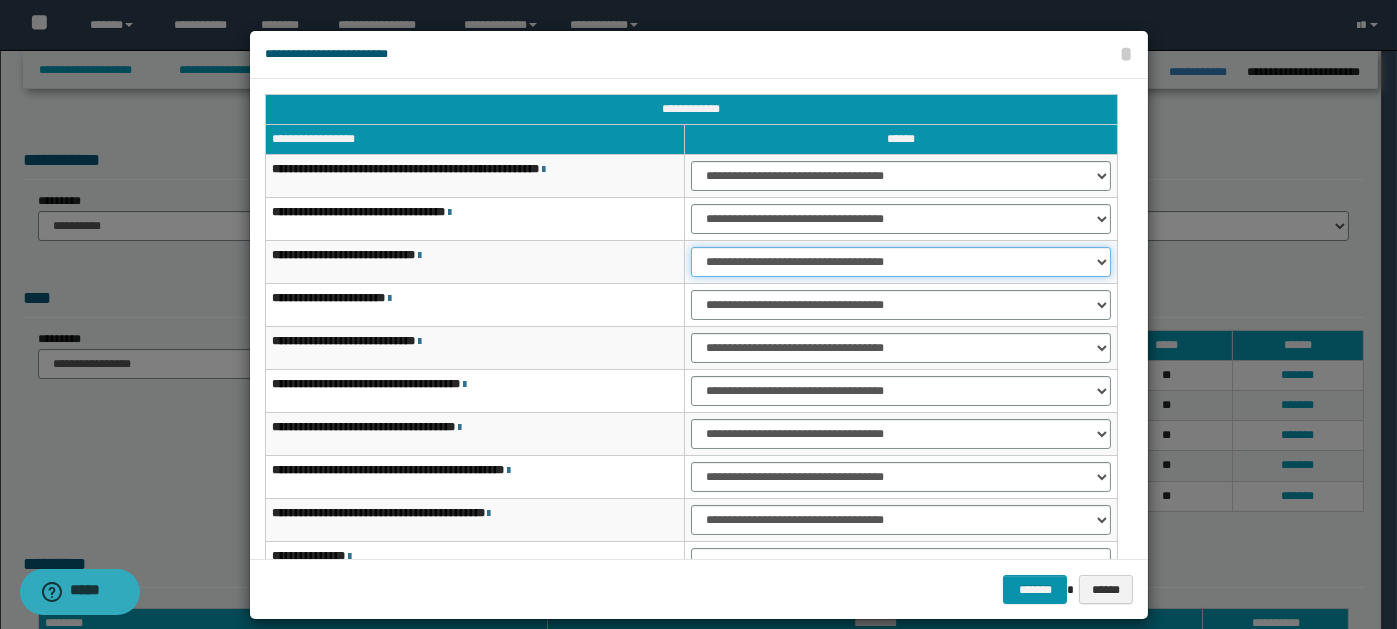 click on "**********" at bounding box center (901, 262) 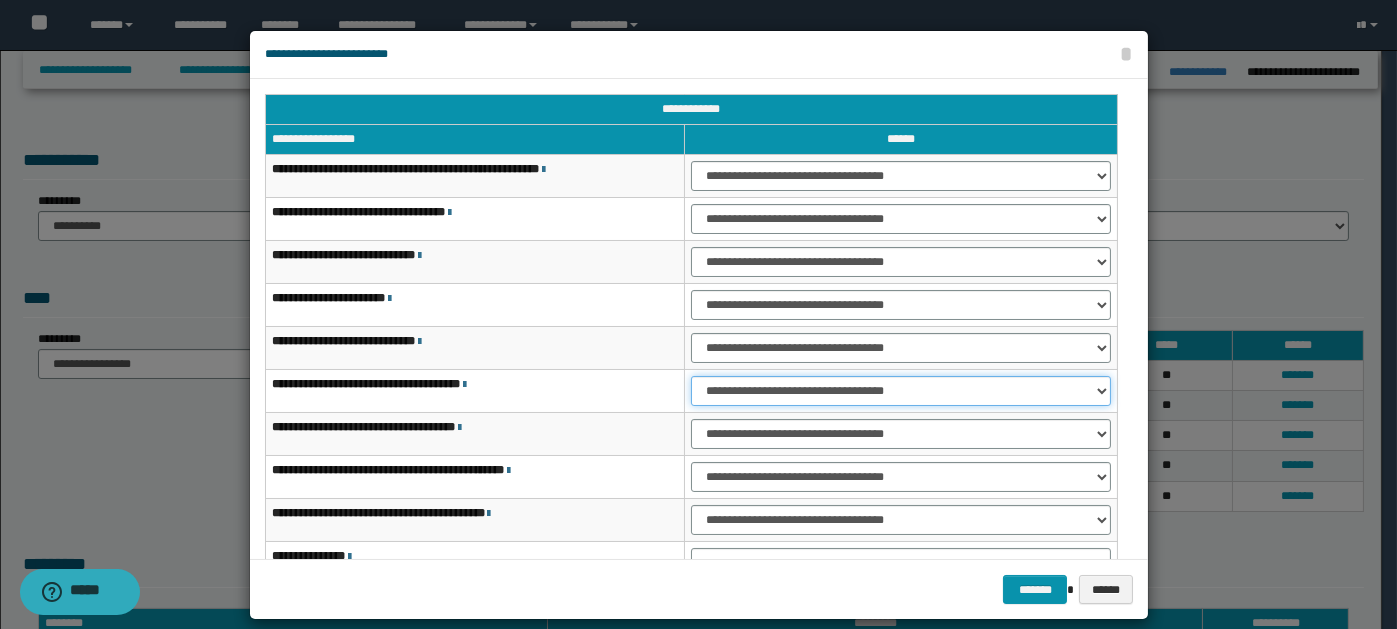 click on "**********" at bounding box center (901, 391) 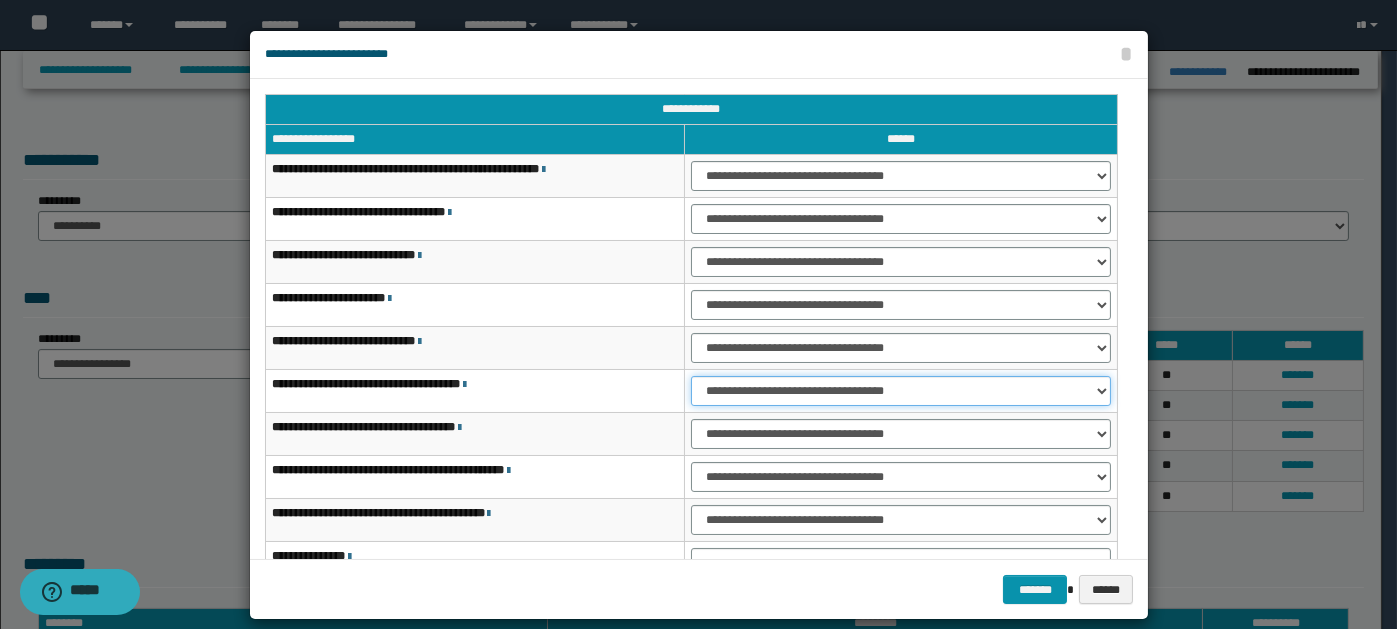 select on "***" 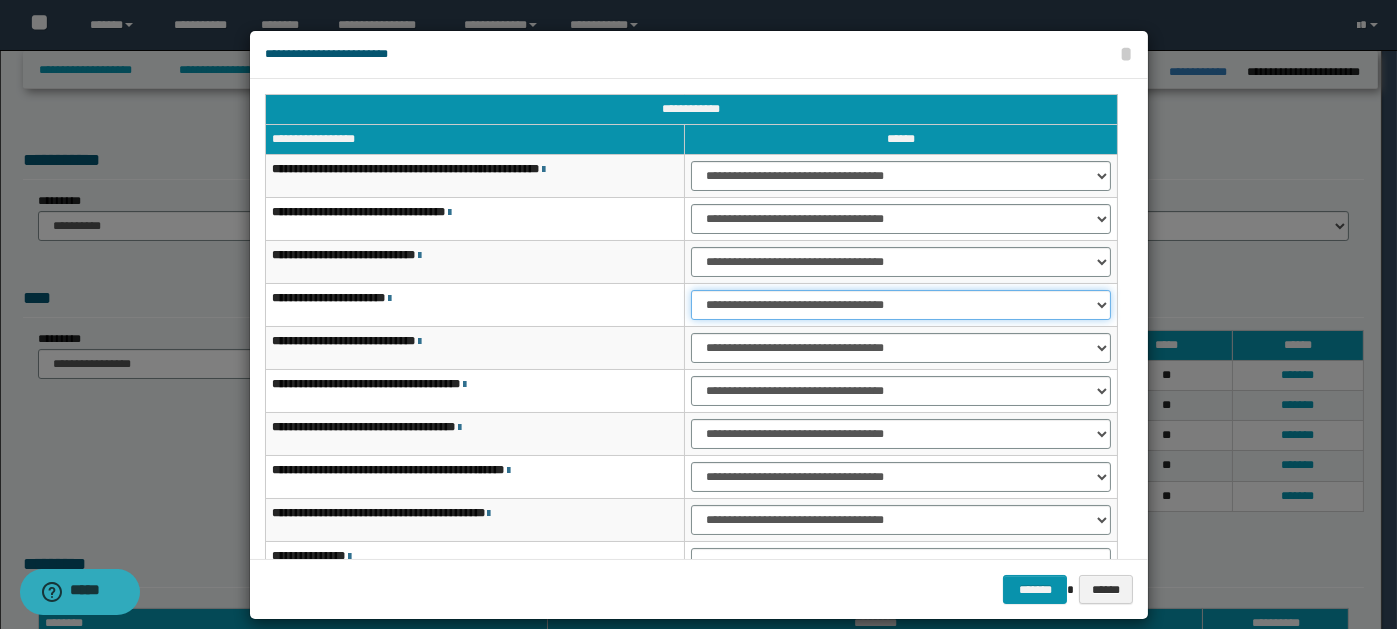click on "**********" at bounding box center [901, 305] 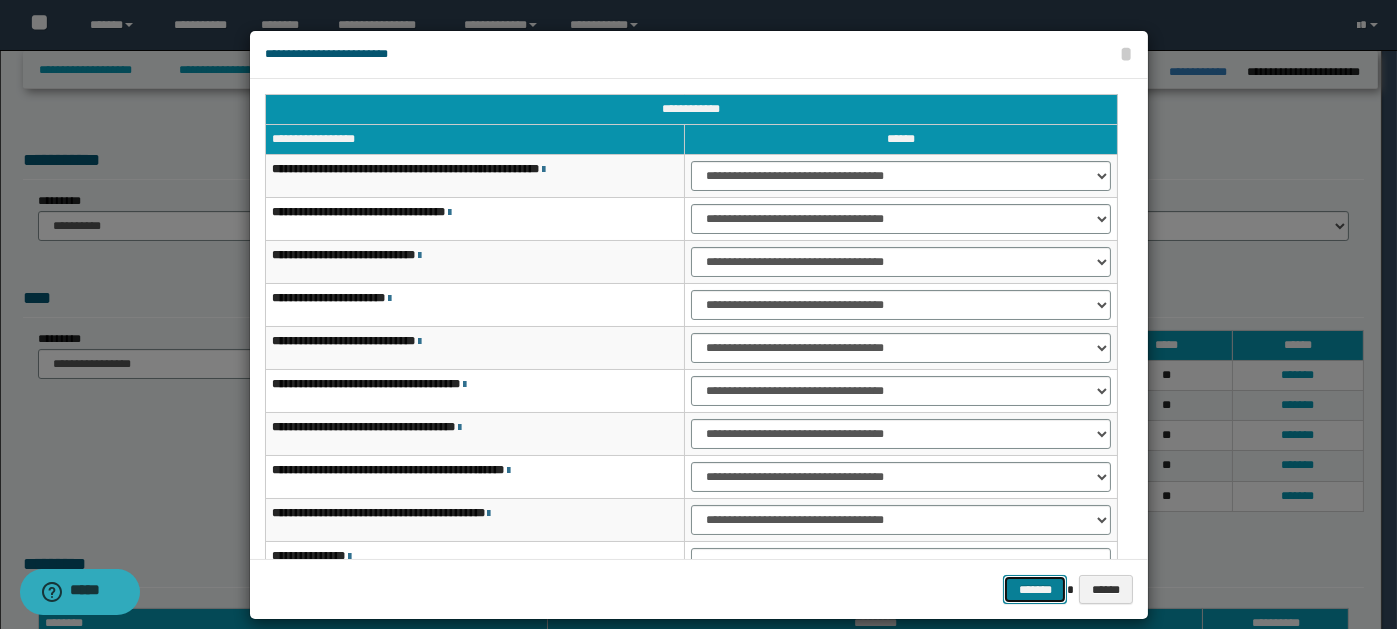 click on "*******" at bounding box center [1035, 589] 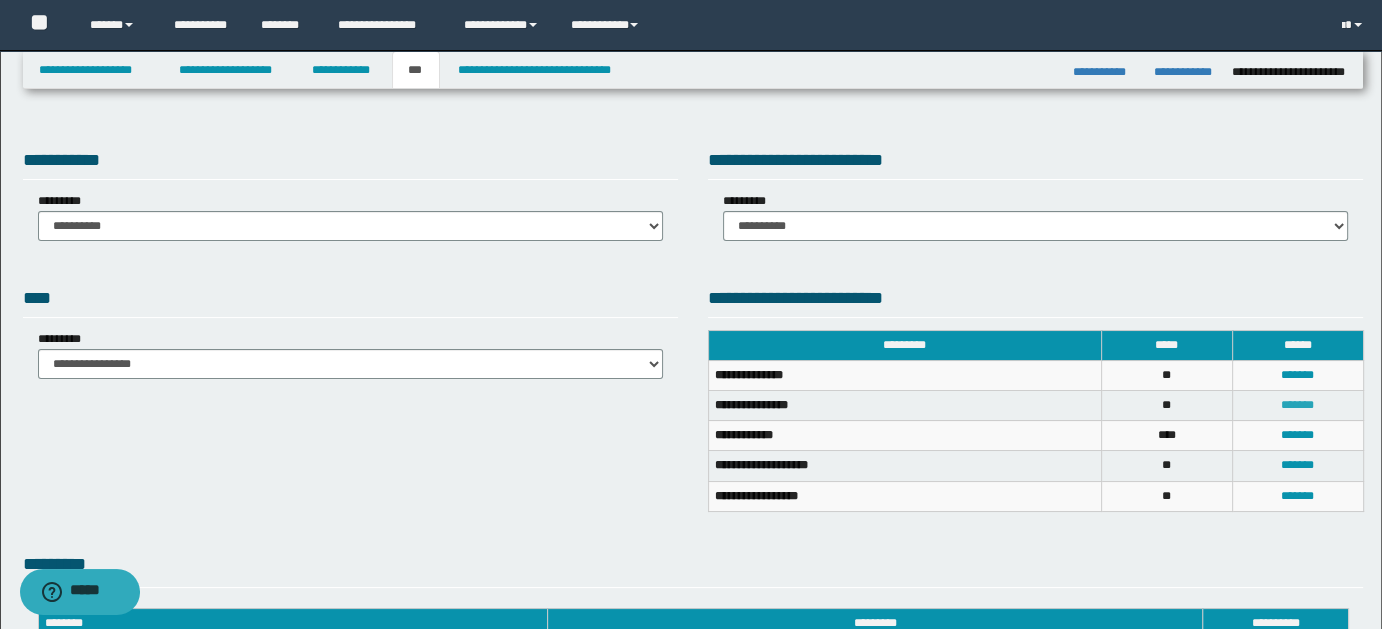 click on "*******" at bounding box center (1297, 405) 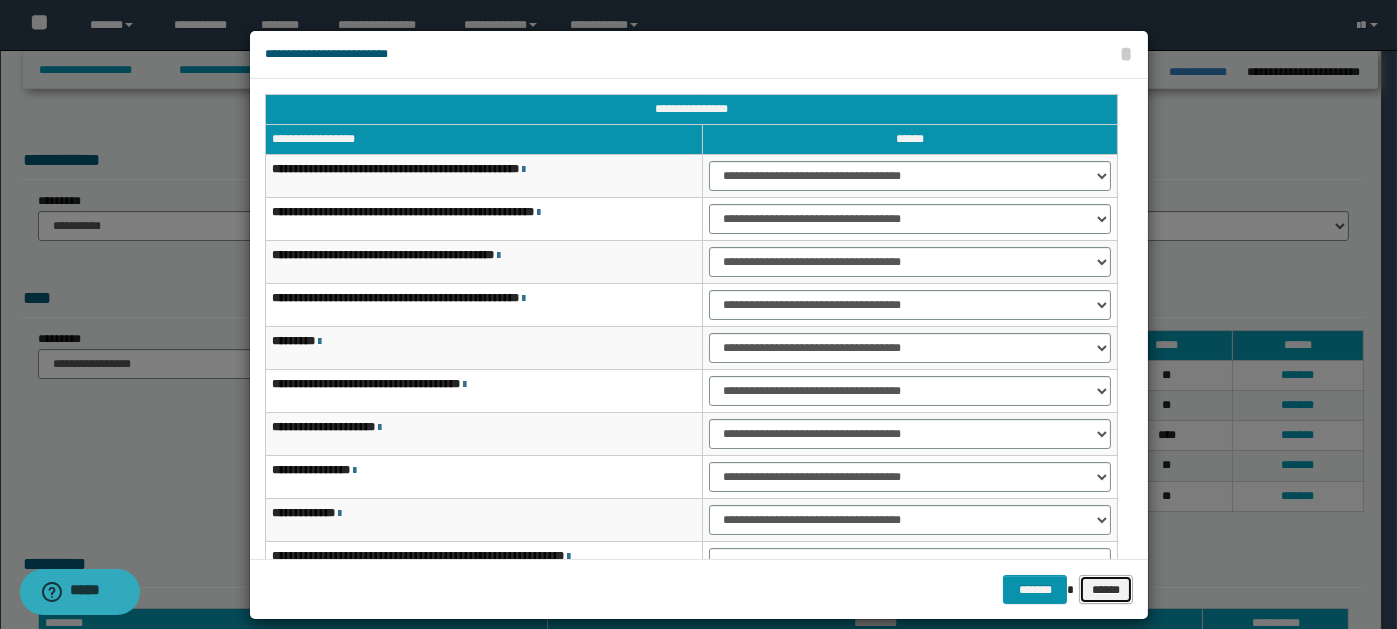 click on "******" at bounding box center [1106, 589] 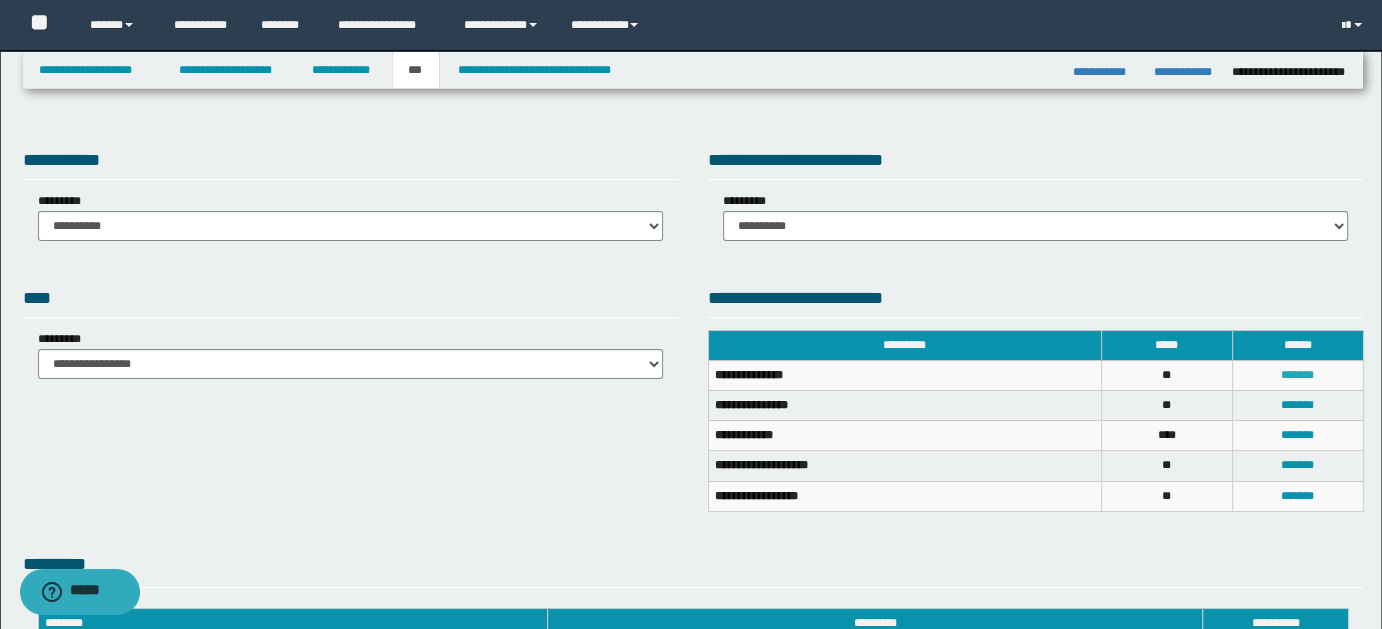 click on "*******" at bounding box center (1297, 375) 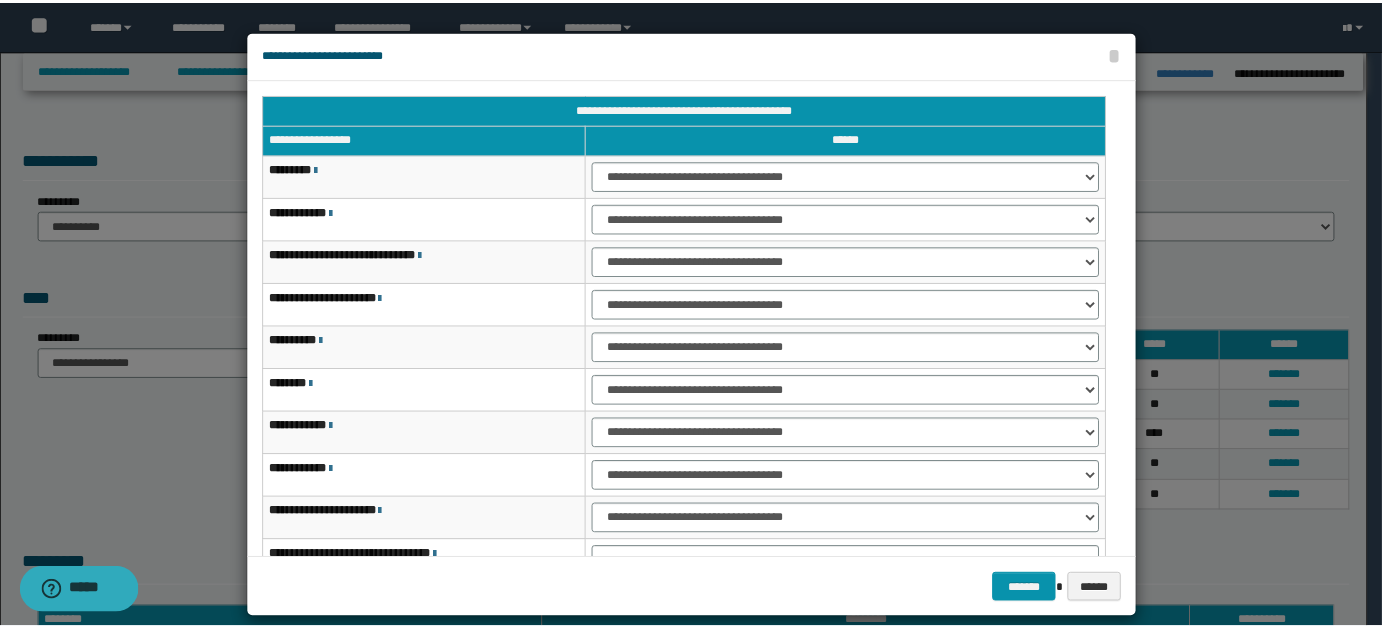 scroll, scrollTop: 117, scrollLeft: 0, axis: vertical 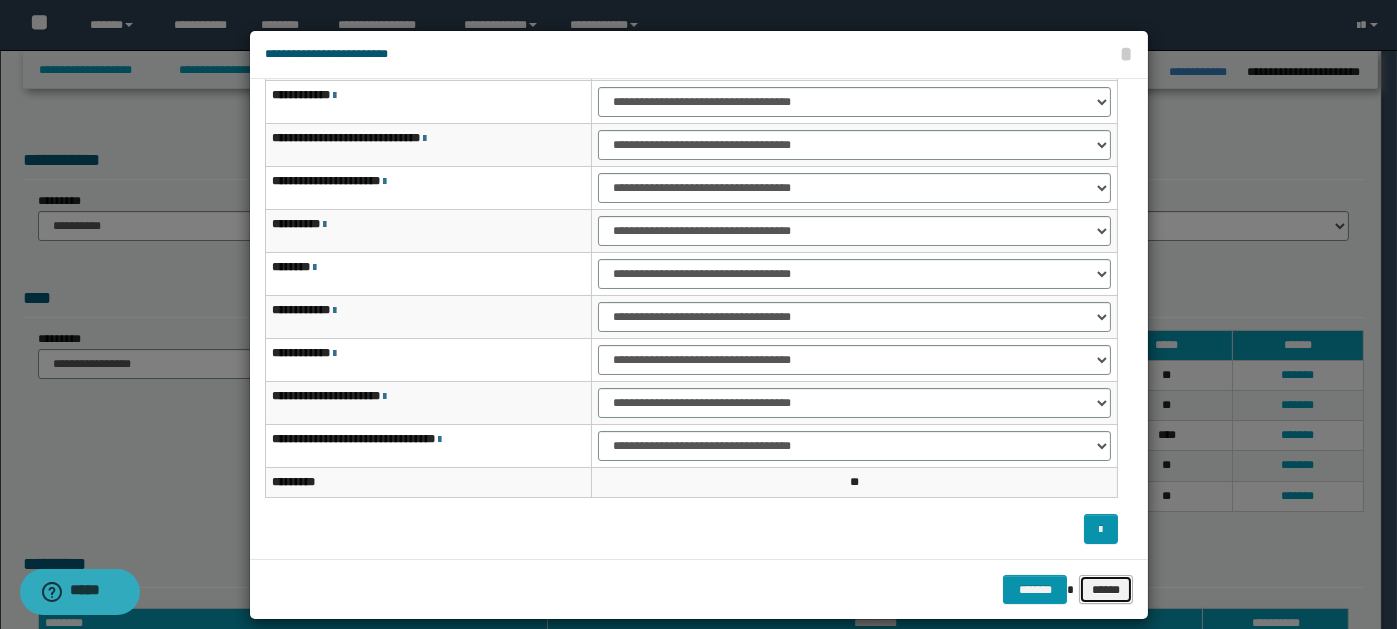 click on "******" at bounding box center [1106, 589] 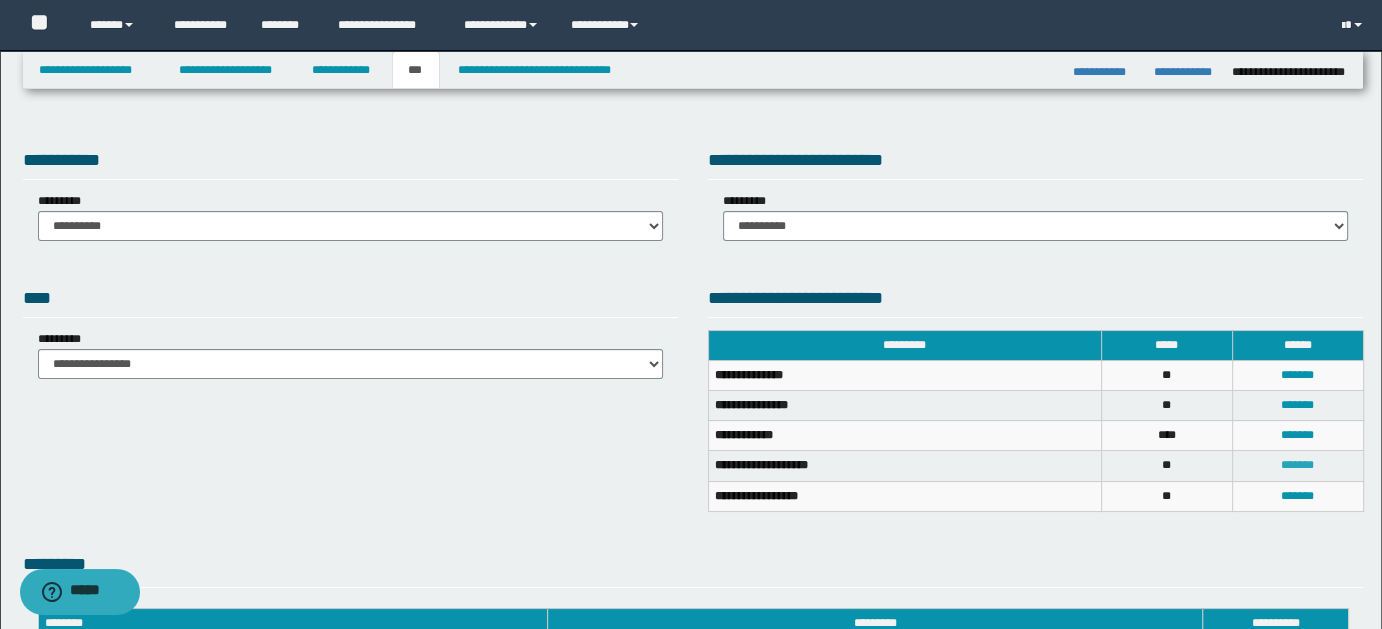 click on "*******" at bounding box center (1297, 465) 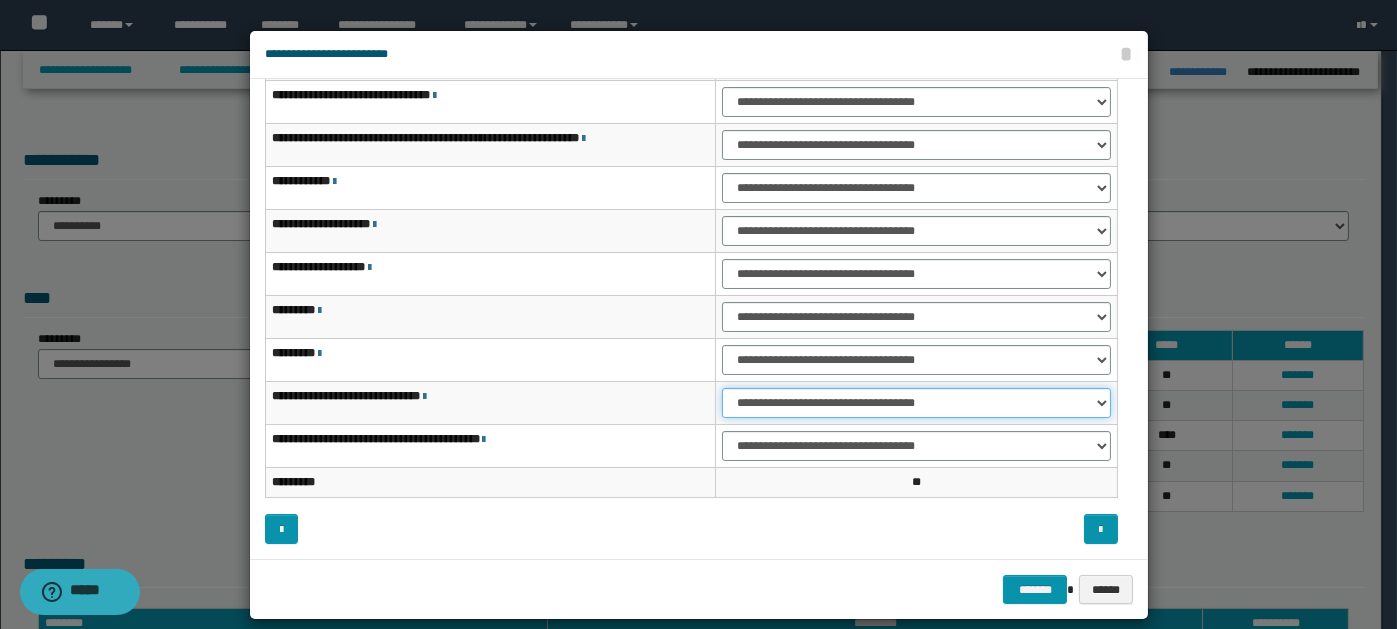 click on "**********" at bounding box center [916, 403] 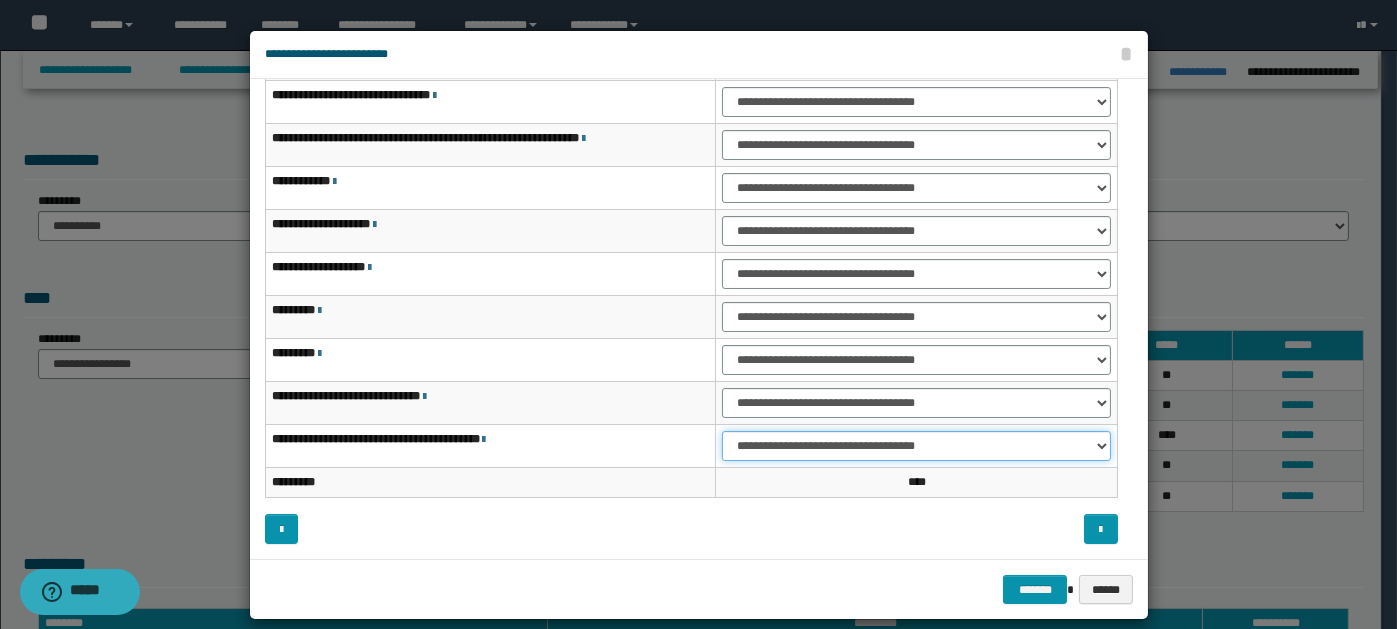 click on "**********" at bounding box center (916, 446) 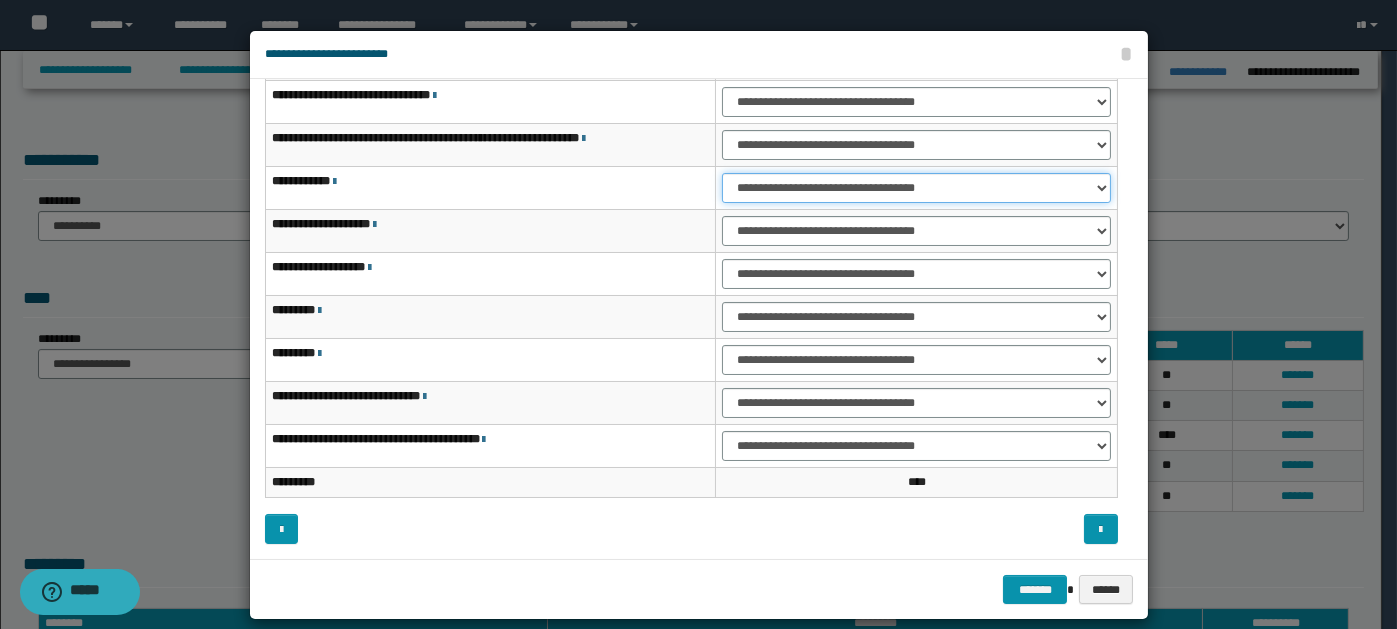 click on "**********" at bounding box center (916, 188) 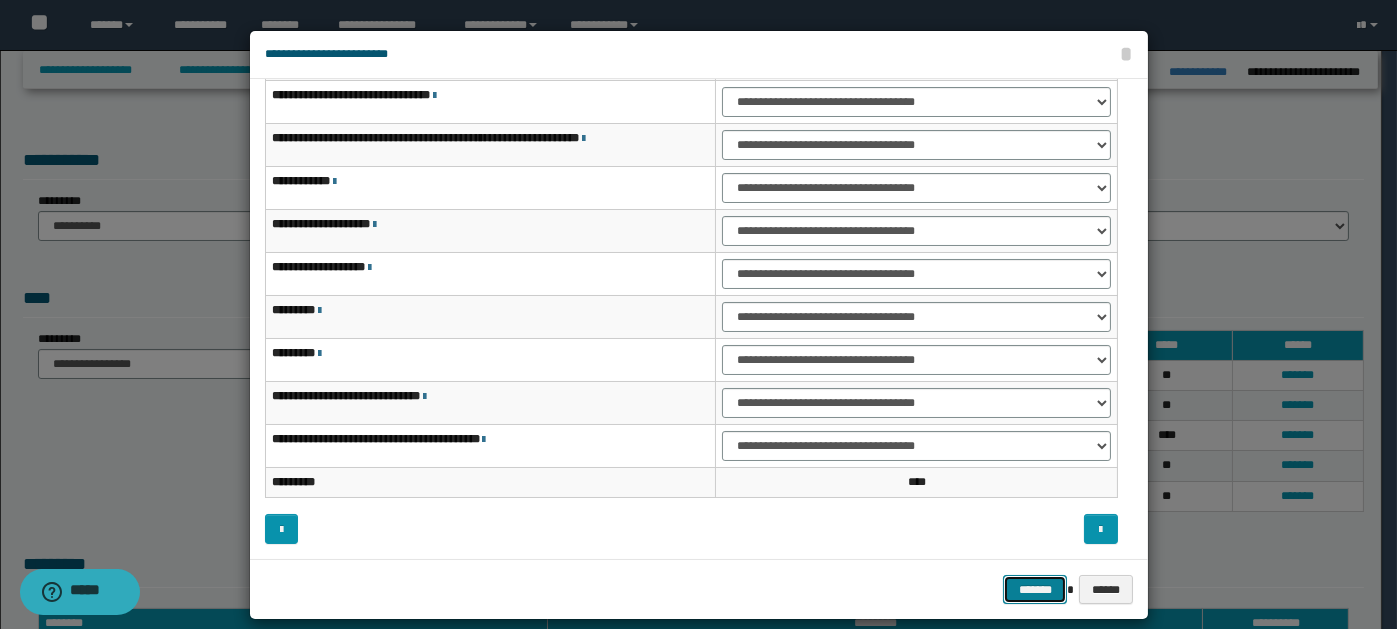 click on "*******" at bounding box center (1035, 589) 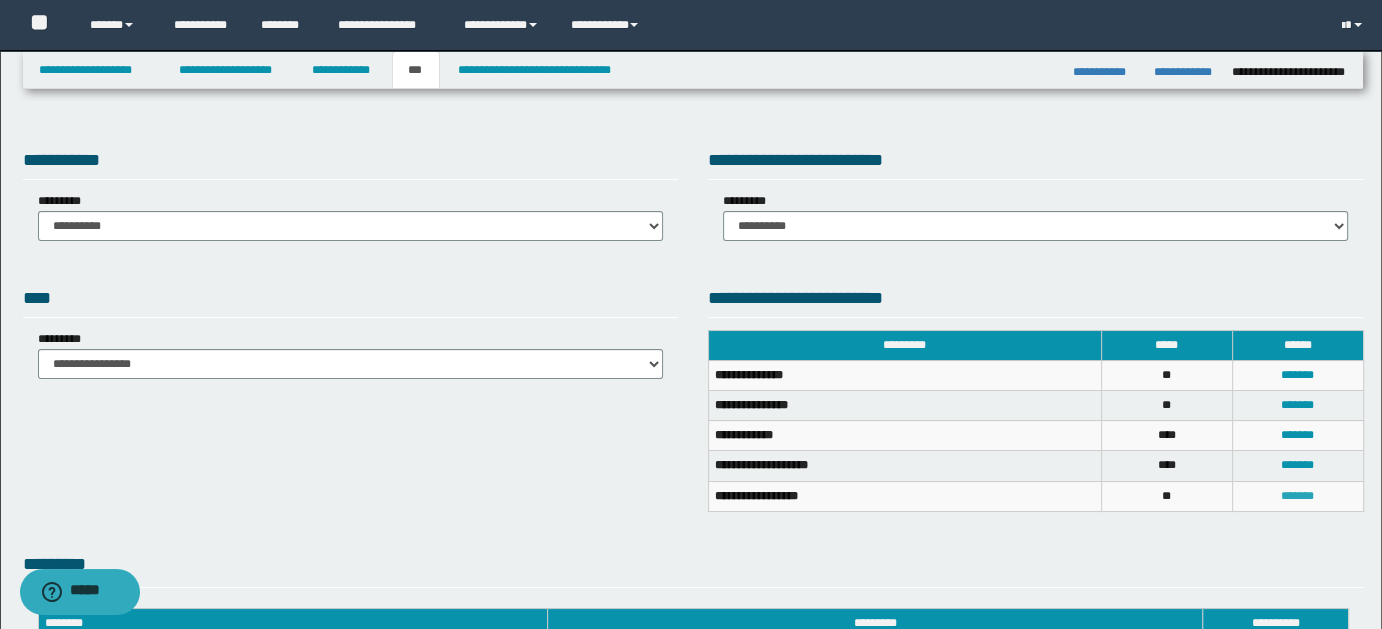 click on "*******" at bounding box center (1297, 496) 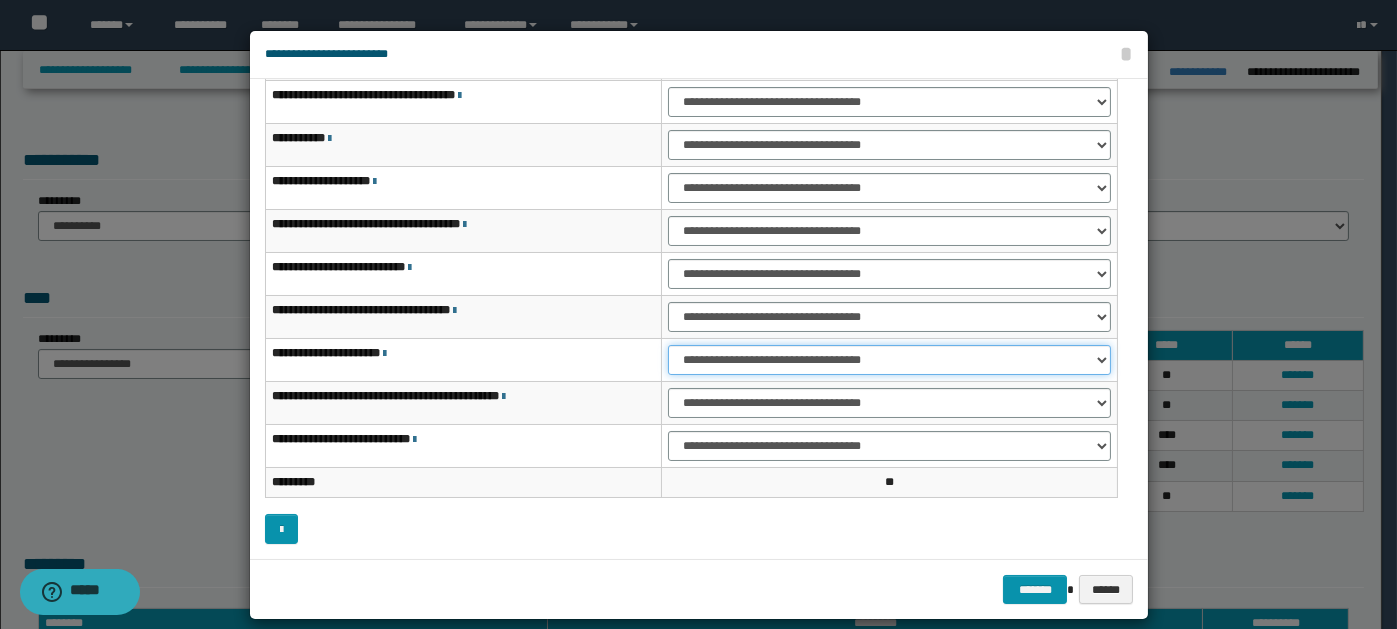 click on "**********" at bounding box center (889, 360) 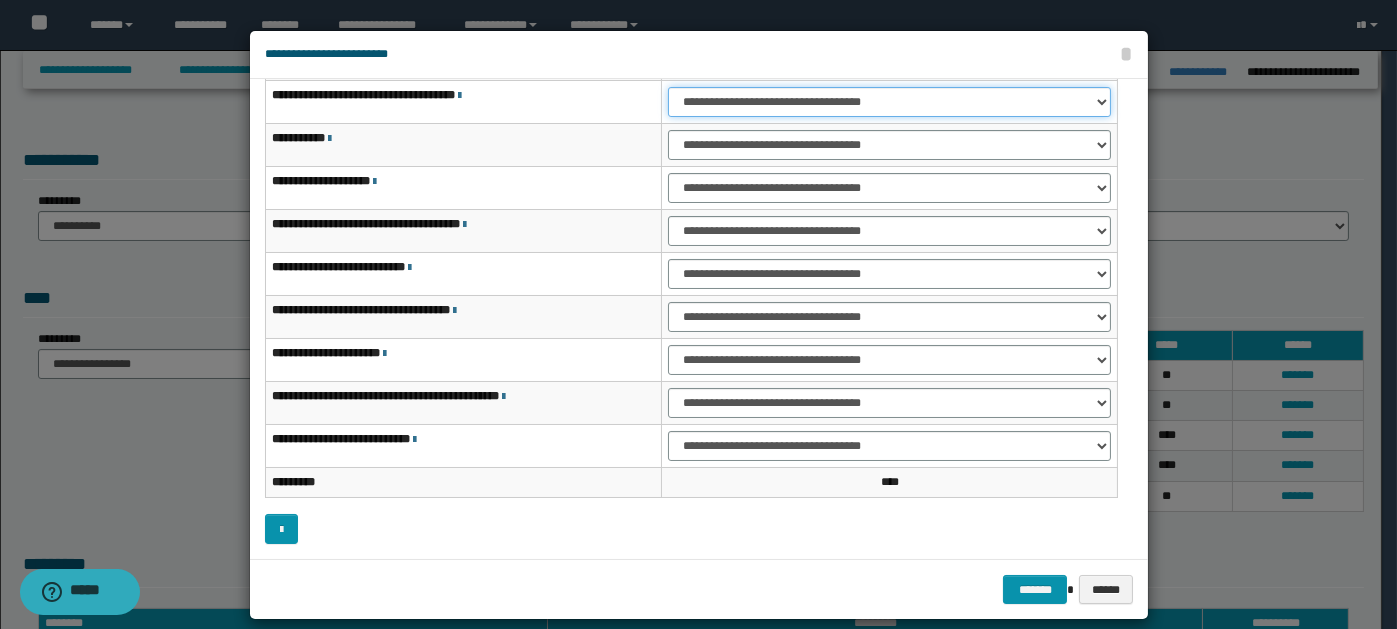 click on "**********" at bounding box center (889, 102) 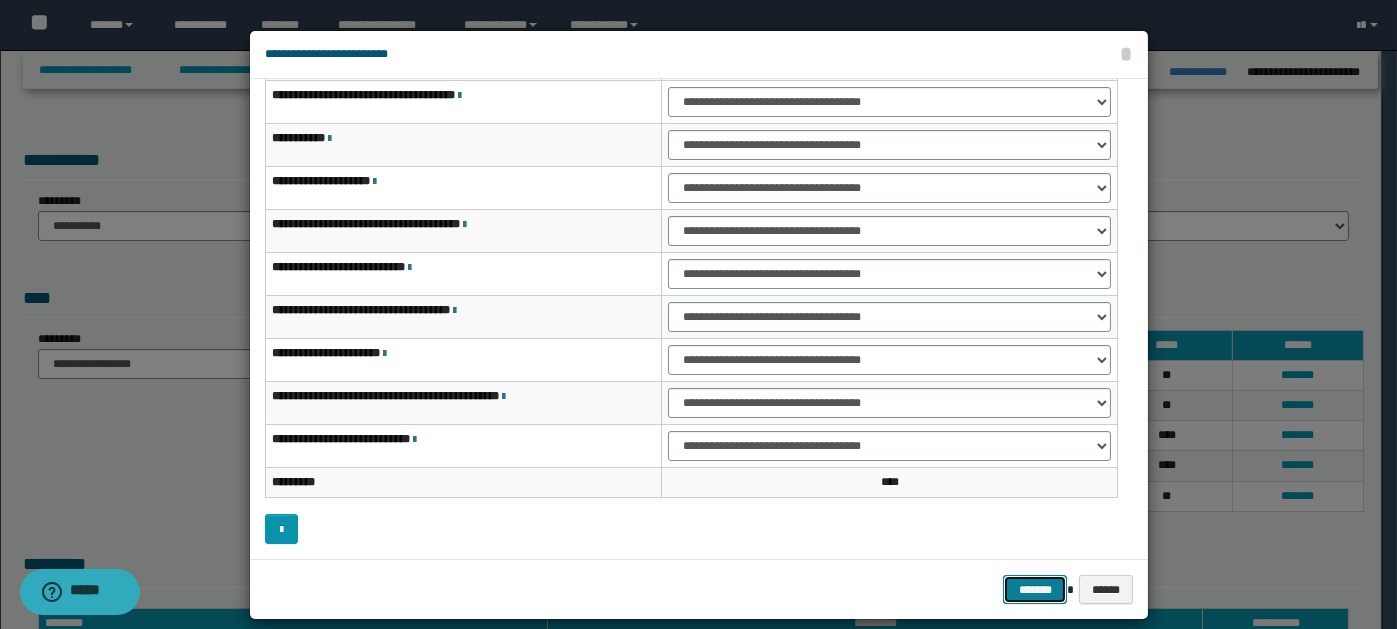 click on "*******" at bounding box center [1035, 589] 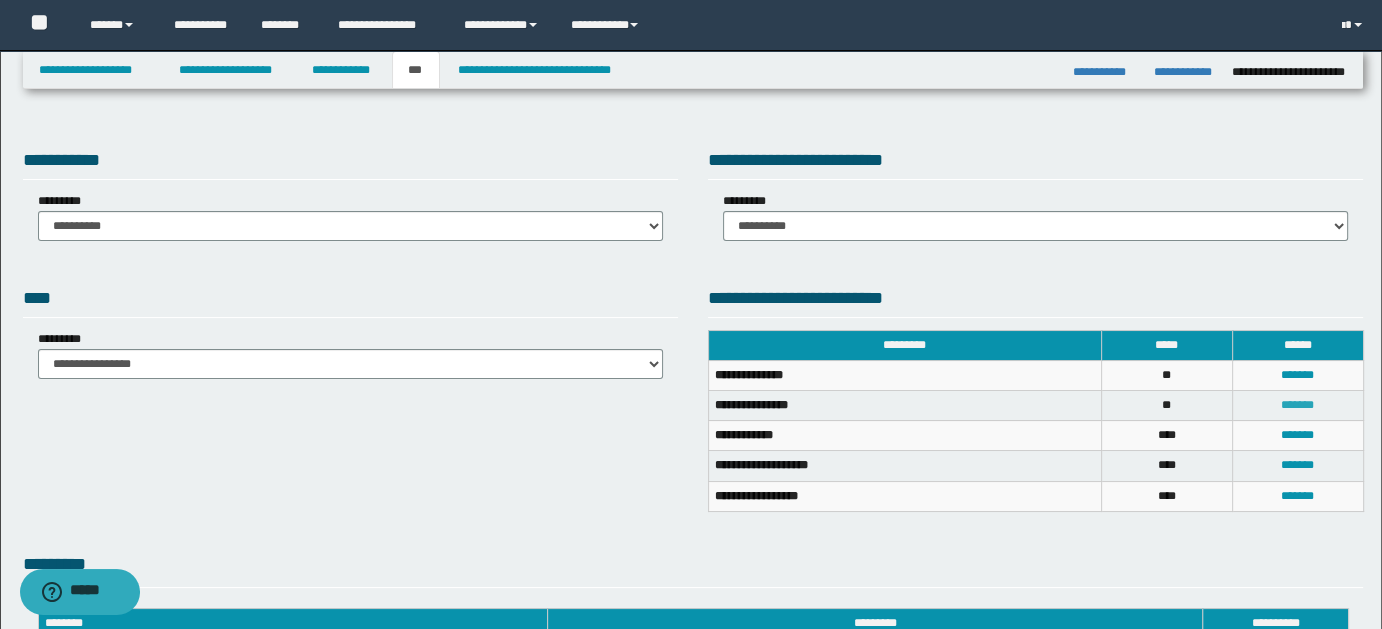 click on "*******" at bounding box center (1297, 405) 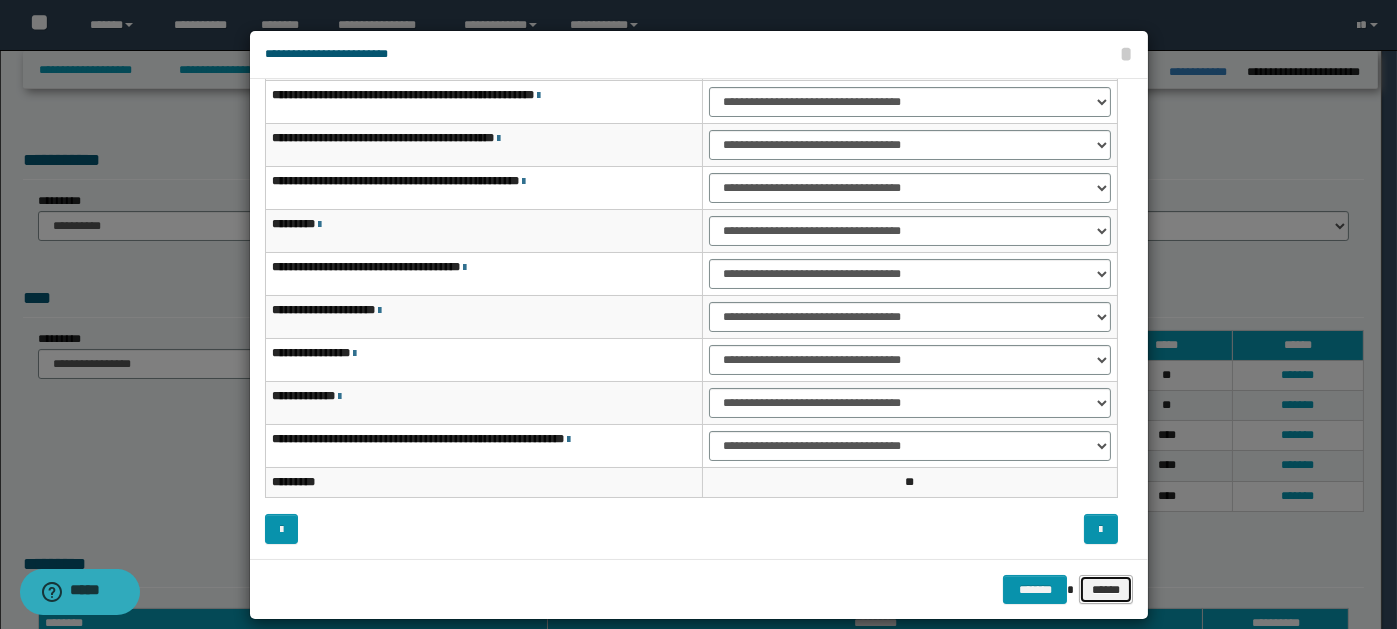 click on "******" at bounding box center (1106, 589) 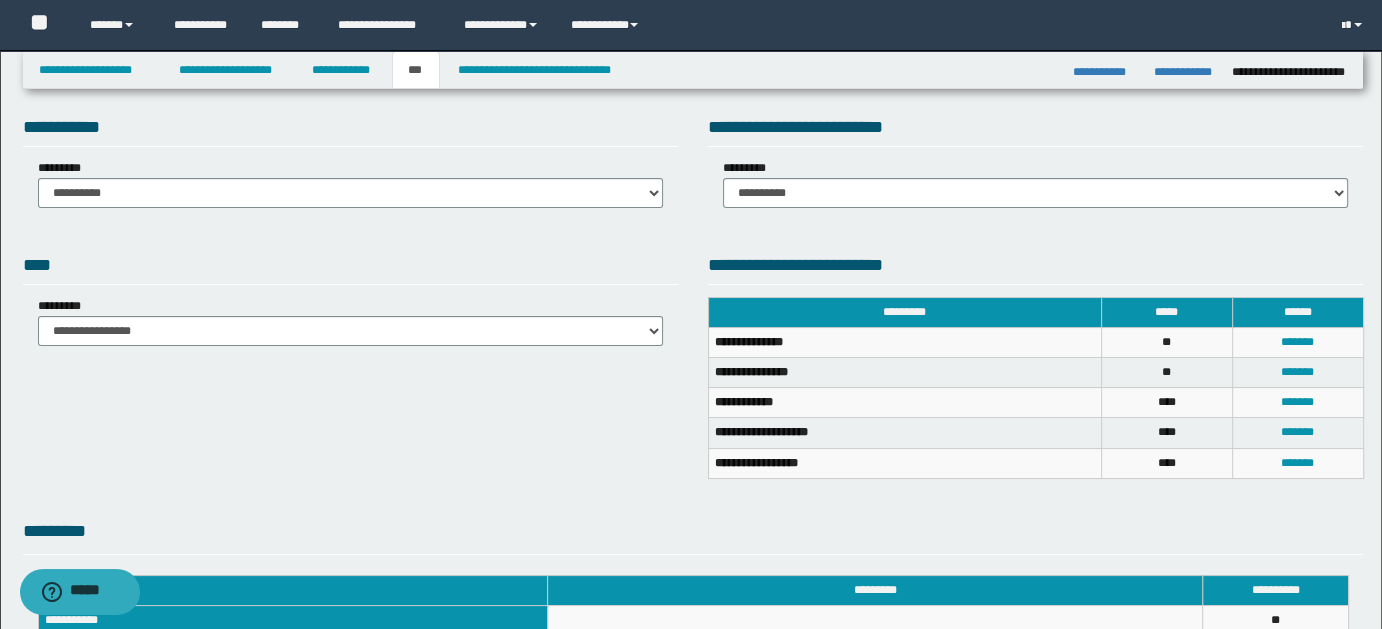 scroll, scrollTop: 0, scrollLeft: 0, axis: both 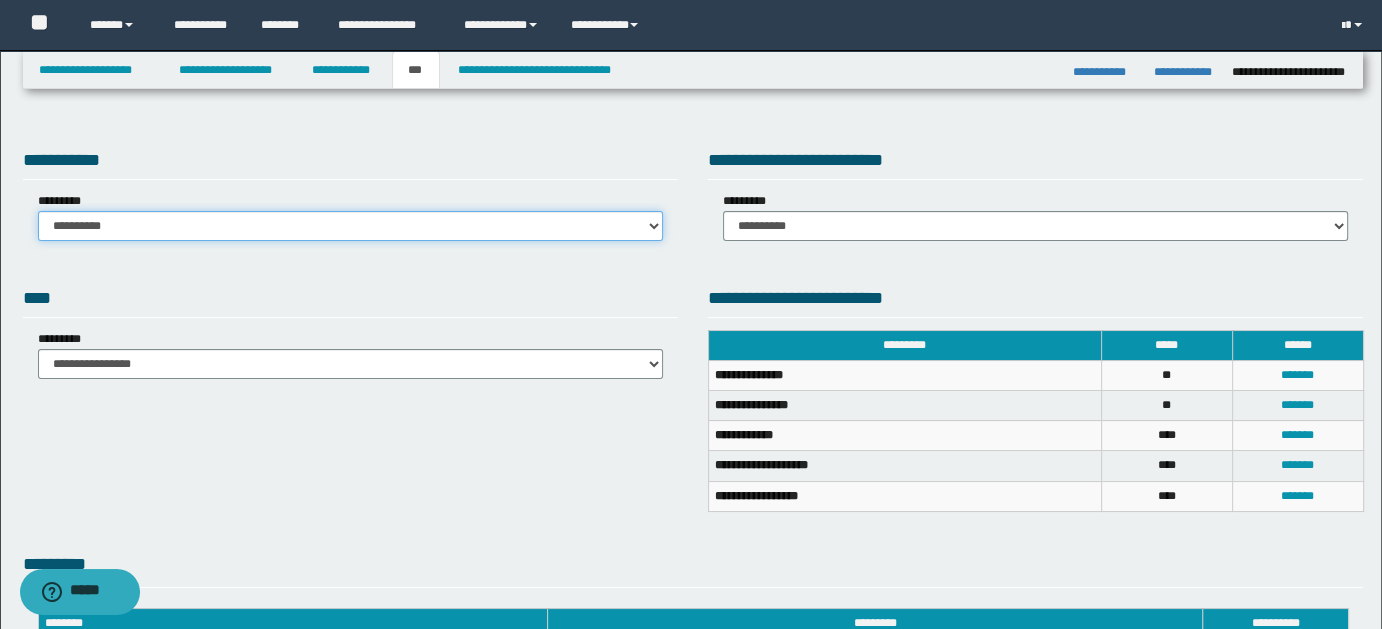 click on "**********" at bounding box center (350, 226) 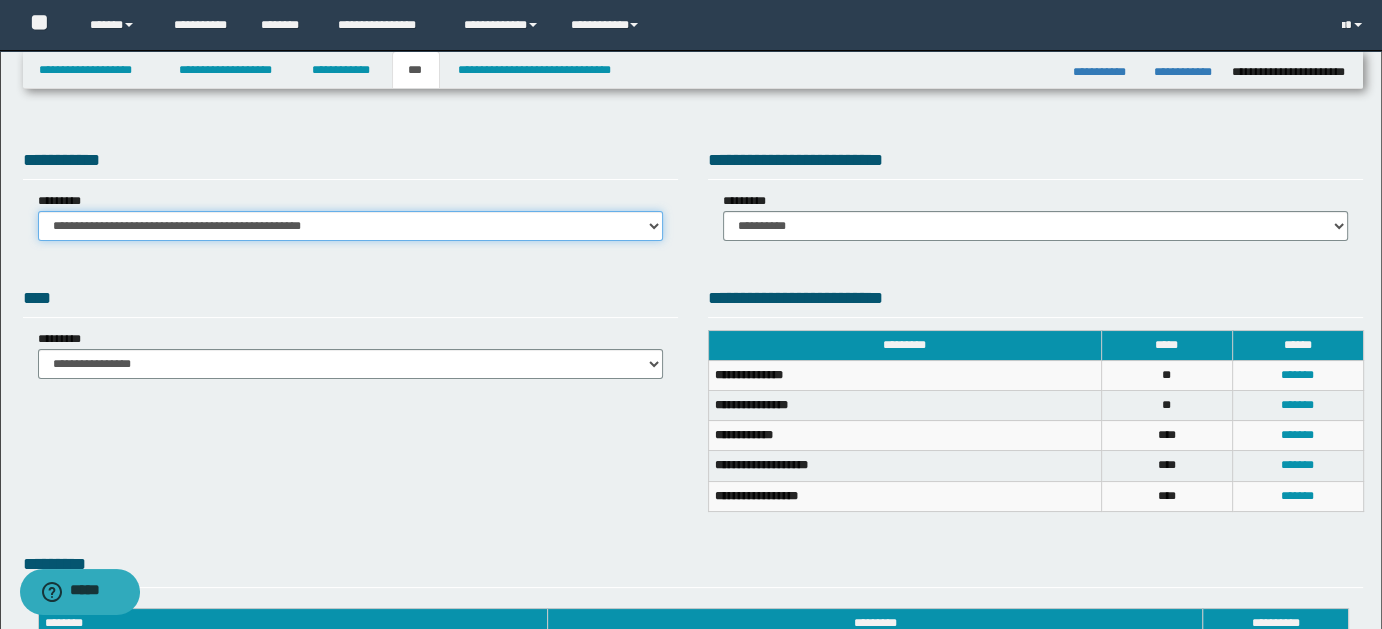 click on "**********" at bounding box center [350, 226] 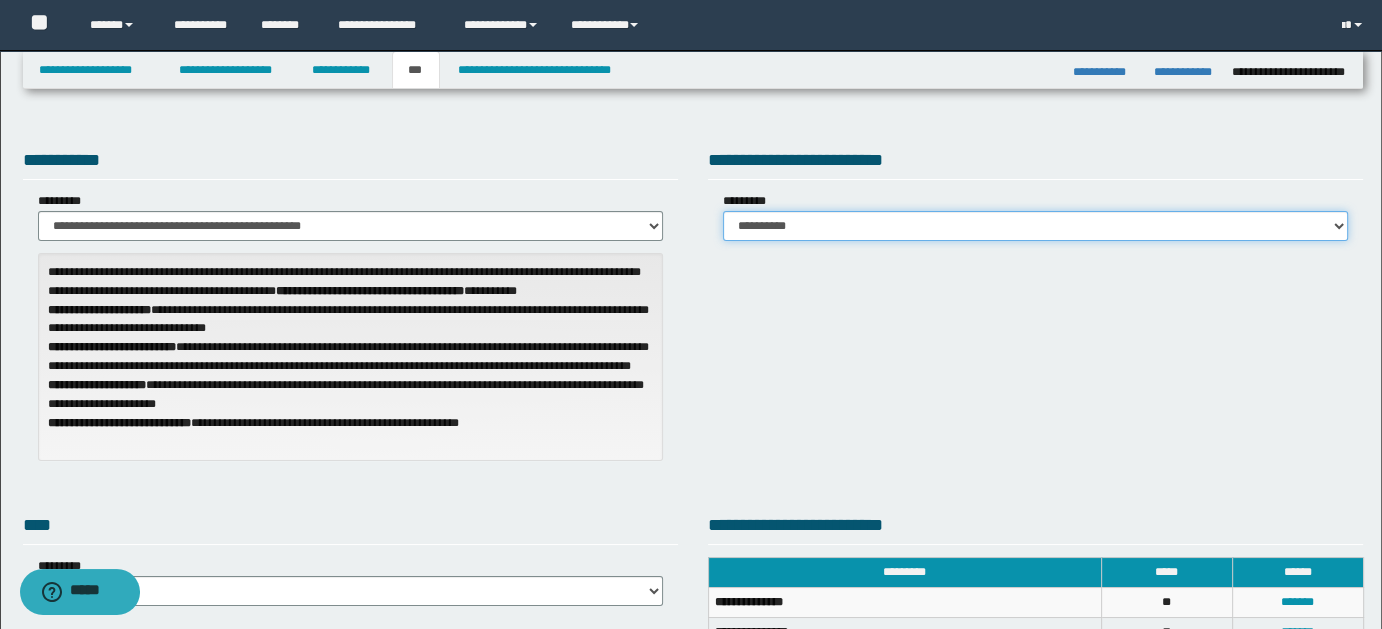 drag, startPoint x: 1341, startPoint y: 215, endPoint x: 1297, endPoint y: 231, distance: 46.818798 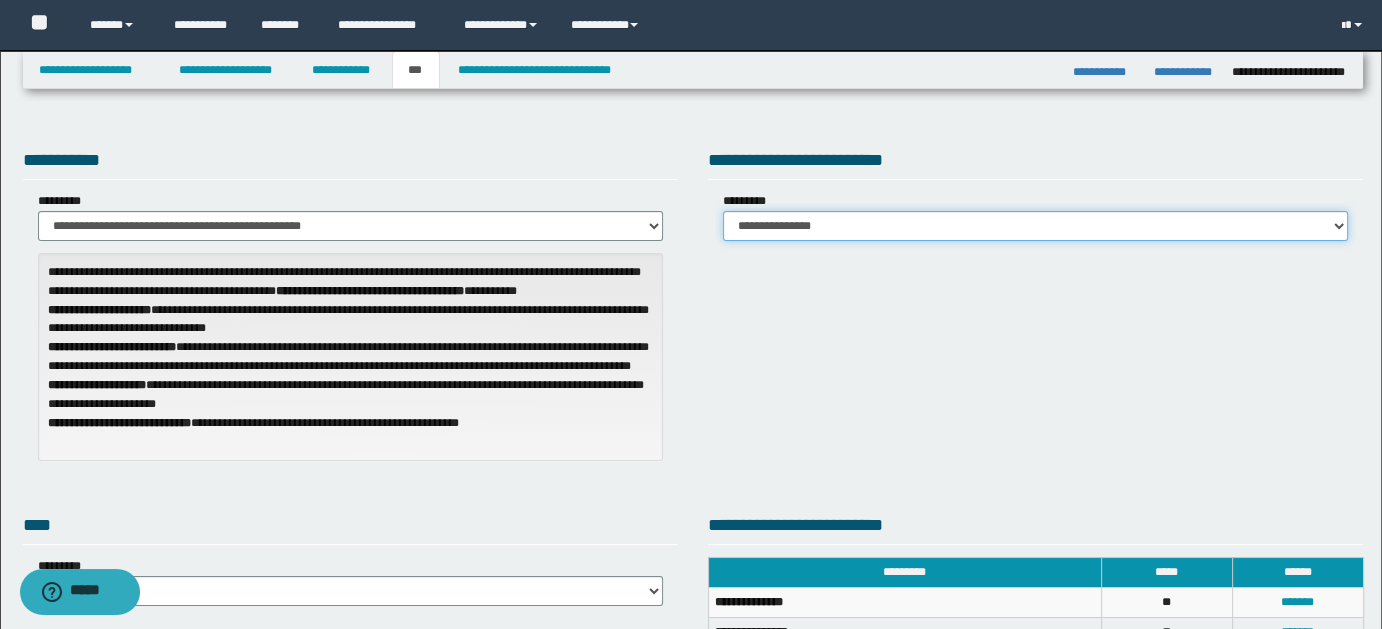 click on "**********" at bounding box center [1035, 226] 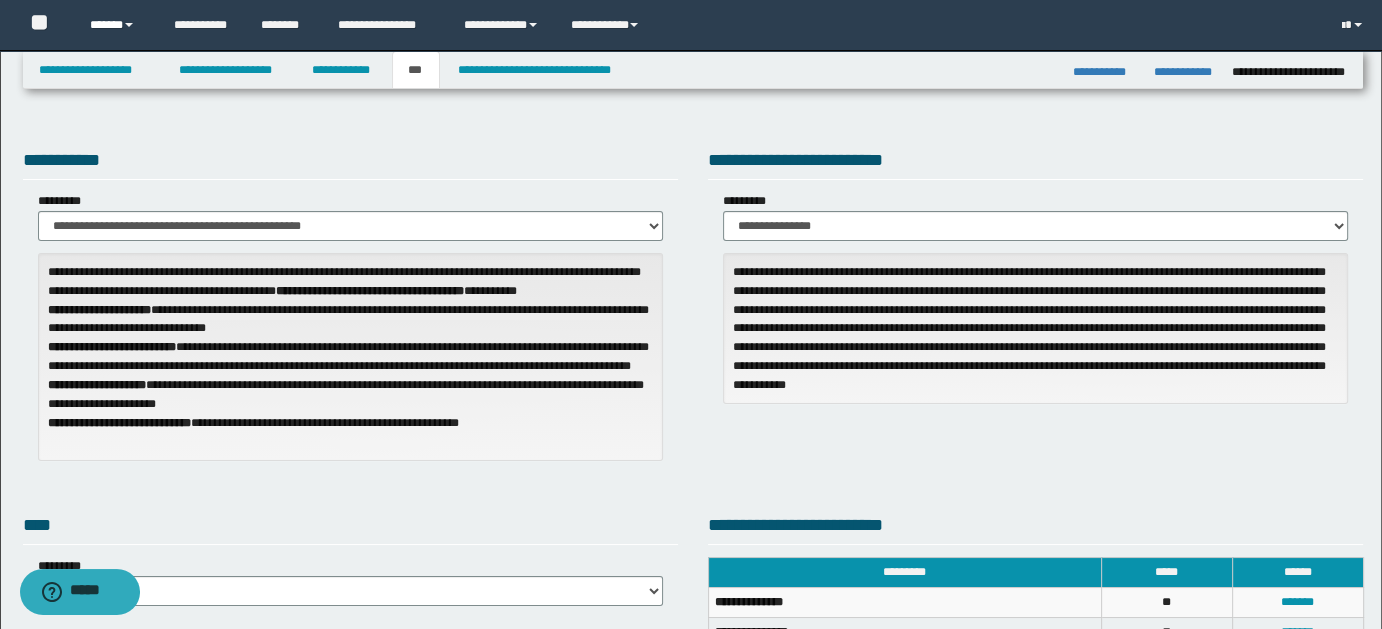 click on "******" at bounding box center [117, 25] 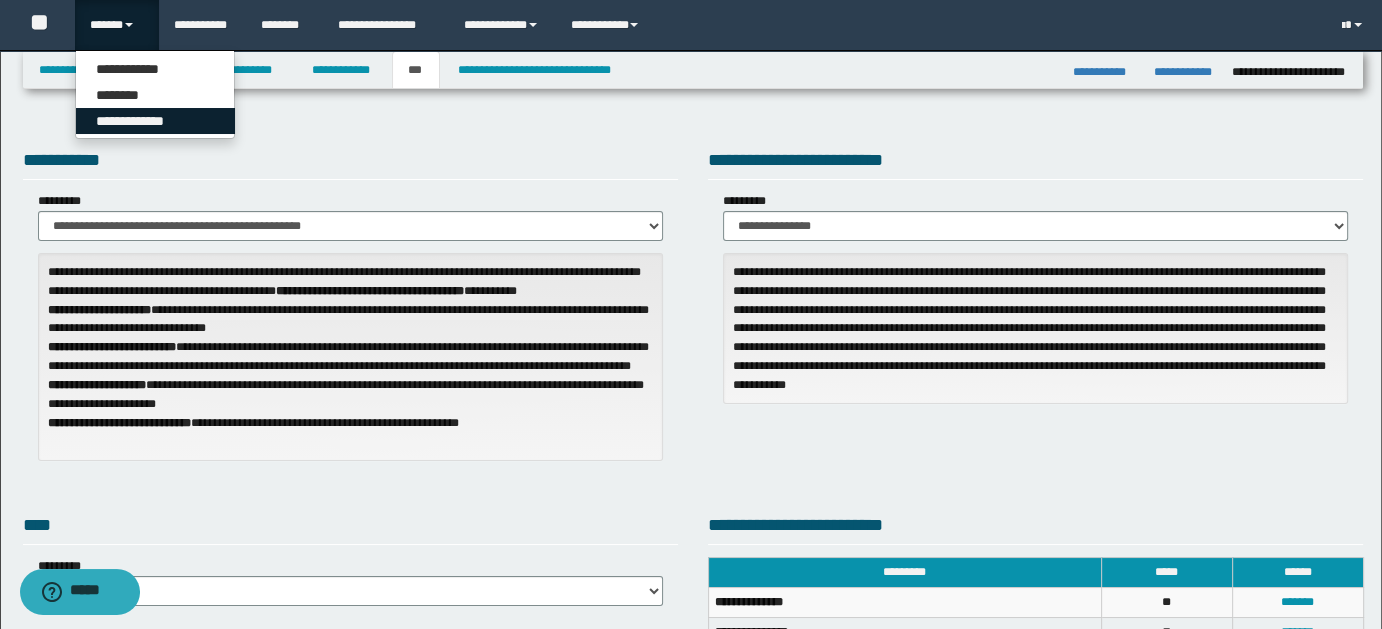 click on "**********" at bounding box center [155, 121] 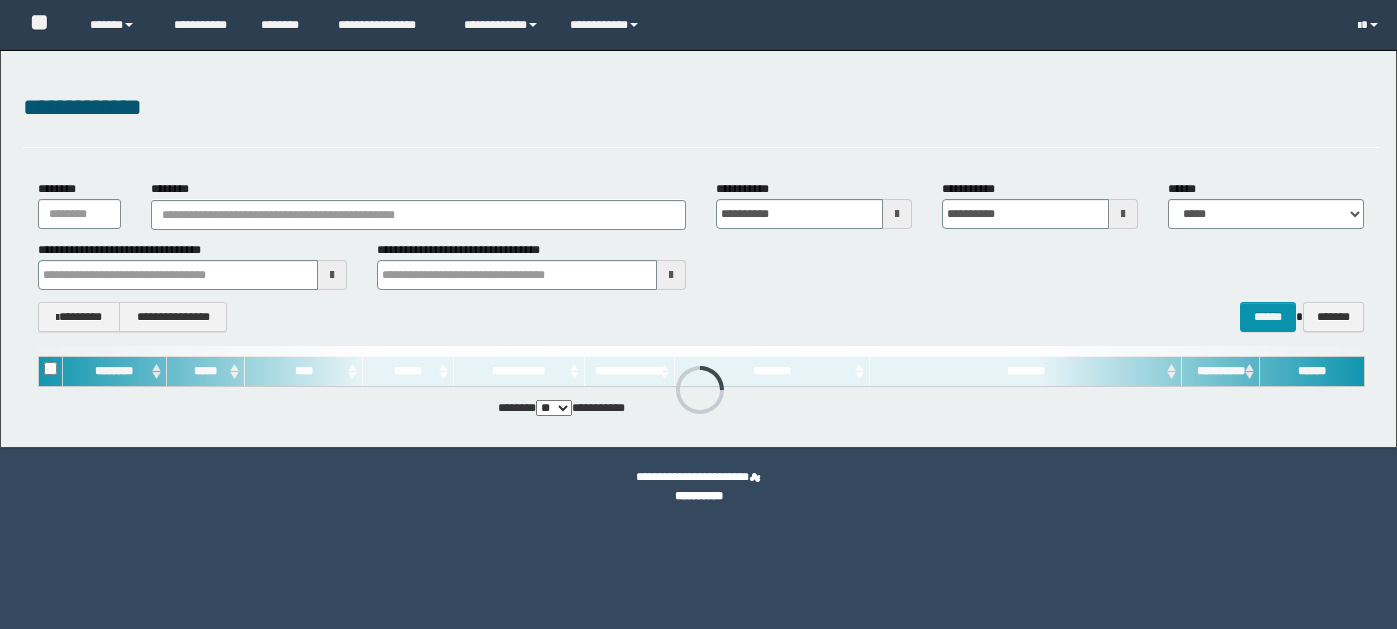 scroll, scrollTop: 0, scrollLeft: 0, axis: both 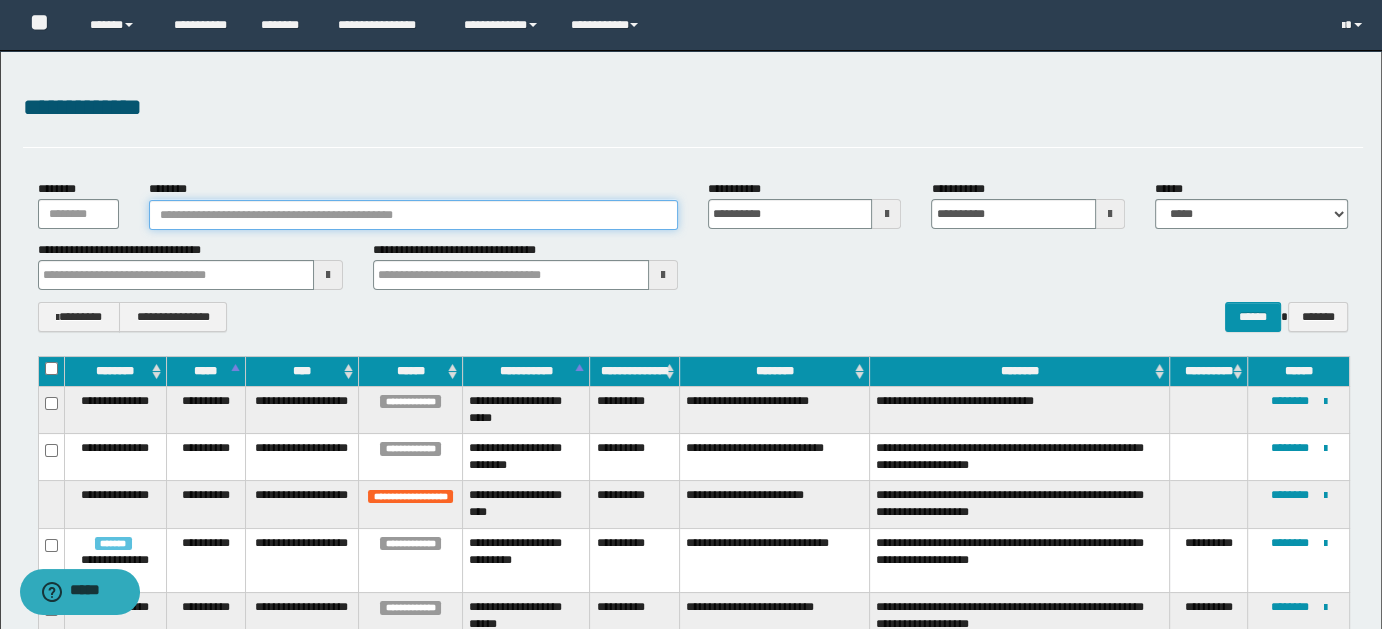 click on "********" at bounding box center (413, 215) 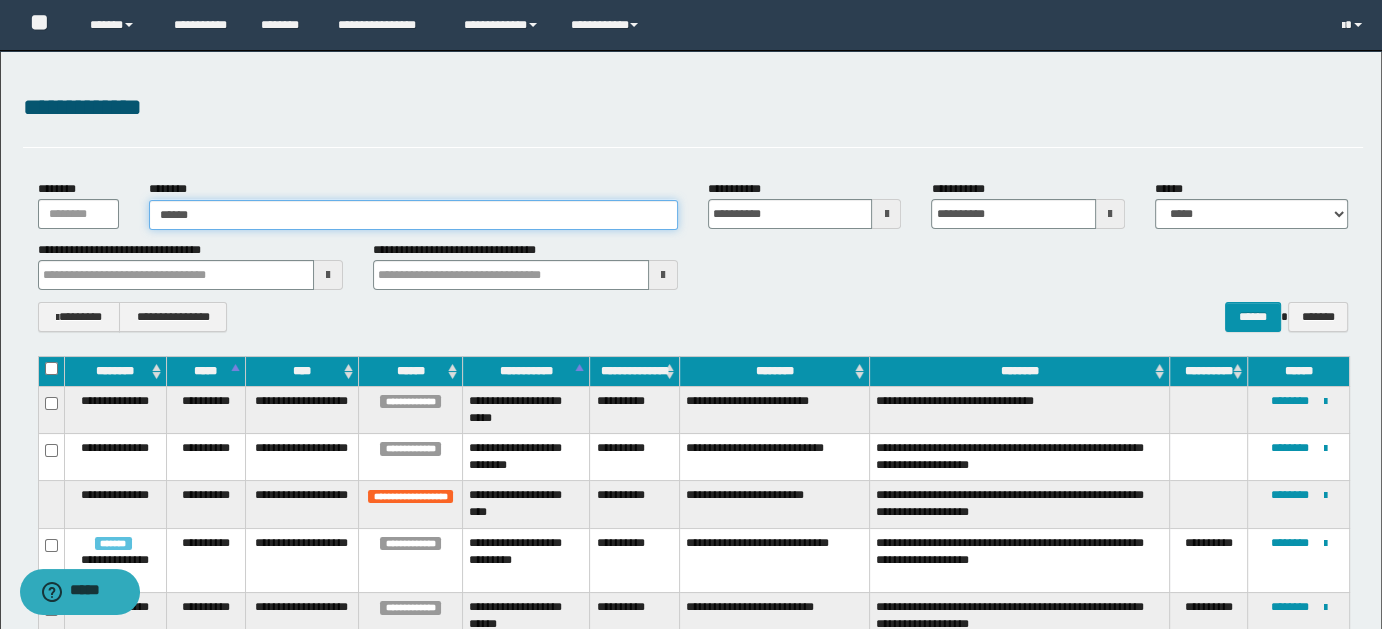 type on "*******" 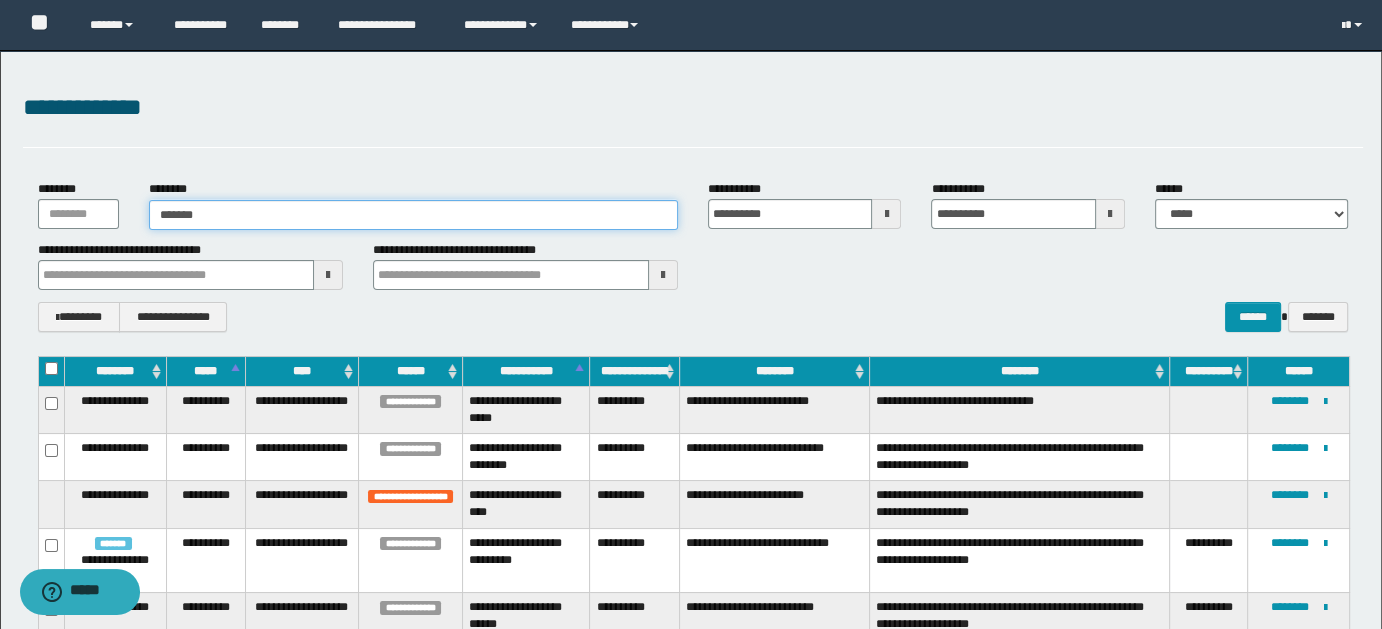 type on "*******" 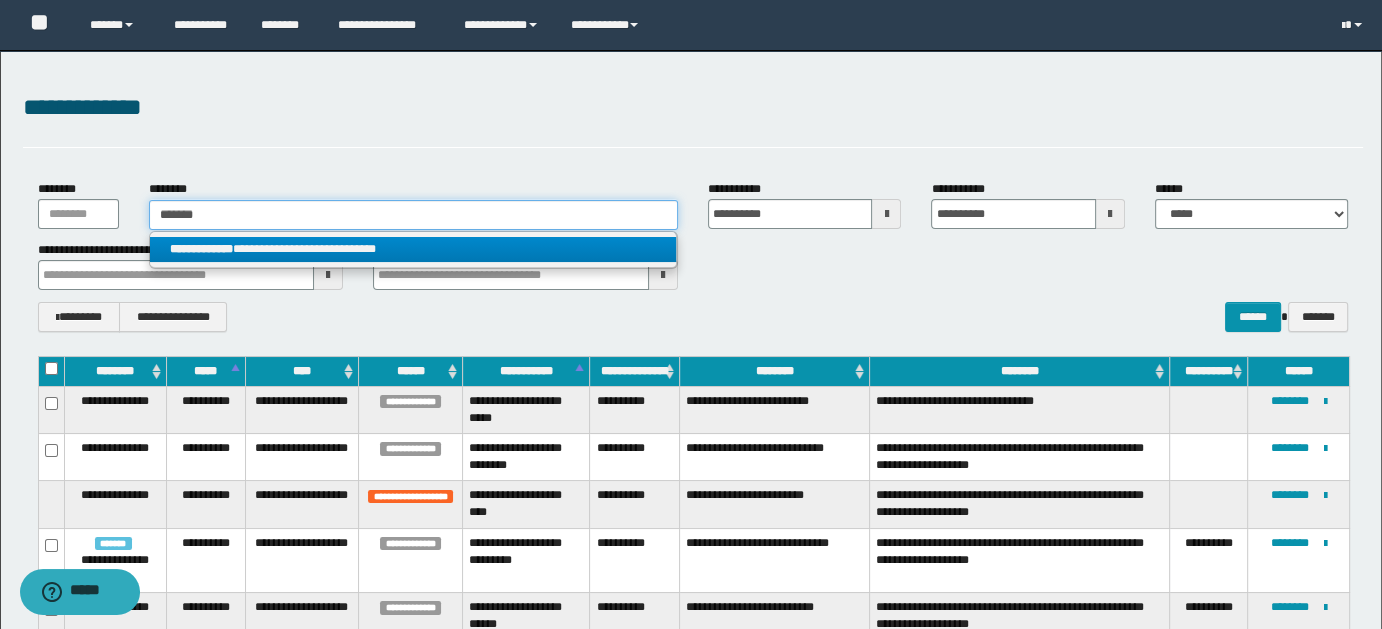 type on "*******" 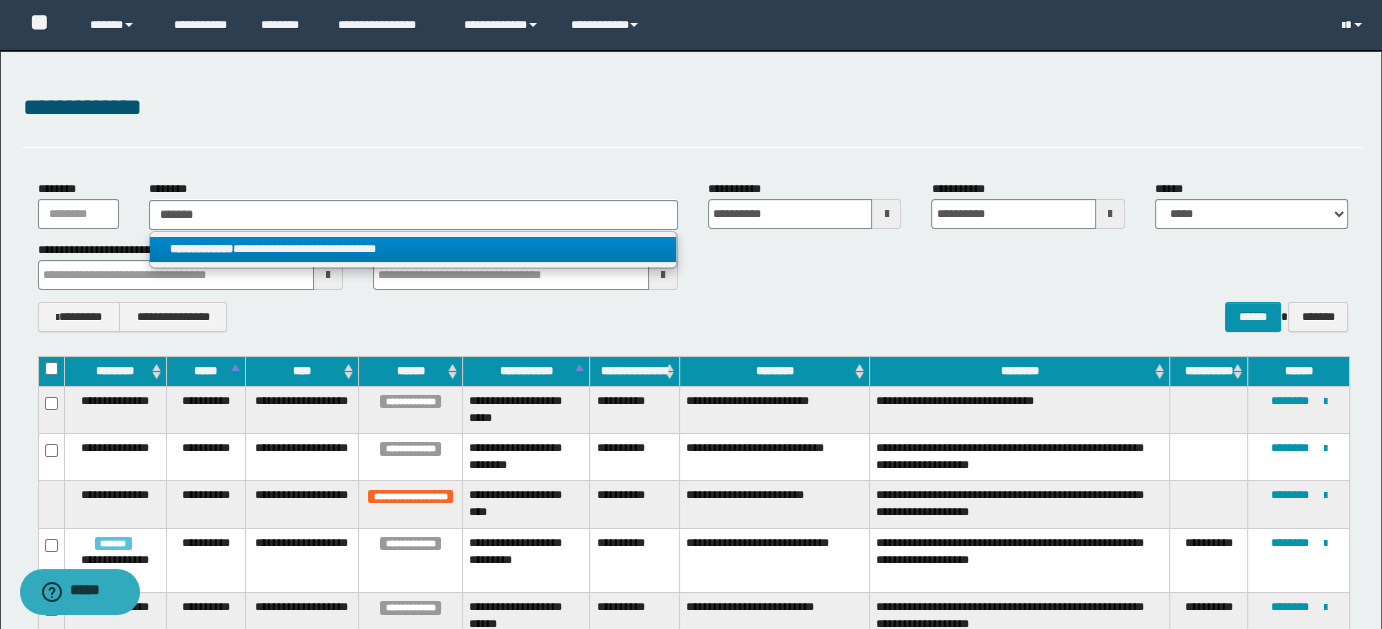 click on "**********" at bounding box center [413, 249] 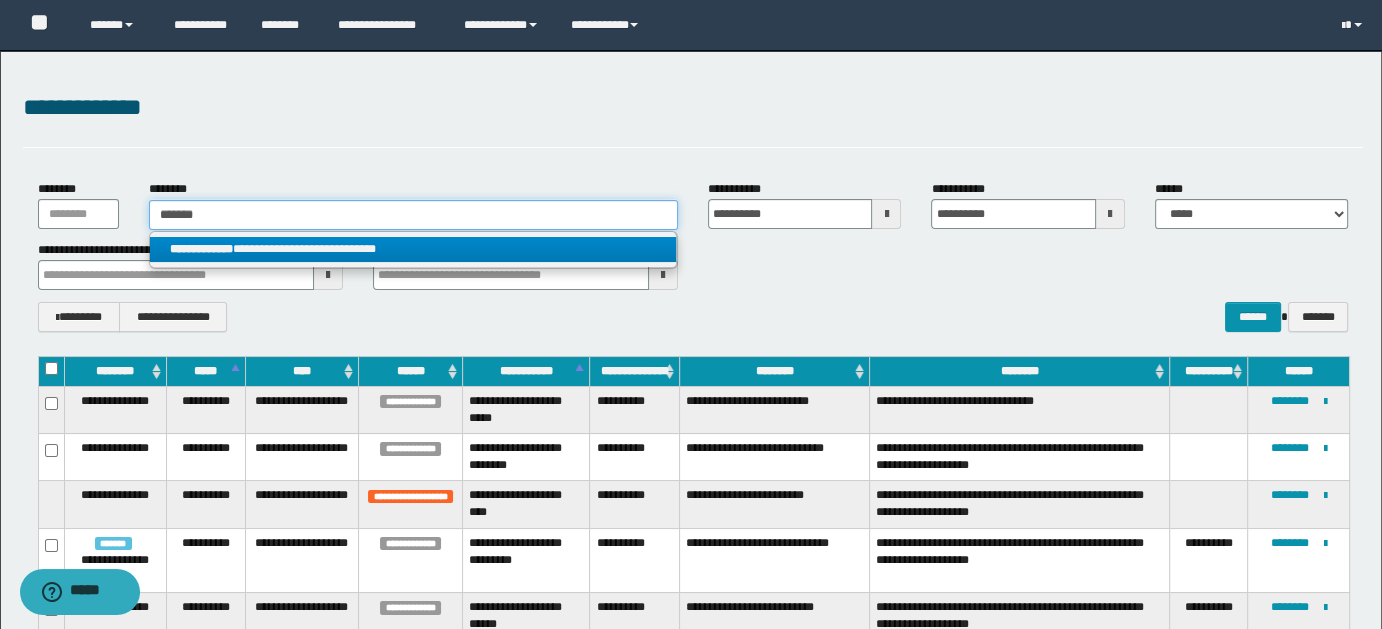 type 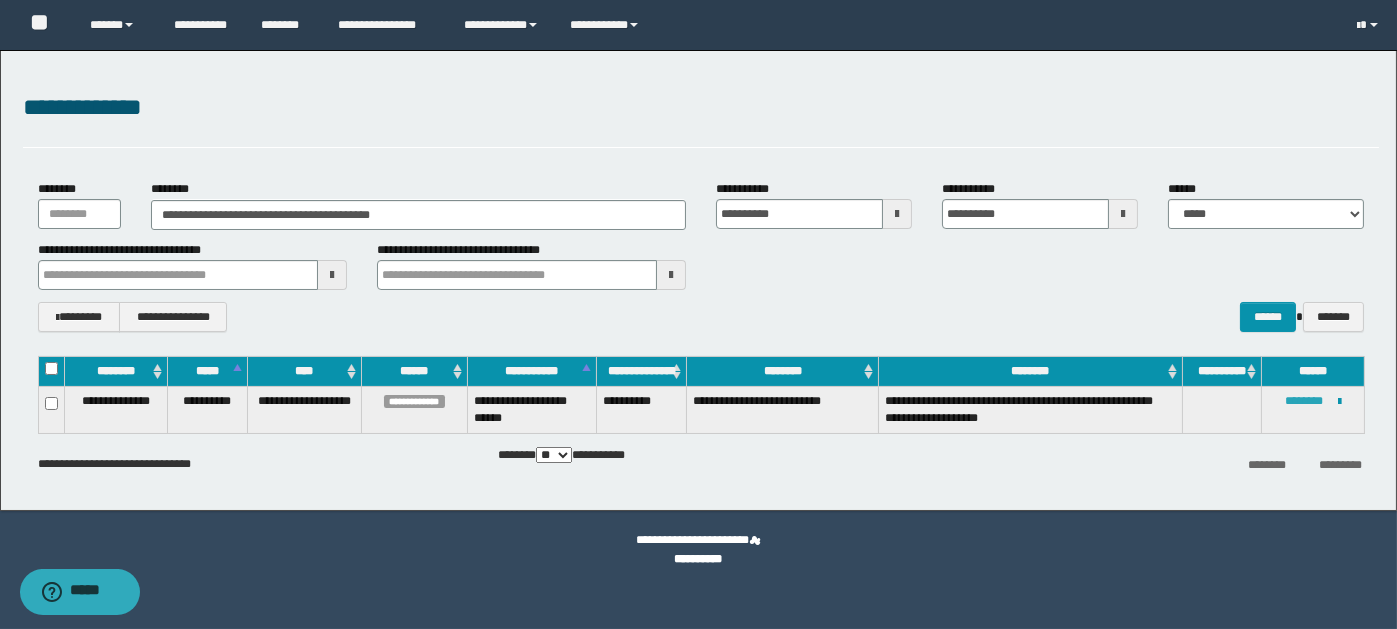 click on "********" at bounding box center [1304, 401] 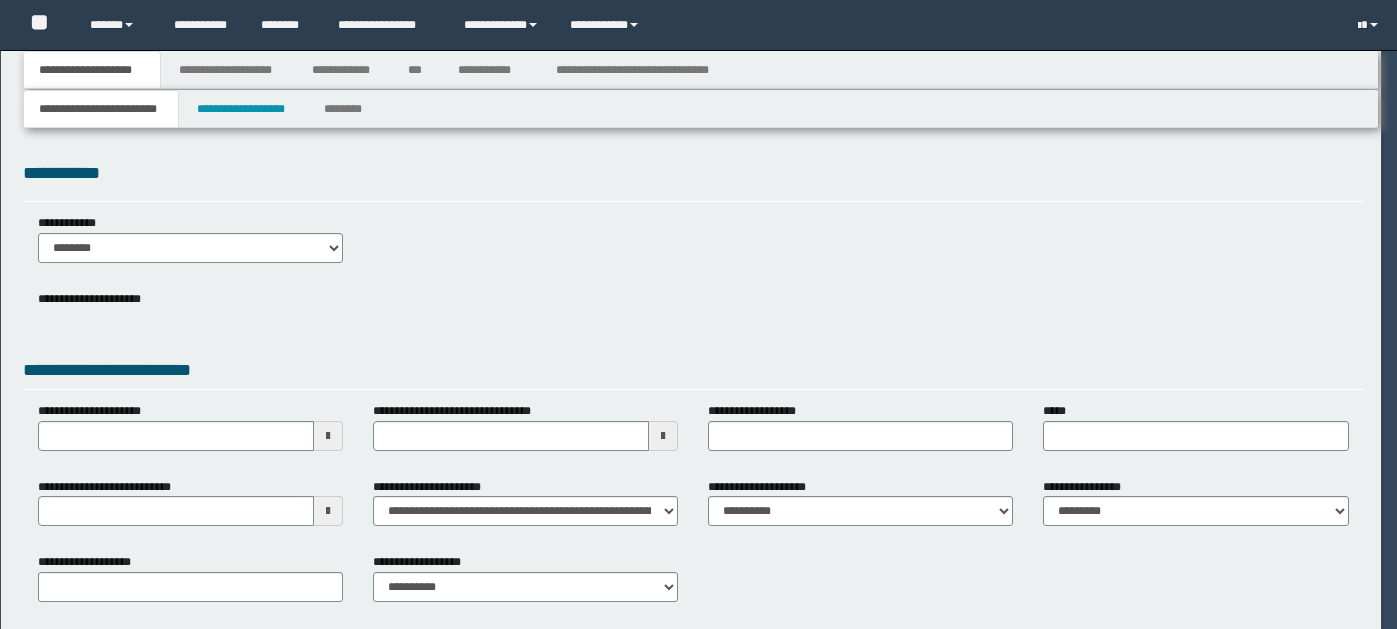 scroll, scrollTop: 0, scrollLeft: 0, axis: both 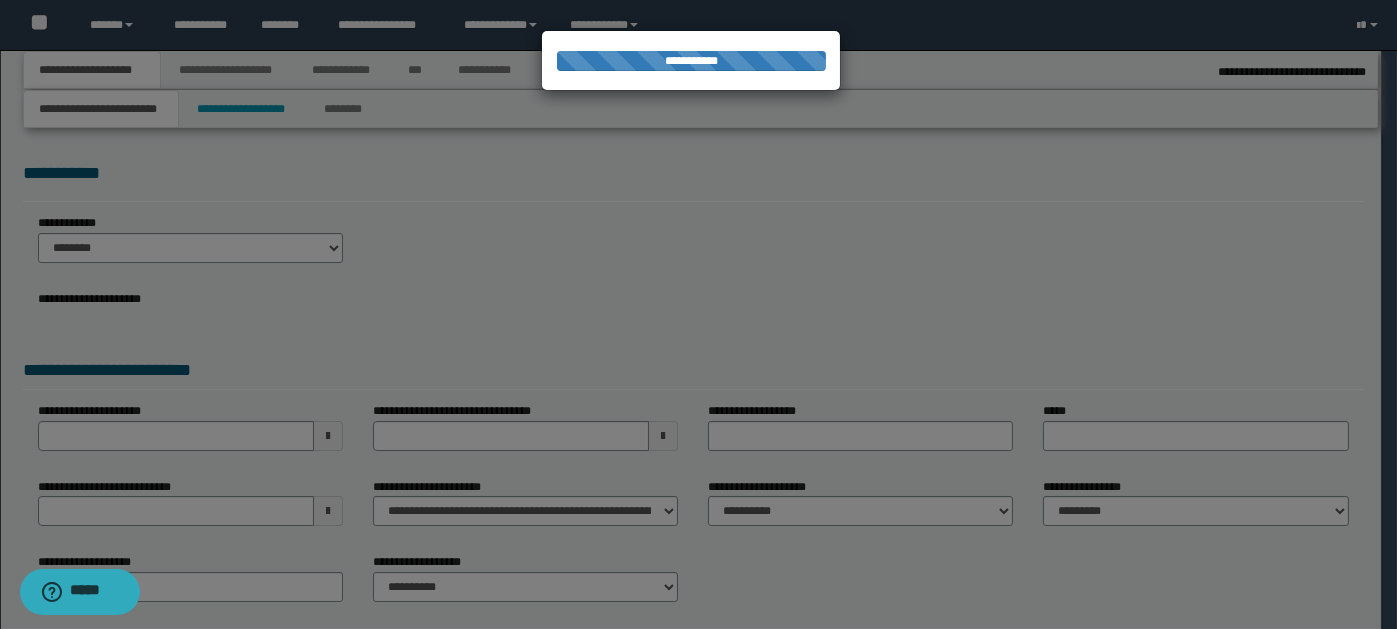select on "*" 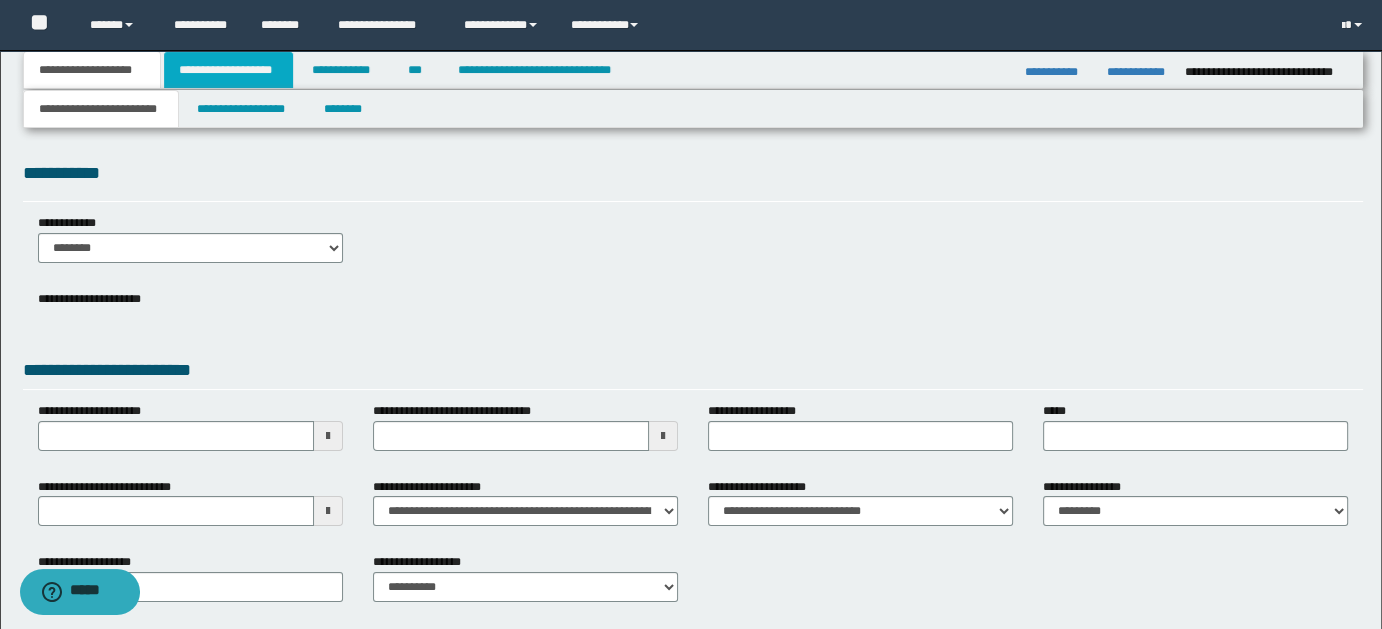 click on "**********" at bounding box center [228, 70] 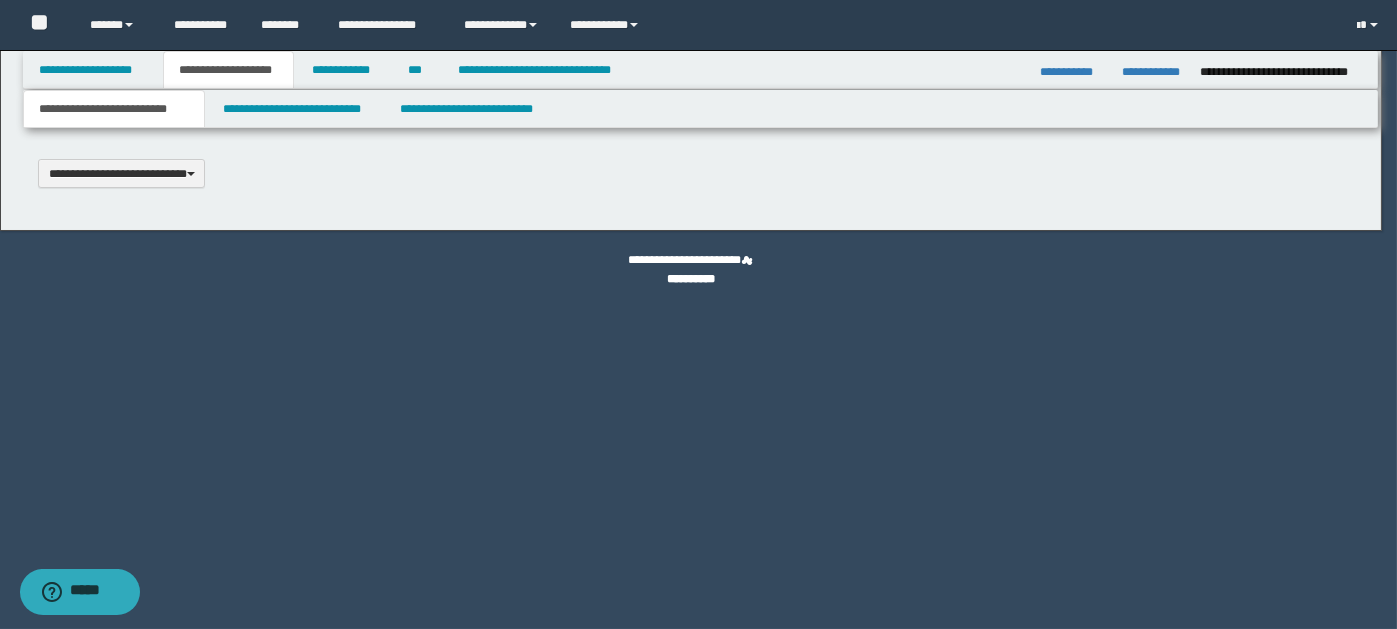 type on "*********" 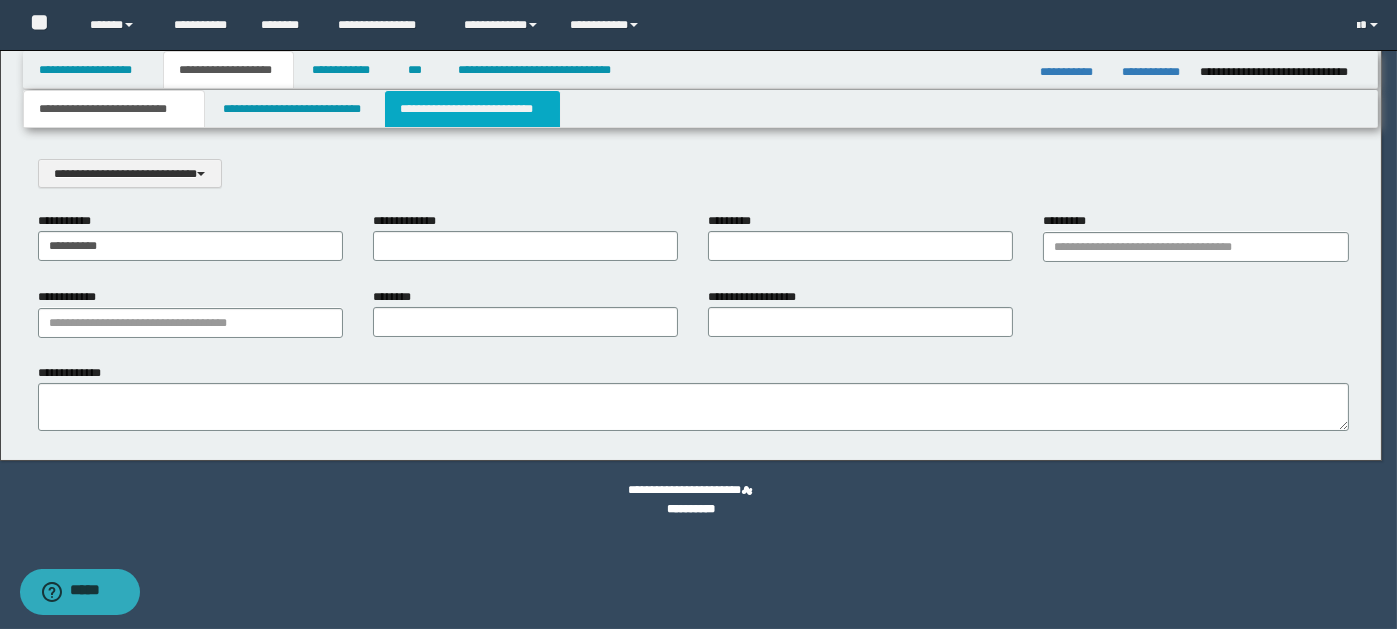 click on "**********" at bounding box center (472, 109) 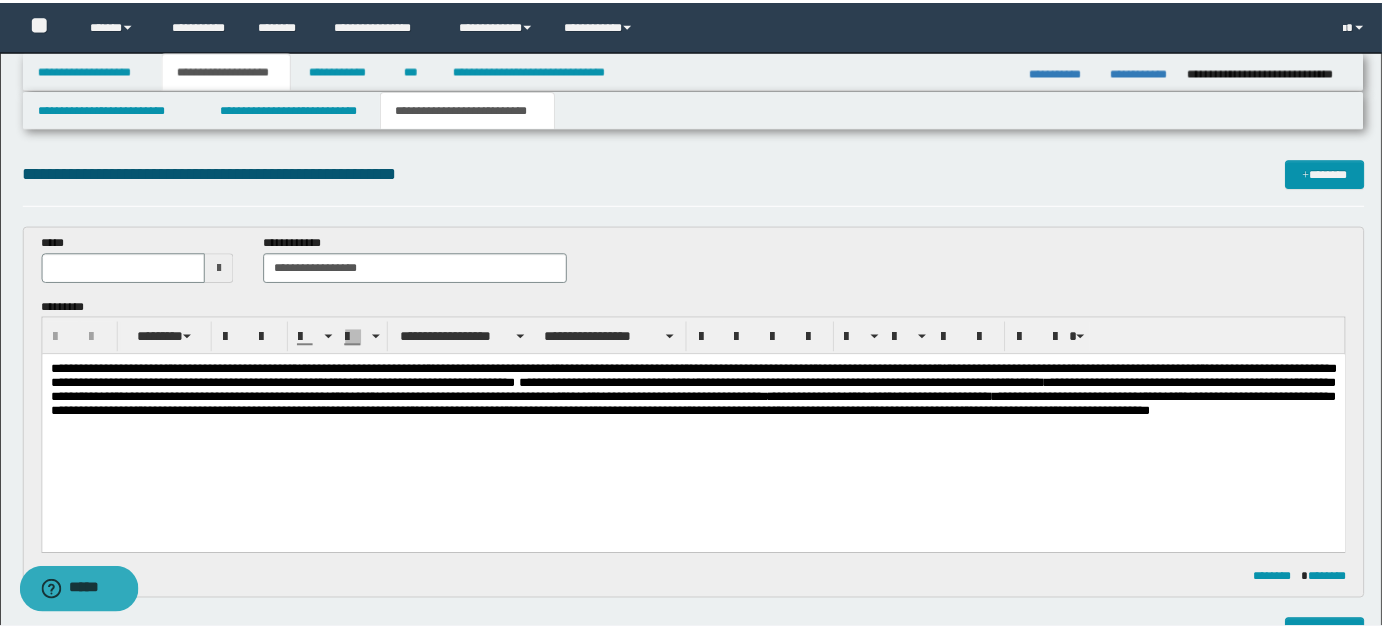 scroll, scrollTop: 0, scrollLeft: 0, axis: both 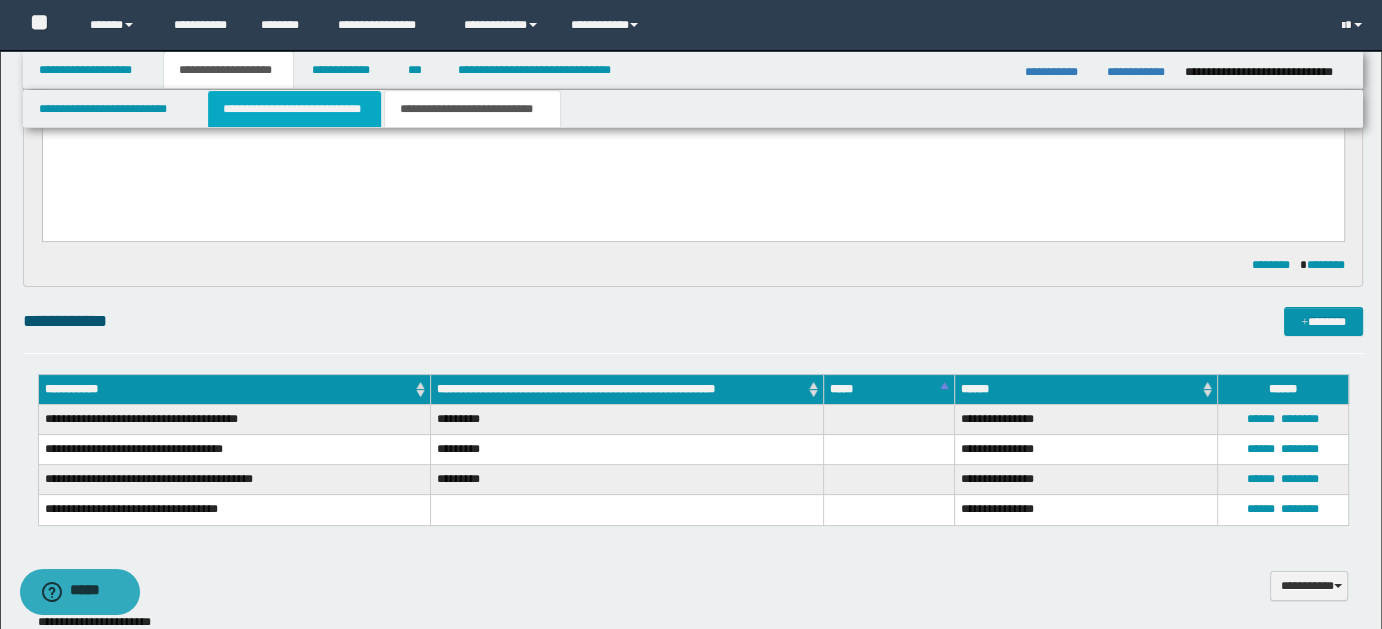click on "**********" at bounding box center [294, 109] 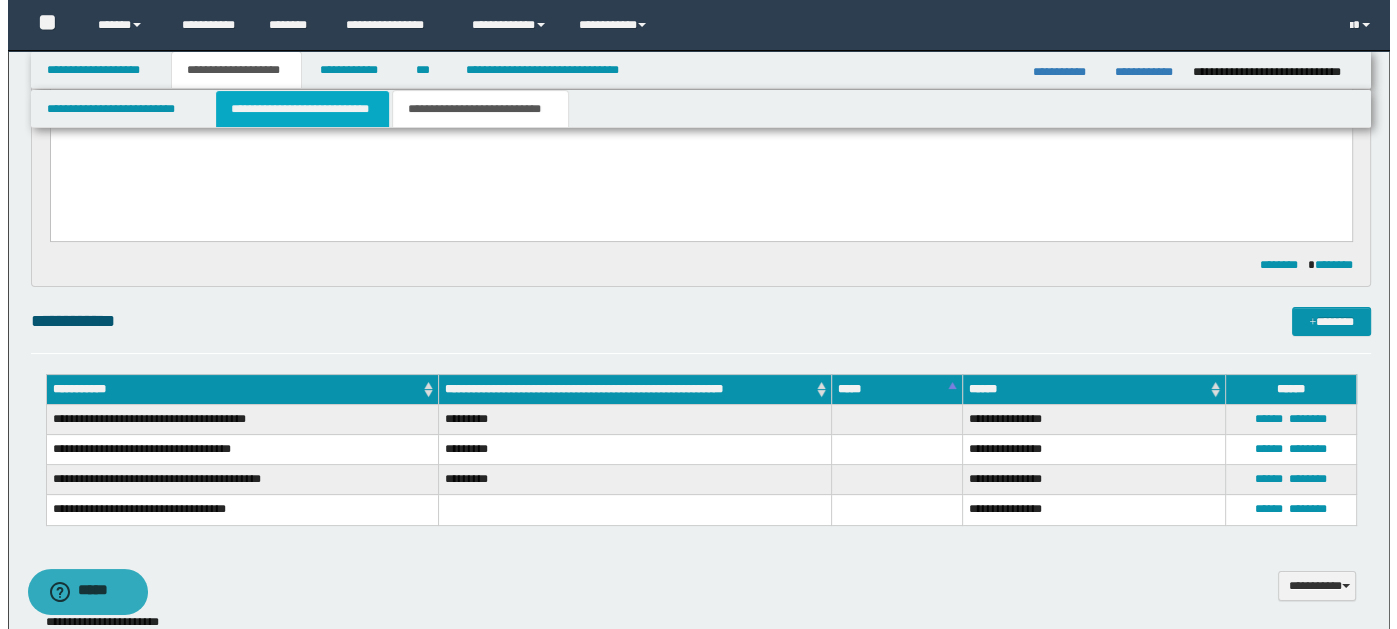 scroll, scrollTop: 0, scrollLeft: 0, axis: both 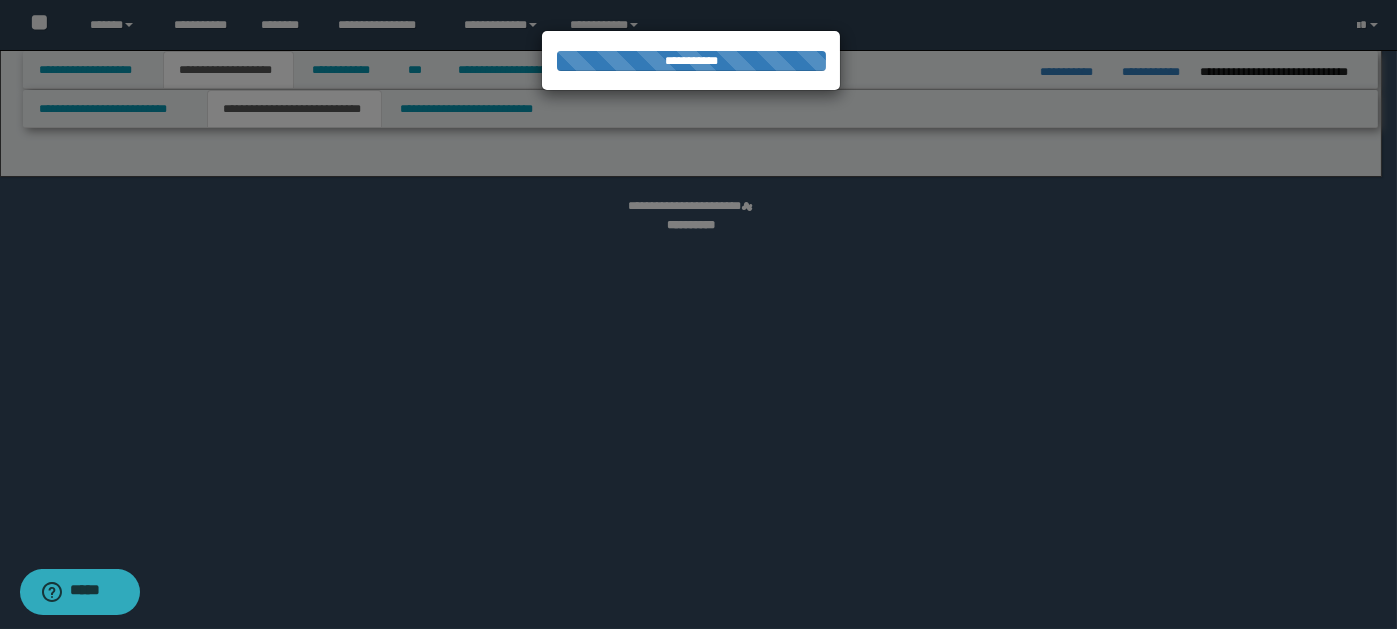 select on "*" 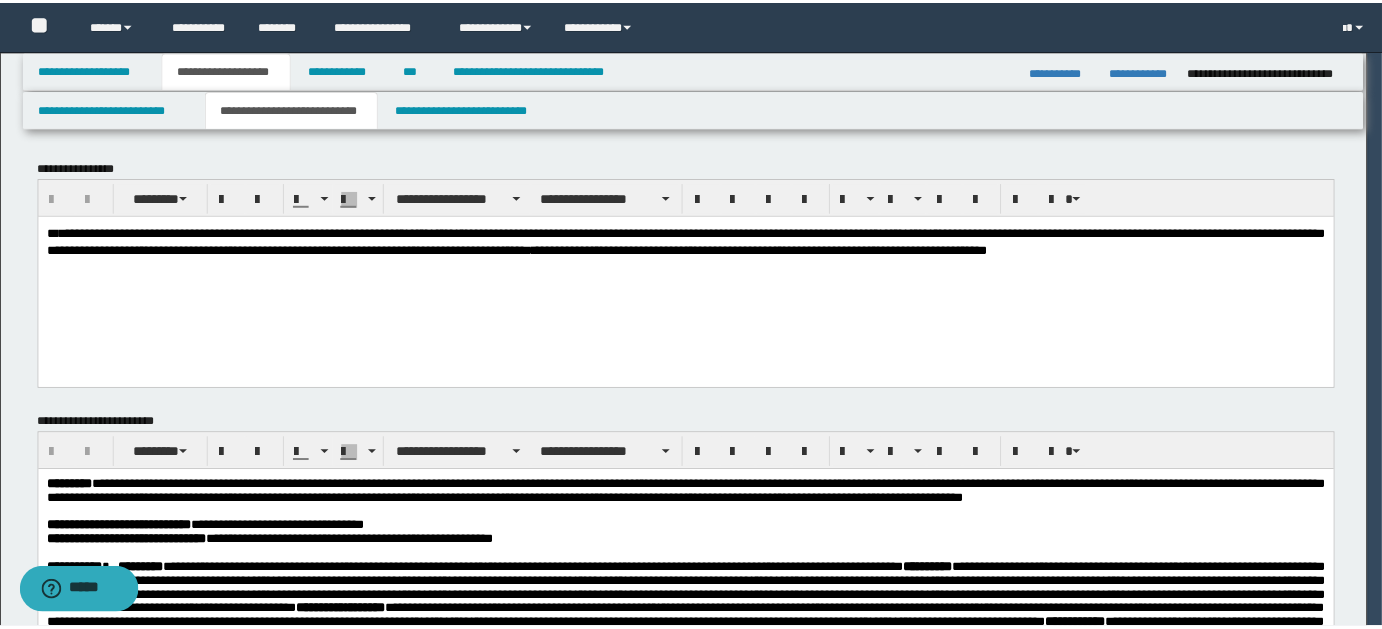scroll, scrollTop: 0, scrollLeft: 0, axis: both 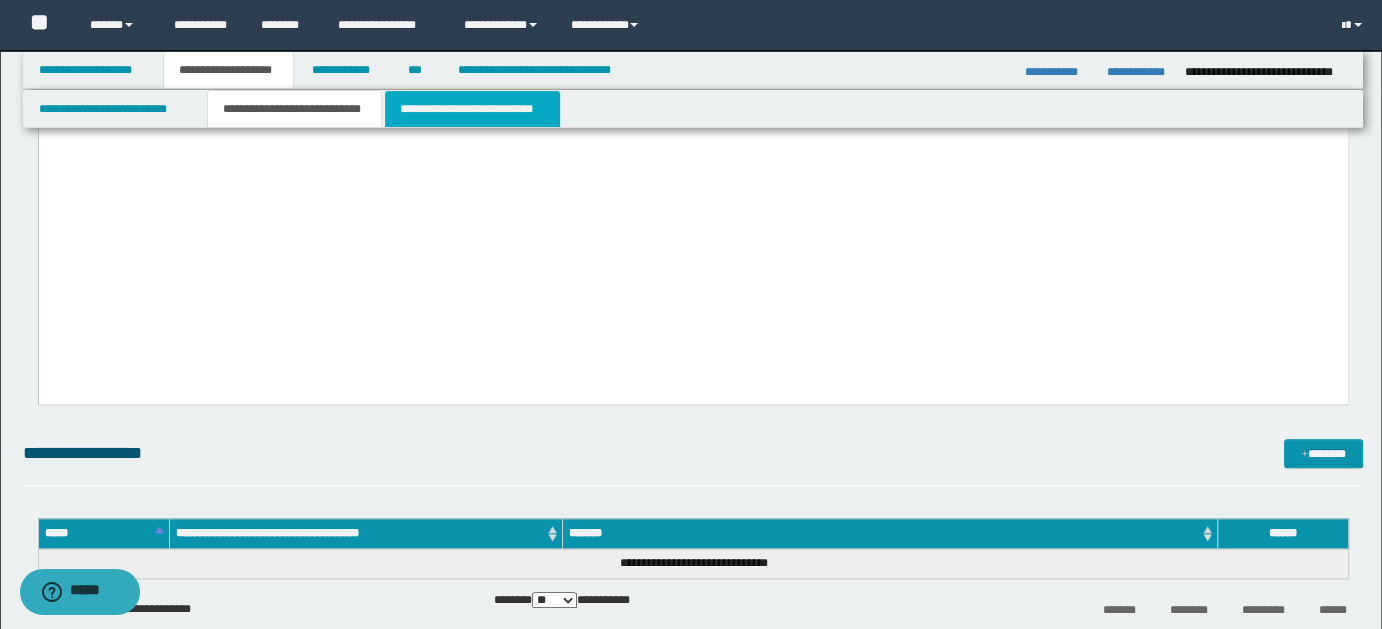 click on "**********" at bounding box center [472, 109] 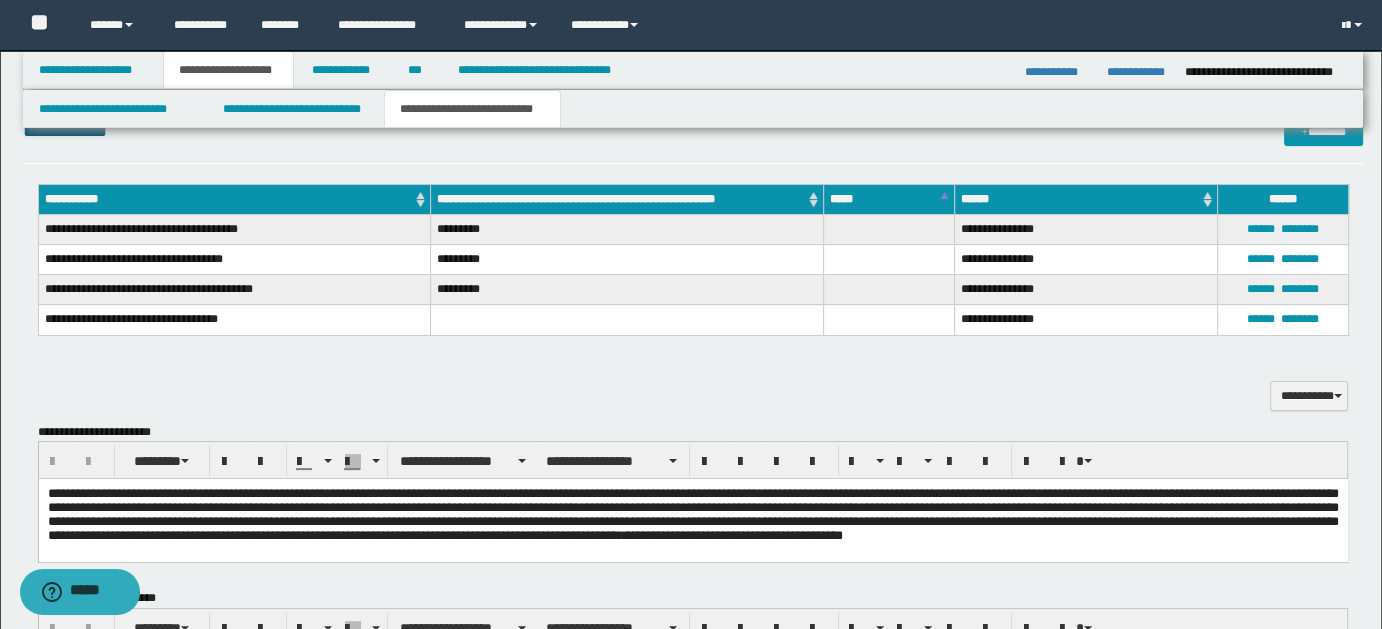 scroll, scrollTop: 312, scrollLeft: 0, axis: vertical 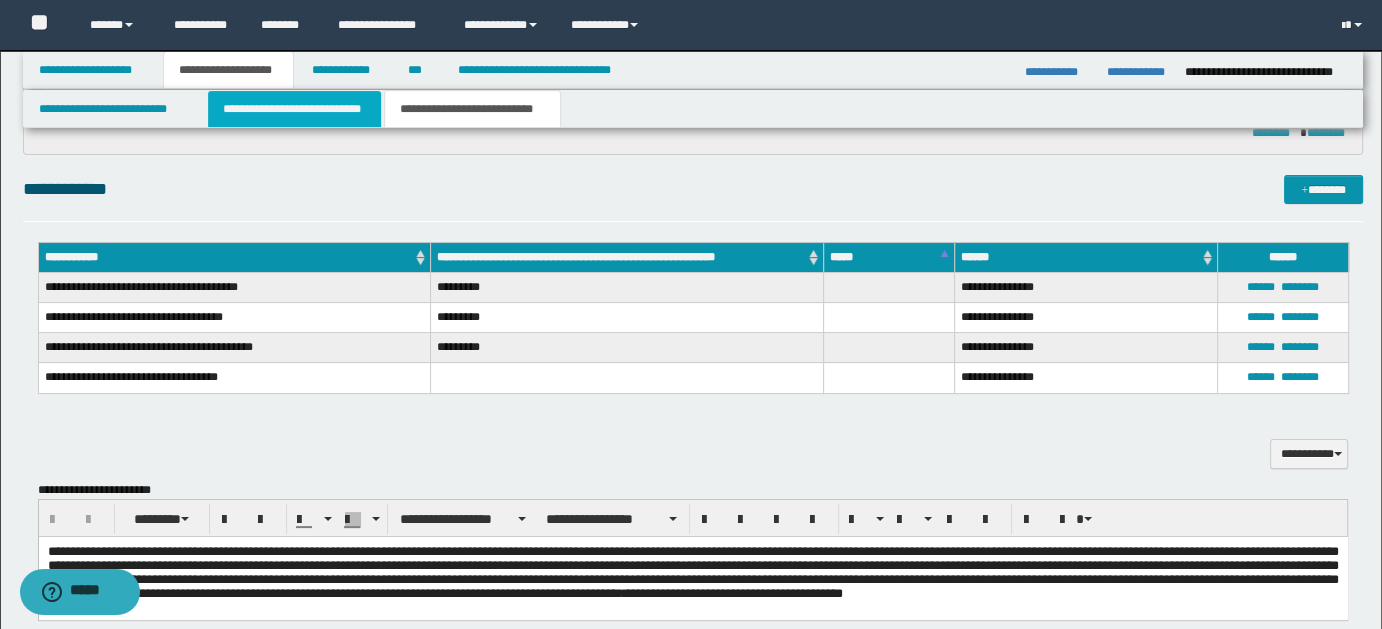 click on "**********" at bounding box center (294, 109) 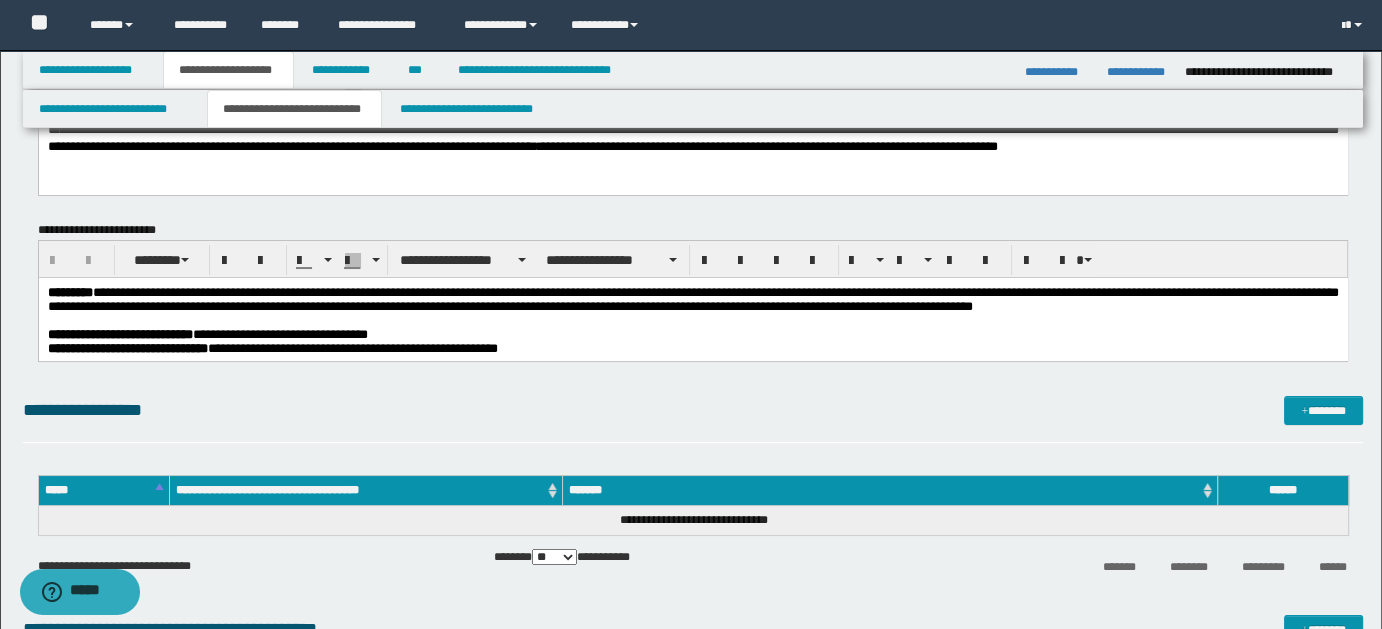 scroll, scrollTop: 69, scrollLeft: 0, axis: vertical 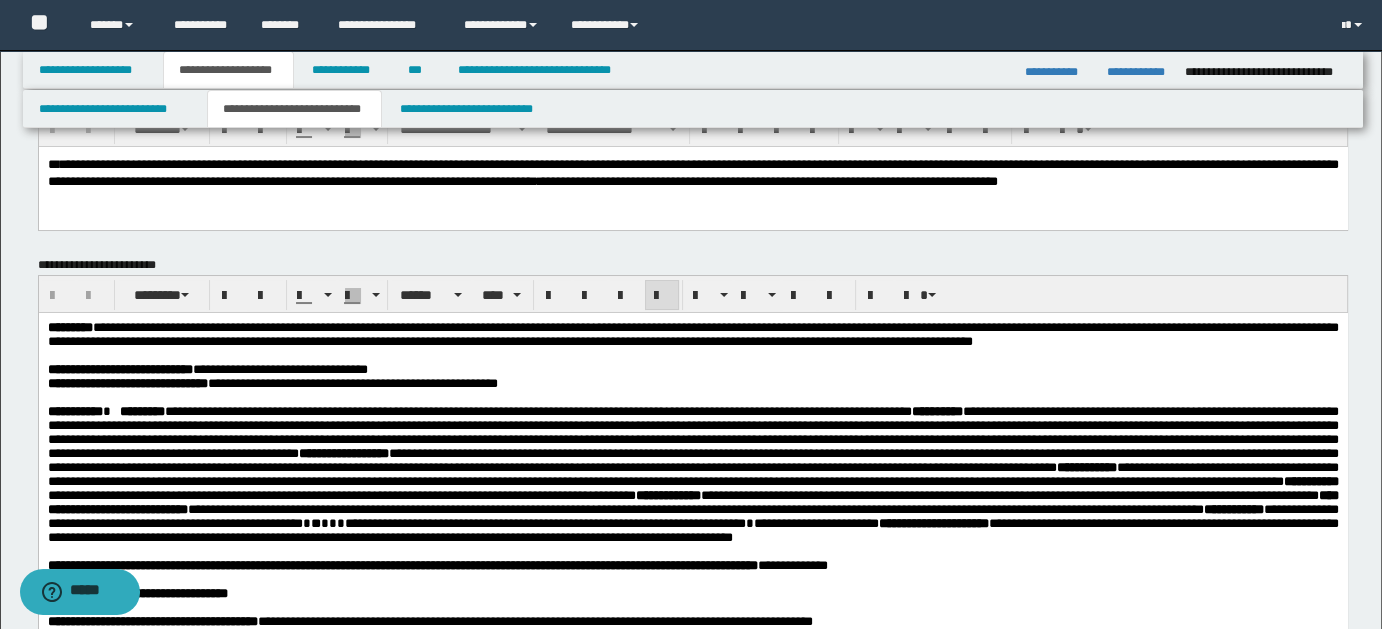 click on "**********" at bounding box center (692, 335) 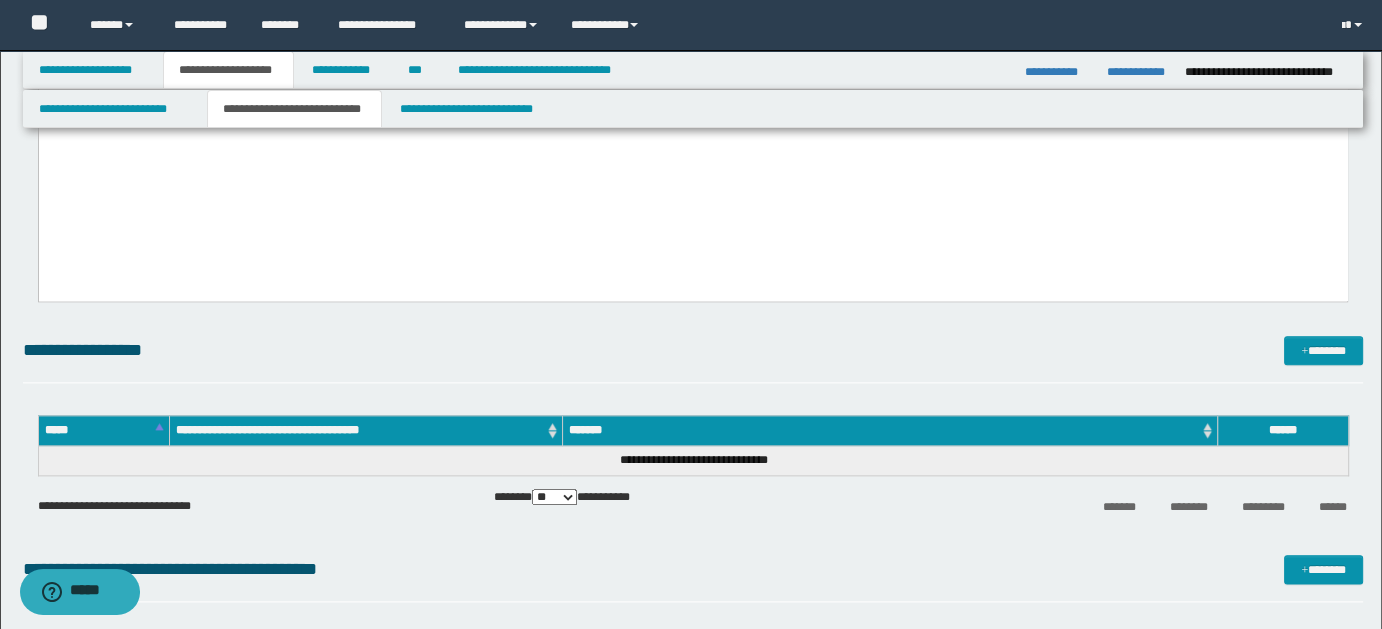 scroll, scrollTop: 2075, scrollLeft: 0, axis: vertical 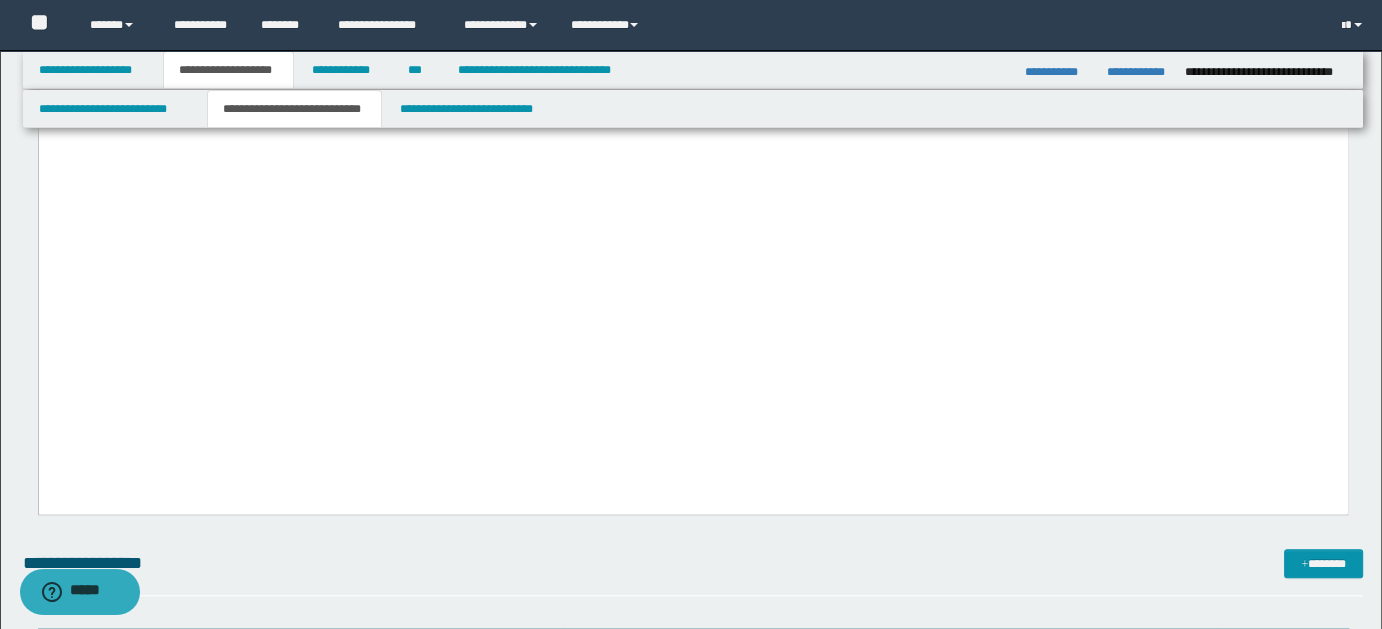 drag, startPoint x: 1394, startPoint y: 79, endPoint x: 1151, endPoint y: 2092, distance: 2027.6139 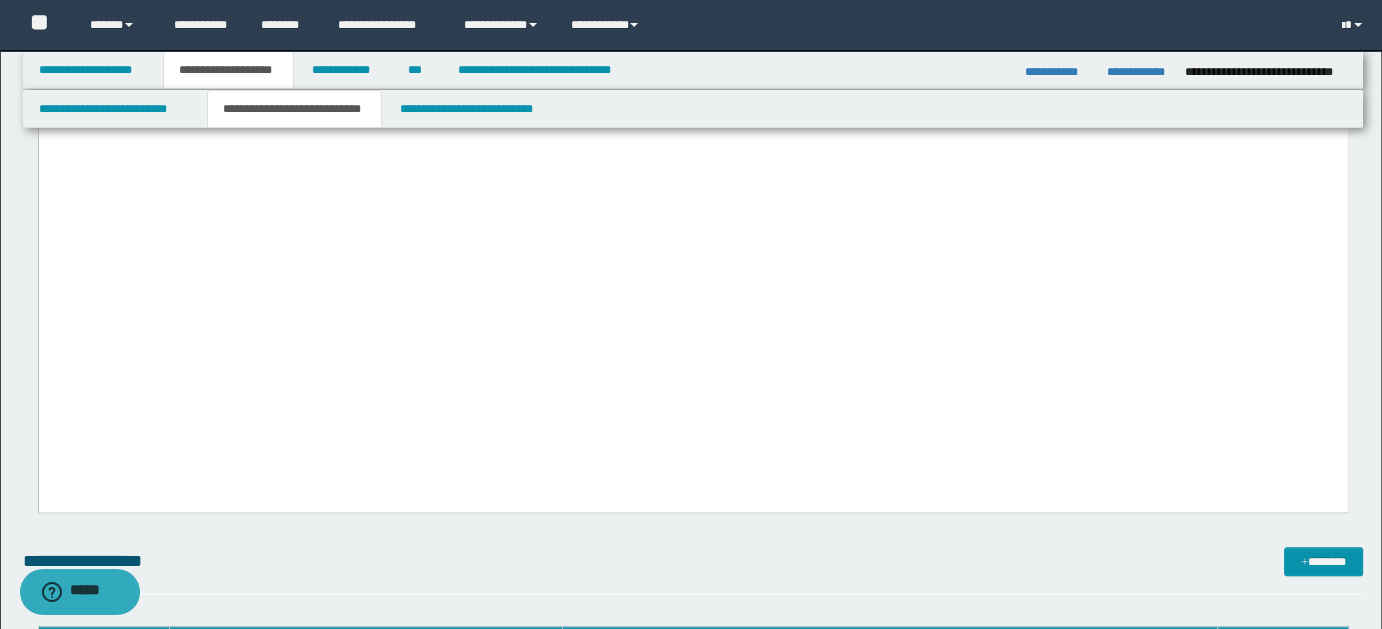 click on "**********" at bounding box center [692, -854] 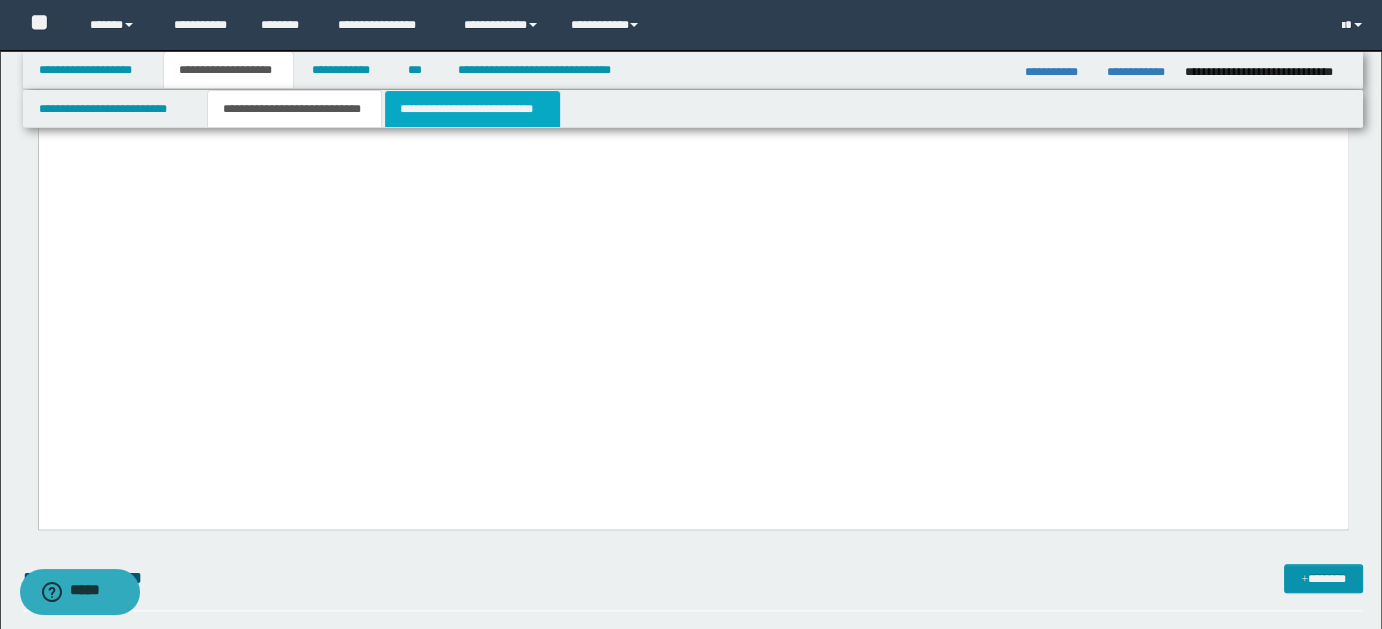 click on "**********" at bounding box center [472, 109] 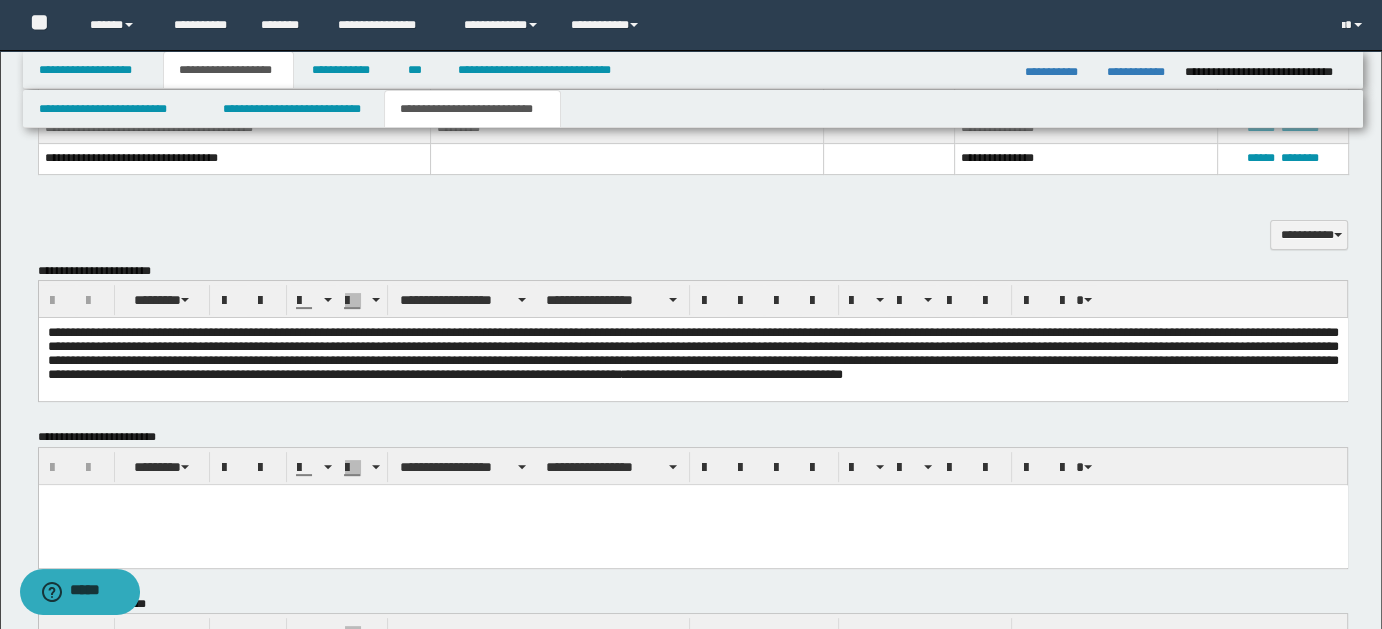 scroll, scrollTop: 371, scrollLeft: 0, axis: vertical 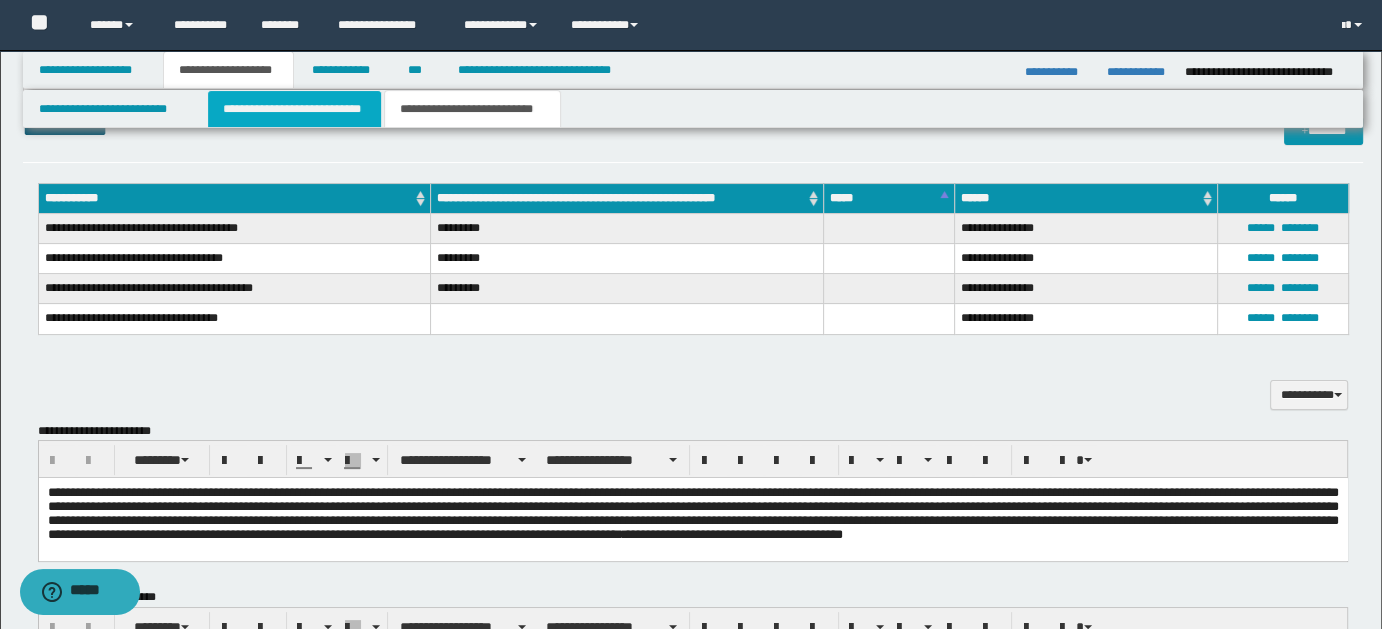 click on "**********" at bounding box center (294, 109) 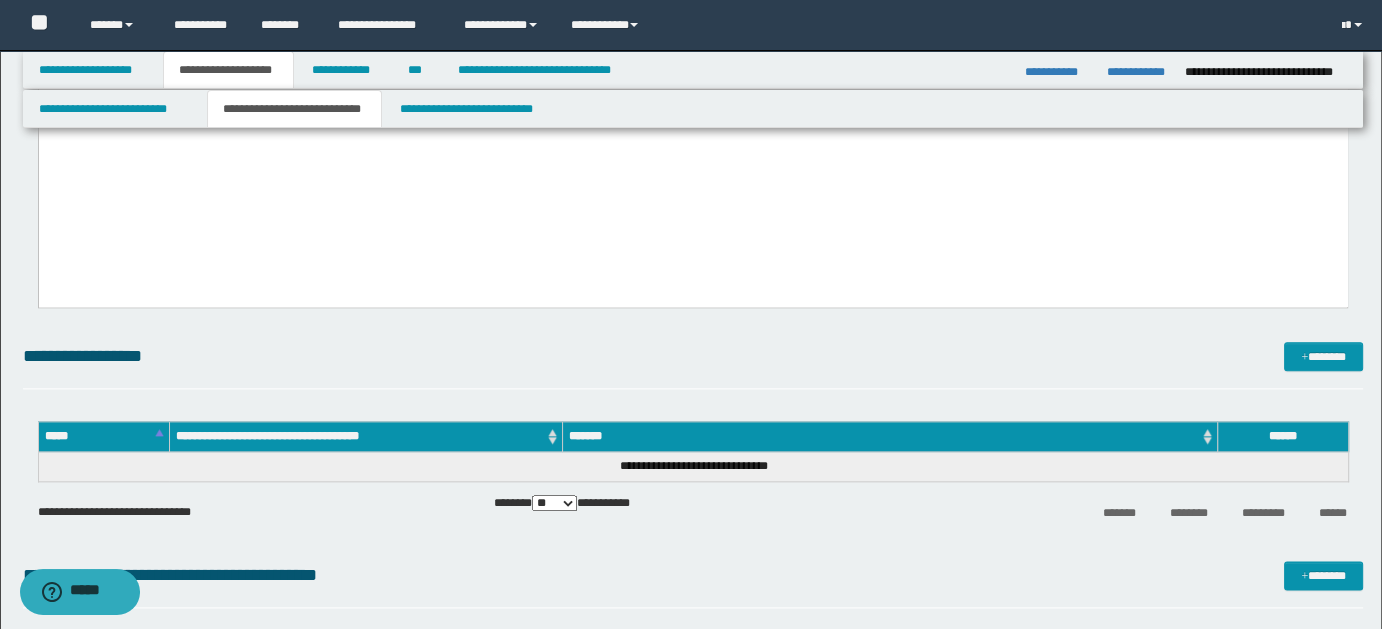 scroll, scrollTop: 2220, scrollLeft: 0, axis: vertical 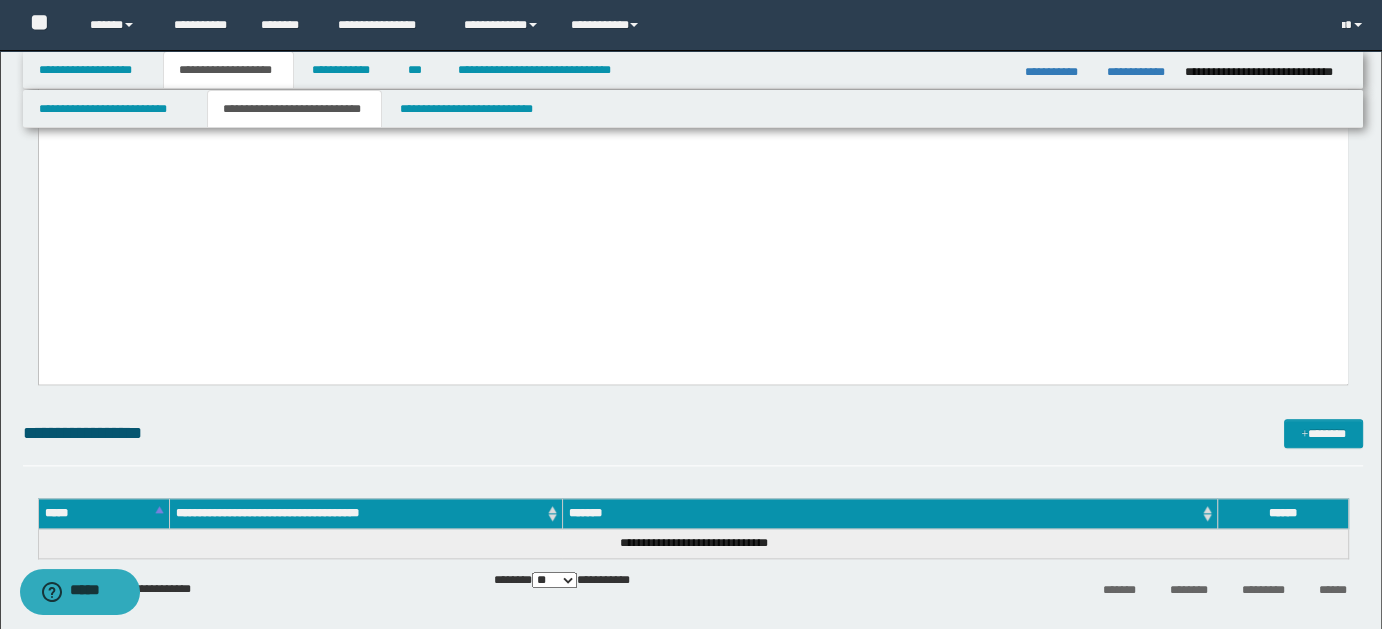 click on "**********" at bounding box center (692, -992) 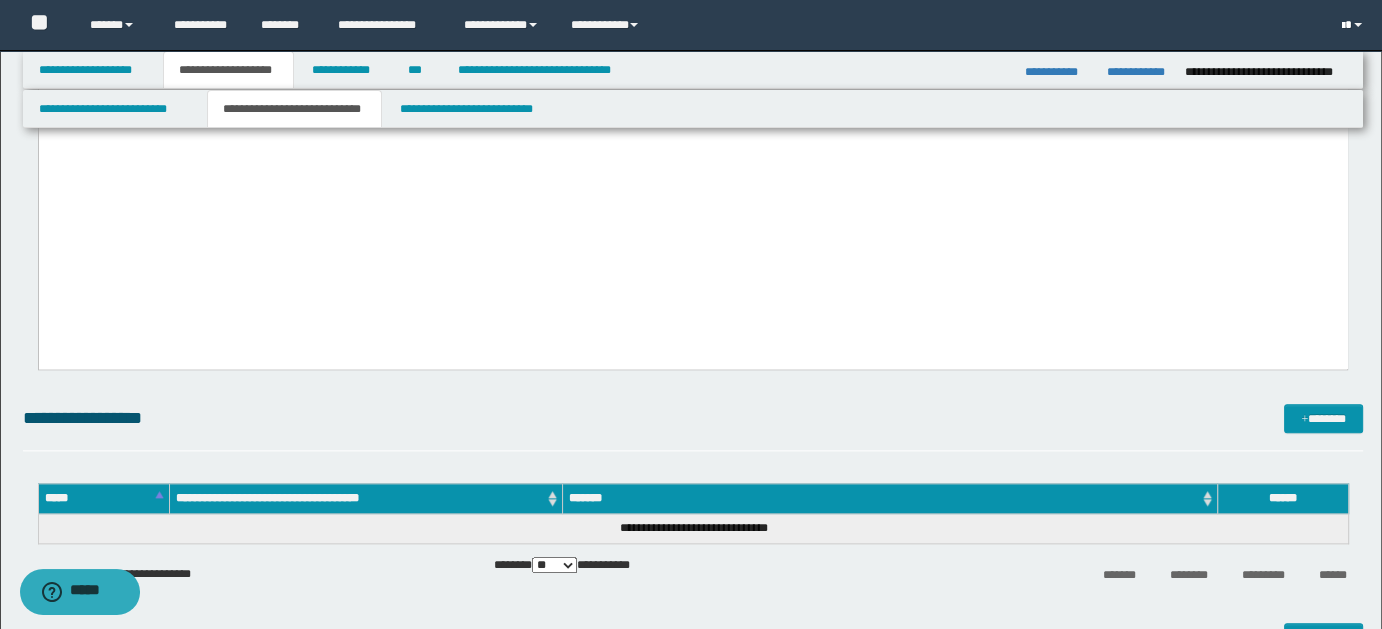 click at bounding box center [1354, 25] 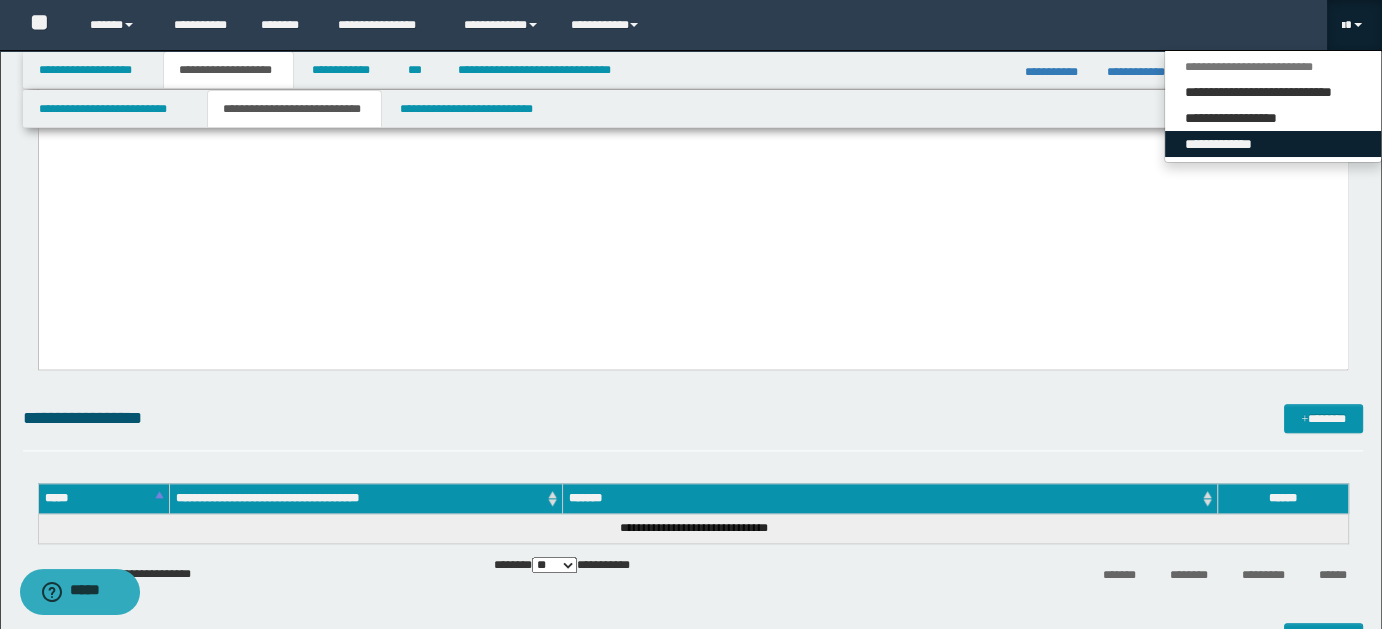 click on "**********" at bounding box center [1273, 144] 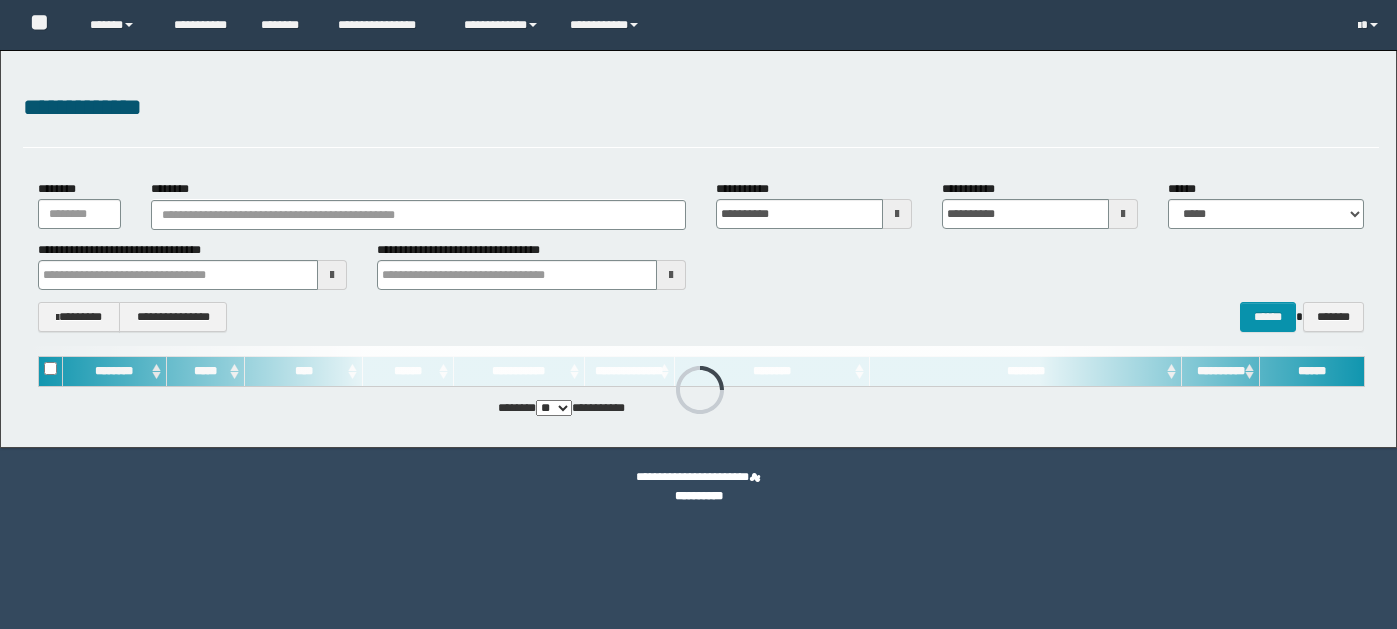 scroll, scrollTop: 0, scrollLeft: 0, axis: both 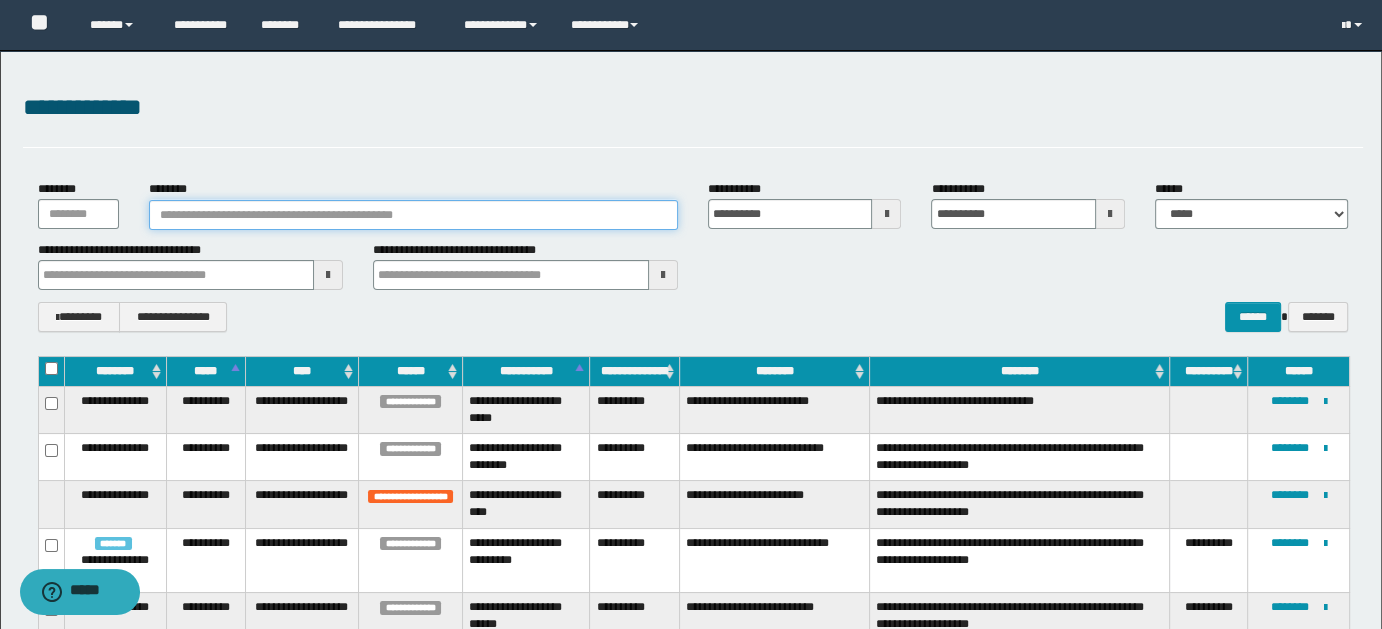 click on "********" at bounding box center [413, 215] 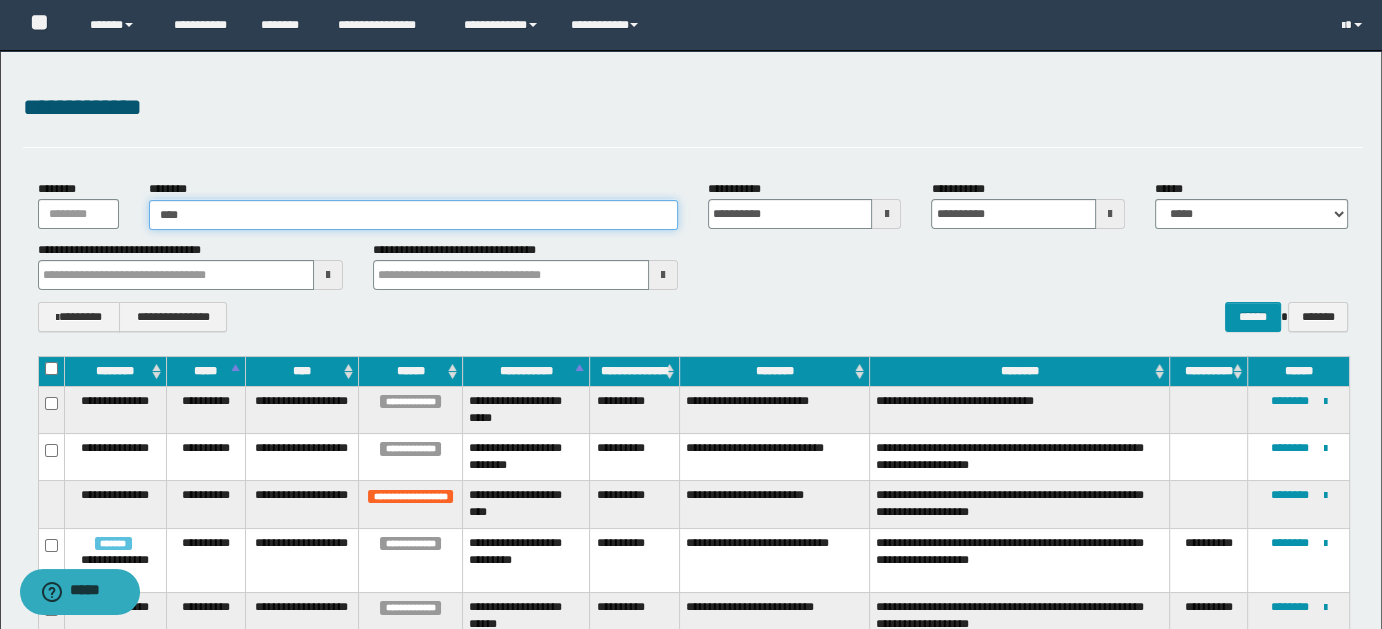 type on "*****" 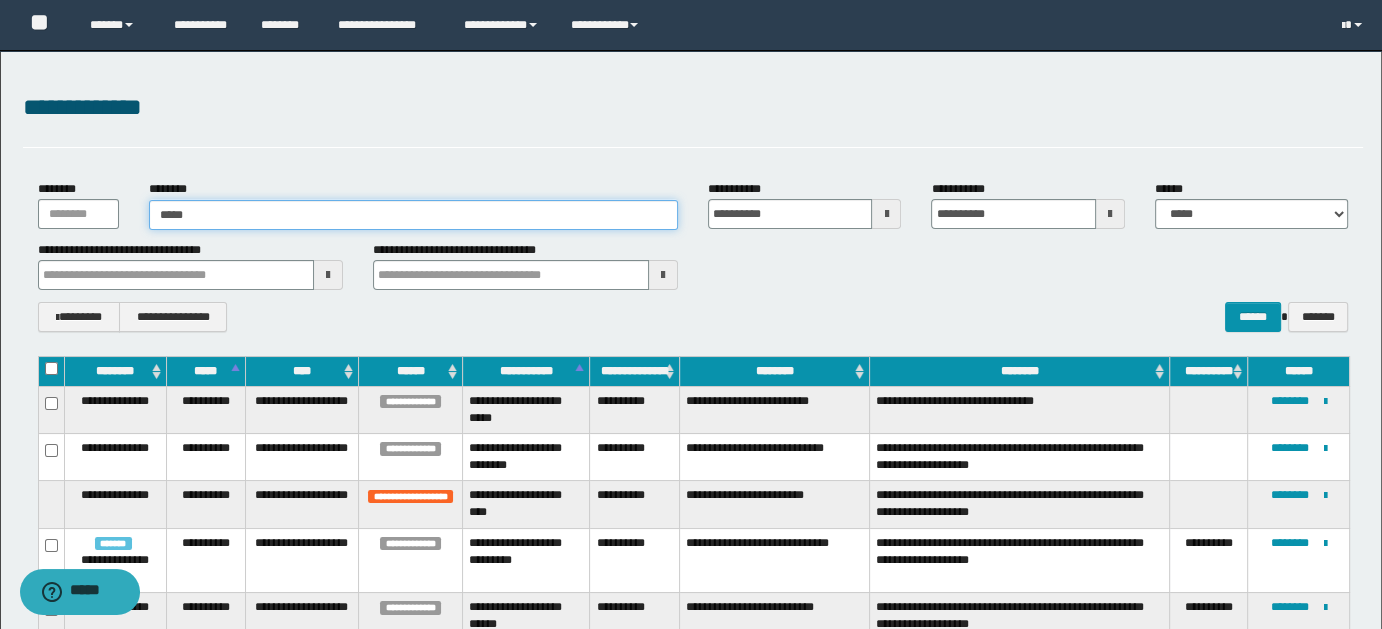 type on "*****" 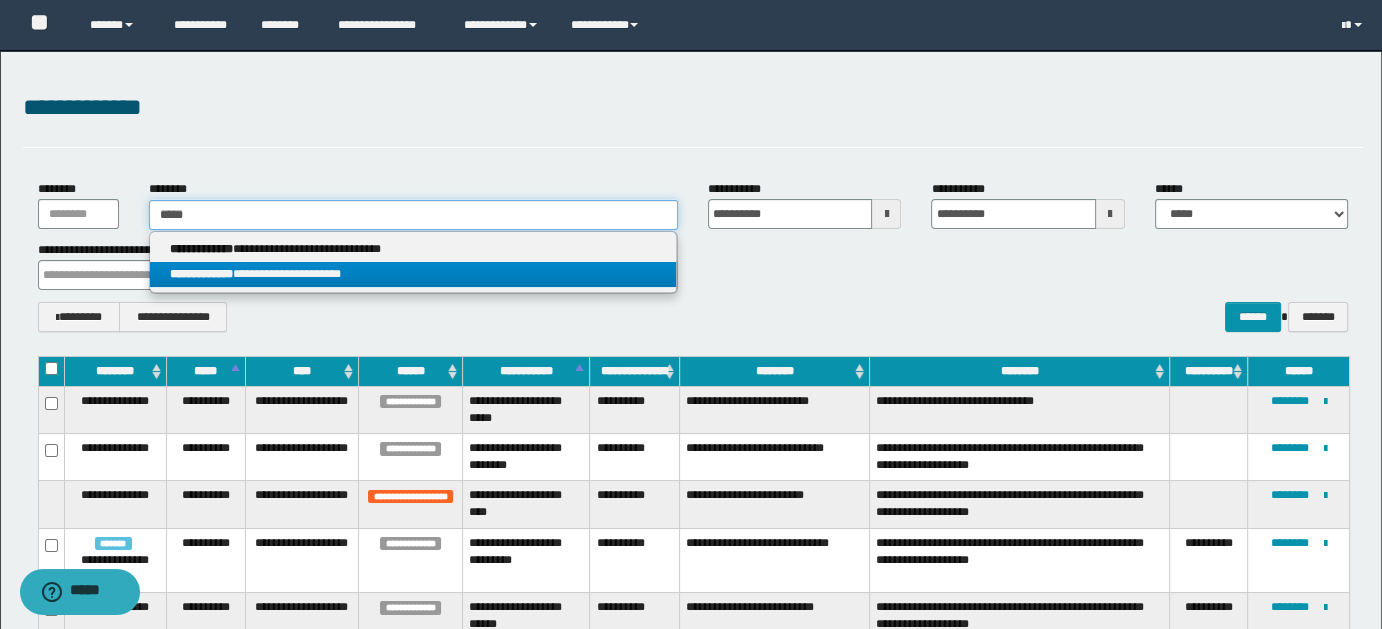 type on "*****" 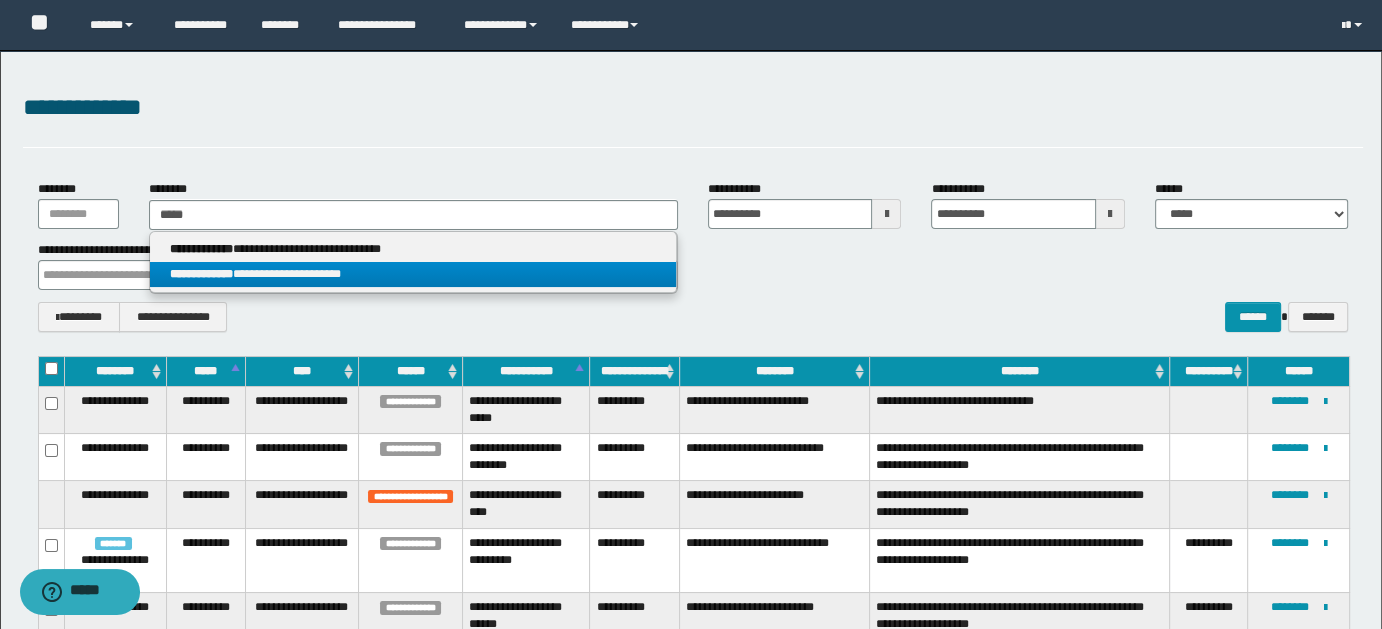 click on "**********" at bounding box center (413, 274) 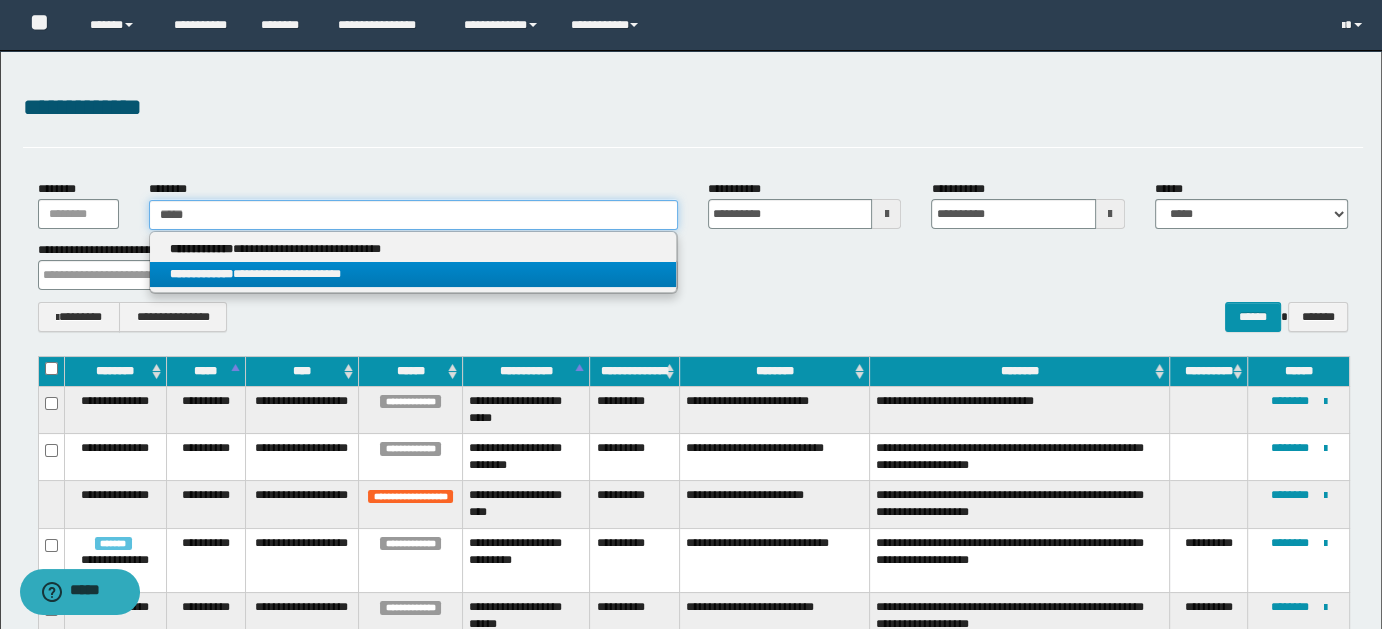 type 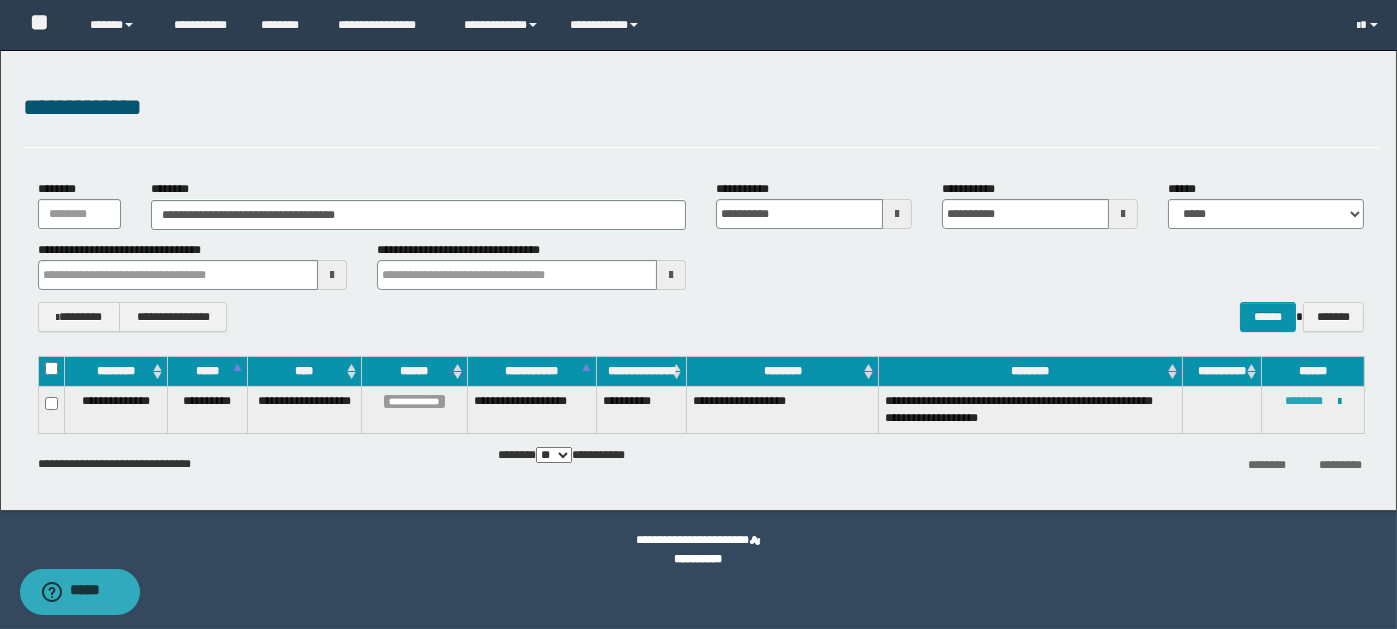 click on "********" at bounding box center [1304, 401] 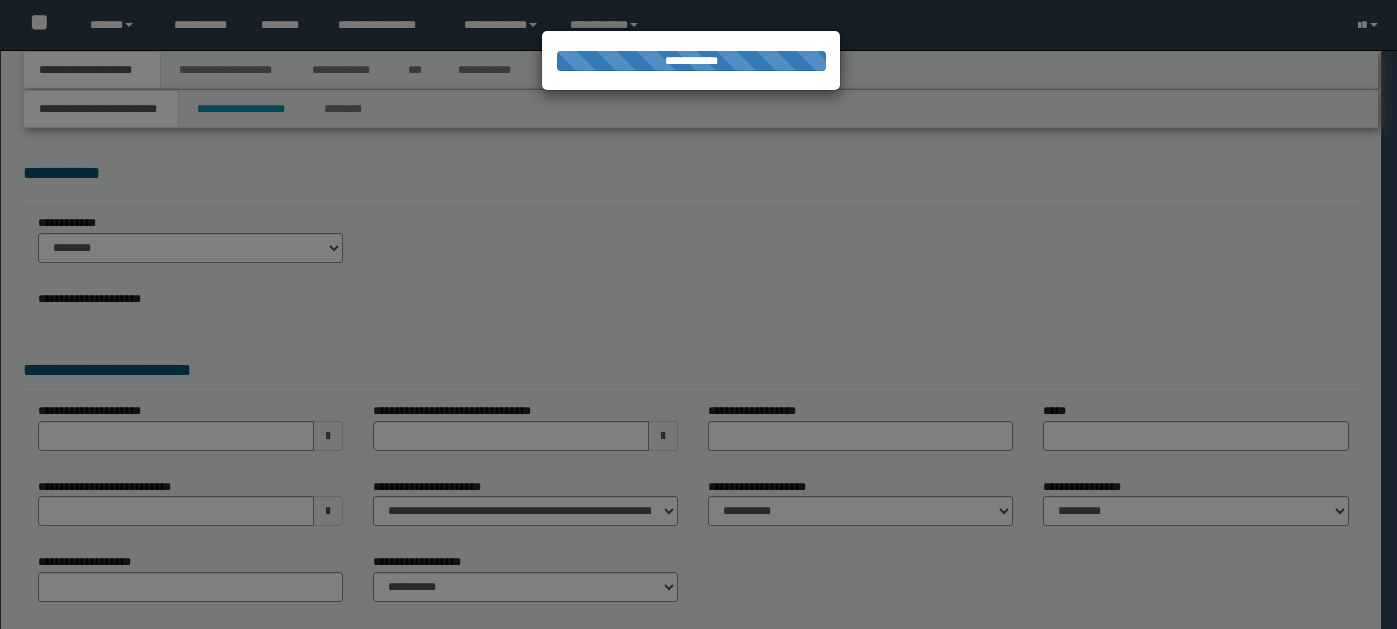 scroll, scrollTop: 0, scrollLeft: 0, axis: both 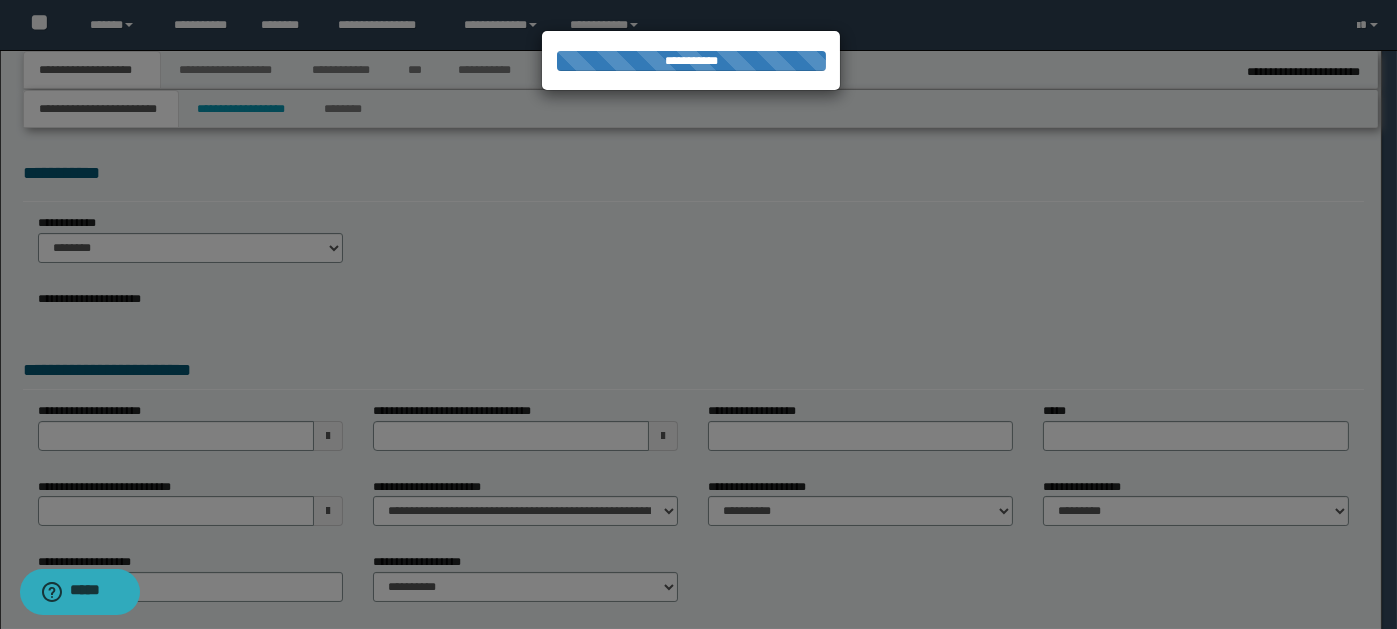 select on "*" 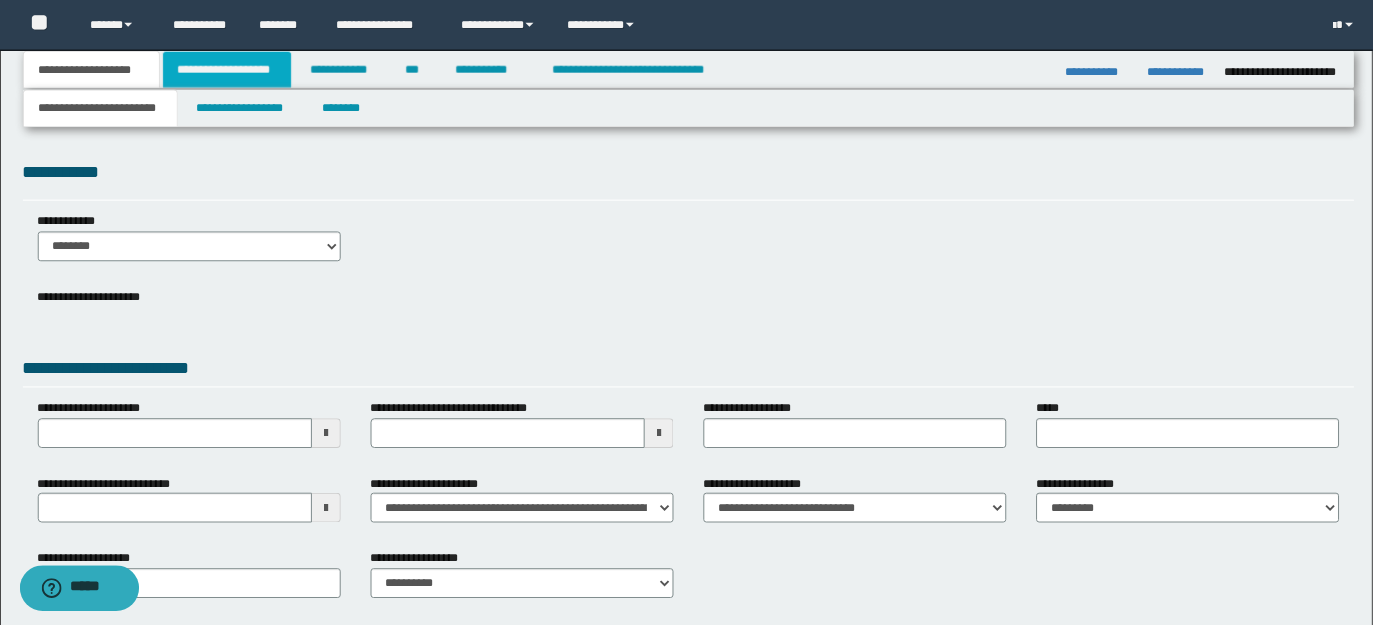 click on "**********" at bounding box center (228, 70) 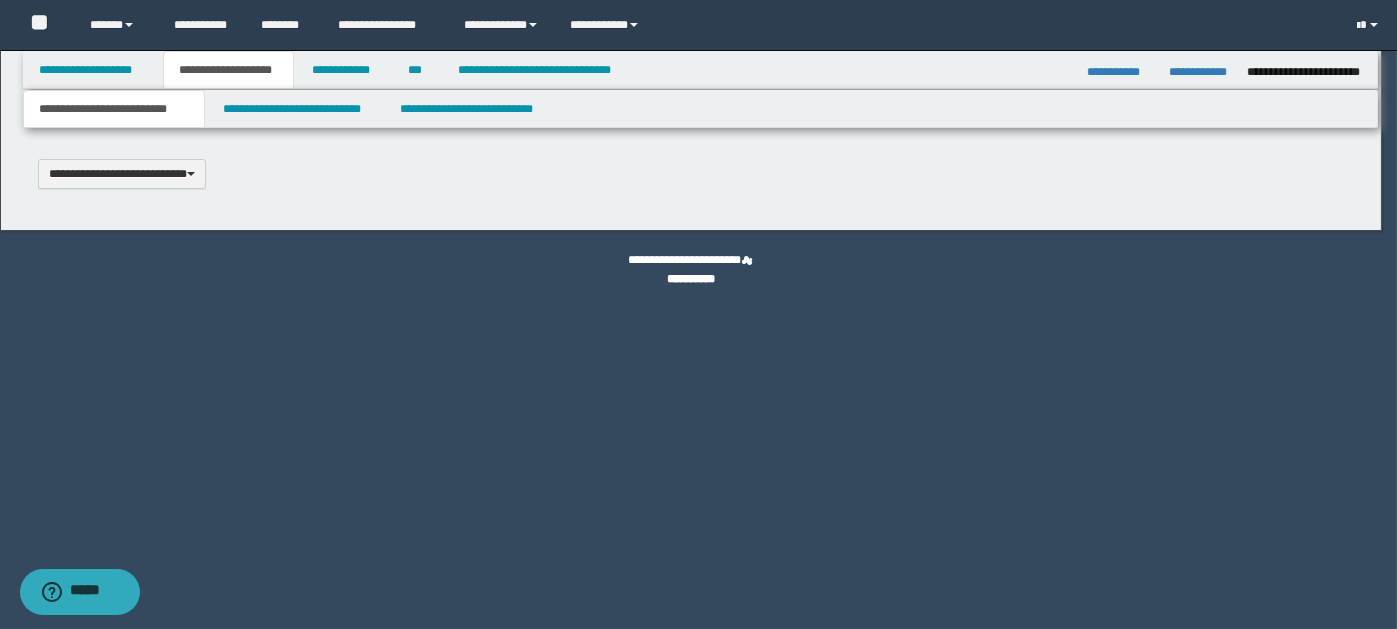 click at bounding box center [698, 314] 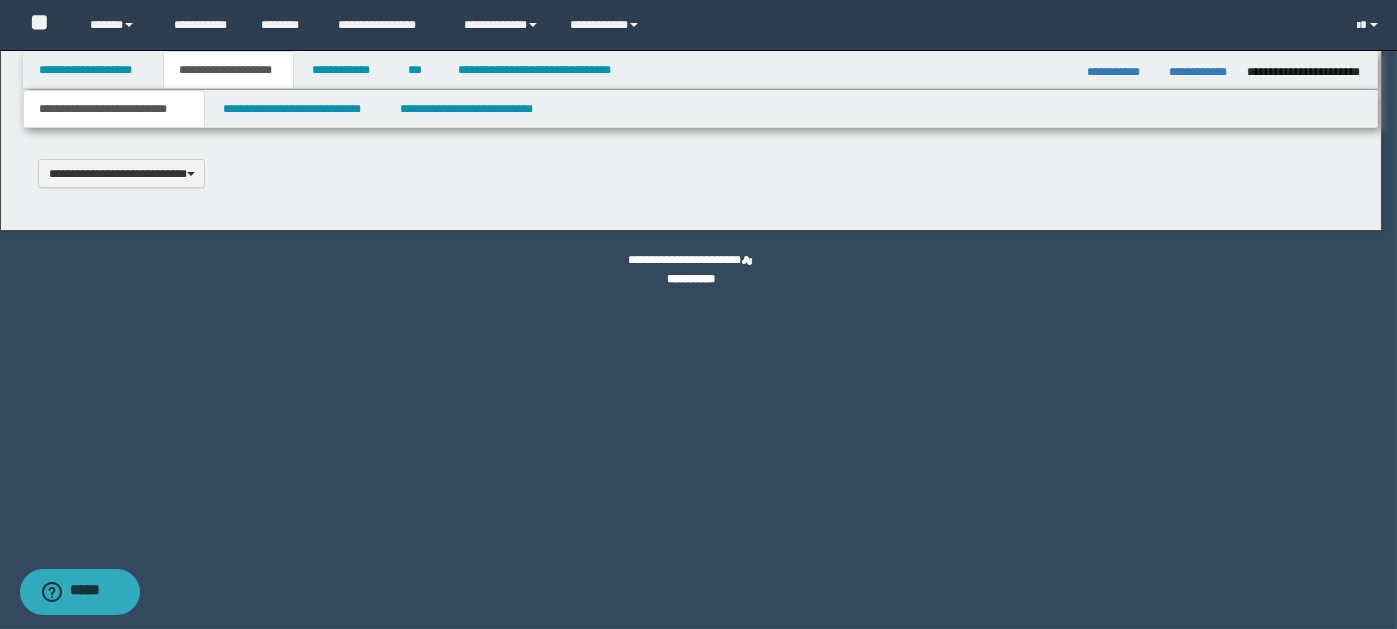type on "*********" 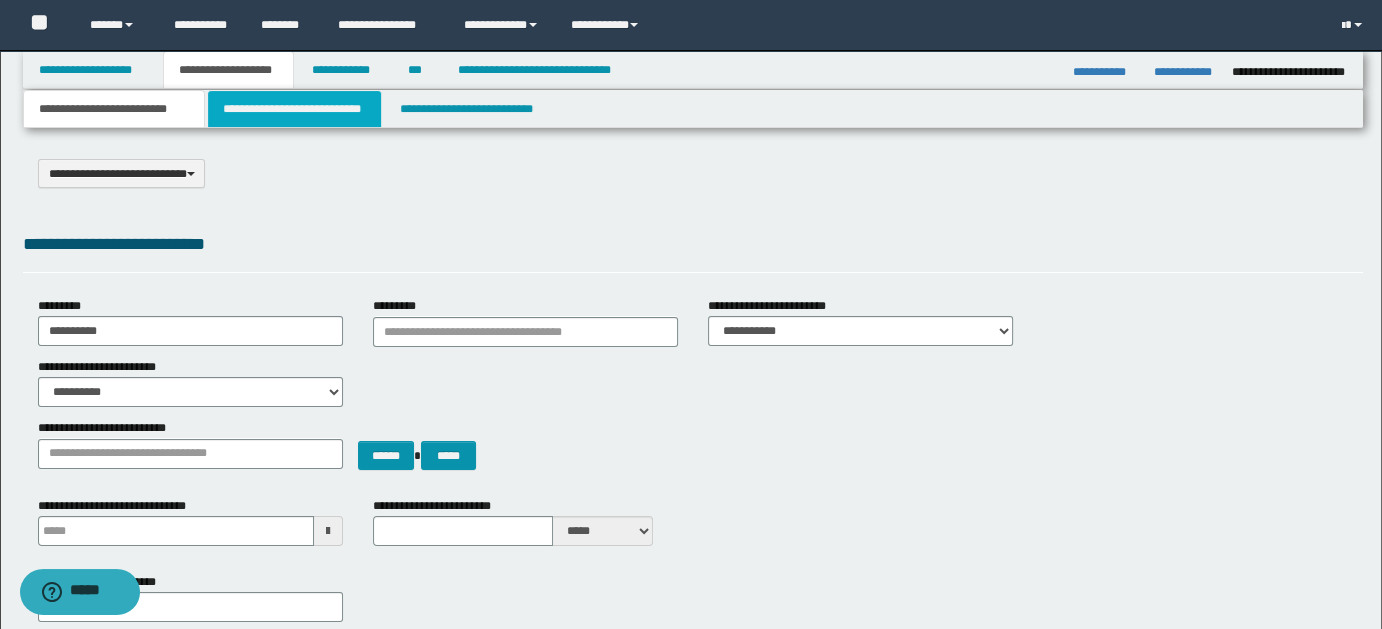 click on "**********" at bounding box center (294, 109) 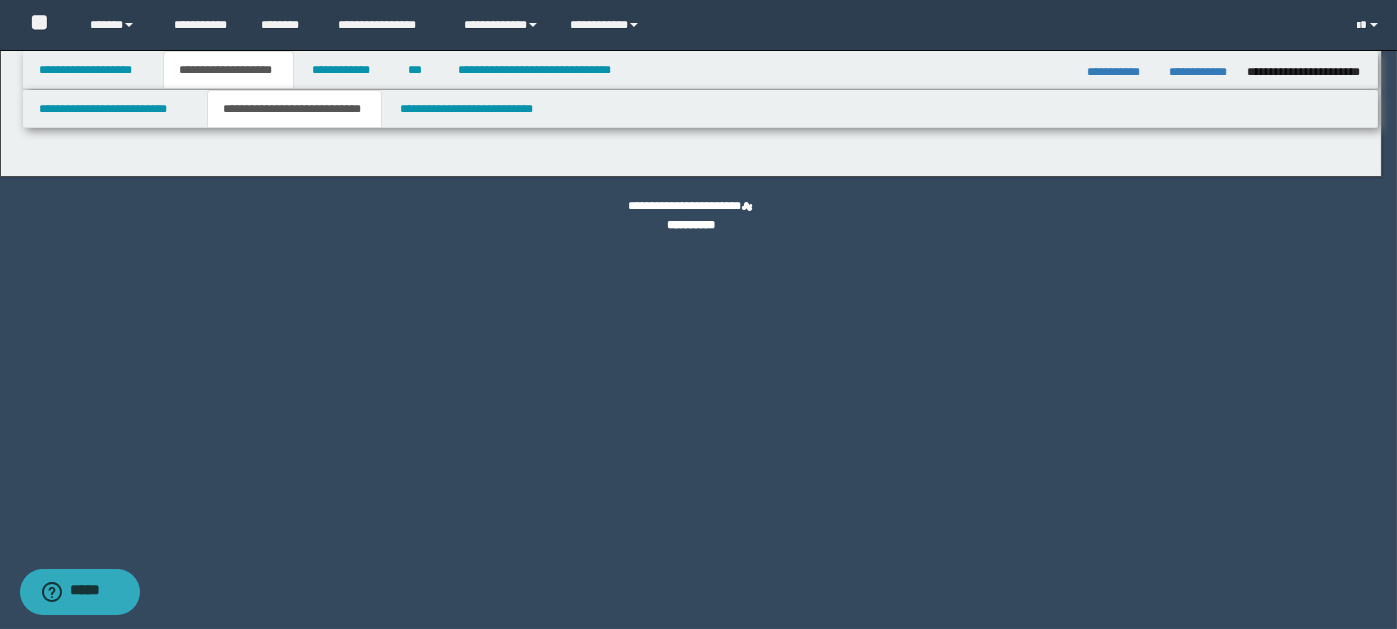 select on "*" 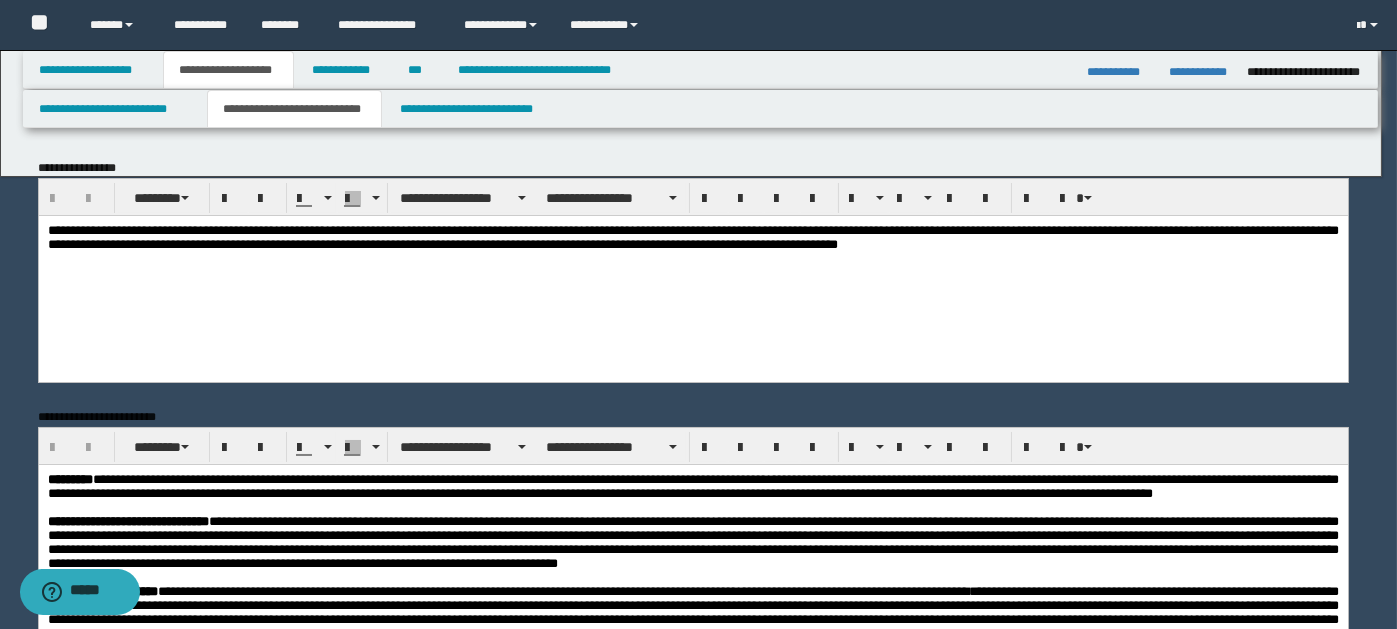 scroll, scrollTop: 0, scrollLeft: 0, axis: both 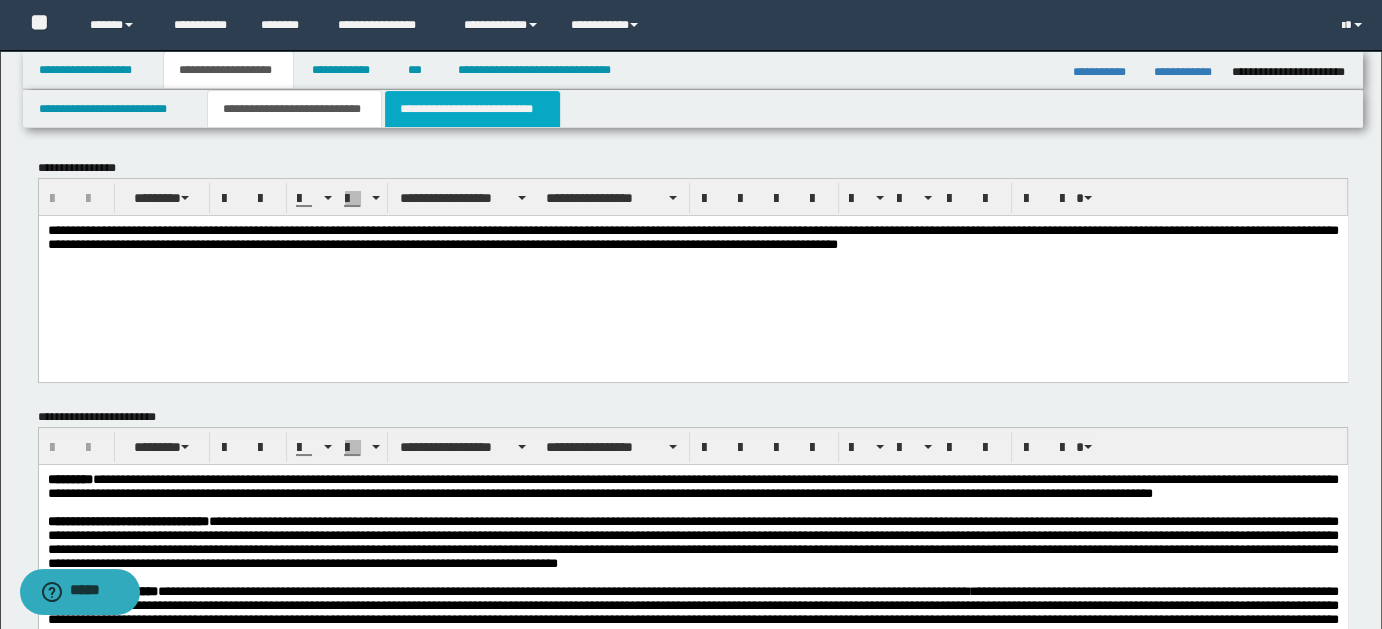 click on "**********" at bounding box center [472, 109] 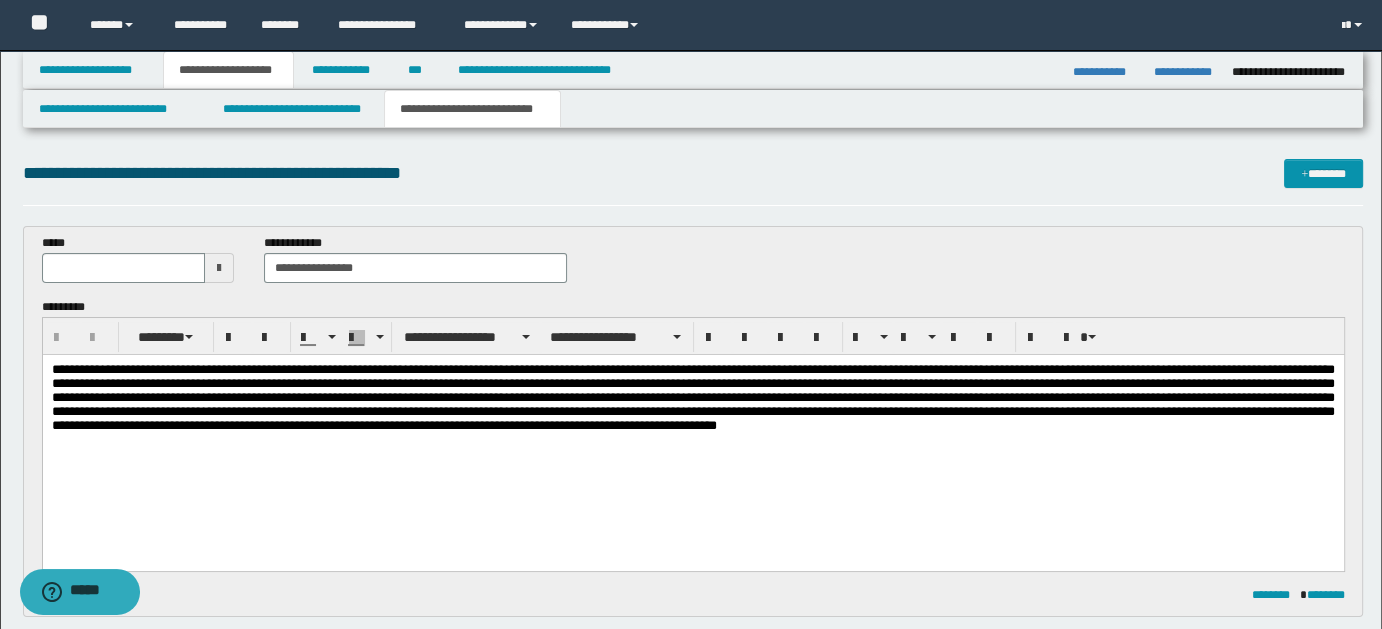 scroll, scrollTop: 0, scrollLeft: 0, axis: both 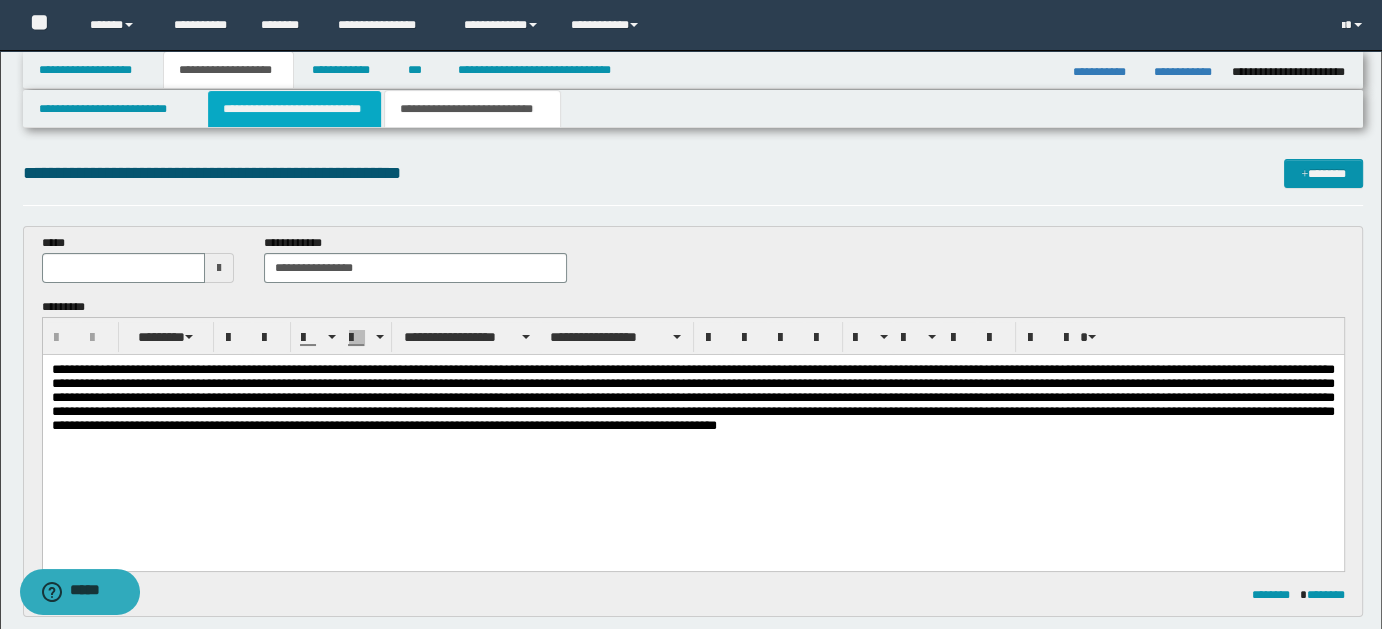 click on "**********" at bounding box center (294, 109) 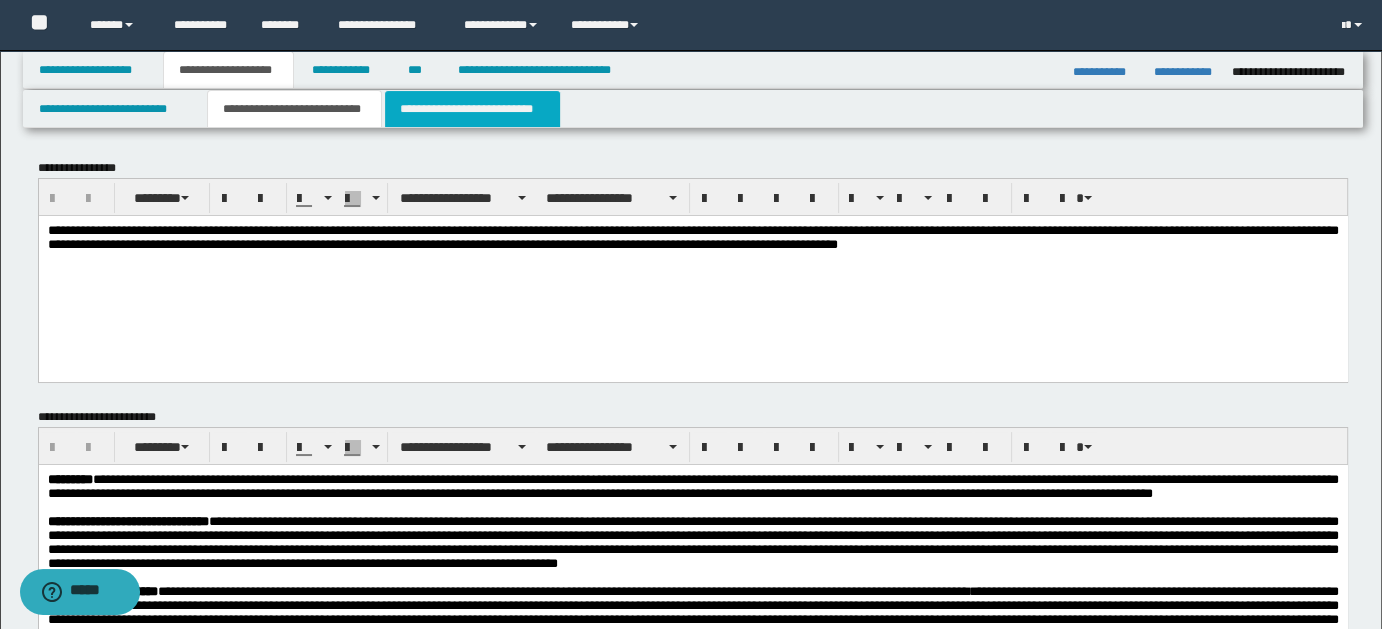 click on "**********" at bounding box center (472, 109) 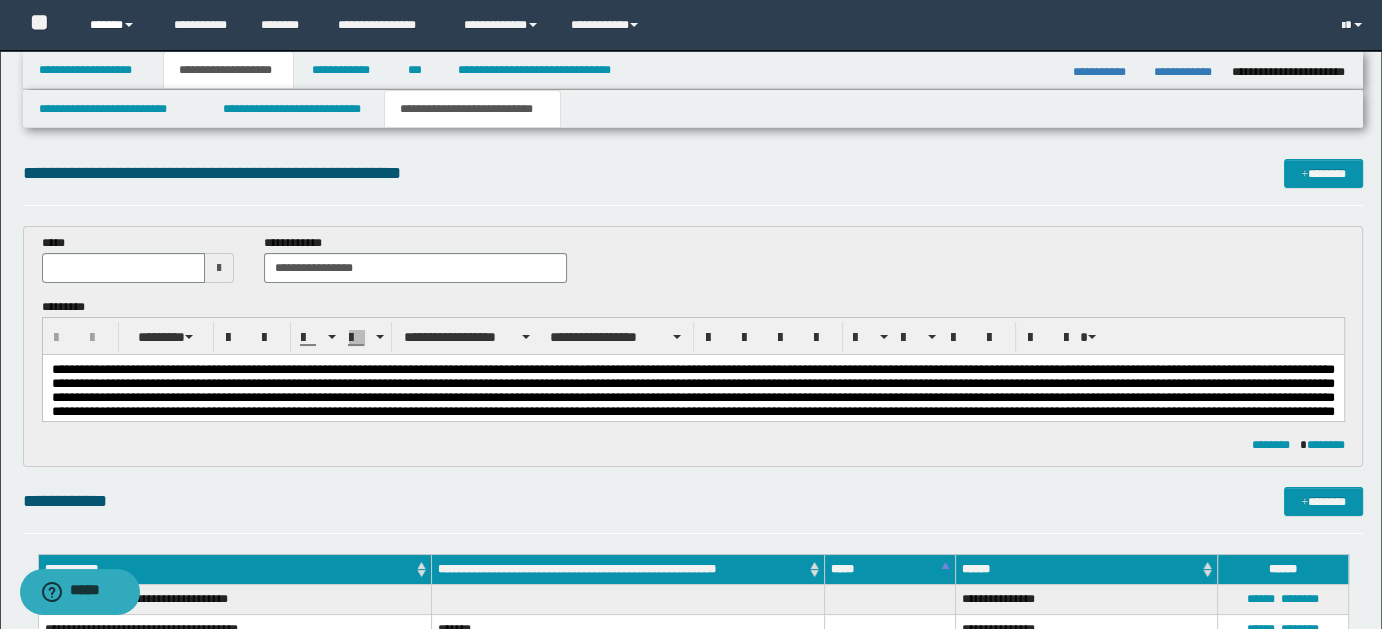 click at bounding box center [129, 25] 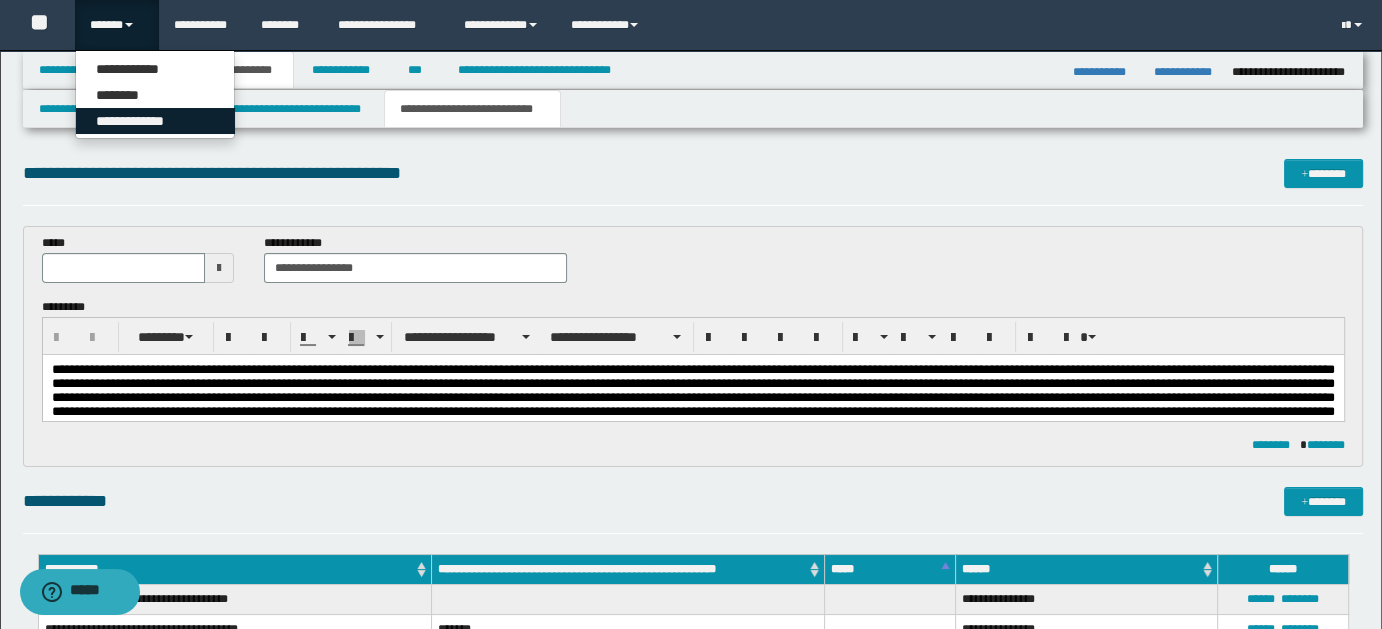 click on "**********" at bounding box center [155, 121] 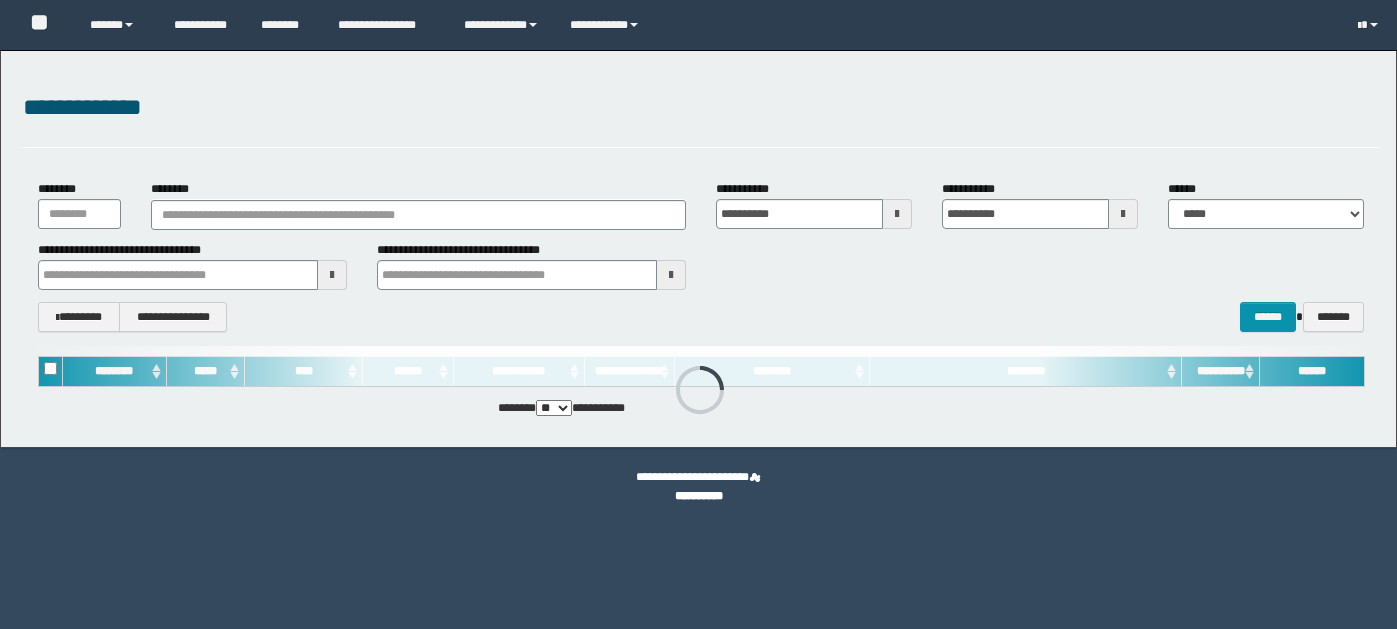 scroll, scrollTop: 0, scrollLeft: 0, axis: both 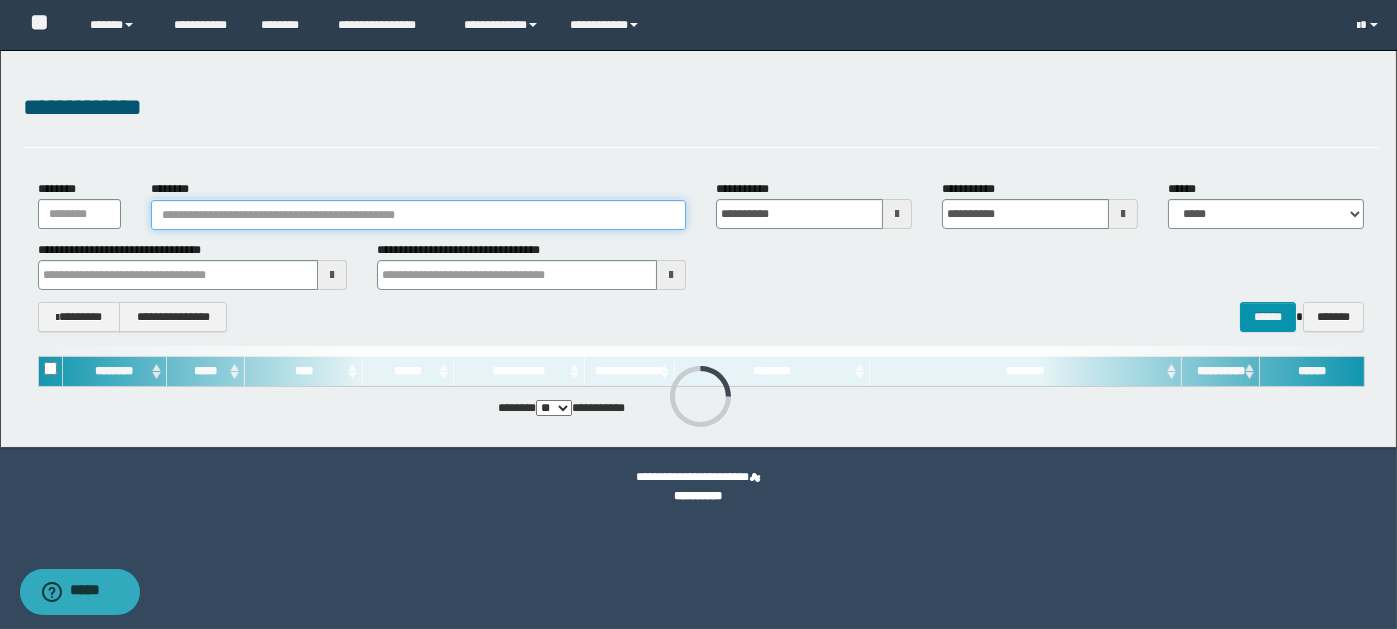 click on "********" at bounding box center (418, 215) 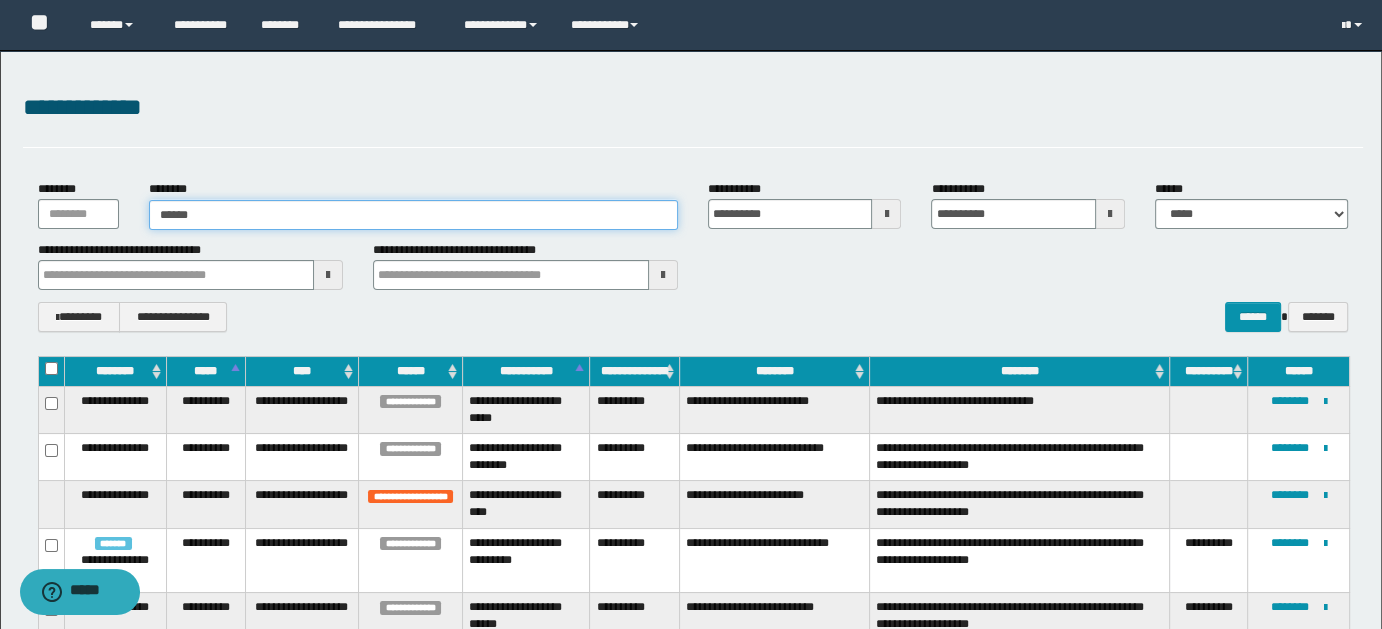 type on "*******" 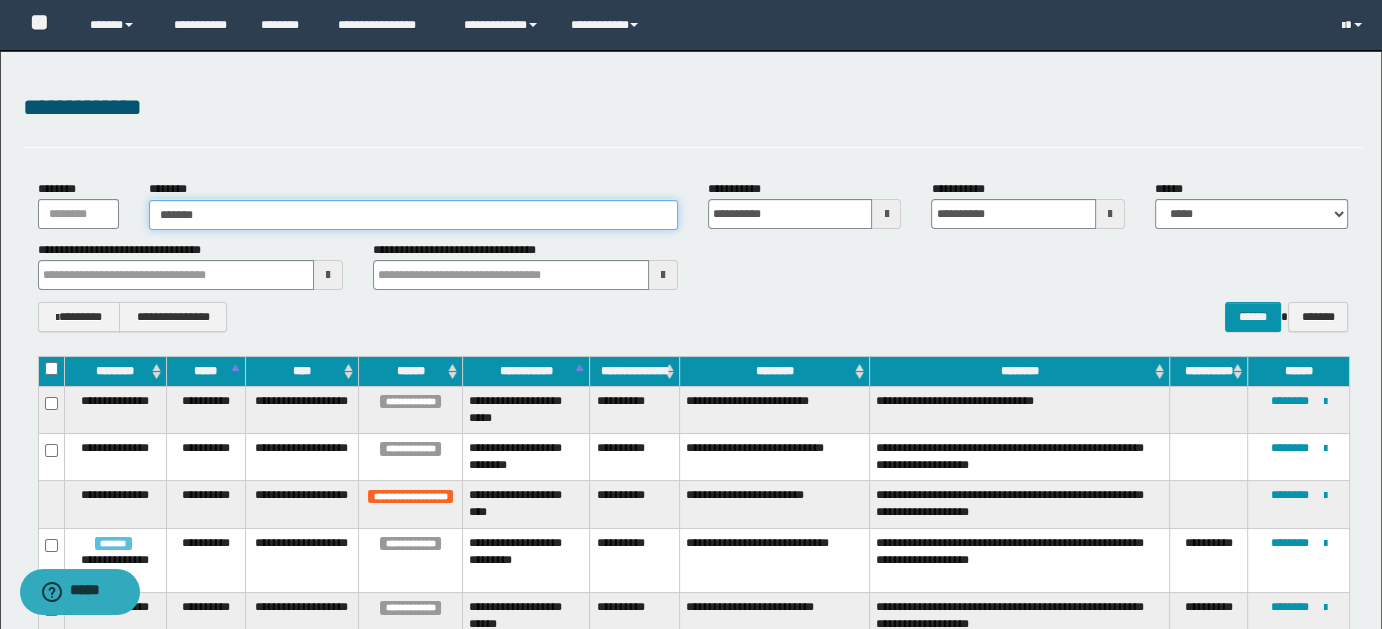 type on "*******" 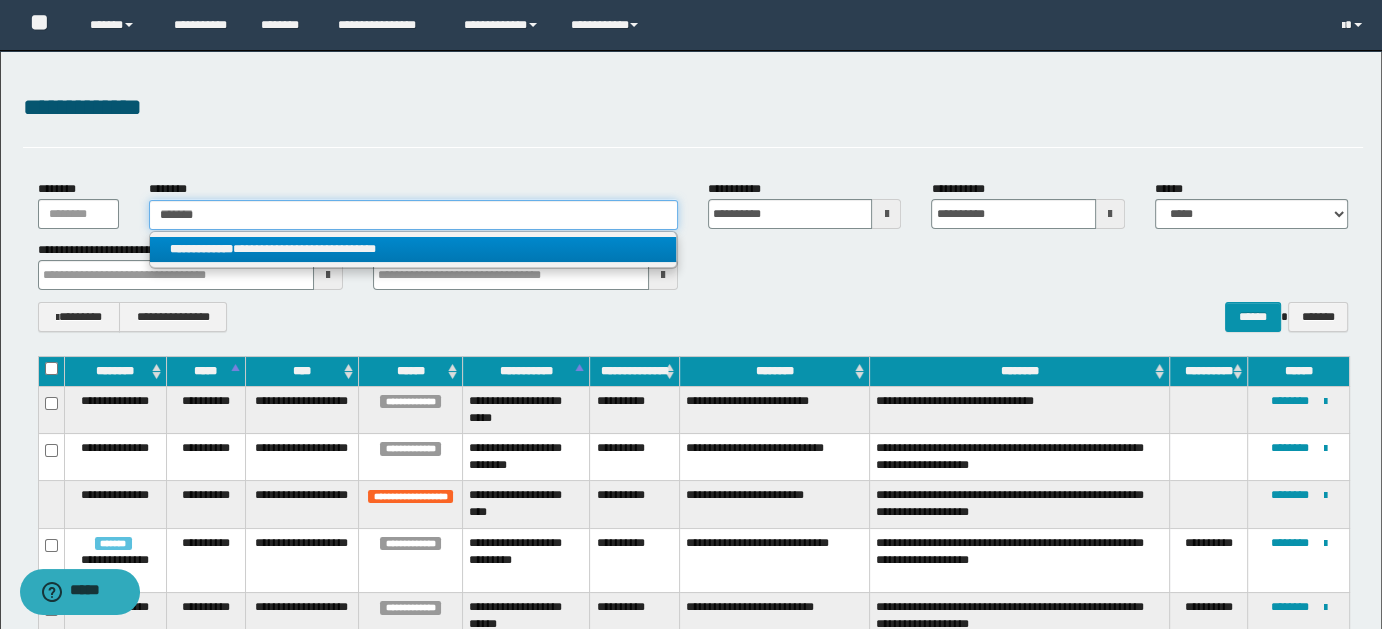type on "*******" 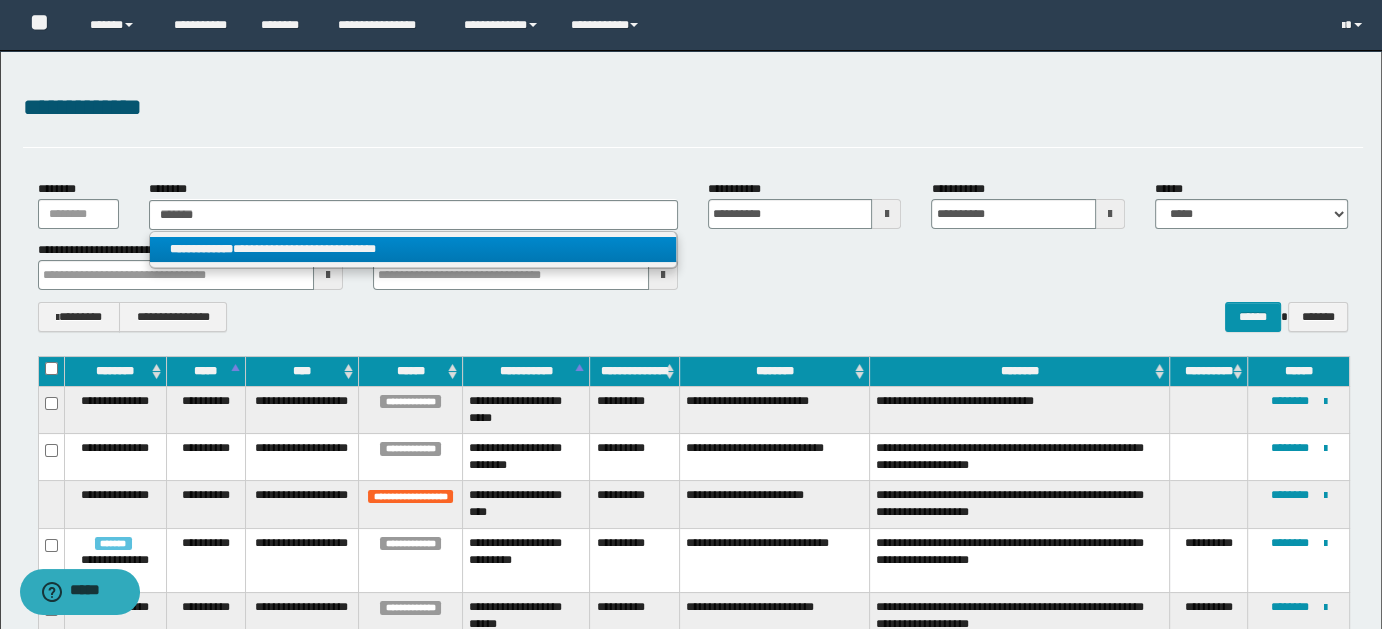 click on "**********" at bounding box center [413, 249] 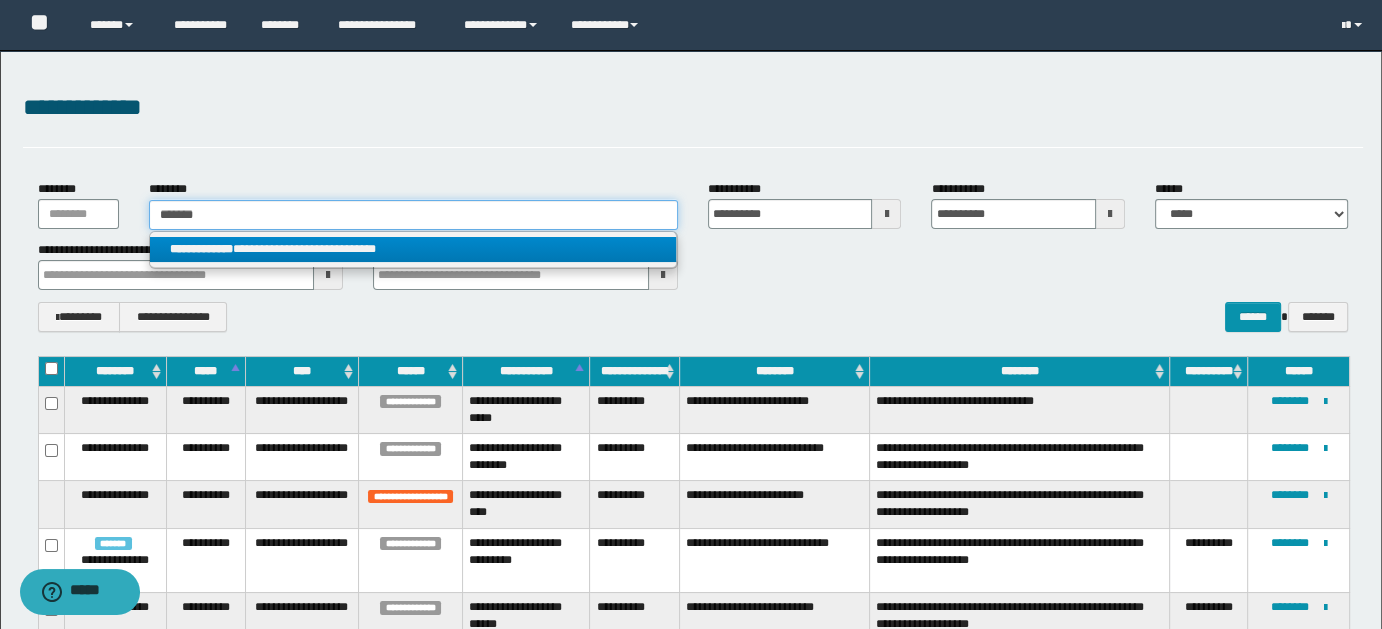 type 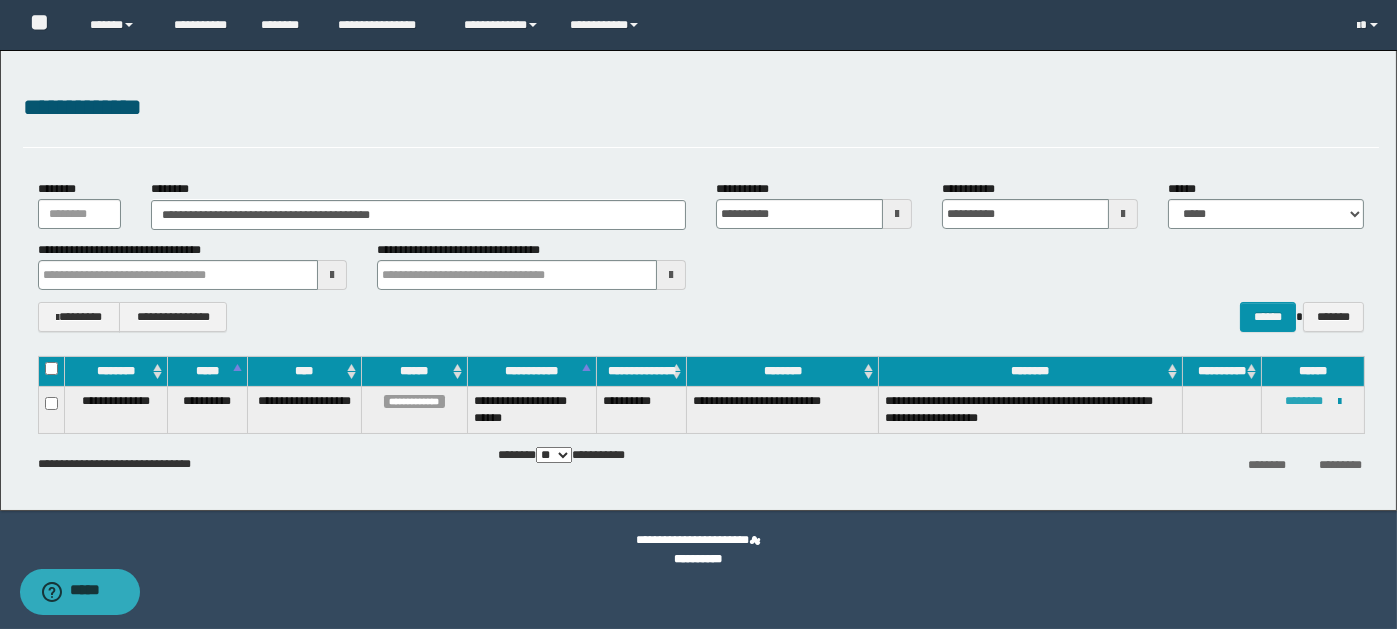 click on "********" at bounding box center (1304, 401) 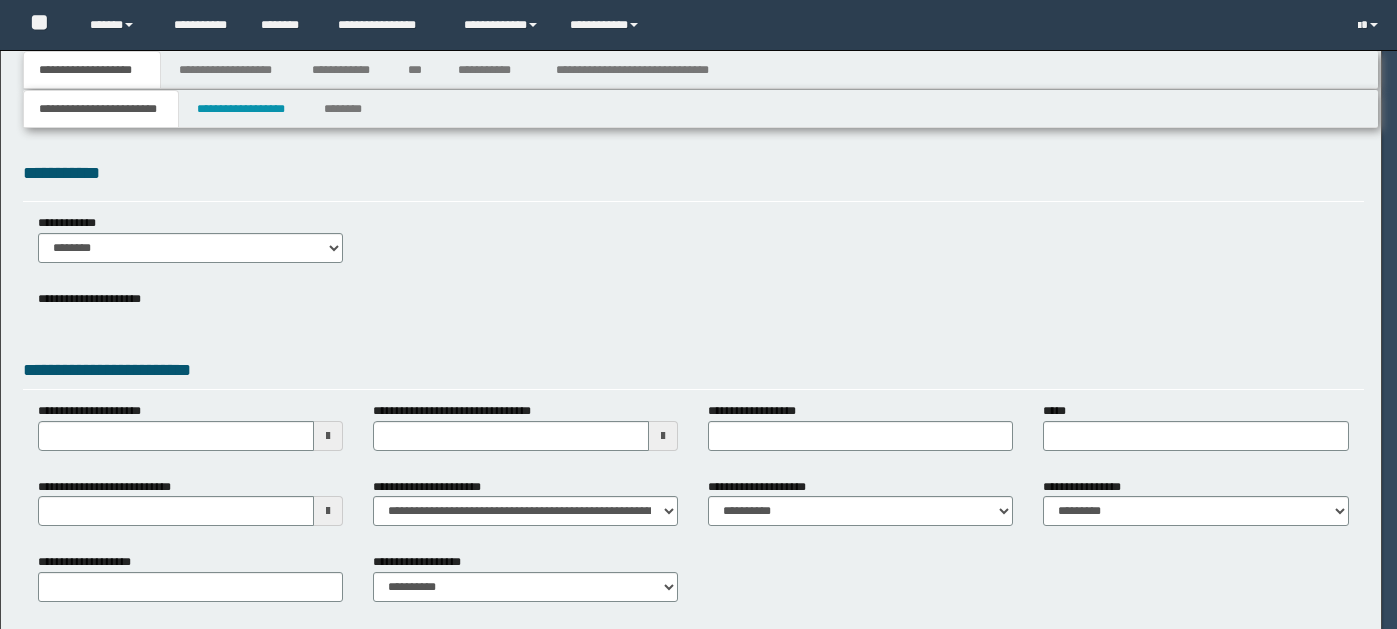 scroll, scrollTop: 0, scrollLeft: 0, axis: both 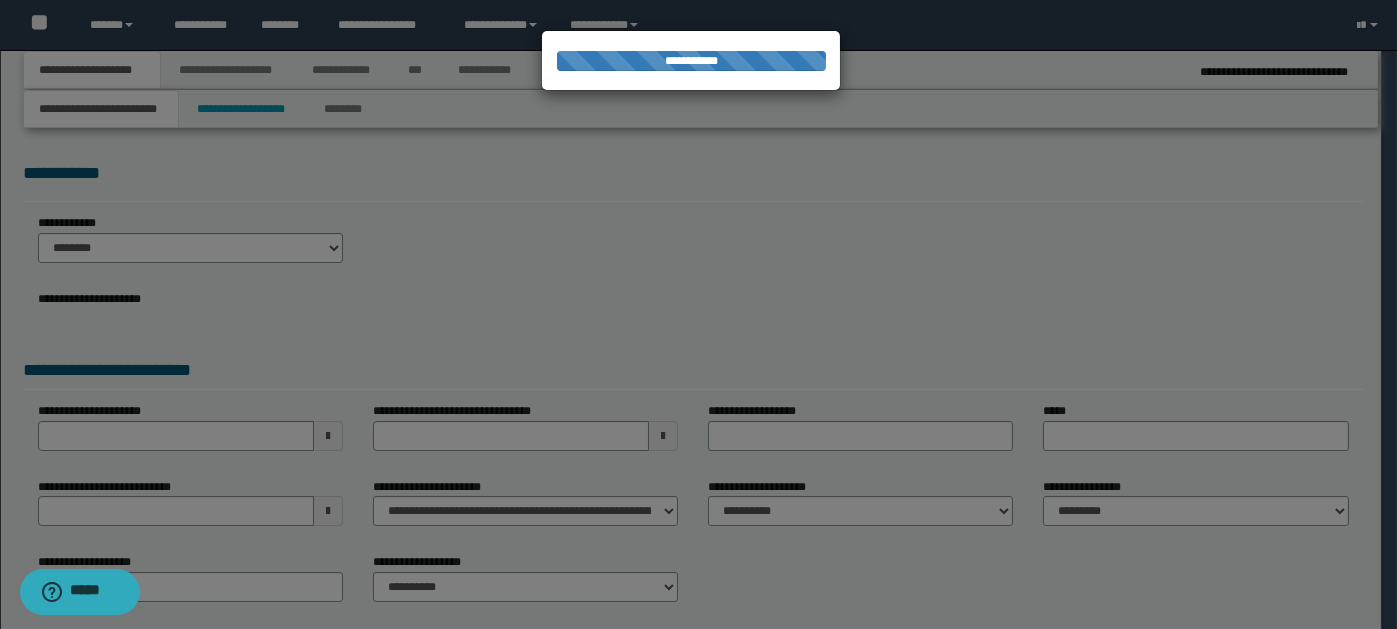 select on "*" 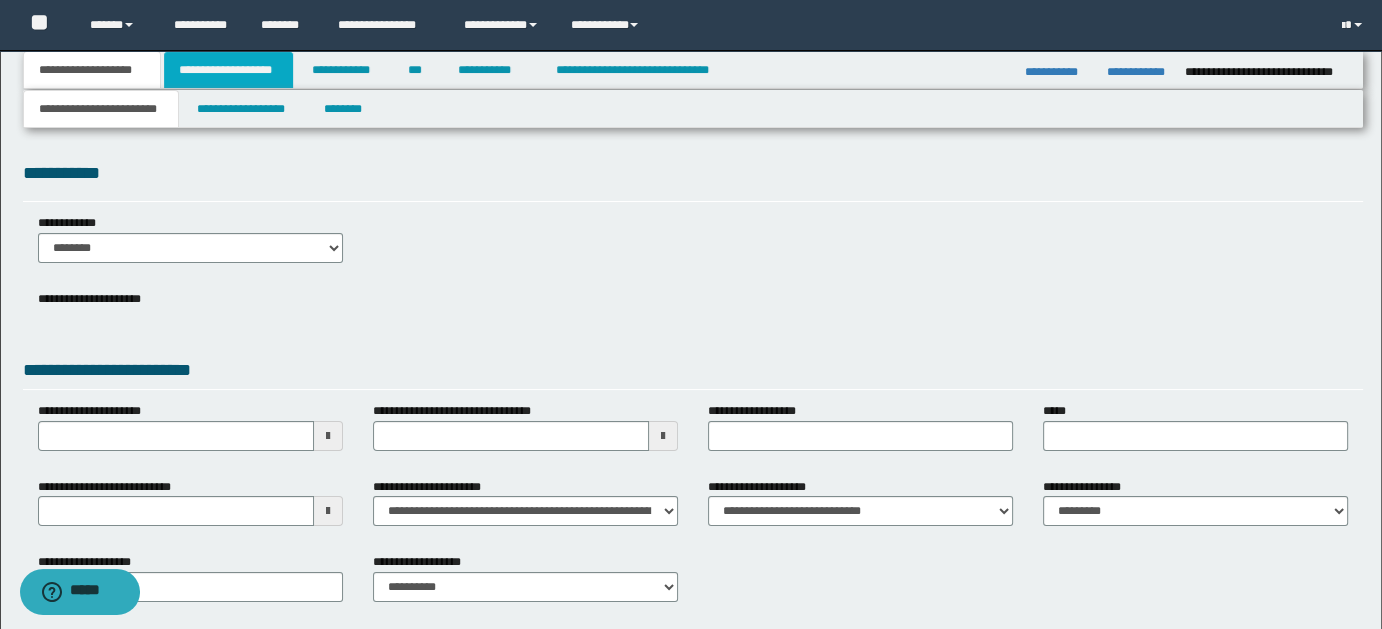 click on "**********" at bounding box center [228, 70] 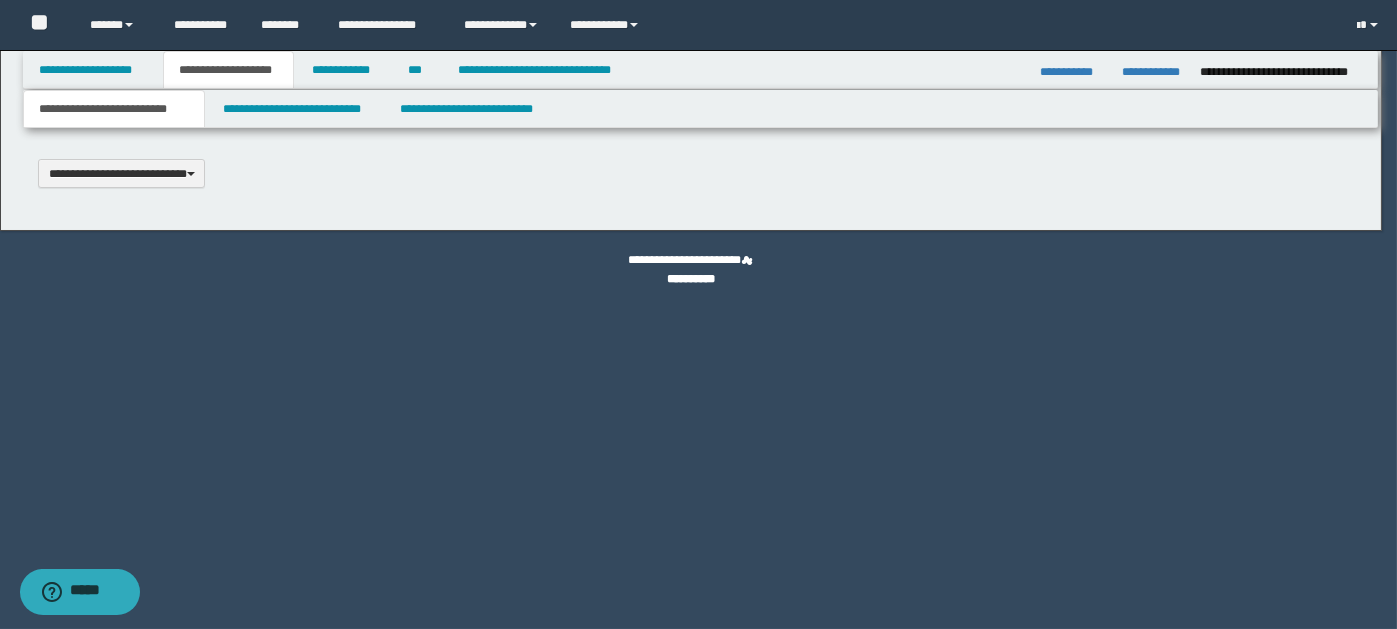 type on "*********" 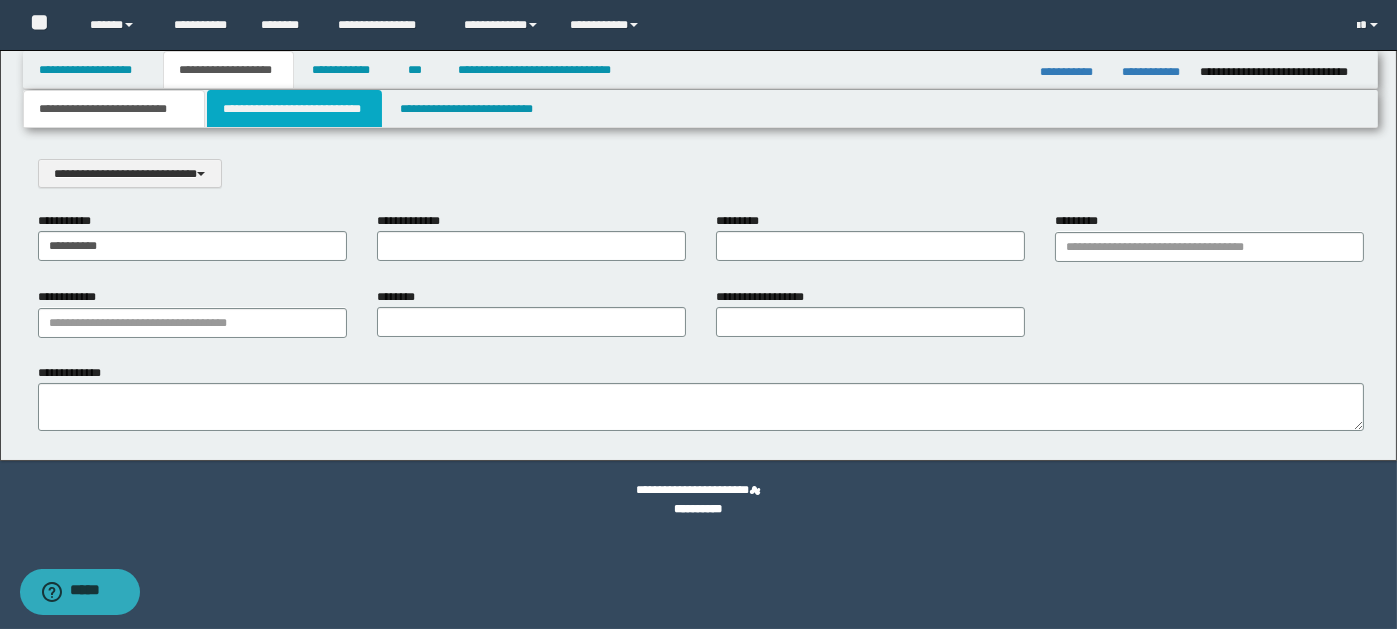 click on "**********" at bounding box center [294, 109] 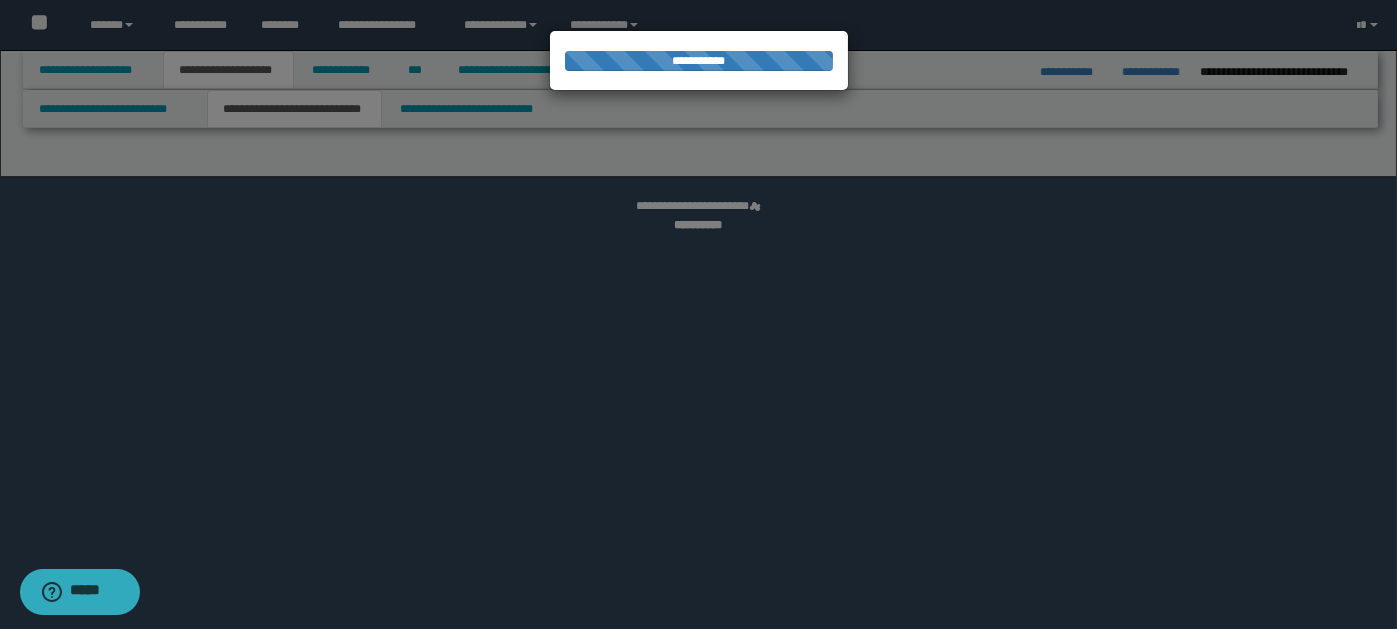 select on "*" 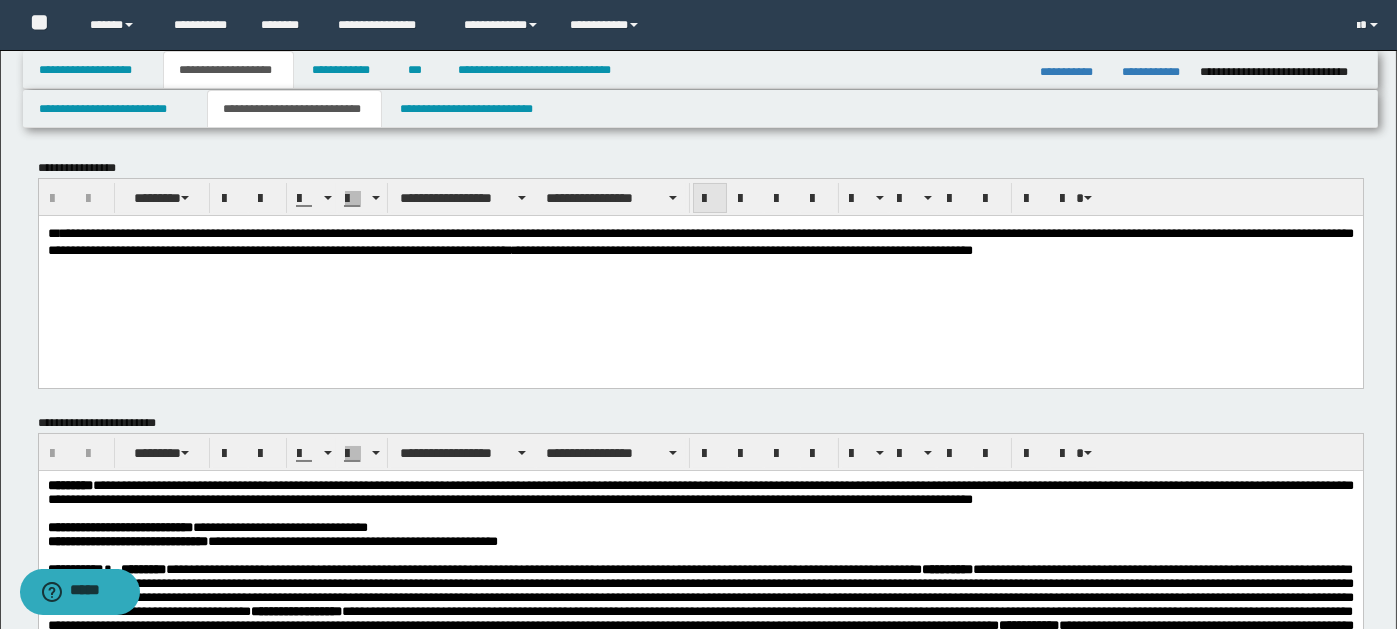 scroll, scrollTop: 0, scrollLeft: 0, axis: both 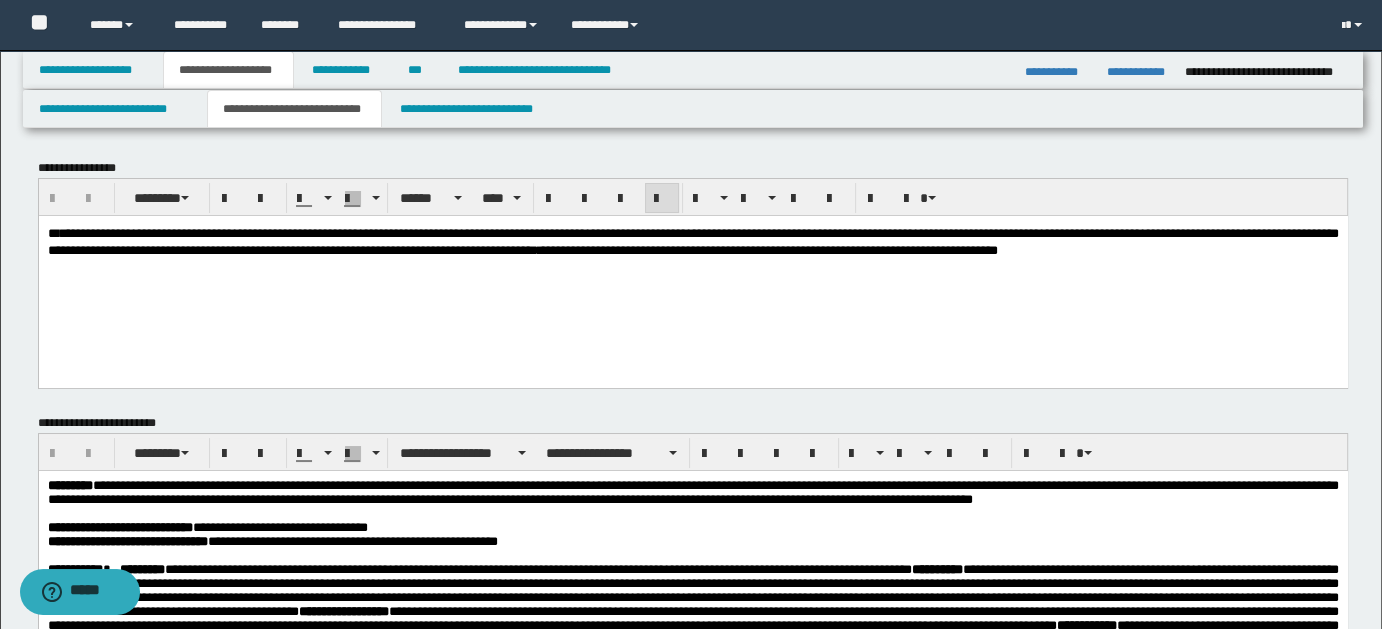 click on "**********" at bounding box center (692, 241) 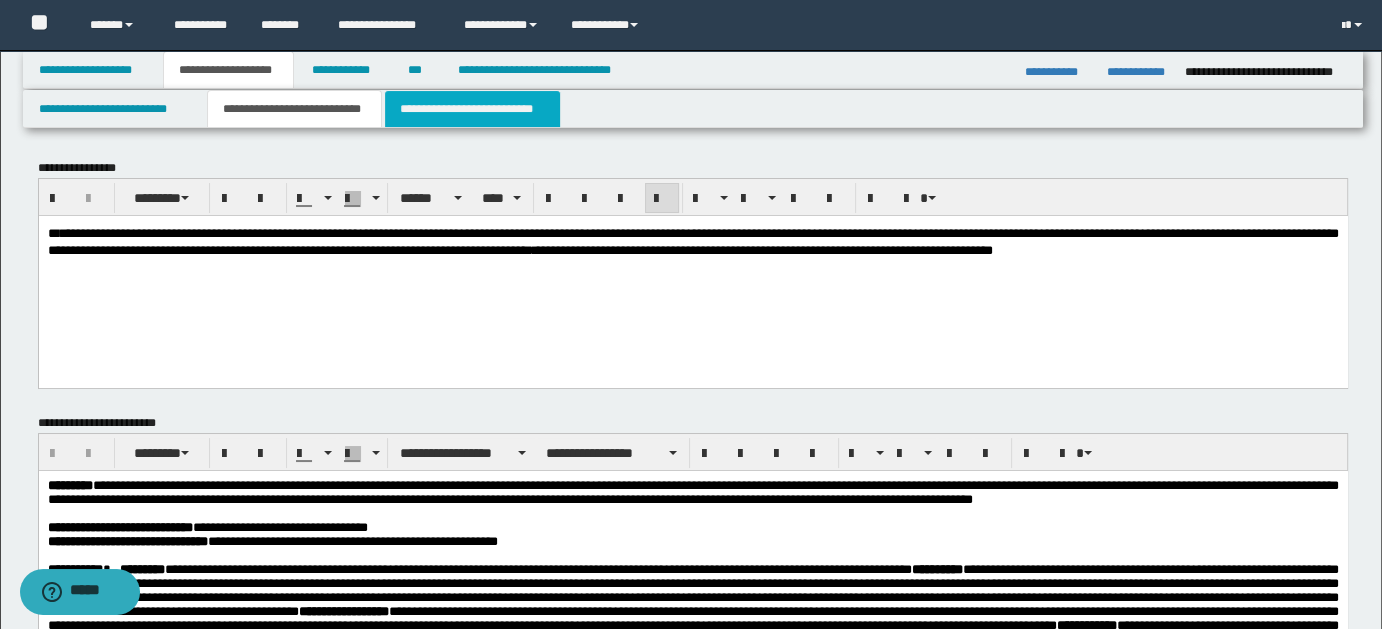 click on "**********" at bounding box center [472, 109] 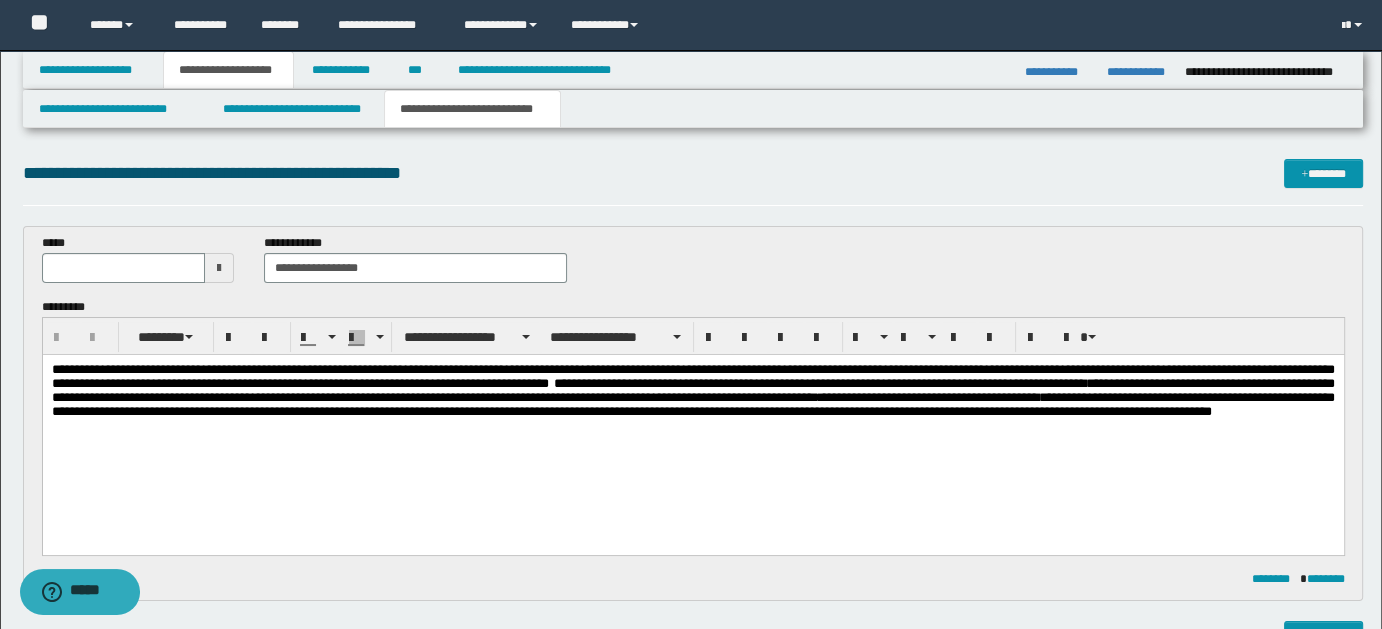 scroll, scrollTop: 0, scrollLeft: 0, axis: both 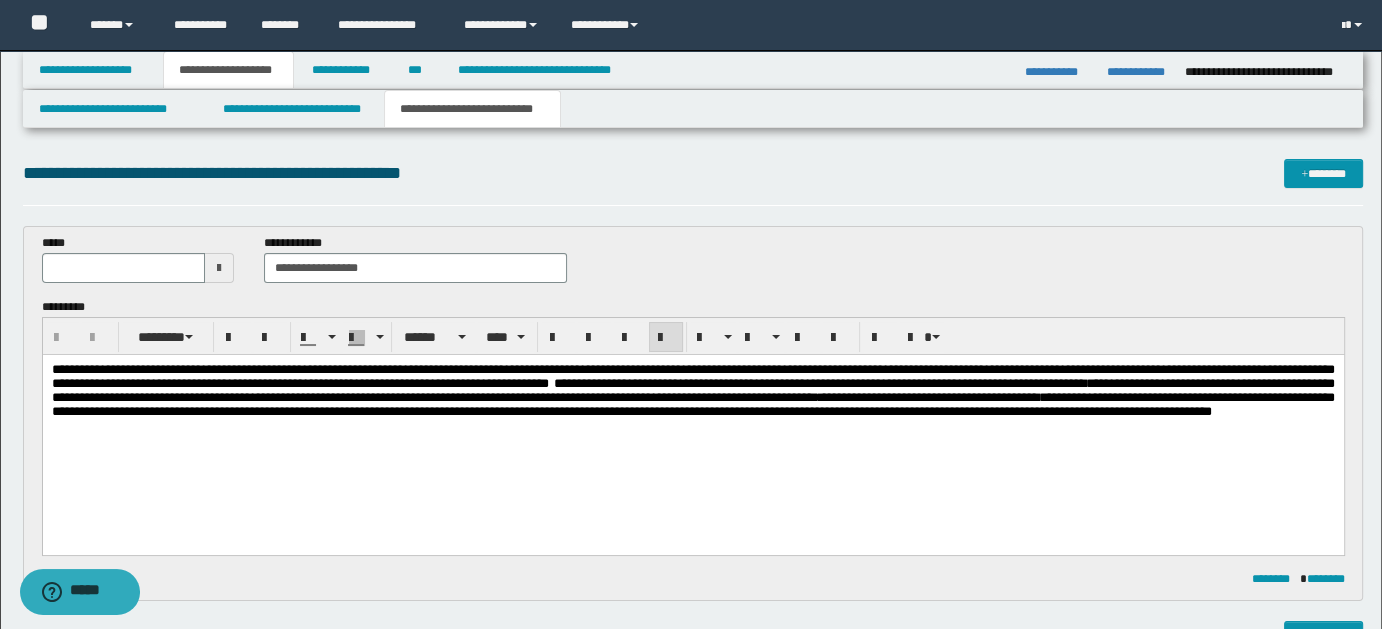 drag, startPoint x: 702, startPoint y: 368, endPoint x: 904, endPoint y: 381, distance: 202.41788 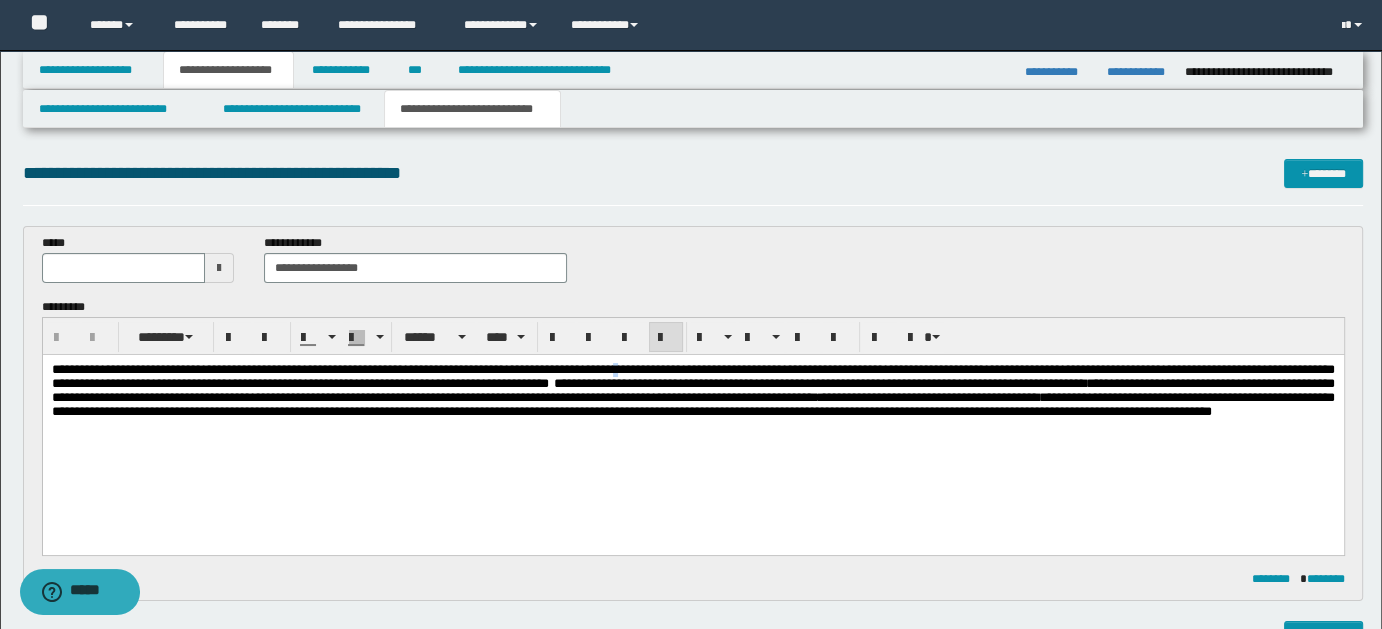 type 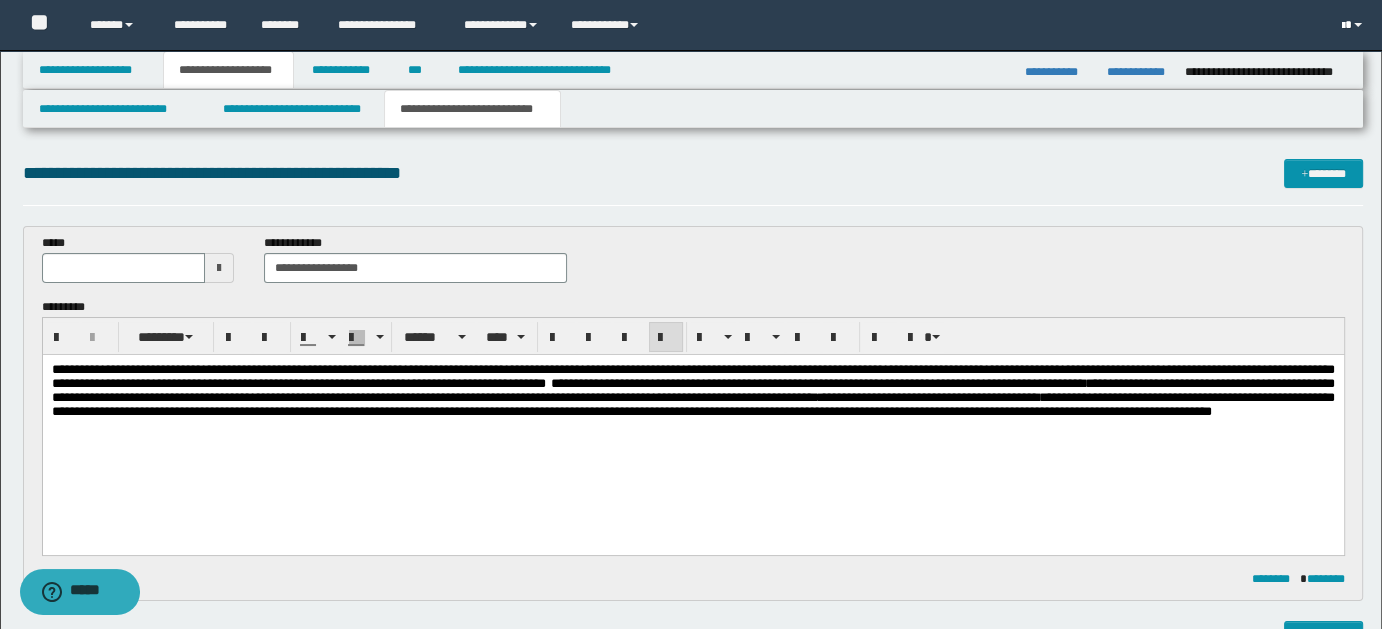 click at bounding box center (1358, 25) 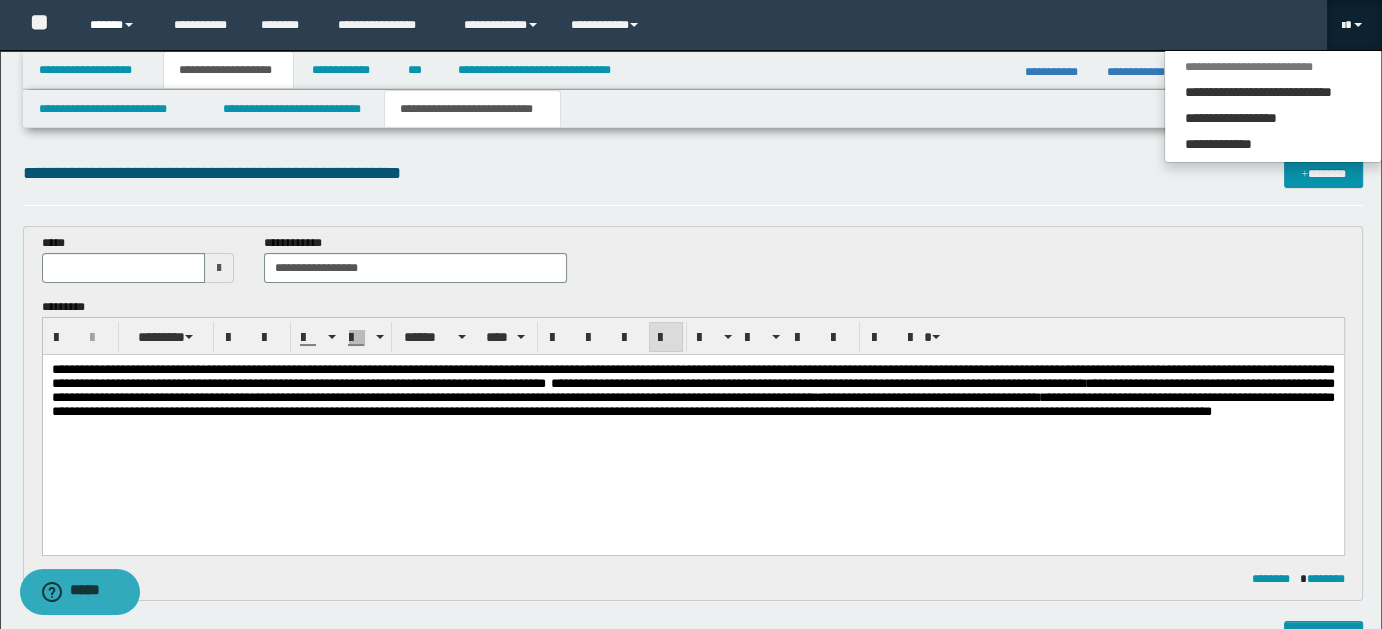 click on "******" at bounding box center (117, 25) 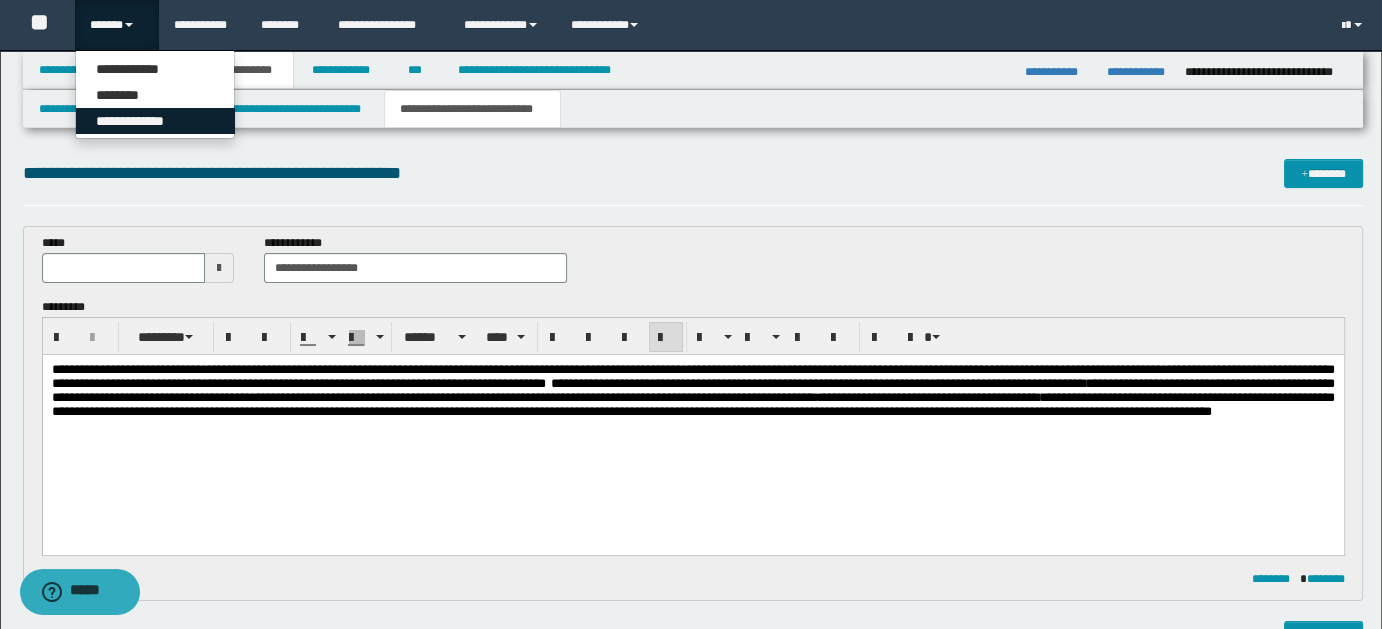 click on "**********" at bounding box center (155, 121) 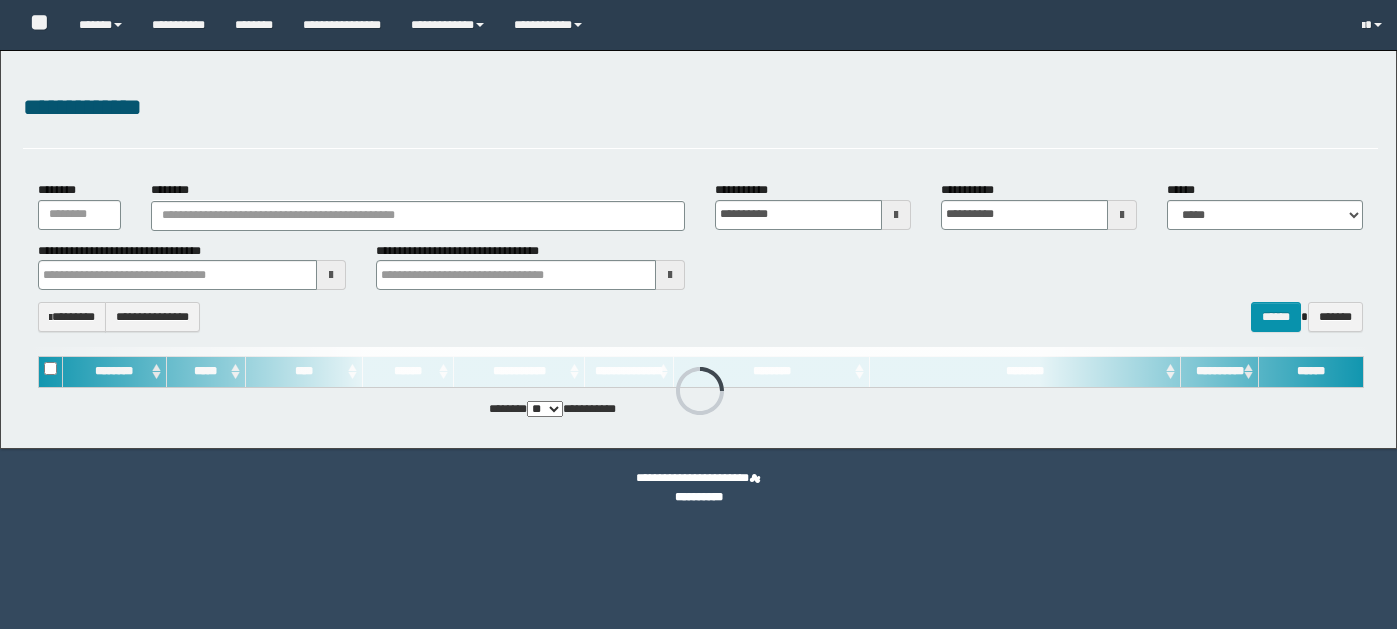 scroll, scrollTop: 0, scrollLeft: 0, axis: both 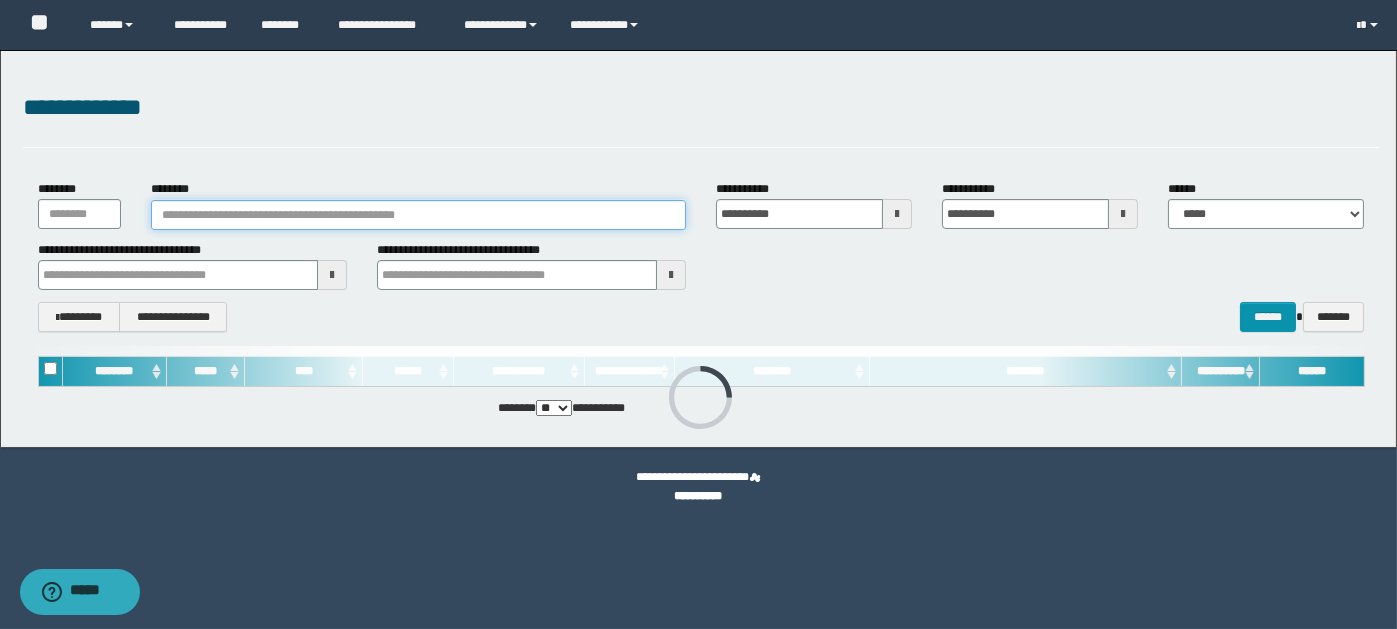 drag, startPoint x: 197, startPoint y: 213, endPoint x: 264, endPoint y: 199, distance: 68.44706 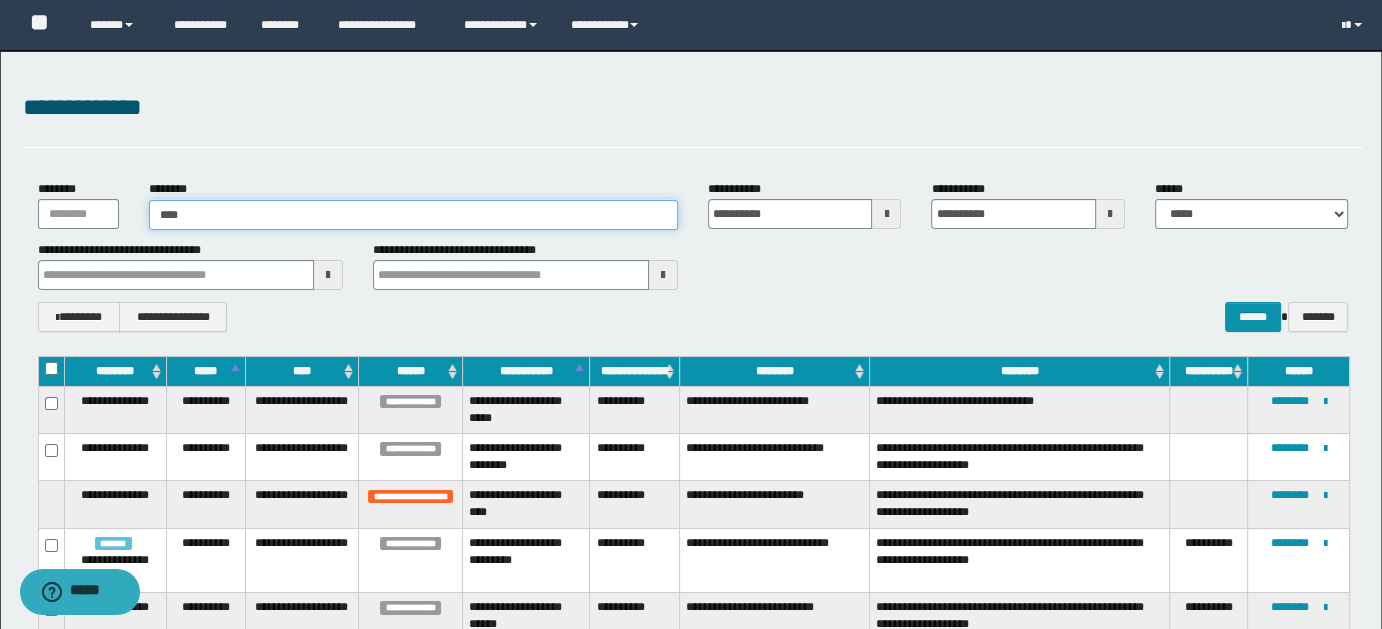 type on "*****" 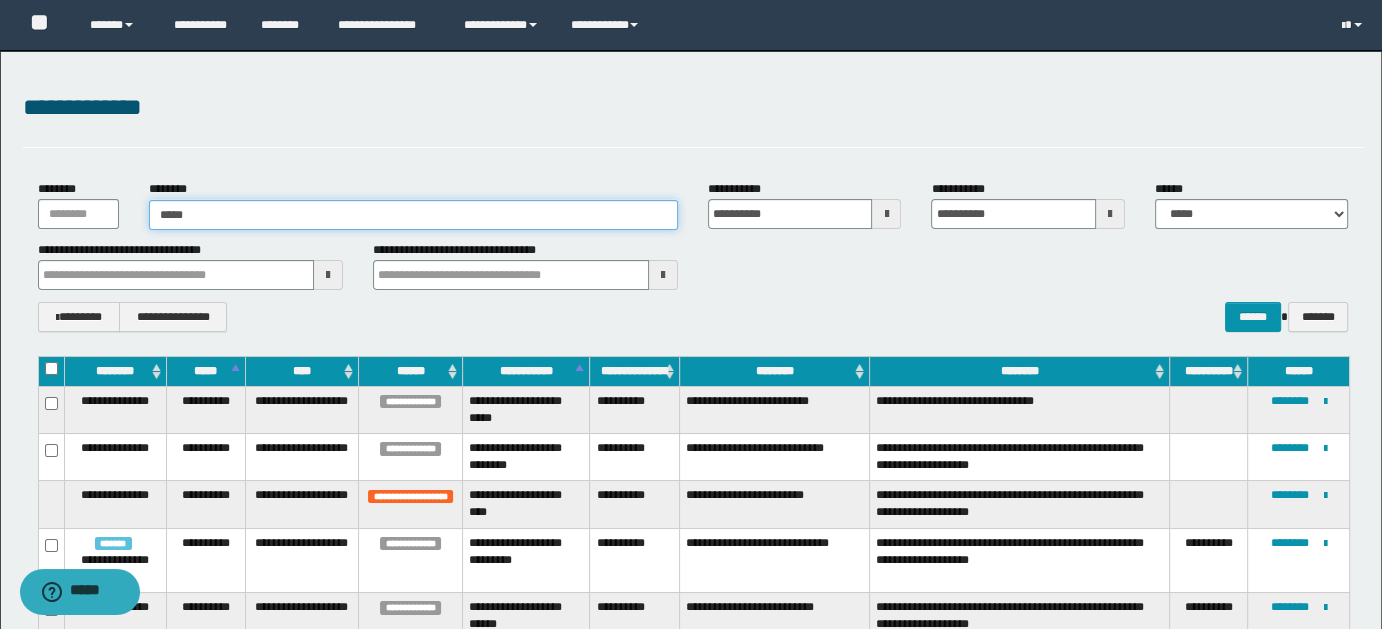 type on "*****" 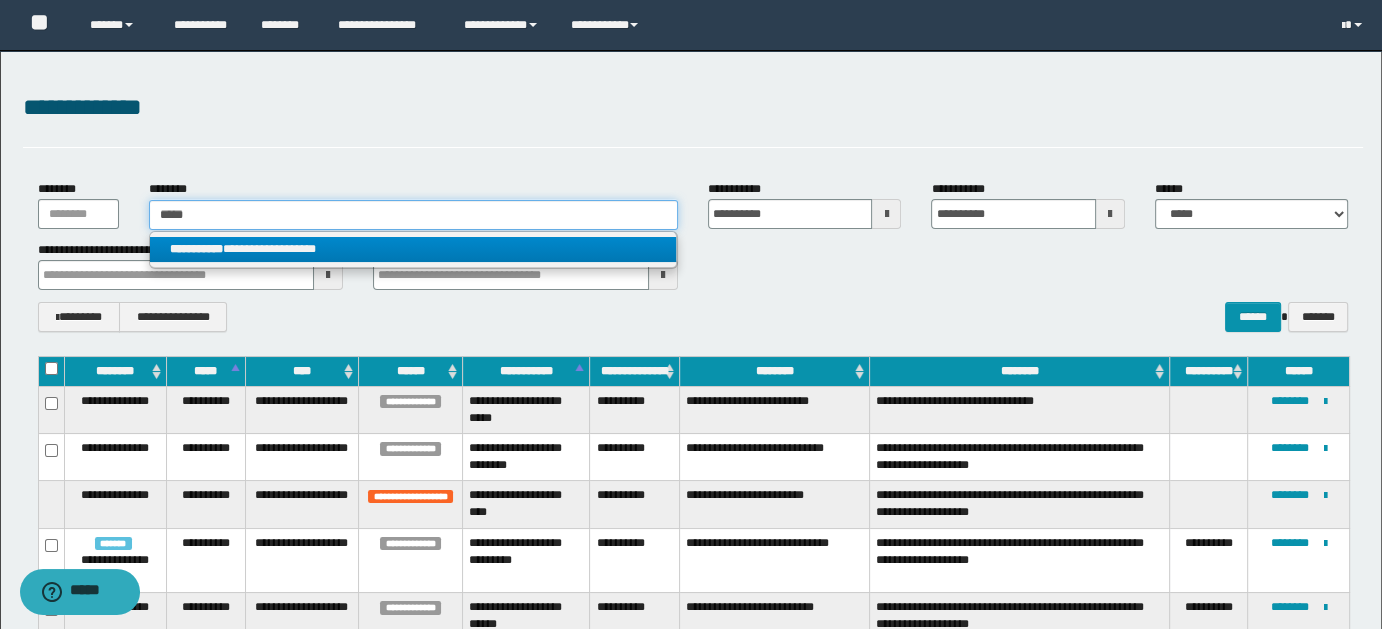 type on "*****" 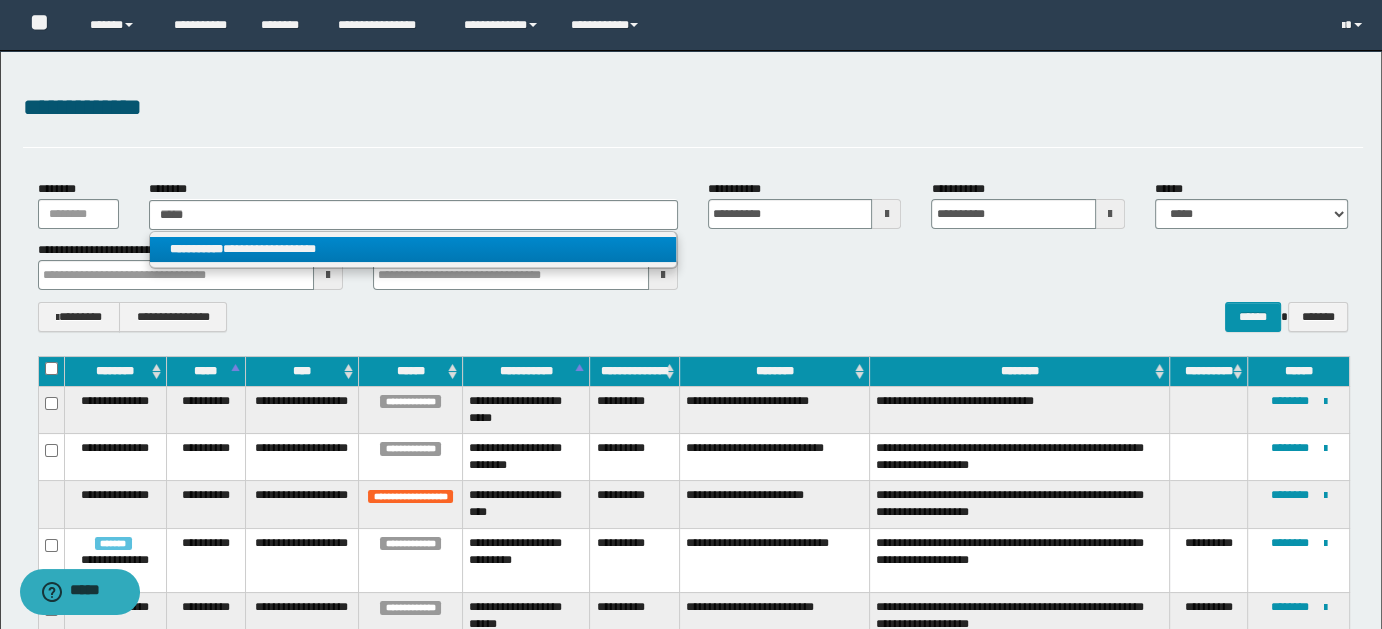 click on "**********" at bounding box center [413, 249] 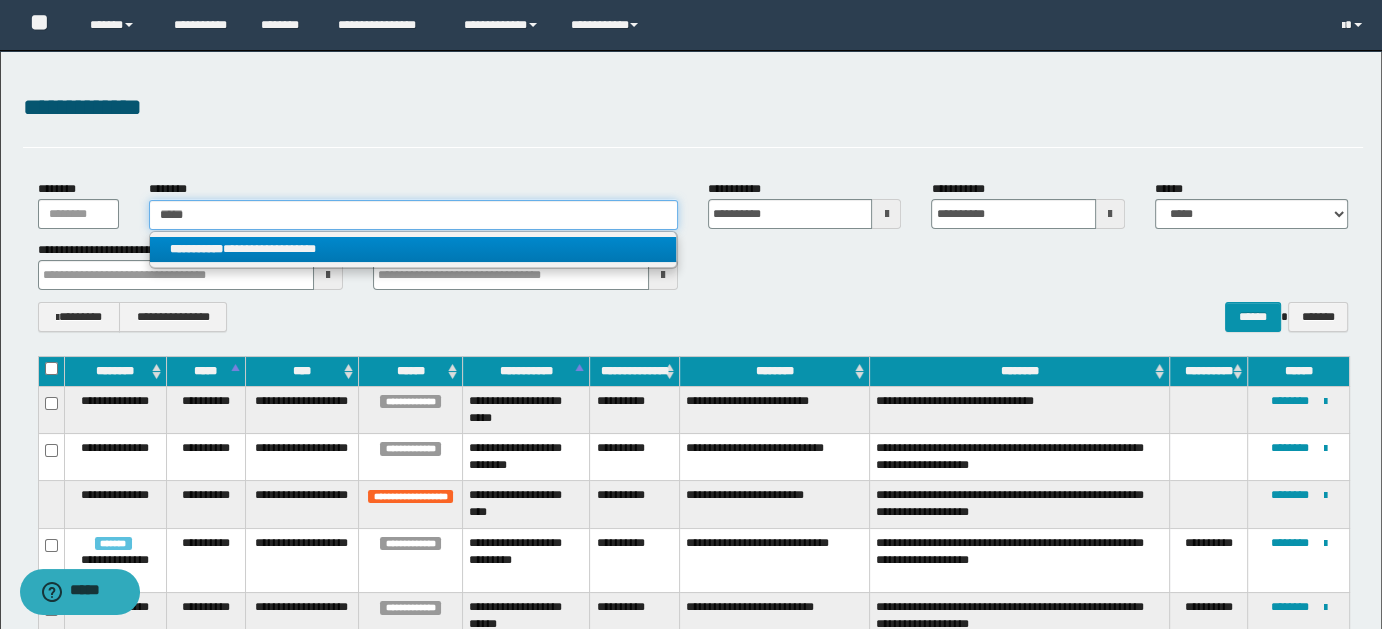 type 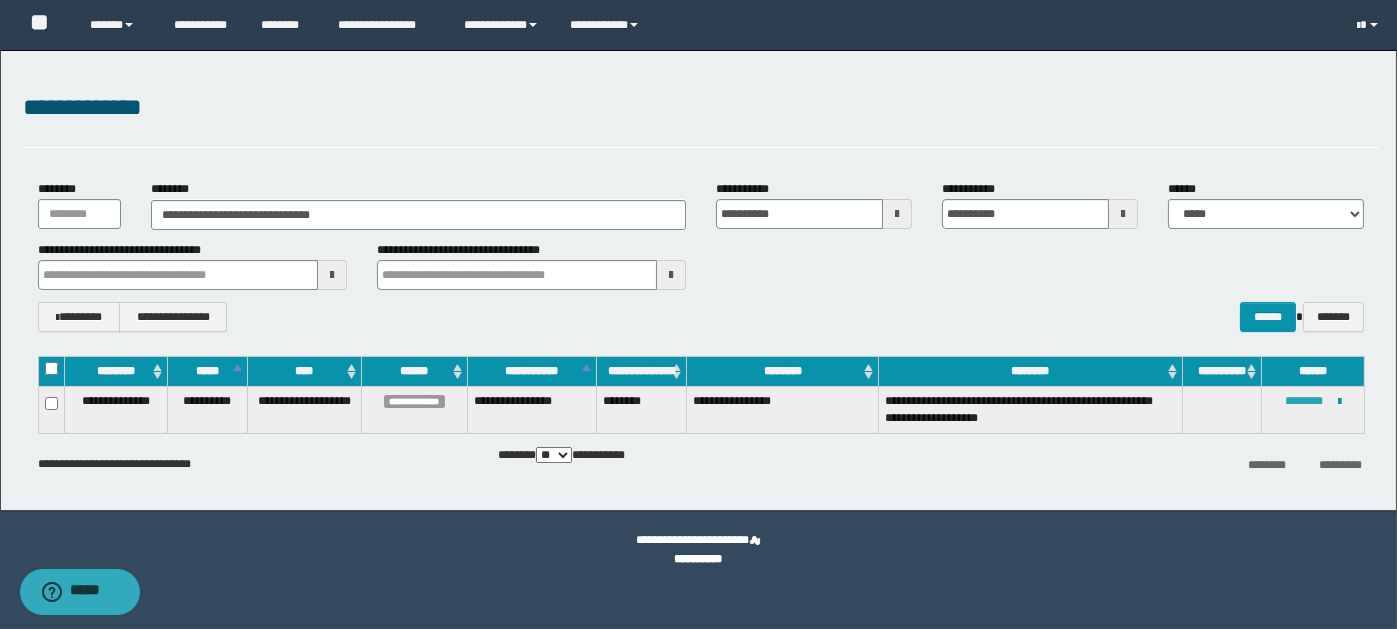 click on "********" at bounding box center [1304, 401] 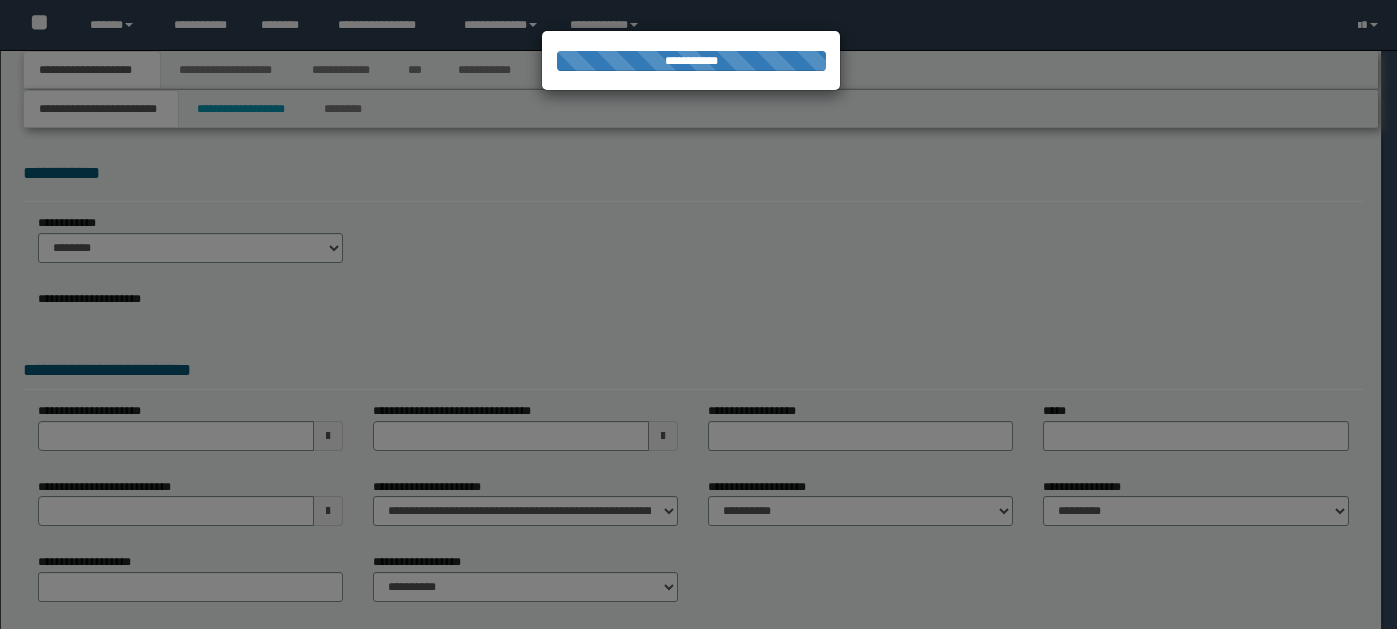 scroll, scrollTop: 0, scrollLeft: 0, axis: both 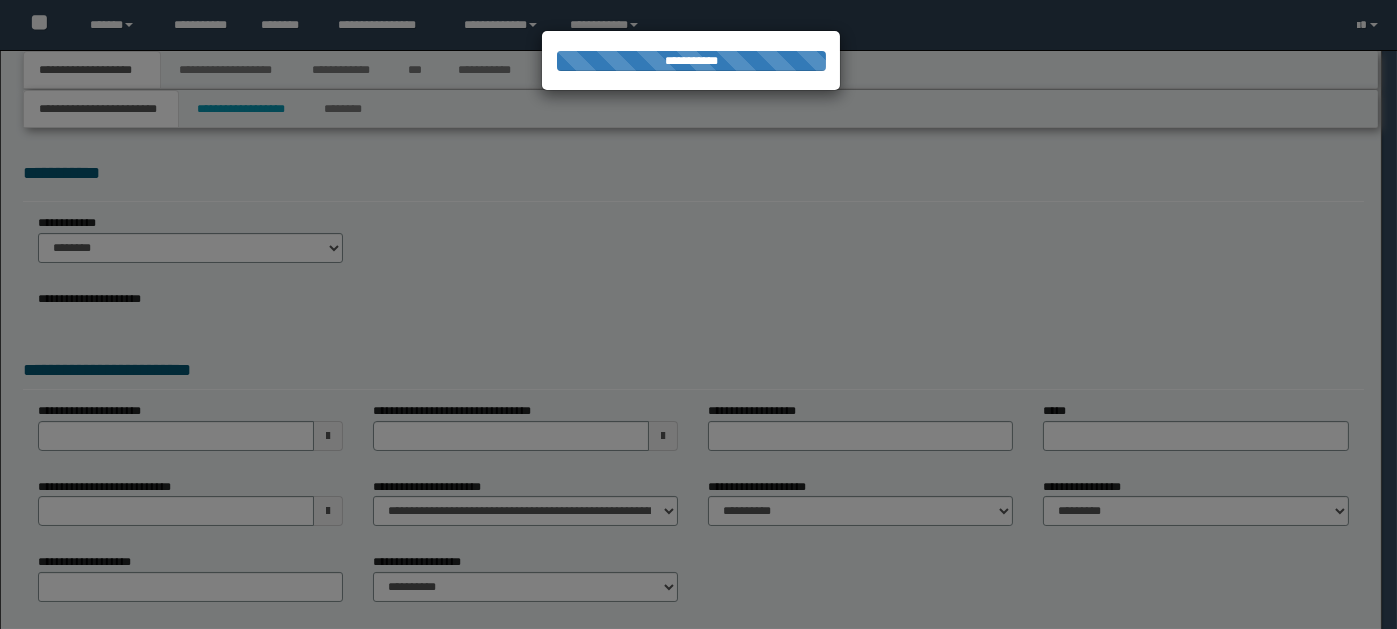 select on "*" 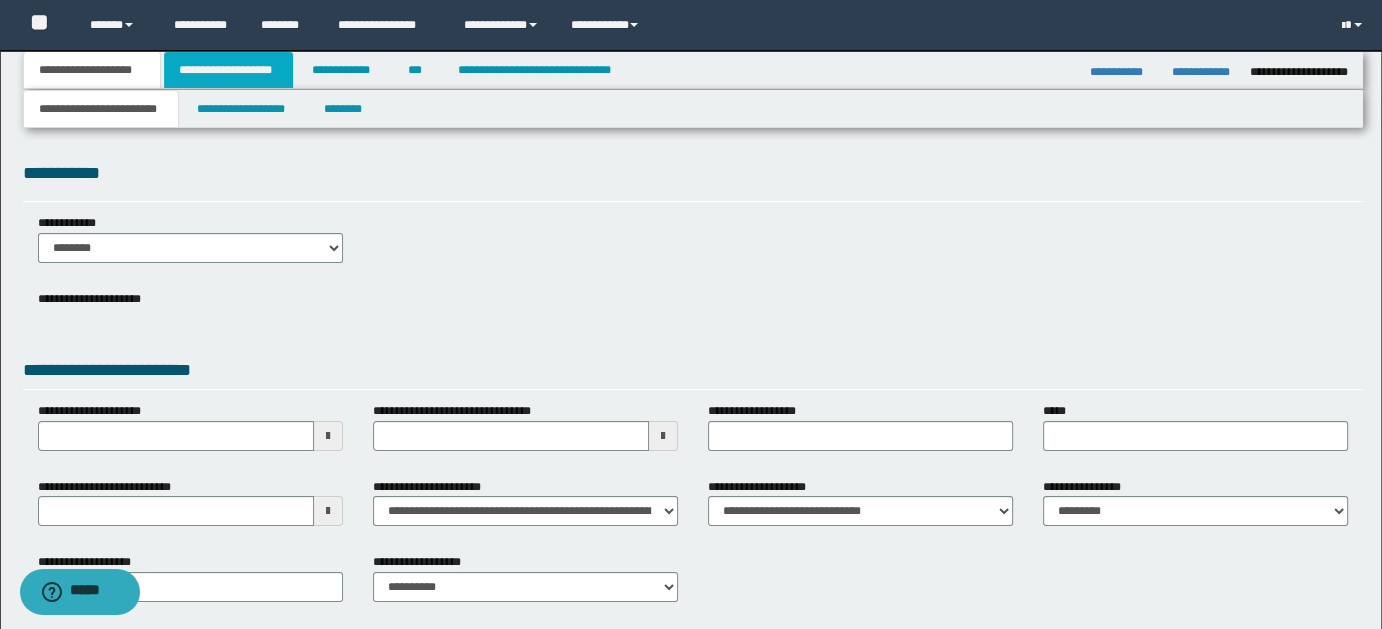 click on "**********" at bounding box center (228, 70) 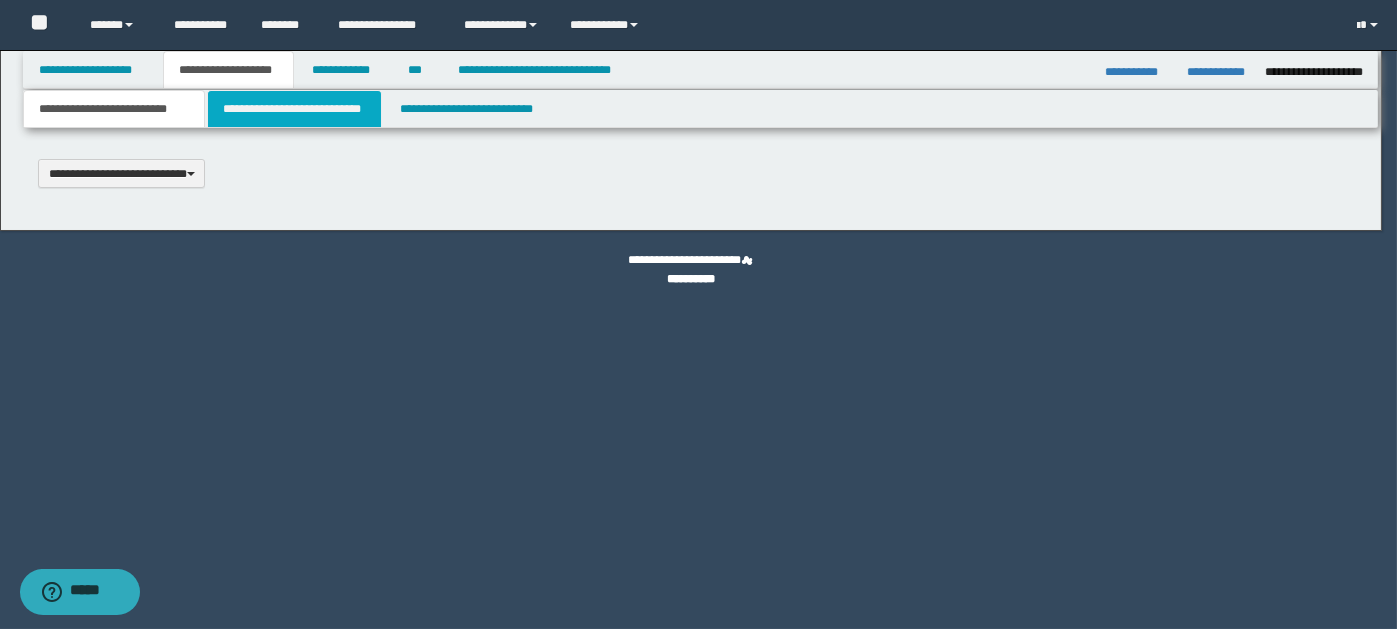 type 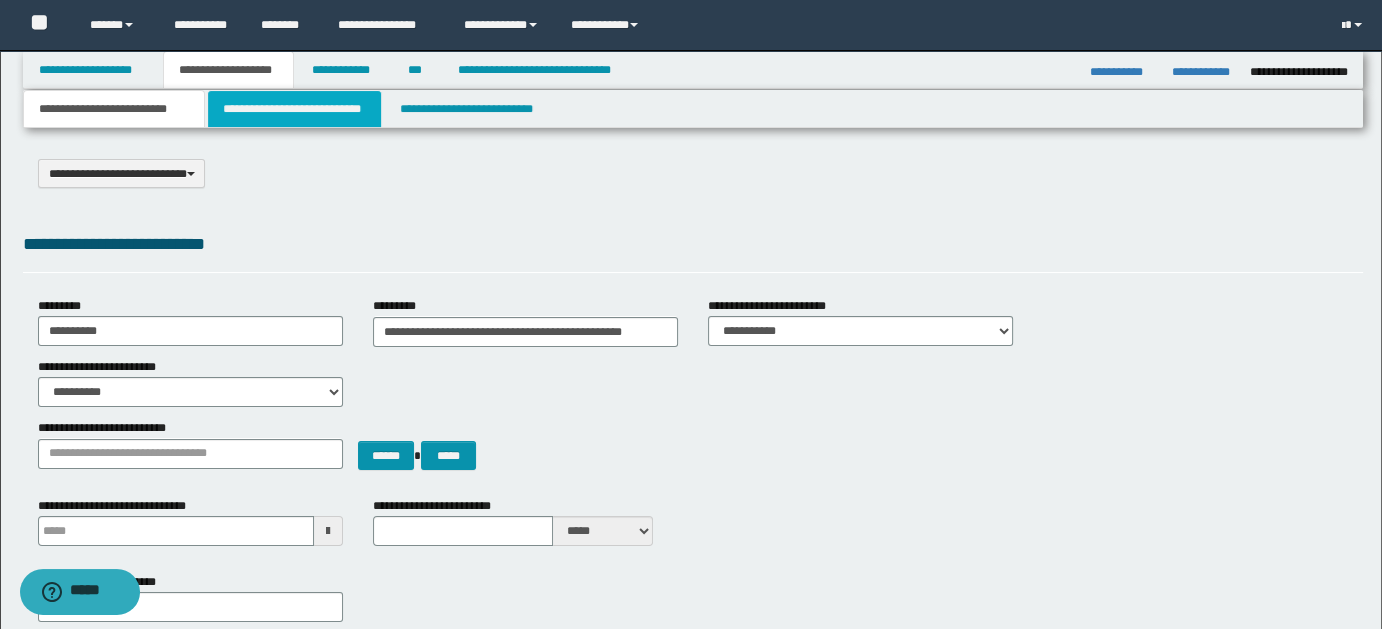 click on "**********" at bounding box center (294, 109) 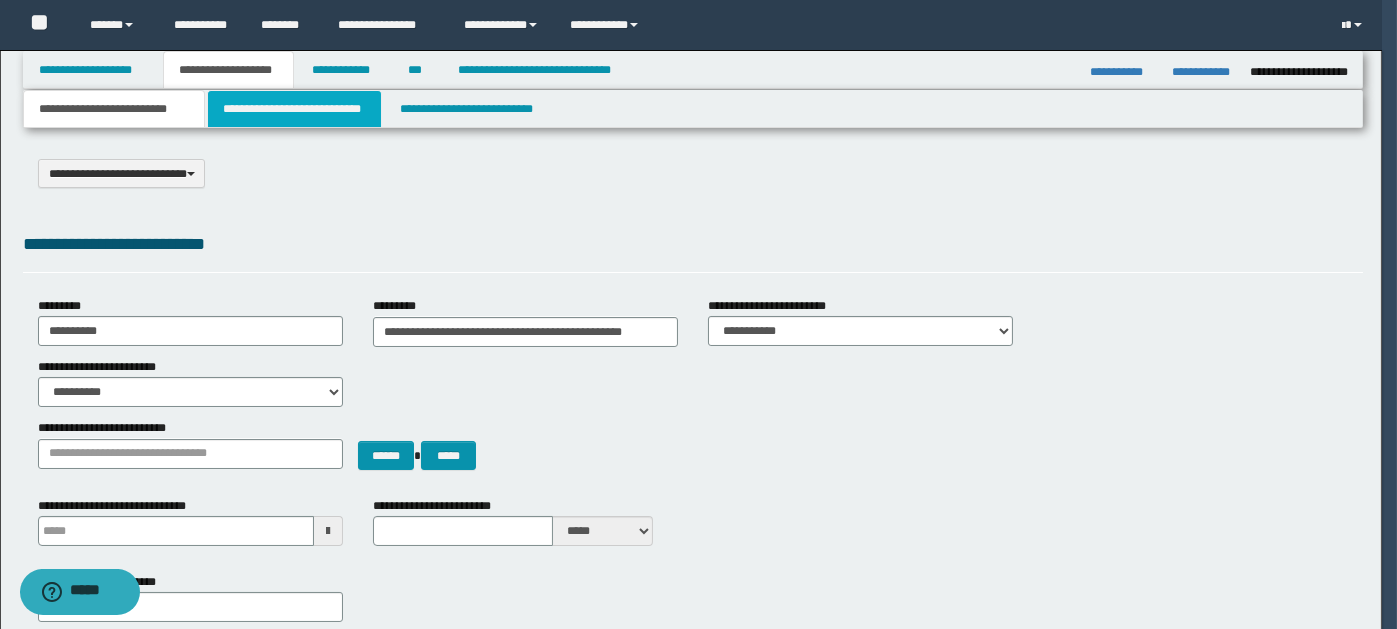 select on "*" 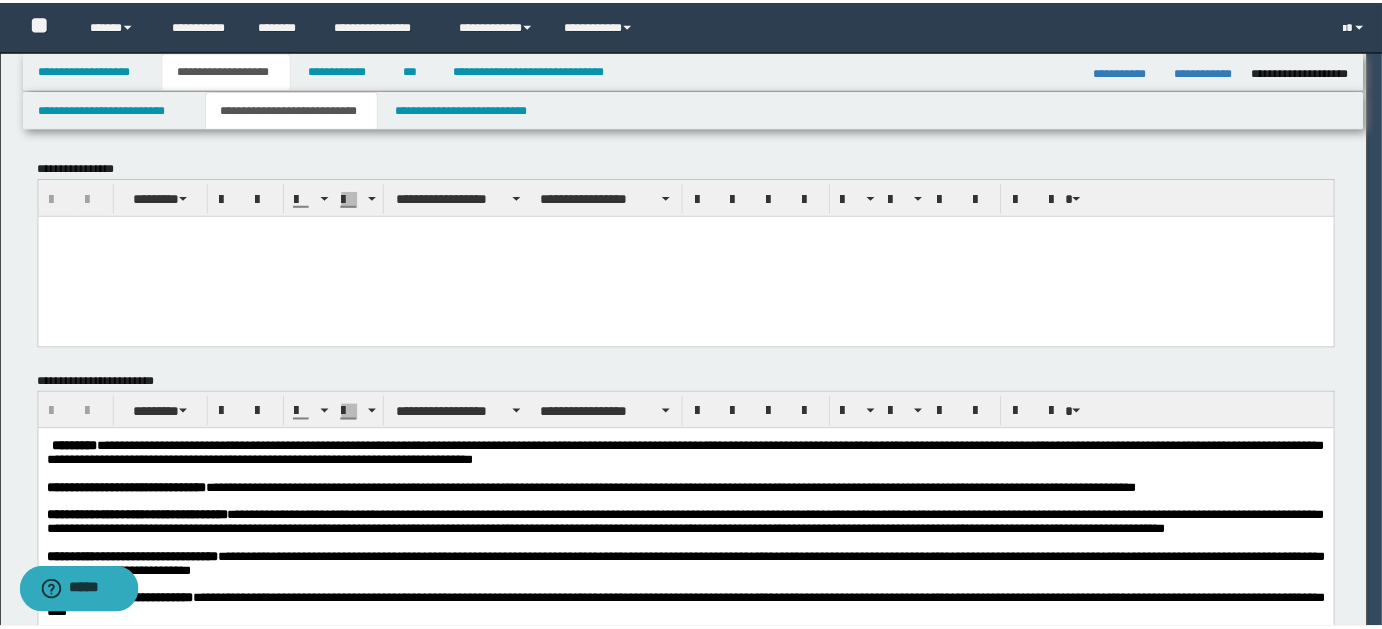 scroll, scrollTop: 0, scrollLeft: 0, axis: both 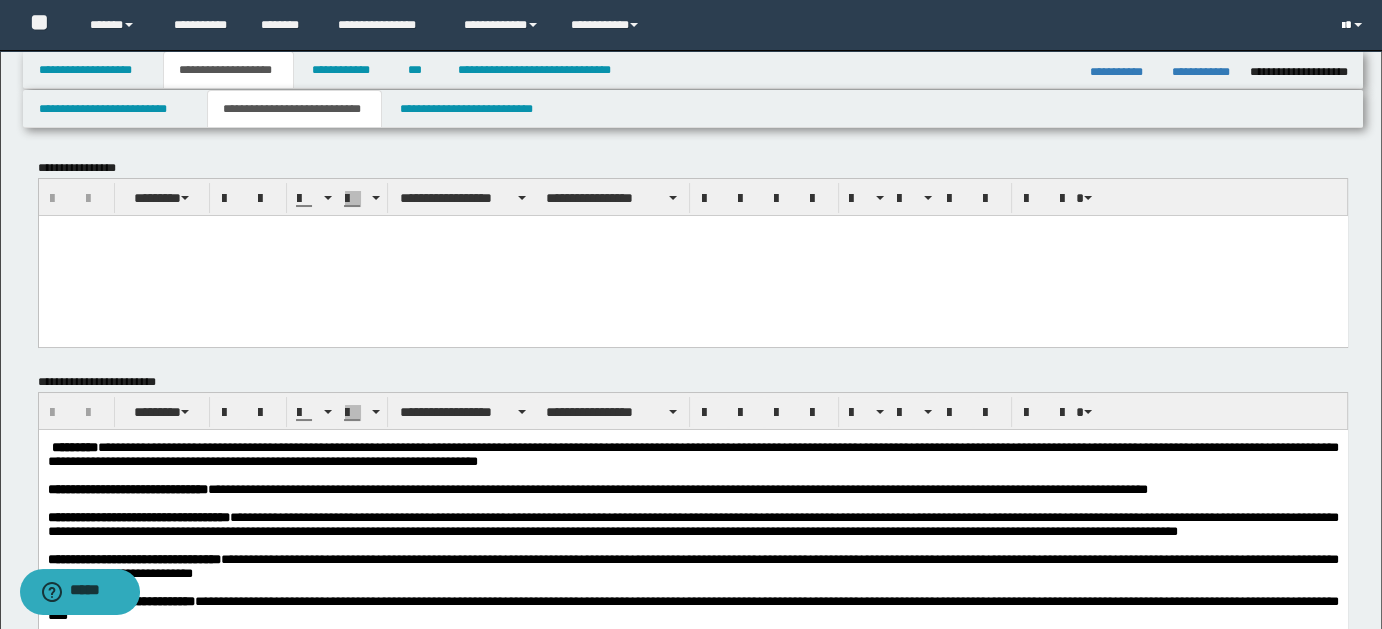 click at bounding box center [1354, 25] 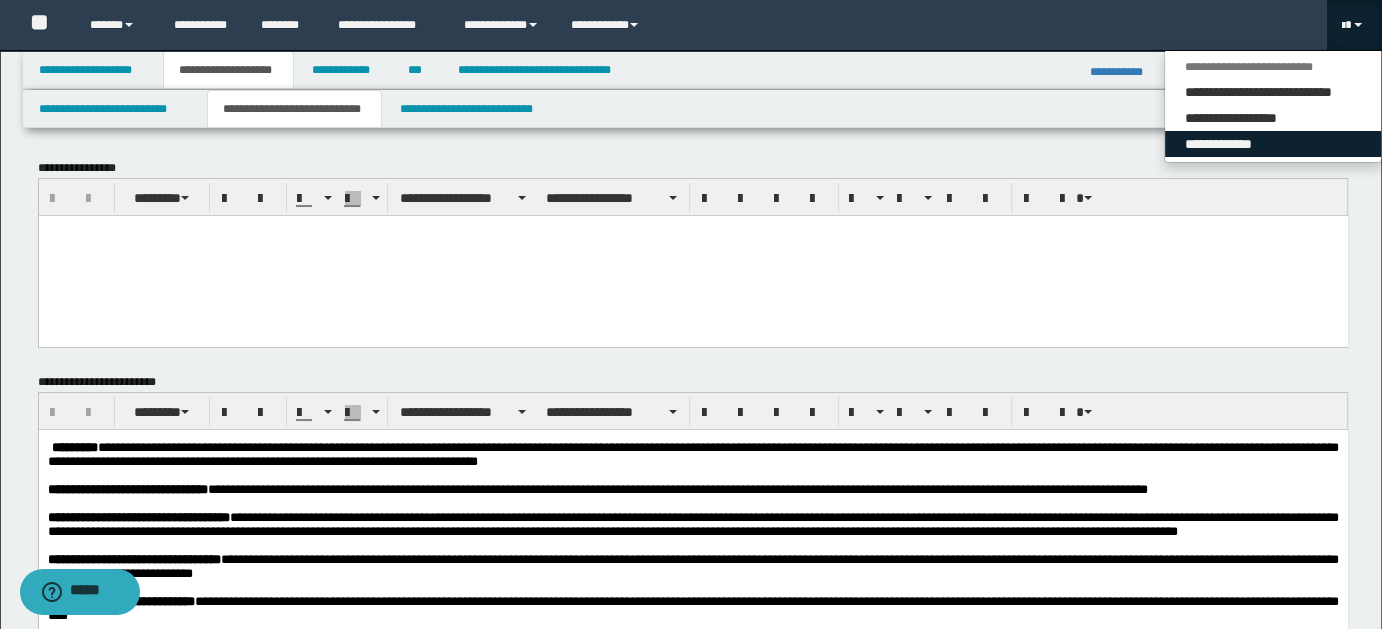 click on "**********" at bounding box center [1273, 144] 